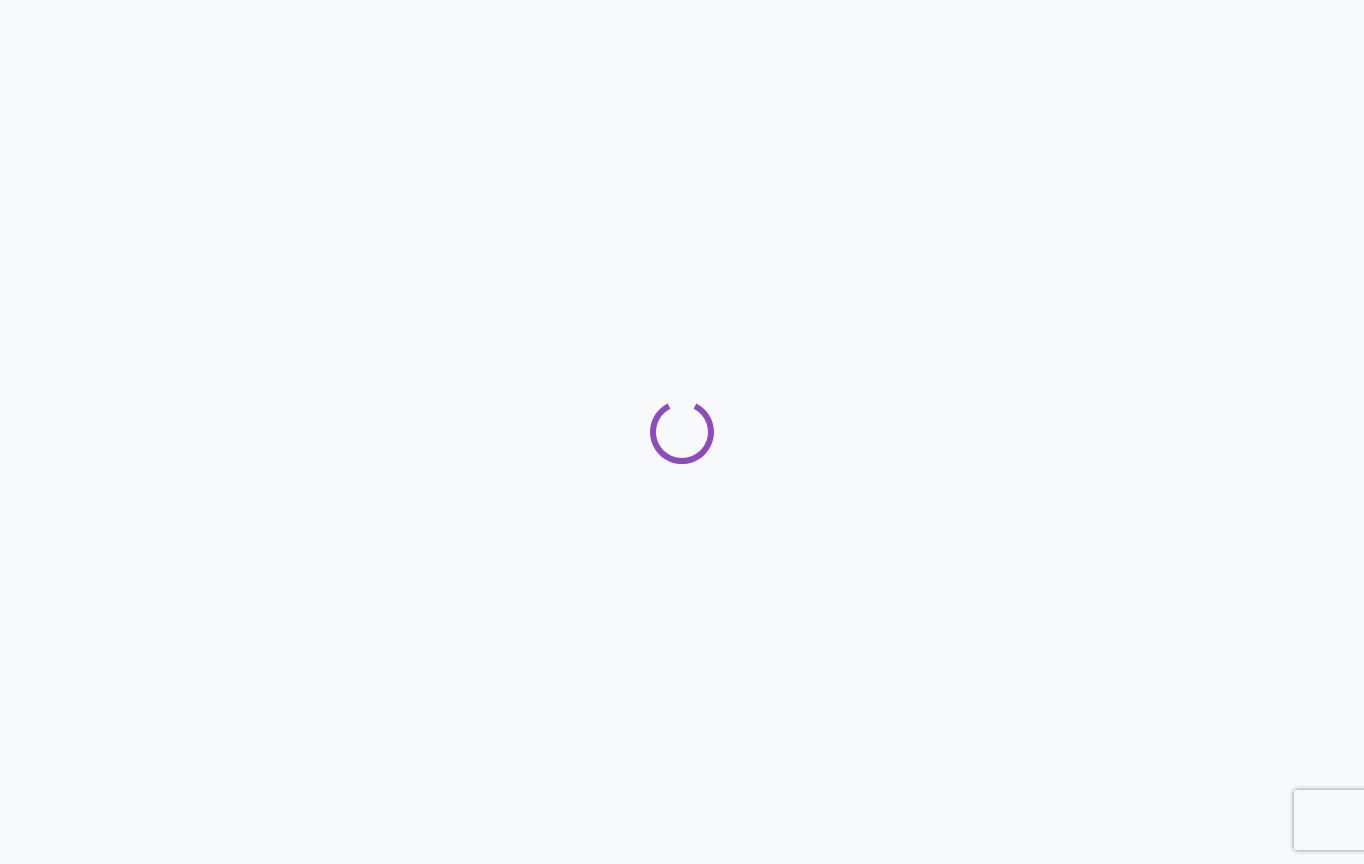 scroll, scrollTop: 0, scrollLeft: 0, axis: both 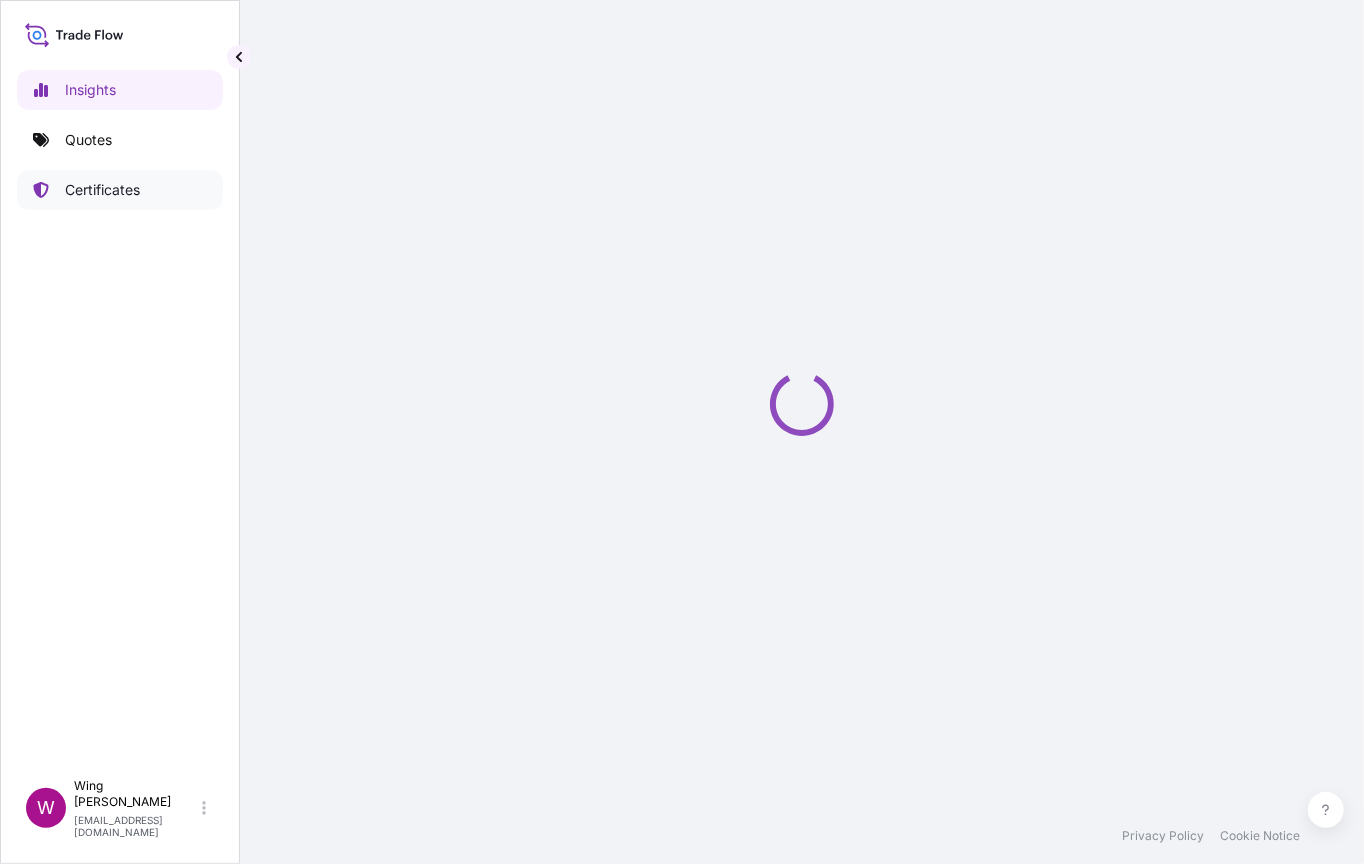 select on "2025" 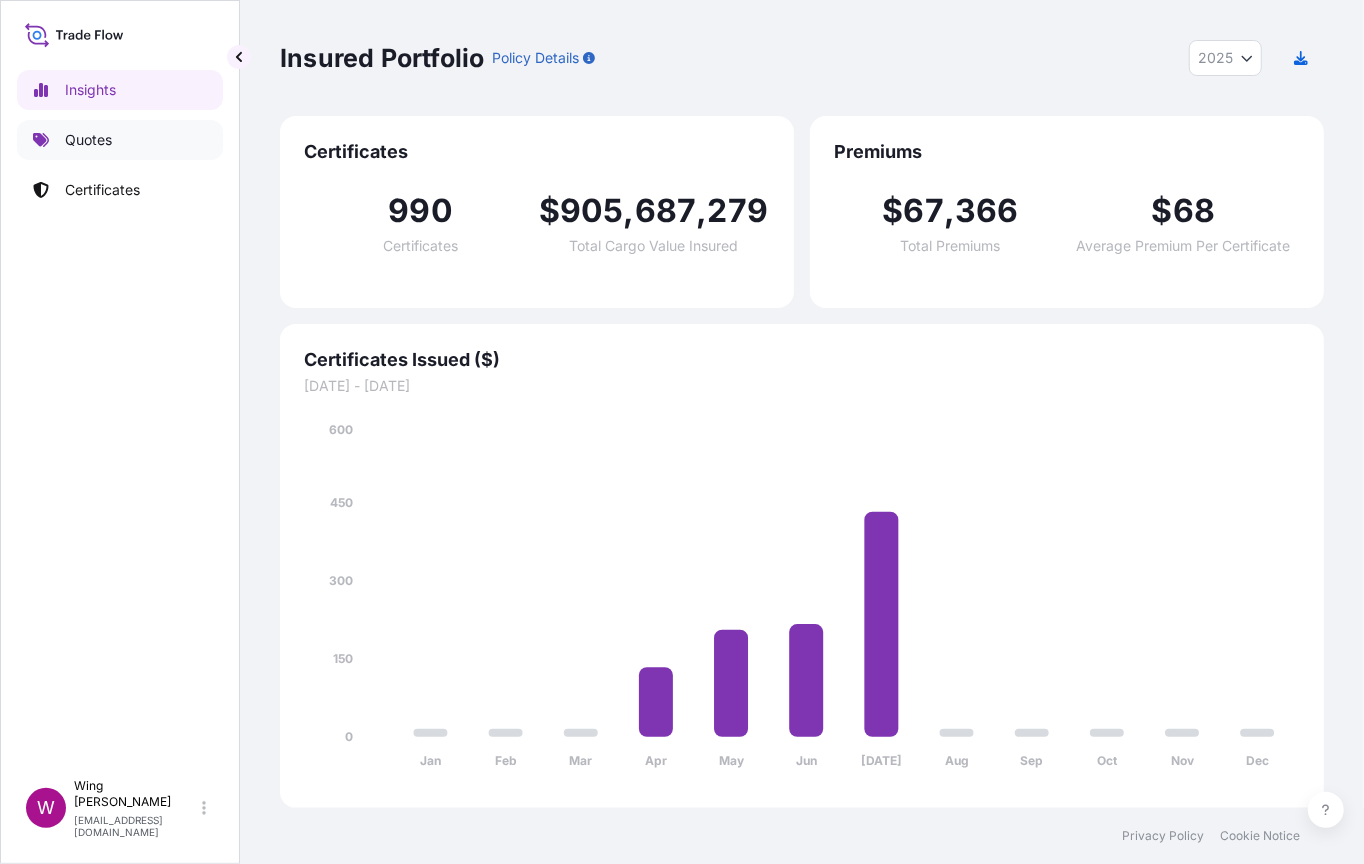 click on "Quotes" at bounding box center (88, 140) 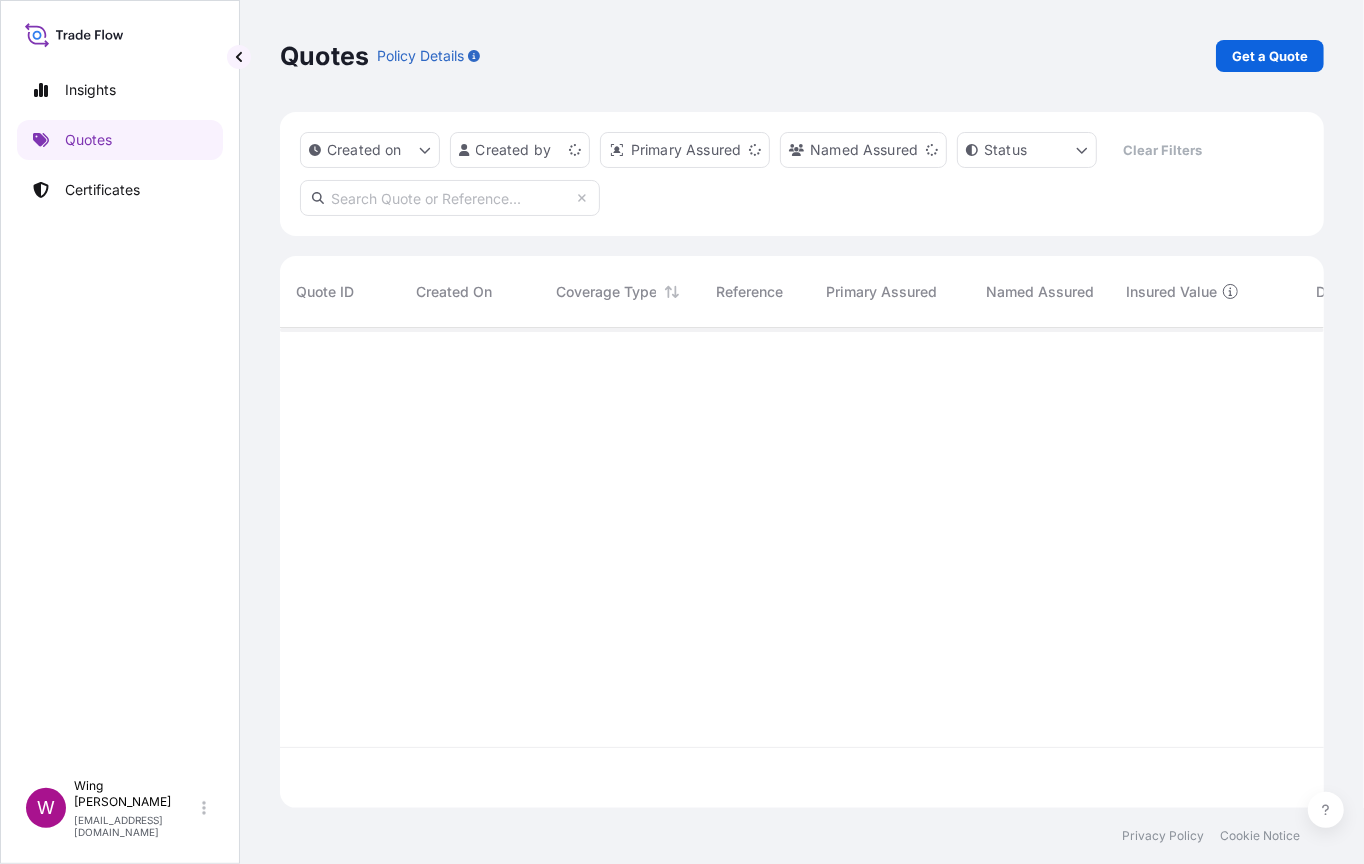 scroll, scrollTop: 21, scrollLeft: 21, axis: both 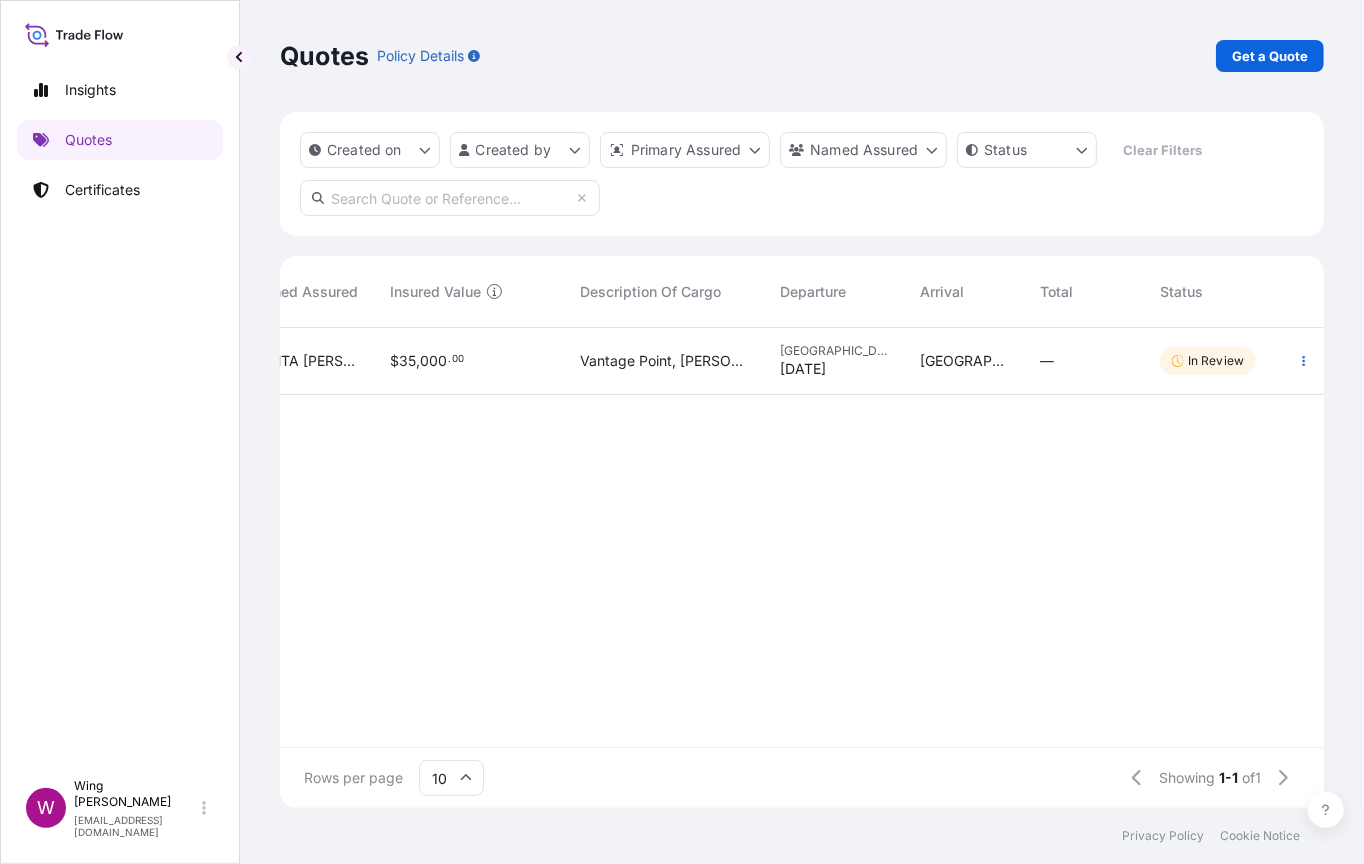 click on "$ 35 , 000 . 00" at bounding box center [469, 361] 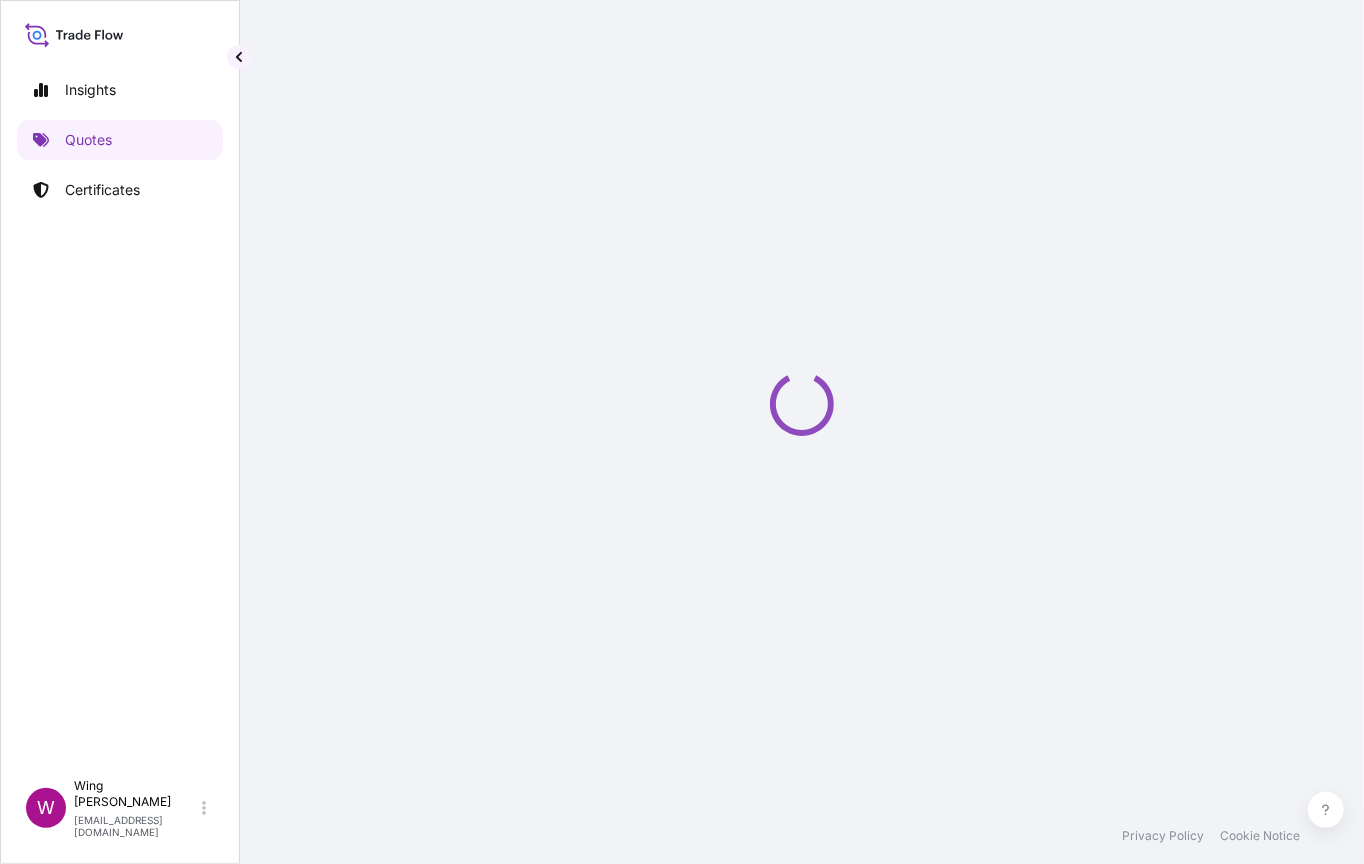 select on "STORAGE" 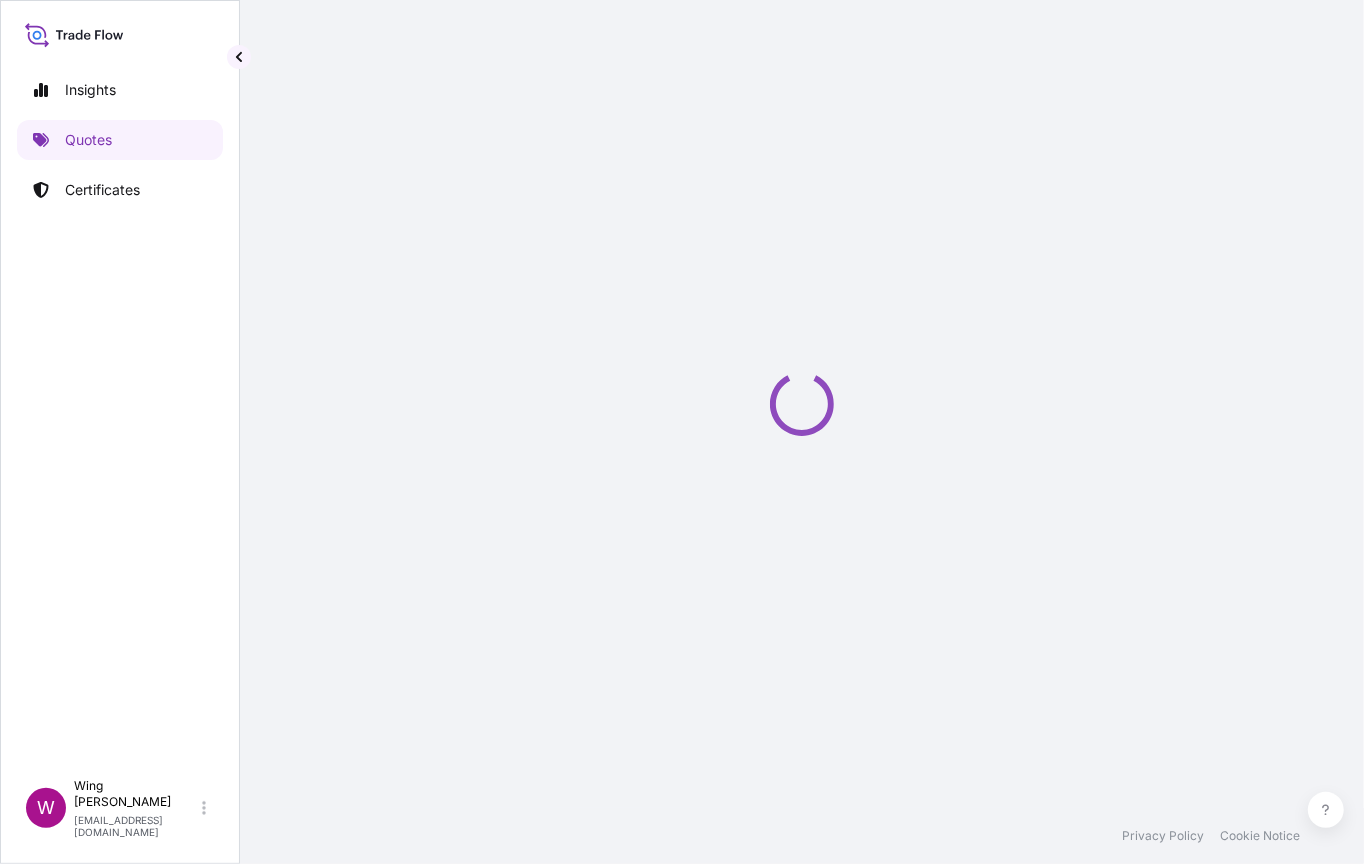 select on "27" 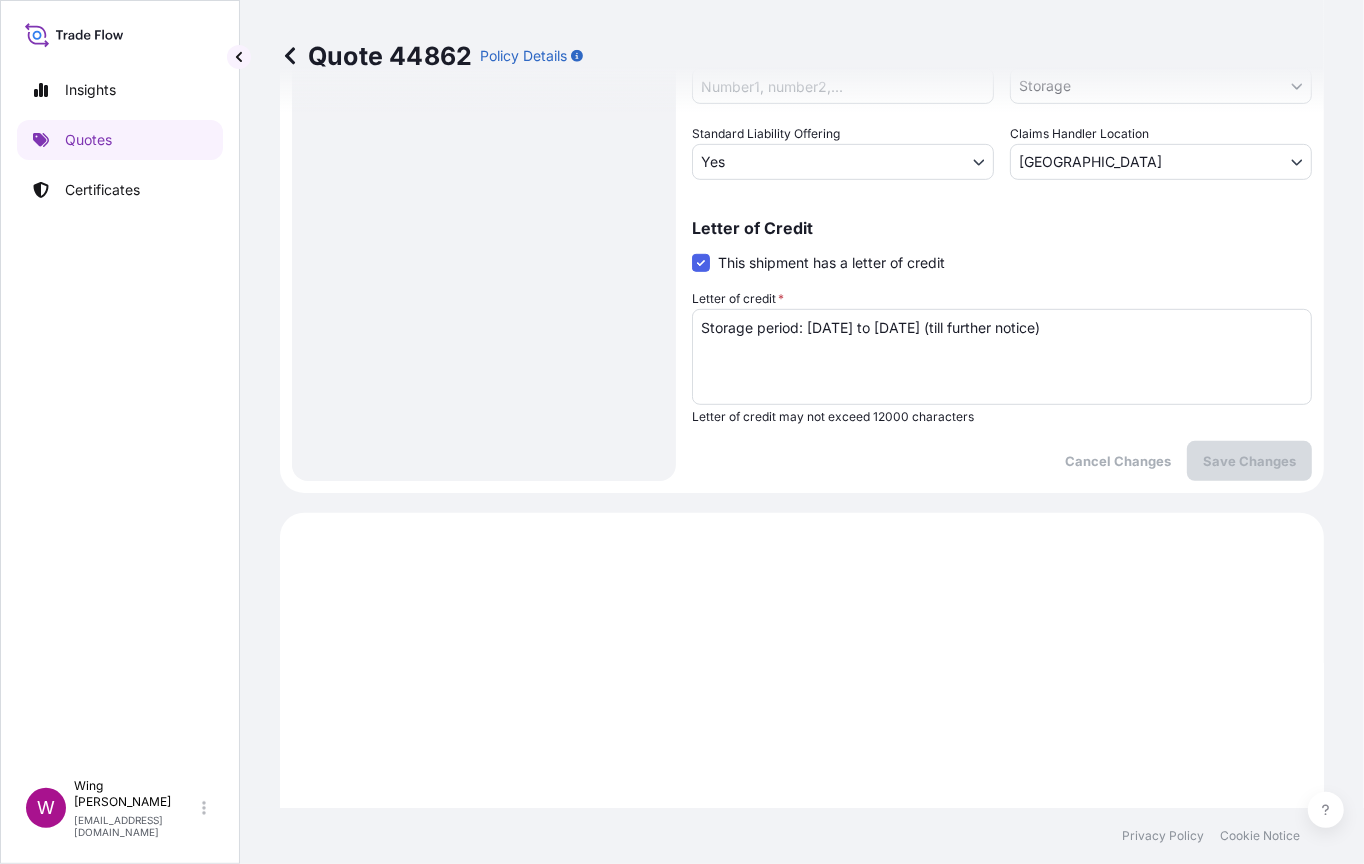scroll, scrollTop: 533, scrollLeft: 0, axis: vertical 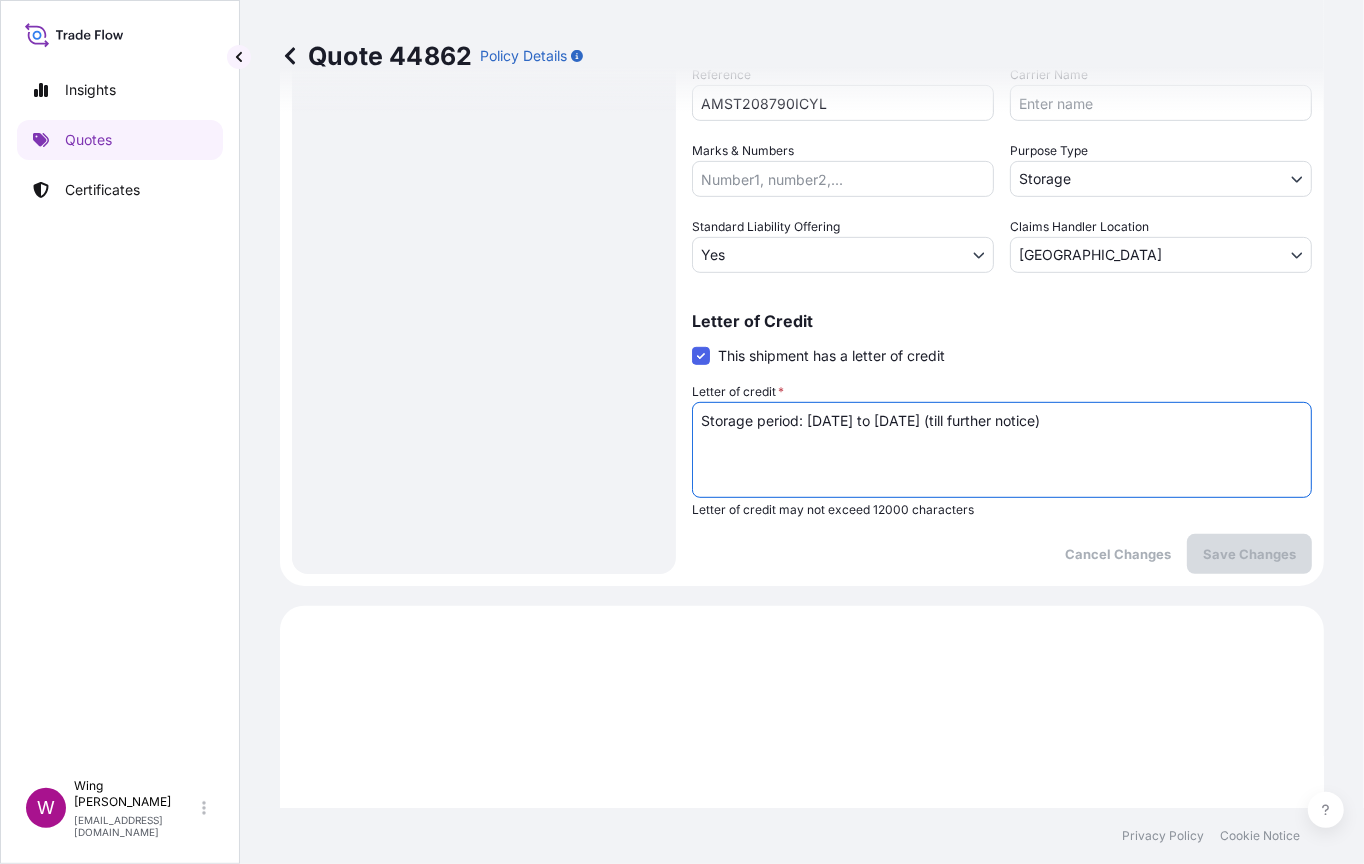 click on "Storage period: [DATE] to [DATE] (till further notice)" at bounding box center (1002, 450) 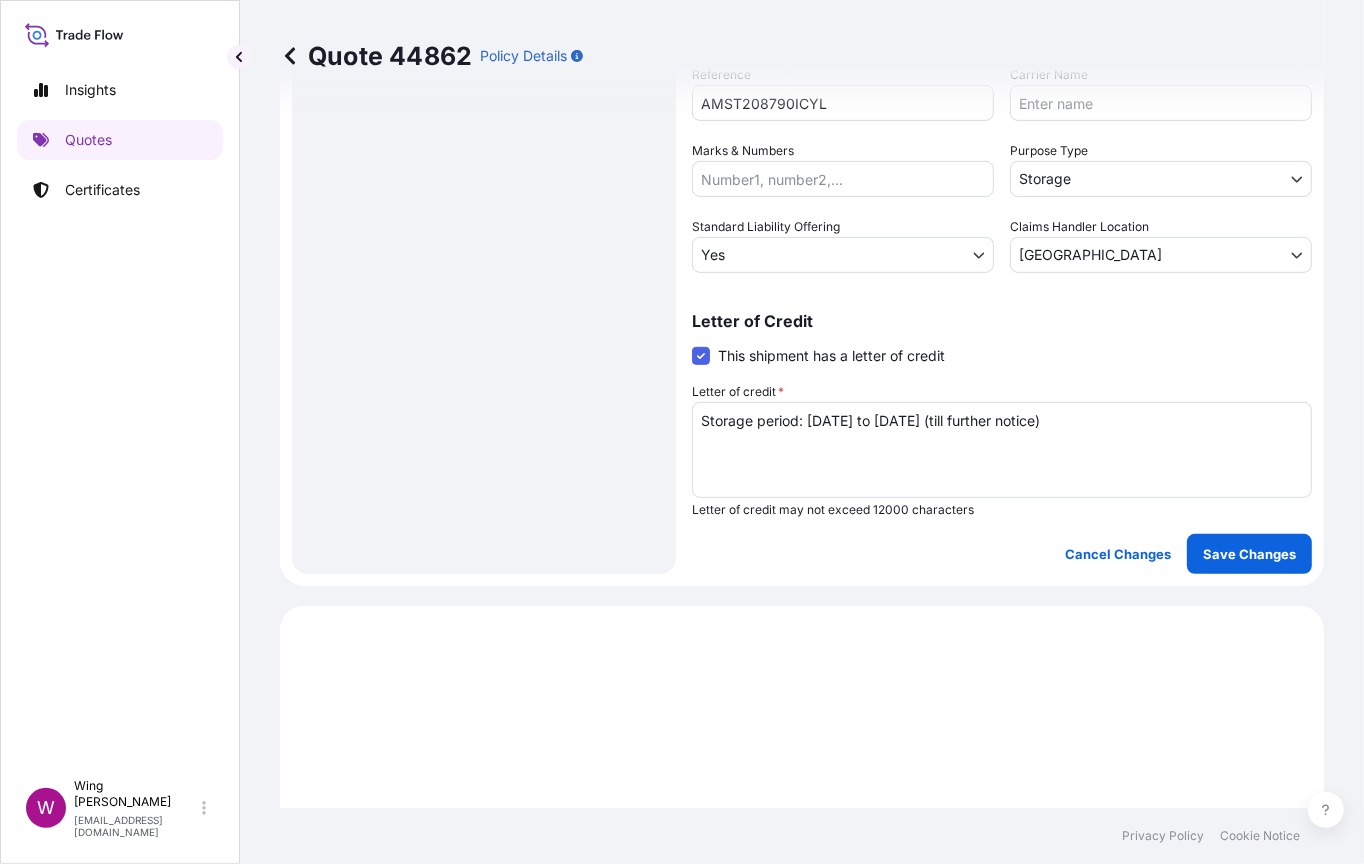 click on "Letter of Credit This shipment has a letter of credit Letter of credit * Storage period: [DATE] to [DATE] (till further notice) Letter of credit may not exceed 12000 characters" at bounding box center (1002, 415) 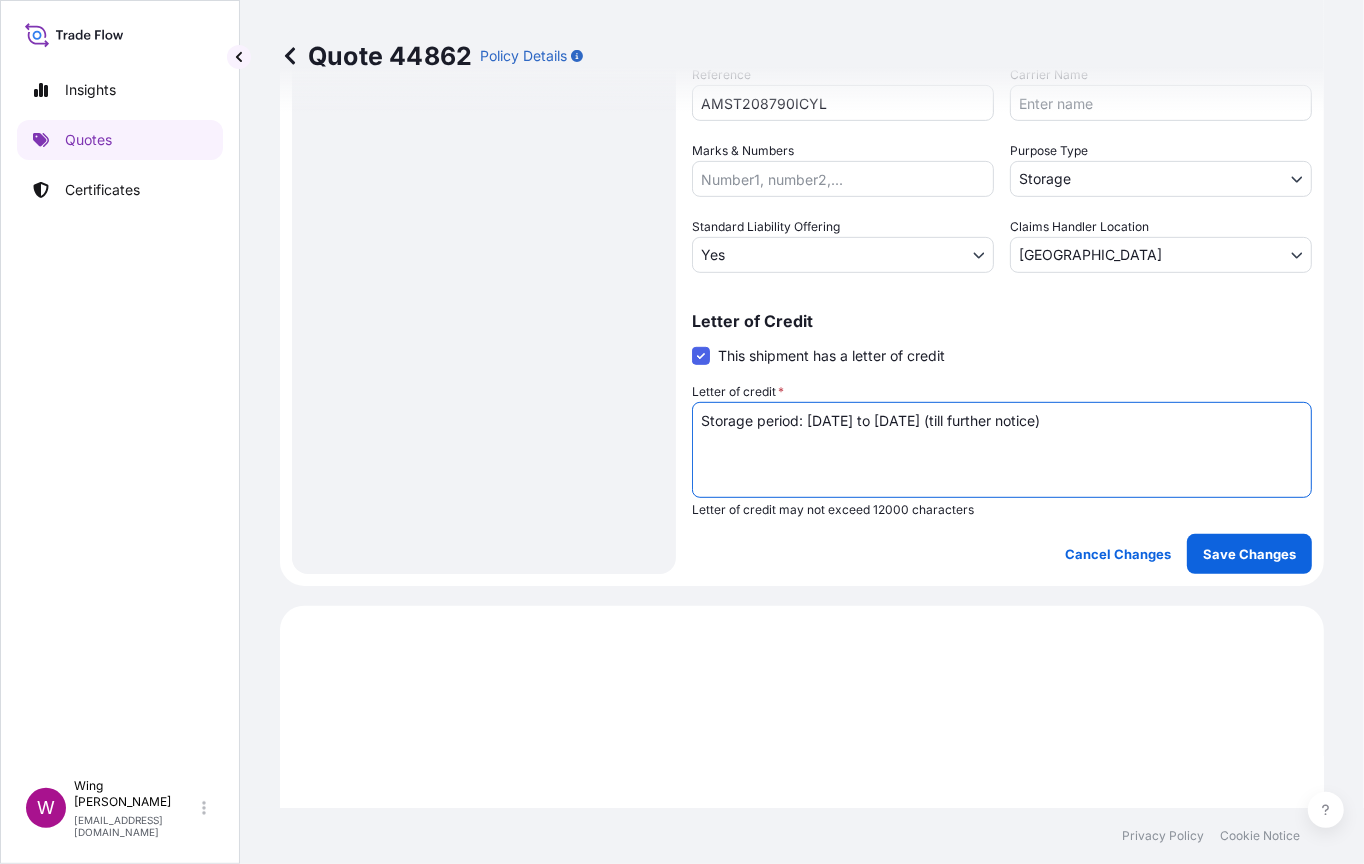 click on "Storage period: [DATE] to [DATE] (till further notice)" at bounding box center (1002, 450) 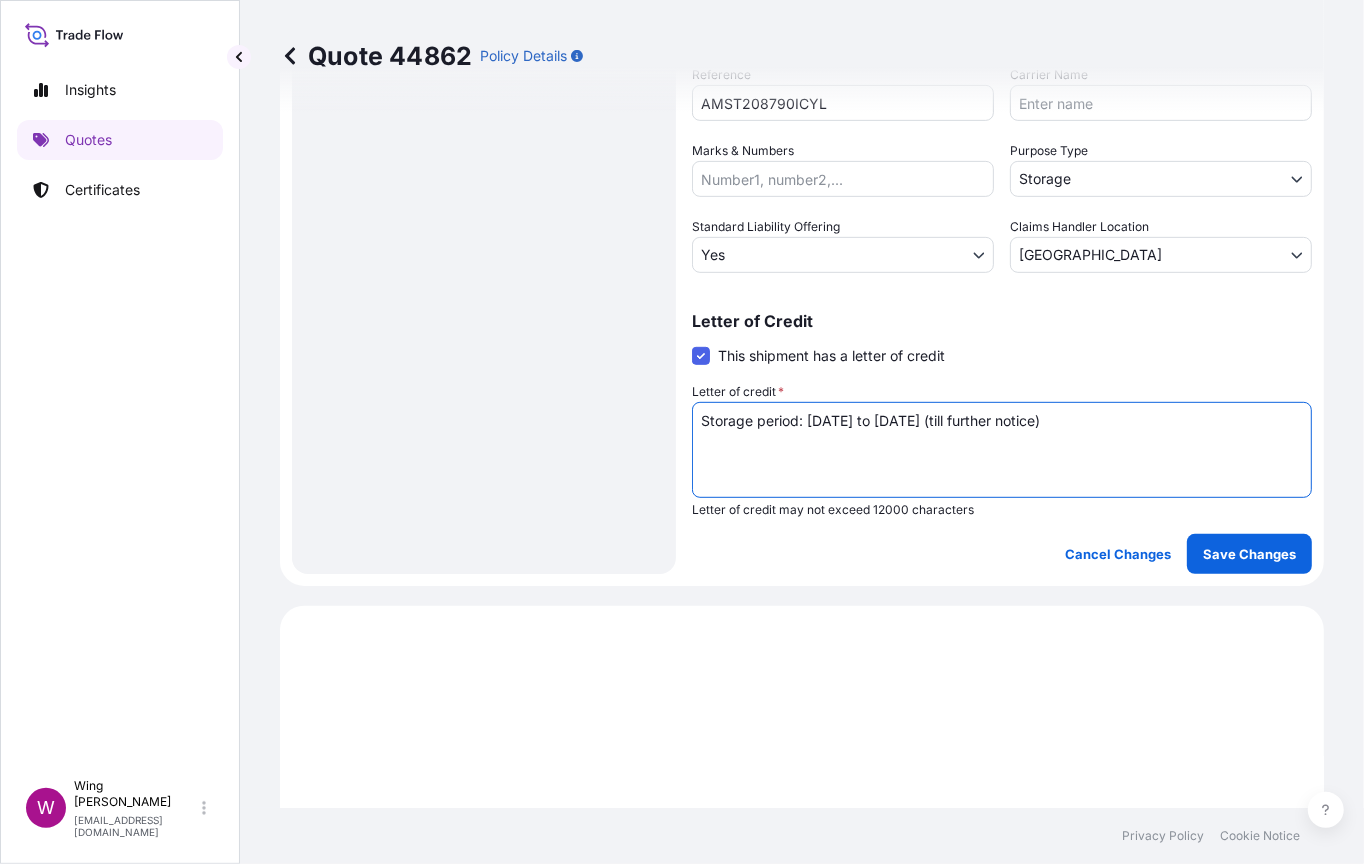 drag, startPoint x: 998, startPoint y: 424, endPoint x: 1142, endPoint y: 417, distance: 144.17004 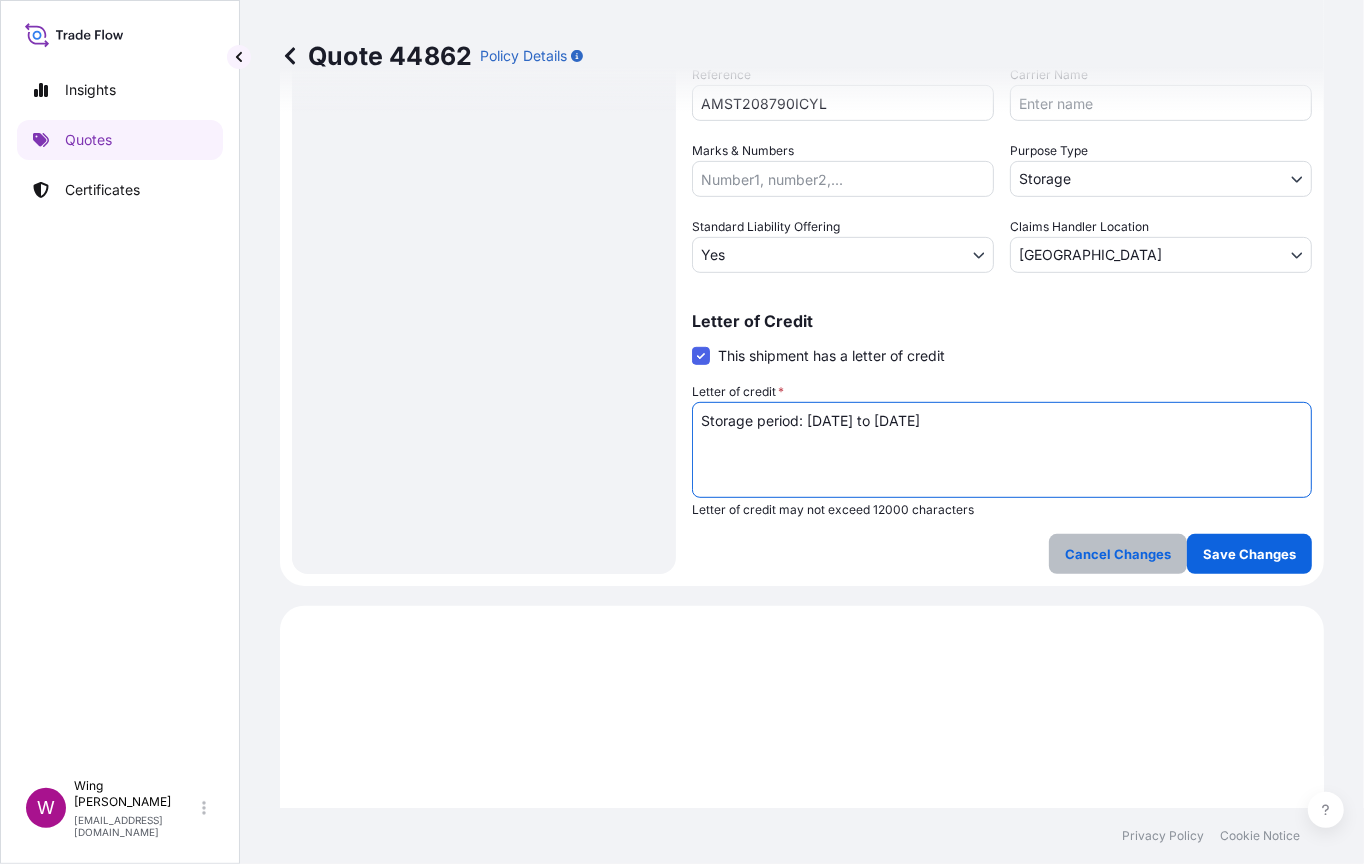 type on "Storage period: [DATE] to [DATE]" 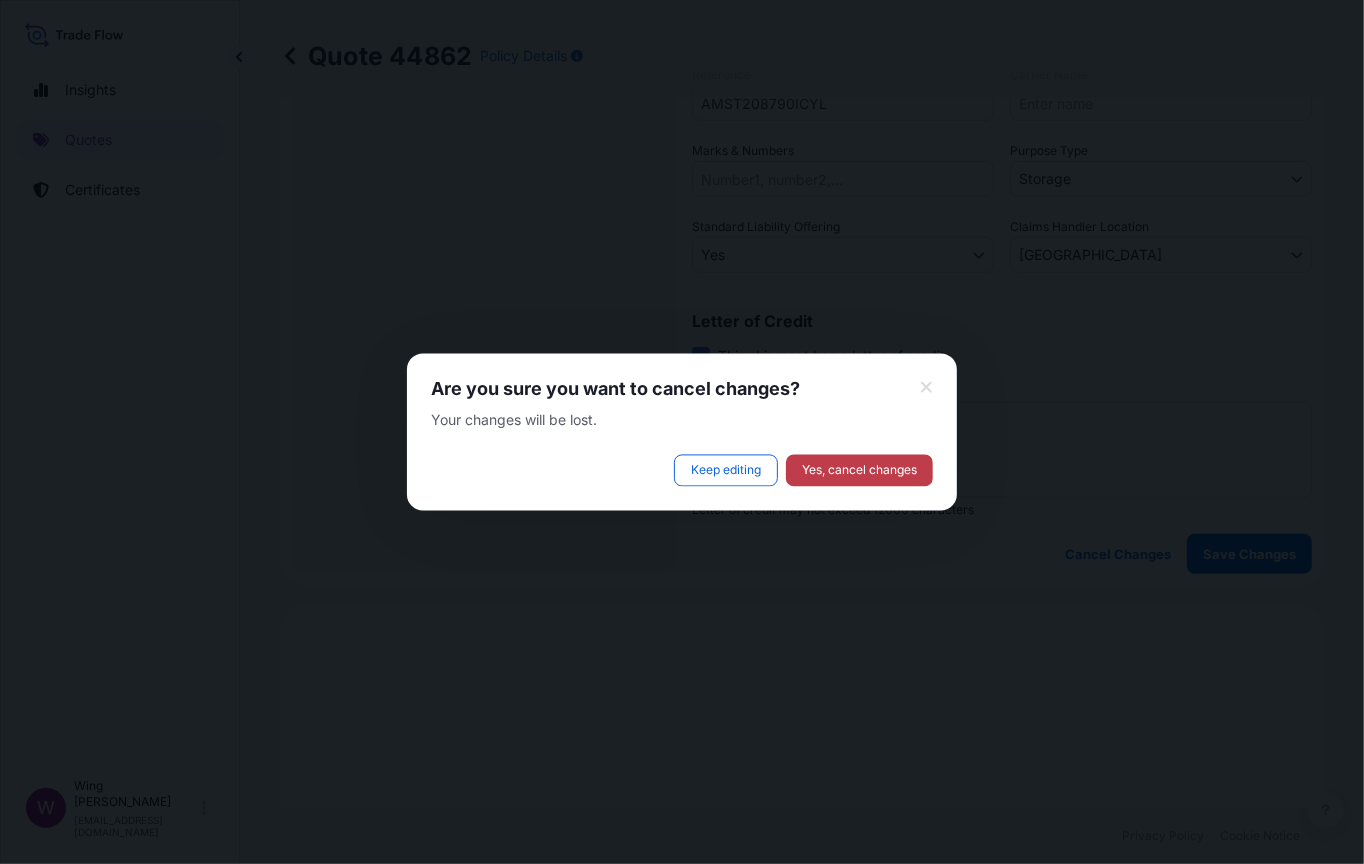 select on "STORAGE" 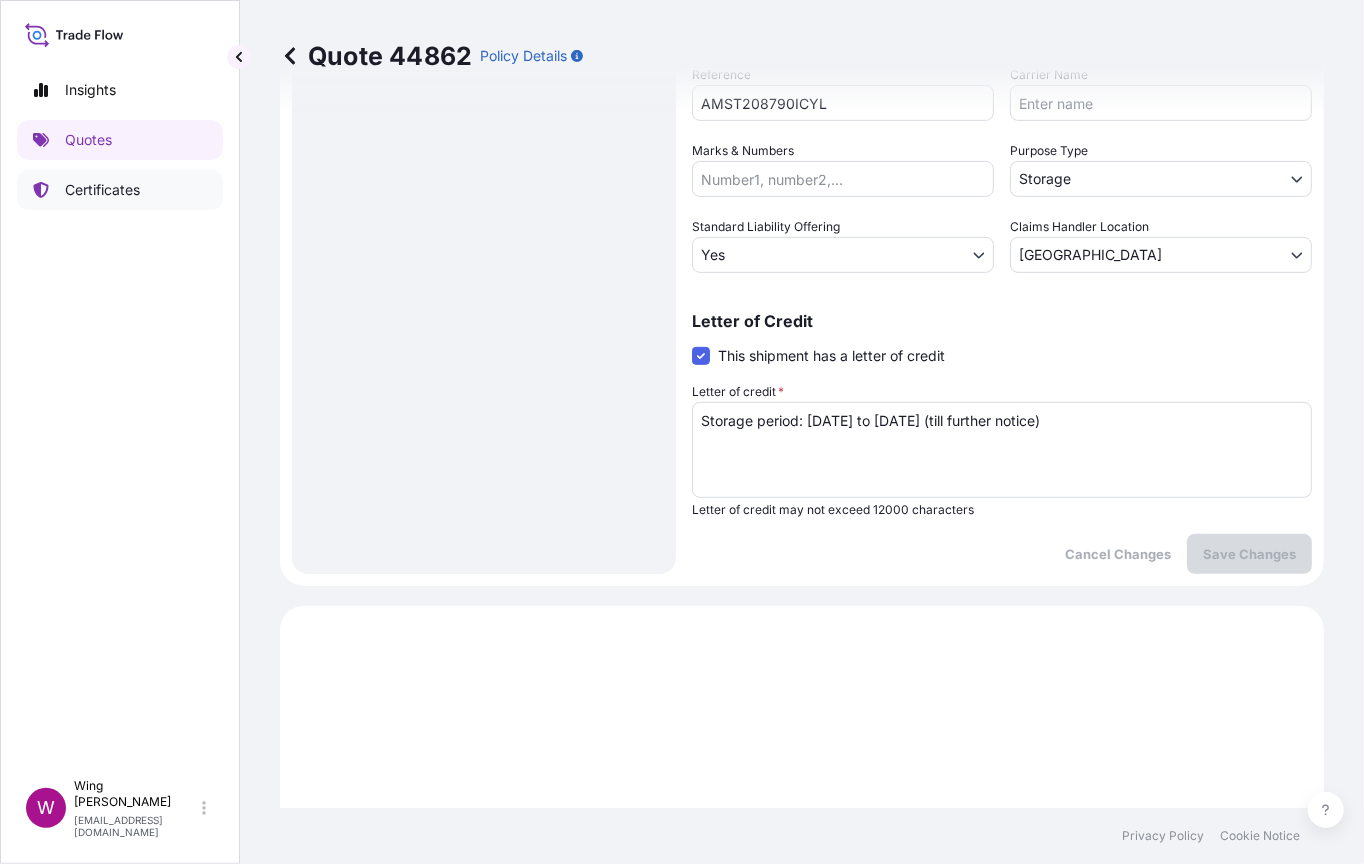 click on "Certificates" at bounding box center (102, 190) 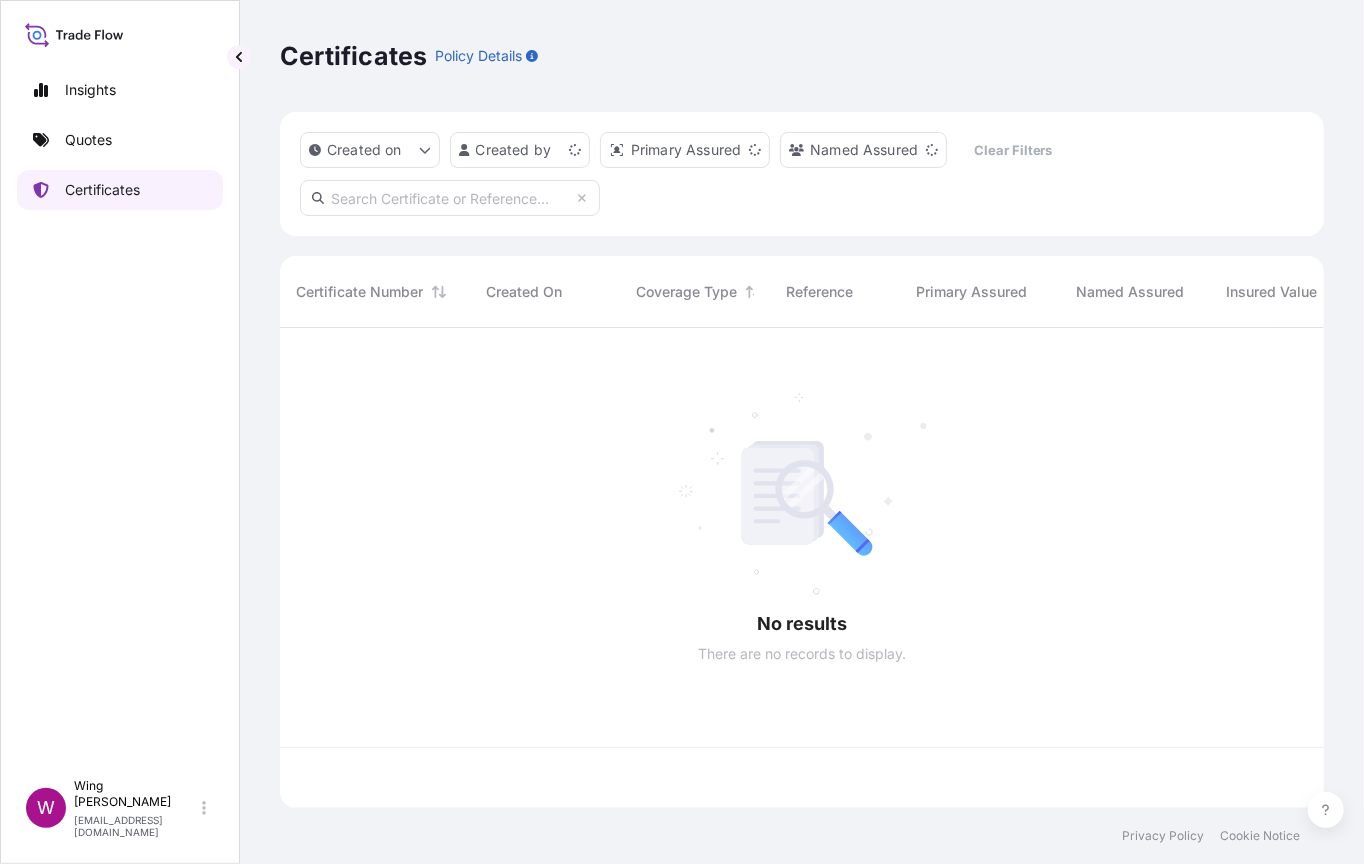 scroll, scrollTop: 0, scrollLeft: 0, axis: both 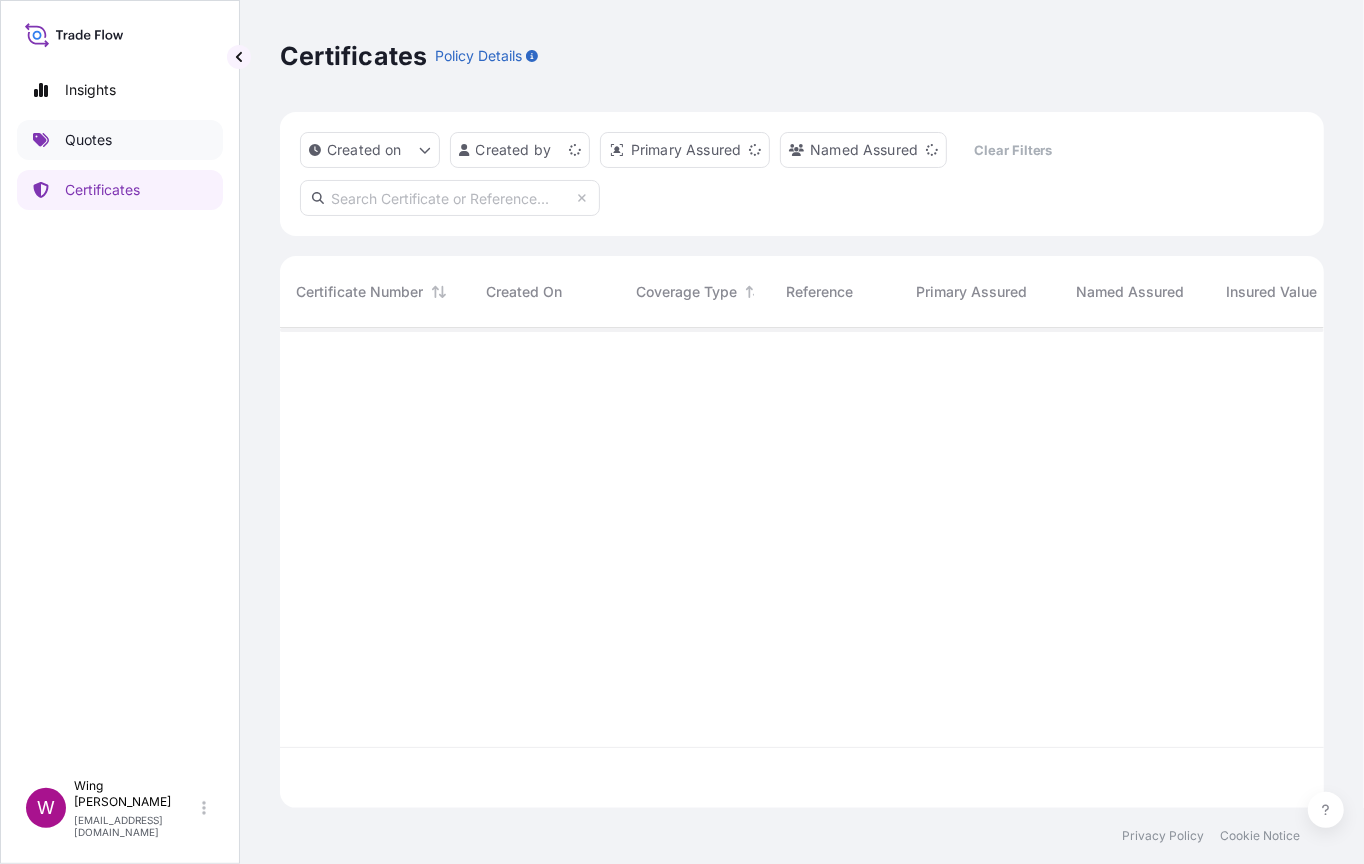 click on "Quotes" at bounding box center [88, 140] 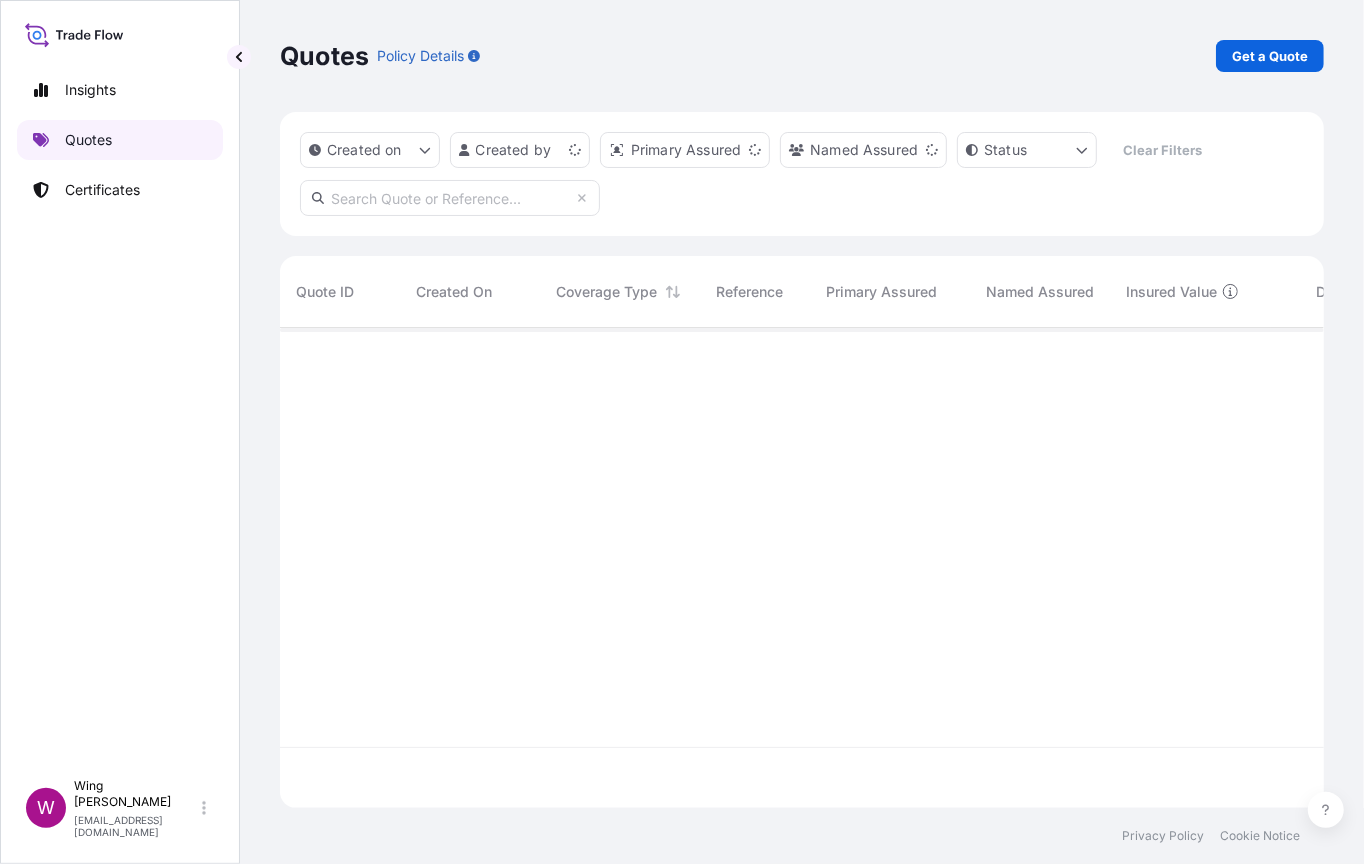 scroll, scrollTop: 21, scrollLeft: 21, axis: both 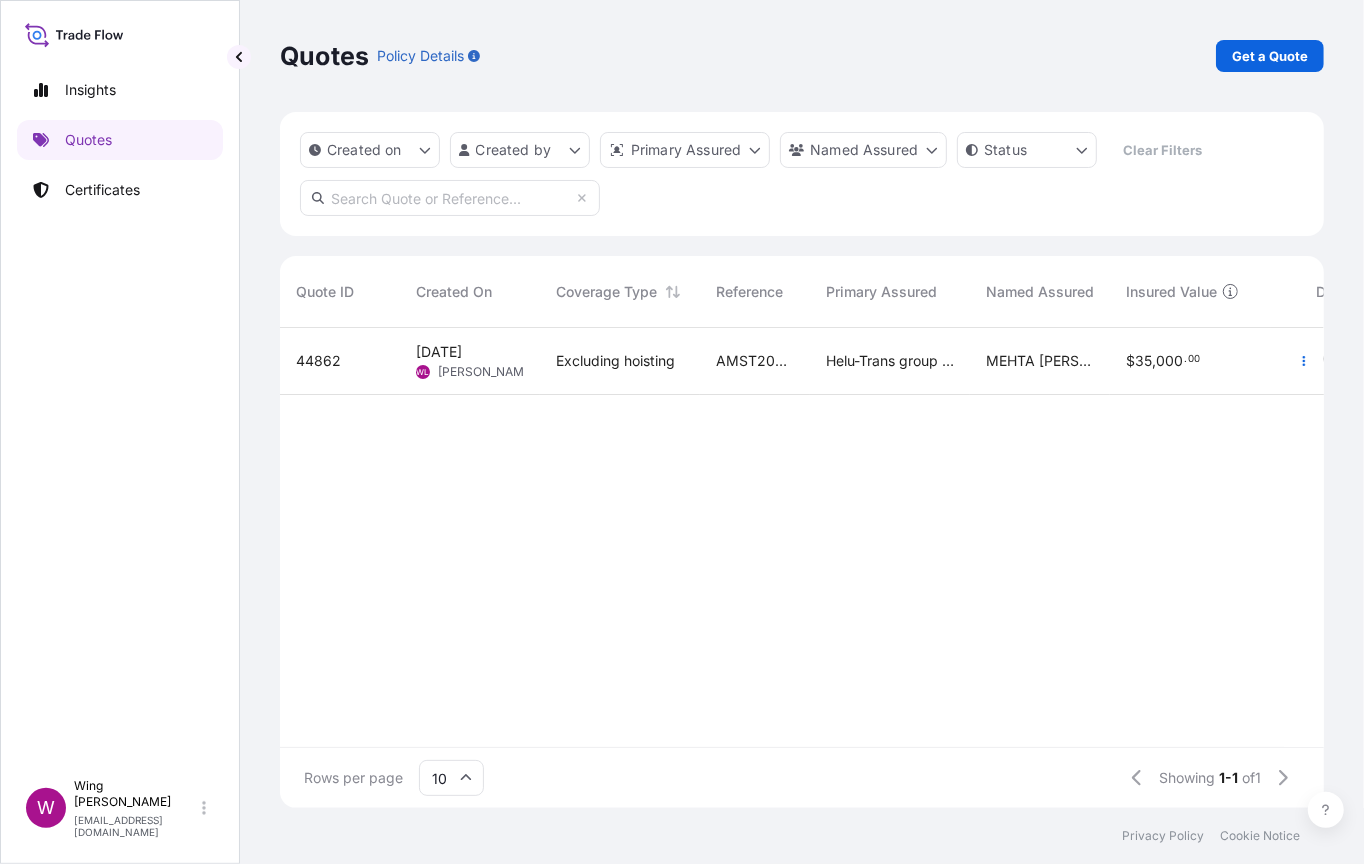 click on "[DATE] [PERSON_NAME] [PERSON_NAME]" at bounding box center (470, 361) 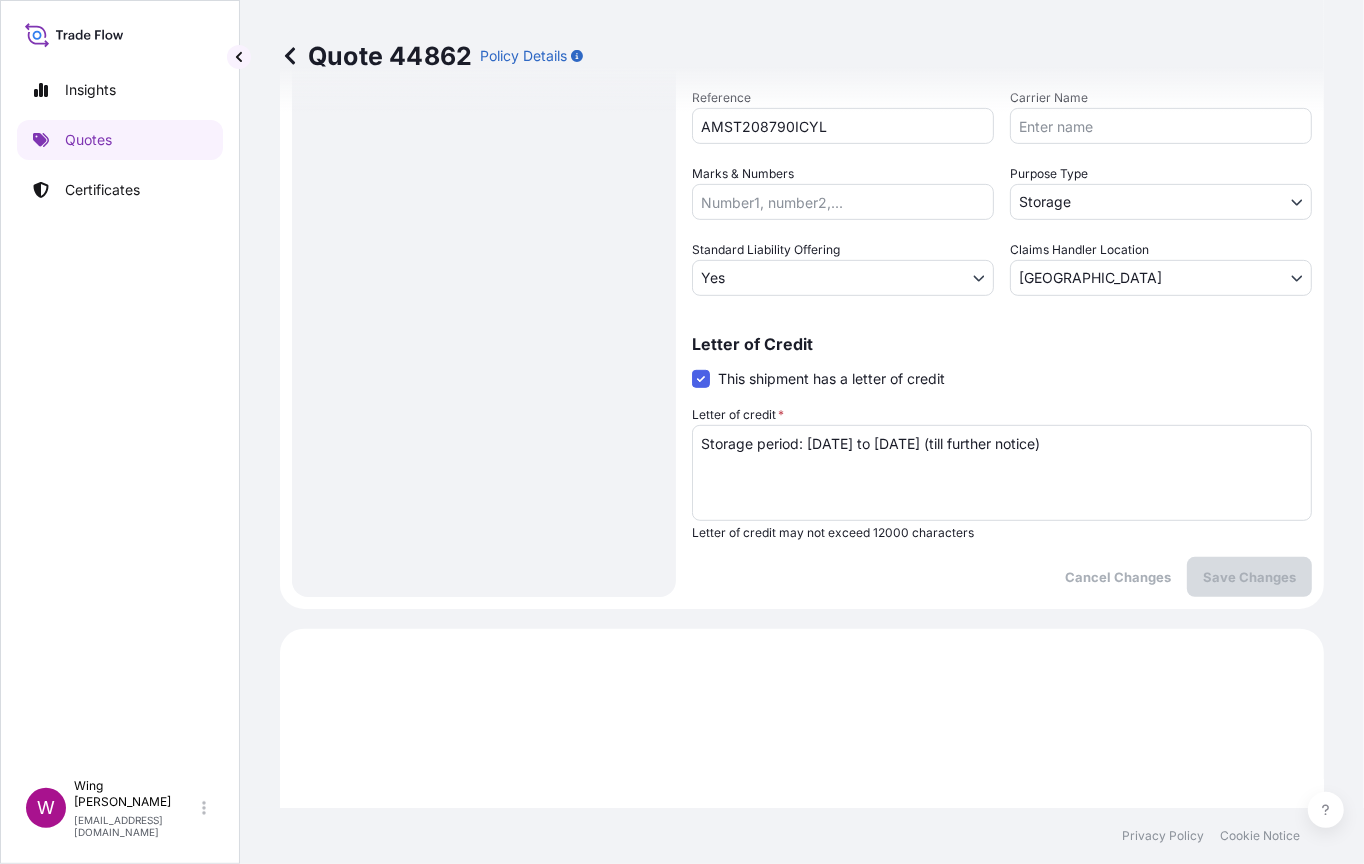 scroll, scrollTop: 504, scrollLeft: 0, axis: vertical 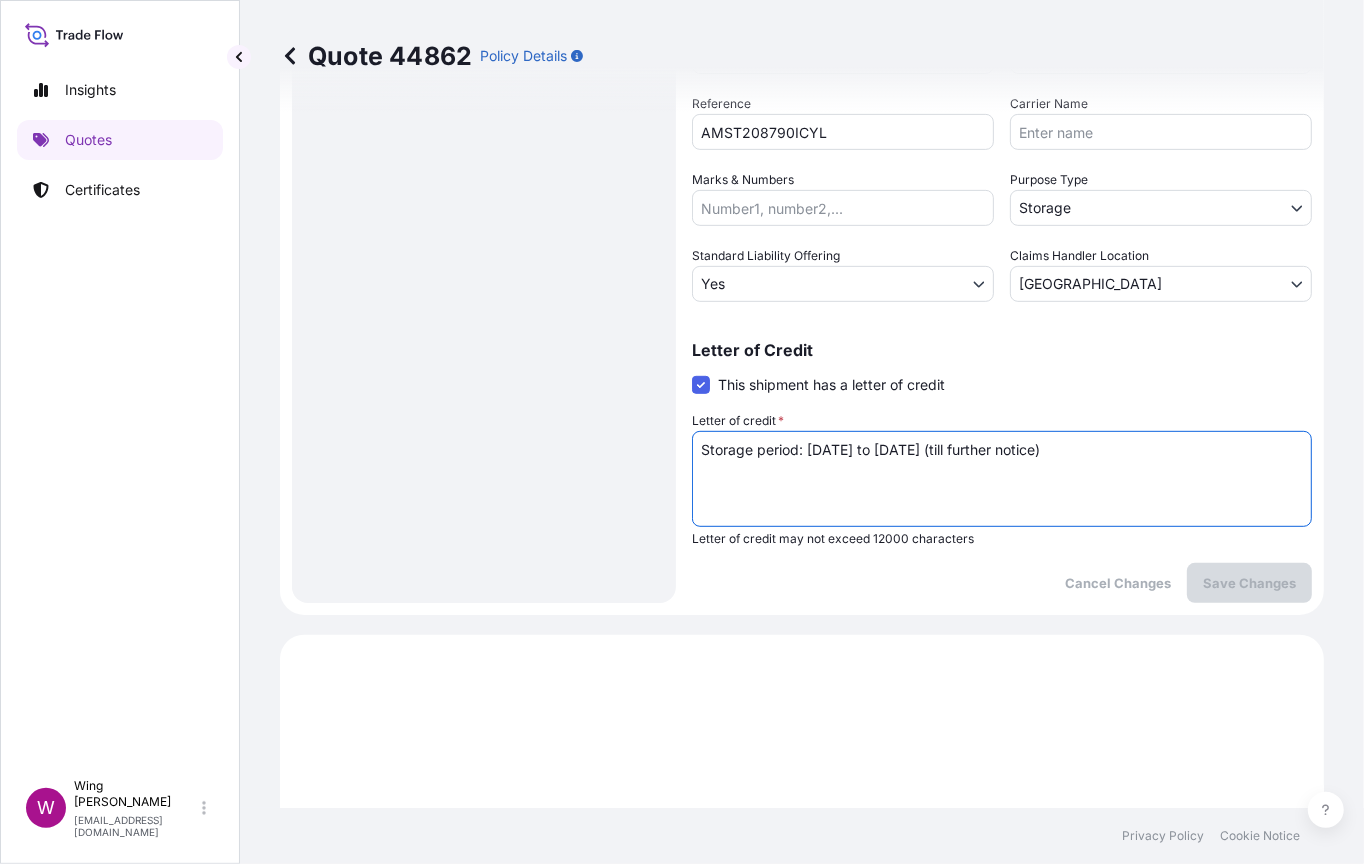 drag, startPoint x: 999, startPoint y: 449, endPoint x: 1169, endPoint y: 447, distance: 170.01176 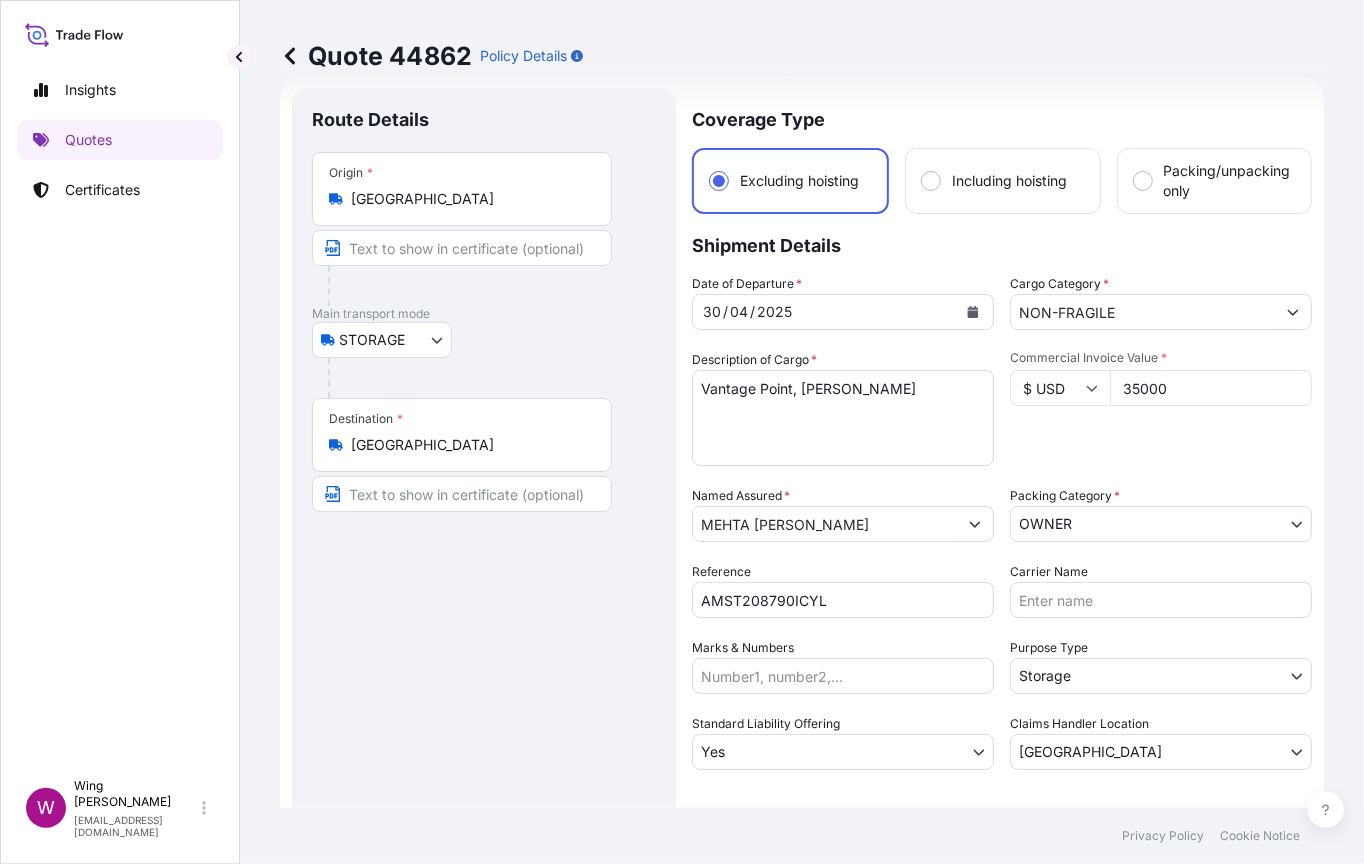 scroll, scrollTop: 0, scrollLeft: 0, axis: both 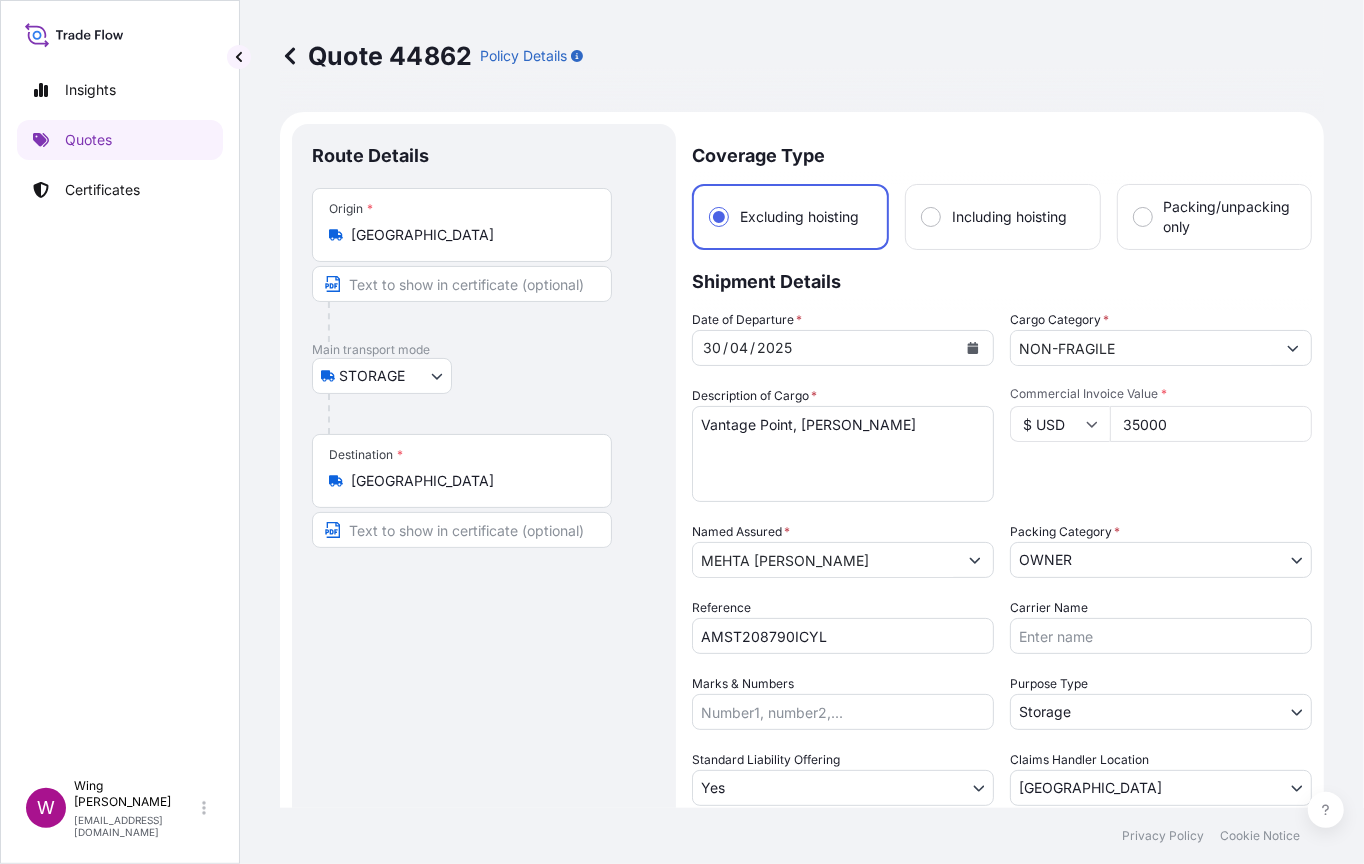 type on "Storage period: [DATE] to [DATE]" 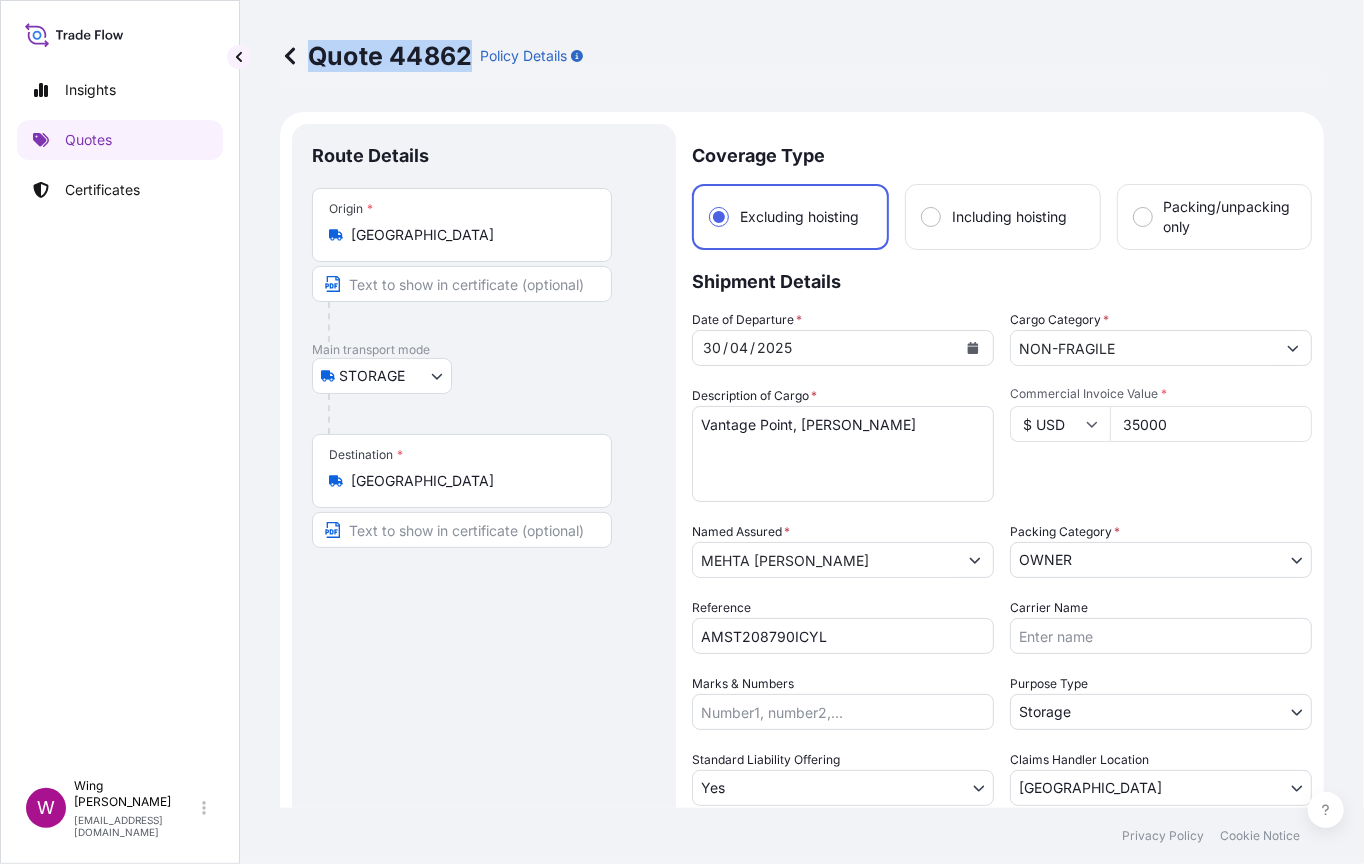 drag, startPoint x: 469, startPoint y: 53, endPoint x: 311, endPoint y: 56, distance: 158.02847 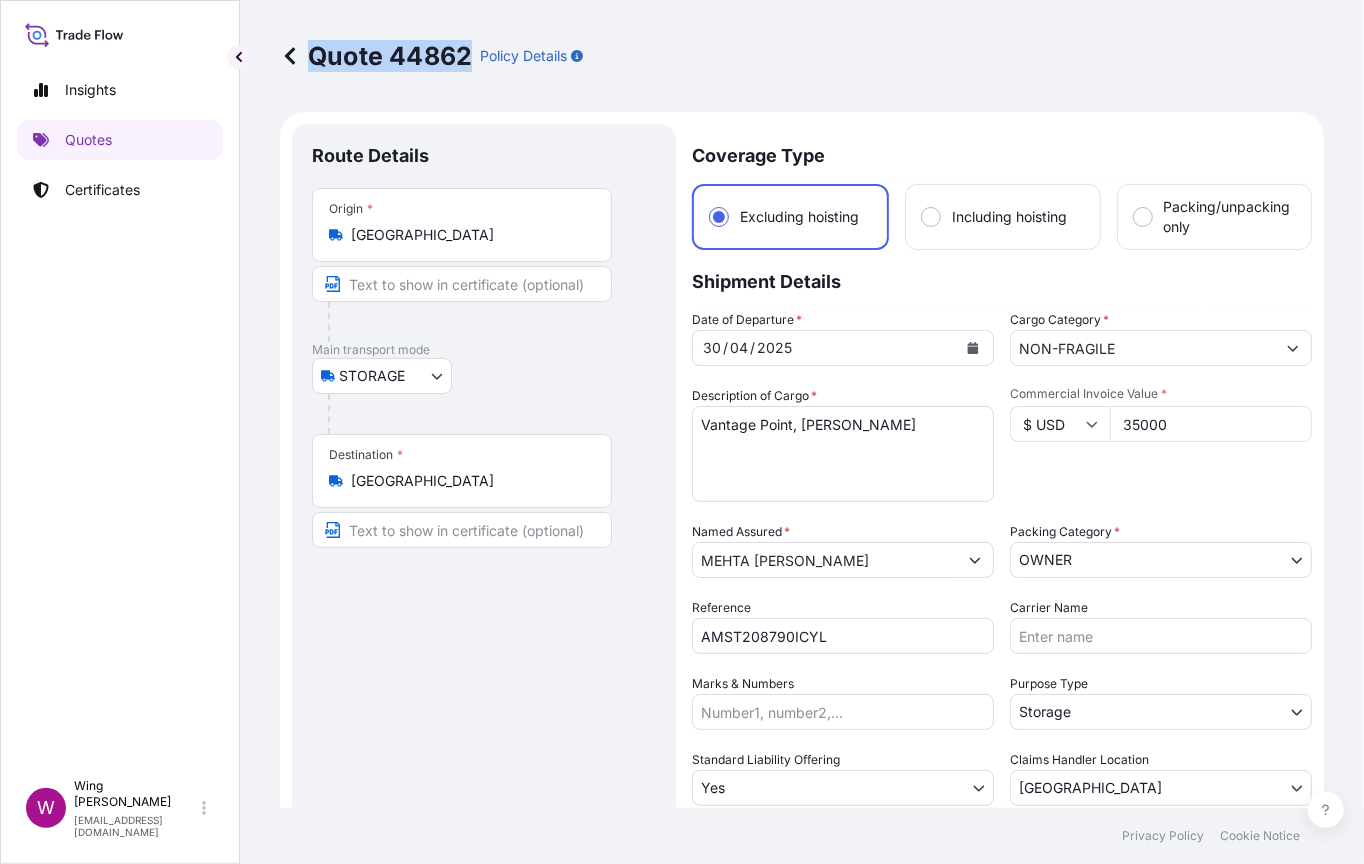 click on "Quote 44862" at bounding box center [376, 56] 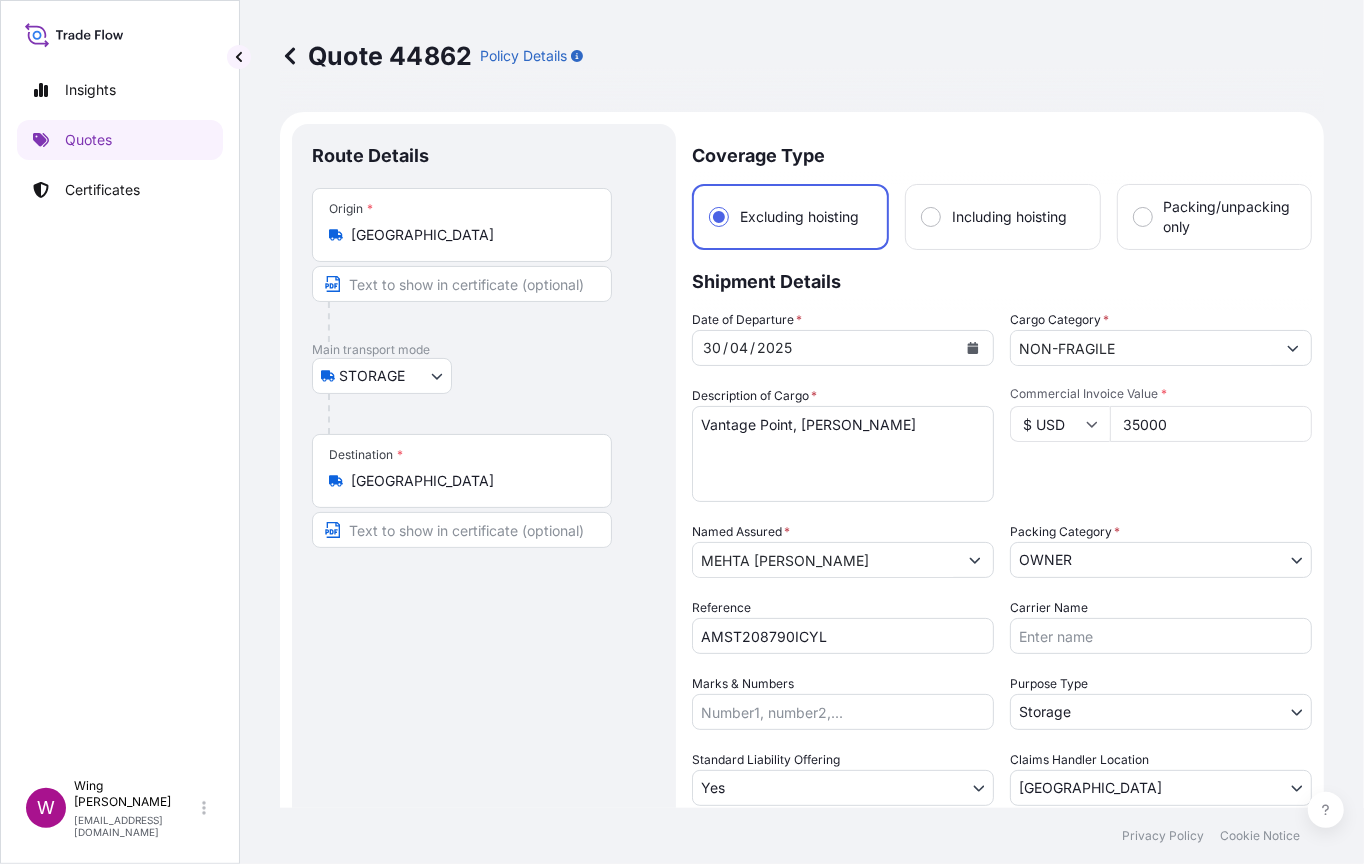 click on "Route Details Place of loading Road / [GEOGRAPHIC_DATA] / Inland Origin * [GEOGRAPHIC_DATA] Main transport mode STORAGE COURIER INSTALLATION LAND SEA AIR STORAGE Destination * [GEOGRAPHIC_DATA] / Inland Place of Discharge" at bounding box center (484, 615) 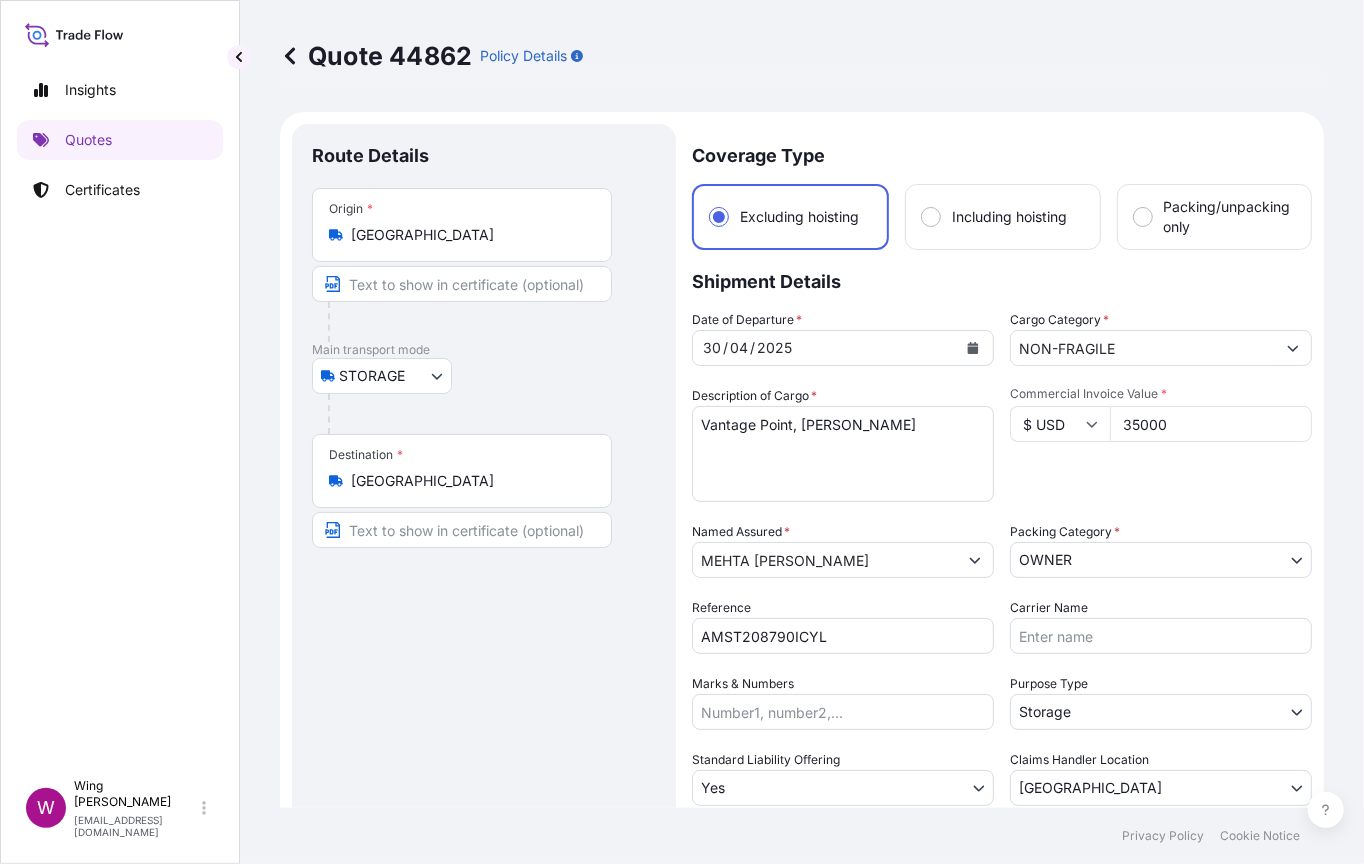 click on "Route Details Place of loading Road / [GEOGRAPHIC_DATA] / Inland Origin * [GEOGRAPHIC_DATA] Main transport mode STORAGE COURIER INSTALLATION LAND SEA AIR STORAGE Destination * [GEOGRAPHIC_DATA] / Inland Place of Discharge" at bounding box center (484, 615) 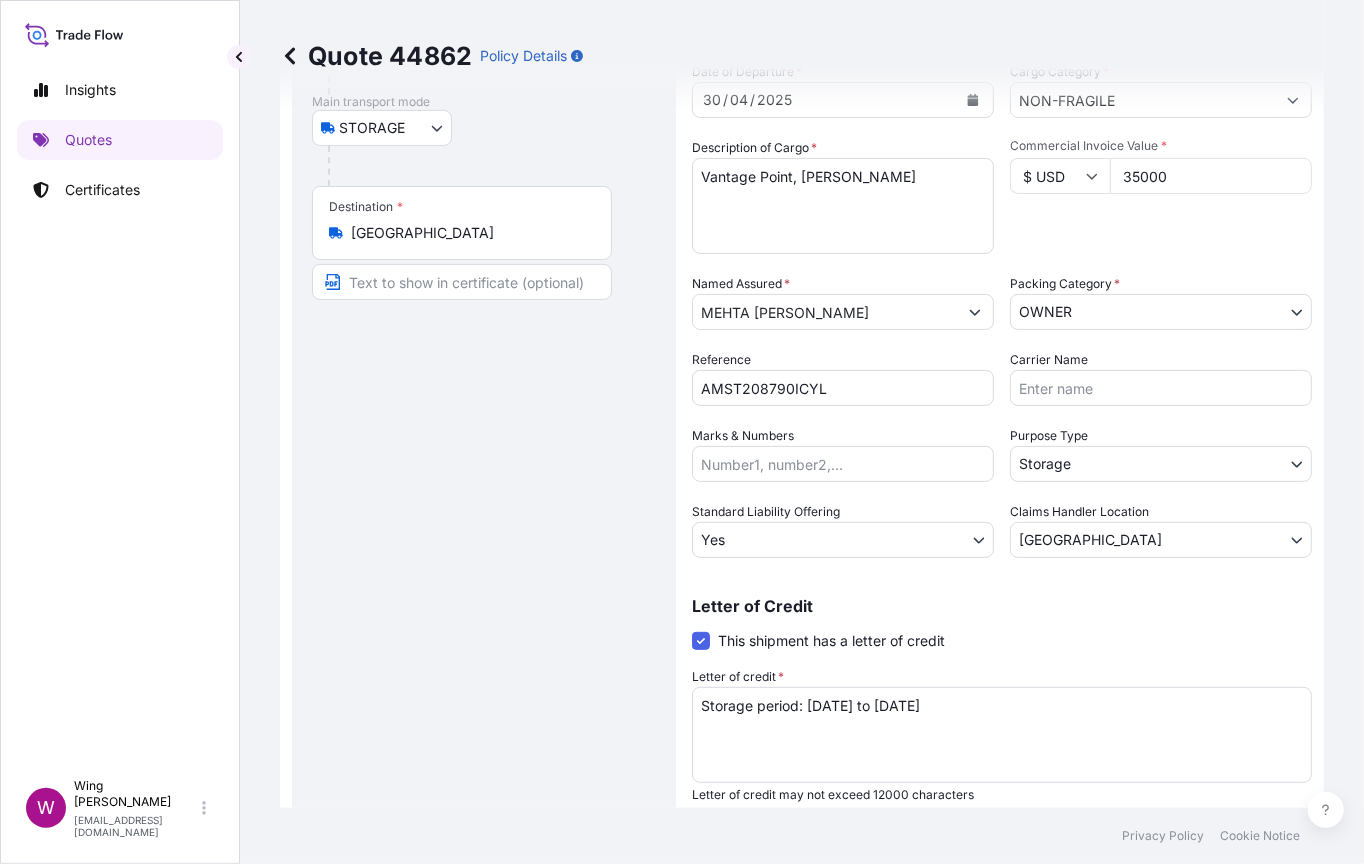 scroll, scrollTop: 400, scrollLeft: 0, axis: vertical 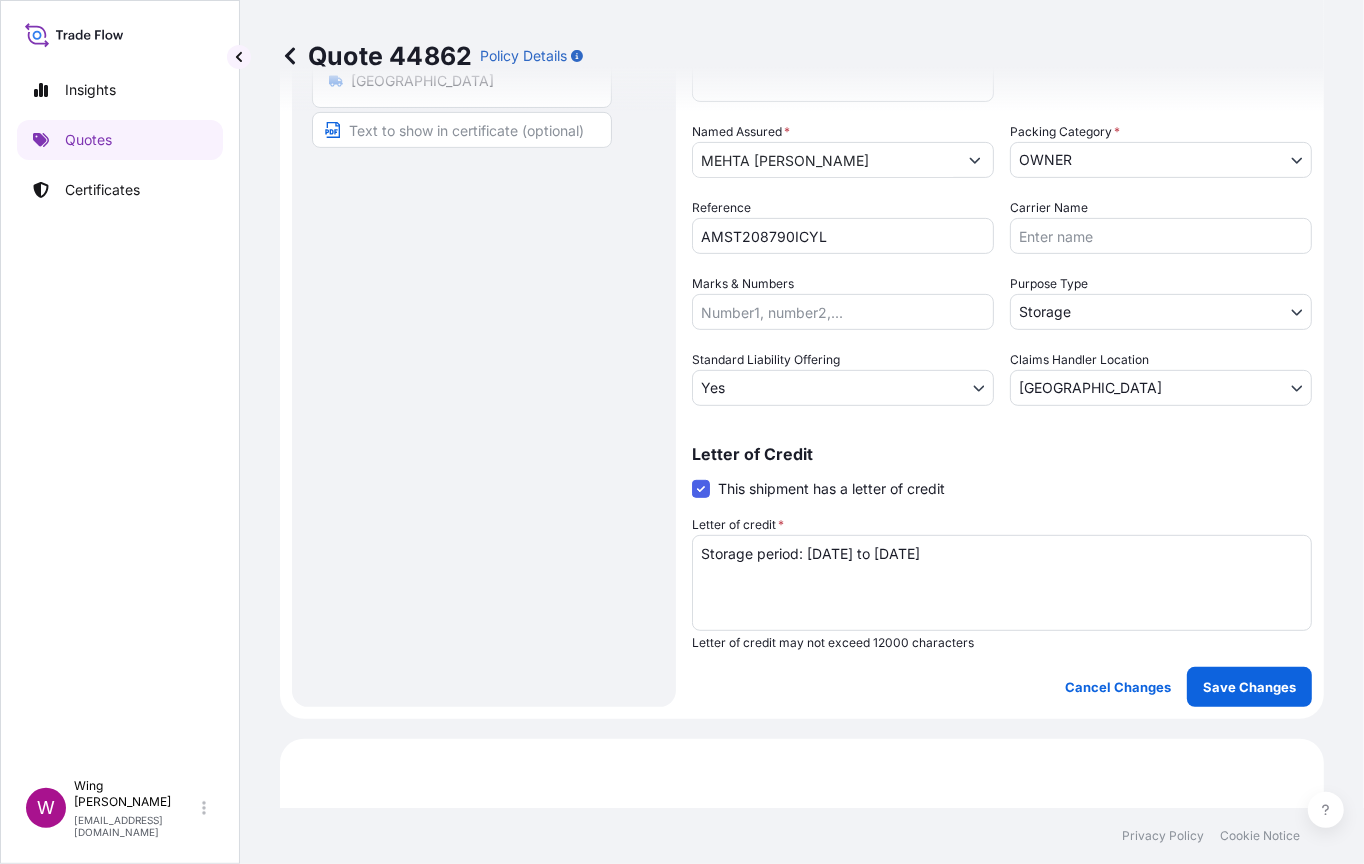 click on "Route Details Place of loading Road / [GEOGRAPHIC_DATA] / Inland Origin * [GEOGRAPHIC_DATA] Main transport mode STORAGE COURIER INSTALLATION LAND SEA AIR STORAGE Destination * [GEOGRAPHIC_DATA] / Inland Place of Discharge" at bounding box center (484, 215) 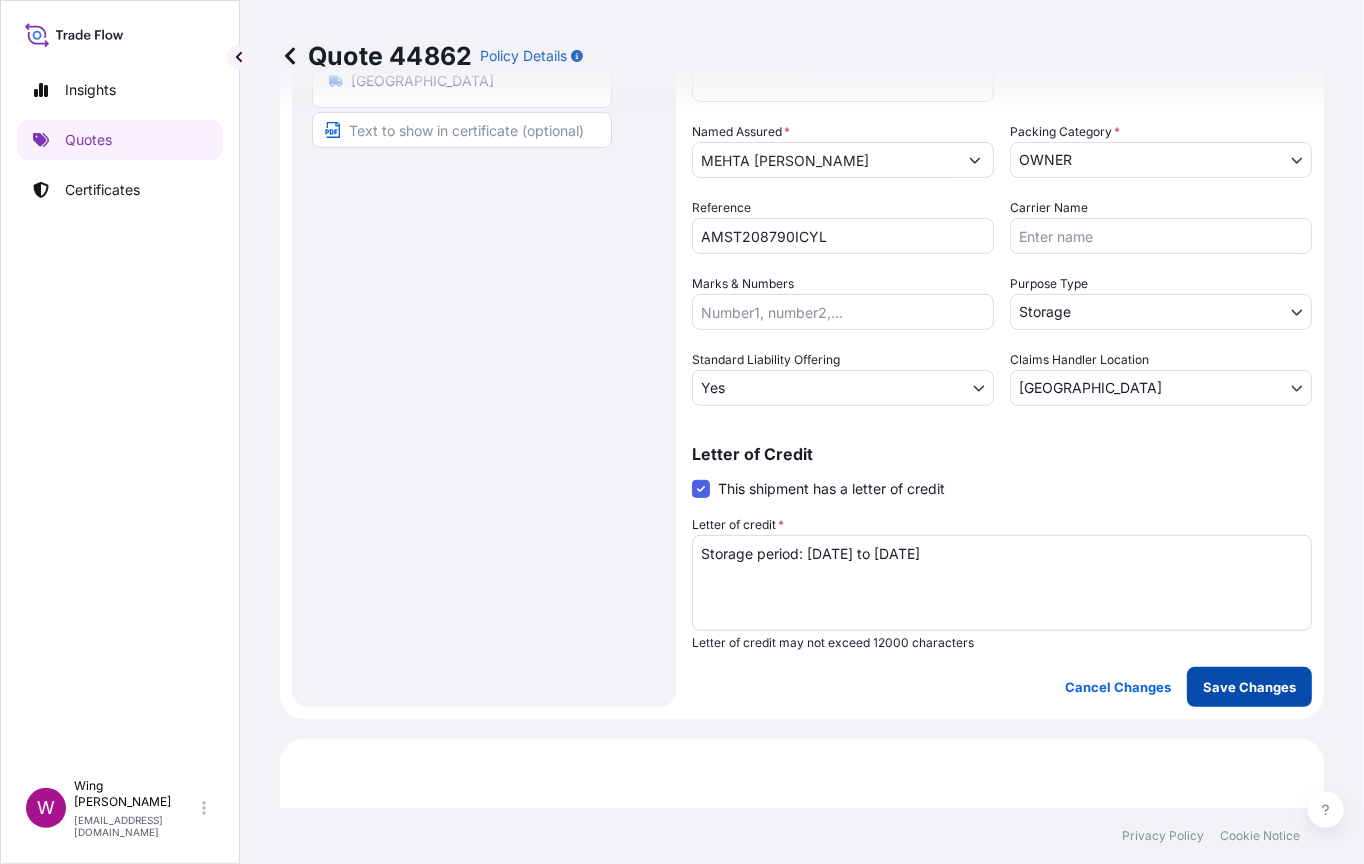 click on "Save Changes" at bounding box center [1249, 687] 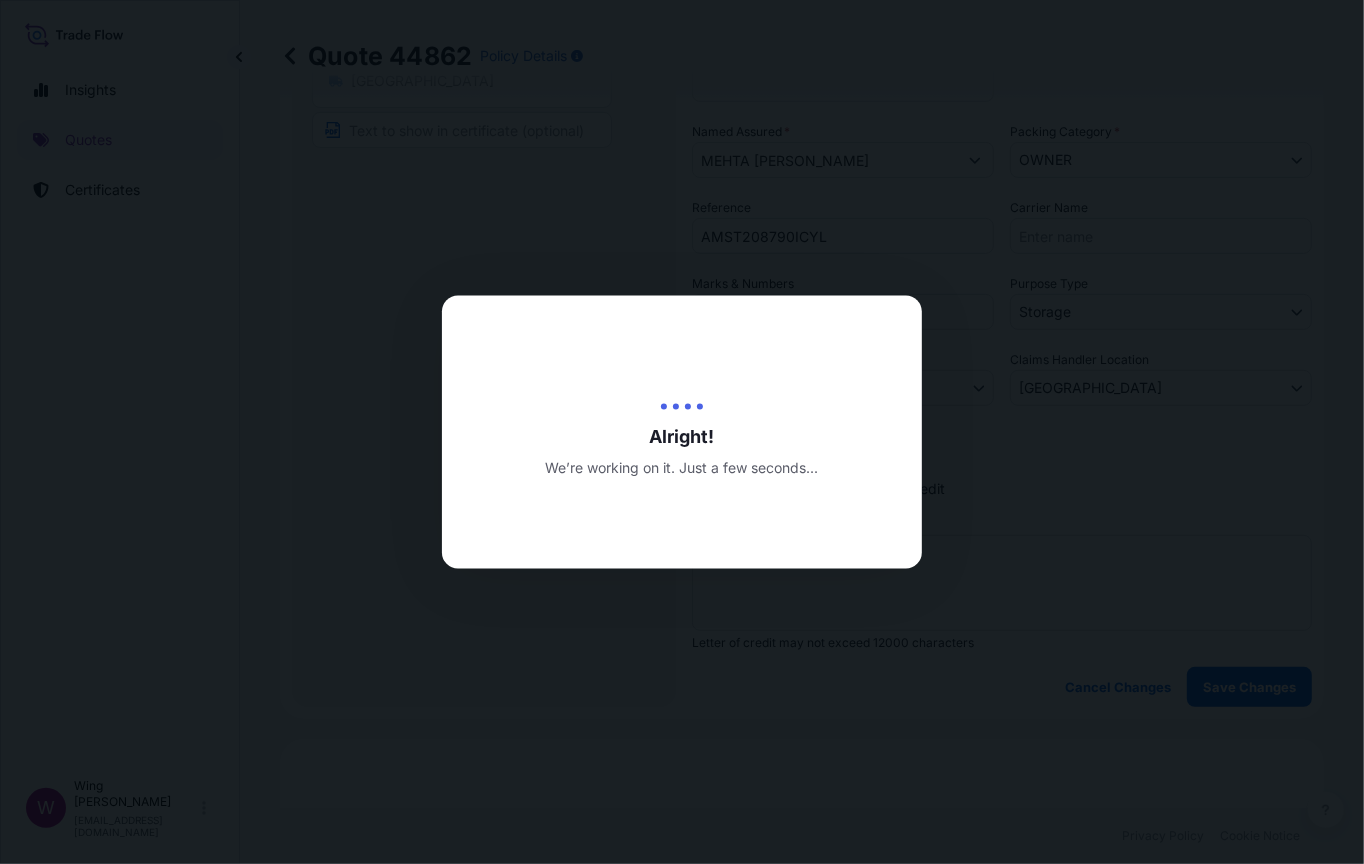 type on "[DATE]" 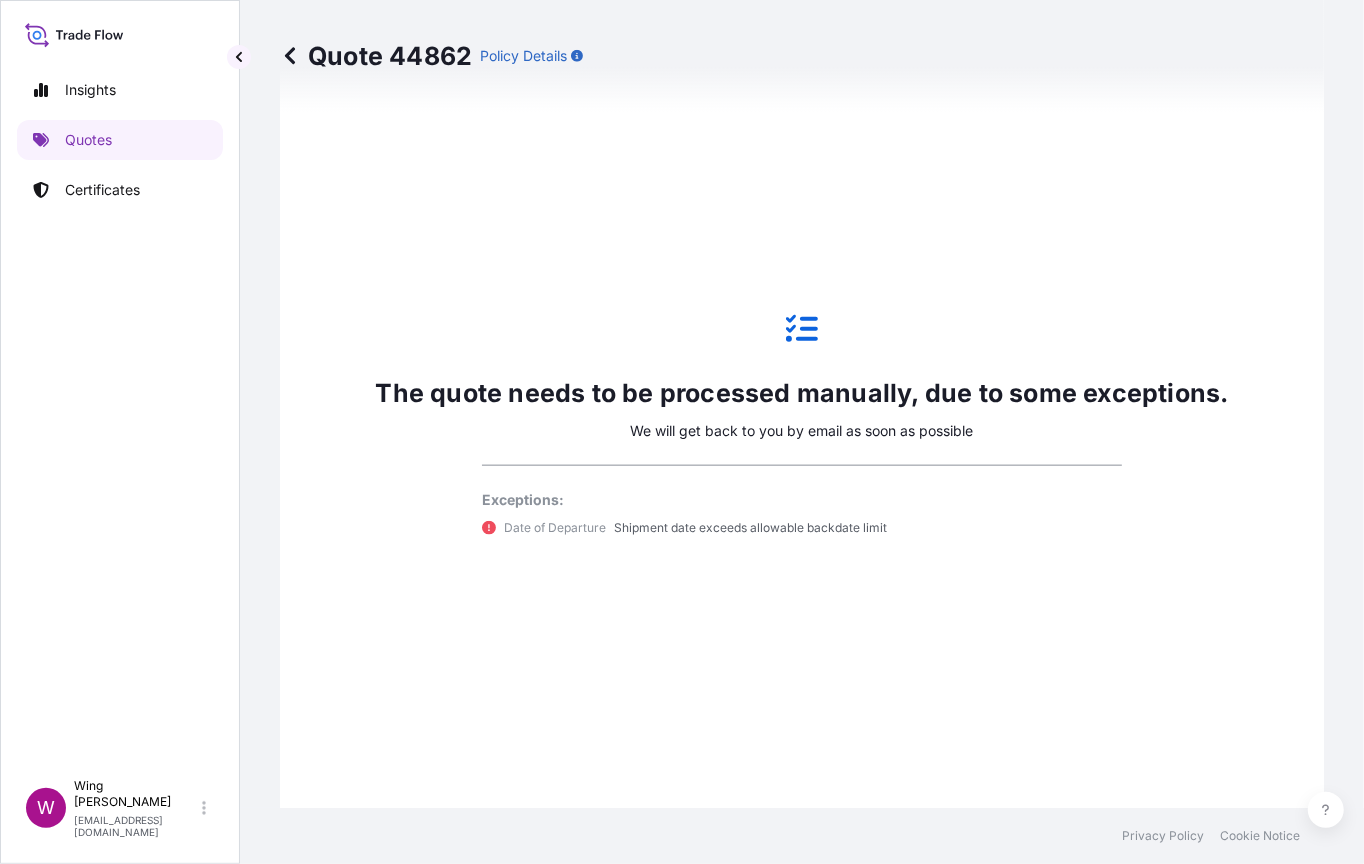 select on "STORAGE" 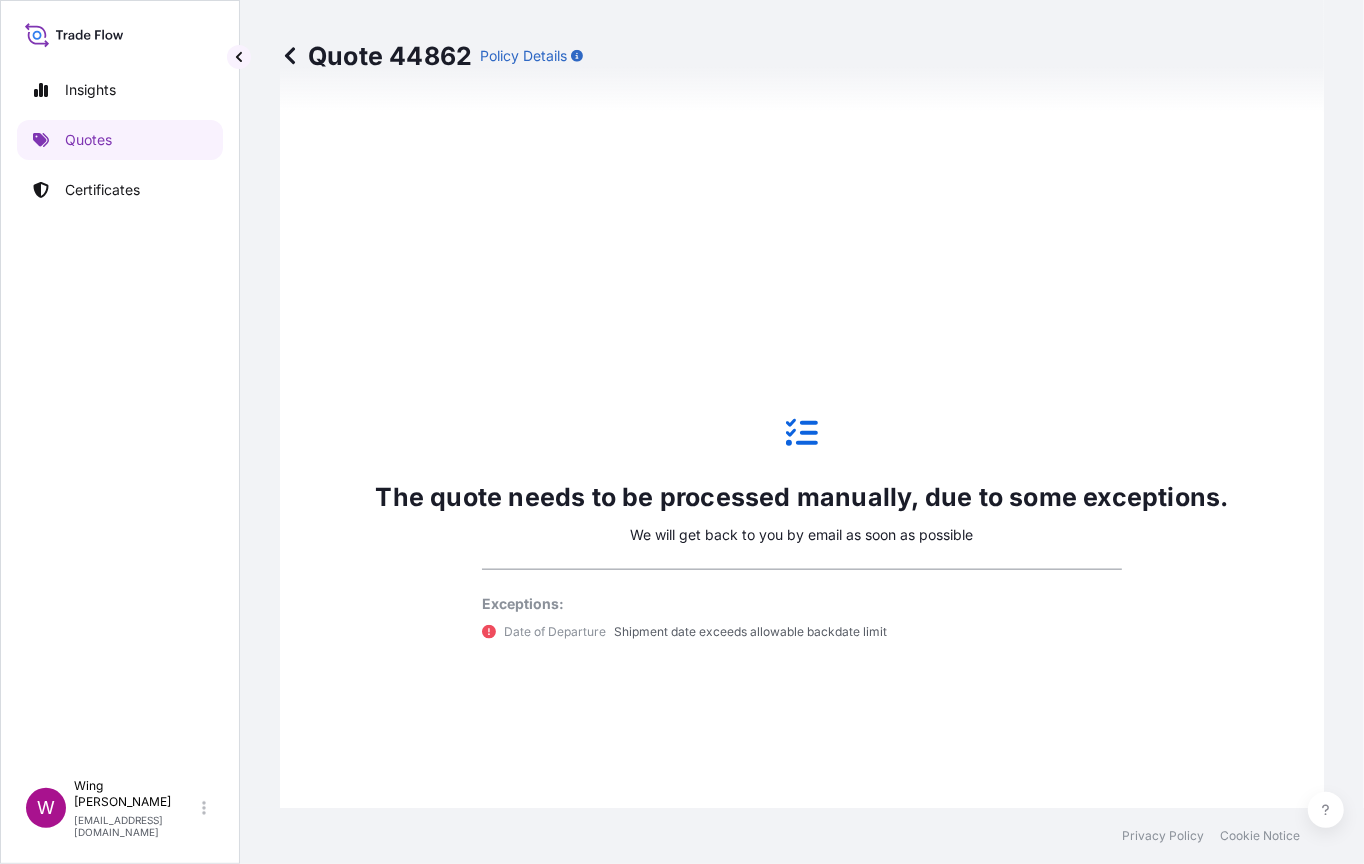 scroll, scrollTop: 1425, scrollLeft: 0, axis: vertical 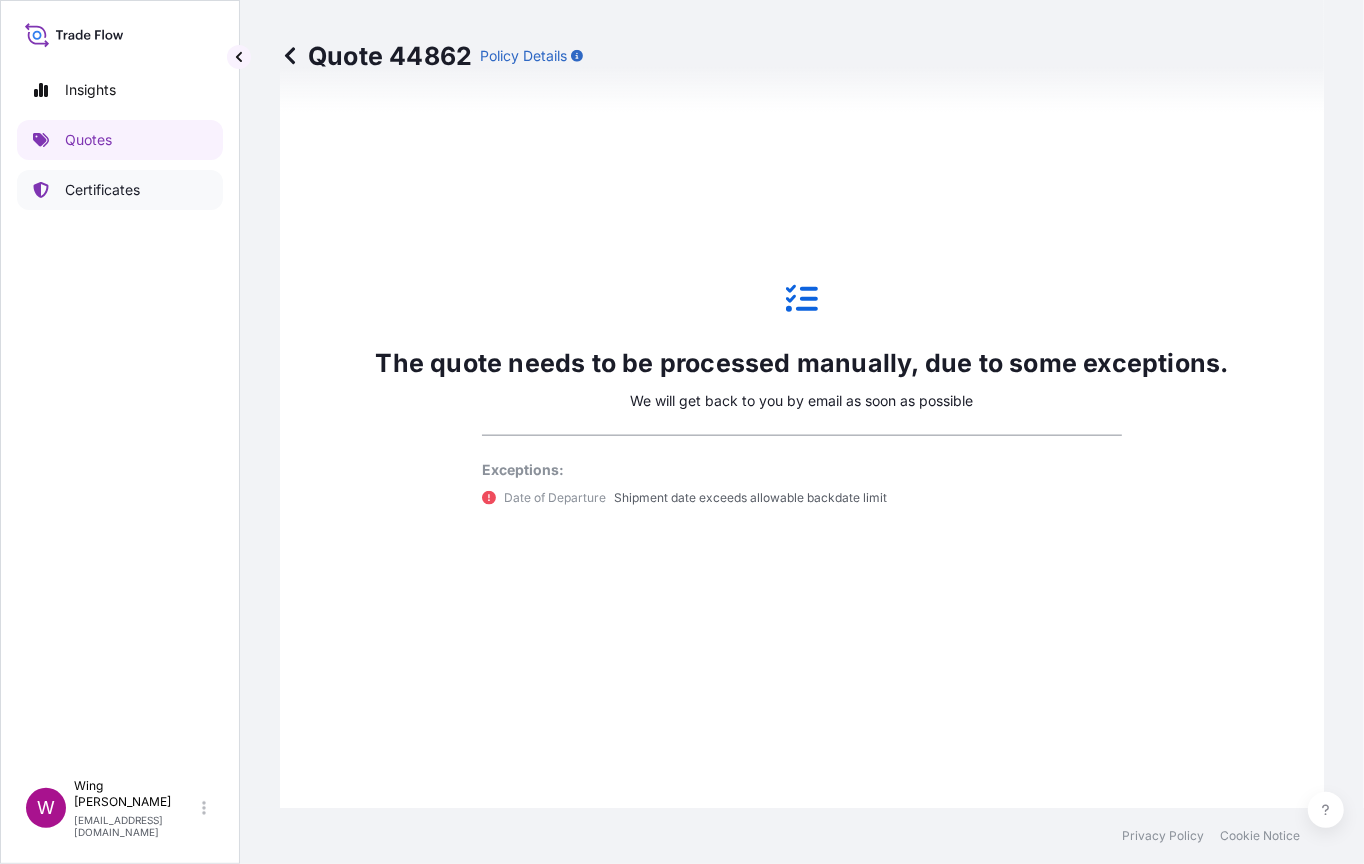 click on "Certificates" at bounding box center (102, 190) 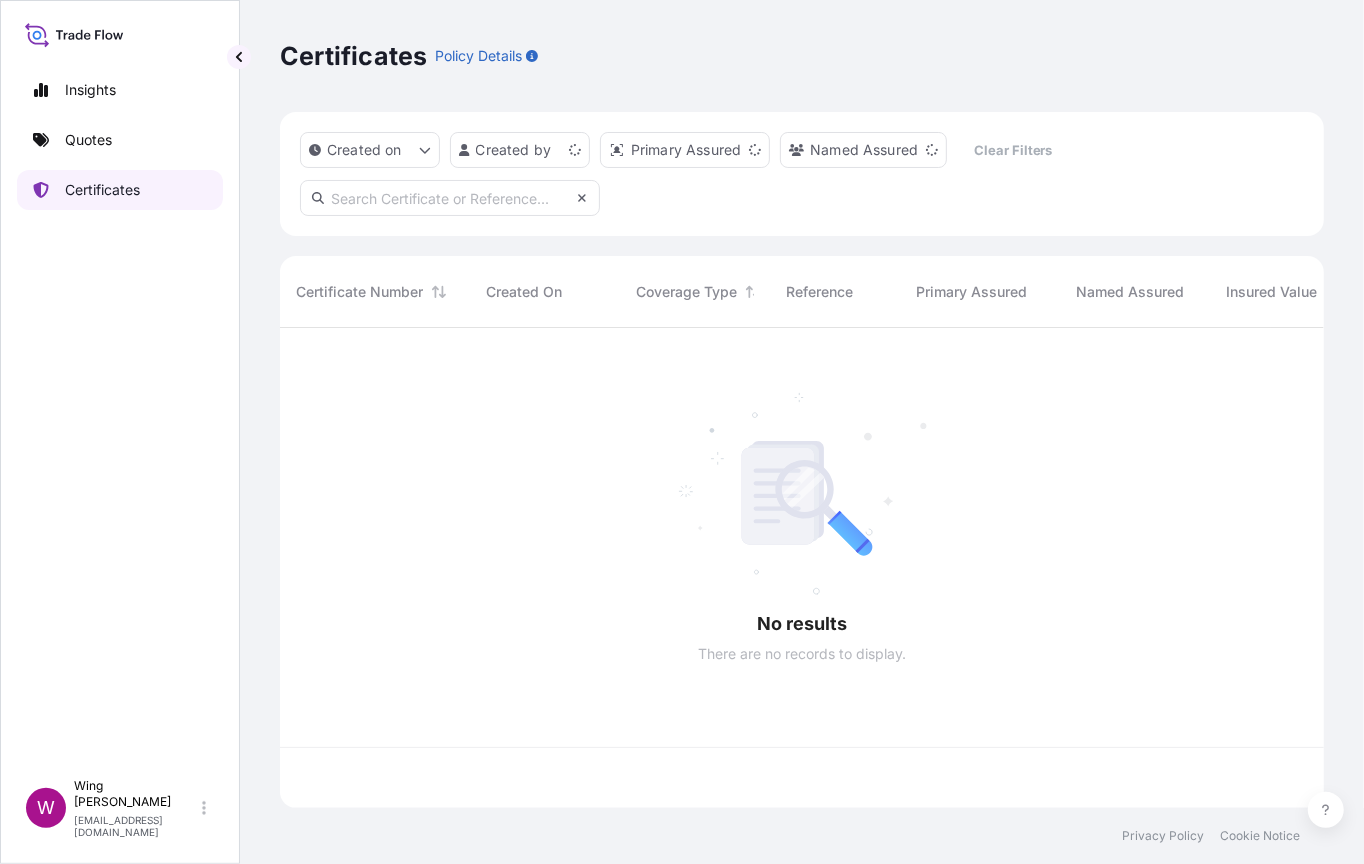 scroll, scrollTop: 0, scrollLeft: 0, axis: both 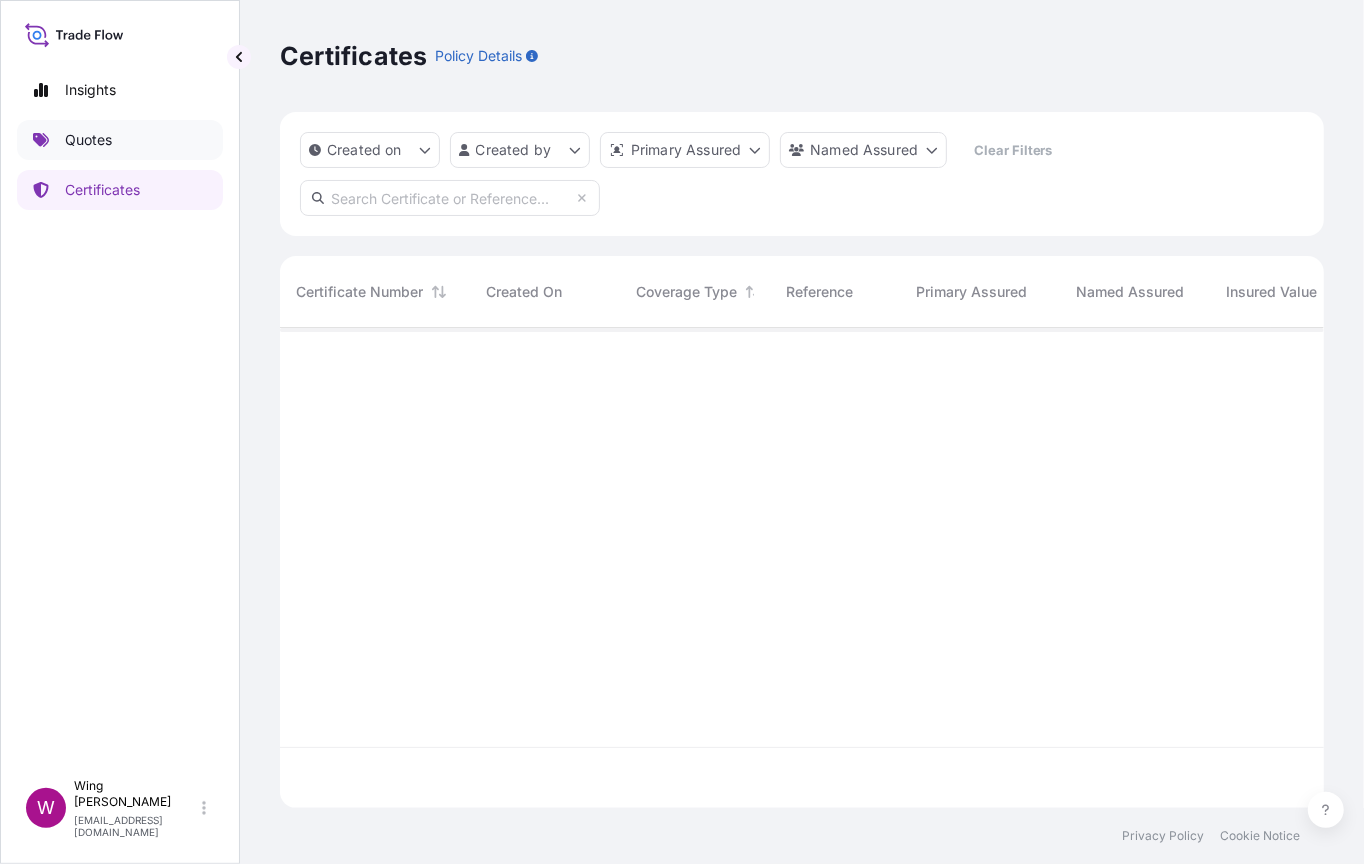 click on "Quotes" at bounding box center (88, 140) 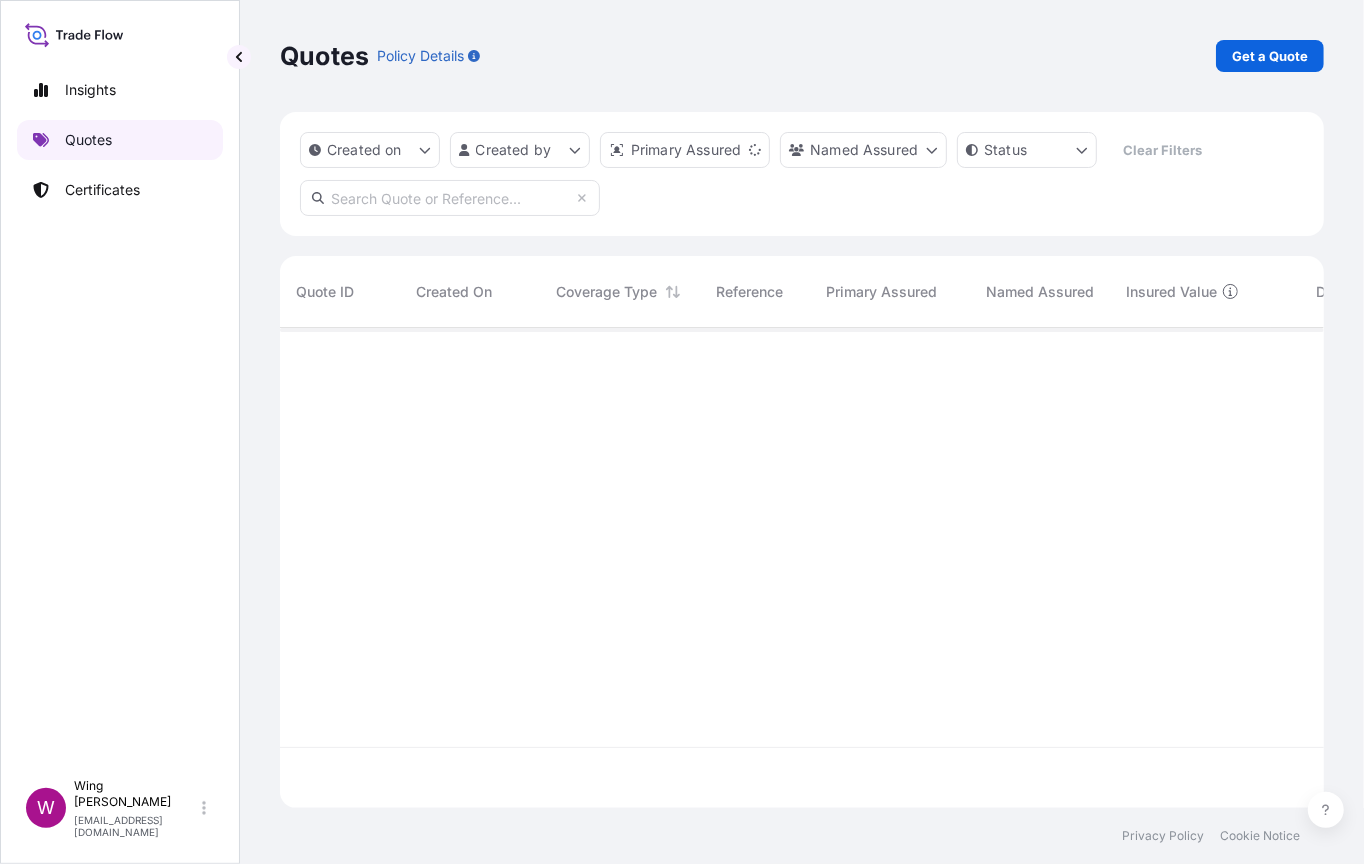 scroll, scrollTop: 21, scrollLeft: 21, axis: both 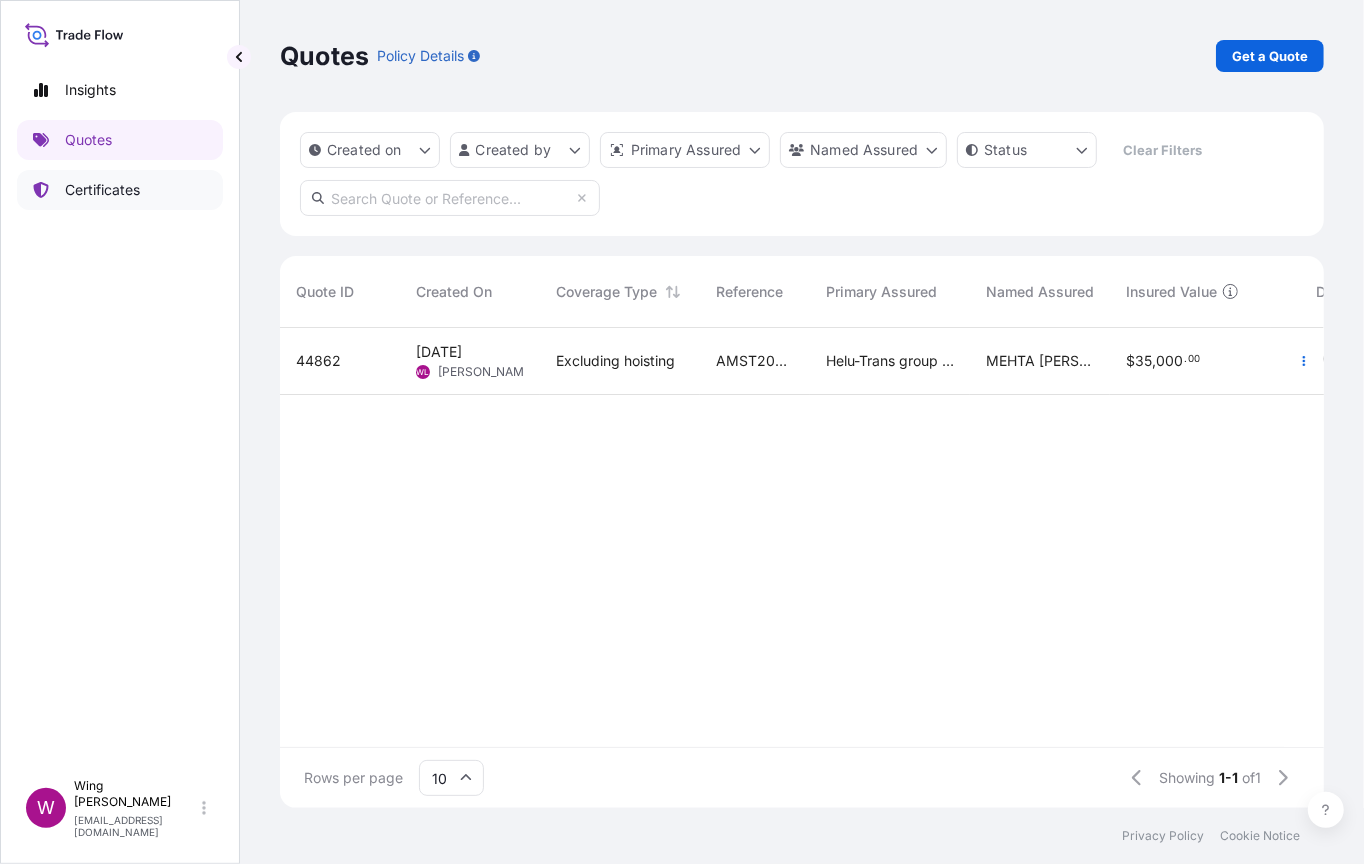 click on "Certificates" at bounding box center (102, 190) 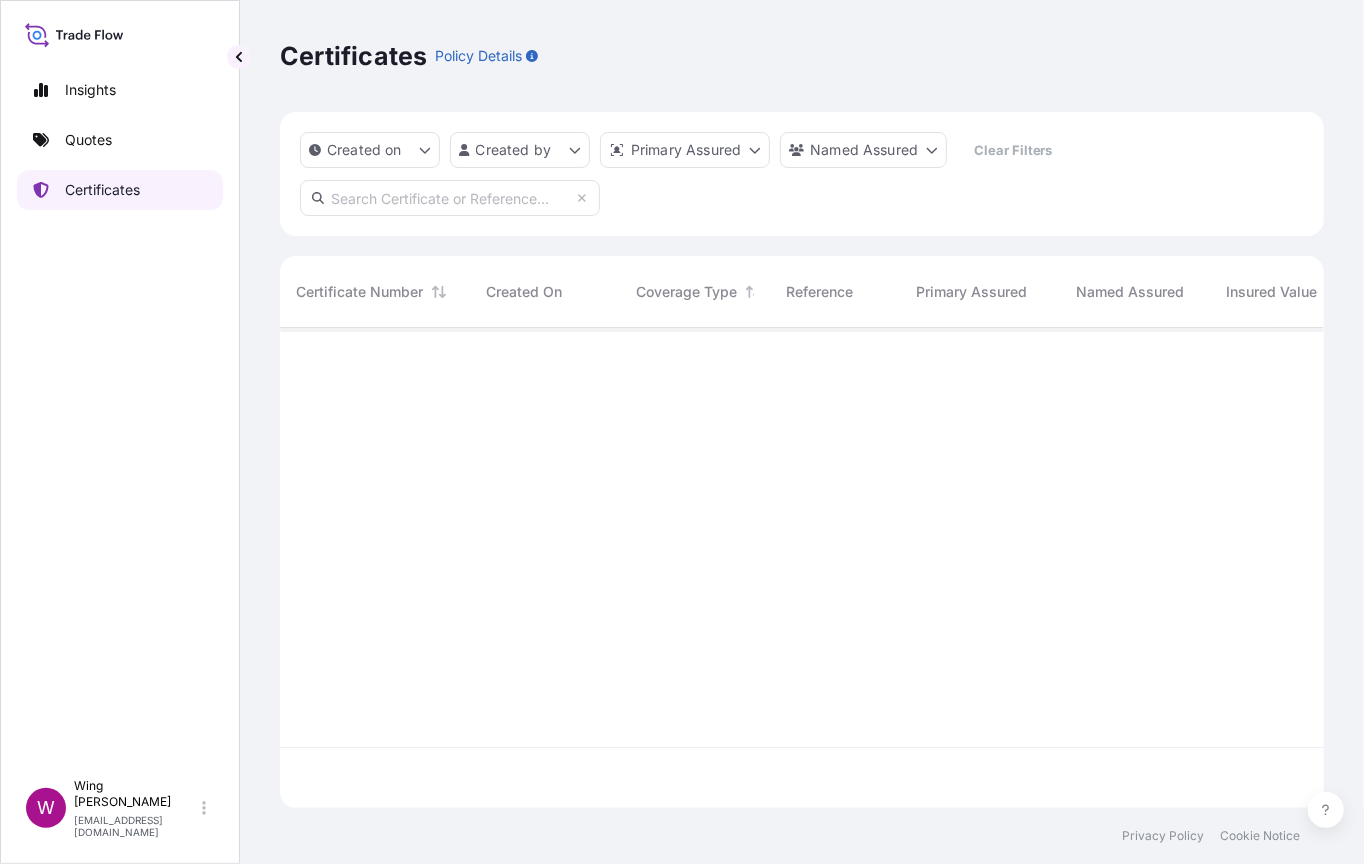 scroll, scrollTop: 21, scrollLeft: 21, axis: both 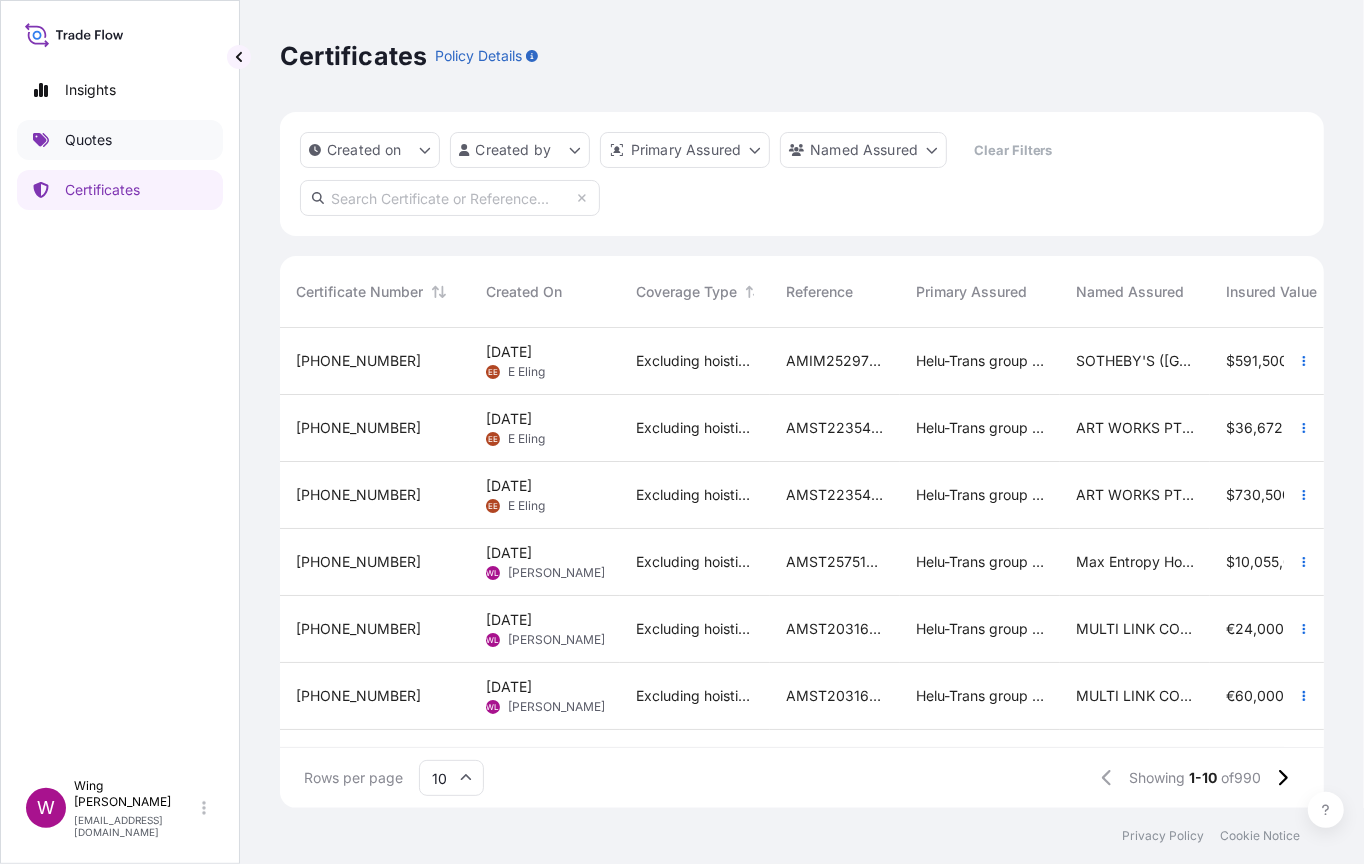 click on "Quotes" at bounding box center [88, 140] 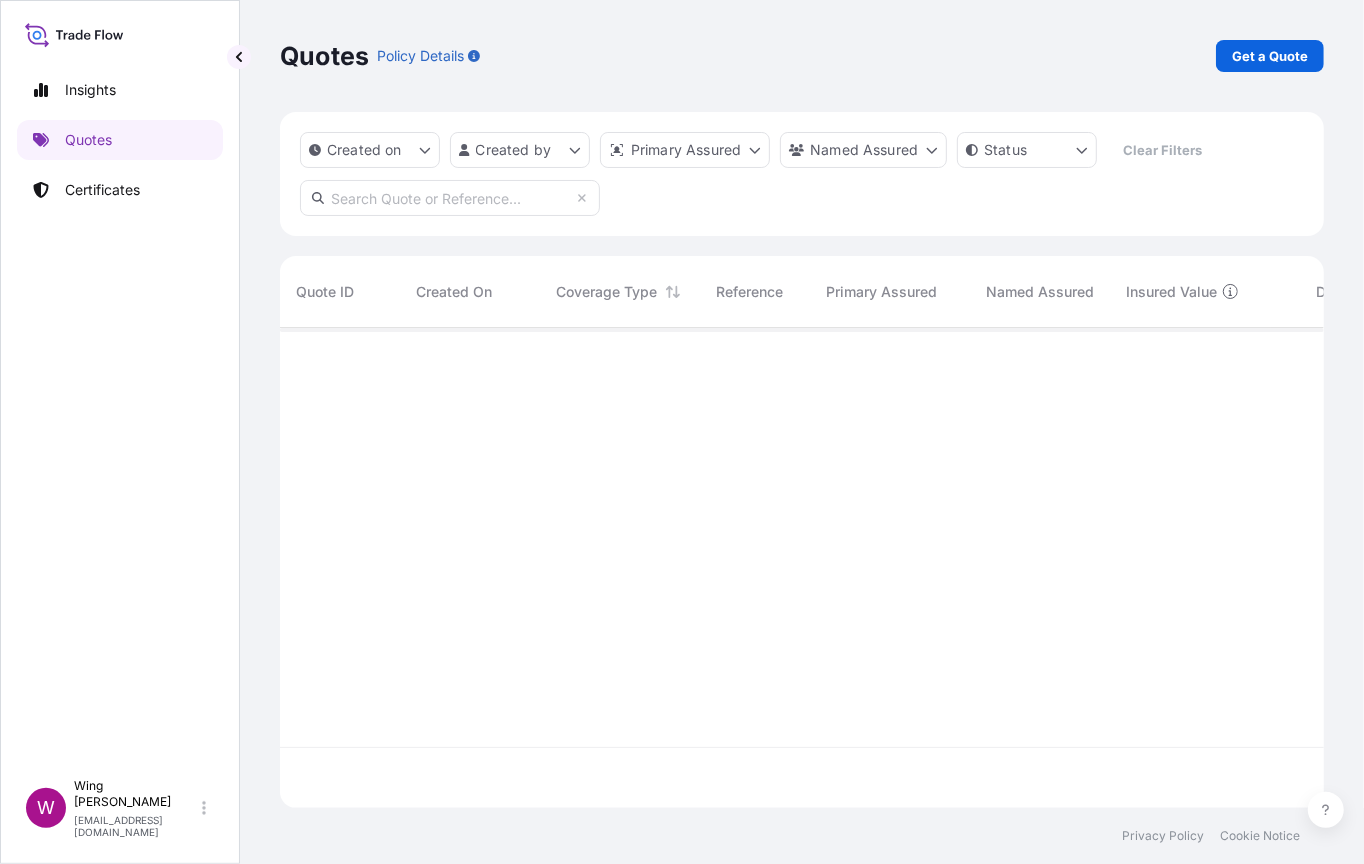 scroll, scrollTop: 21, scrollLeft: 21, axis: both 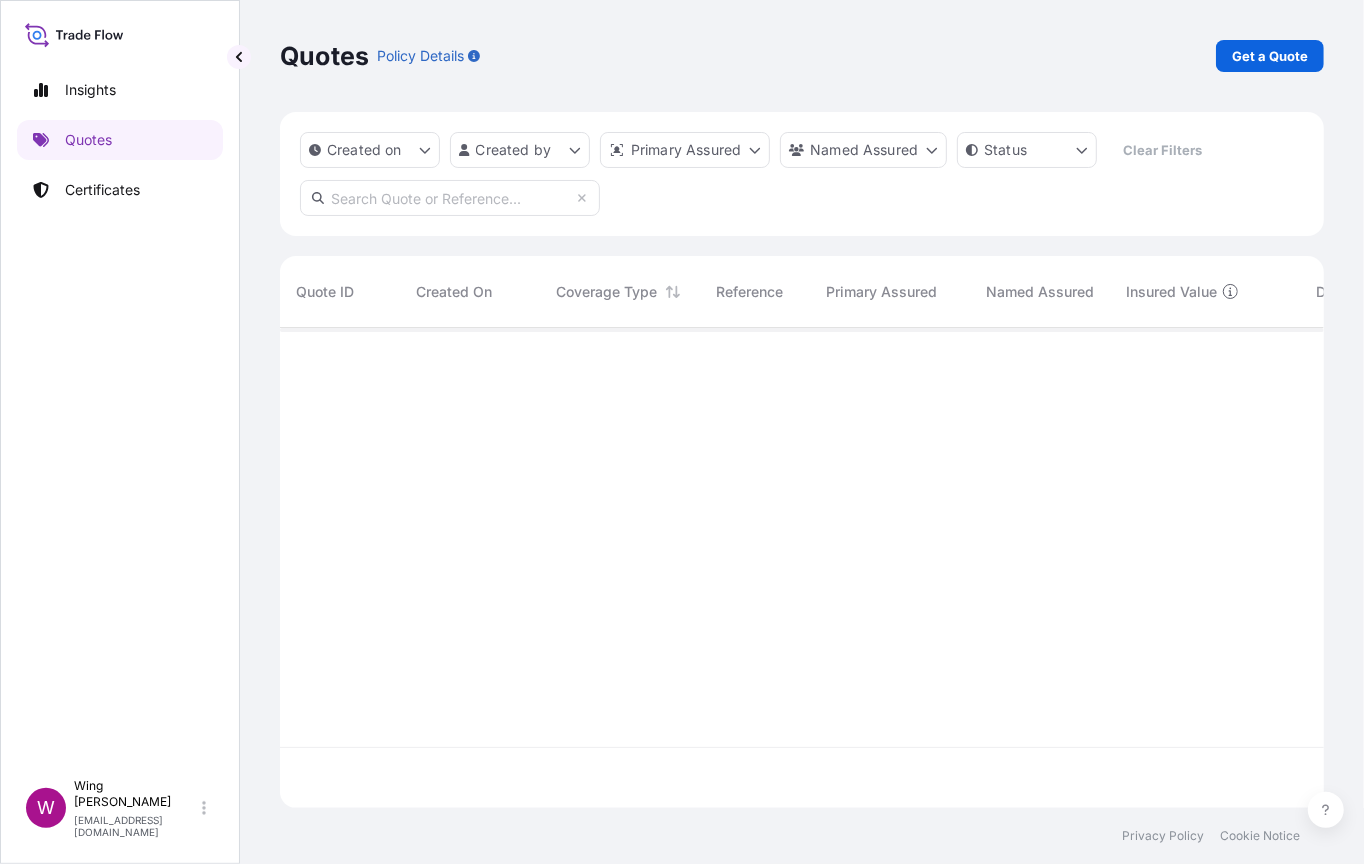 click on "Quotes Policy Details Get a Quote" at bounding box center (802, 56) 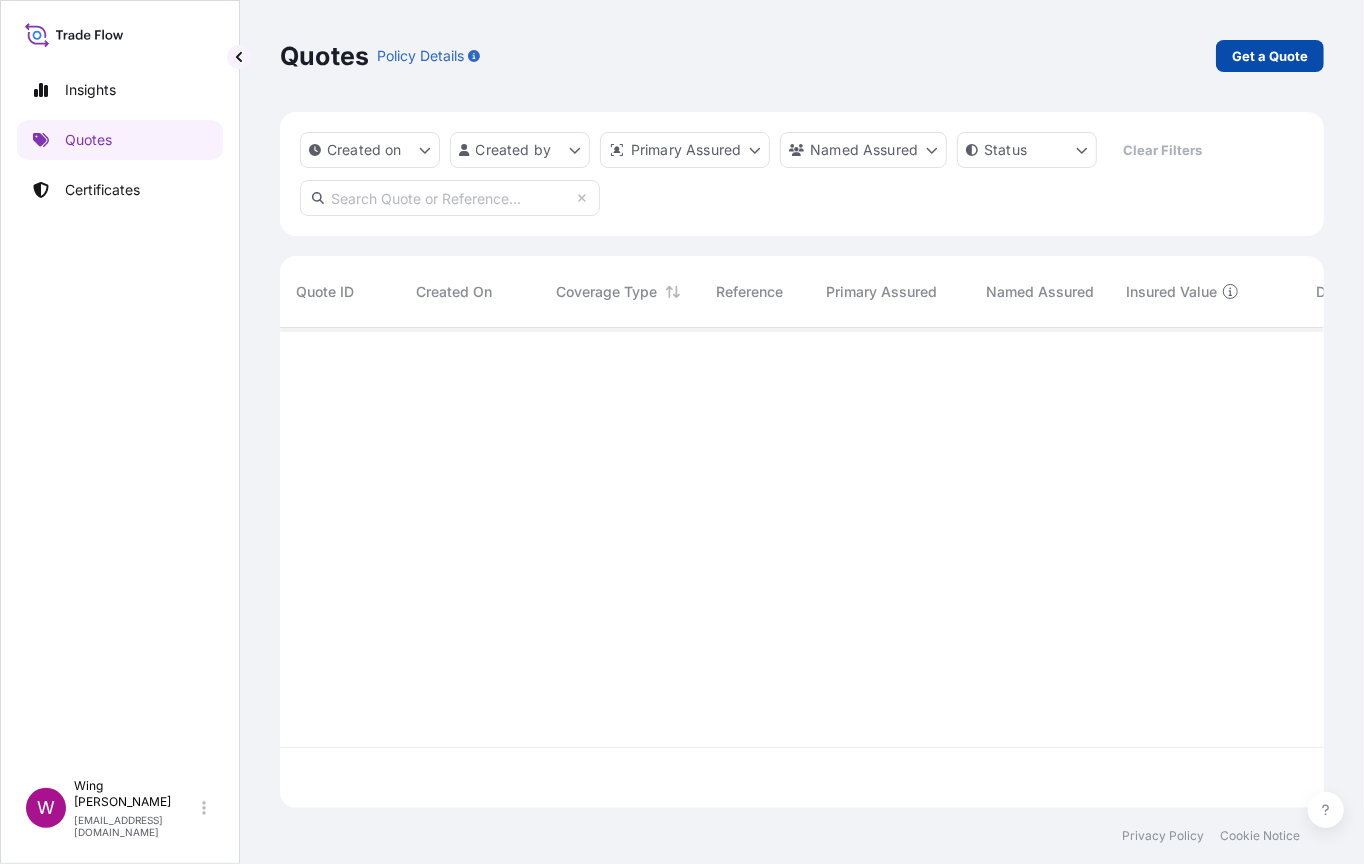 click on "Get a Quote" at bounding box center [1270, 56] 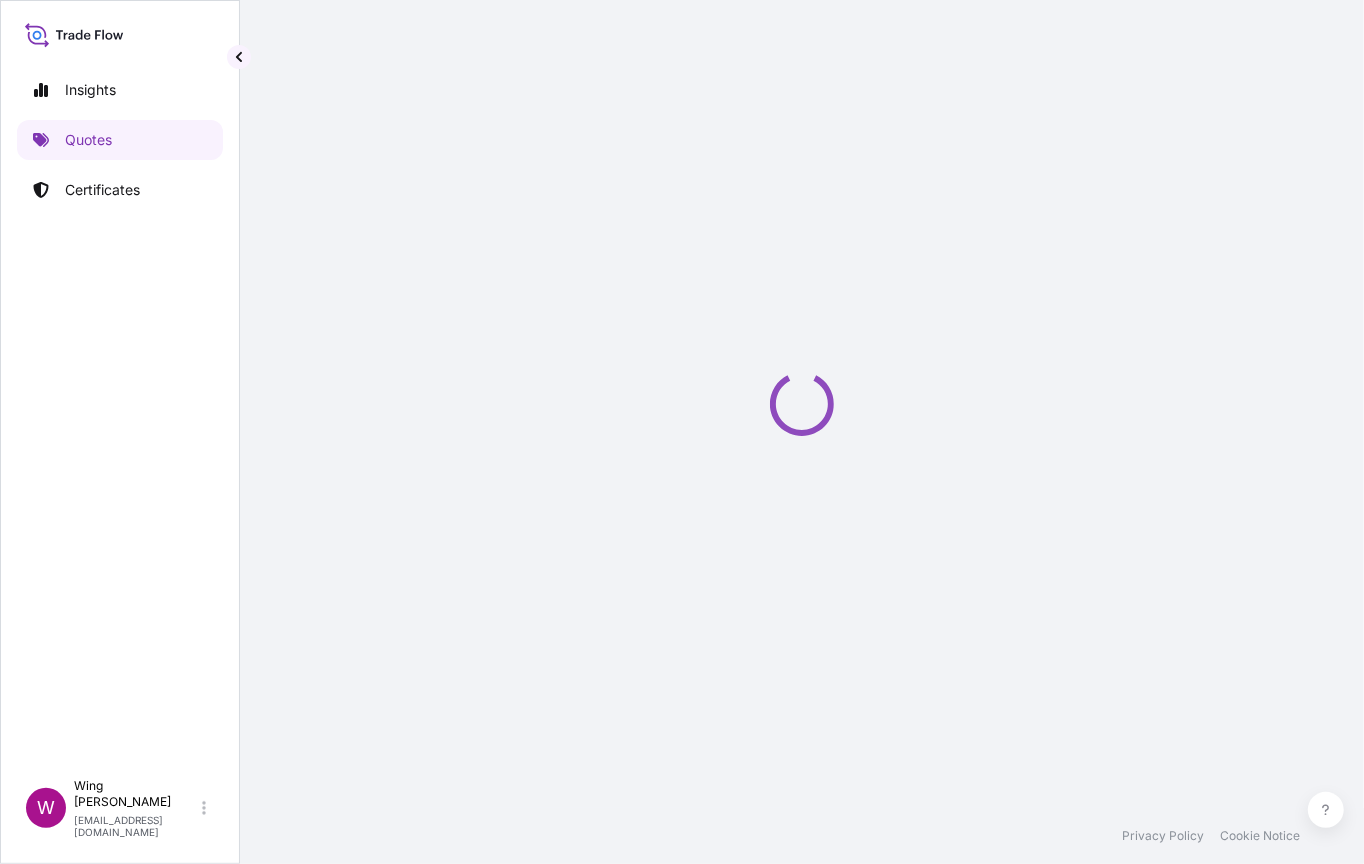 select on "SEA" 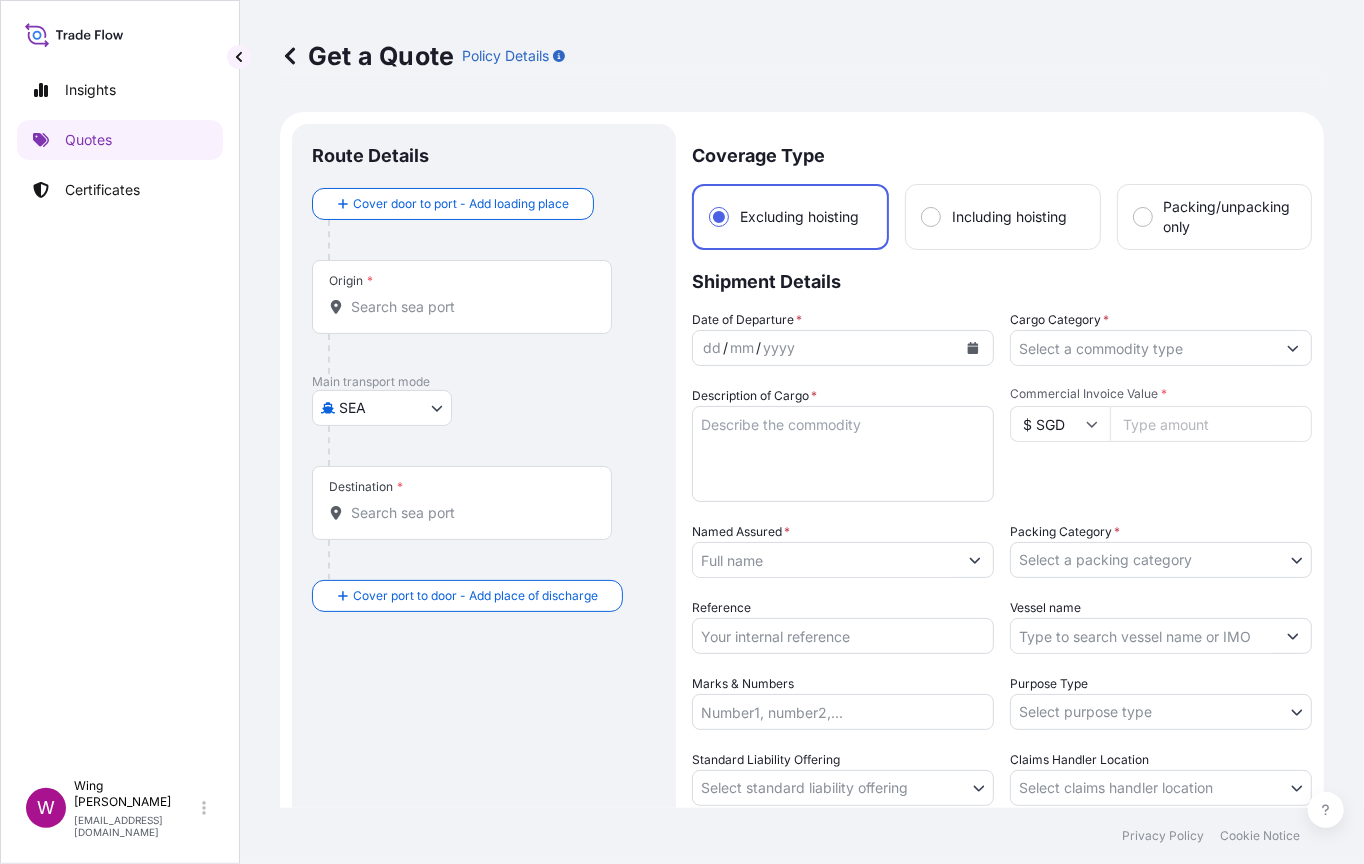 scroll, scrollTop: 32, scrollLeft: 0, axis: vertical 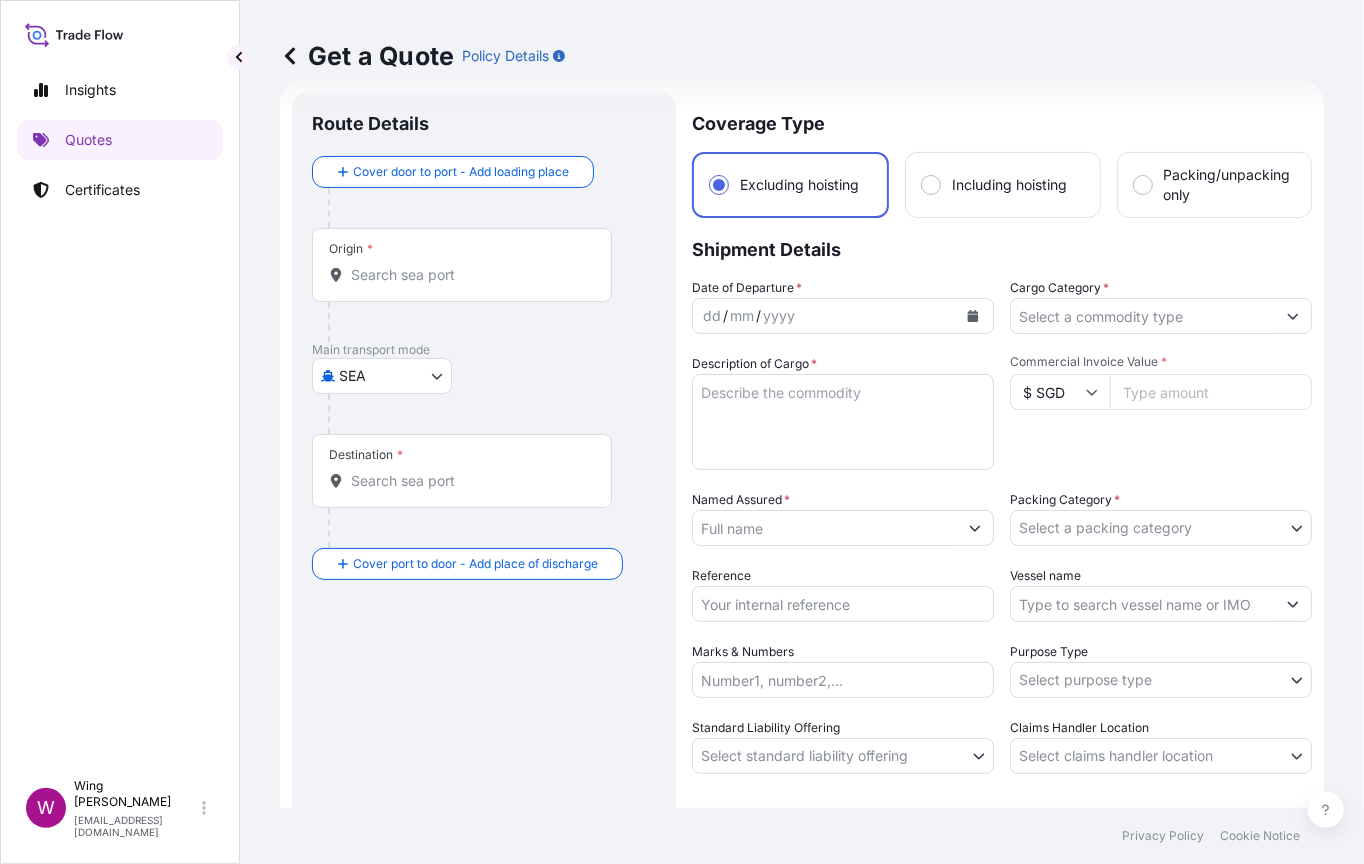 click on "Insights Quotes Certificates W Wing   Lee [EMAIL_ADDRESS][DOMAIN_NAME] Get a Quote Policy Details Route Details   Cover door to port - Add loading place Place of loading Road / [GEOGRAPHIC_DATA] / Inland Origin * Main transport mode SEA COURIER INSTALLATION LAND SEA AIR STORAGE Destination * Cover port to door - Add place of discharge Road / Inland Road / Inland Place of Discharge Coverage Type Excluding hoisting Including hoisting Packing/unpacking only Shipment Details Date of Departure * dd / mm / yyyy Cargo Category * Description of Cargo * Commercial Invoice Value   * $ SGD Named Assured * Packing Category * Select a packing category AGENT CO-OWNER OWNER Various Reference Vessel name Marks & Numbers Purpose Type Select purpose type Transit Storage Installation Conservation Standard Liability Offering Select standard liability offering Yes No Claims Handler Location Select claims handler location [GEOGRAPHIC_DATA] [GEOGRAPHIC_DATA] Letter of Credit This shipment has a letter of credit Letter of credit * Get a Quote
0" at bounding box center [682, 432] 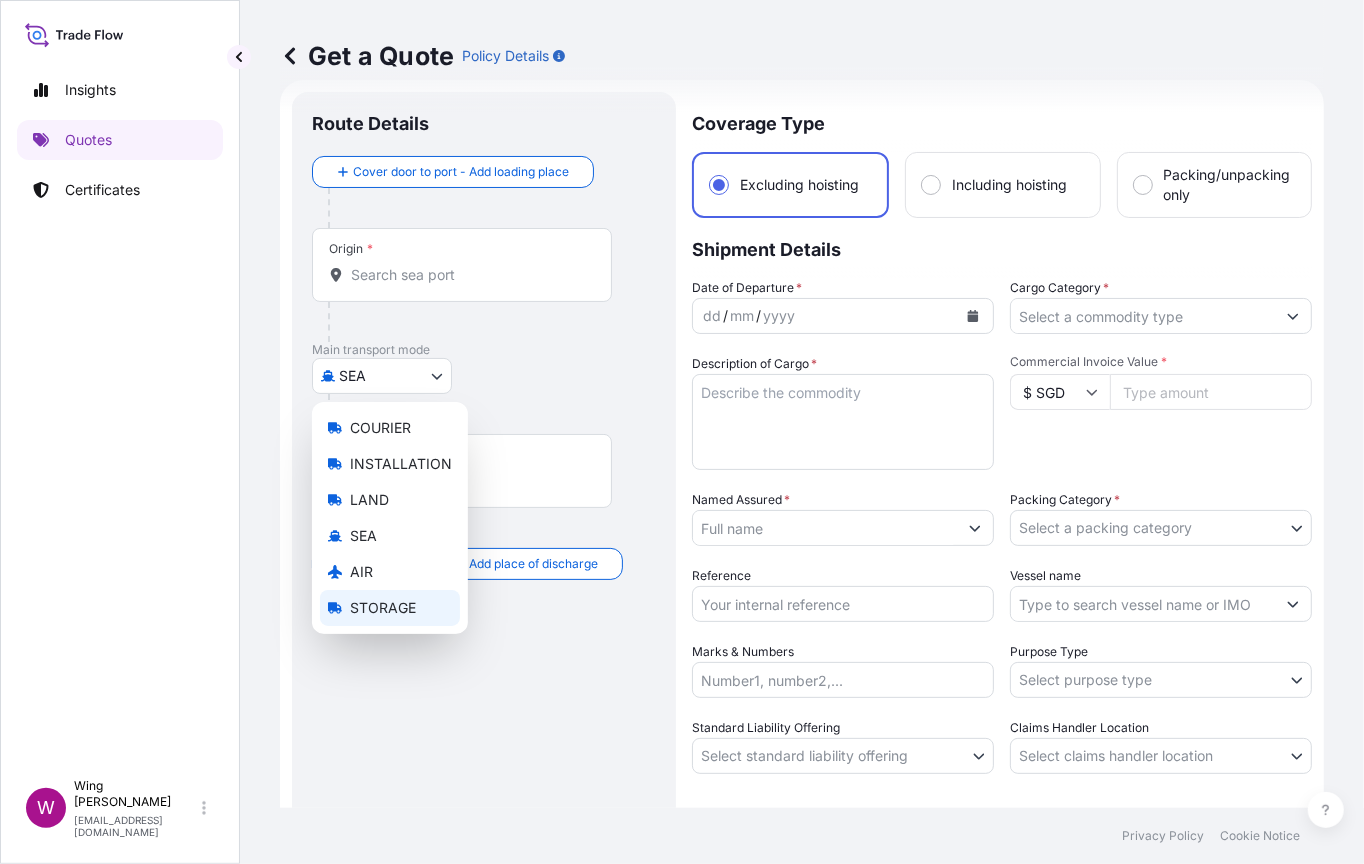 click on "STORAGE" at bounding box center [383, 608] 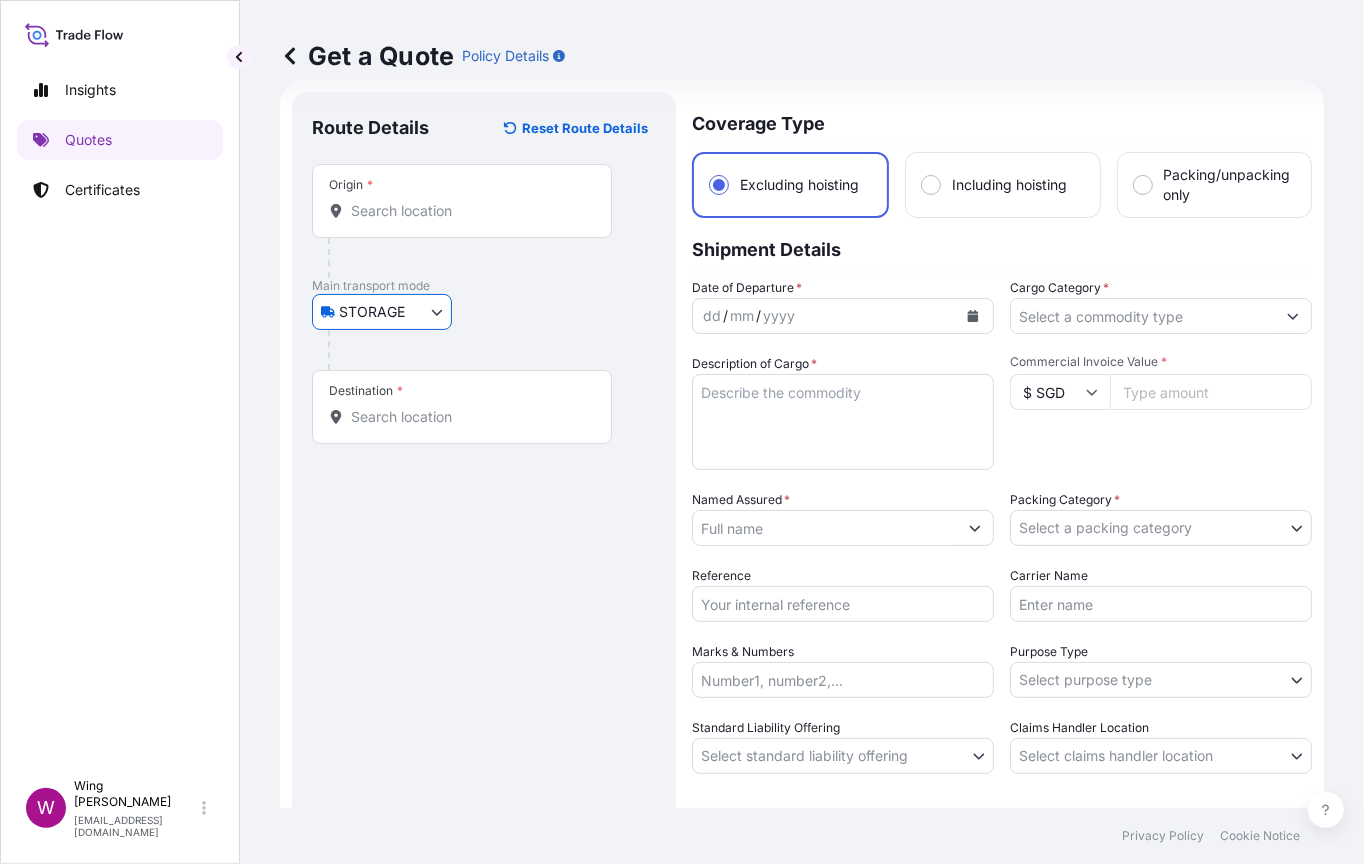 click on "Origin *" at bounding box center (469, 211) 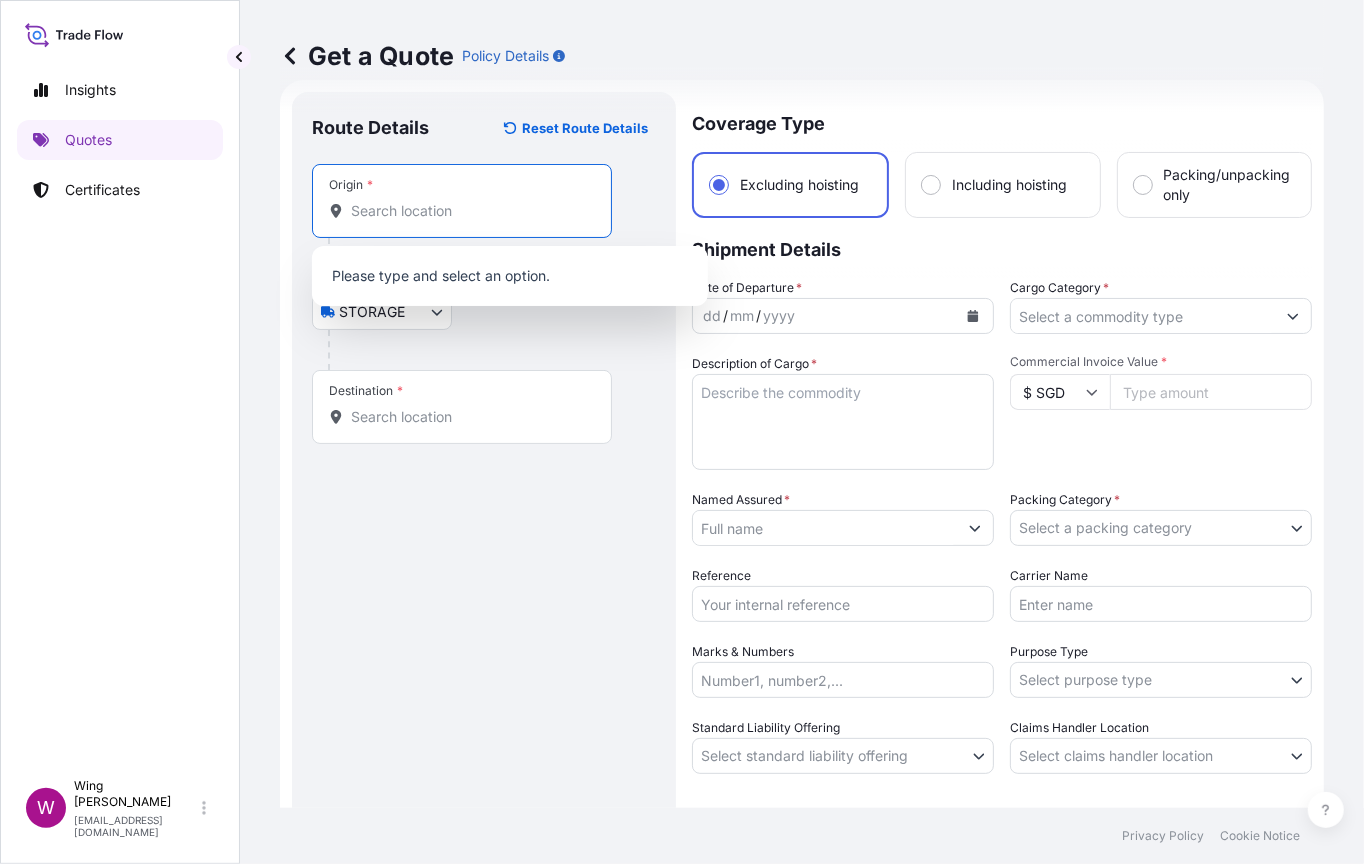 type on "s" 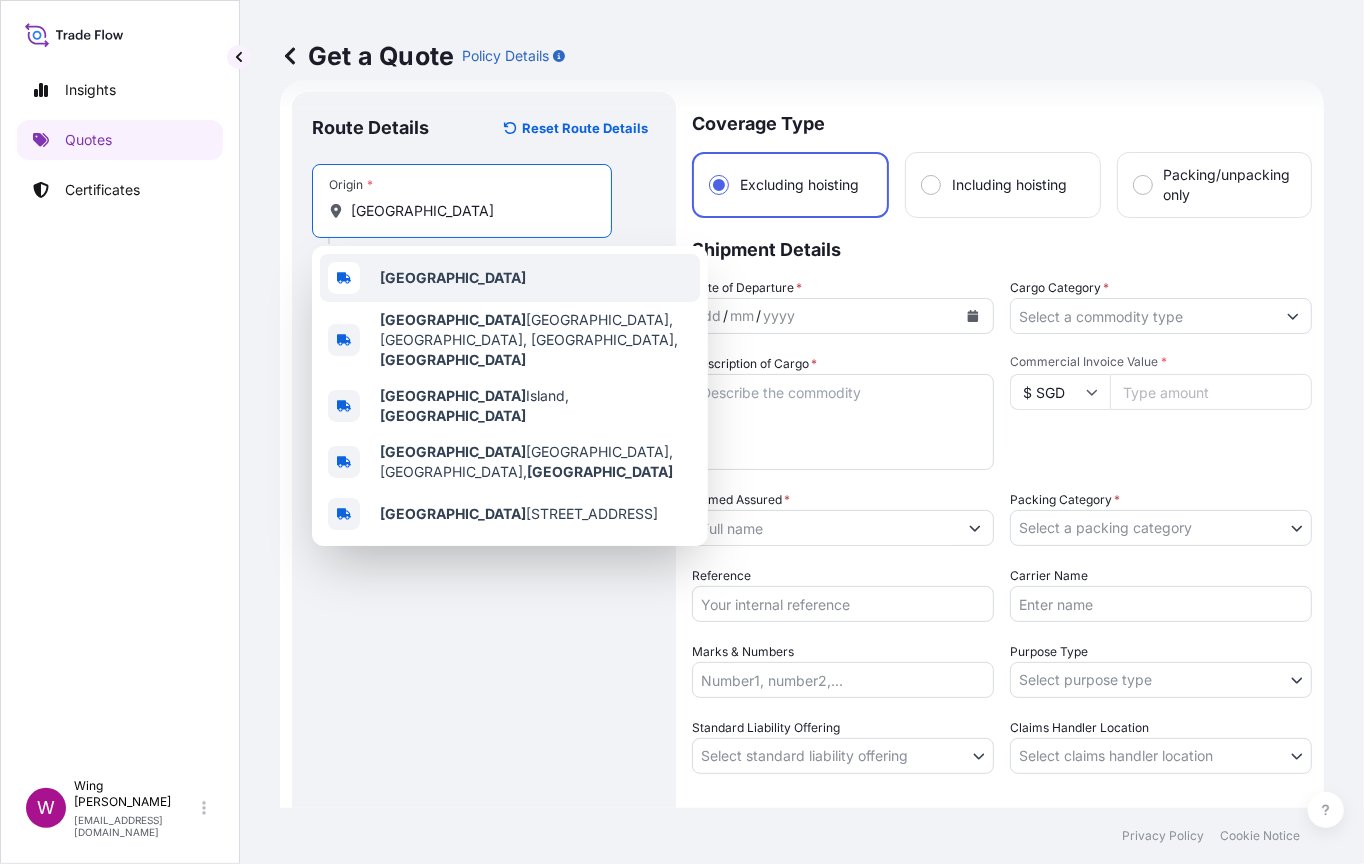 click on "[GEOGRAPHIC_DATA]" at bounding box center (453, 277) 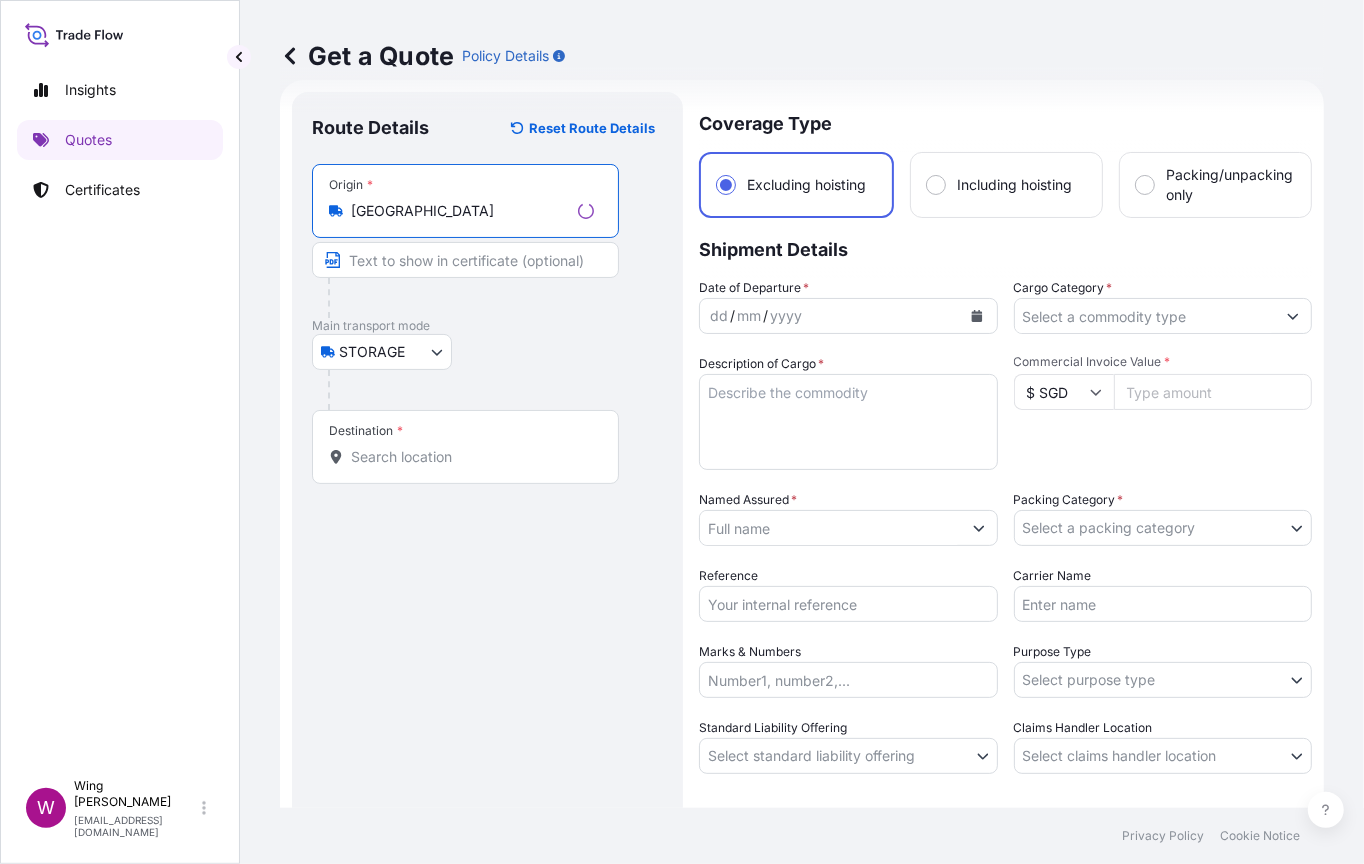 type on "[GEOGRAPHIC_DATA]" 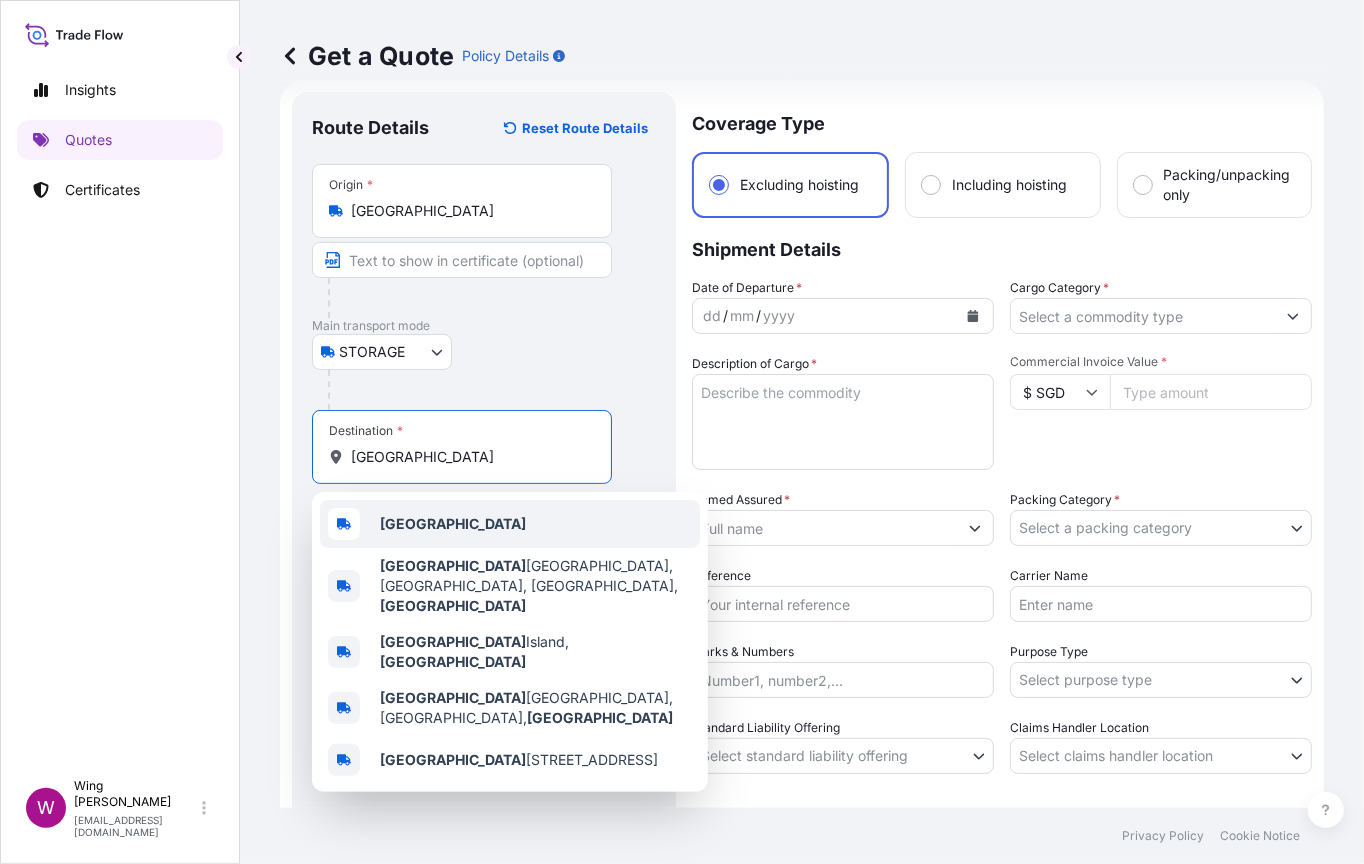 click on "[GEOGRAPHIC_DATA]" at bounding box center [453, 523] 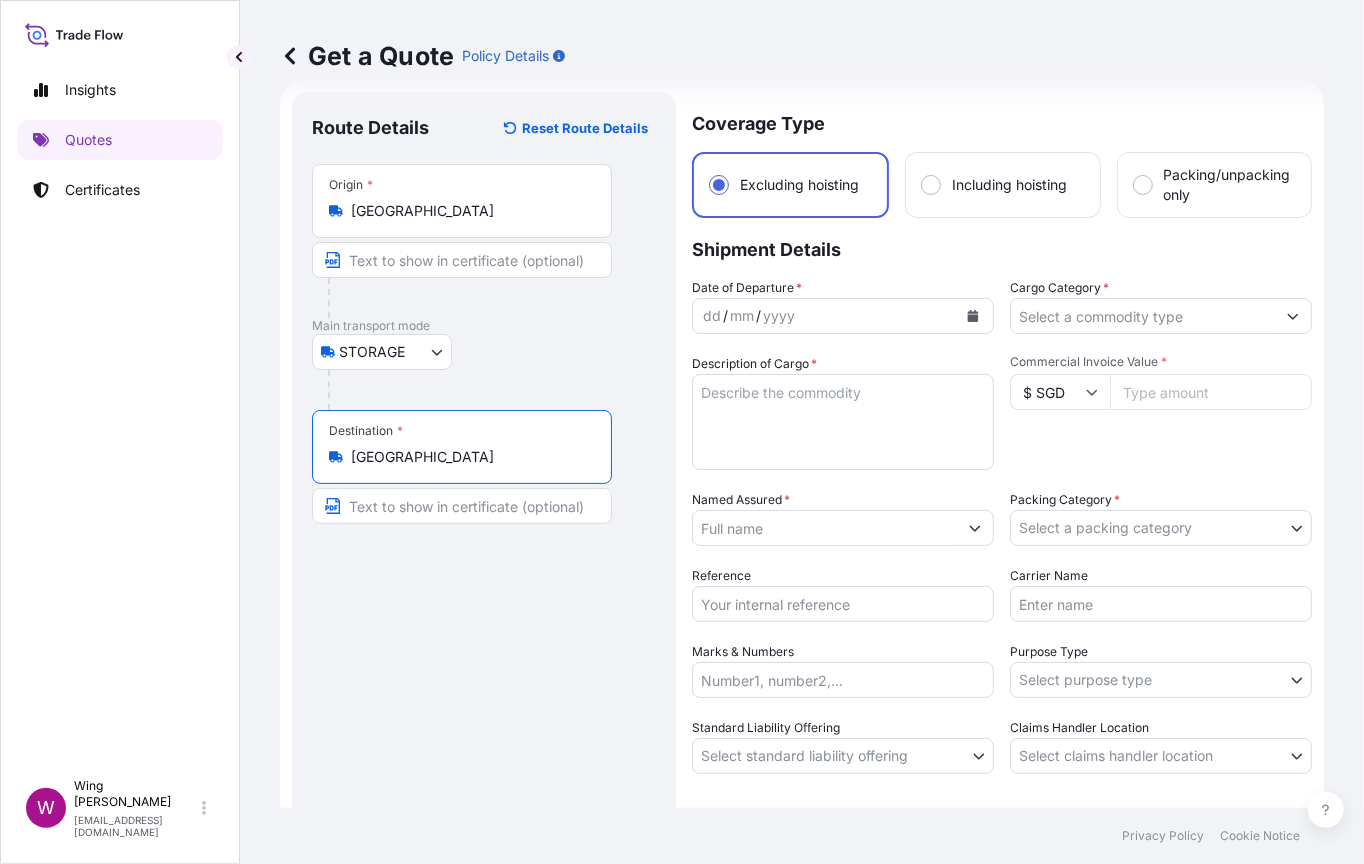 type on "[GEOGRAPHIC_DATA]" 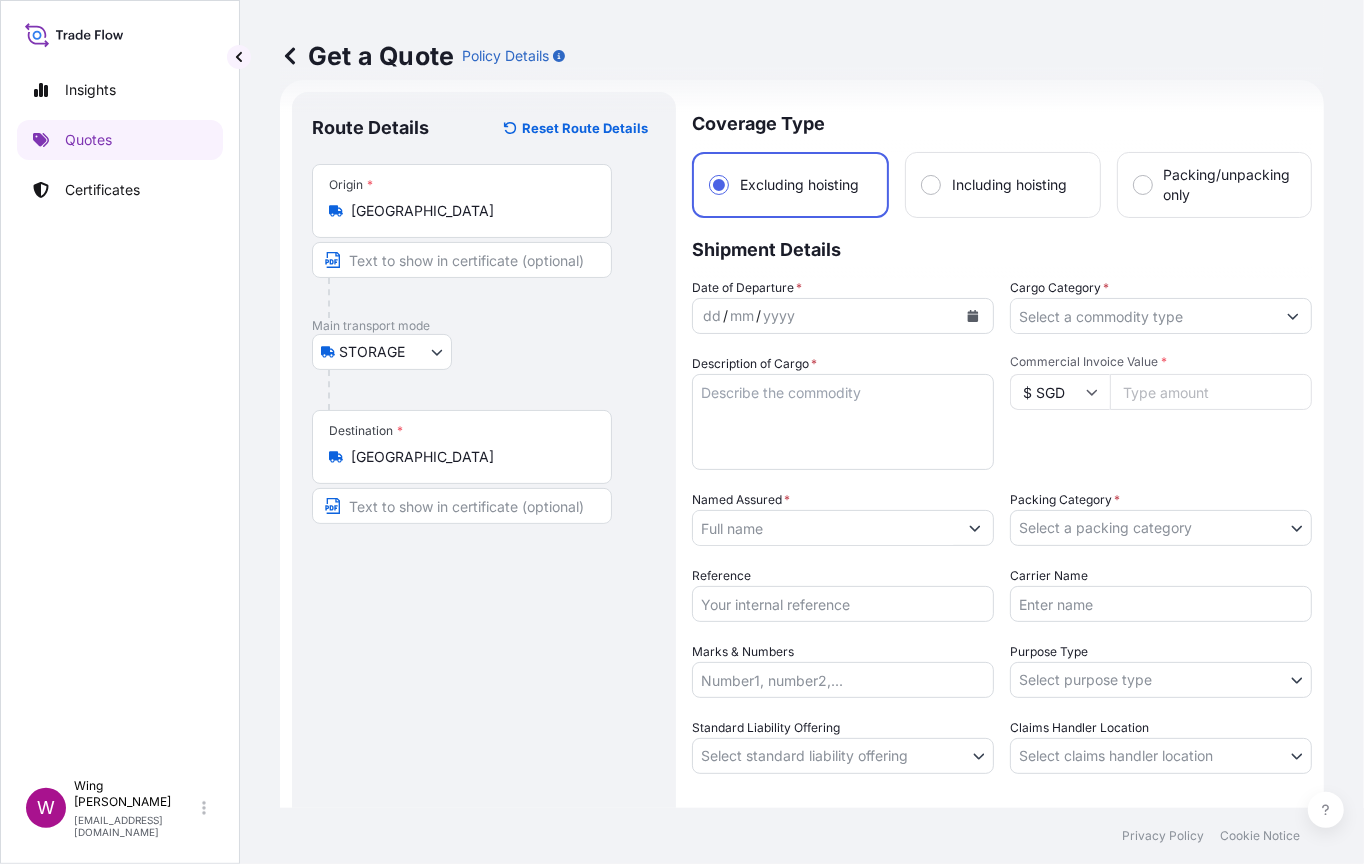 click on "Route Details Reset Route Details Place of loading Road / [GEOGRAPHIC_DATA] / Inland Origin * [GEOGRAPHIC_DATA] Main transport mode STORAGE COURIER INSTALLATION LAND SEA AIR STORAGE Destination * [GEOGRAPHIC_DATA] / [GEOGRAPHIC_DATA] / Inland Place of Discharge" at bounding box center [484, 507] 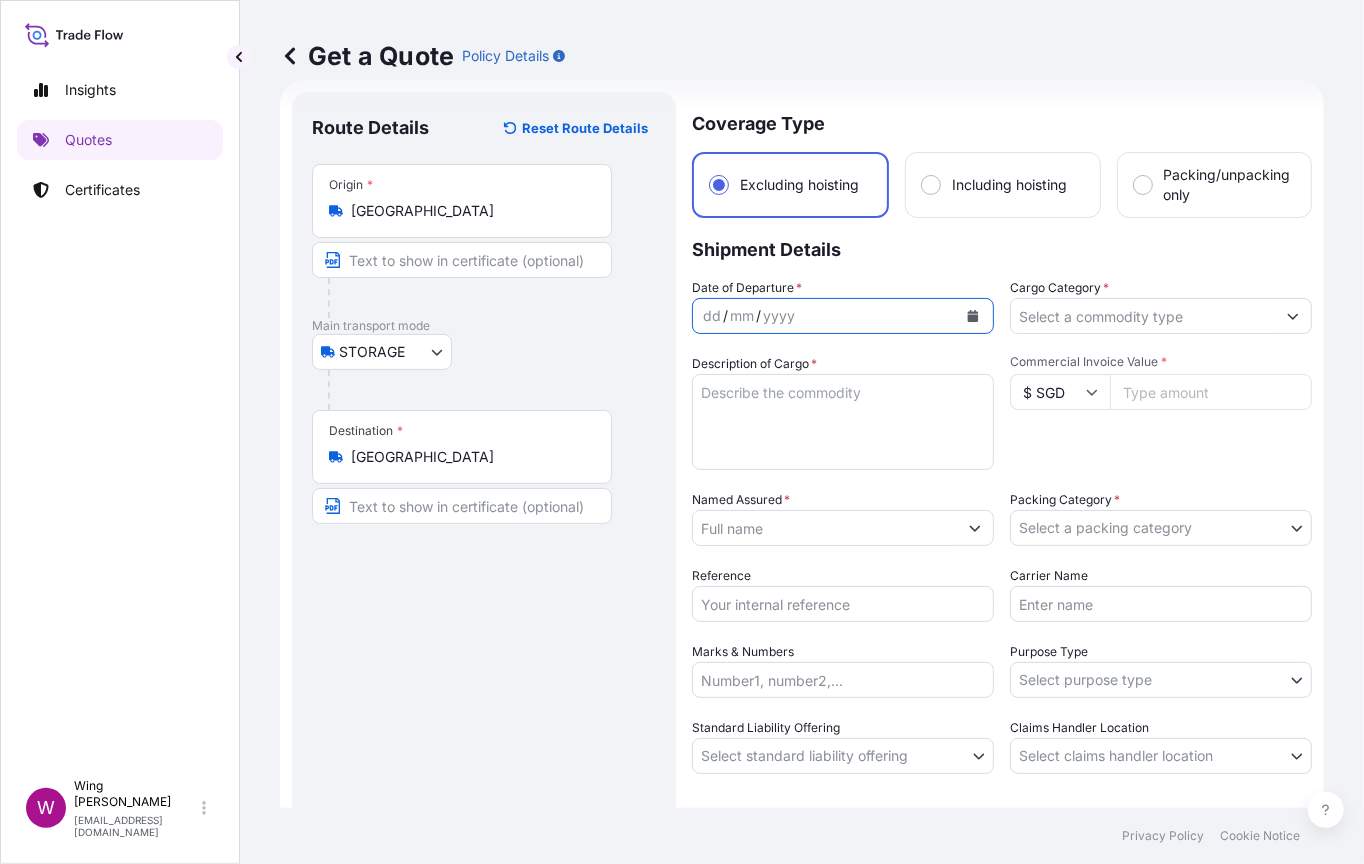 click 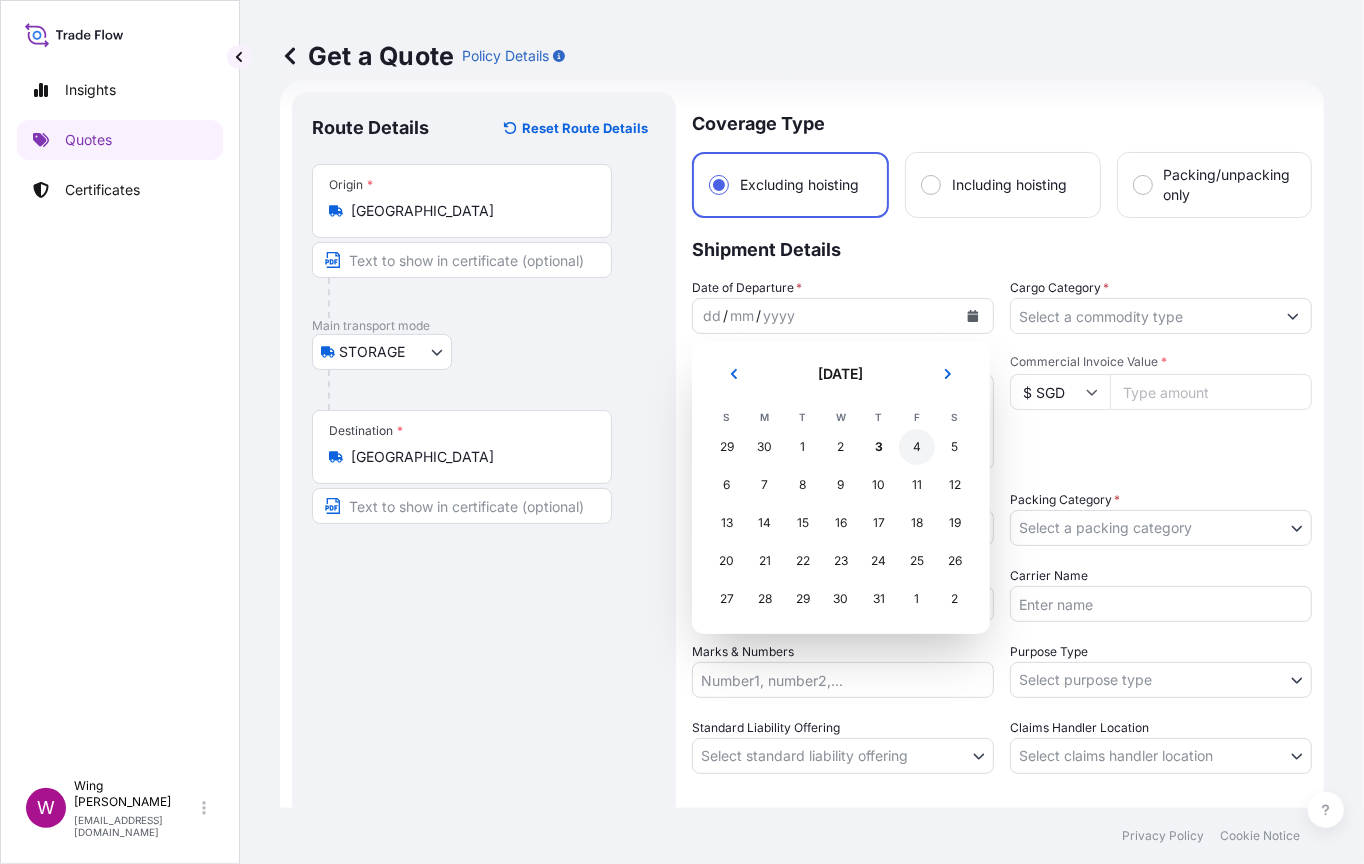 click on "4" at bounding box center [917, 447] 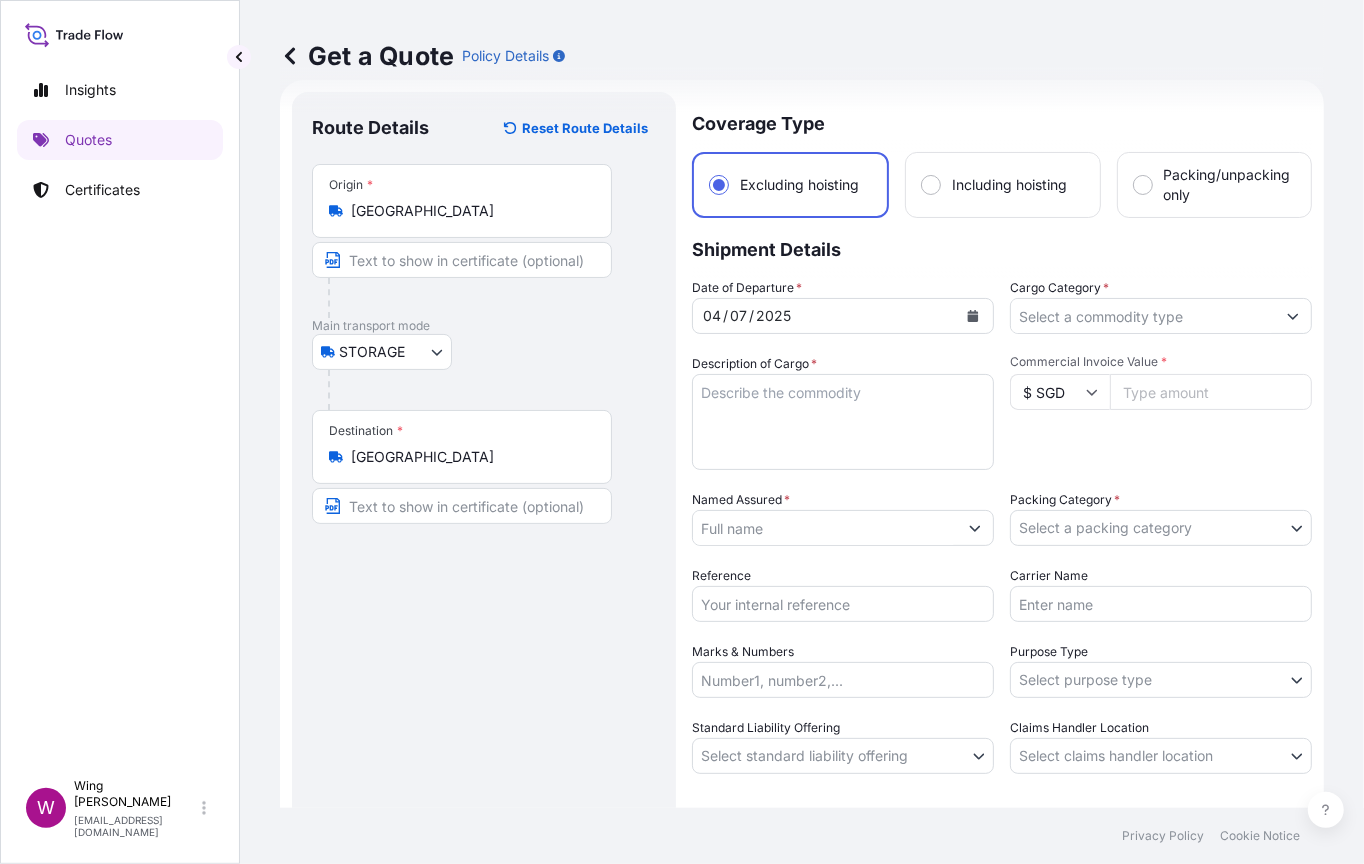 drag, startPoint x: 493, startPoint y: 656, endPoint x: 679, endPoint y: 571, distance: 204.50183 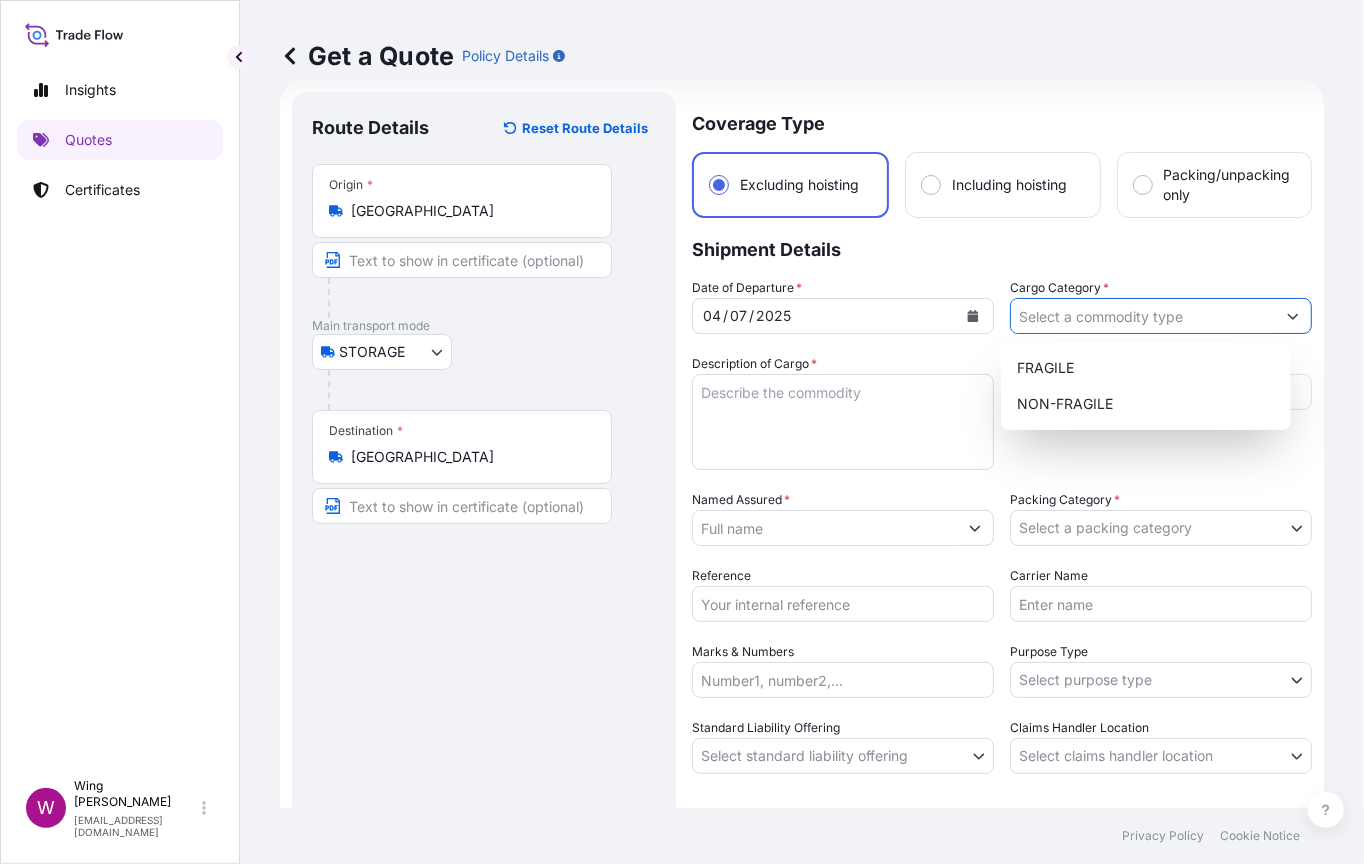 click 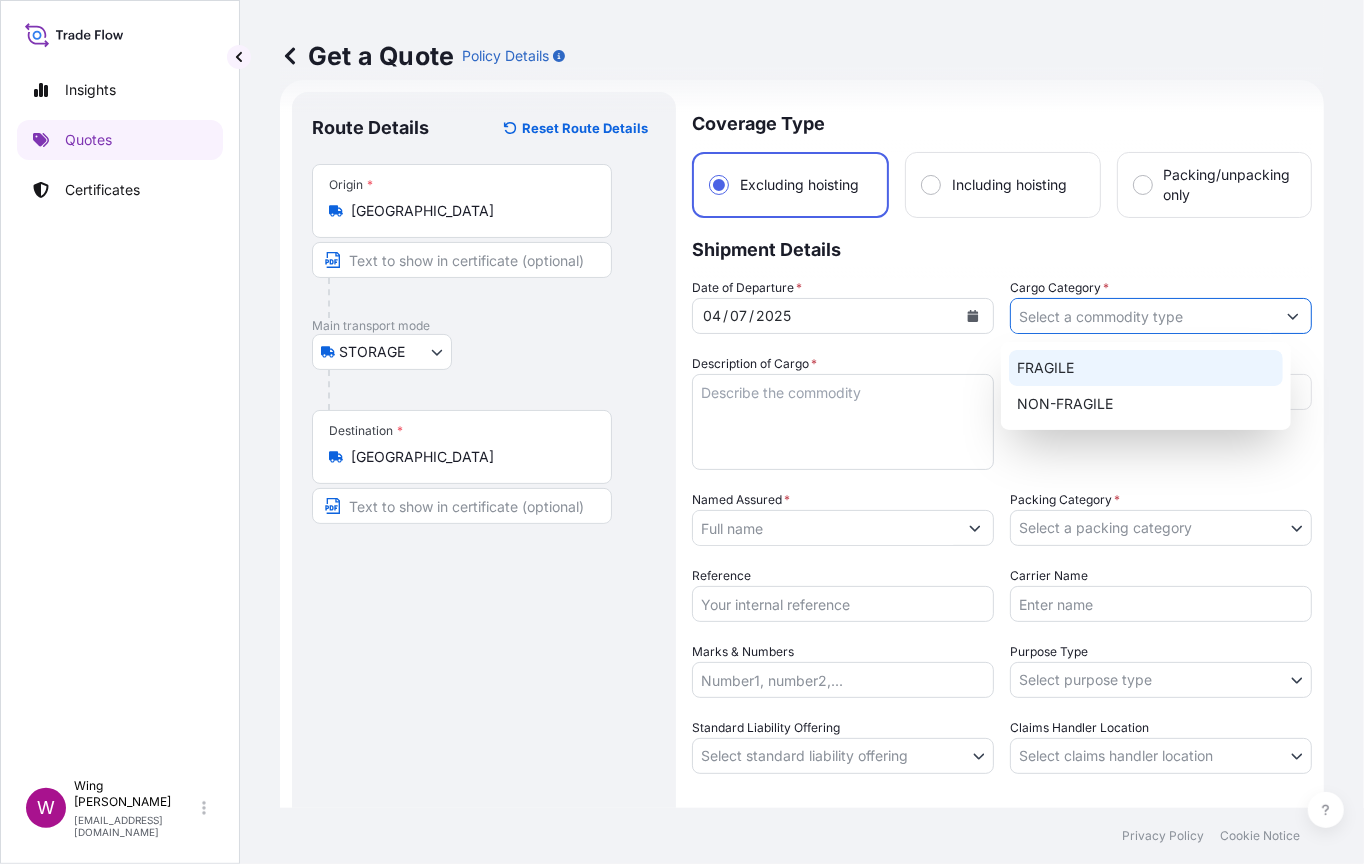 click on "FRAGILE" at bounding box center (1146, 368) 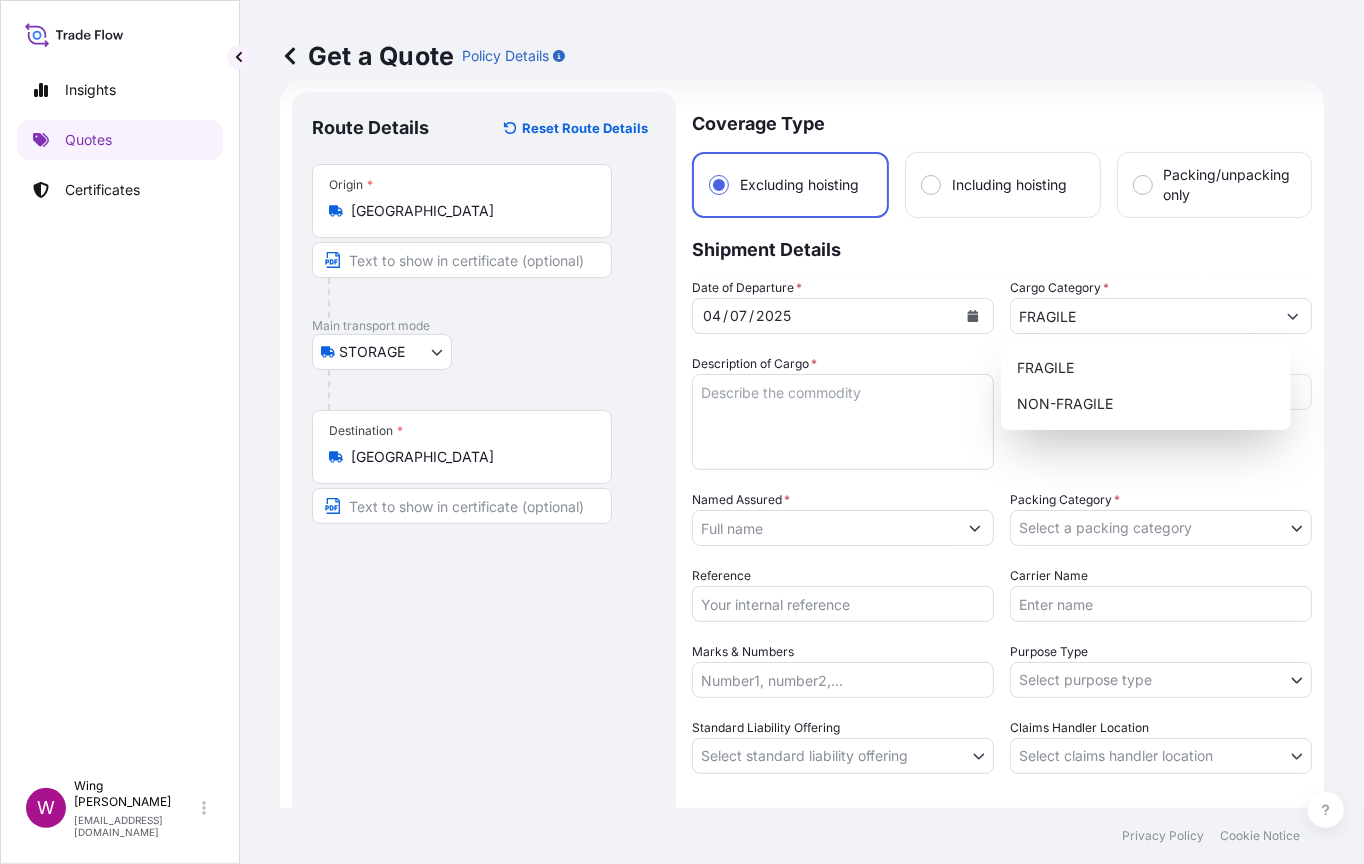 click on "Route Details Reset Route Details Place of loading Road / [GEOGRAPHIC_DATA] / Inland Origin * [GEOGRAPHIC_DATA] Main transport mode STORAGE COURIER INSTALLATION LAND SEA AIR STORAGE Destination * [GEOGRAPHIC_DATA] / [GEOGRAPHIC_DATA] / Inland Place of Discharge" at bounding box center (484, 507) 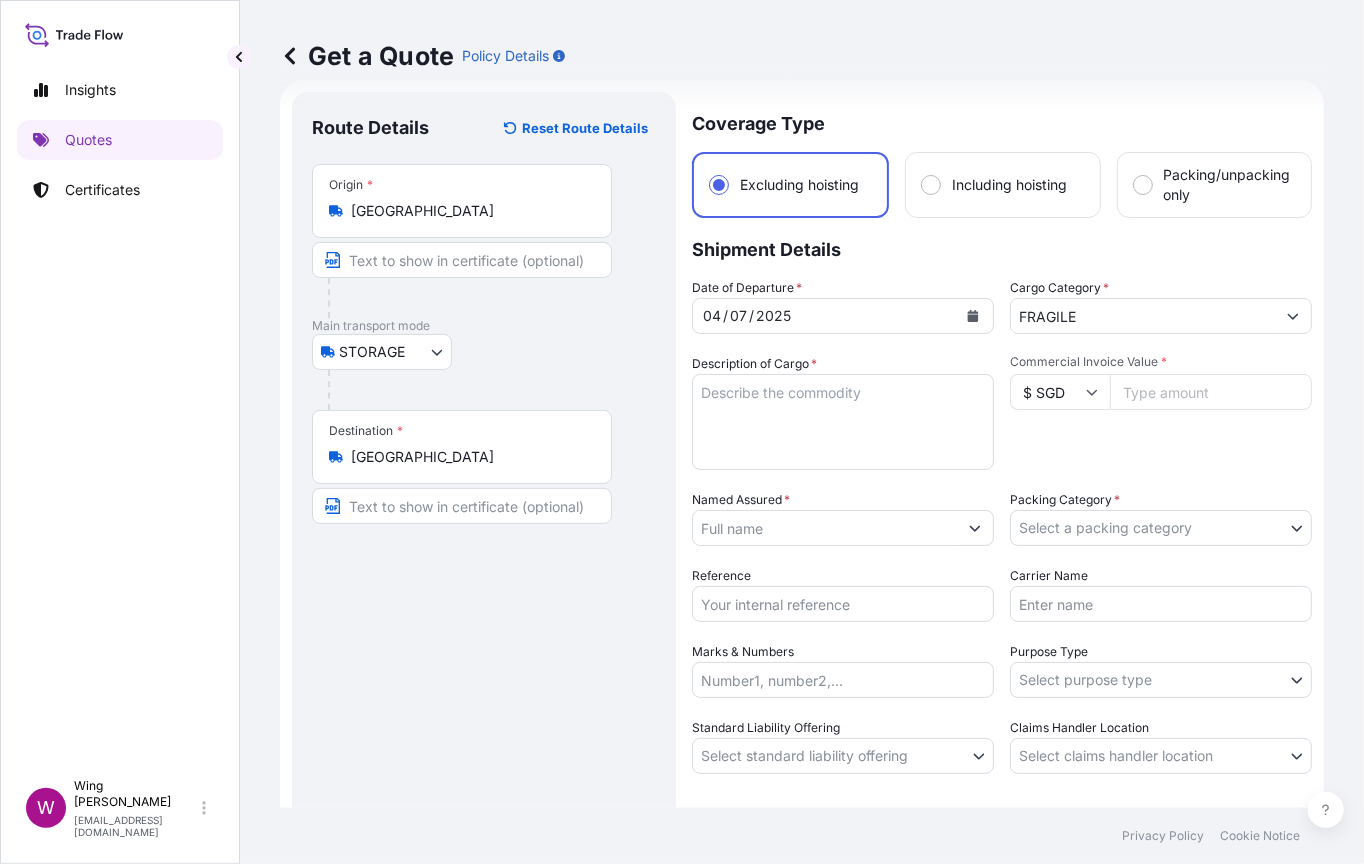 click on "STORAGE COURIER INSTALLATION LAND SEA AIR STORAGE" at bounding box center [484, 352] 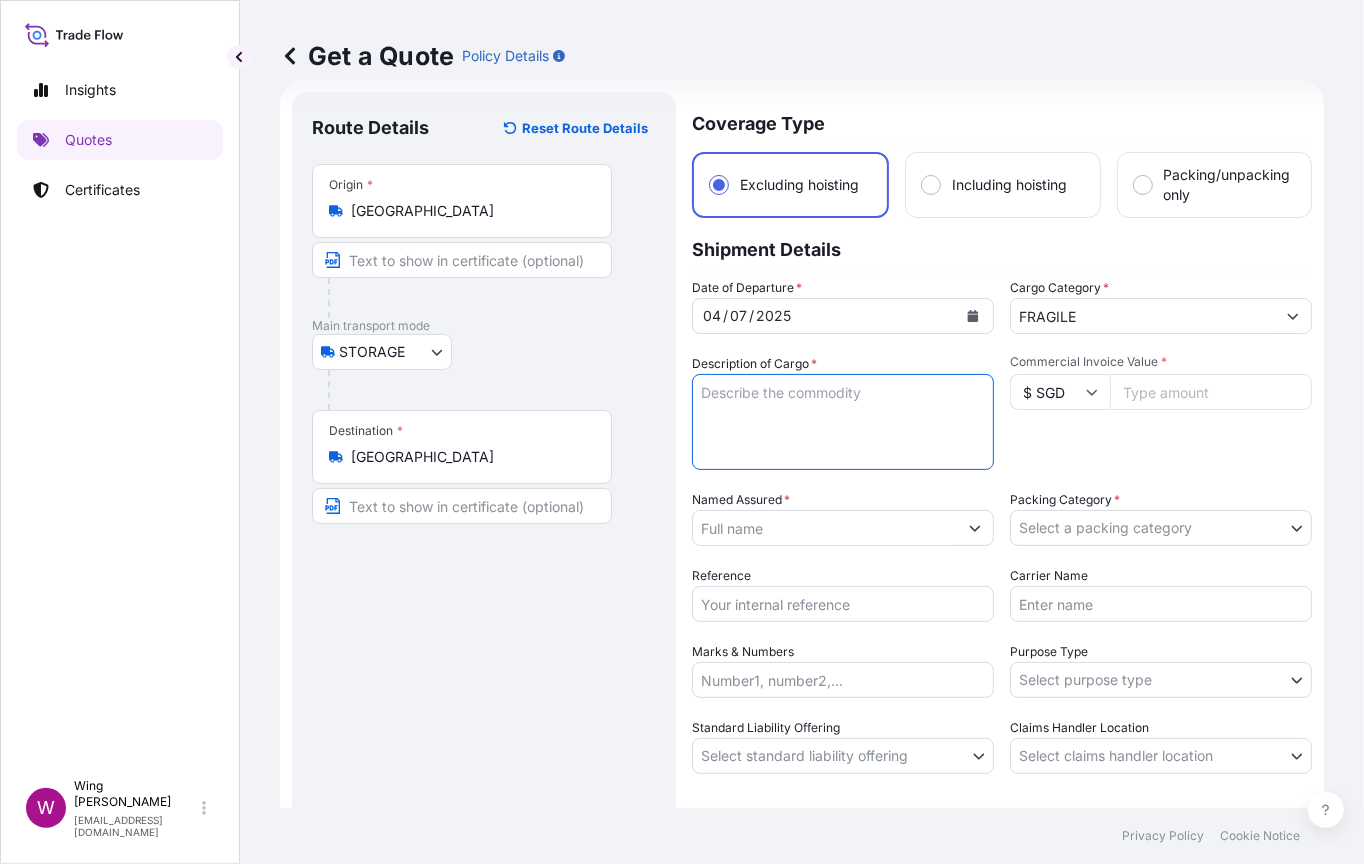click on "Description of Cargo *" at bounding box center (843, 422) 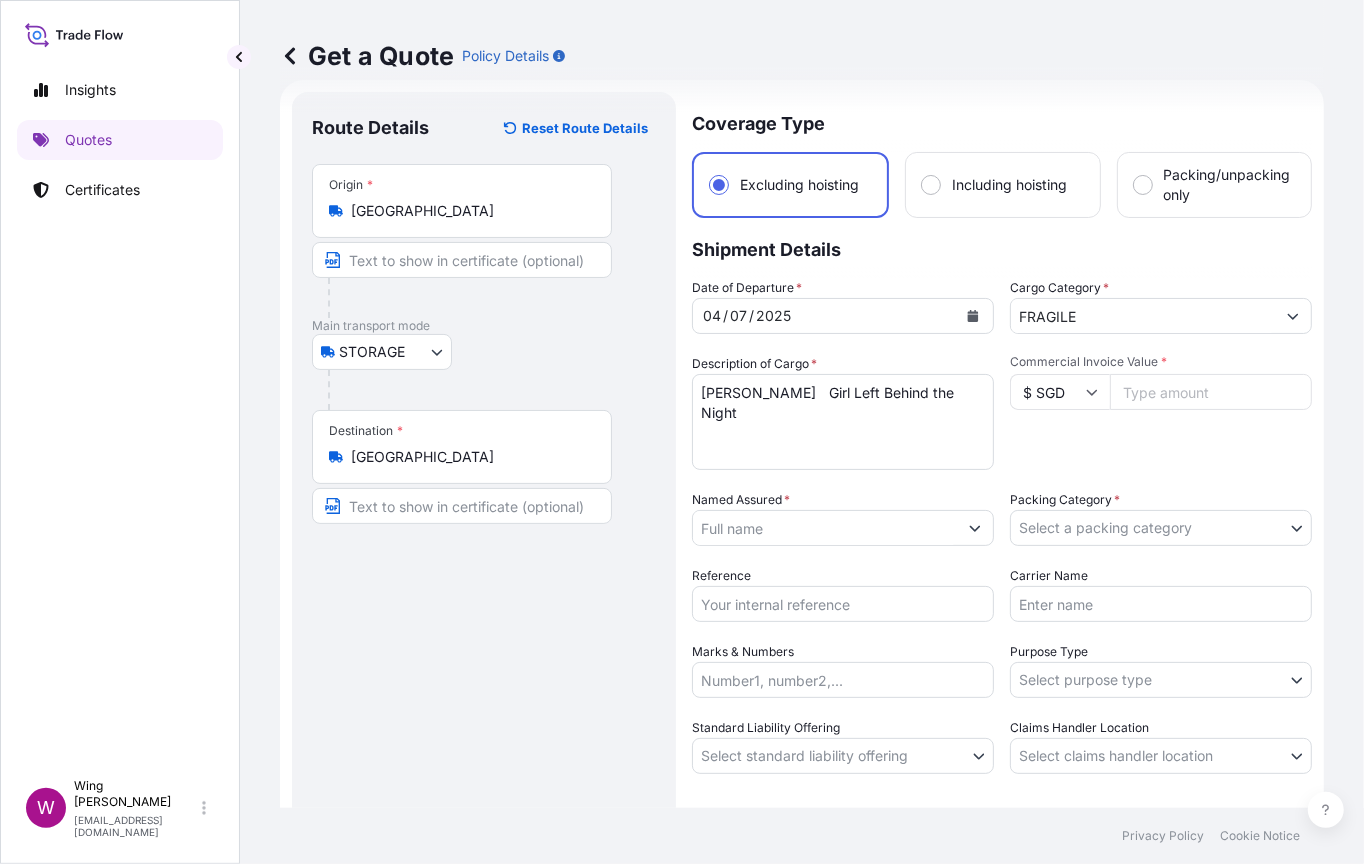 drag, startPoint x: 526, startPoint y: 596, endPoint x: 573, endPoint y: 559, distance: 59.816387 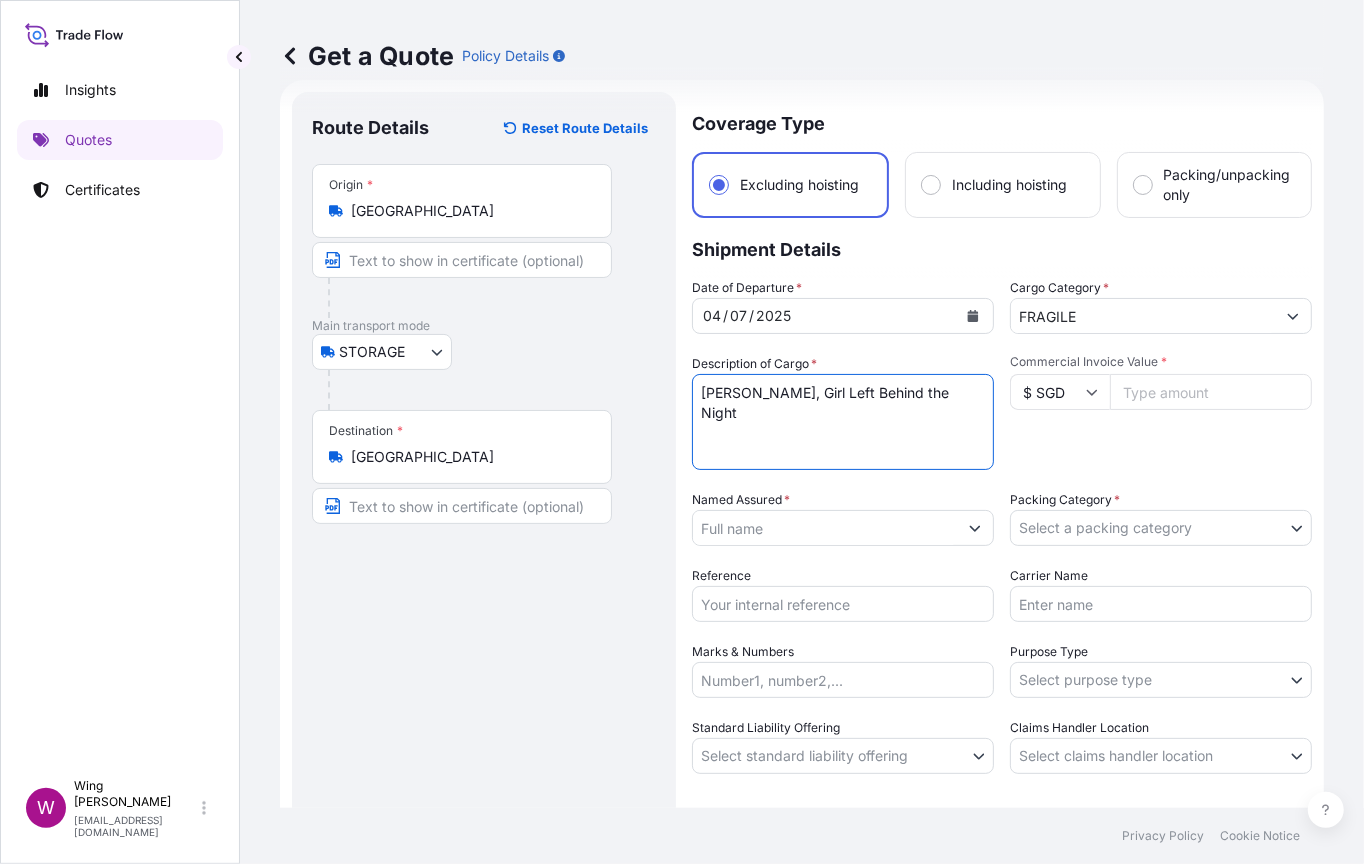 click on "[PERSON_NAME], Girl Left Behind the Night" at bounding box center [843, 422] 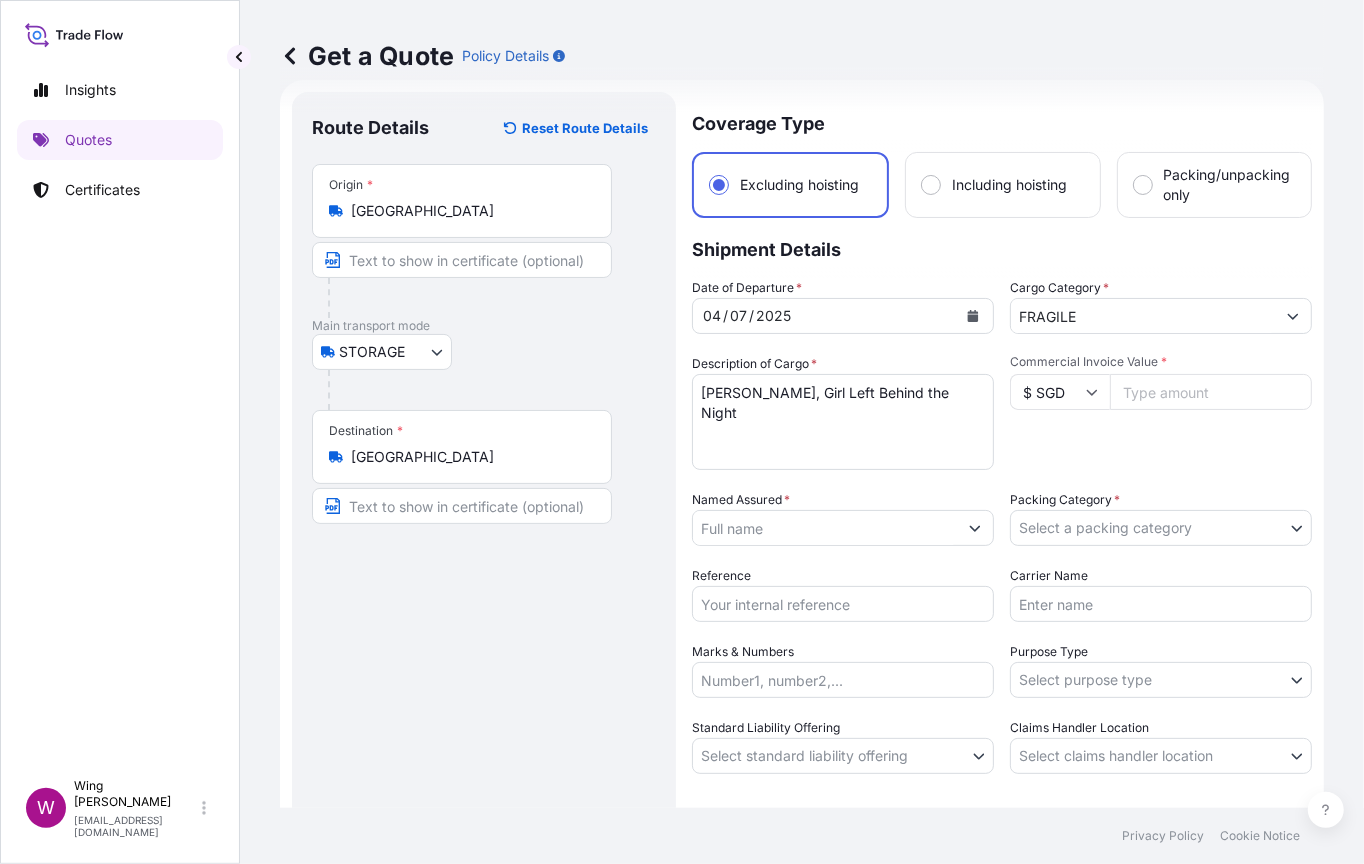 click on "Route Details Reset Route Details Place of loading Road / [GEOGRAPHIC_DATA] / Inland Origin * [GEOGRAPHIC_DATA] Main transport mode STORAGE COURIER INSTALLATION LAND SEA AIR STORAGE Destination * [GEOGRAPHIC_DATA] / [GEOGRAPHIC_DATA] / Inland Place of Discharge" at bounding box center [484, 507] 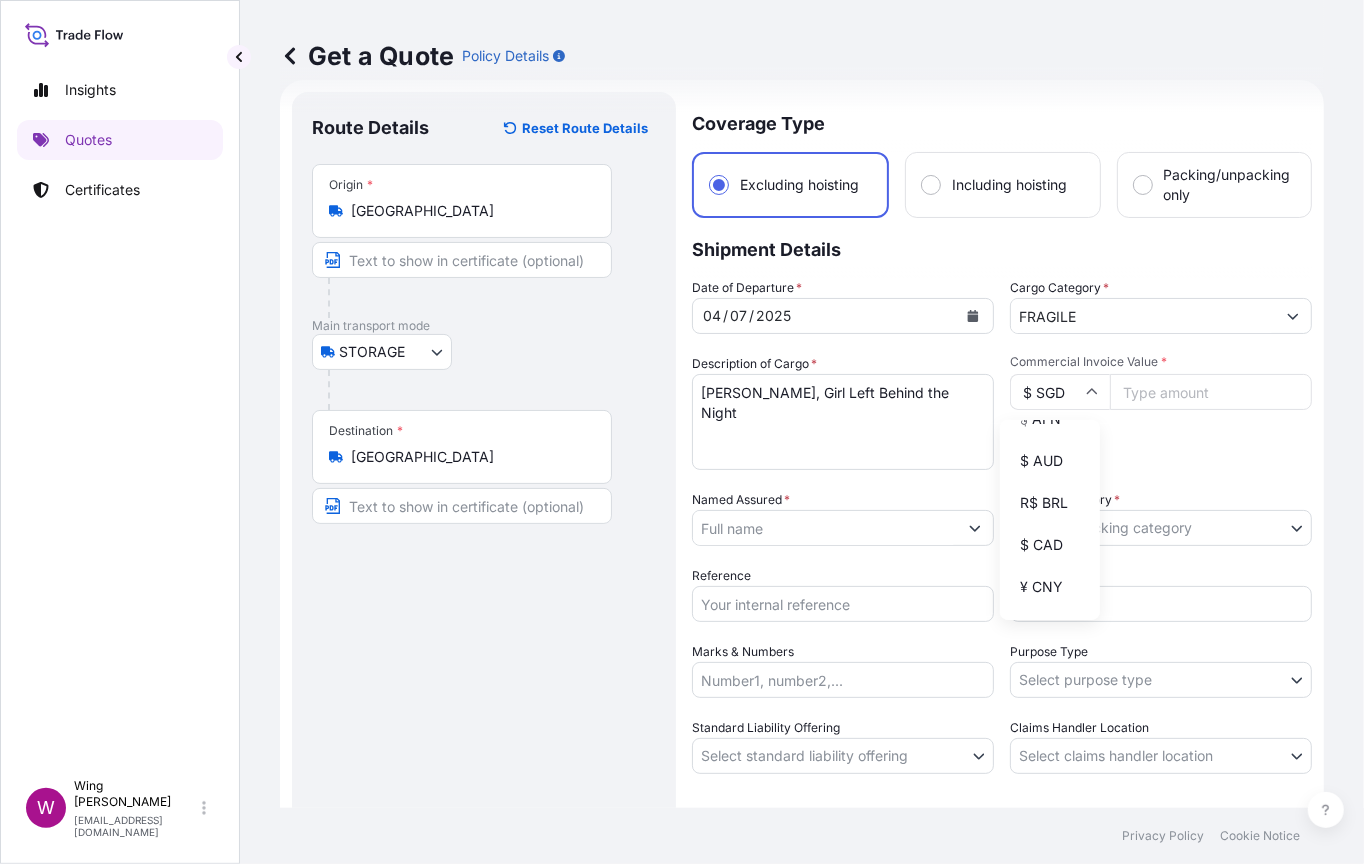 scroll, scrollTop: 400, scrollLeft: 0, axis: vertical 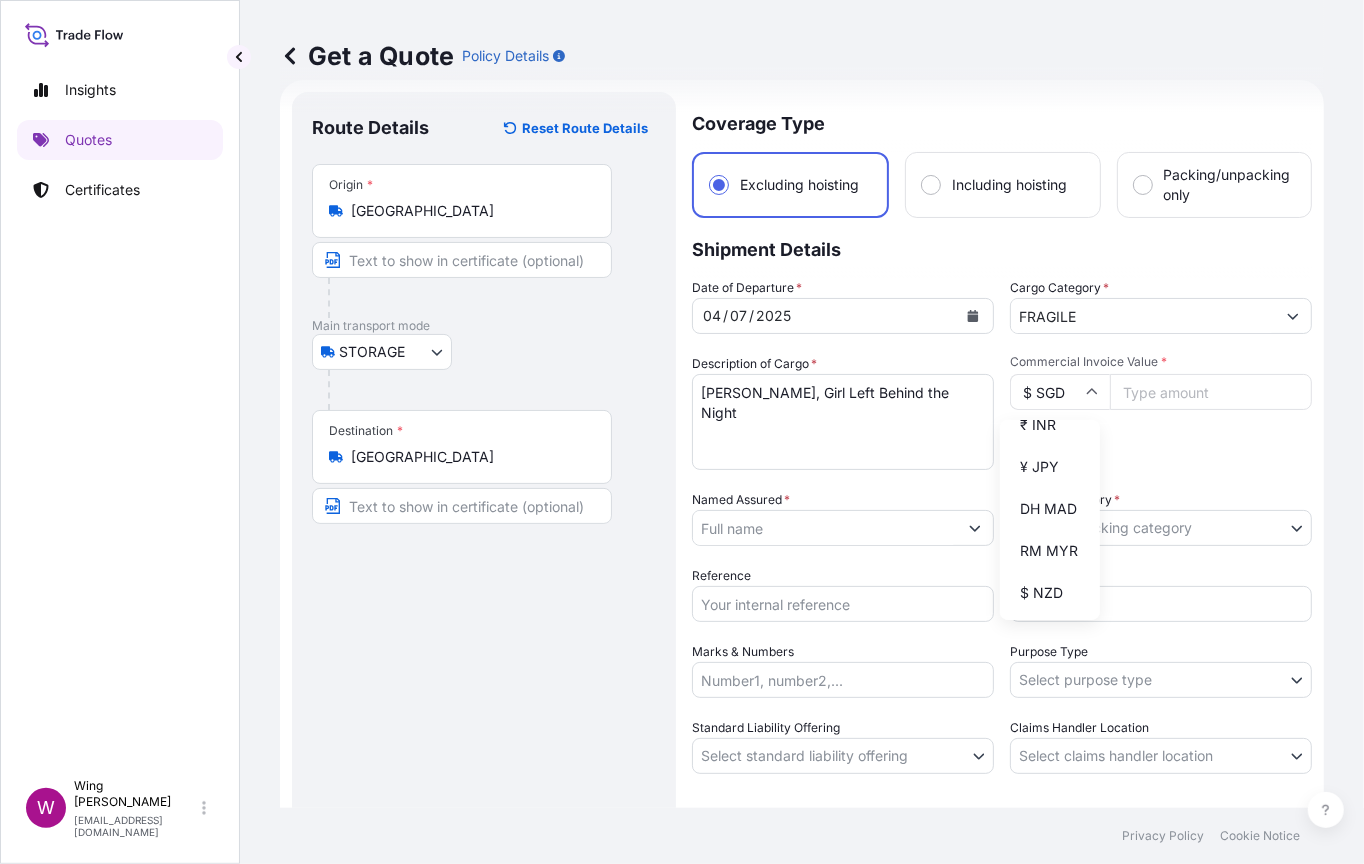 click on "$ HKD" at bounding box center [1050, 383] 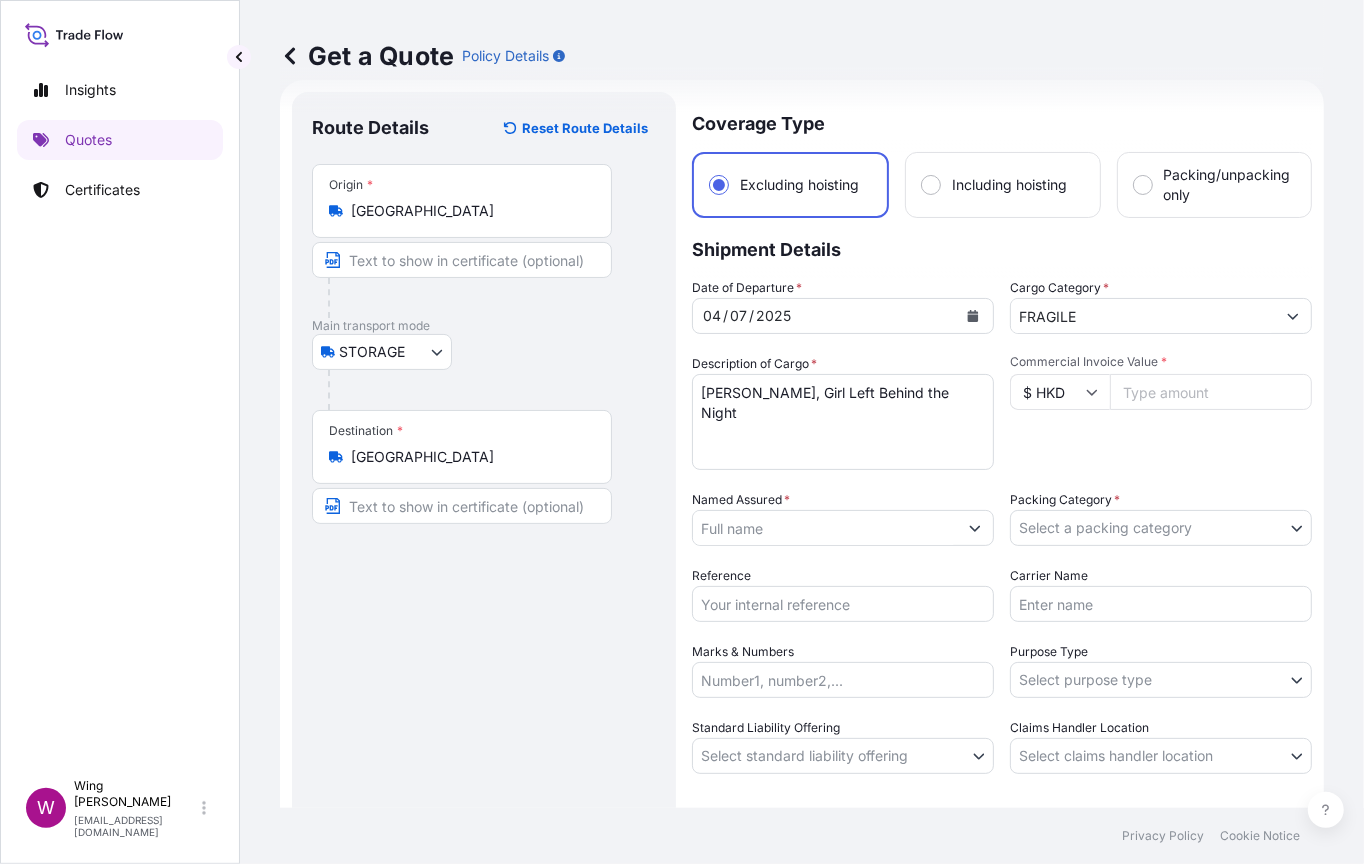 click on "Commercial Invoice Value   *" at bounding box center [1211, 392] 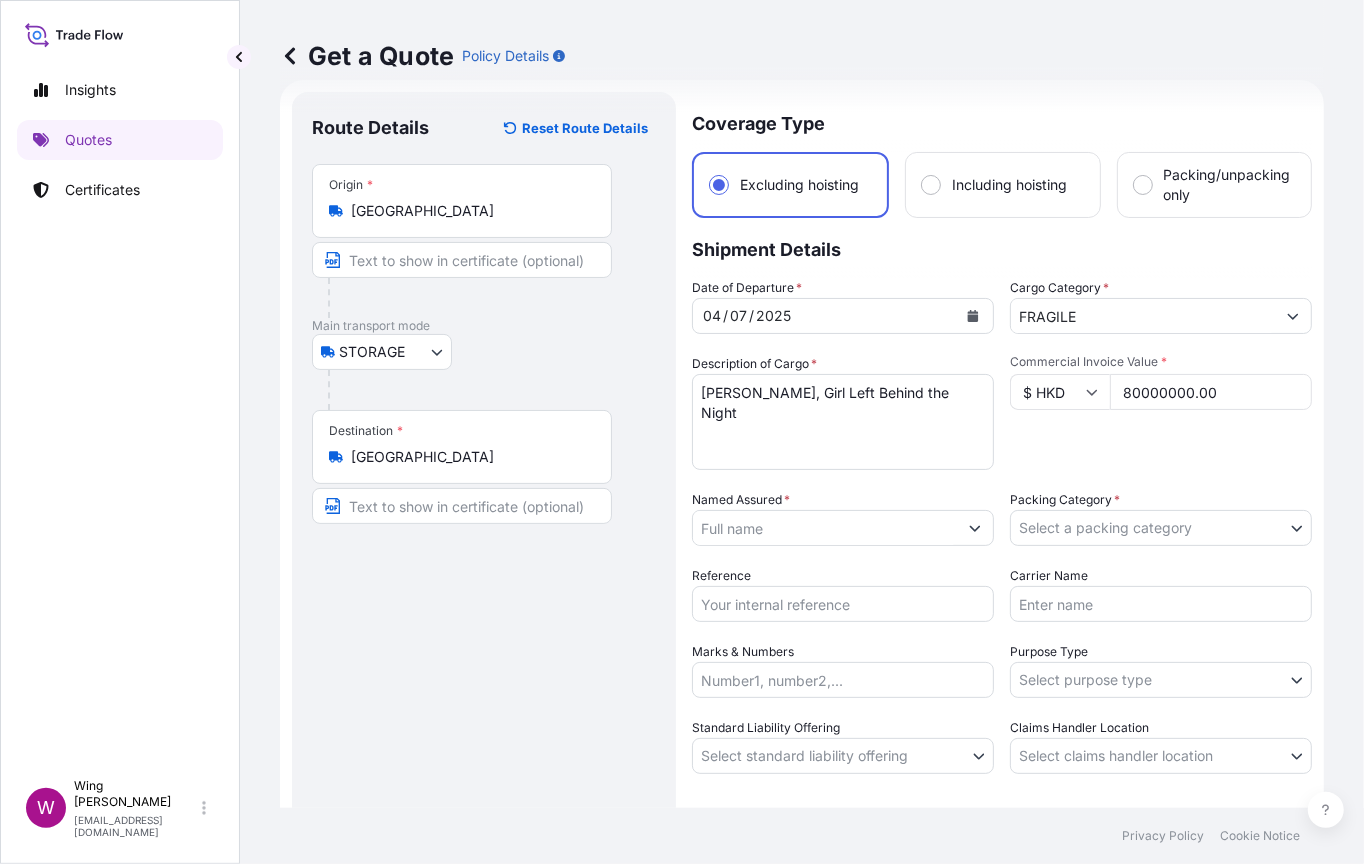 type on "80000000.00" 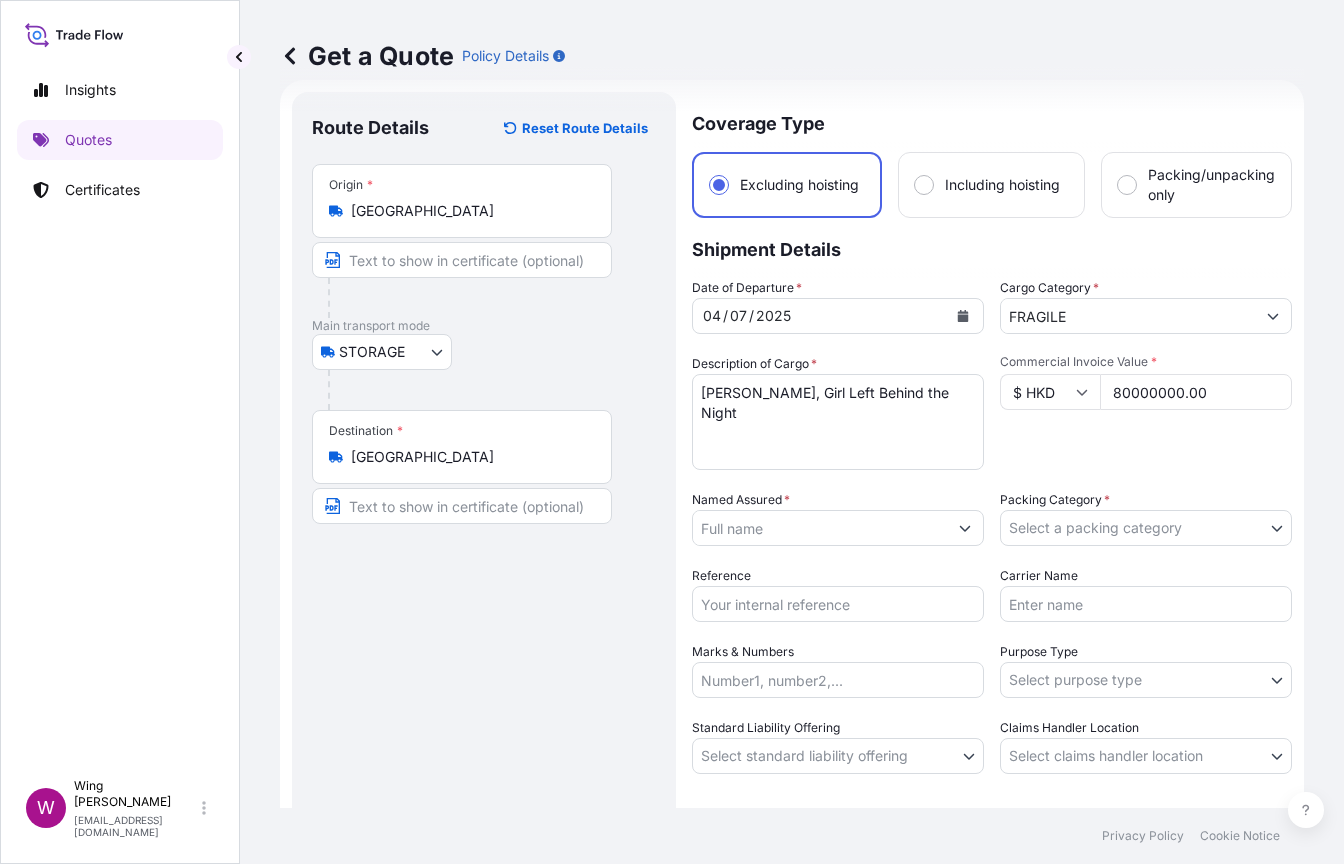 click on "Named Assured *" at bounding box center (820, 528) 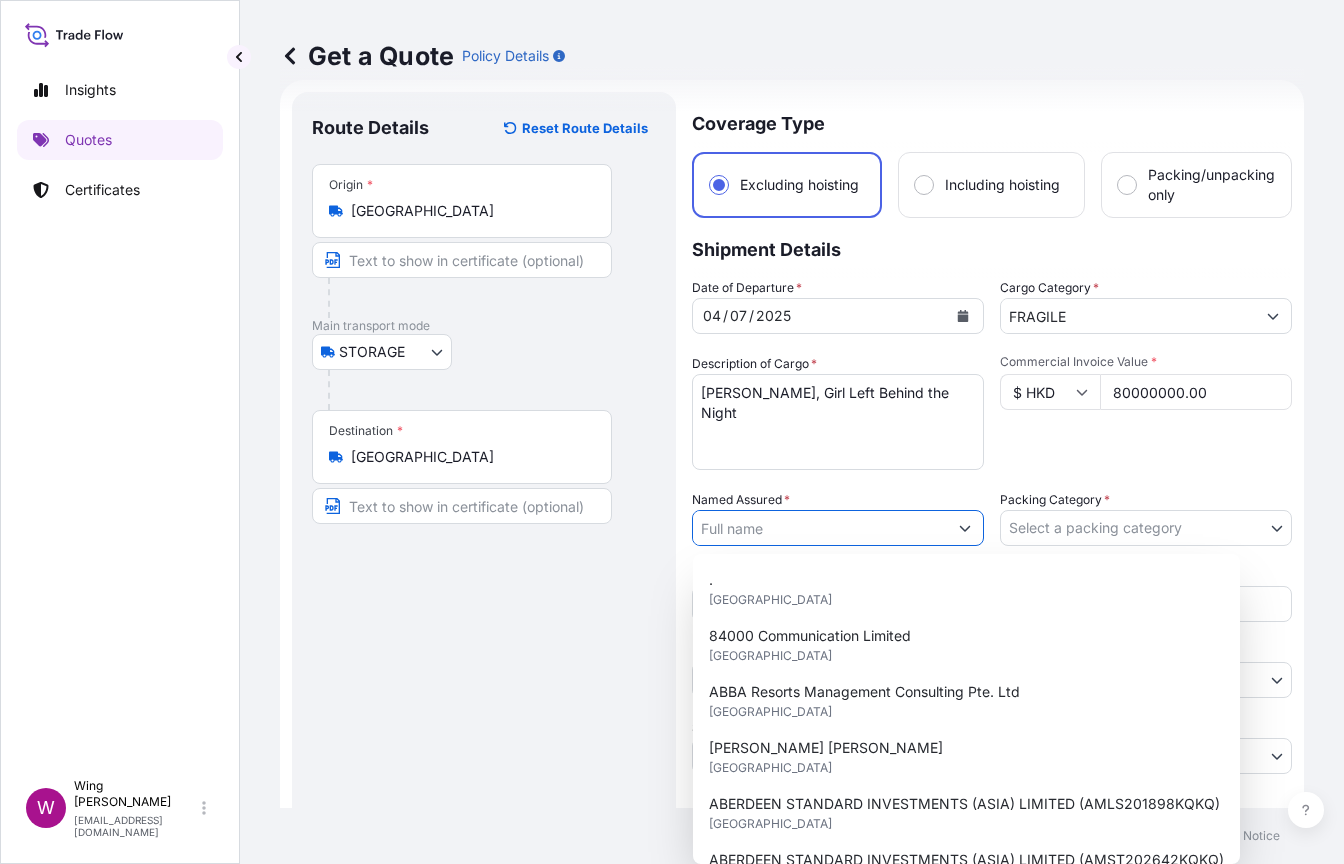 click on "Named Assured *" at bounding box center [820, 528] 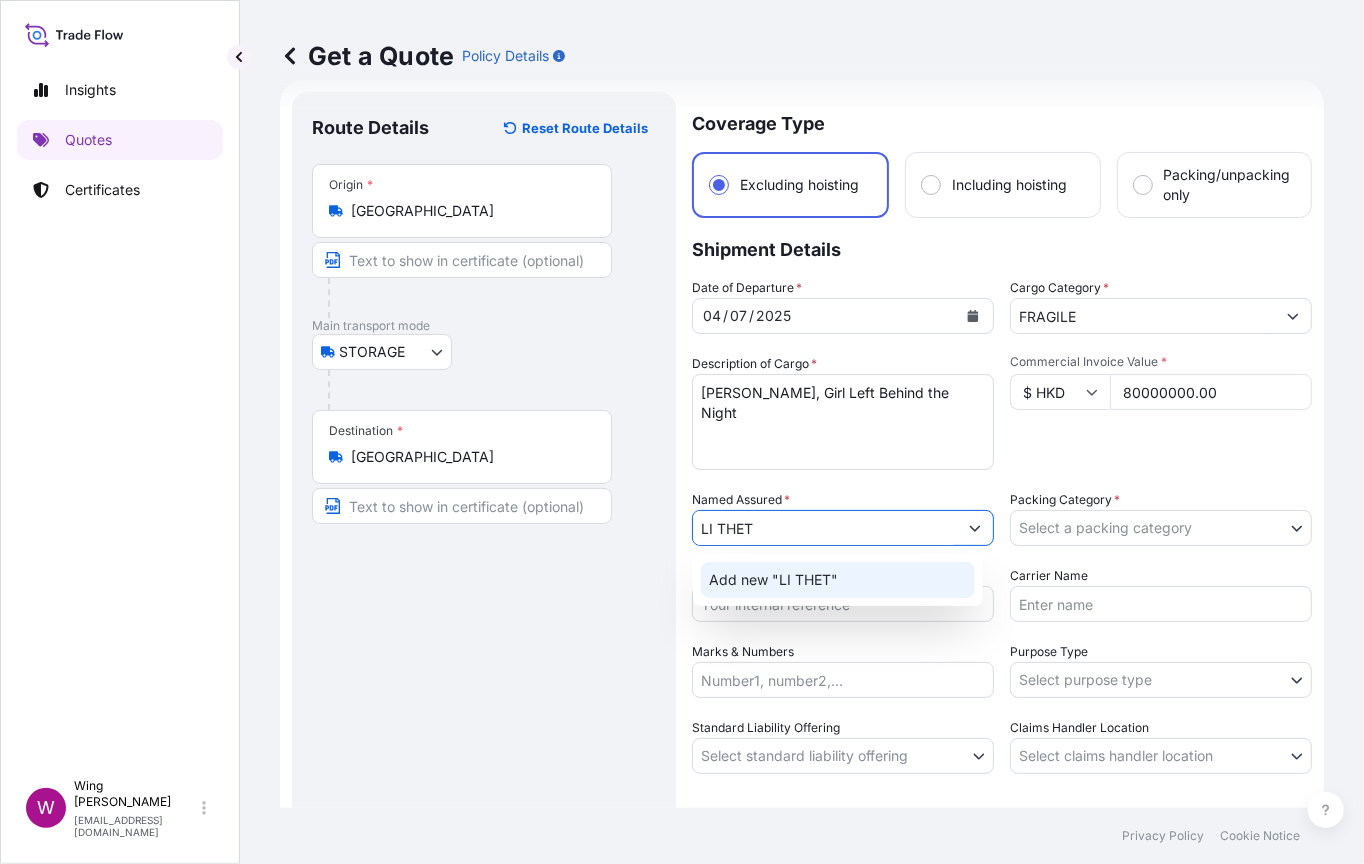 click on "Add new "LI THET"" at bounding box center (773, 580) 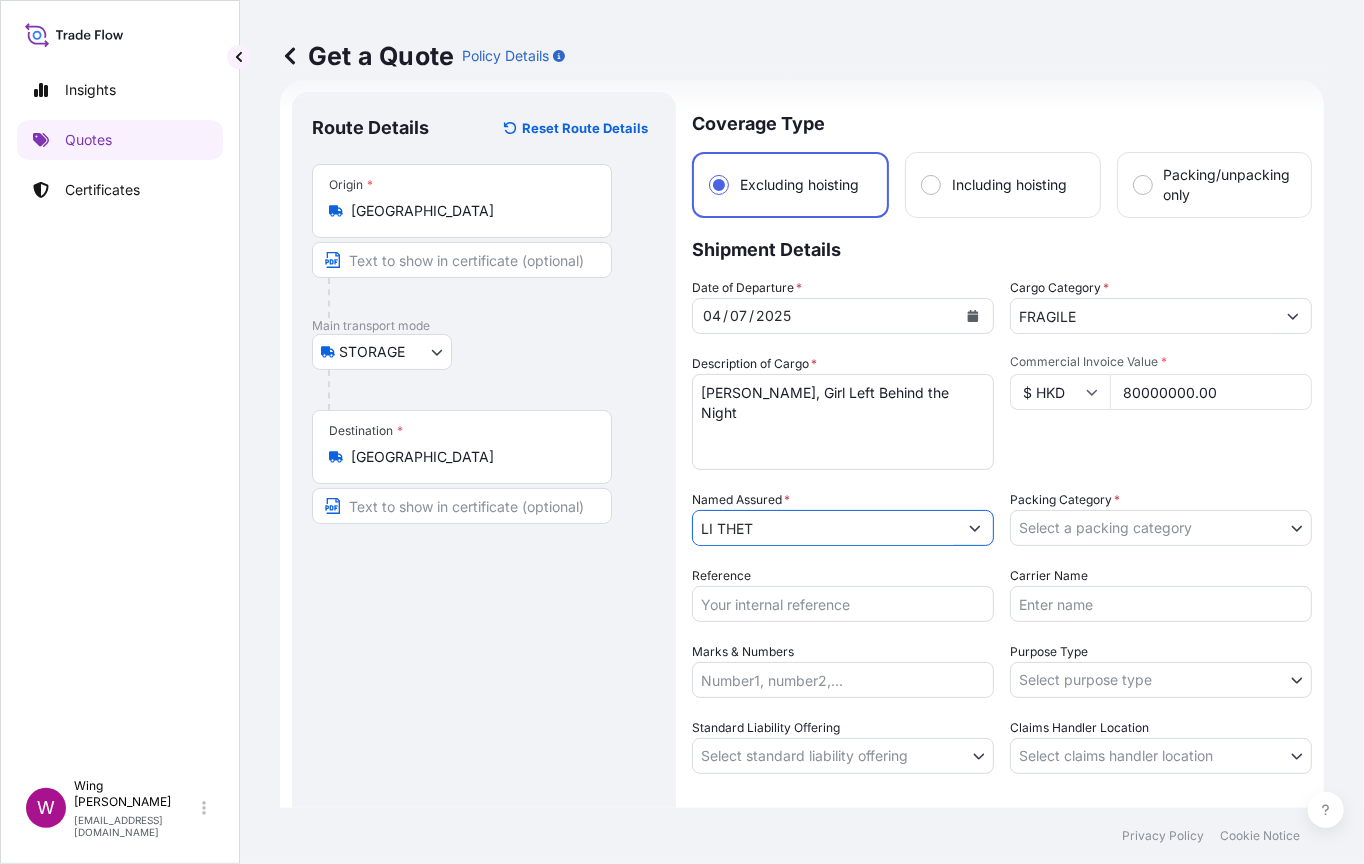 type on "LI THET" 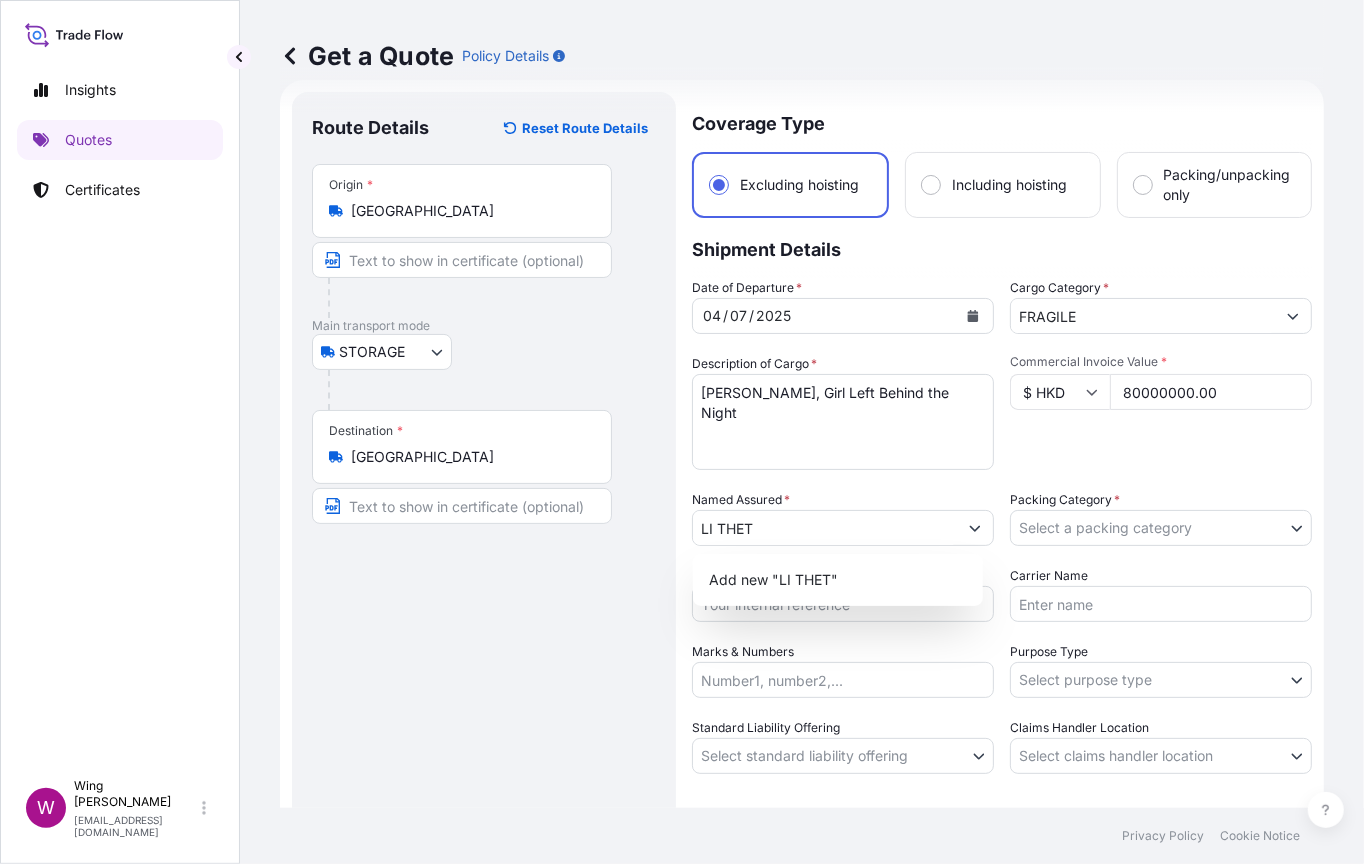 click on "Route Details Reset Route Details Place of loading Road / [GEOGRAPHIC_DATA] / Inland Origin * [GEOGRAPHIC_DATA] Main transport mode STORAGE COURIER INSTALLATION LAND SEA AIR STORAGE Destination * [GEOGRAPHIC_DATA] / [GEOGRAPHIC_DATA] / Inland Place of Discharge" at bounding box center (484, 507) 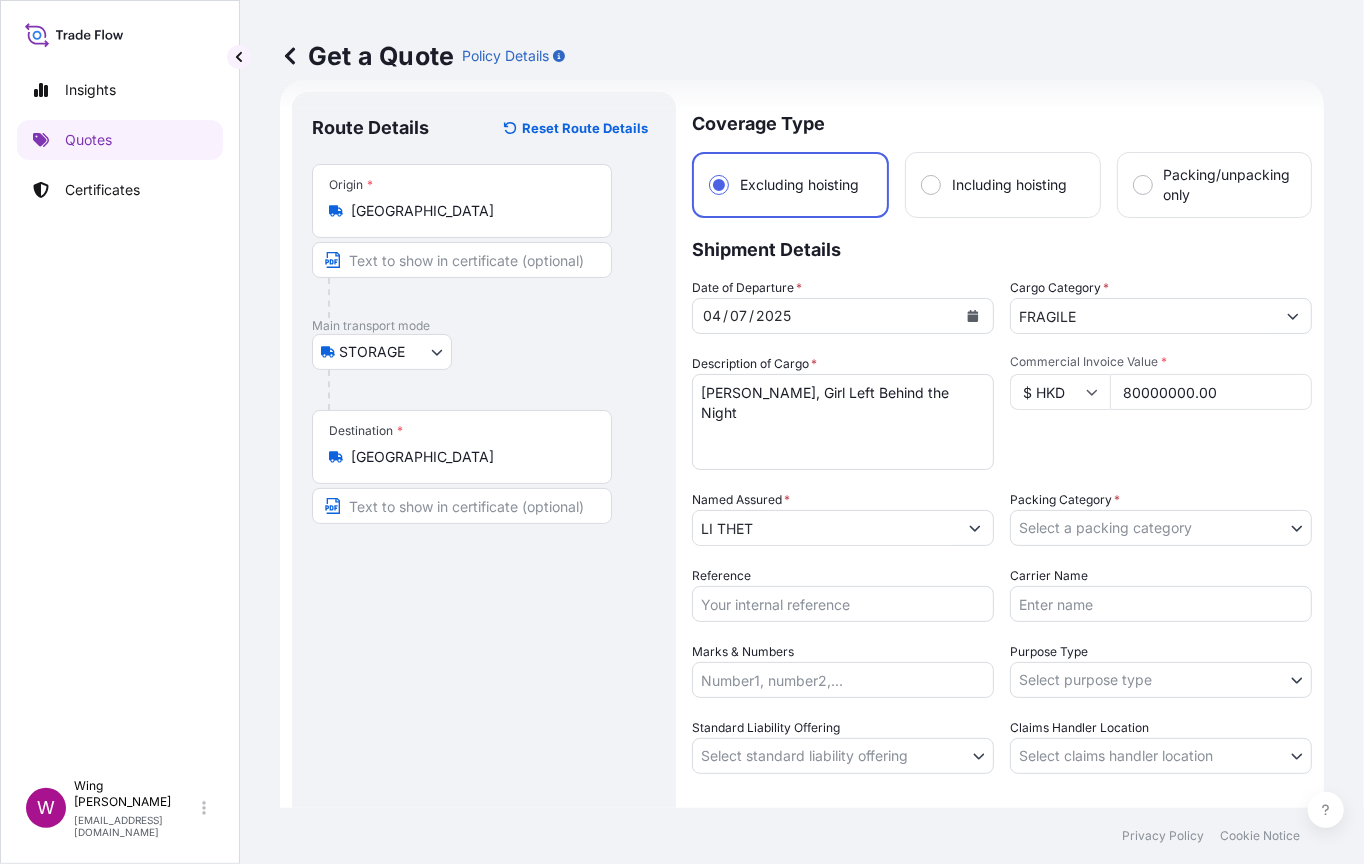 click on "Route Details Reset Route Details Place of loading Road / [GEOGRAPHIC_DATA] / Inland Origin * [GEOGRAPHIC_DATA] Main transport mode STORAGE COURIER INSTALLATION LAND SEA AIR STORAGE Destination * [GEOGRAPHIC_DATA] / [GEOGRAPHIC_DATA] / Inland Place of Discharge" at bounding box center [484, 507] 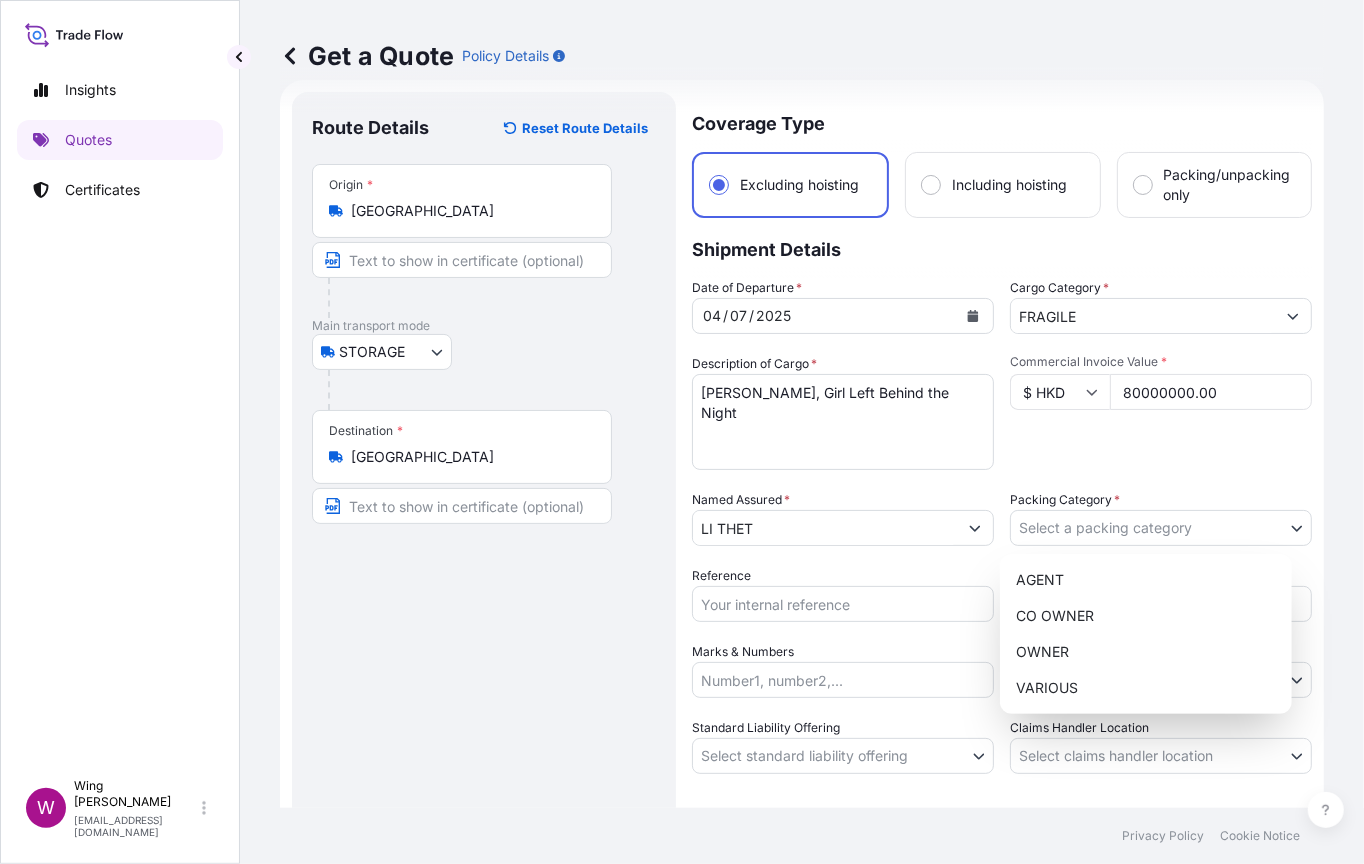 click on "1 option available.
Insights Quotes Certificates W Wing   Lee [EMAIL_ADDRESS][DOMAIN_NAME] Get a Quote Policy Details Route Details Reset Route Details Place of loading Road / [GEOGRAPHIC_DATA] / Inland Origin * [GEOGRAPHIC_DATA] Main transport mode STORAGE COURIER INSTALLATION LAND SEA AIR STORAGE Destination * [GEOGRAPHIC_DATA] / Inland Road / Inland Place of Discharge Coverage Type Excluding hoisting Including hoisting Packing/unpacking only Shipment Details Date of Departure * [DATE] Cargo Category * FRAGILE Description of Cargo * [PERSON_NAME], Girl Left Behind the Night Commercial Invoice Value   * $ HKD 80000000.00 Named Assured * LI THET Packing Category * Select a packing category AGENT CO-OWNER OWNER Various Reference Carrier Name Marks & Numbers Purpose Type Select purpose type Transit Storage Installation Conservation Standard Liability Offering Select standard liability offering Yes No Claims Handler Location Select claims handler location [GEOGRAPHIC_DATA] [GEOGRAPHIC_DATA] Letter of Credit Letter of credit *
0" at bounding box center (682, 432) 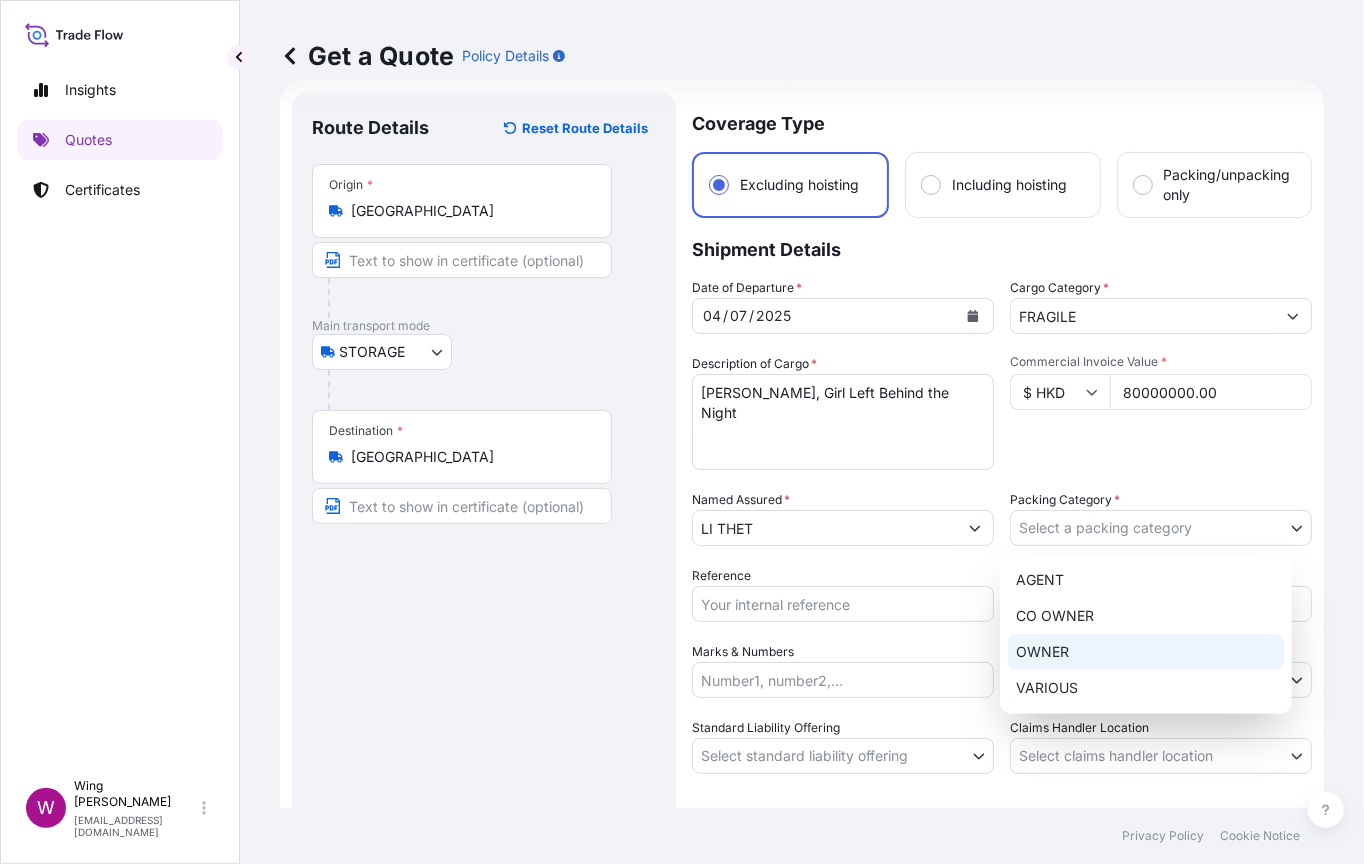 click on "OWNER" at bounding box center (1146, 652) 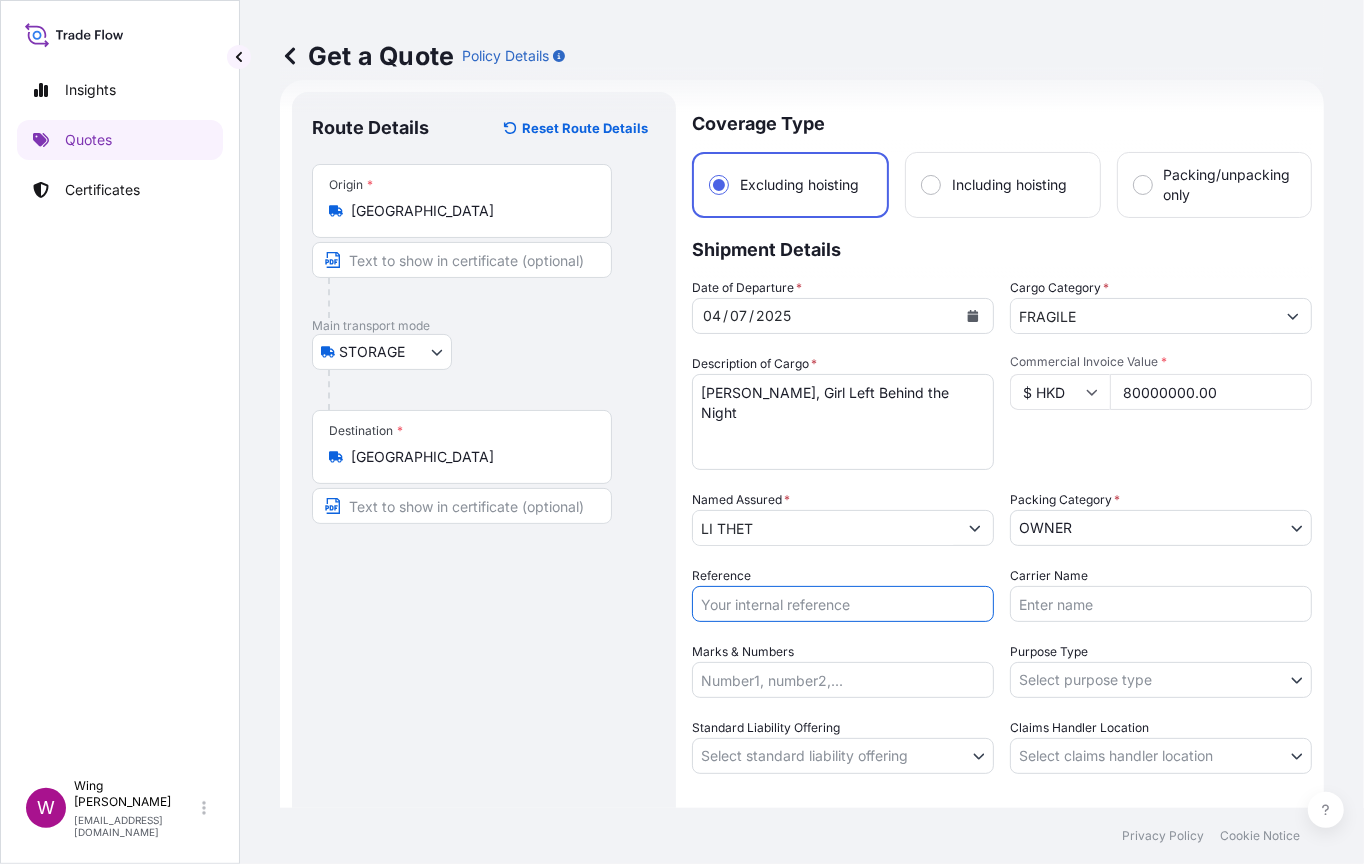 click on "Reference" at bounding box center [843, 604] 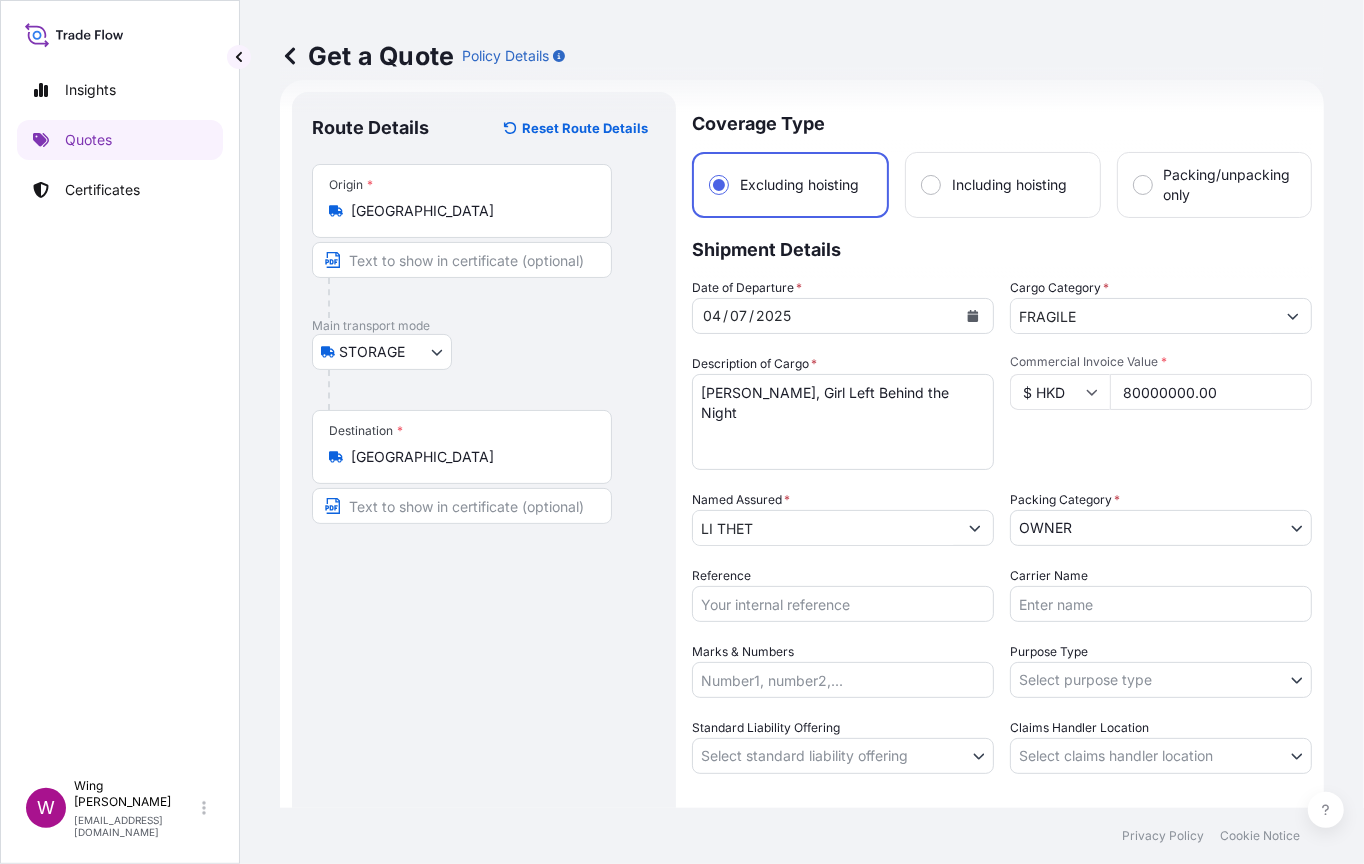 drag, startPoint x: 678, startPoint y: 651, endPoint x: 668, endPoint y: 647, distance: 10.770329 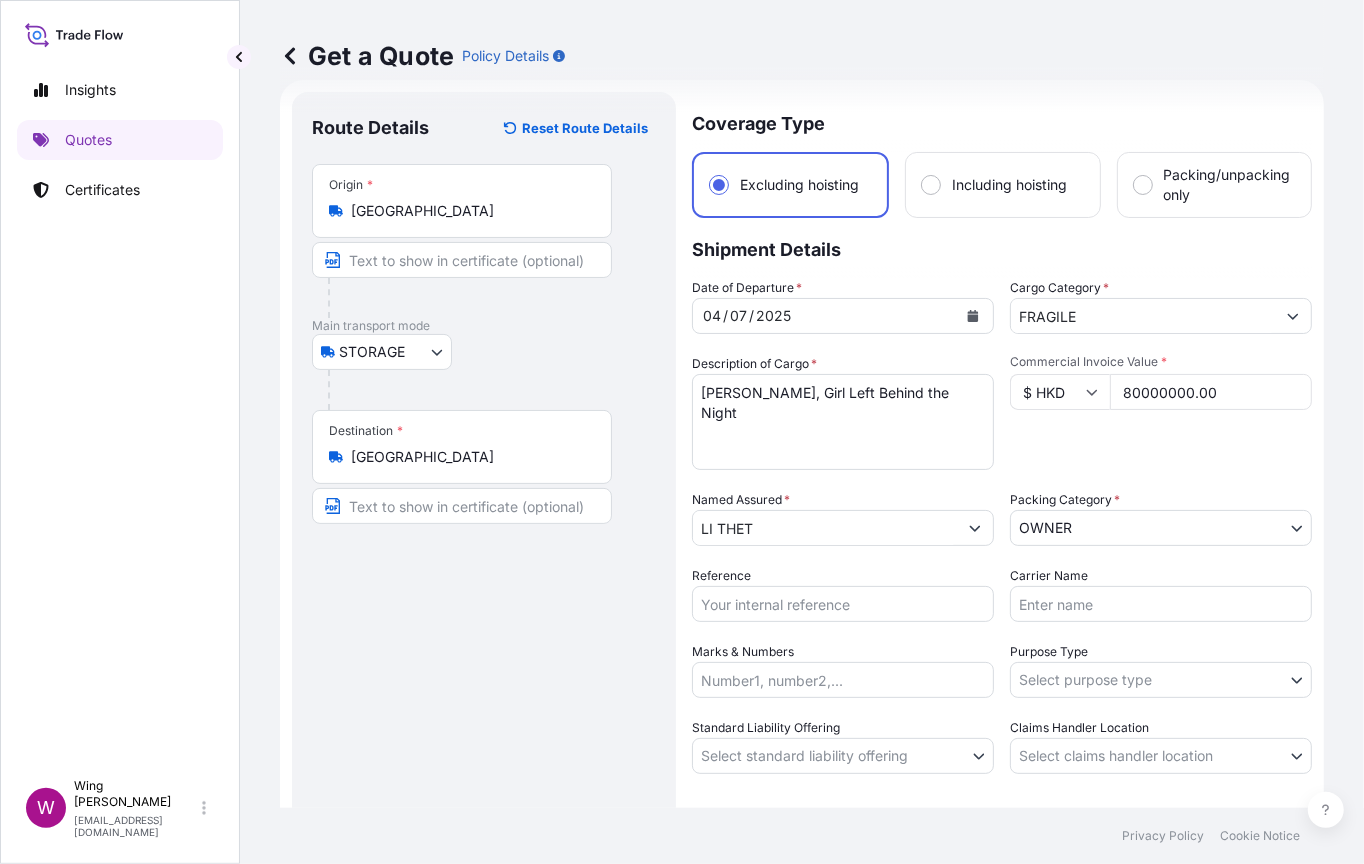 click on "Route Details Reset Route Details Place of loading Road / Inland Road / Inland Origin * [GEOGRAPHIC_DATA] Main transport mode STORAGE COURIER INSTALLATION LAND SEA AIR STORAGE Destination * [GEOGRAPHIC_DATA] / [GEOGRAPHIC_DATA] / Inland Place of Discharge Coverage Type Excluding hoisting Including hoisting Packing/unpacking only Shipment Details Date of Departure * [DATE] Cargo Category * FRAGILE Description of Cargo * [PERSON_NAME], Girl Left Behind the Night Commercial Invoice Value   * $ HKD 80000000.00 Named Assured * LI THET Packing Category * OWNER AGENT CO-OWNER OWNER Various Reference Carrier Name Marks & Numbers Purpose Type Select purpose type Transit Storage Installation Conservation Standard Liability Offering Select standard liability offering Yes No Claims Handler Location Select claims handler location [GEOGRAPHIC_DATA] [GEOGRAPHIC_DATA] Letter of Credit This shipment has a letter of credit Letter of credit * Letter of credit may not exceed 12000 characters Get a Quote" at bounding box center [802, 507] 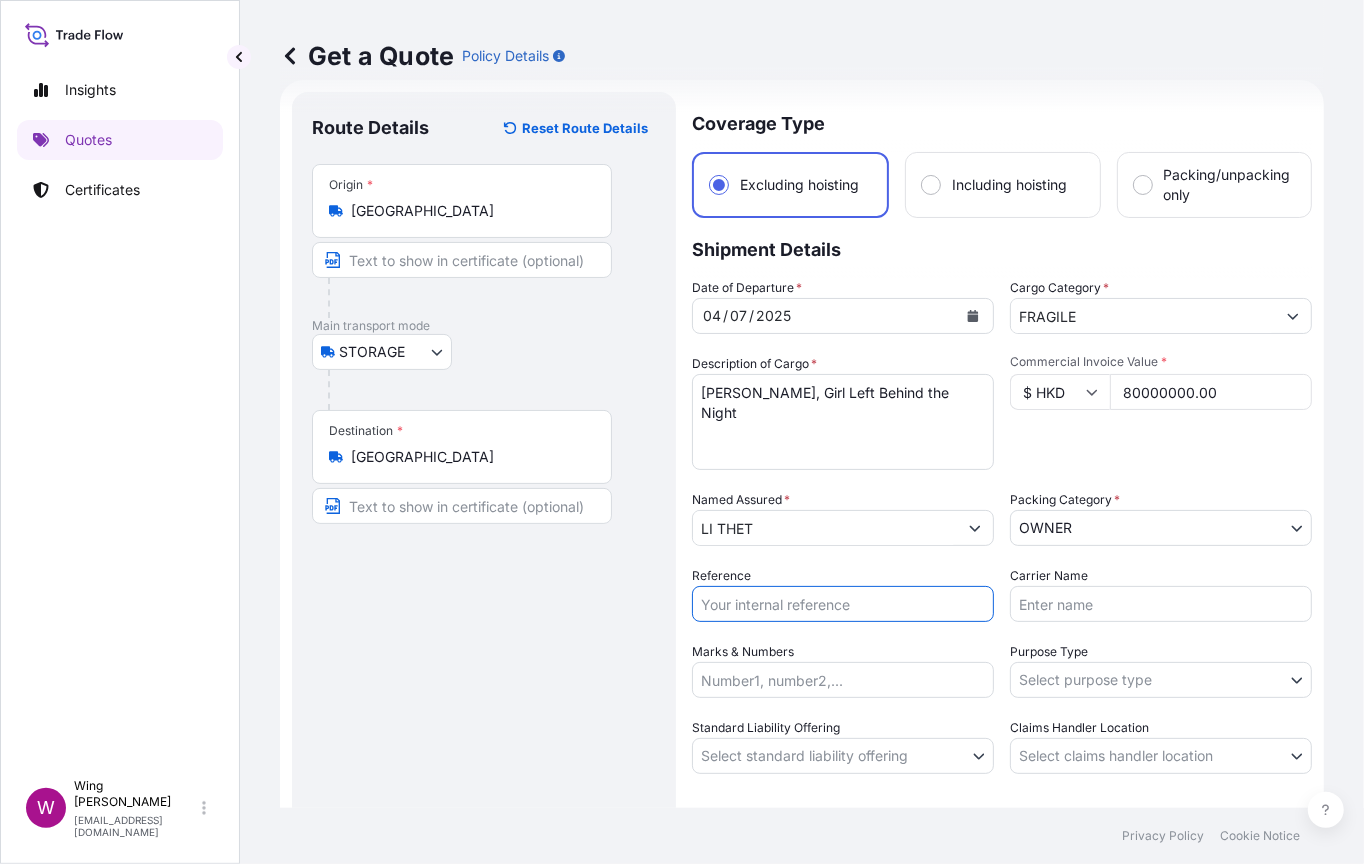 click on "Reference" at bounding box center [843, 604] 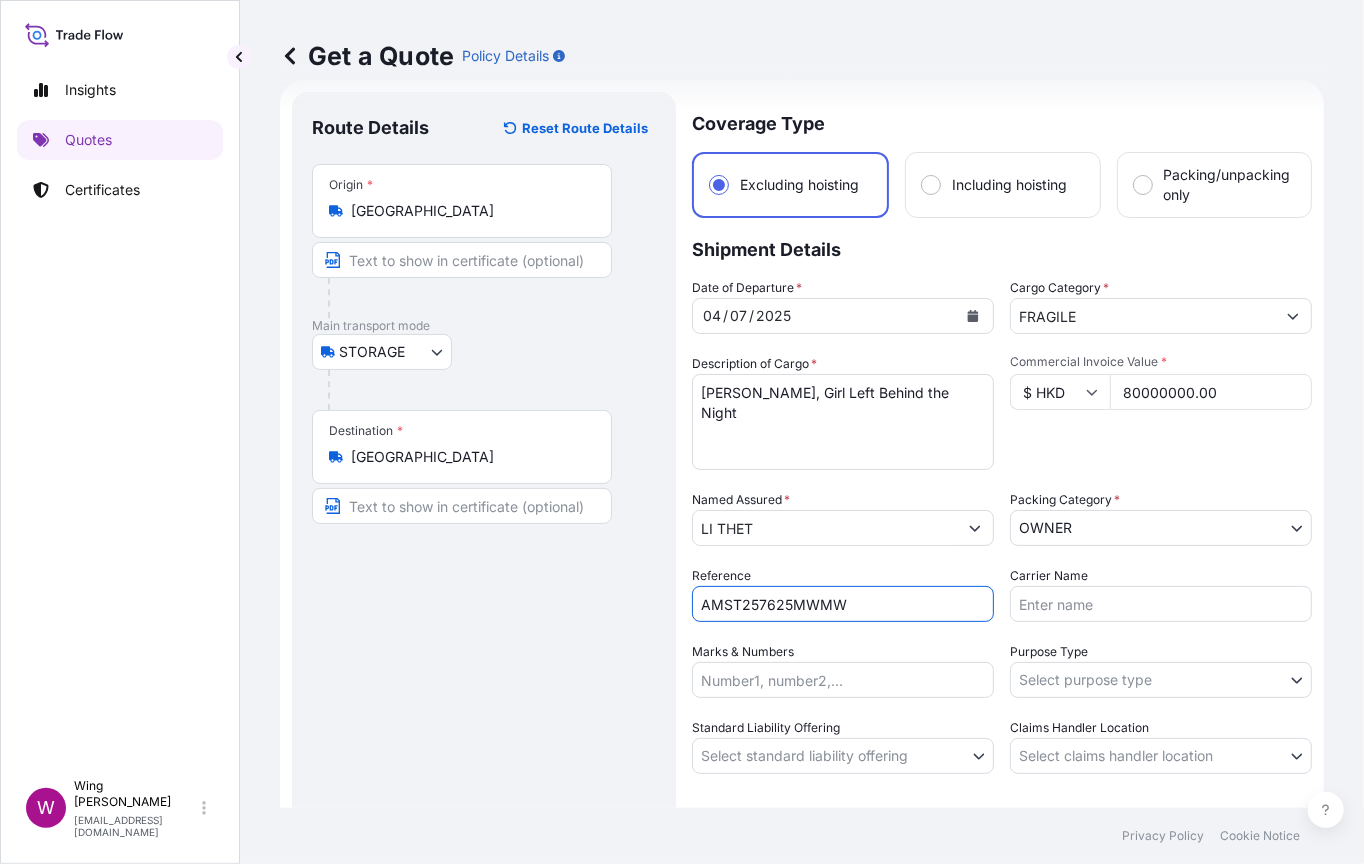 type on "AMST257625MWMW" 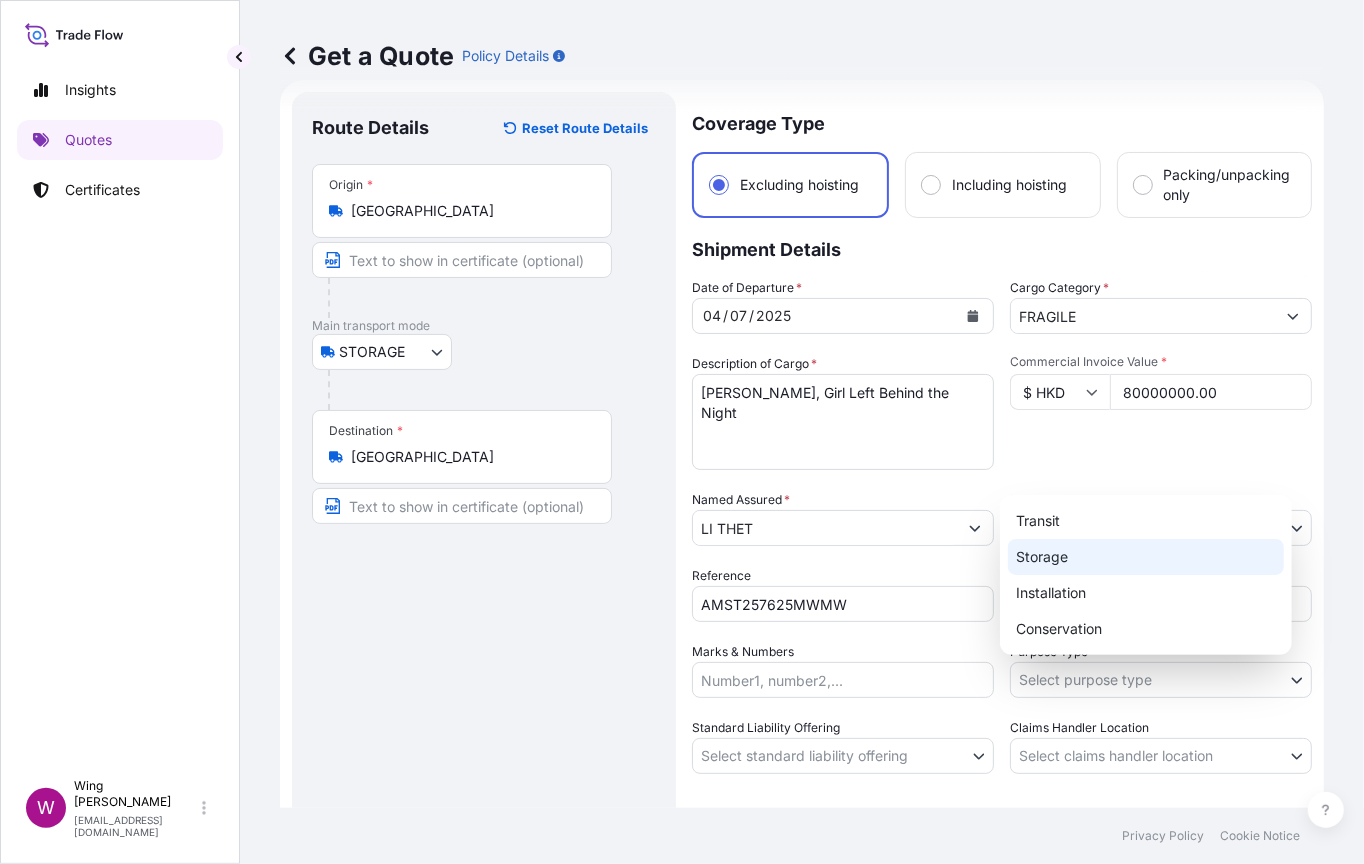 click on "Storage" at bounding box center (1146, 557) 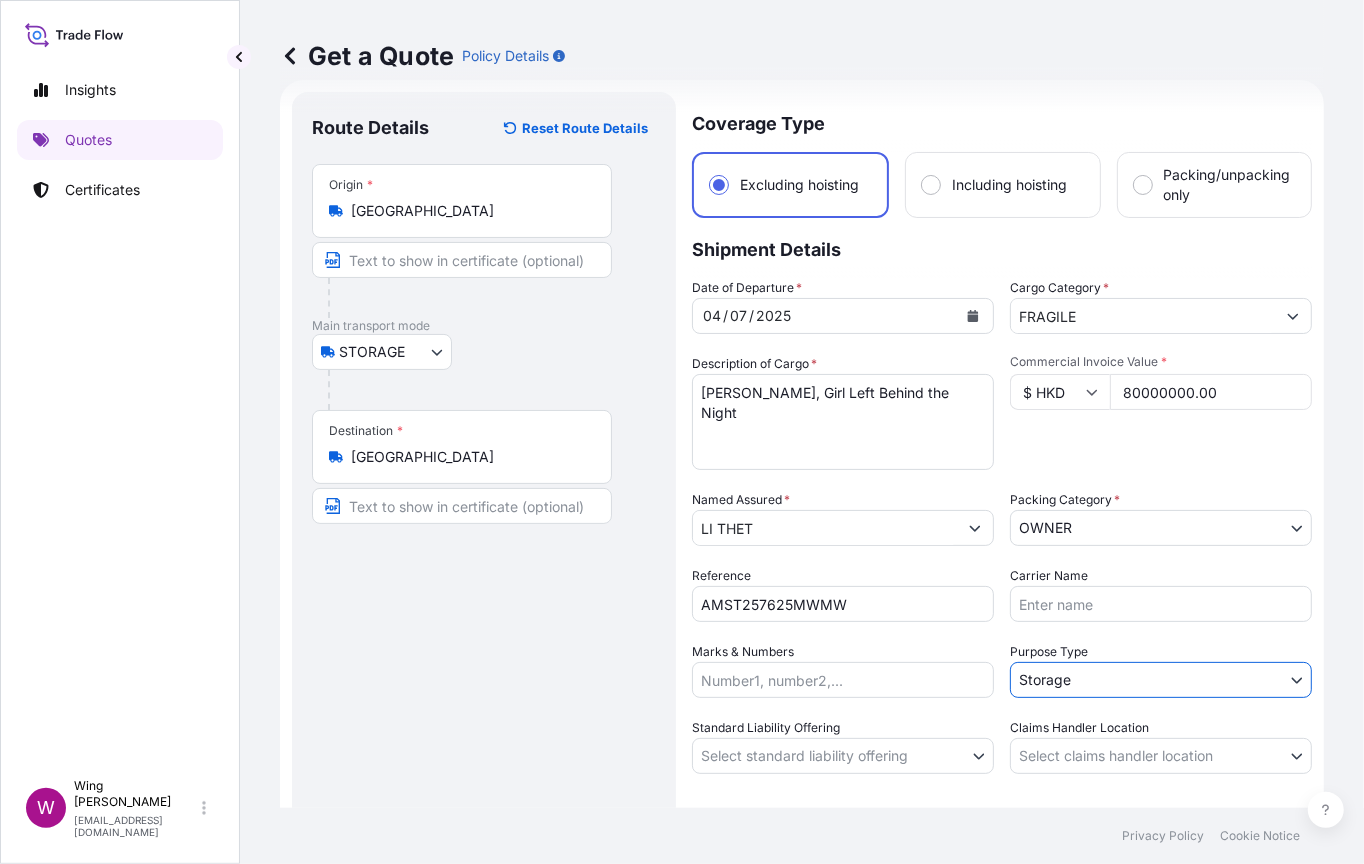 click on "Route Details Reset Route Details Place of loading Road / [GEOGRAPHIC_DATA] / Inland Origin * [GEOGRAPHIC_DATA] Main transport mode STORAGE COURIER INSTALLATION LAND SEA AIR STORAGE Destination * [GEOGRAPHIC_DATA] / [GEOGRAPHIC_DATA] / Inland Place of Discharge" at bounding box center [484, 507] 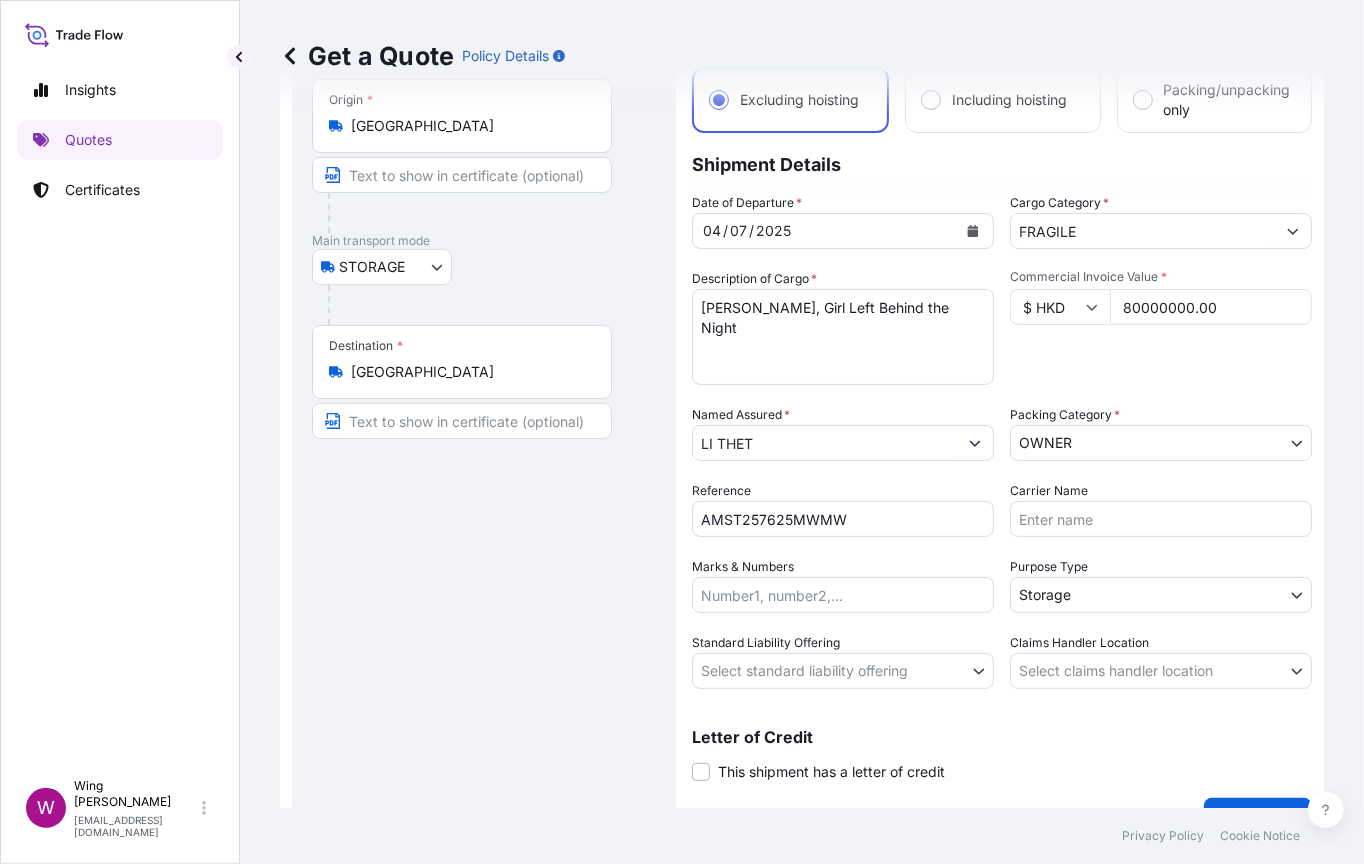 scroll, scrollTop: 157, scrollLeft: 0, axis: vertical 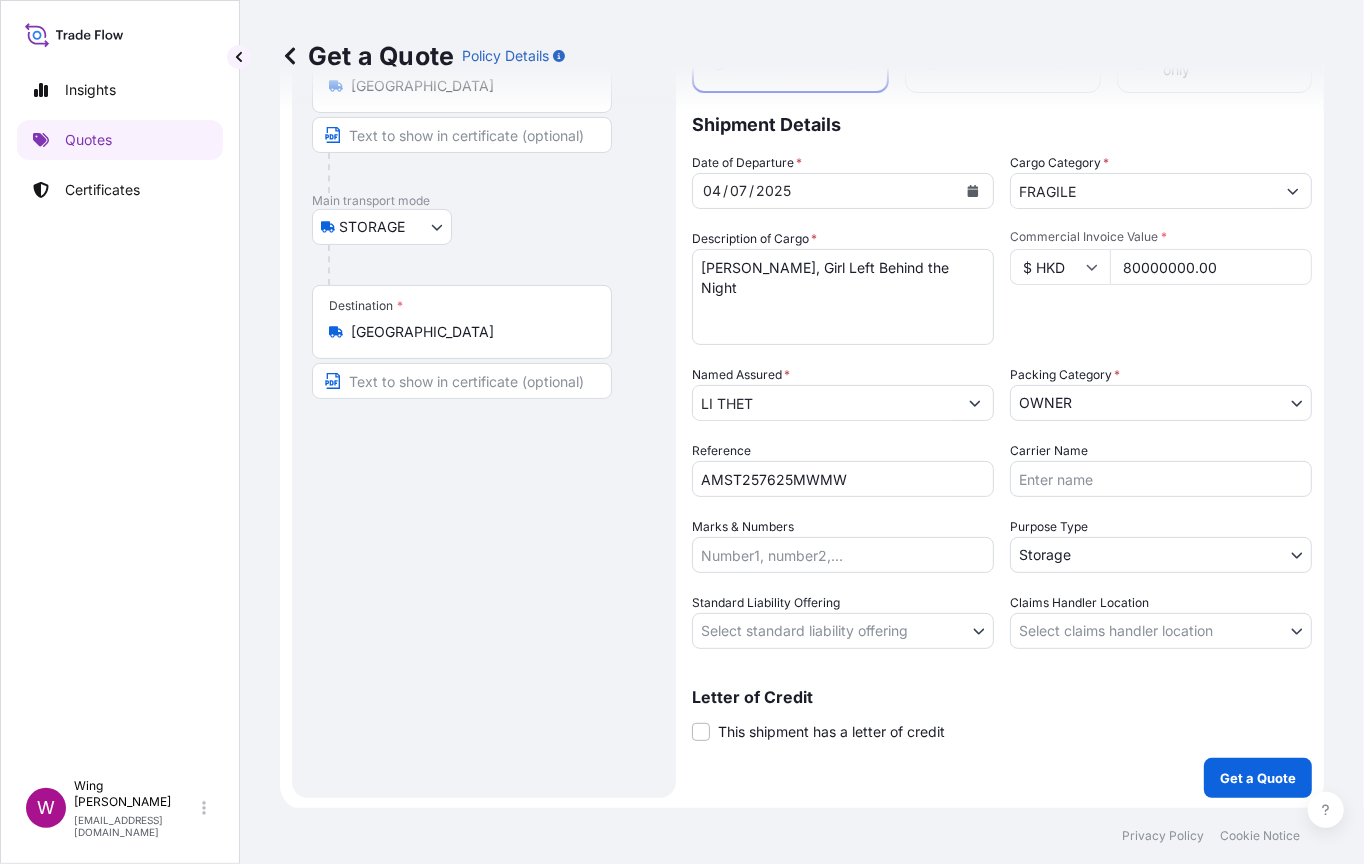 click on "Insights Quotes Certificates W Wing   Lee [EMAIL_ADDRESS][DOMAIN_NAME] Get a Quote Policy Details Route Details Reset Route Details Place of loading Road / [GEOGRAPHIC_DATA] / Inland Origin * [GEOGRAPHIC_DATA] Main transport mode STORAGE COURIER INSTALLATION LAND SEA AIR STORAGE Destination * [GEOGRAPHIC_DATA] / Inland Road / Inland Place of Discharge Coverage Type Excluding hoisting Including hoisting Packing/unpacking only Shipment Details Date of Departure * [DATE] Cargo Category * FRAGILE Description of Cargo * [PERSON_NAME], Girl Left Behind the Night Commercial Invoice Value   * $ HKD 80000000.00 Named Assured * LI THET Packing Category * OWNER AGENT CO-OWNER OWNER Various Reference AMST257625MWMW Carrier Name Marks & Numbers Purpose Type Storage Transit Storage Installation Conservation Standard Liability Offering Select standard liability offering Yes No Claims Handler Location Select claims handler location [GEOGRAPHIC_DATA] [GEOGRAPHIC_DATA] Letter of Credit This shipment has a letter of credit Letter of credit *
0" at bounding box center [682, 432] 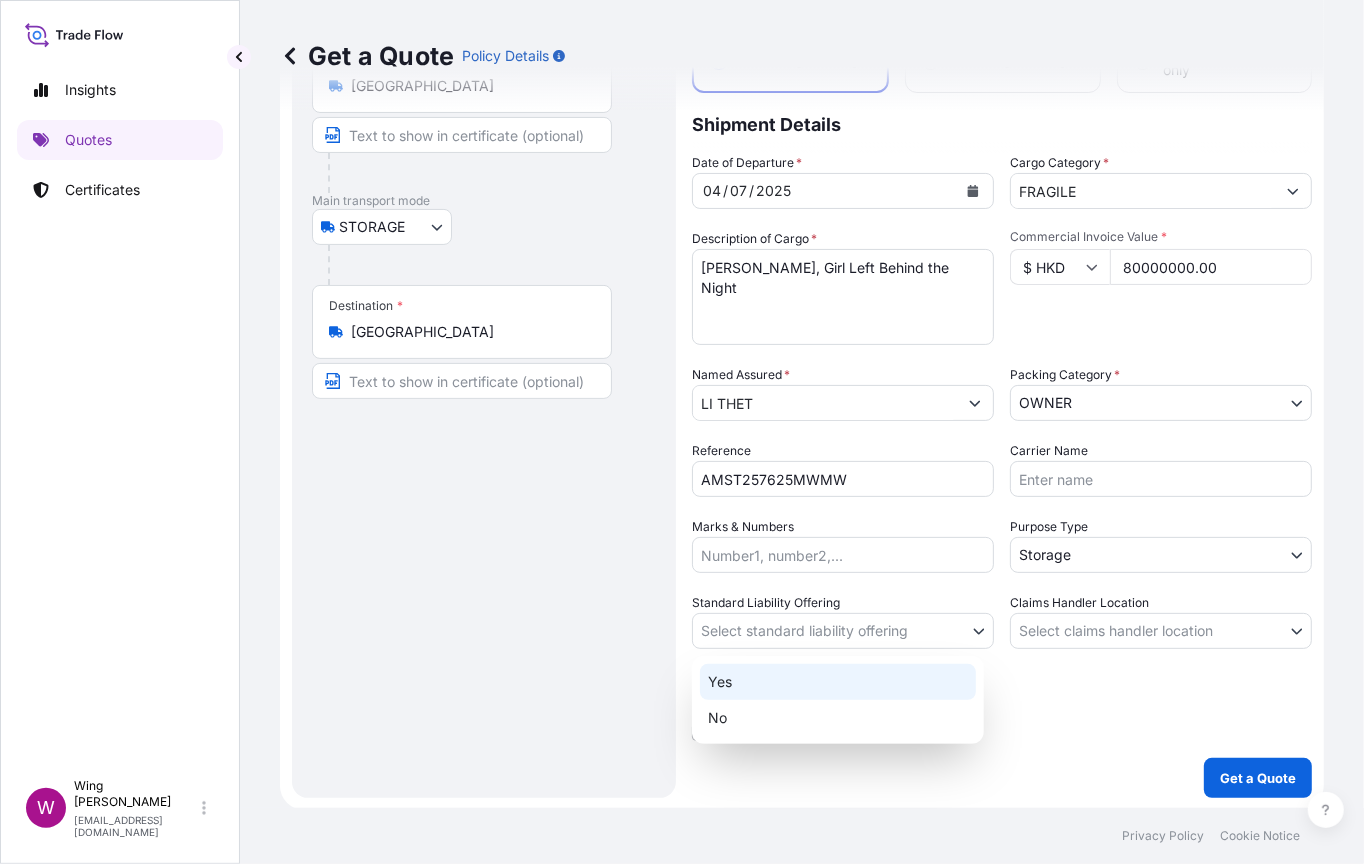 click on "Yes" at bounding box center (838, 682) 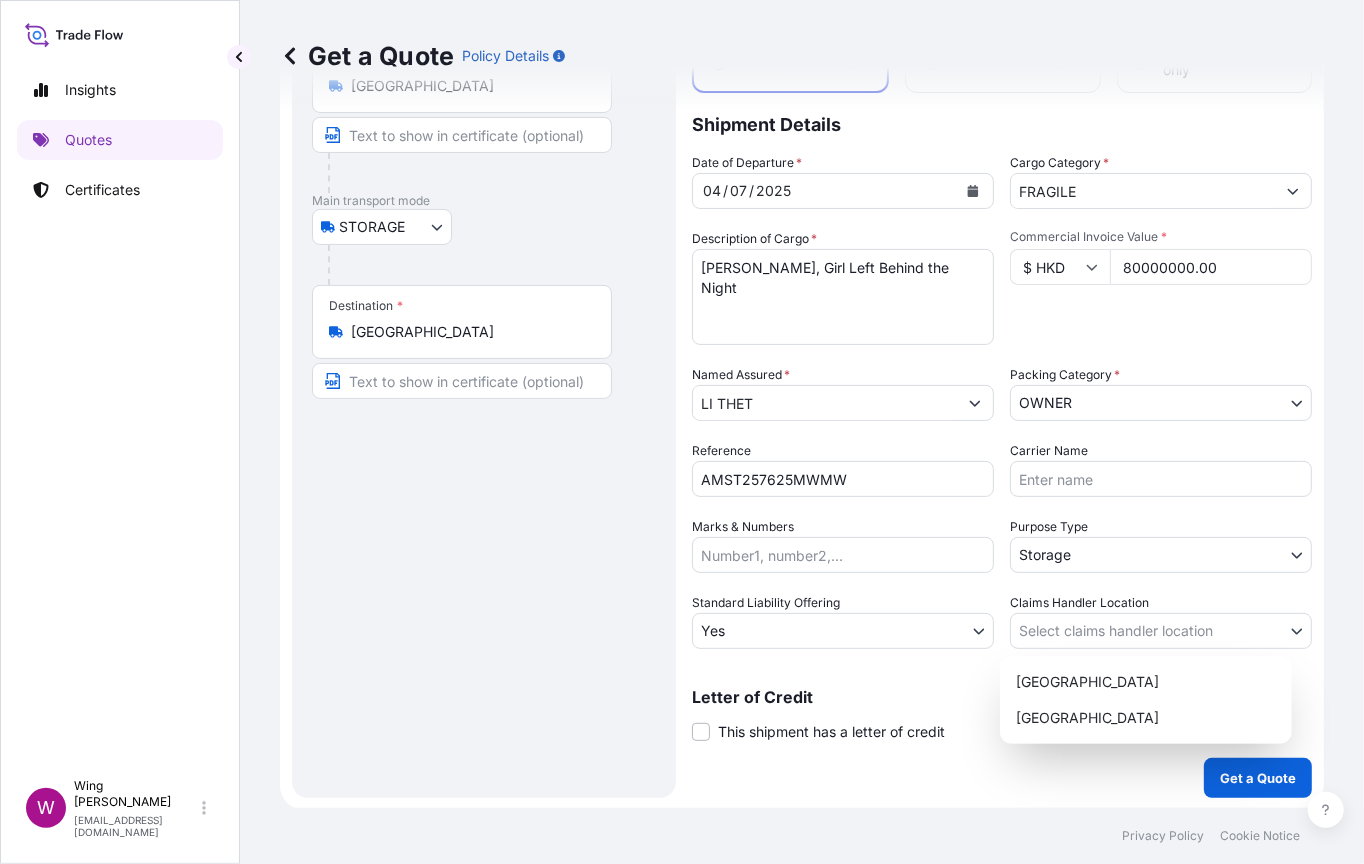 click on "Insights Quotes Certificates W Wing   Lee [EMAIL_ADDRESS][DOMAIN_NAME] Get a Quote Policy Details Route Details Reset Route Details Place of loading Road / [GEOGRAPHIC_DATA] / Inland Origin * [GEOGRAPHIC_DATA] Main transport mode STORAGE COURIER INSTALLATION LAND SEA AIR STORAGE Destination * [GEOGRAPHIC_DATA] / Inland Road / Inland Place of Discharge Coverage Type Excluding hoisting Including hoisting Packing/unpacking only Shipment Details Date of Departure * [DATE] Cargo Category * FRAGILE Description of Cargo * [PERSON_NAME], Girl Left Behind the Night Commercial Invoice Value   * $ HKD 80000000.00 Named Assured * LI THET Packing Category * OWNER AGENT CO-OWNER OWNER Various Reference AMST257625MWMW Carrier Name Marks & Numbers Purpose Type Storage Transit Storage Installation Conservation Standard Liability Offering Yes Yes No Claims Handler Location Select claims handler location [GEOGRAPHIC_DATA] [GEOGRAPHIC_DATA] Letter of Credit This shipment has a letter of credit Letter of credit * Get a Quote Privacy Policy Cookie Notice" at bounding box center [682, 432] 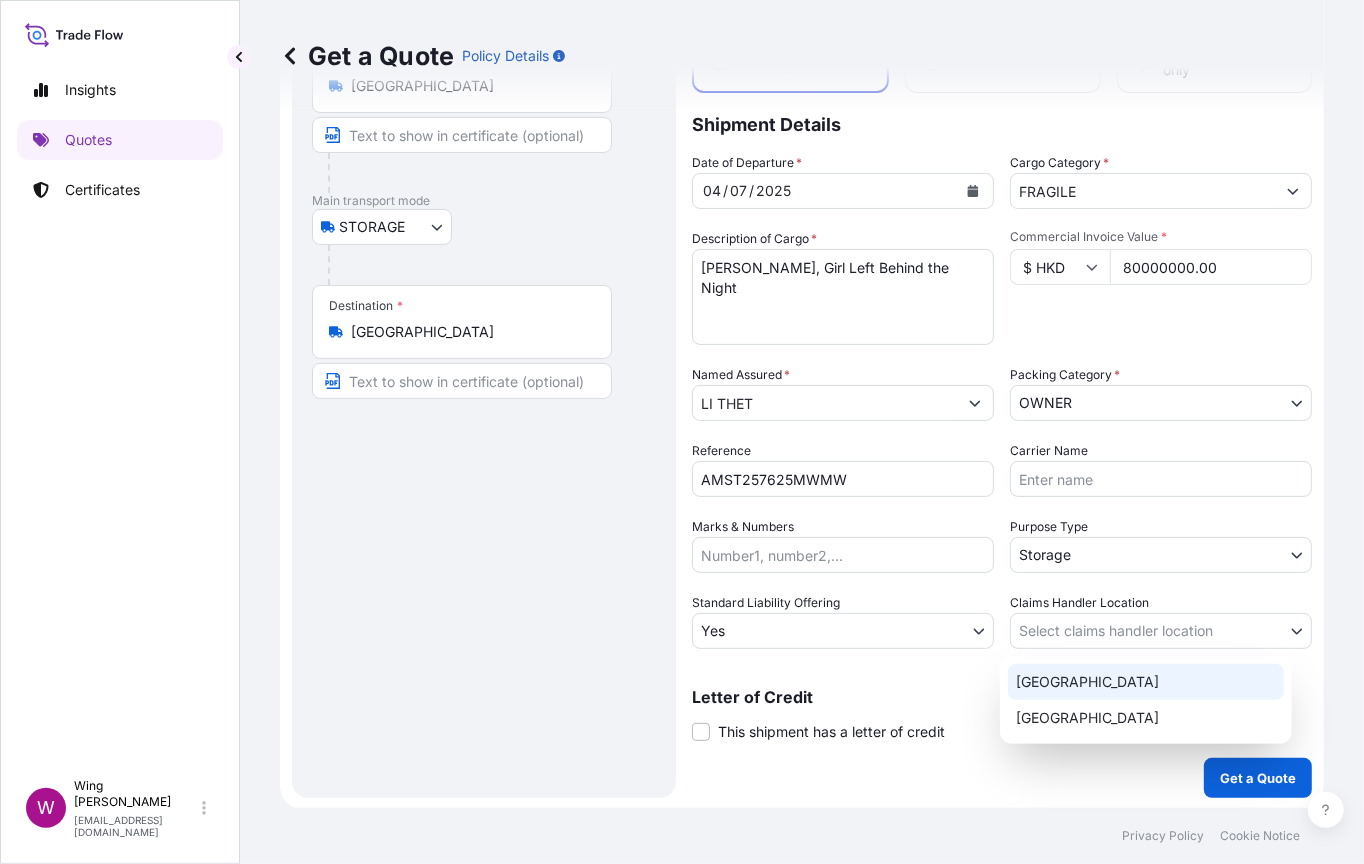 click on "[GEOGRAPHIC_DATA]" at bounding box center (1146, 682) 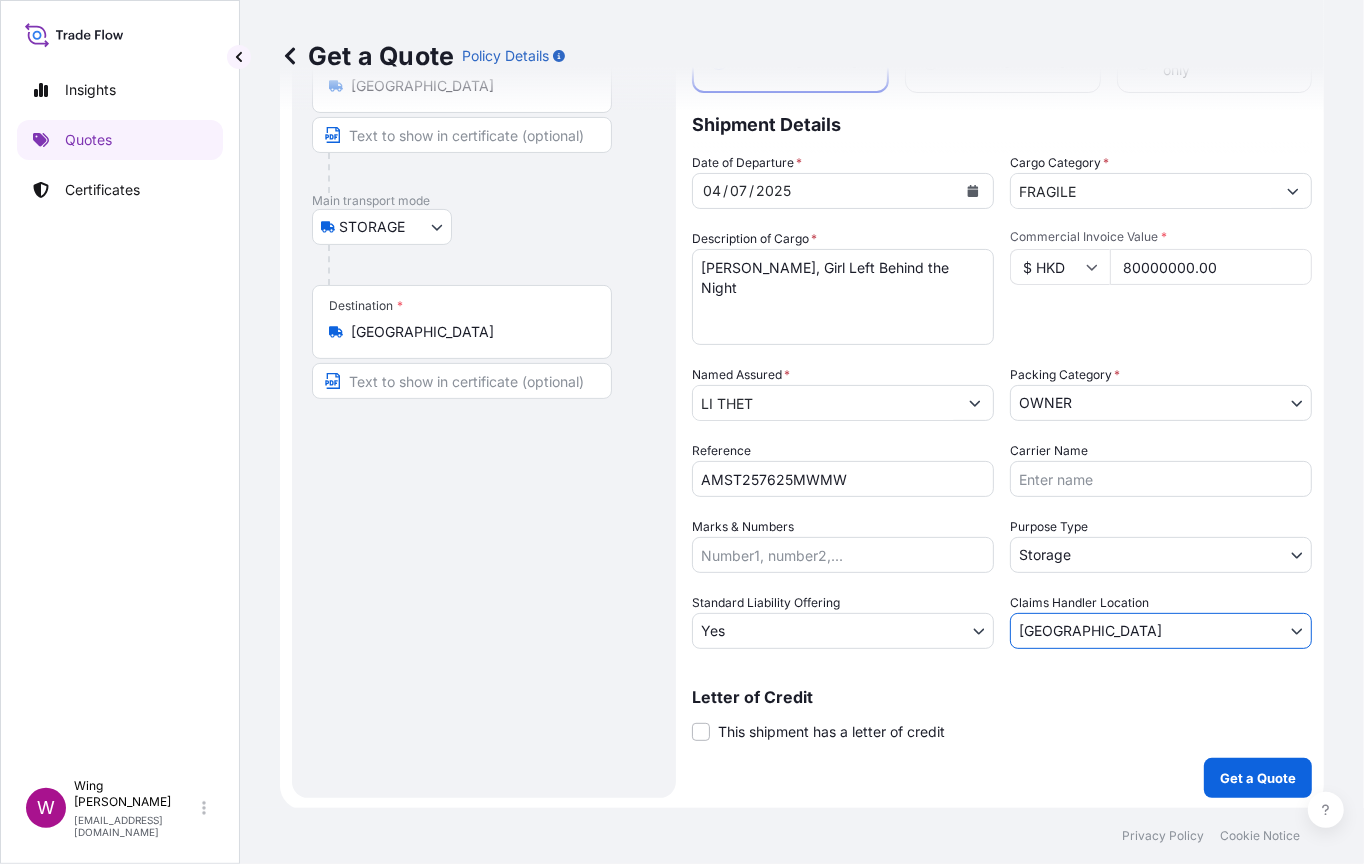 click on "This shipment has a letter of credit" at bounding box center [831, 732] 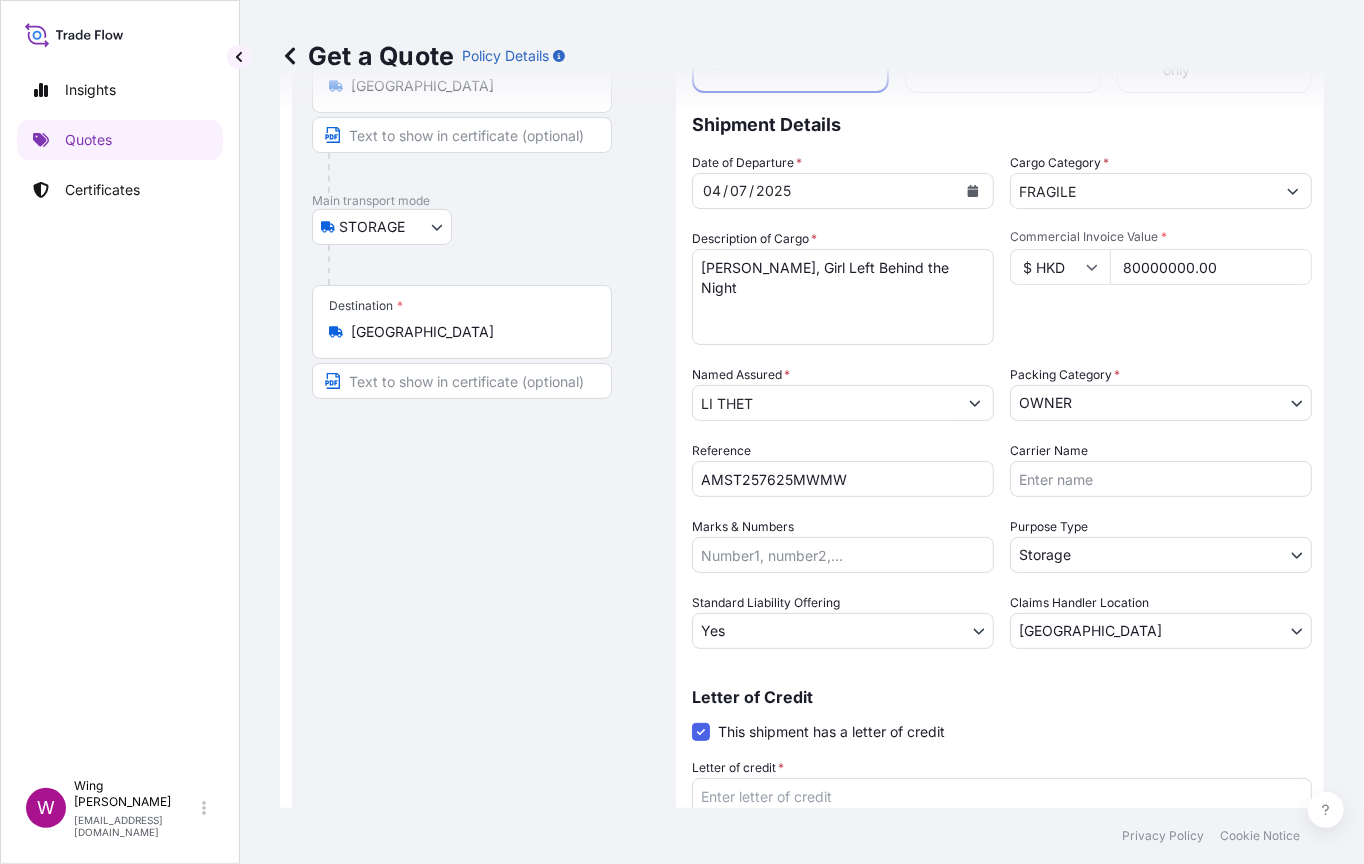 click on "Route Details Reset Route Details Place of loading Road / [GEOGRAPHIC_DATA] / Inland Origin * [GEOGRAPHIC_DATA] Main transport mode STORAGE COURIER INSTALLATION LAND SEA AIR STORAGE Destination * [GEOGRAPHIC_DATA] / [GEOGRAPHIC_DATA] / Inland Place of Discharge" at bounding box center [484, 458] 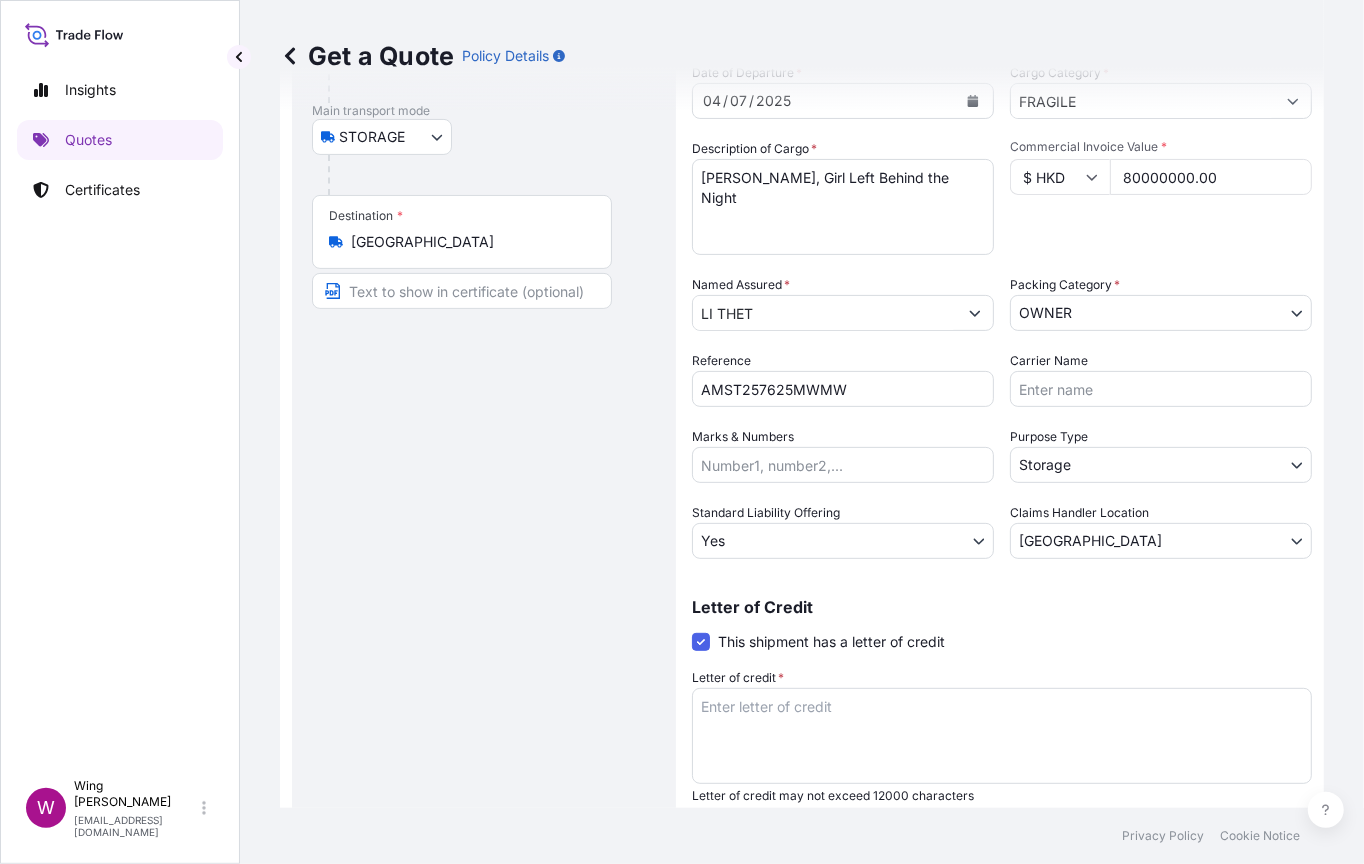scroll, scrollTop: 291, scrollLeft: 0, axis: vertical 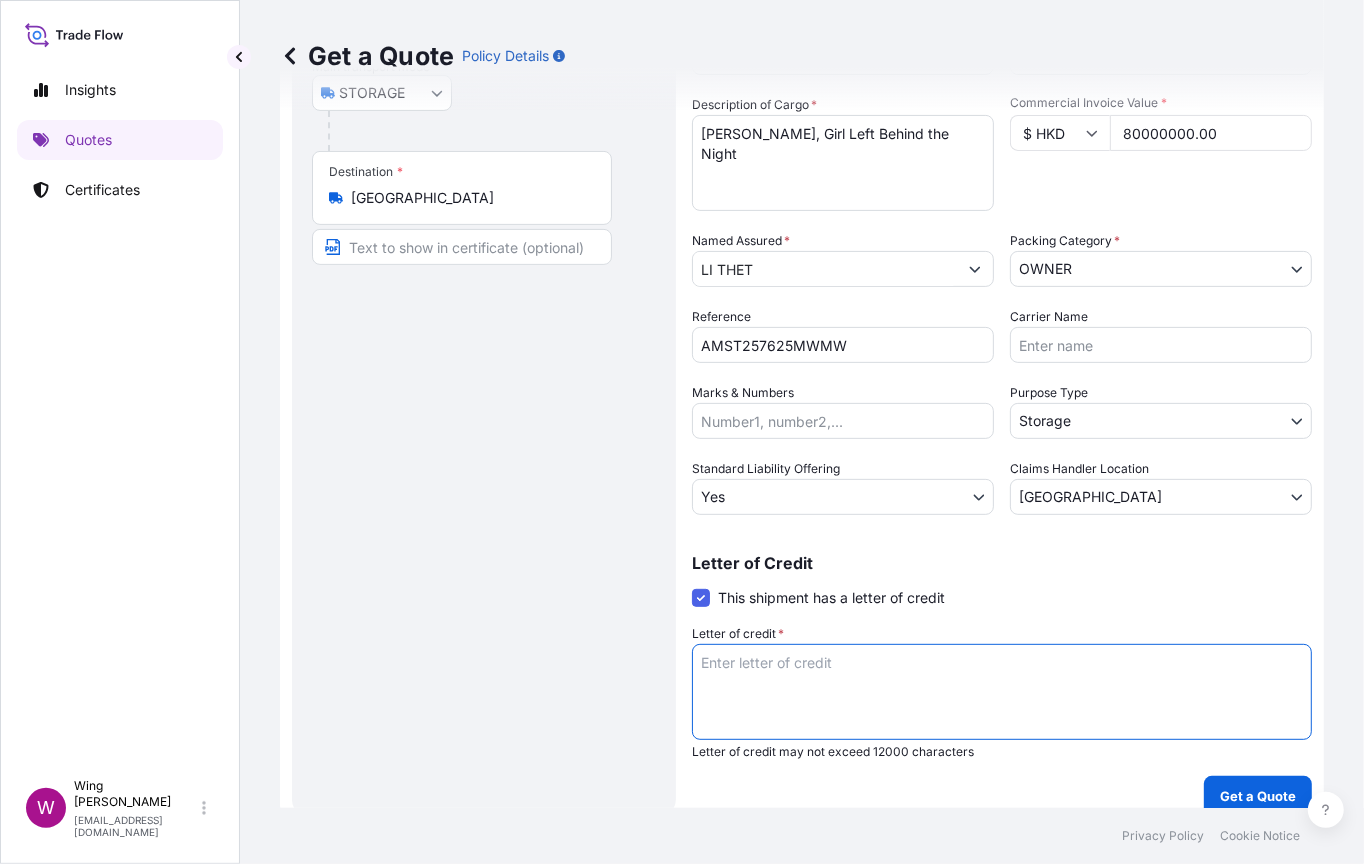 click on "Letter of credit *" at bounding box center (1002, 692) 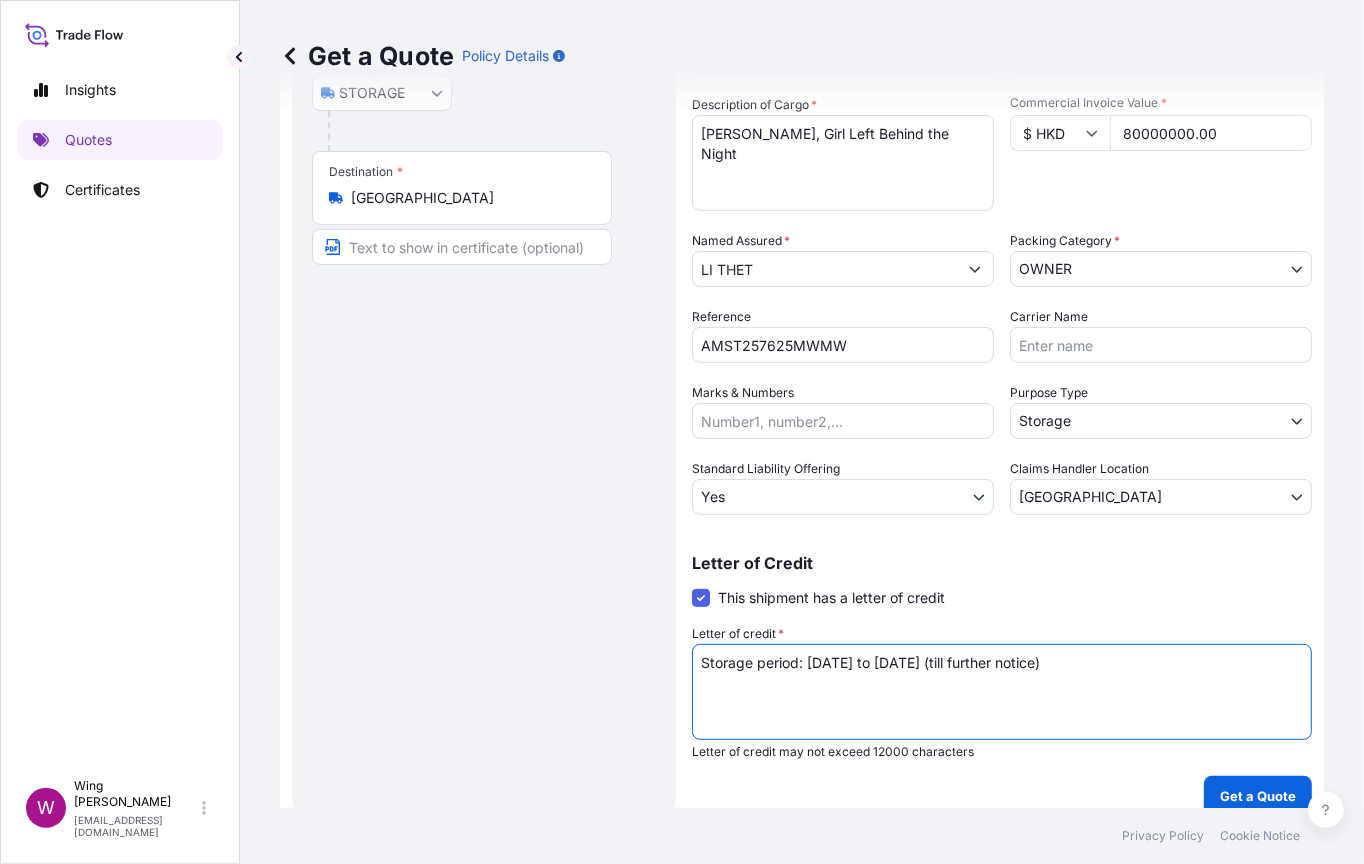 type on "Storage period: [DATE] to [DATE] (till further notice)" 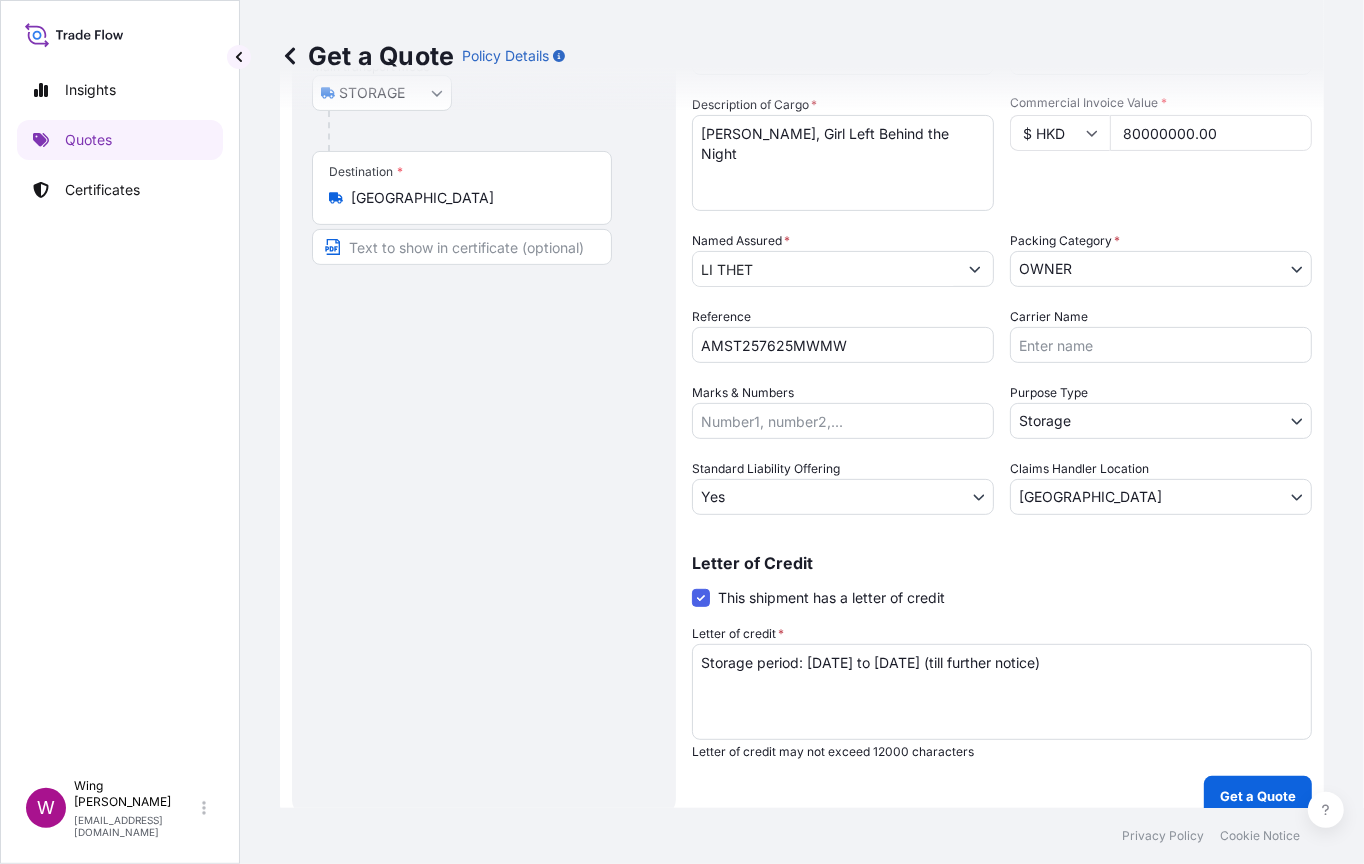 click on "Route Details Reset Route Details Place of loading Road / [GEOGRAPHIC_DATA] / Inland Origin * [GEOGRAPHIC_DATA] Main transport mode STORAGE COURIER INSTALLATION LAND SEA AIR STORAGE Destination * [GEOGRAPHIC_DATA] / [GEOGRAPHIC_DATA] / Inland Place of Discharge" at bounding box center [484, 324] 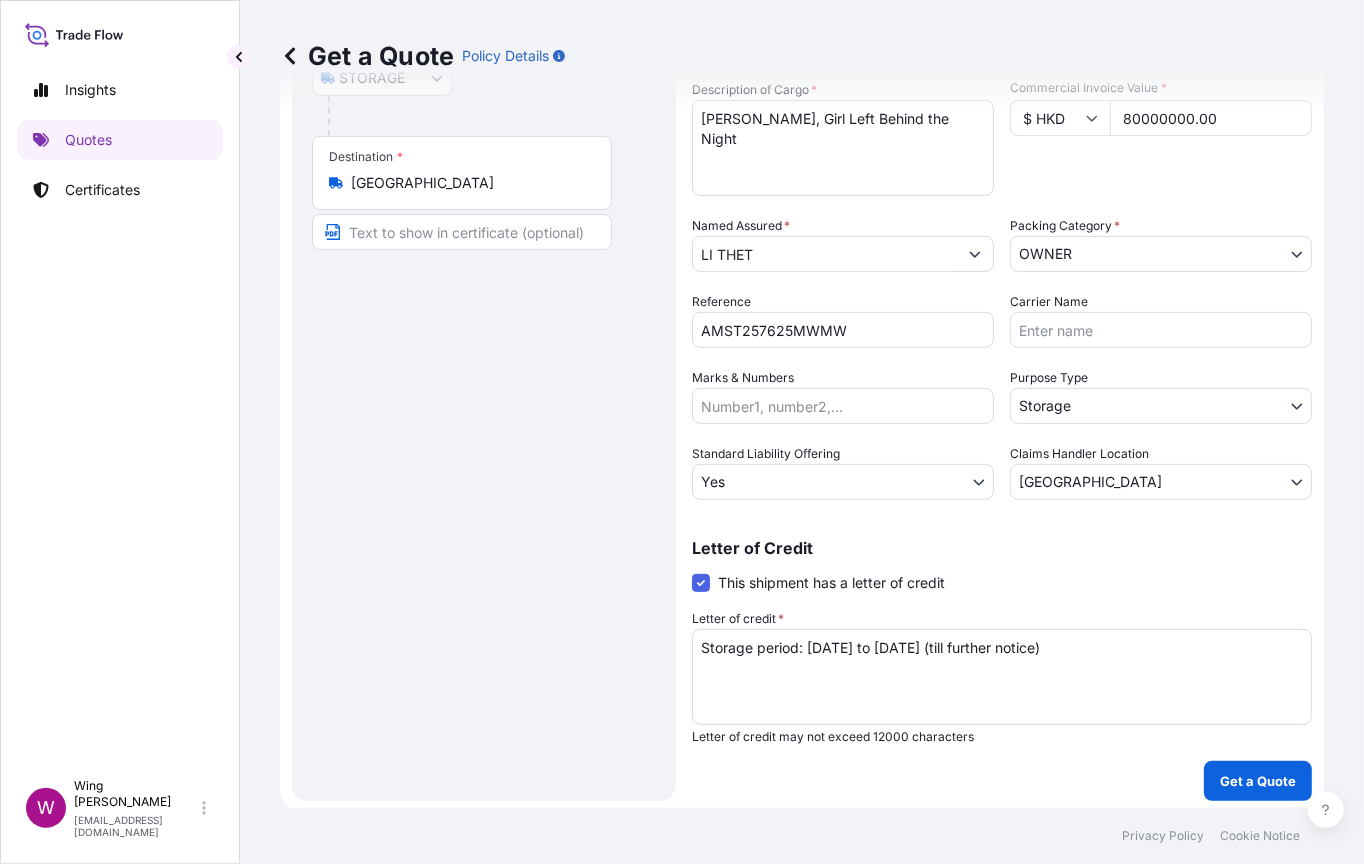 scroll, scrollTop: 309, scrollLeft: 0, axis: vertical 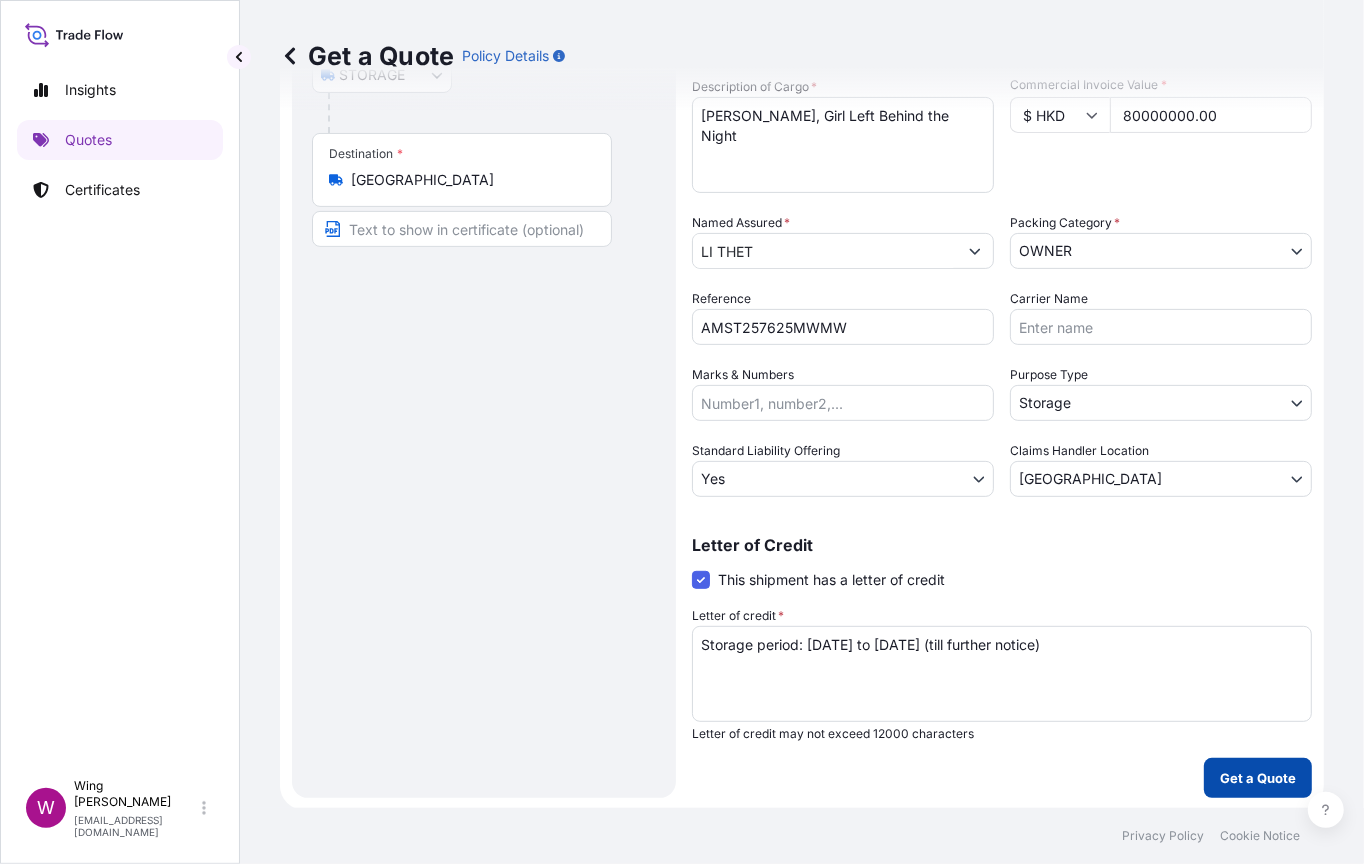 click on "Get a Quote" at bounding box center (1258, 778) 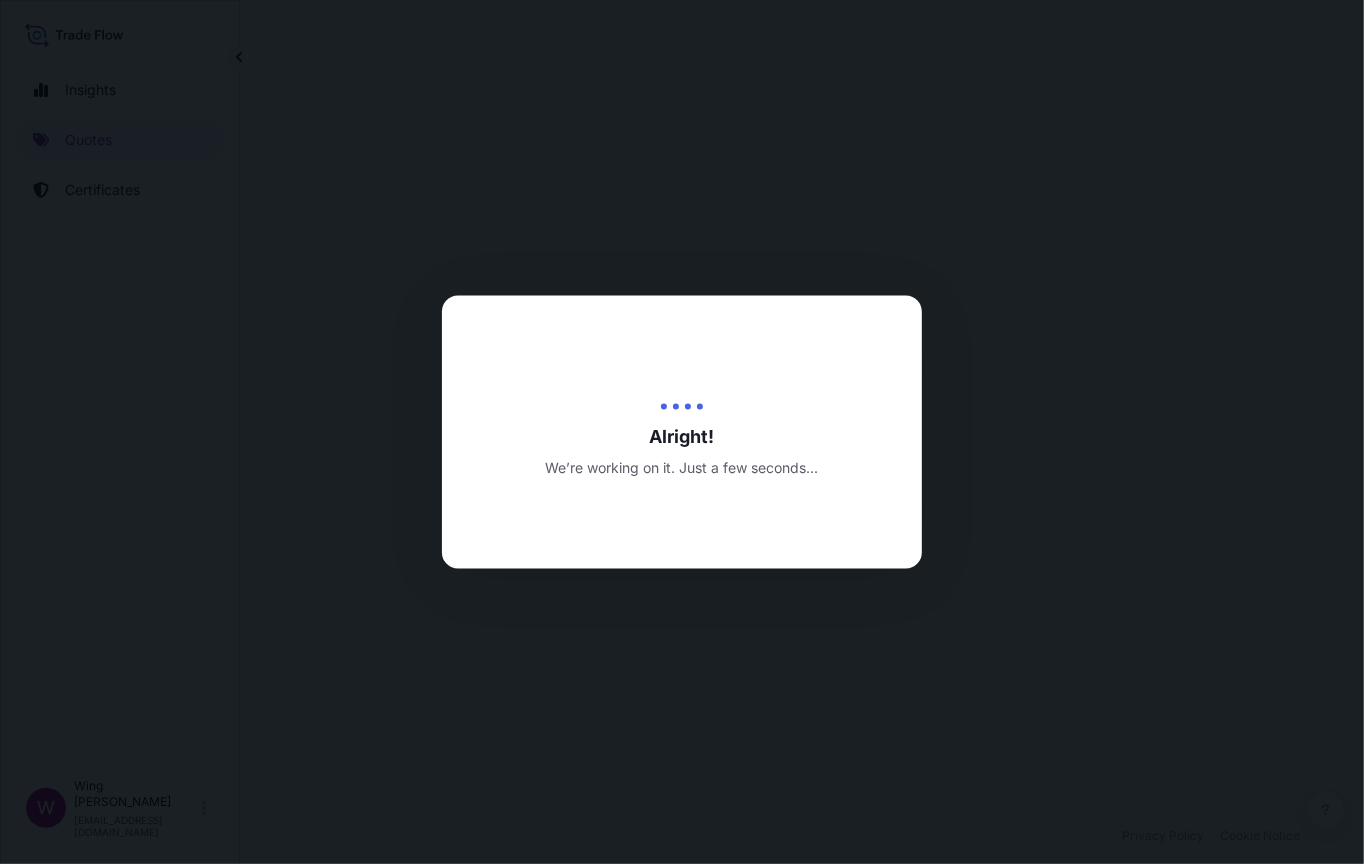 scroll, scrollTop: 0, scrollLeft: 0, axis: both 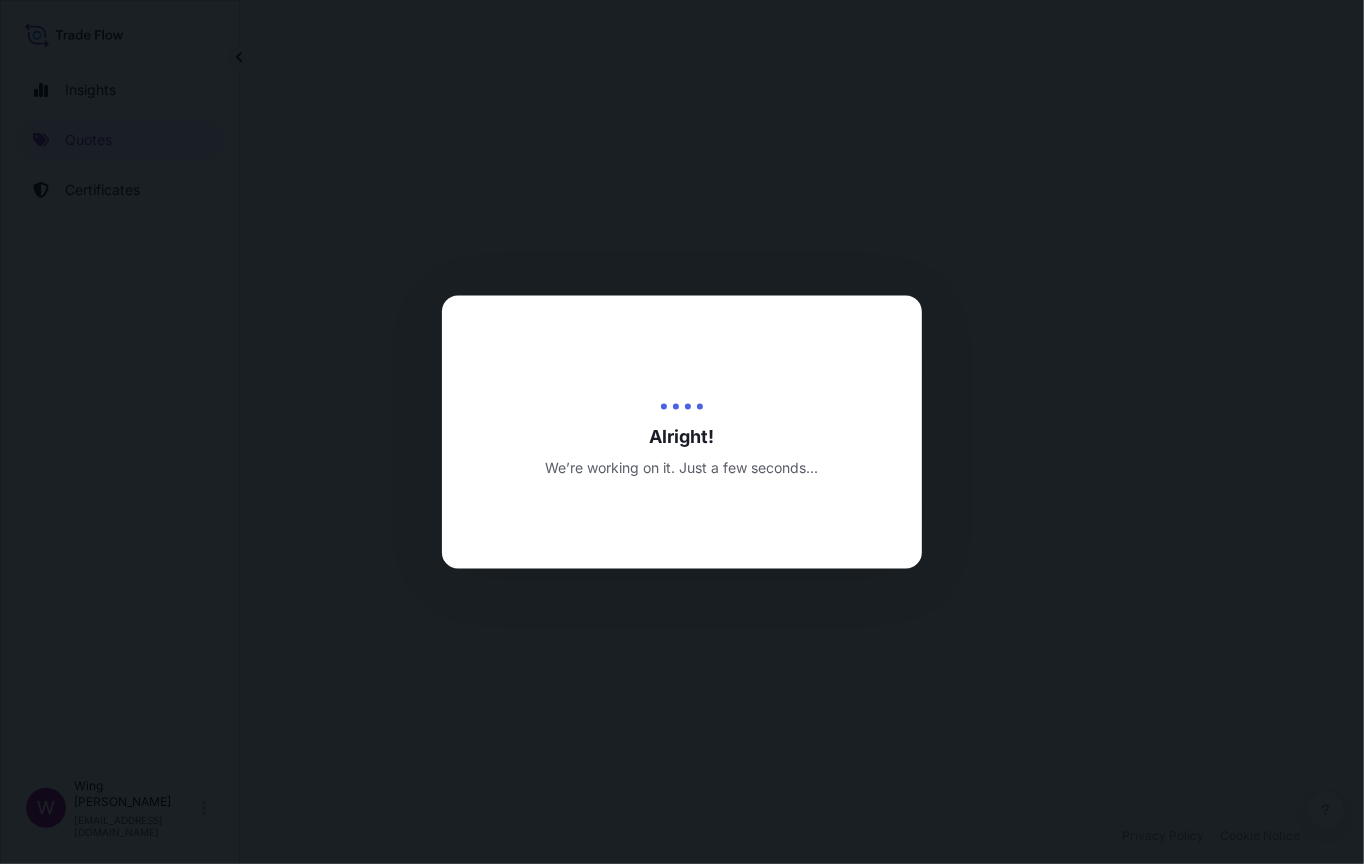 select on "27" 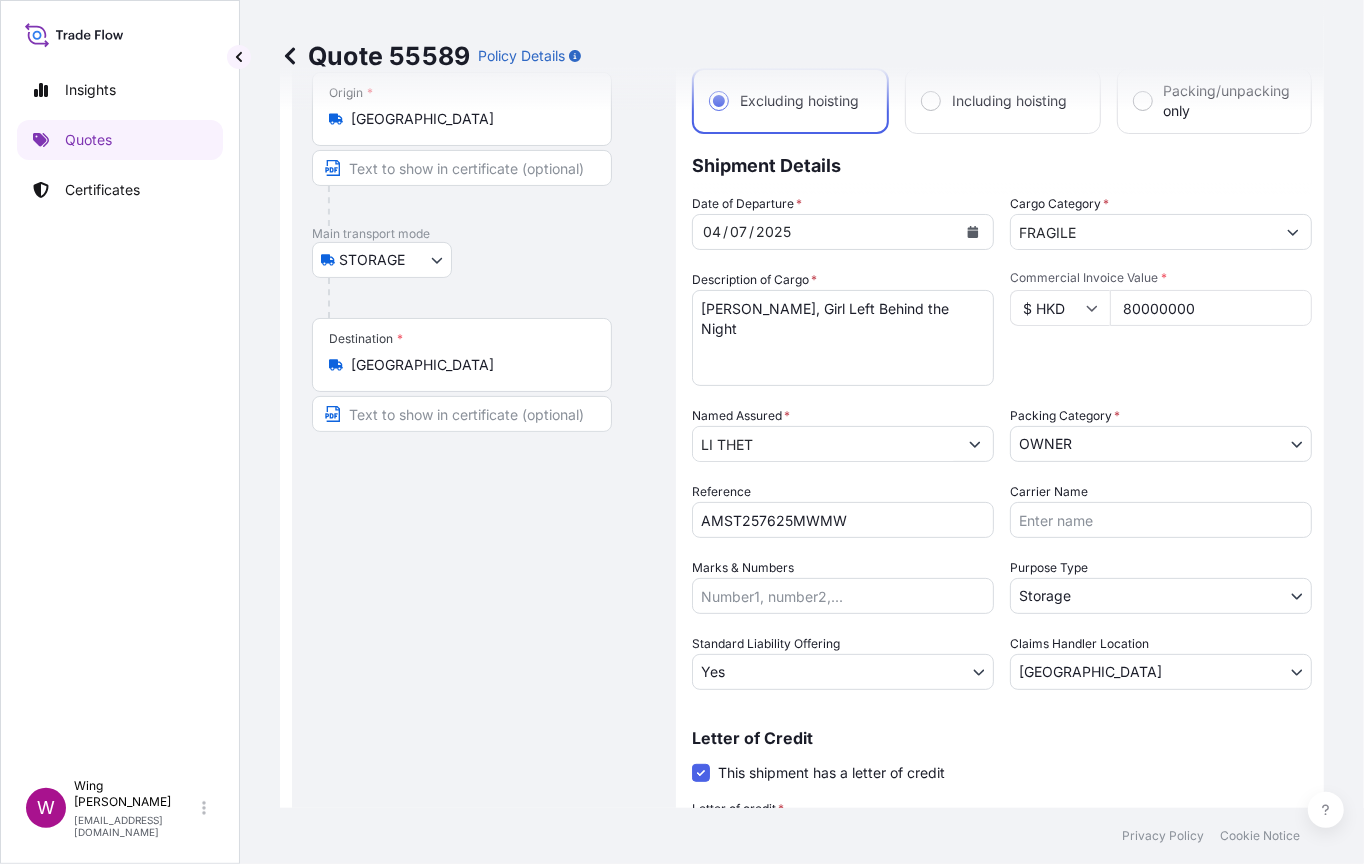scroll, scrollTop: 0, scrollLeft: 0, axis: both 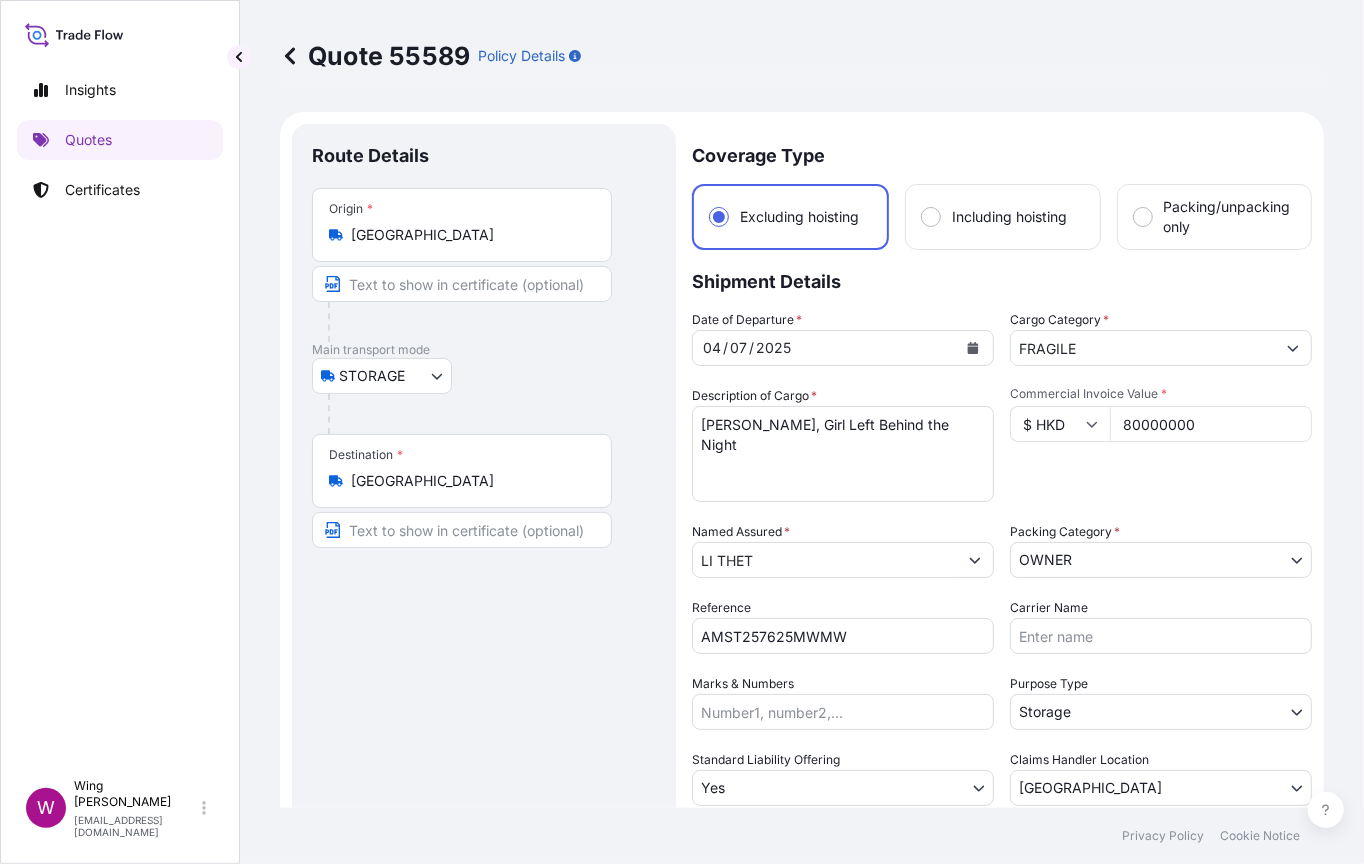 click on "80000000" at bounding box center [1211, 424] 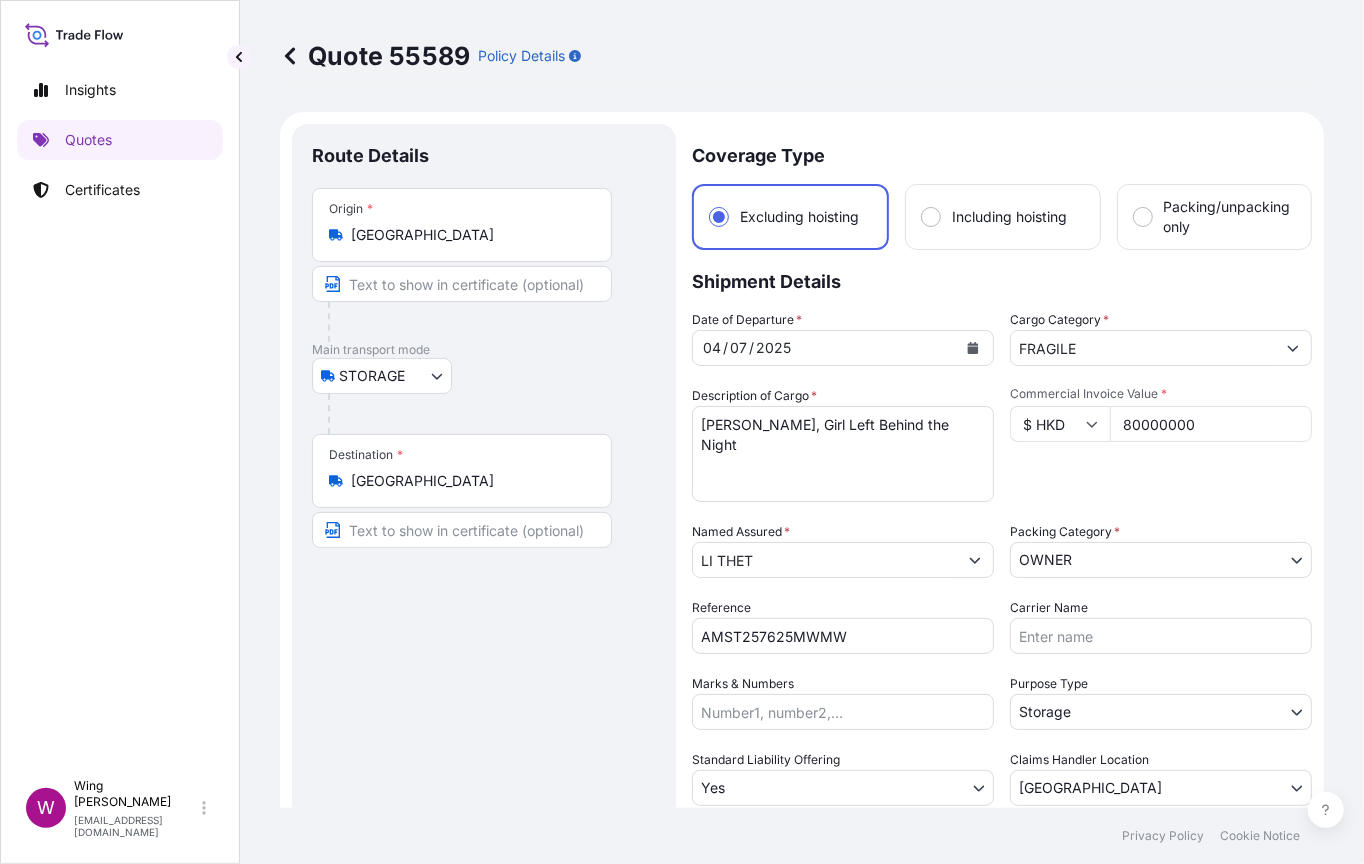 click on "Route Details Place of loading Road / [GEOGRAPHIC_DATA] / Inland Origin * [GEOGRAPHIC_DATA] Main transport mode STORAGE COURIER INSTALLATION LAND SEA AIR STORAGE Destination * [GEOGRAPHIC_DATA] / Inland Place of Discharge" at bounding box center [484, 615] 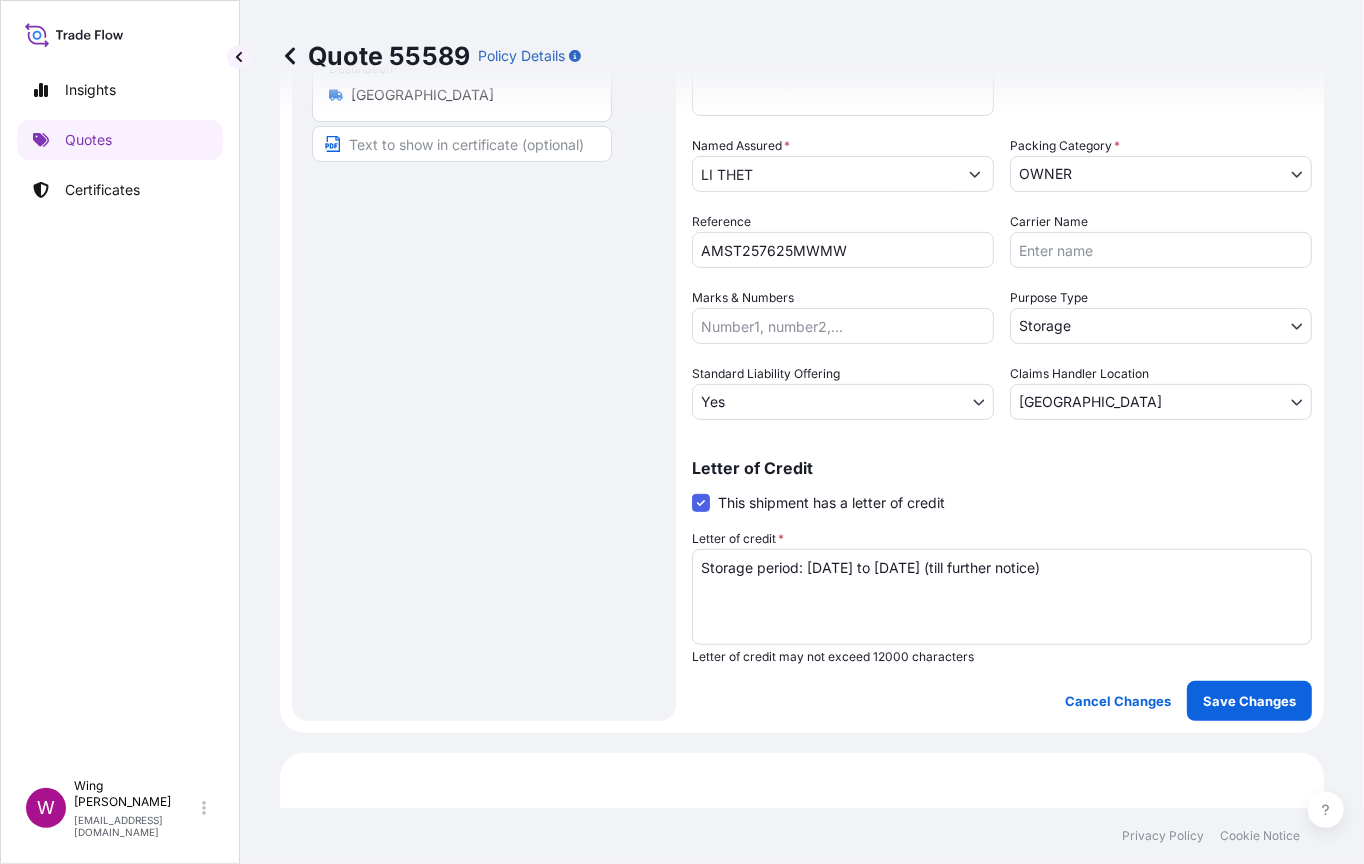 scroll, scrollTop: 400, scrollLeft: 0, axis: vertical 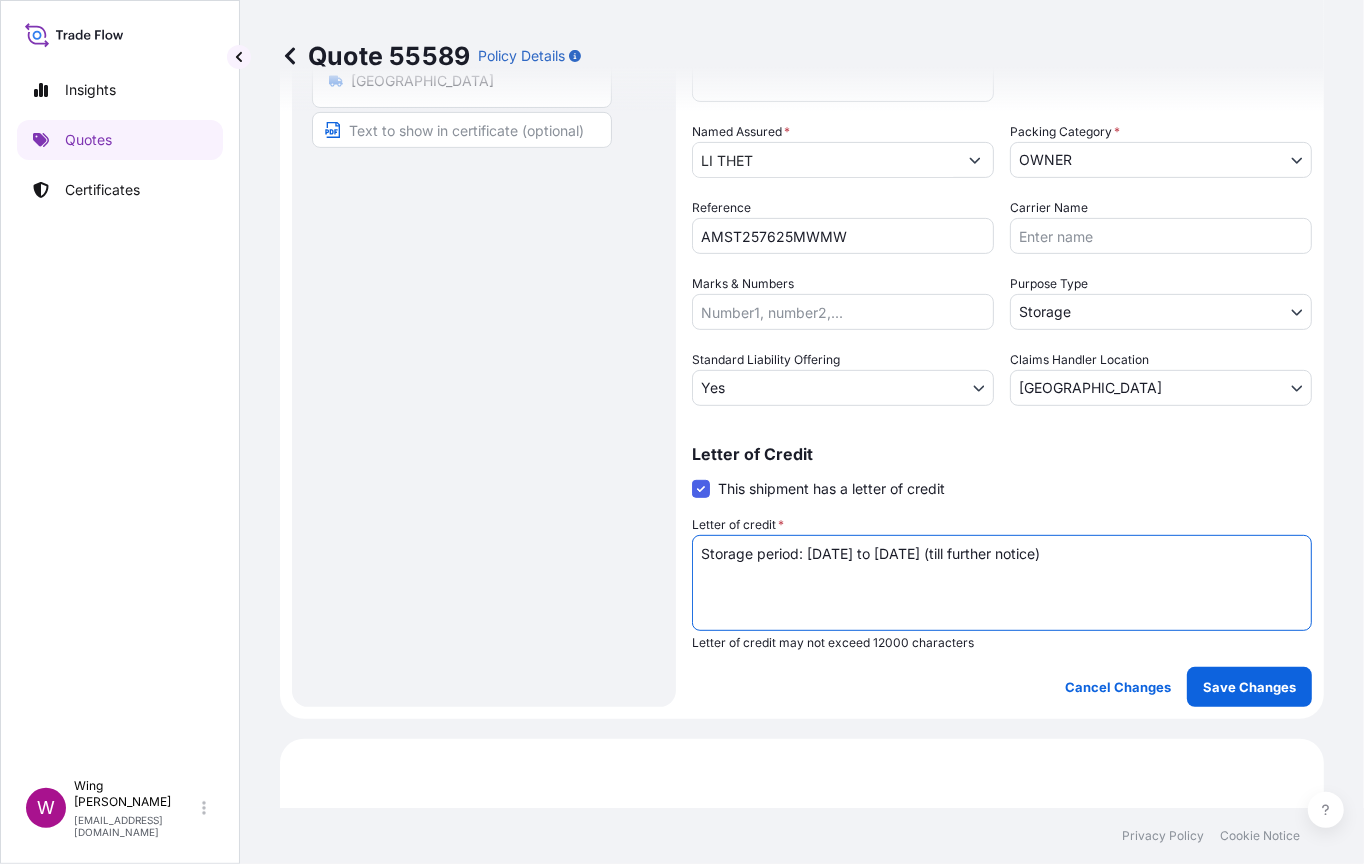 drag, startPoint x: 1079, startPoint y: 560, endPoint x: 556, endPoint y: 572, distance: 523.13763 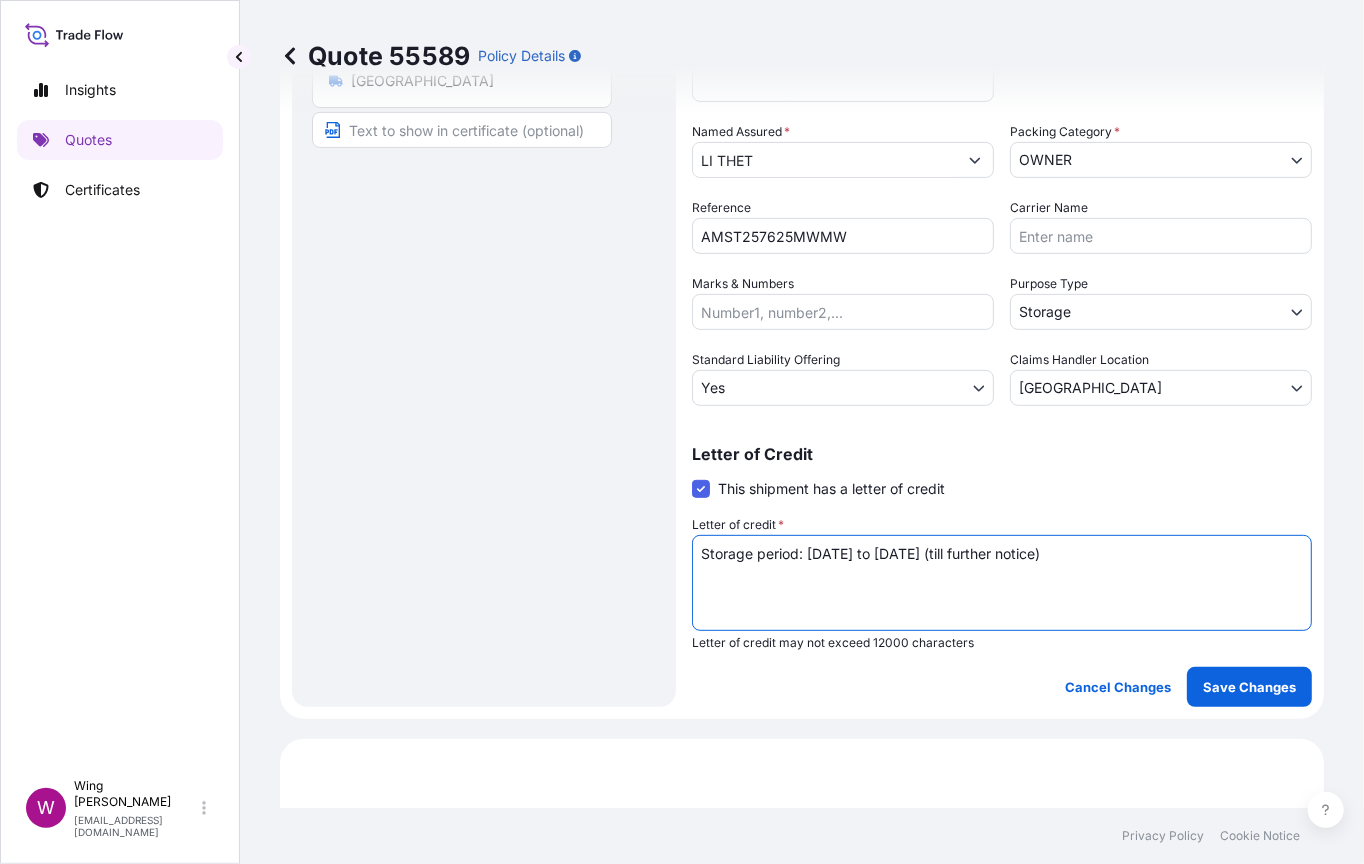 click on "Route Details Place of loading Road / Inland Road / Inland Origin * [GEOGRAPHIC_DATA] Main transport mode STORAGE COURIER INSTALLATION LAND SEA AIR STORAGE Destination * [GEOGRAPHIC_DATA] / [GEOGRAPHIC_DATA] / Inland Place of Discharge Coverage Type Excluding hoisting Including hoisting Packing/unpacking only Shipment Details Date of Departure * [DATE] Cargo Category * FRAGILE Description of Cargo * [PERSON_NAME], Girl Left Behind the Night Commercial Invoice Value   * $ HKD 80000000 Named Assured * LI THET Packing Category * OWNER AGENT CO-OWNER OWNER Various Reference AMST257625MWMW Carrier Name Marks & Numbers Purpose Type Storage Transit Storage Installation Conservation Standard Liability Offering Yes Yes No Claims Handler Location [GEOGRAPHIC_DATA] [GEOGRAPHIC_DATA] [GEOGRAPHIC_DATA] Letter of Credit This shipment has a letter of credit Letter of credit * Storage period: [DATE] to [DATE] (till further notice) Letter of credit may not exceed 12000 characters Cancel Changes Save Changes" at bounding box center (802, 215) 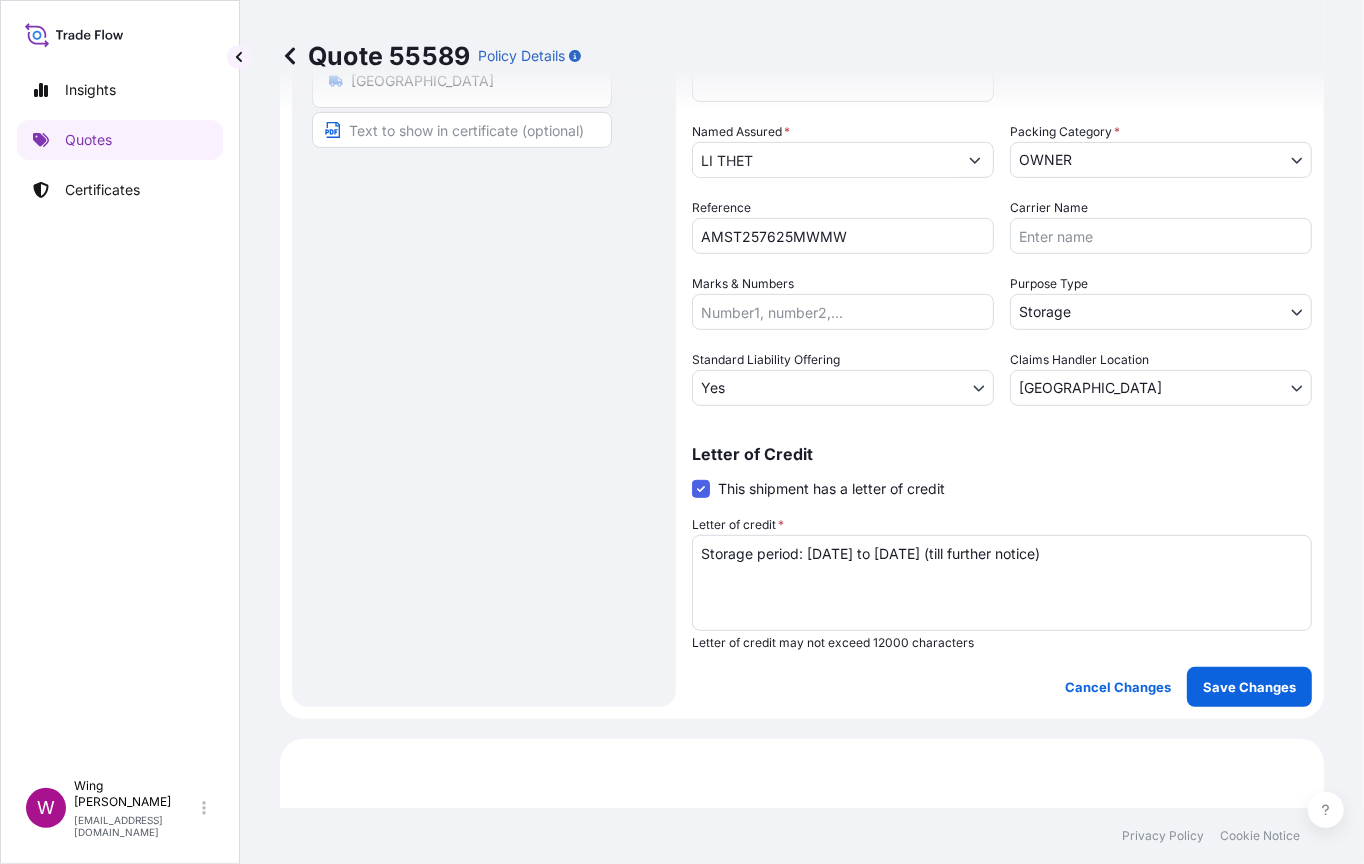 click on "Route Details Place of loading Road / [GEOGRAPHIC_DATA] / Inland Origin * [GEOGRAPHIC_DATA] Main transport mode STORAGE COURIER INSTALLATION LAND SEA AIR STORAGE Destination * [GEOGRAPHIC_DATA] / Inland Place of Discharge" at bounding box center [484, 215] 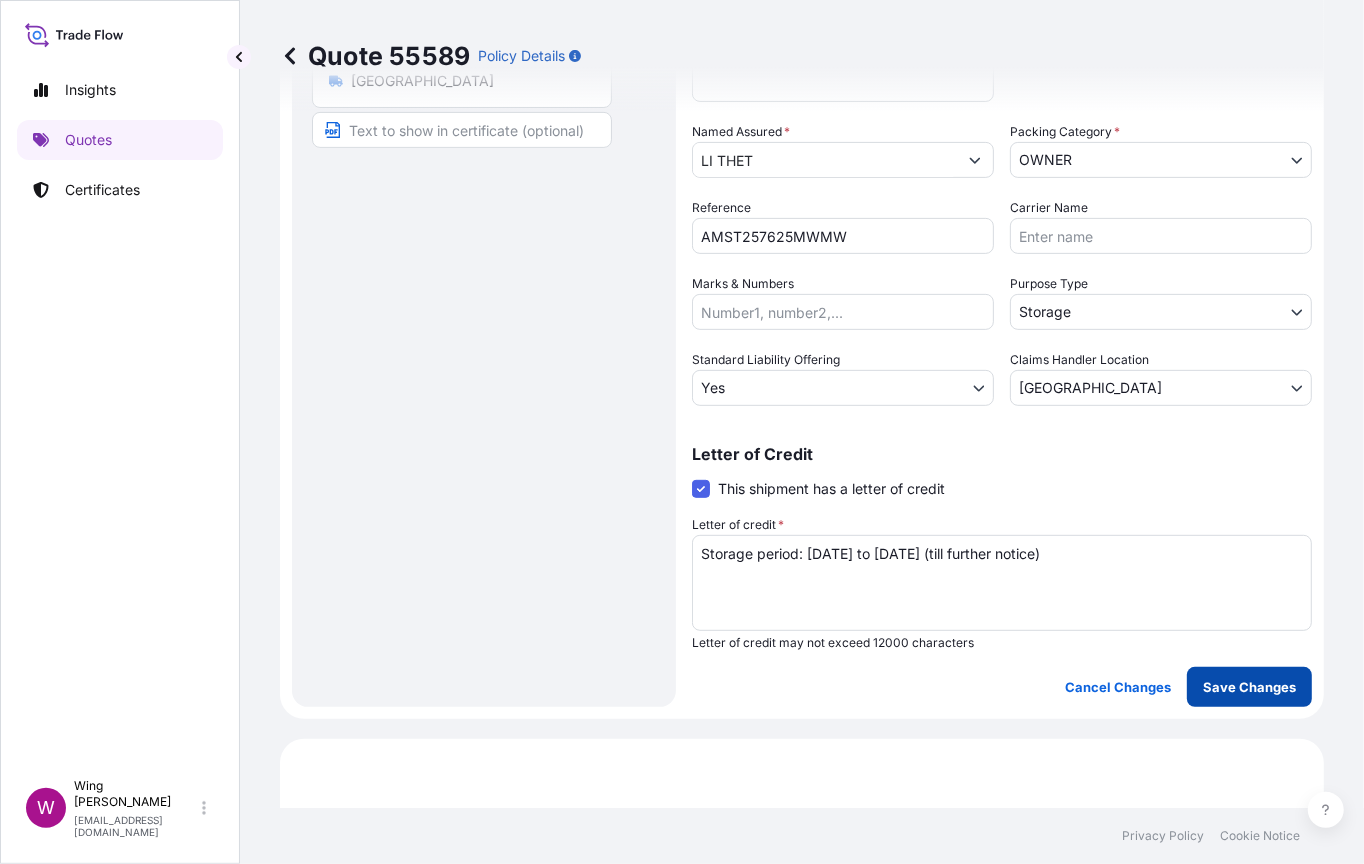 click on "Save Changes" at bounding box center (1249, 687) 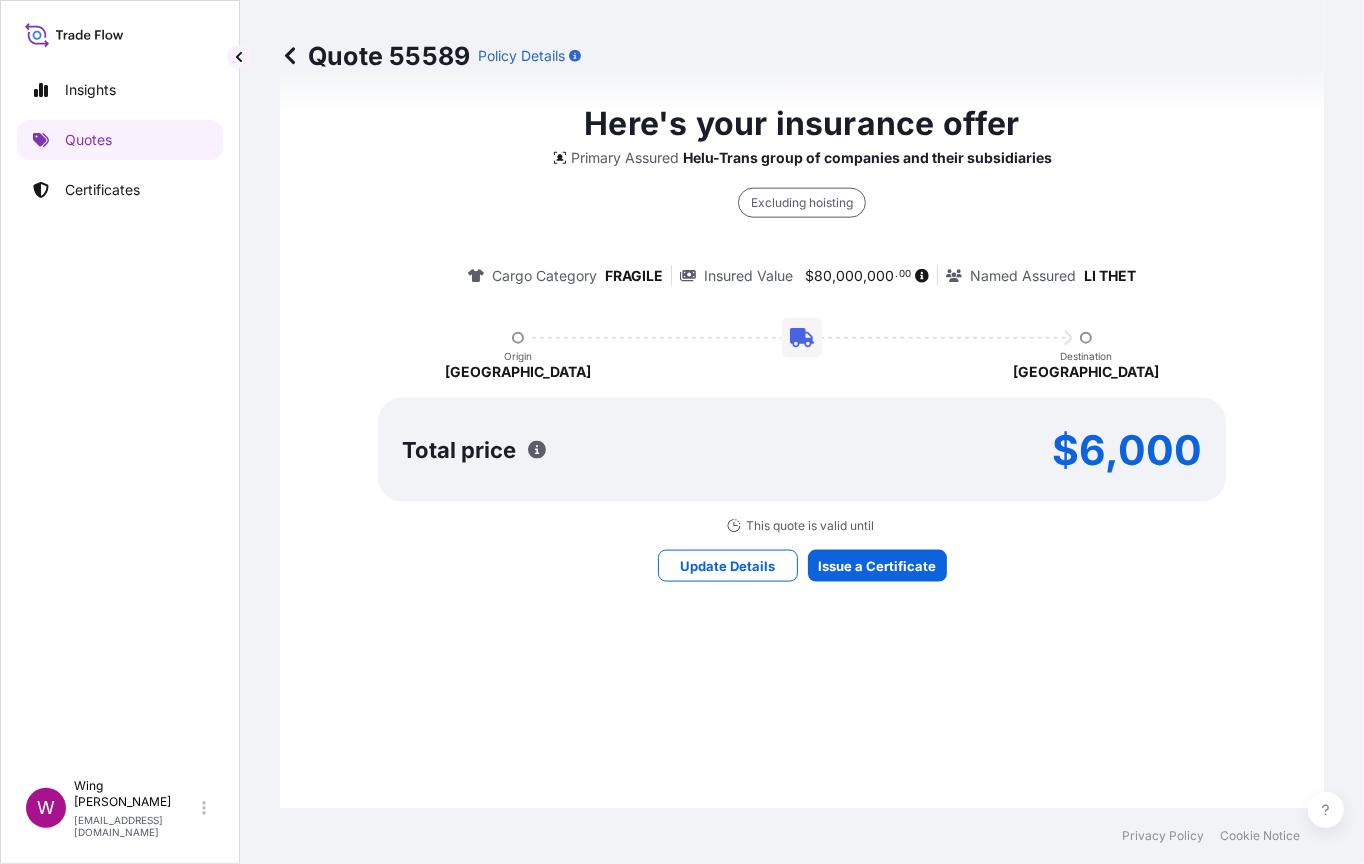 select on "STORAGE" 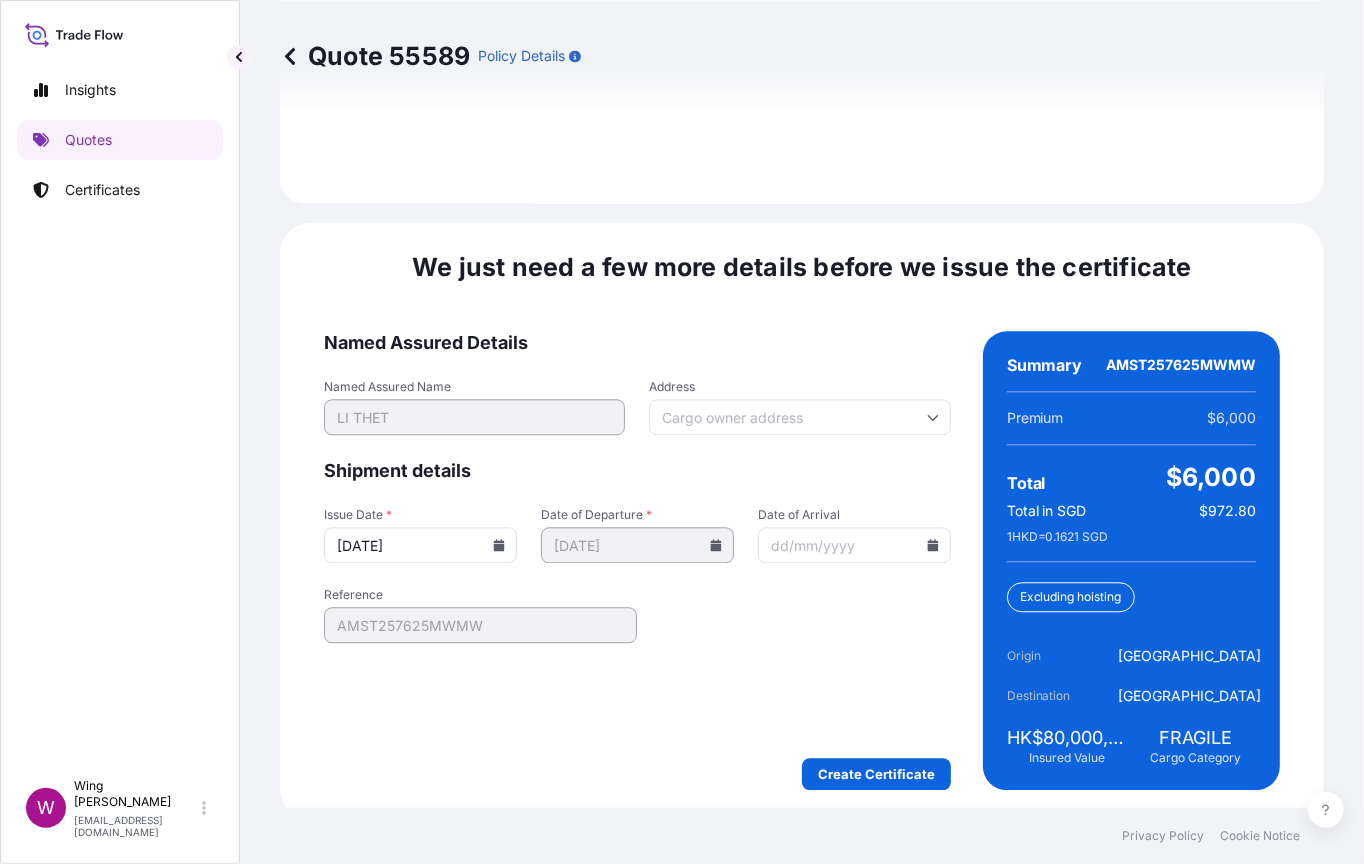 scroll, scrollTop: 3105, scrollLeft: 0, axis: vertical 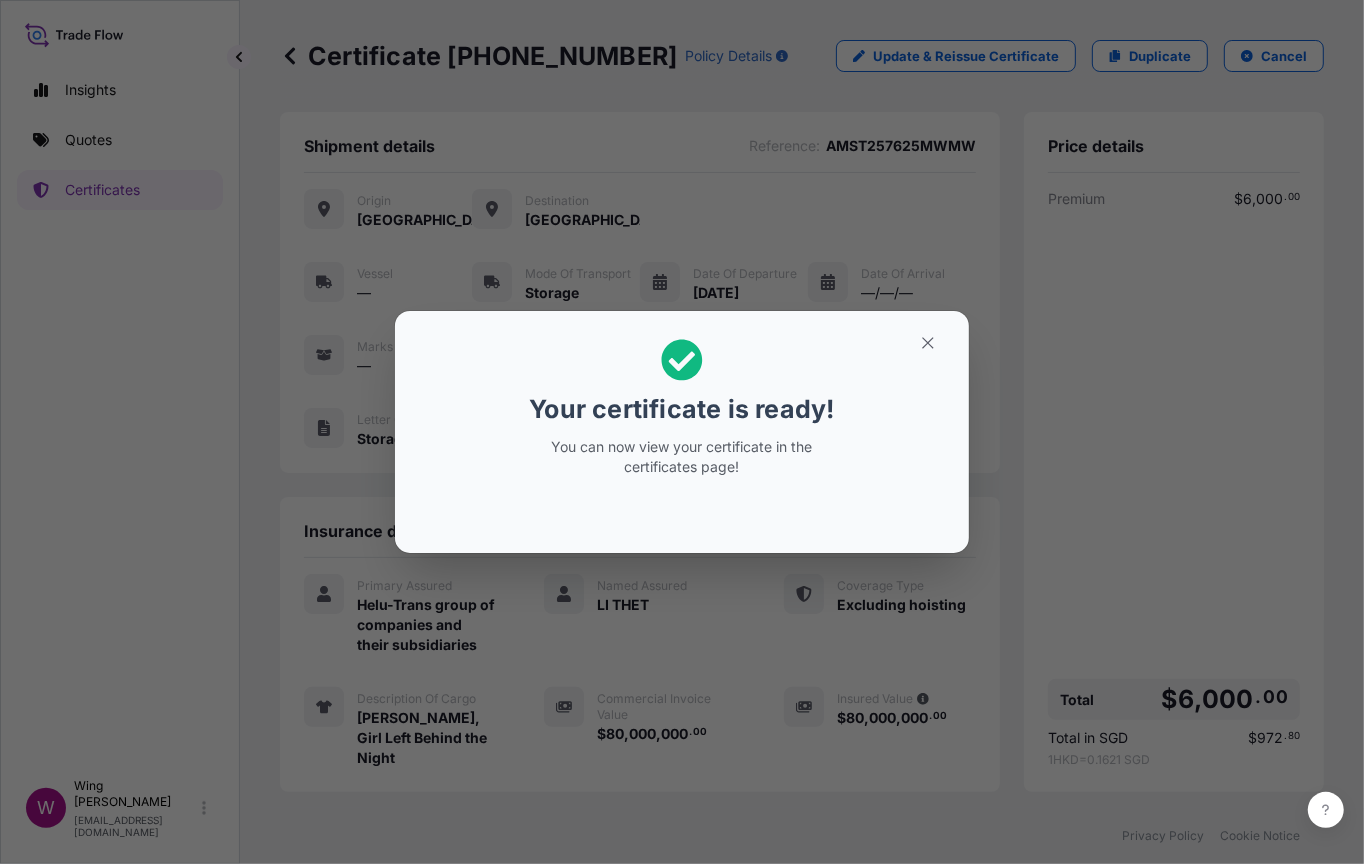 click on "Your certificate is ready! You can now view your certificate in the certificates page!" at bounding box center [682, 432] 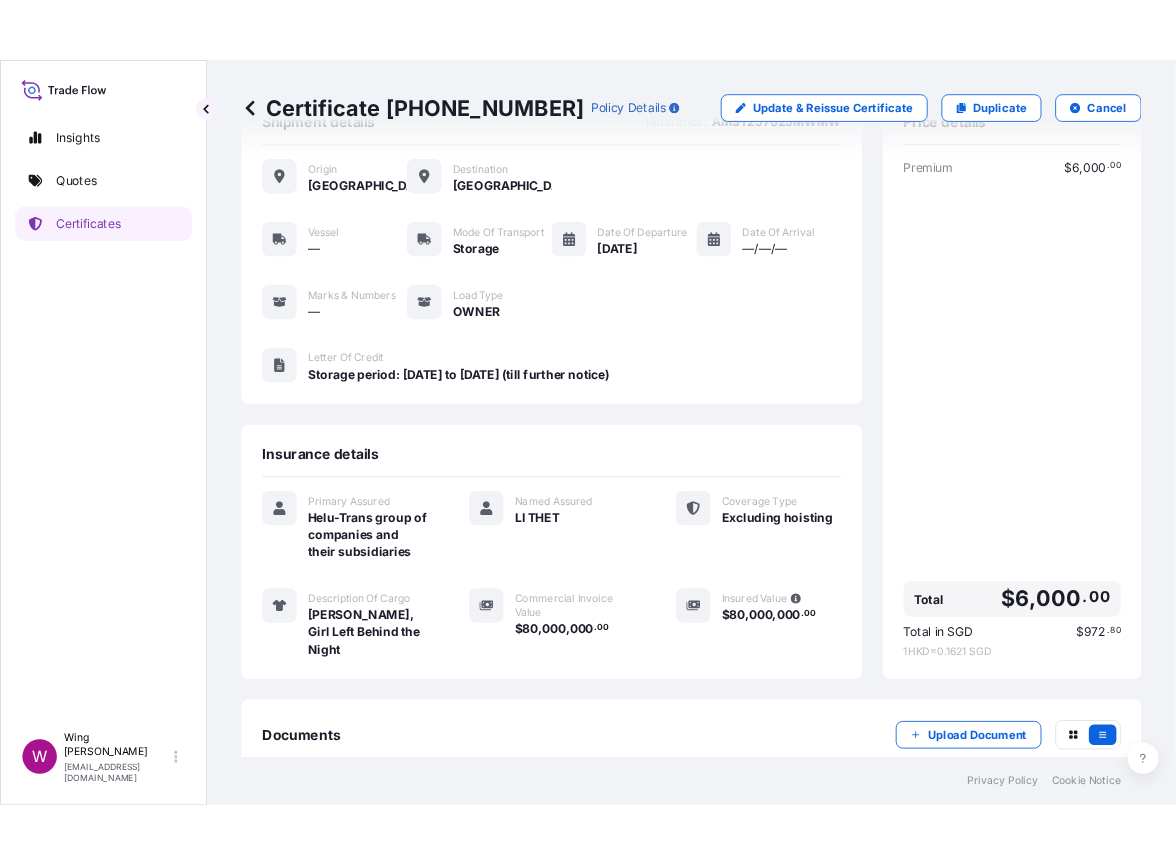 scroll, scrollTop: 188, scrollLeft: 0, axis: vertical 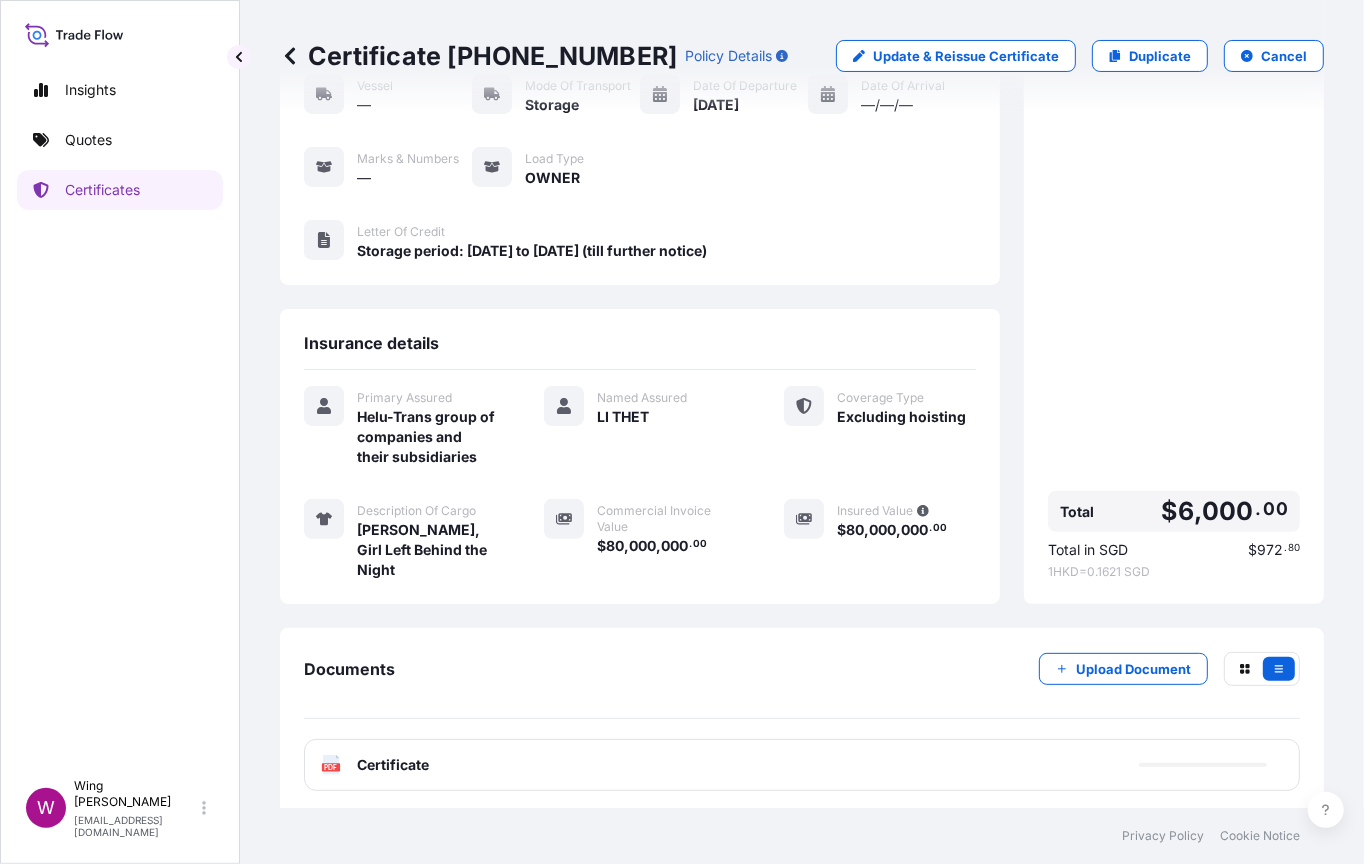 click on "PDF" 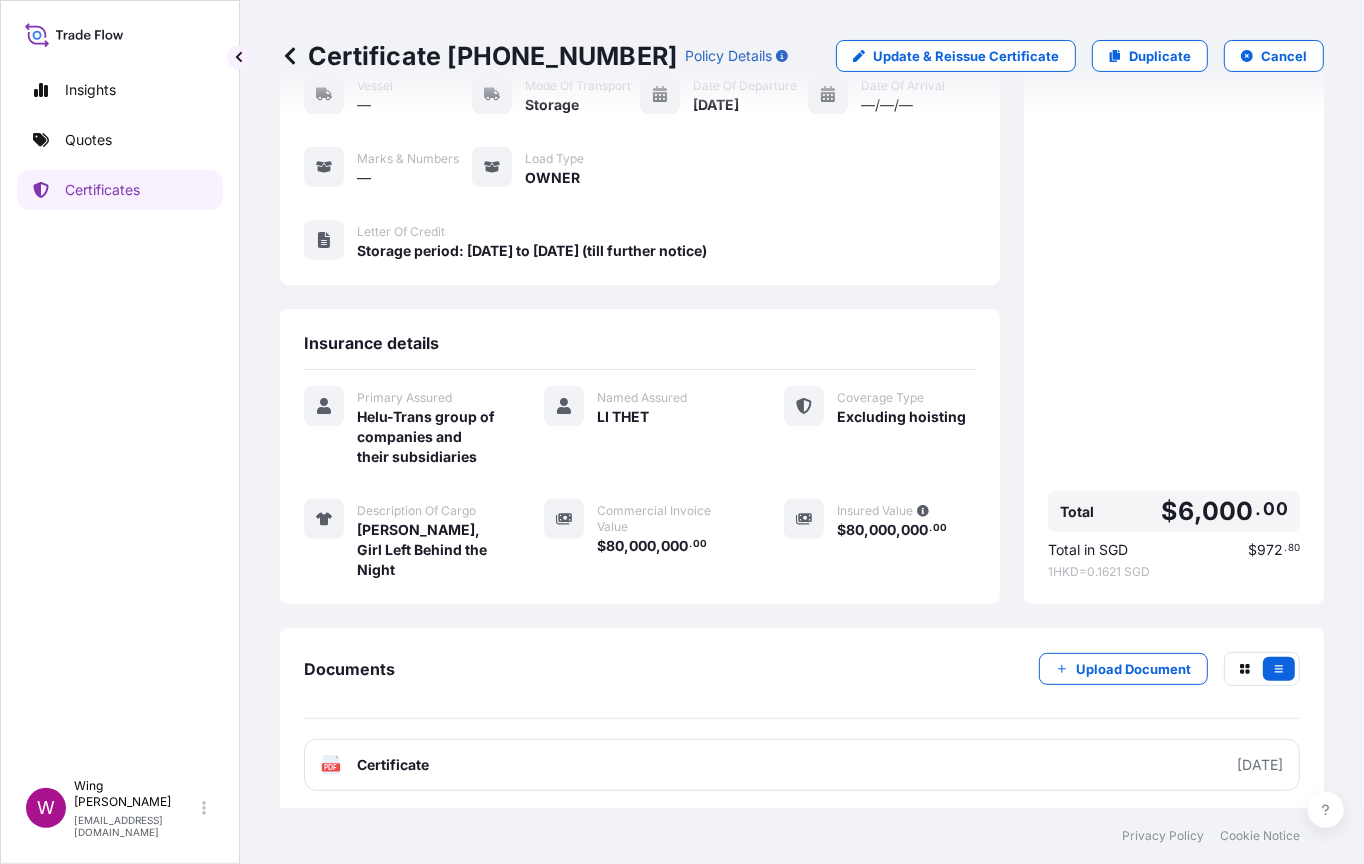 click on "PDF" 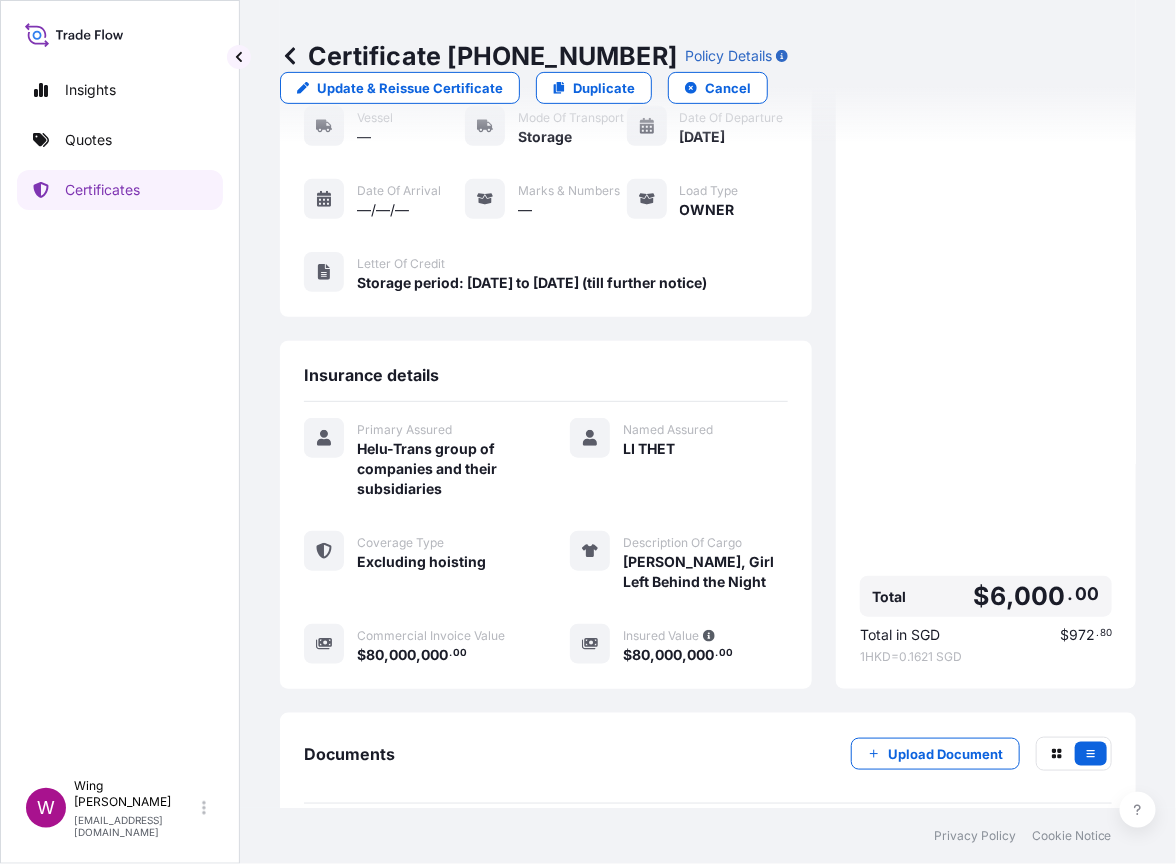 scroll, scrollTop: 220, scrollLeft: 0, axis: vertical 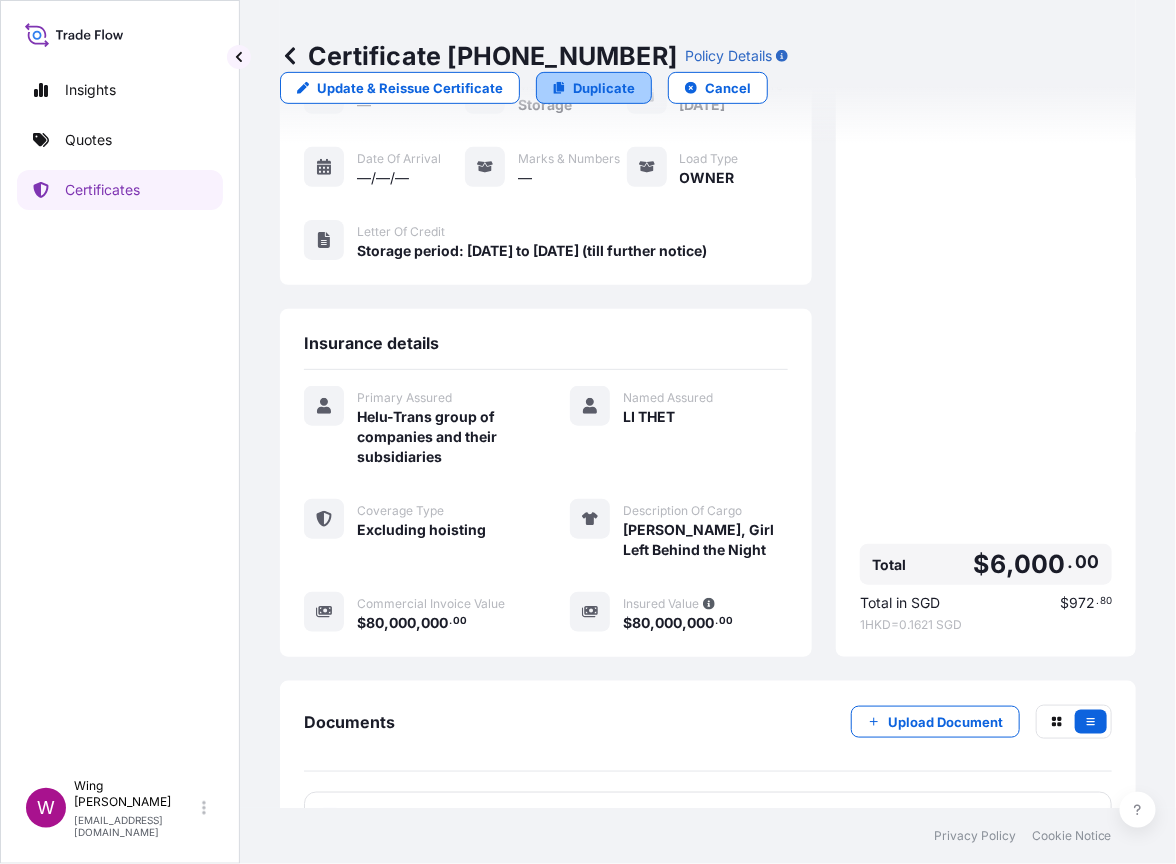 click on "Duplicate" at bounding box center (604, 88) 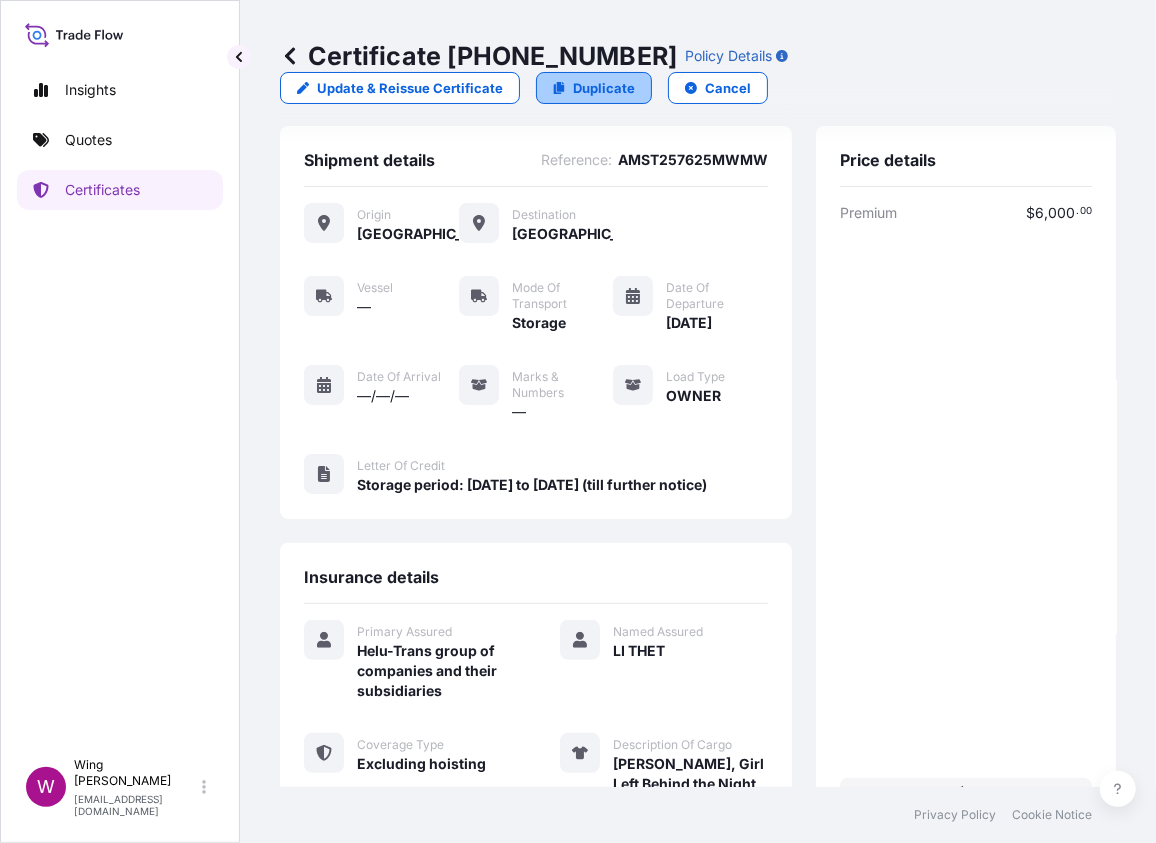select on "STORAGE" 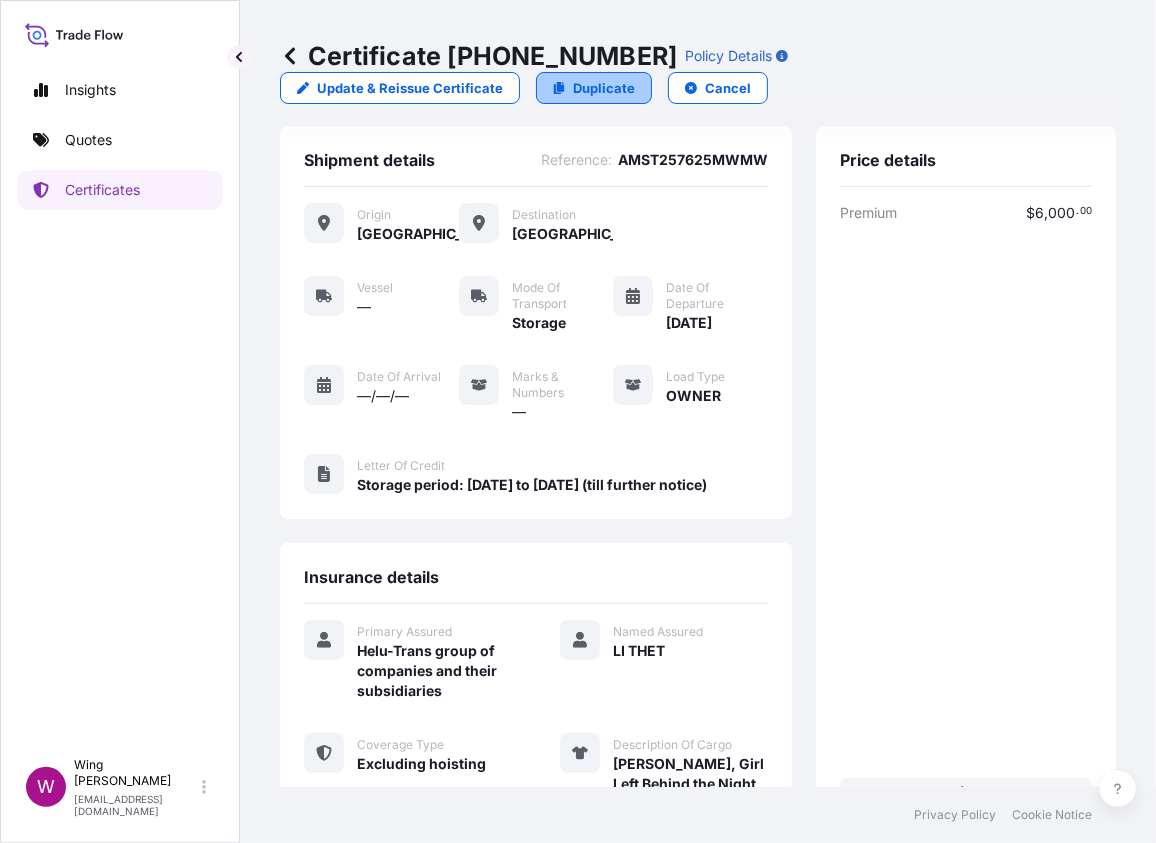 select on "27" 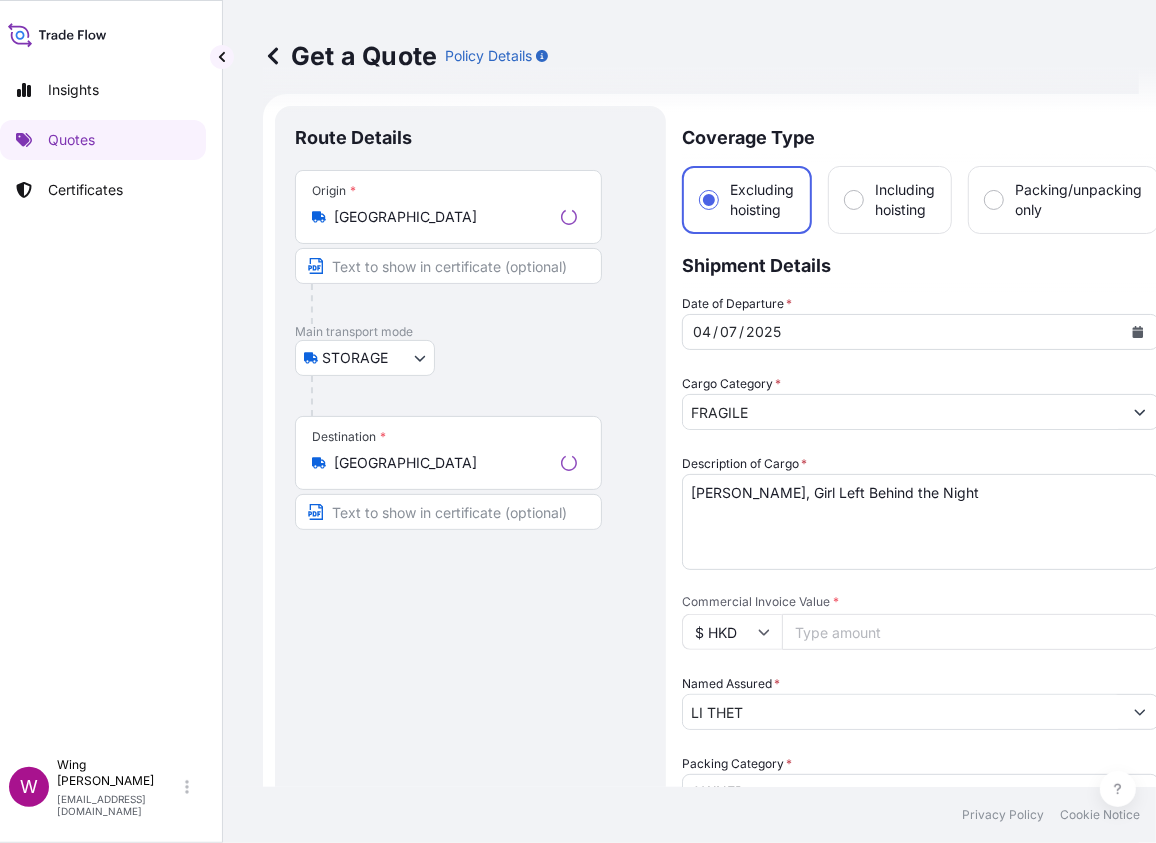 scroll, scrollTop: 0, scrollLeft: 23, axis: horizontal 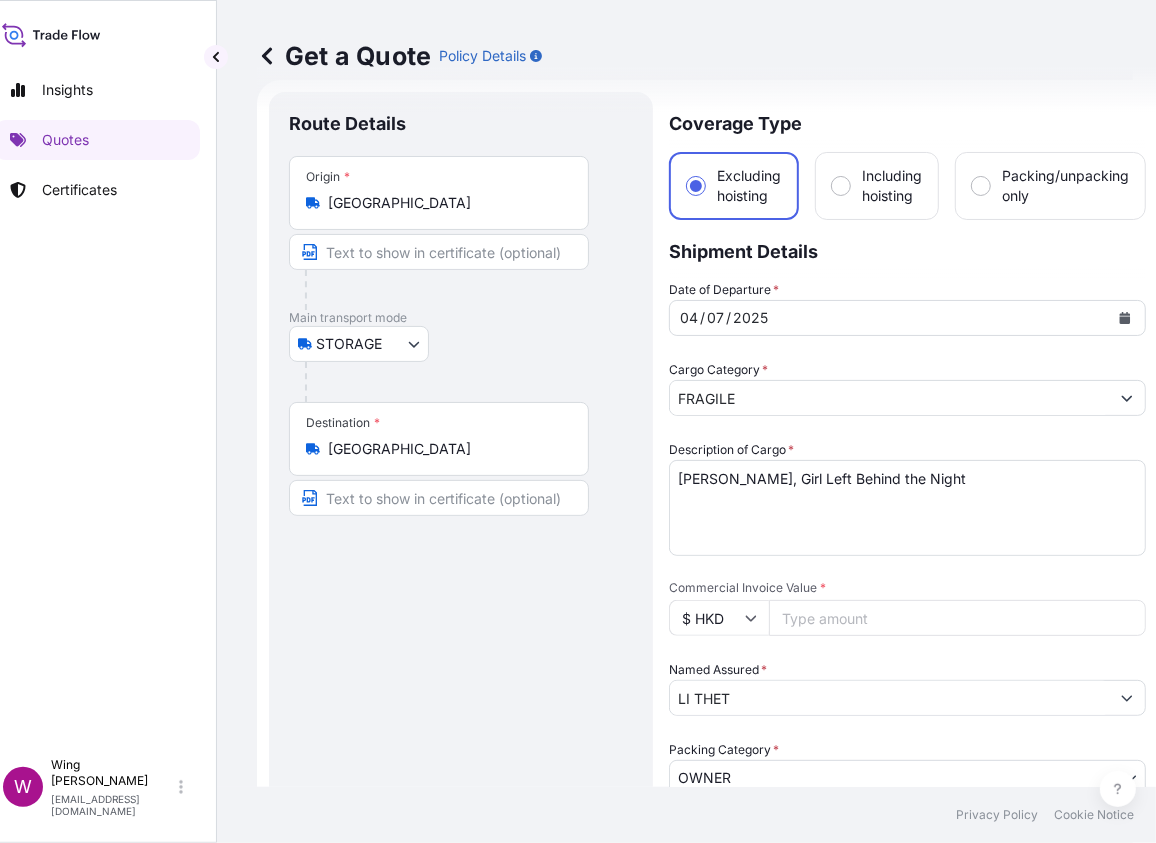 drag, startPoint x: 572, startPoint y: 577, endPoint x: 615, endPoint y: 557, distance: 47.423622 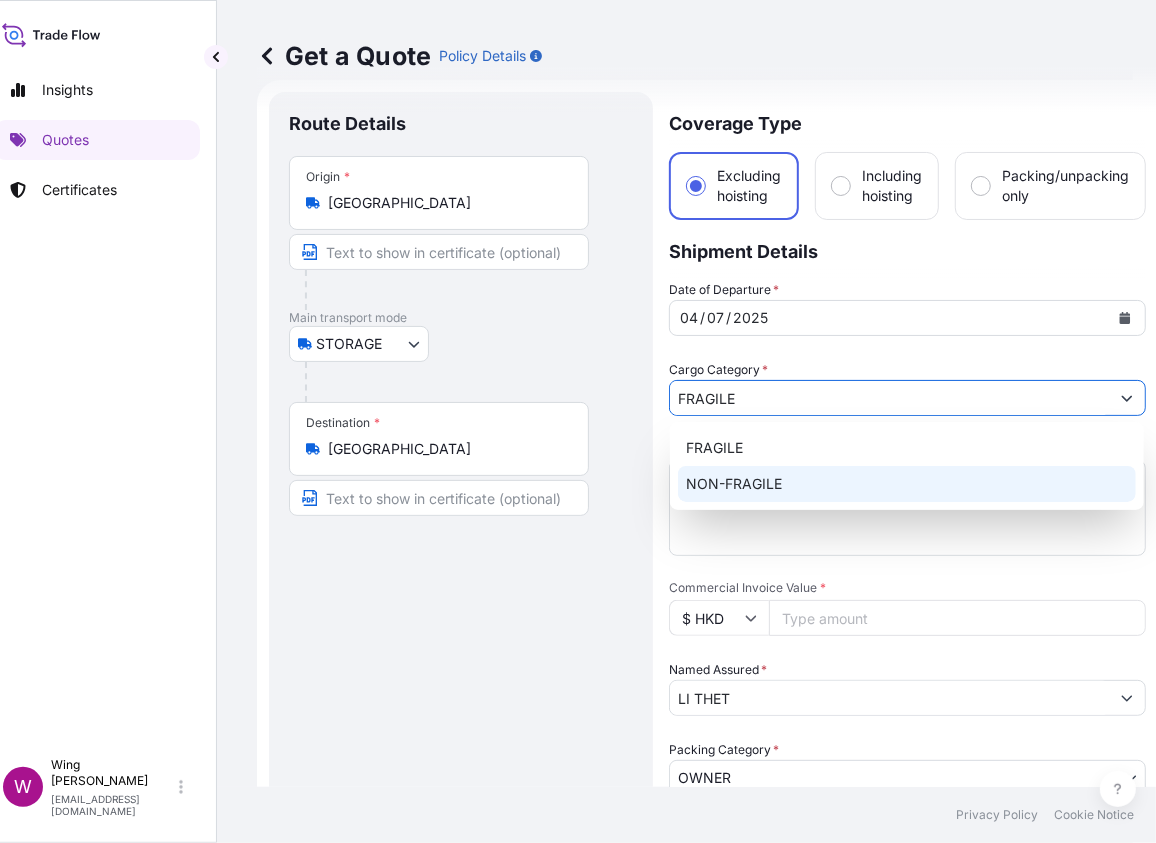 click on "NON-FRAGILE" at bounding box center [907, 484] 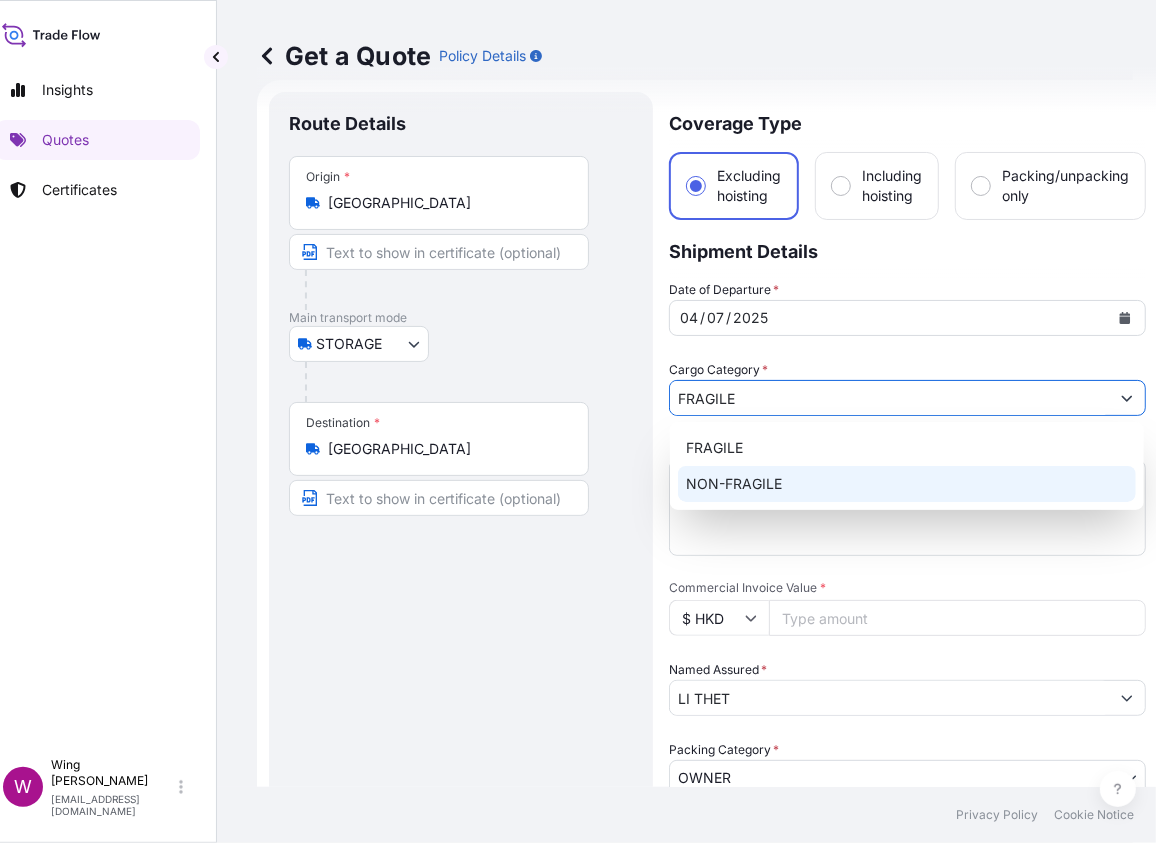 type on "NON-FRAGILE" 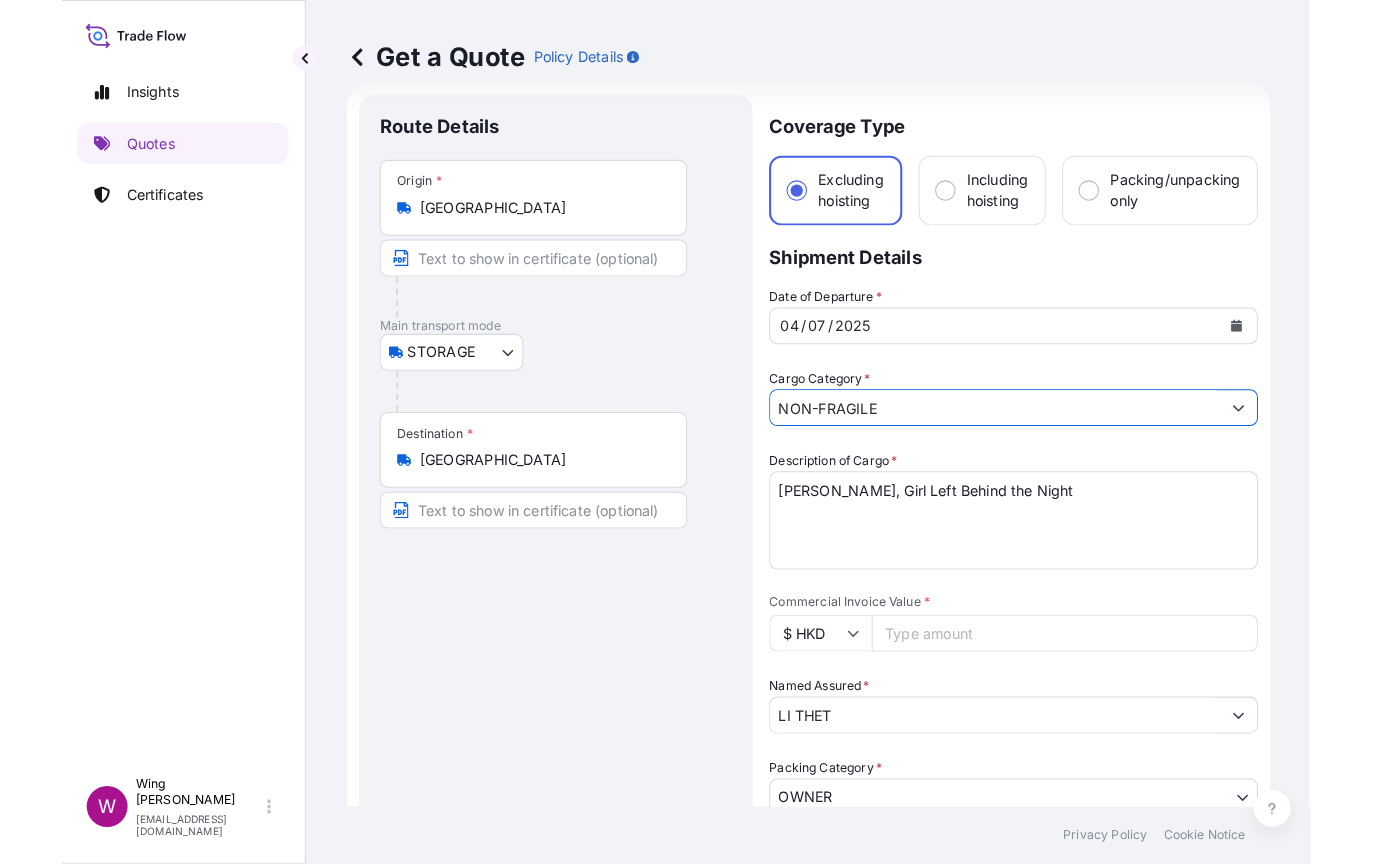 scroll, scrollTop: 0, scrollLeft: 0, axis: both 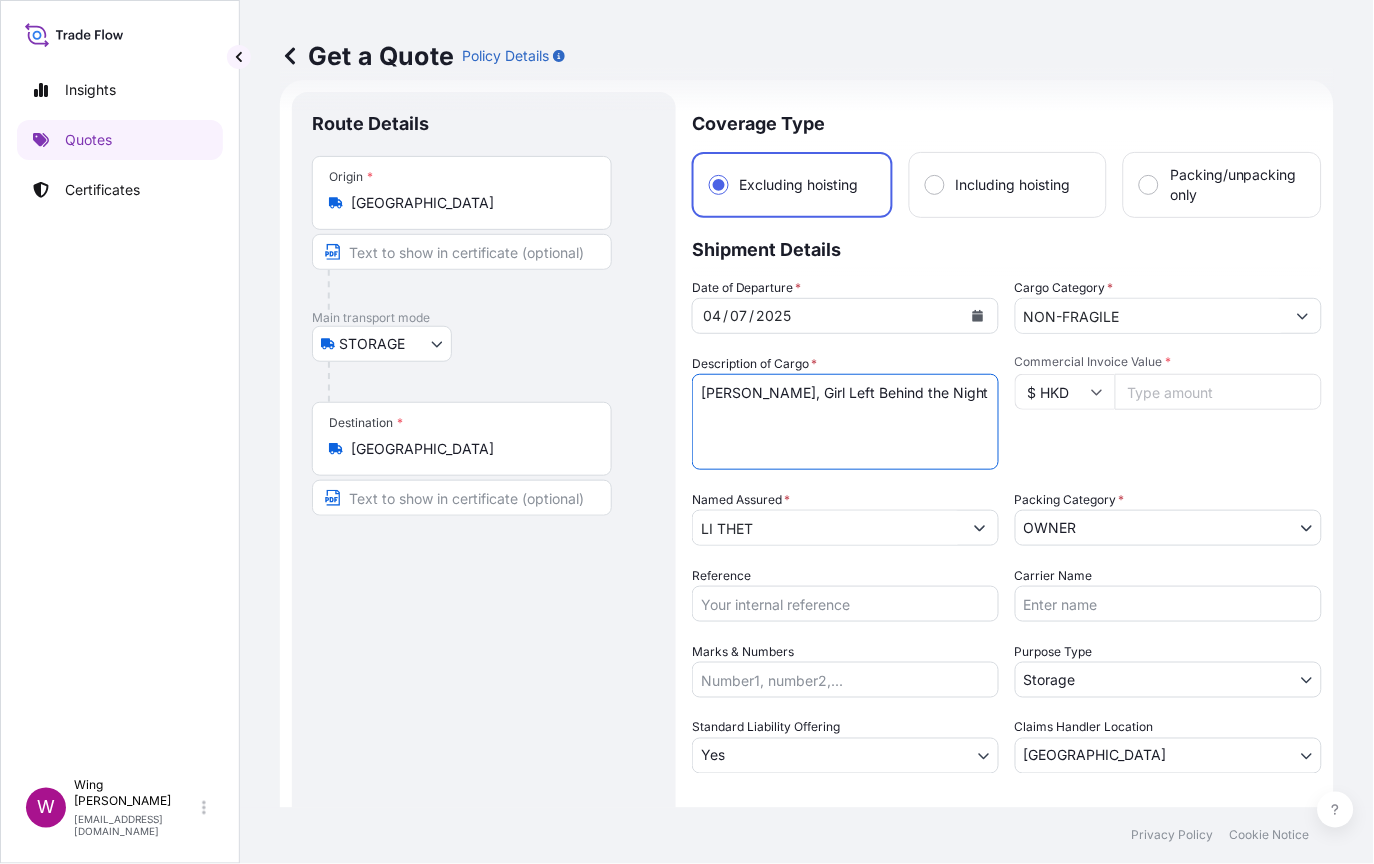 drag, startPoint x: 700, startPoint y: 396, endPoint x: 1067, endPoint y: 393, distance: 367.01227 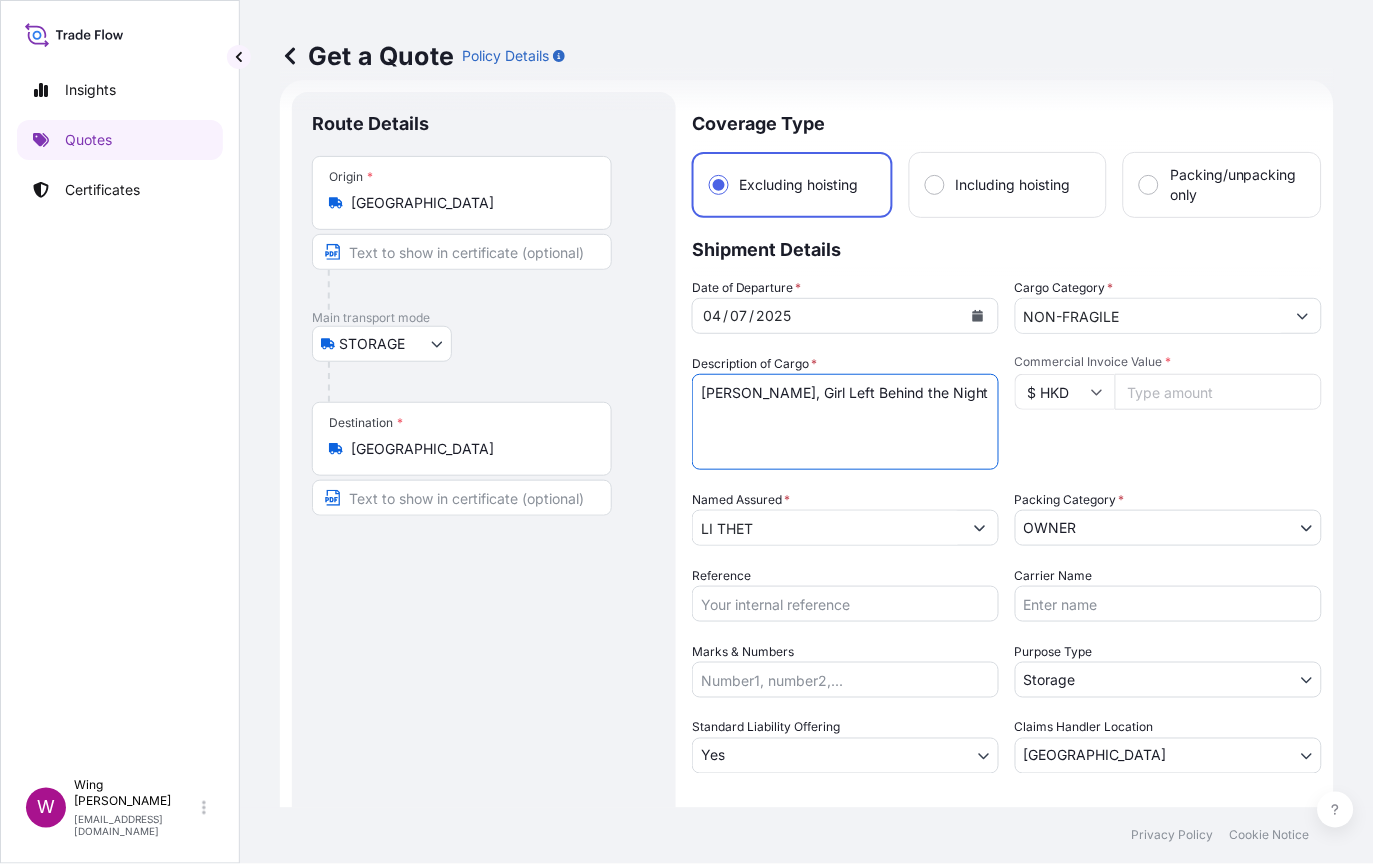 click on "Date of Departure * [DATE] Cargo Category * NON-FRAGILE Description of Cargo * [PERSON_NAME], Girl Left Behind the Night Commercial Invoice Value   * $ HKD Named Assured * LI THET Packing Category * OWNER AGENT CO-OWNER OWNER Various Reference Carrier Name Marks & Numbers Purpose Type Storage Transit Storage Installation Conservation Standard Liability Offering Yes Yes No Claims Handler Location [GEOGRAPHIC_DATA] [GEOGRAPHIC_DATA] [GEOGRAPHIC_DATA]" at bounding box center [1007, 526] 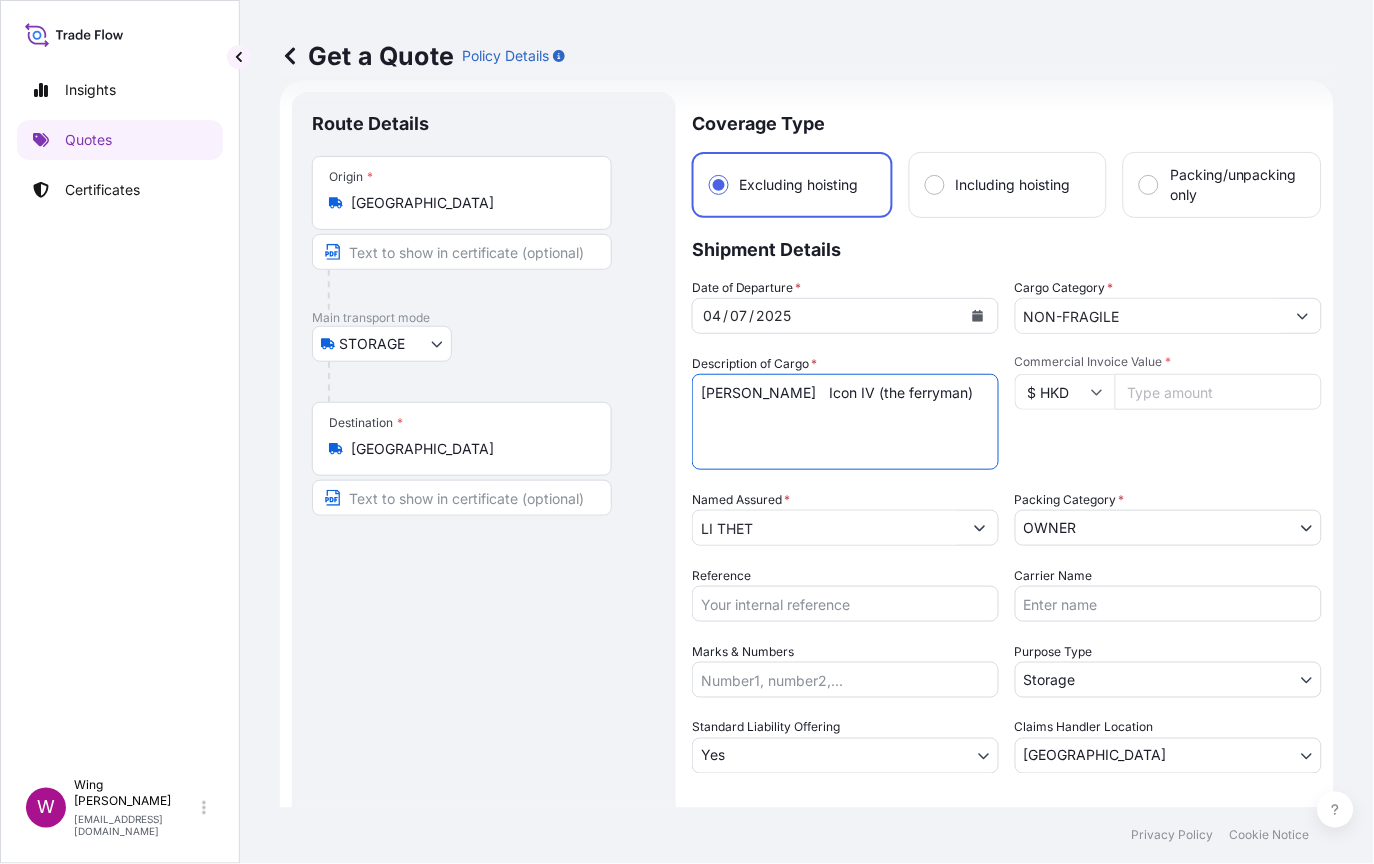 click on "[PERSON_NAME], Girl Left Behind the Night" at bounding box center (845, 422) 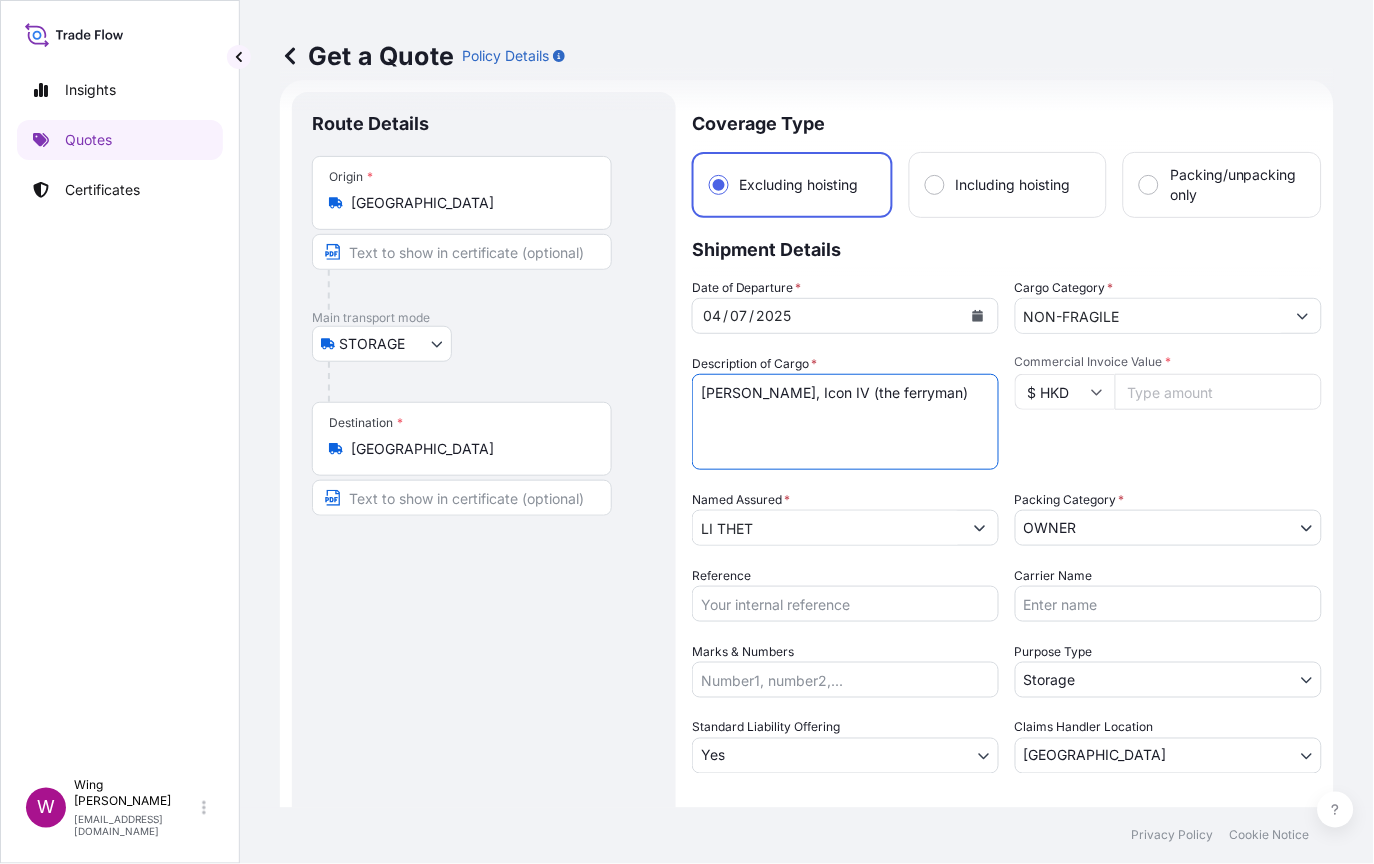 type on "[PERSON_NAME], Icon IV (the ferryman)" 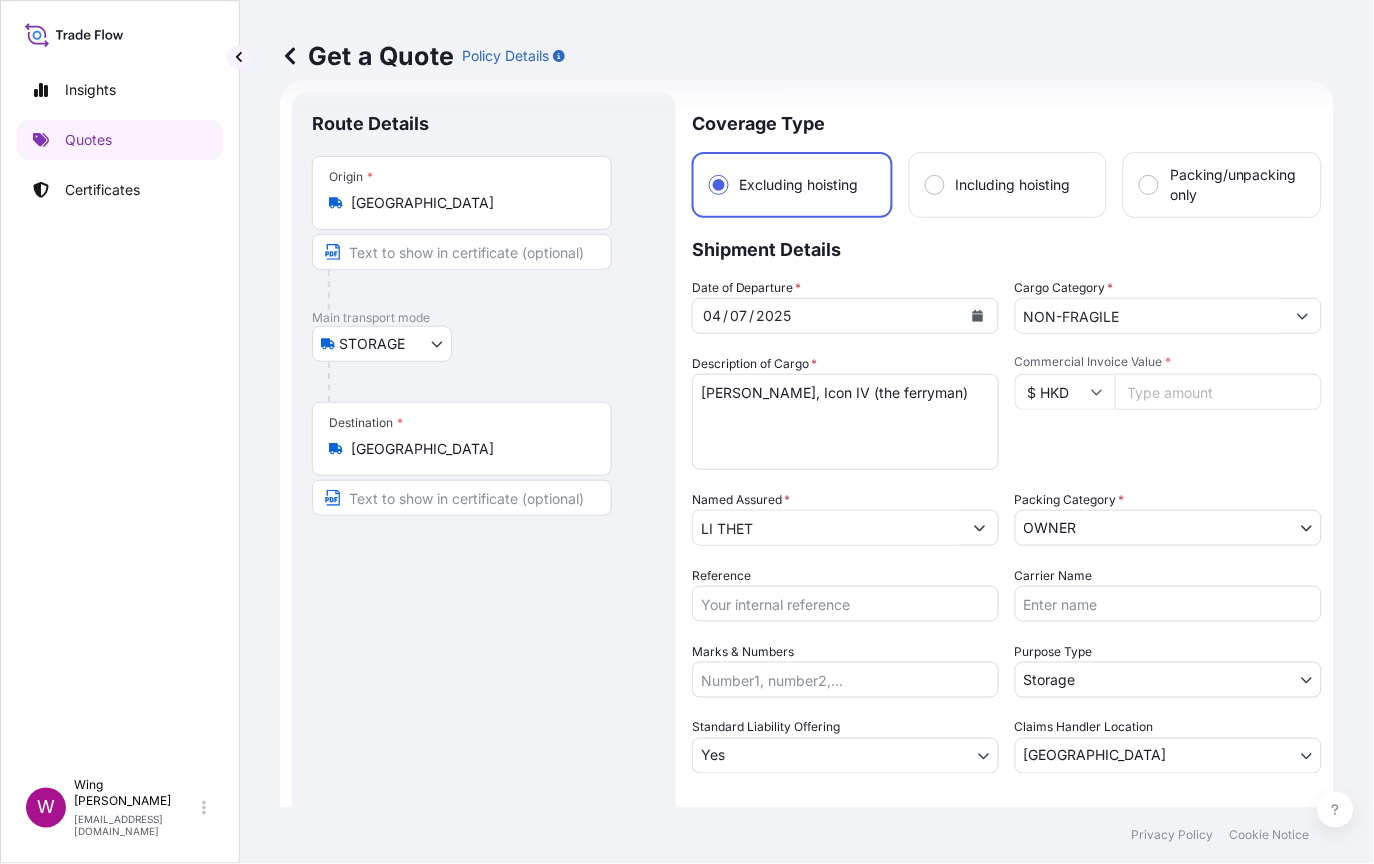 click on "Route Details Place of loading Road / [GEOGRAPHIC_DATA] / Inland Origin * [GEOGRAPHIC_DATA] Main transport mode STORAGE COURIER INSTALLATION LAND SEA AIR STORAGE Destination * [GEOGRAPHIC_DATA] / Inland Place of Discharge" at bounding box center (484, 583) 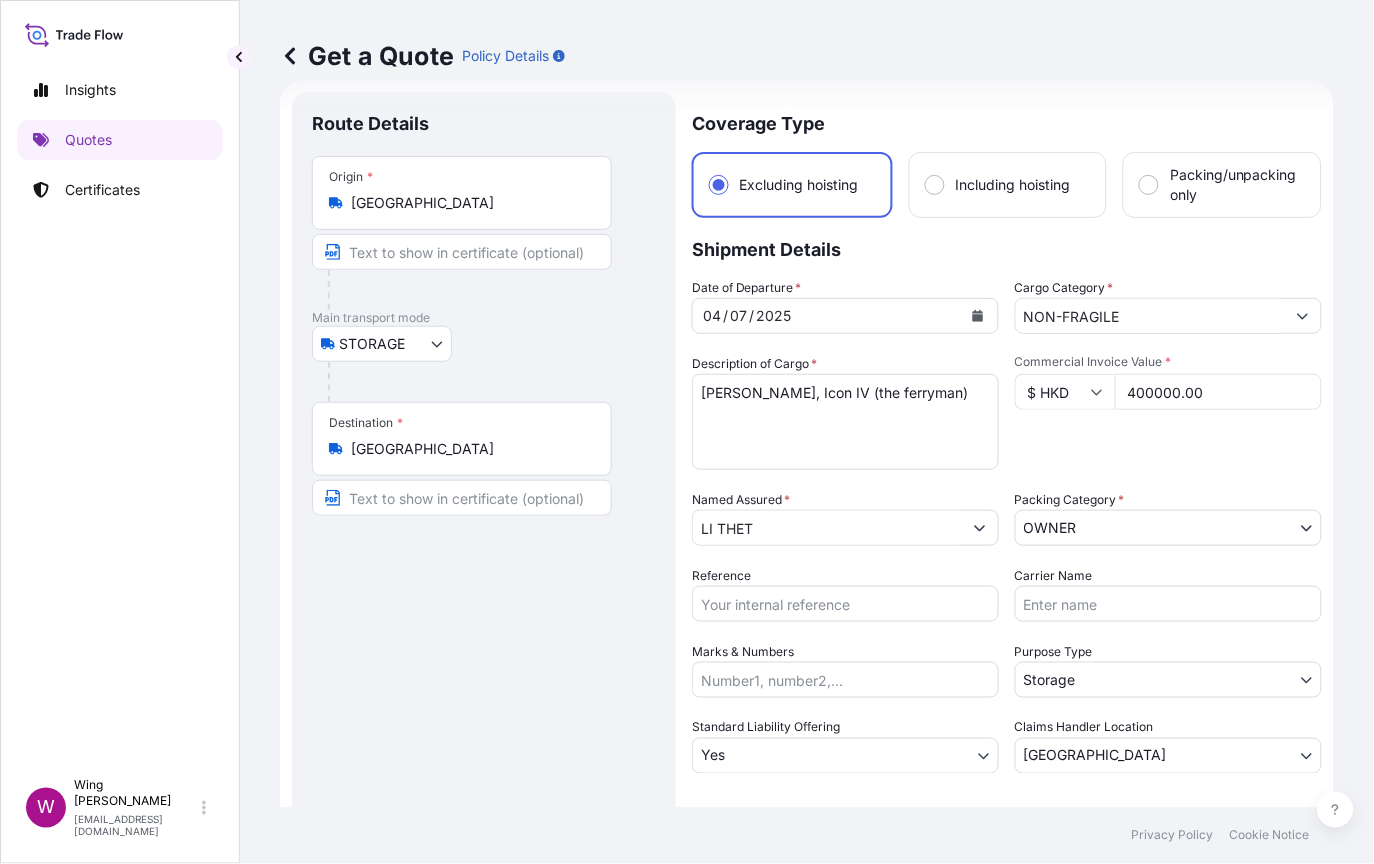 type on "400000.00" 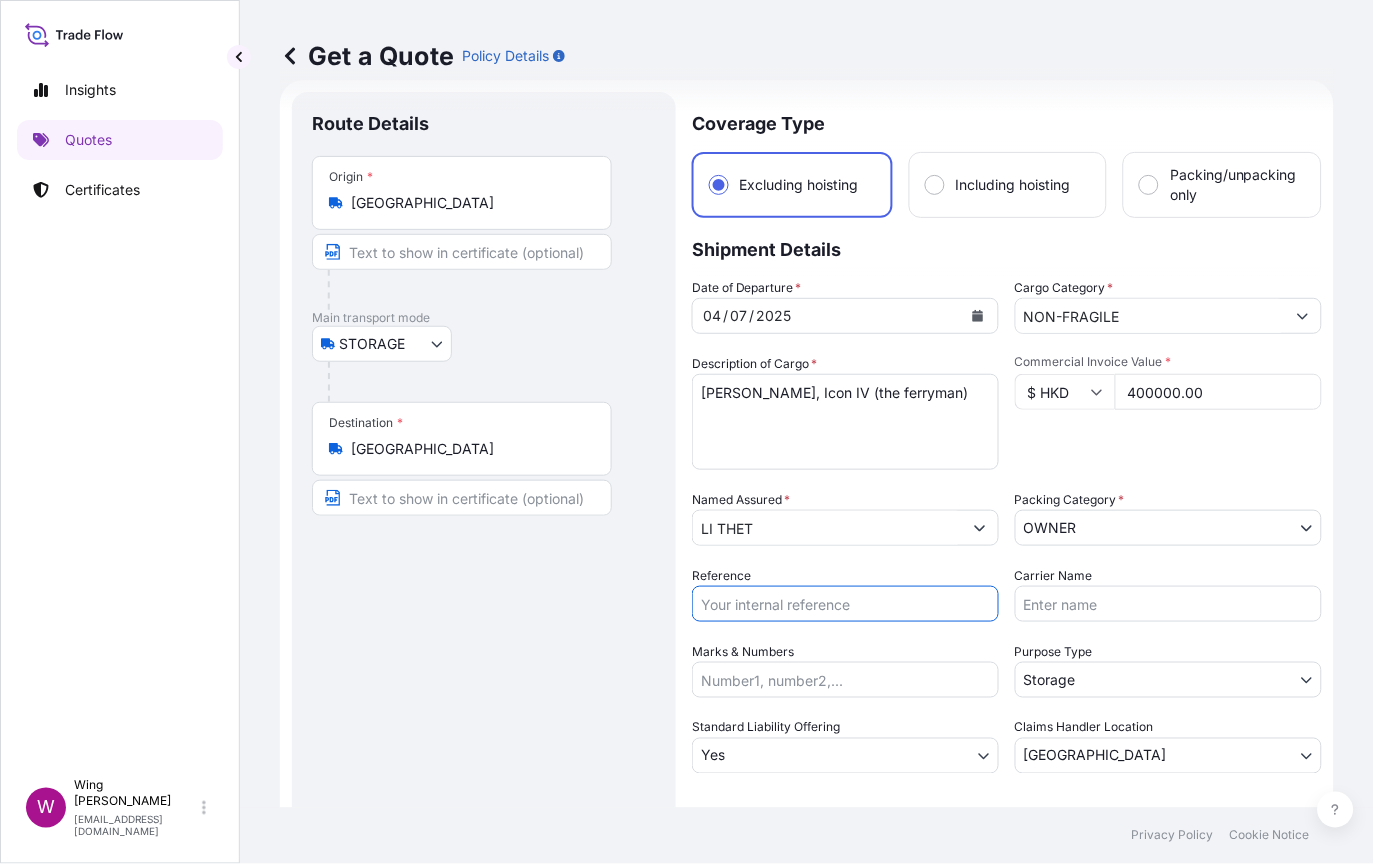 paste on "AMST257625MWMW" 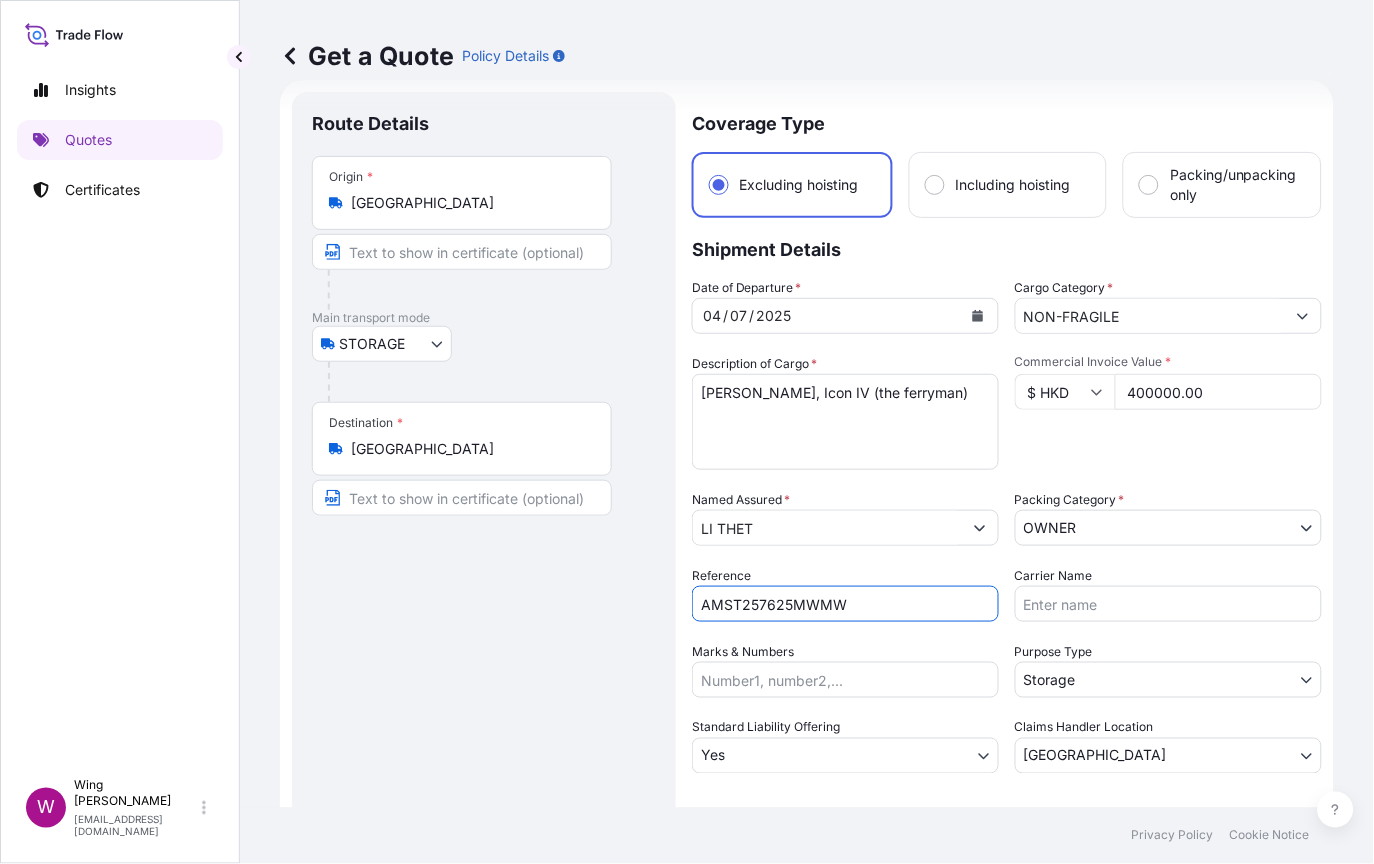 type on "AMST257625MWMW" 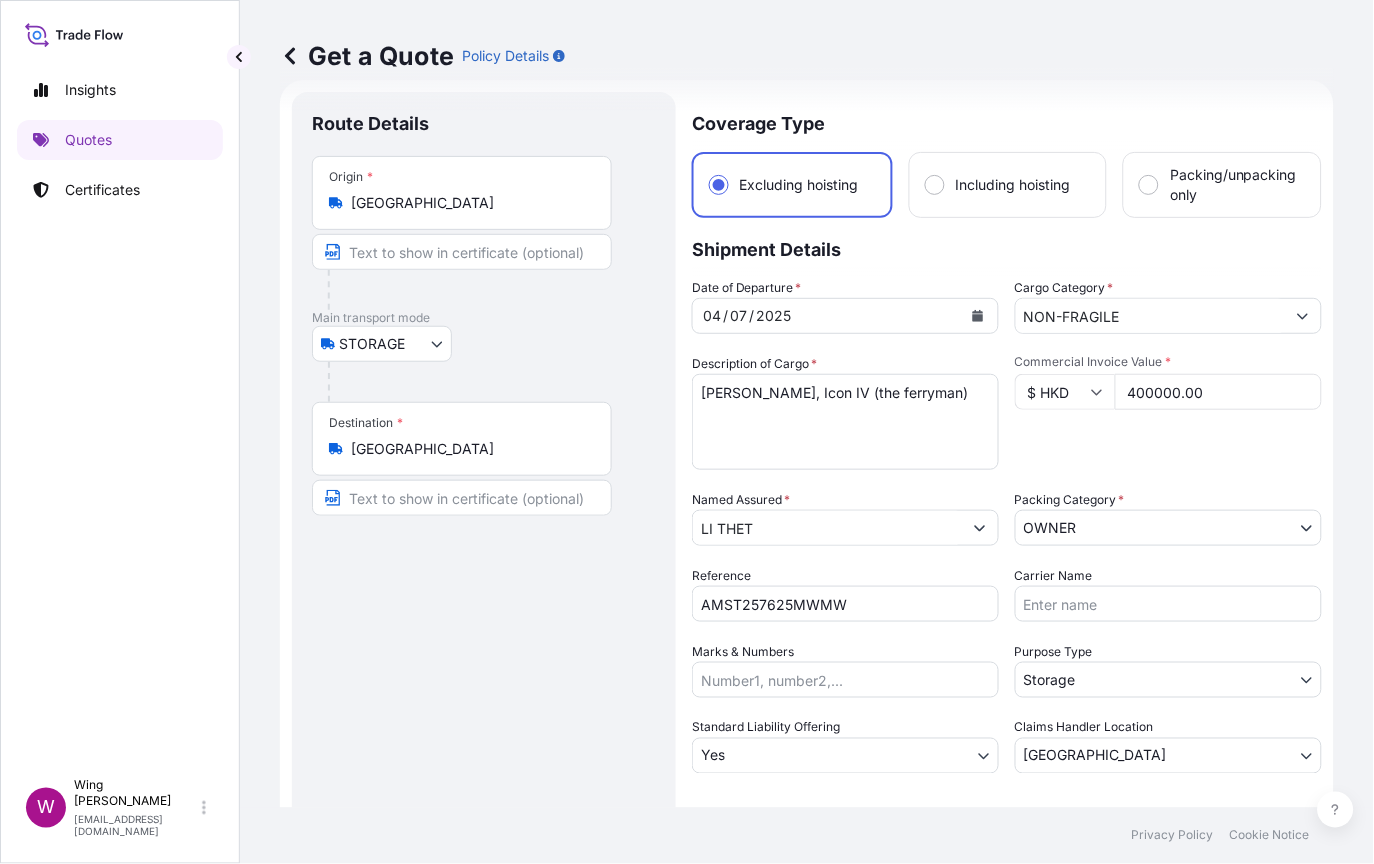 click on "Route Details Place of loading Road / [GEOGRAPHIC_DATA] / Inland Origin * [GEOGRAPHIC_DATA] Main transport mode STORAGE COURIER INSTALLATION LAND SEA AIR STORAGE Destination * [GEOGRAPHIC_DATA] / Inland Place of Discharge" at bounding box center (484, 583) 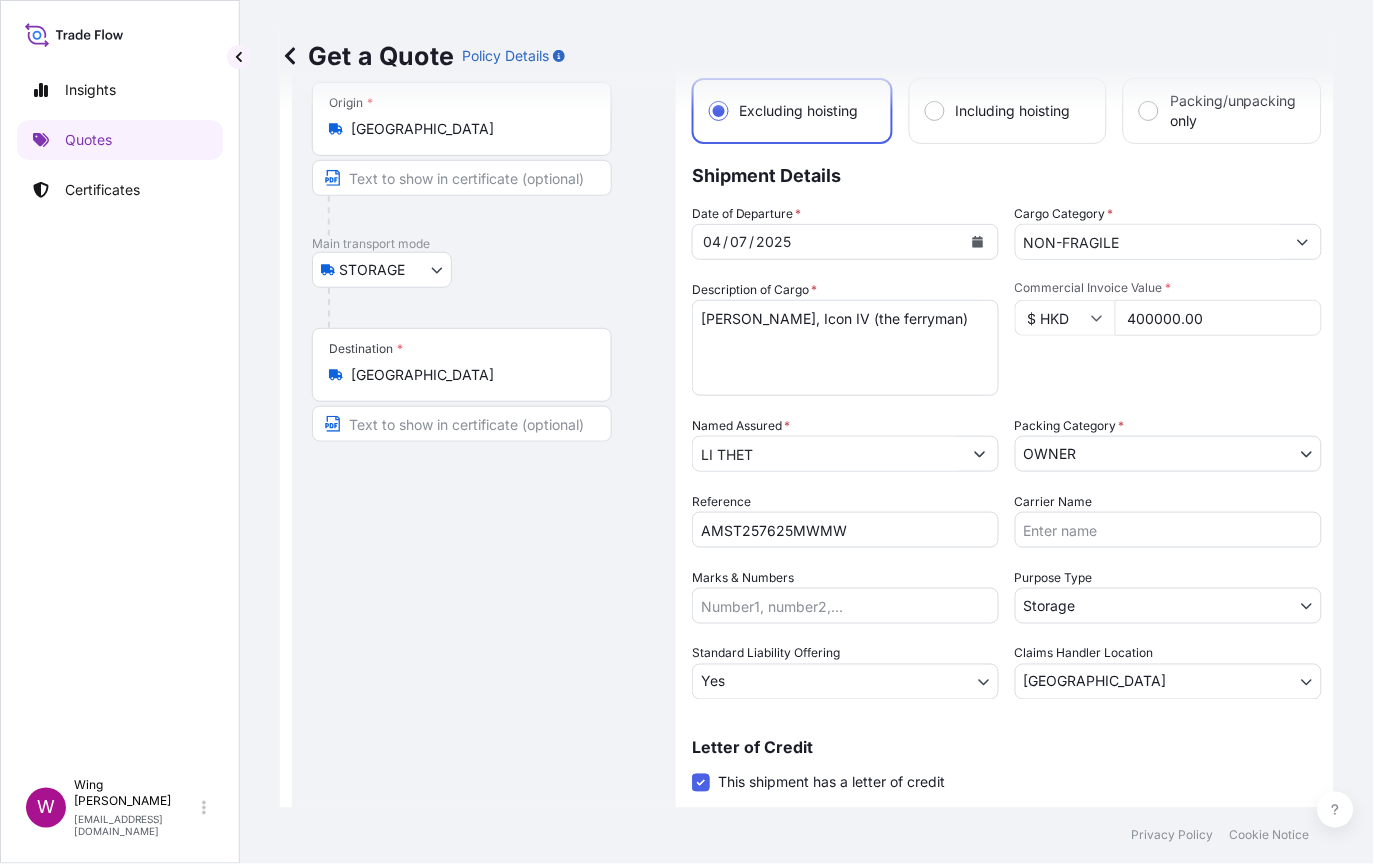 scroll, scrollTop: 165, scrollLeft: 0, axis: vertical 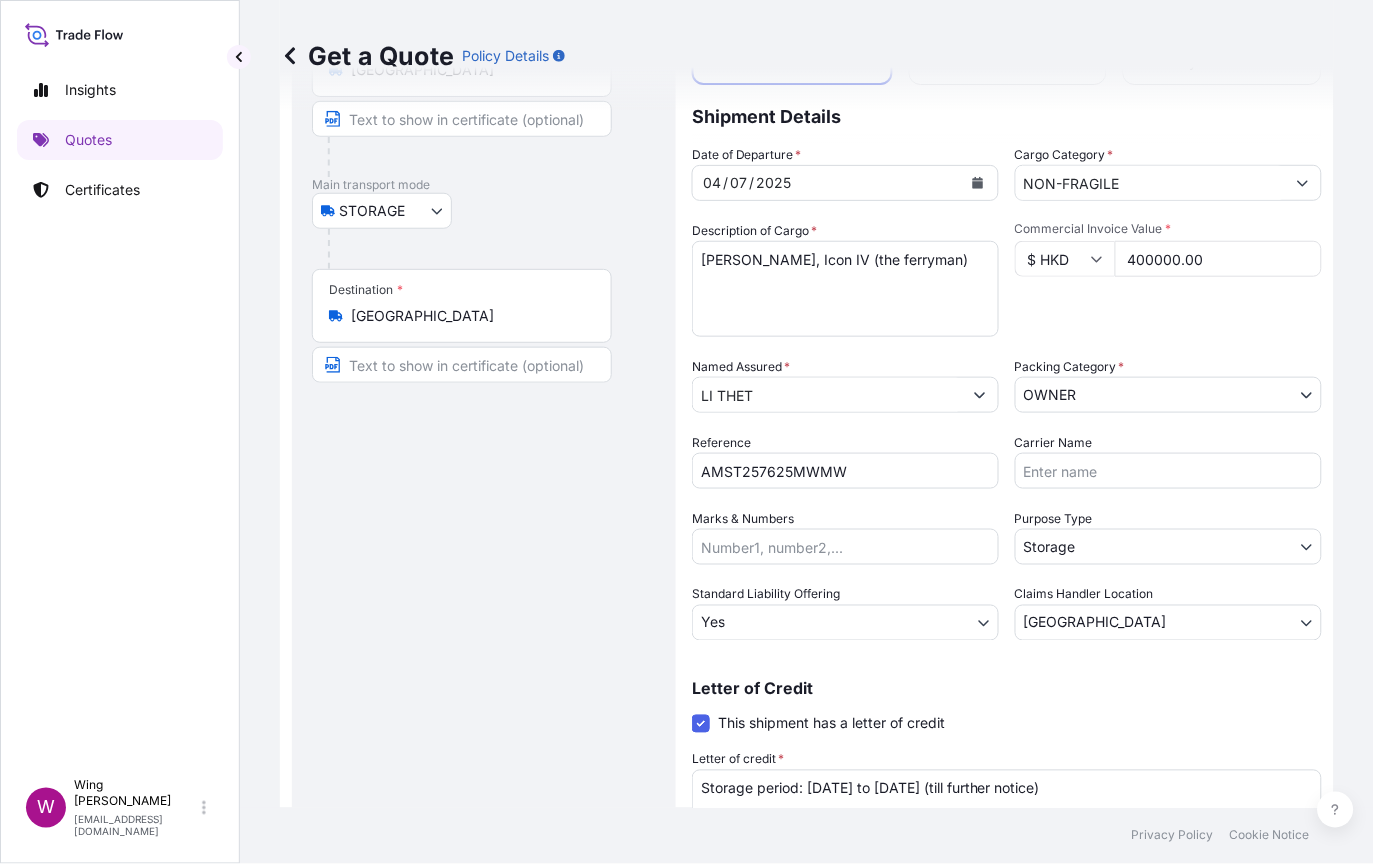 click on "Route Details Place of loading Road / [GEOGRAPHIC_DATA] / Inland Origin * [GEOGRAPHIC_DATA] Main transport mode STORAGE COURIER INSTALLATION LAND SEA AIR STORAGE Destination * [GEOGRAPHIC_DATA] / Inland Place of Discharge" at bounding box center (484, 450) 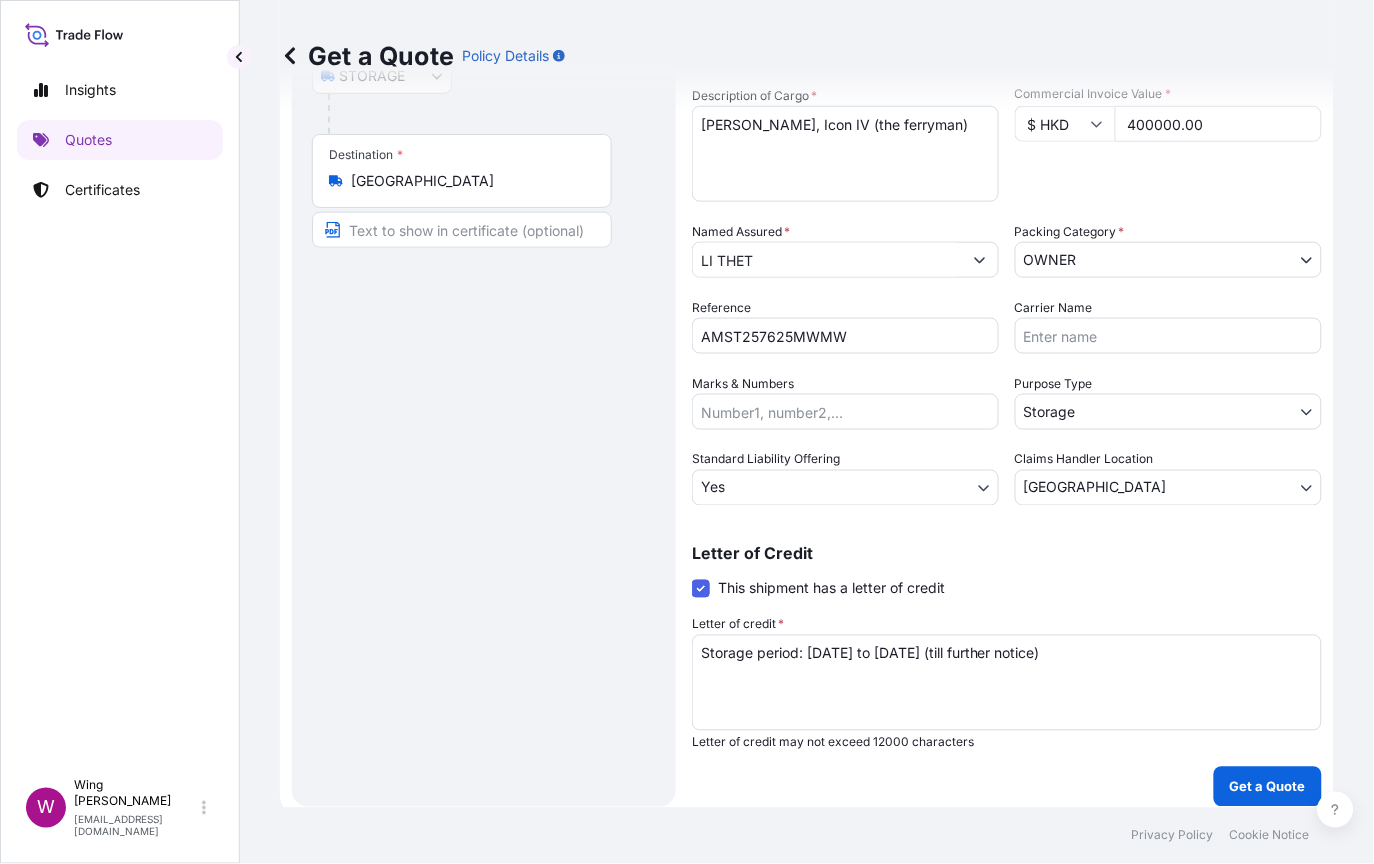 scroll, scrollTop: 309, scrollLeft: 0, axis: vertical 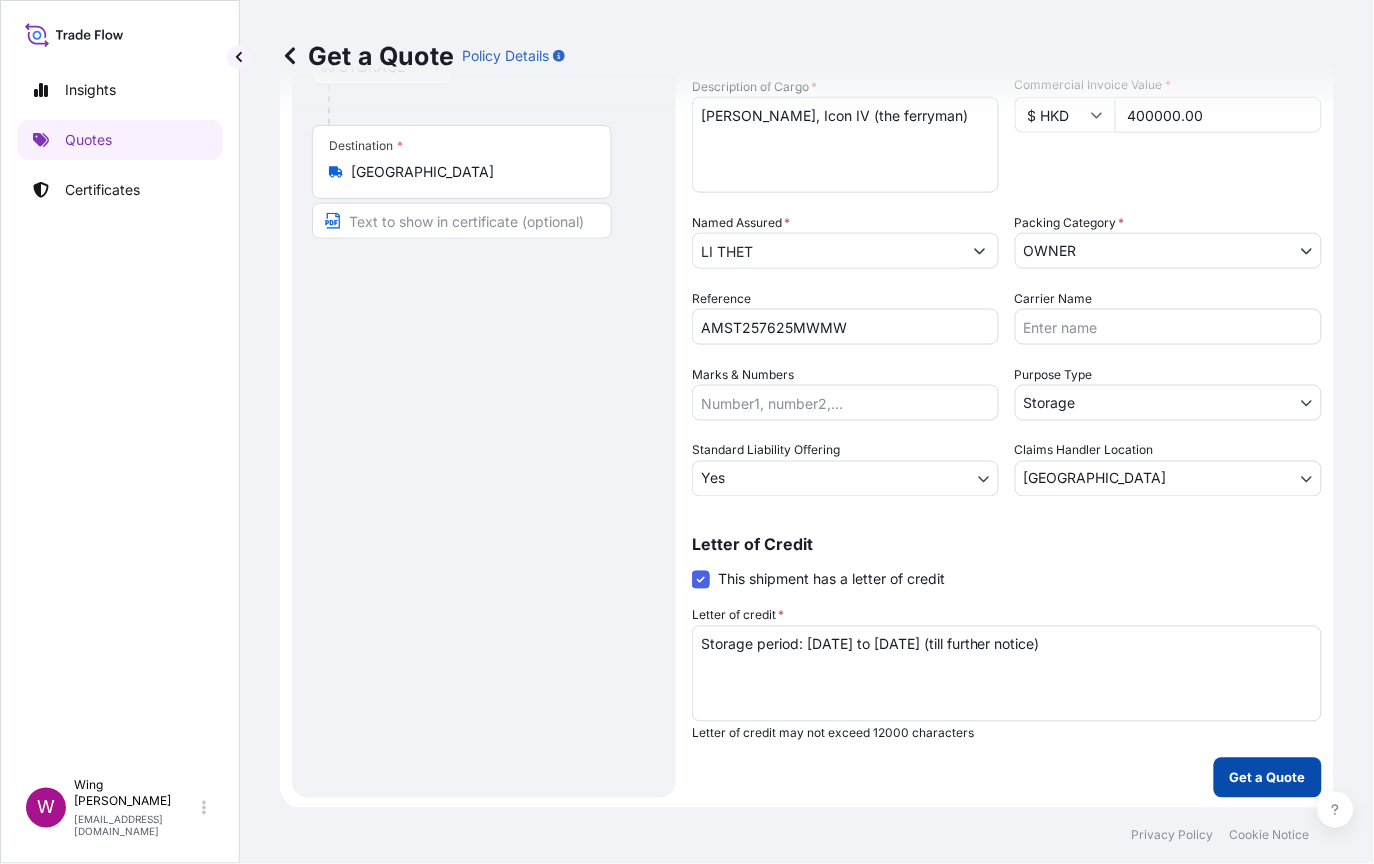 click on "Get a Quote" at bounding box center [1268, 778] 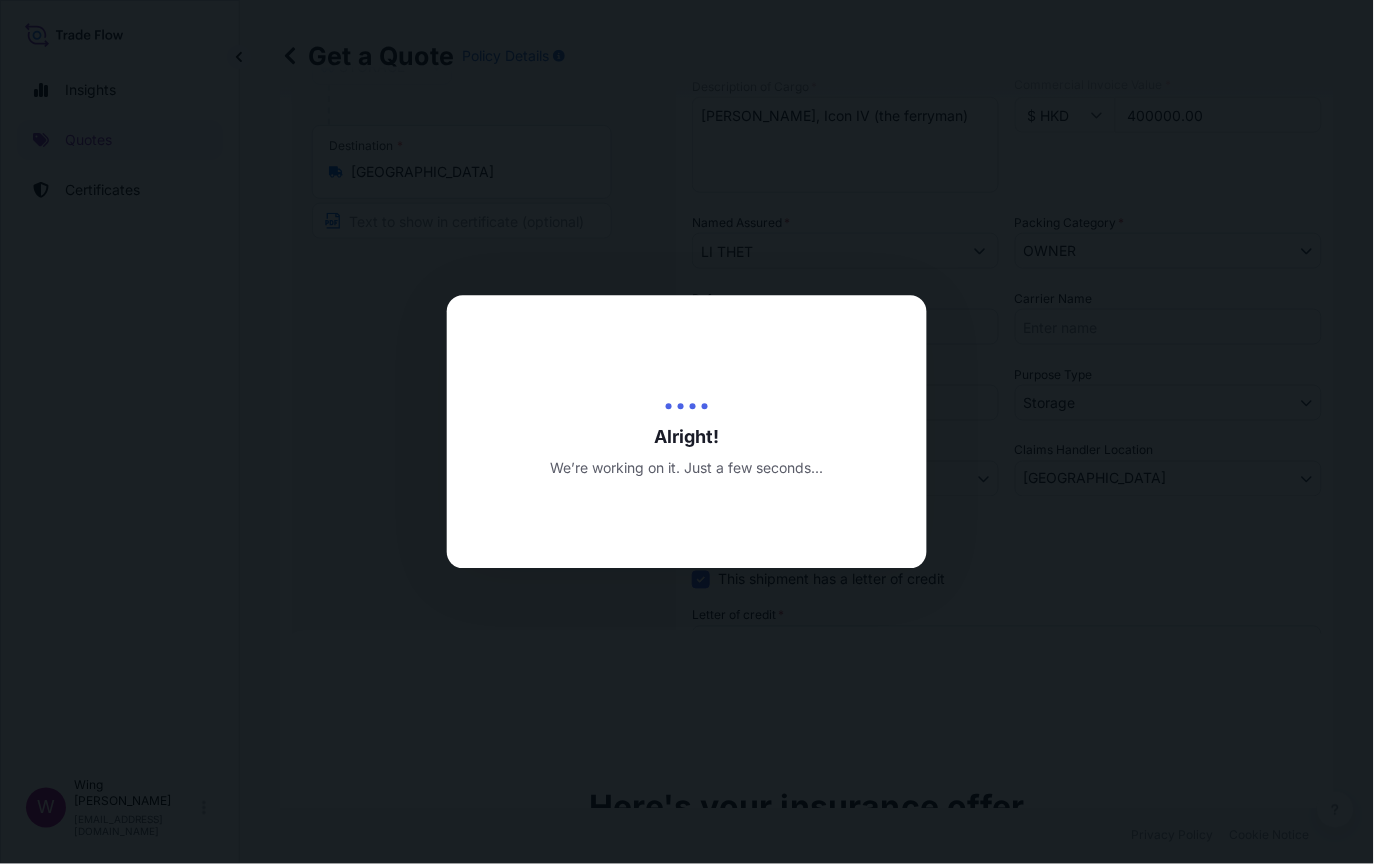 type on "[DATE]" 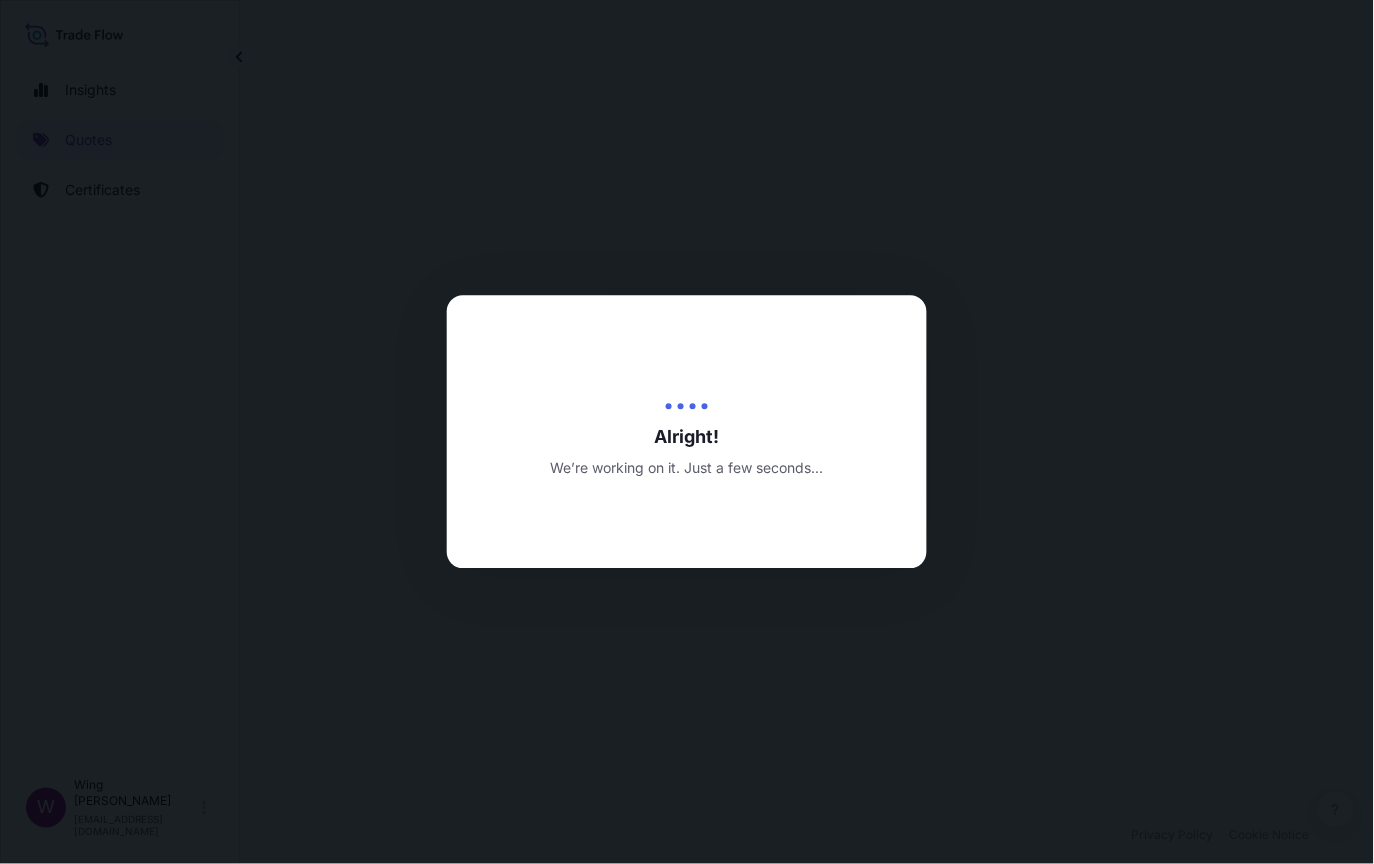 scroll, scrollTop: 0, scrollLeft: 0, axis: both 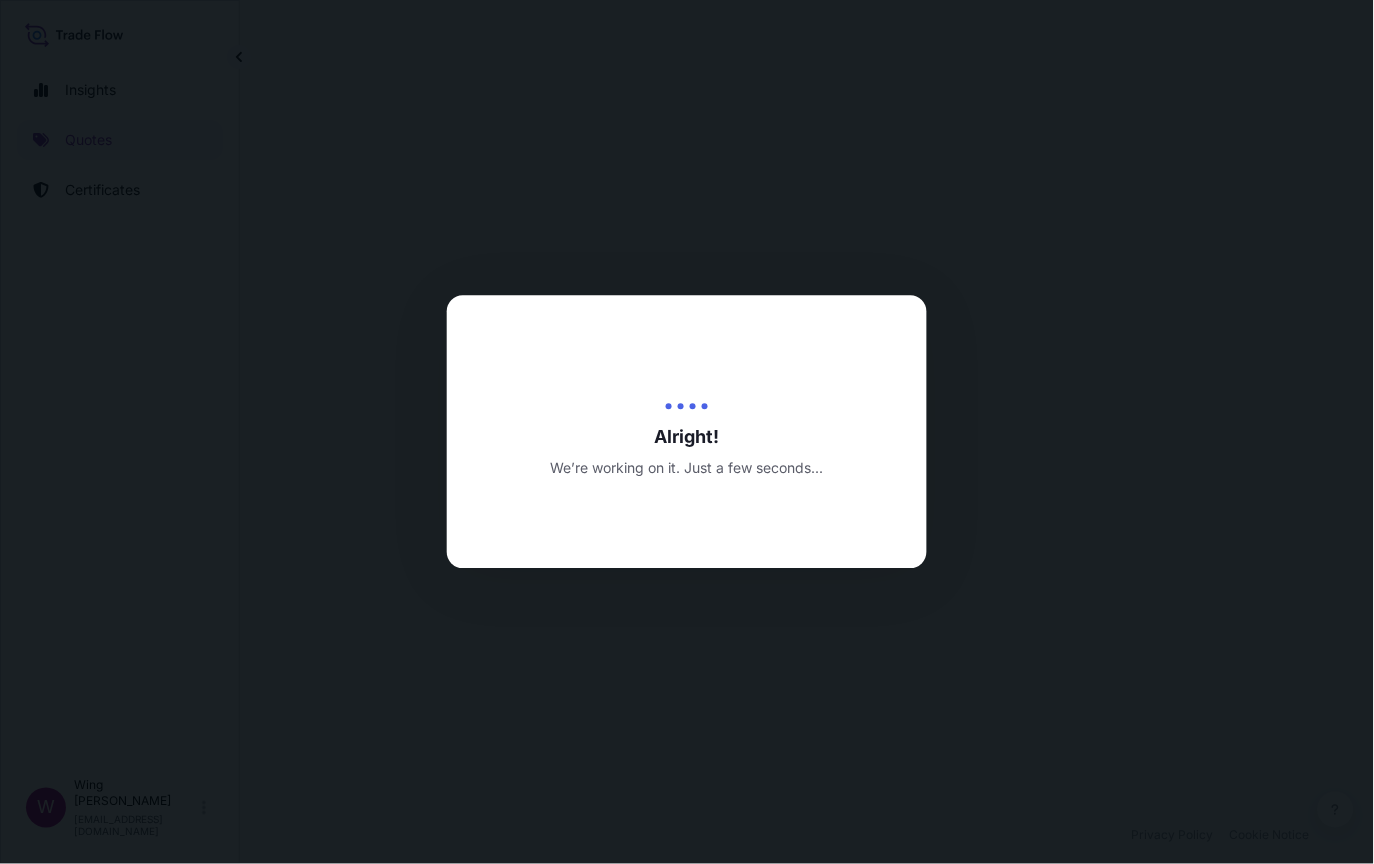 select on "27" 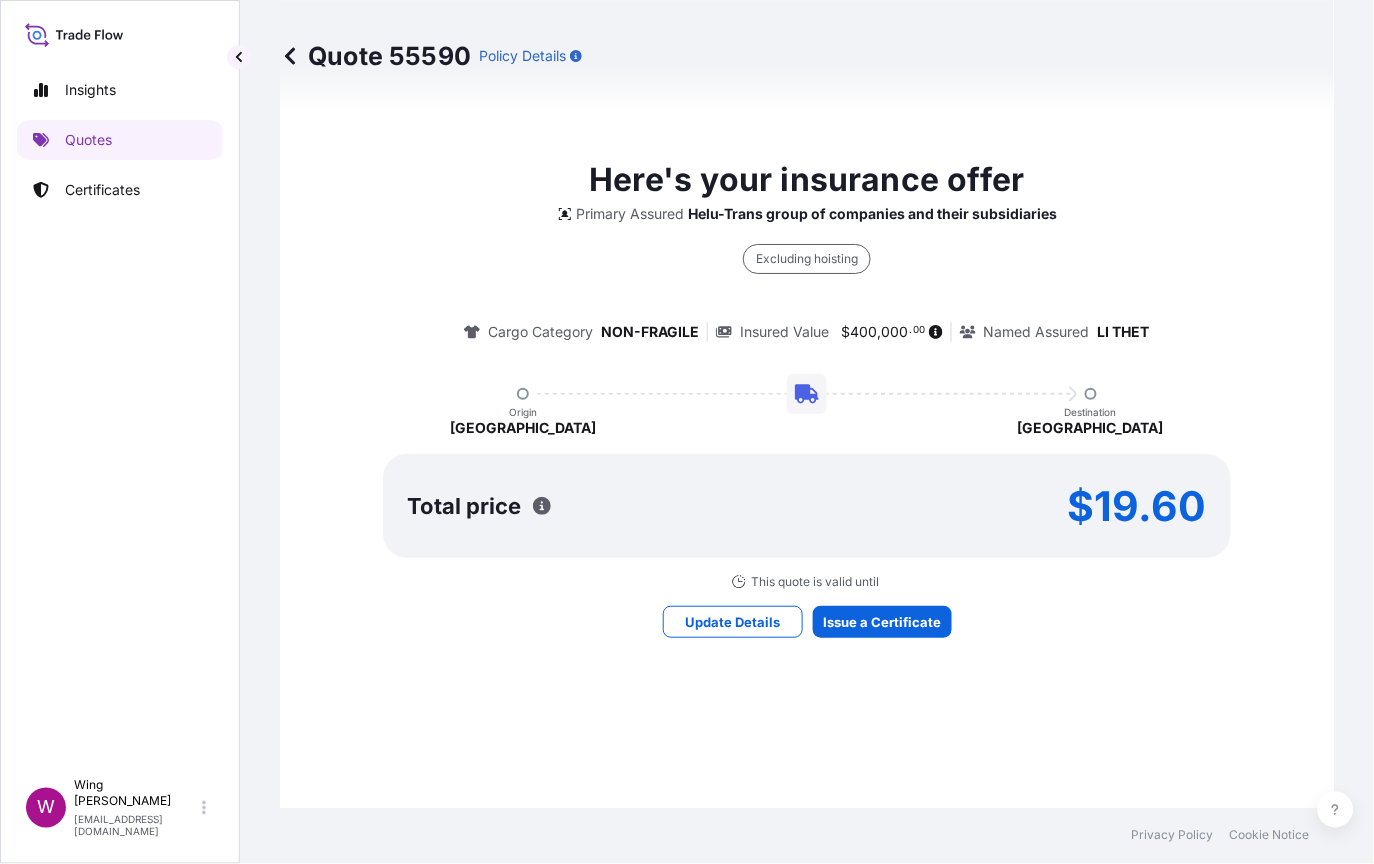 scroll, scrollTop: 1553, scrollLeft: 0, axis: vertical 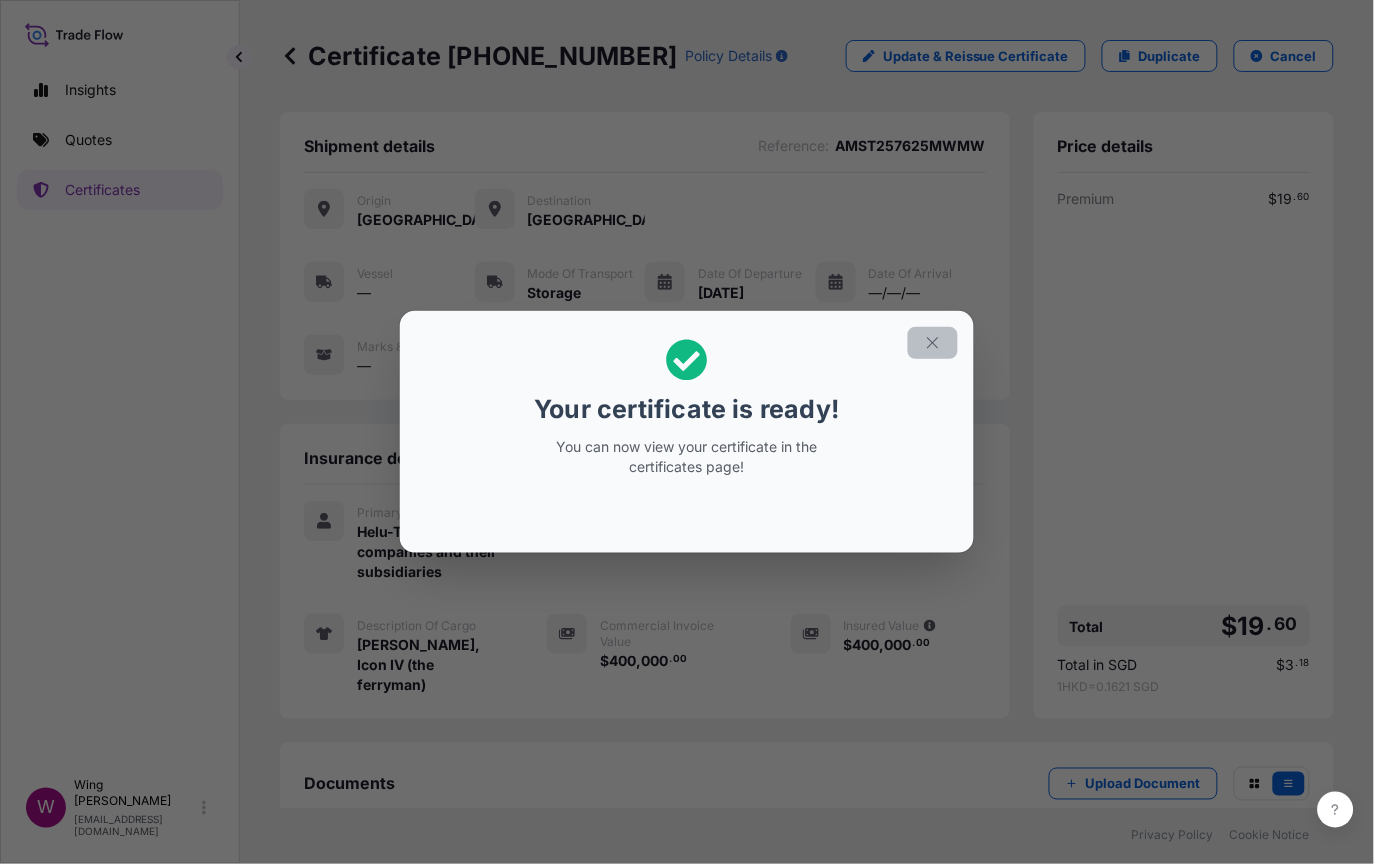 click at bounding box center (933, 343) 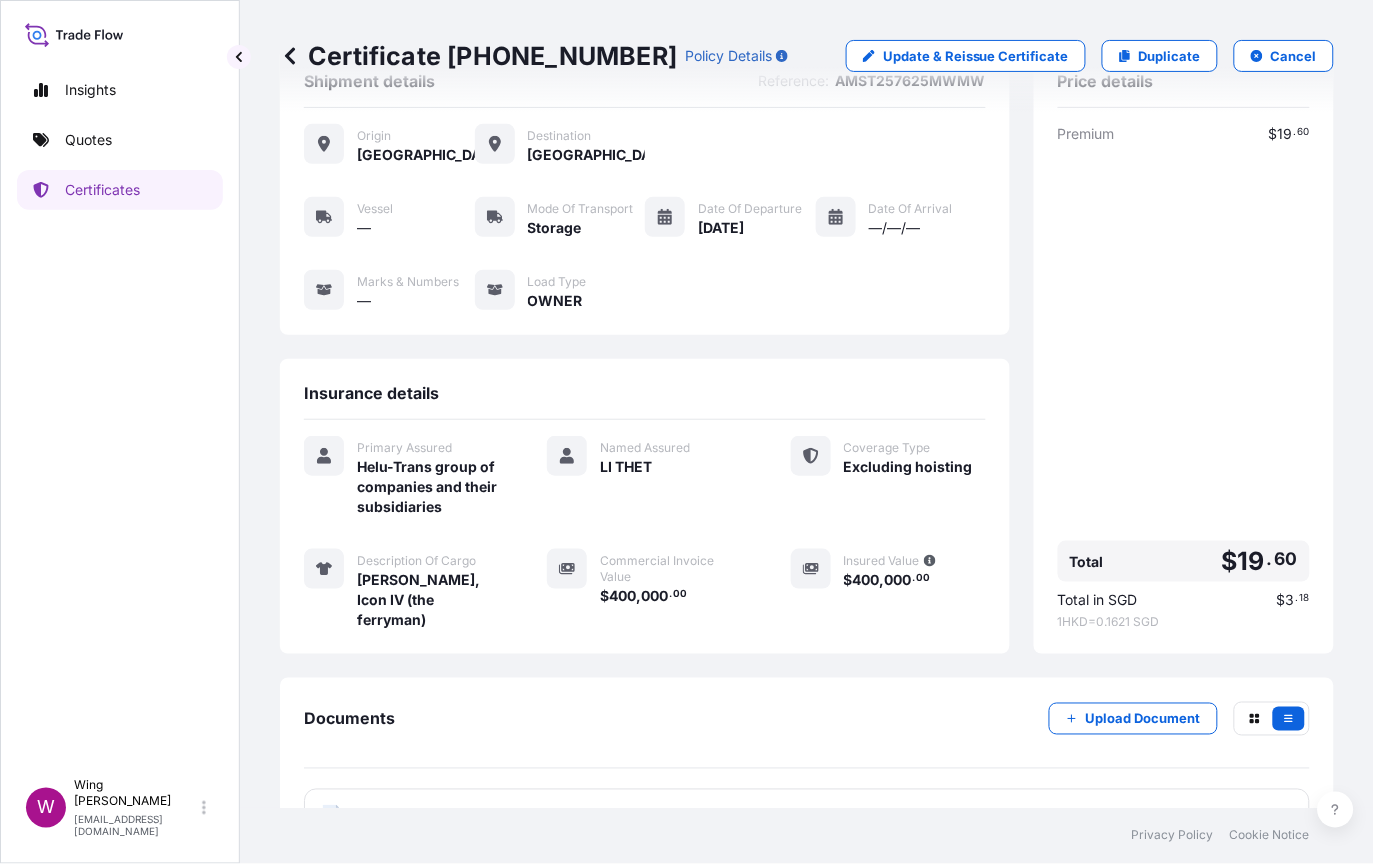 scroll, scrollTop: 97, scrollLeft: 0, axis: vertical 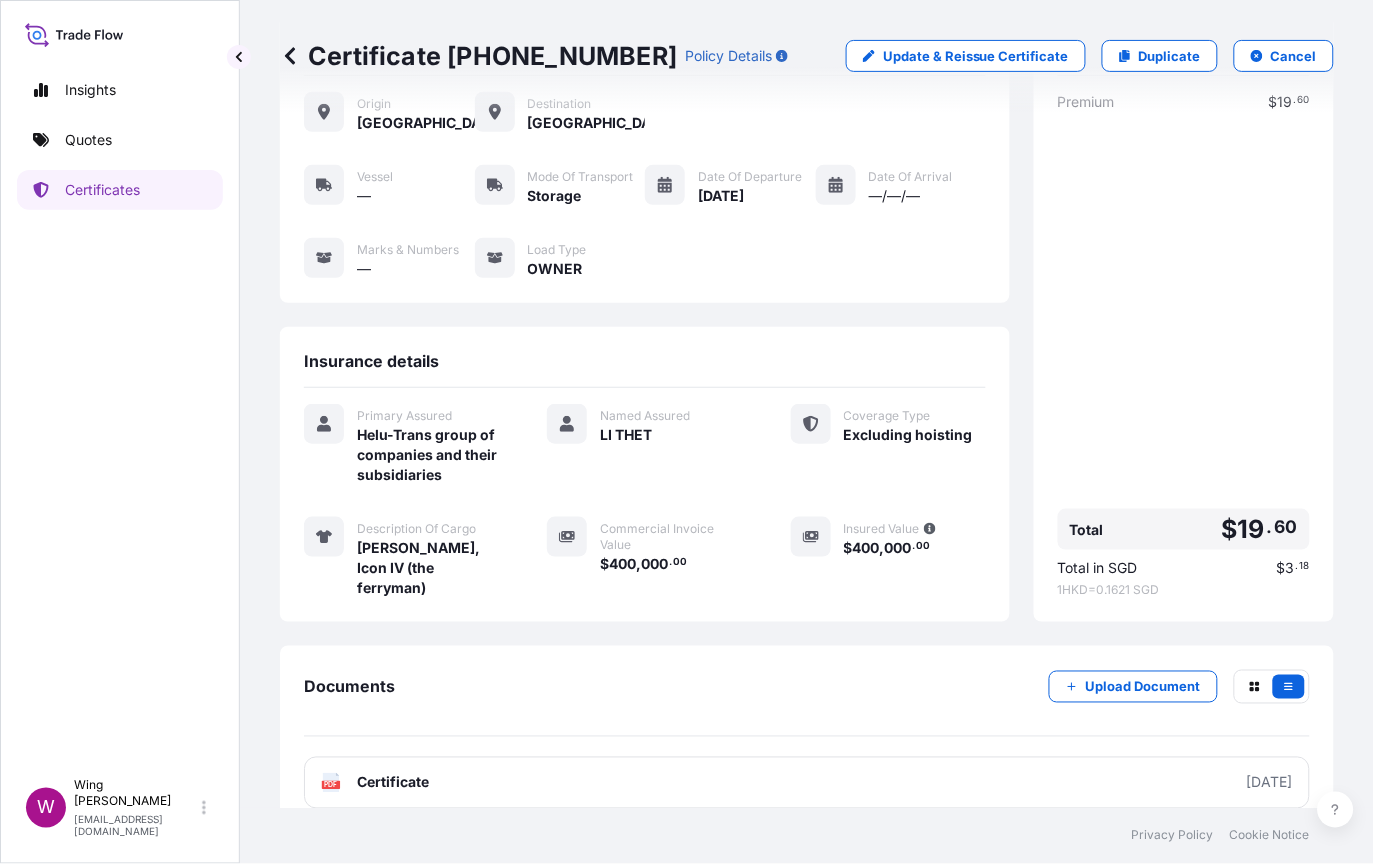 click on "PDF" 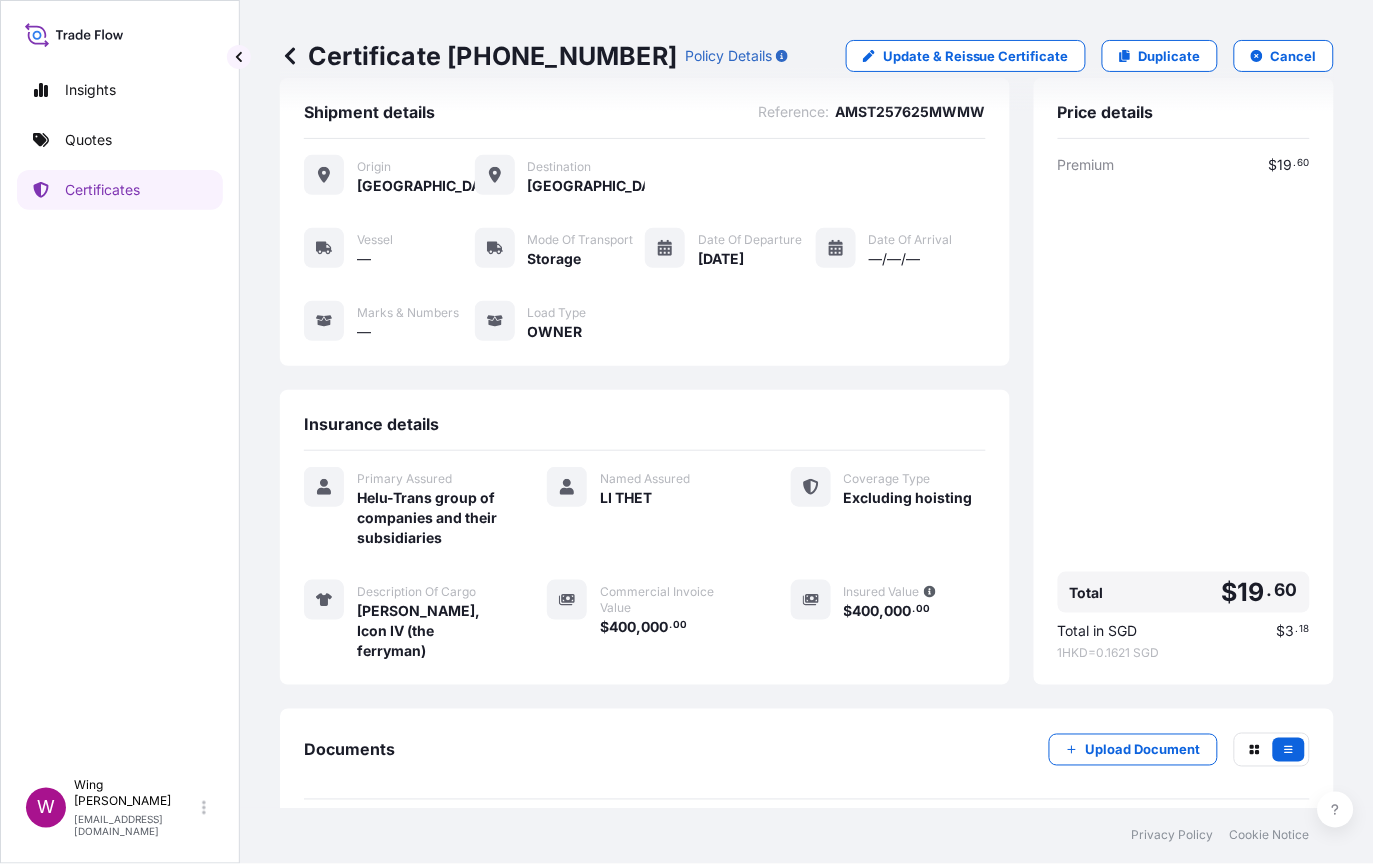 scroll, scrollTop: 0, scrollLeft: 0, axis: both 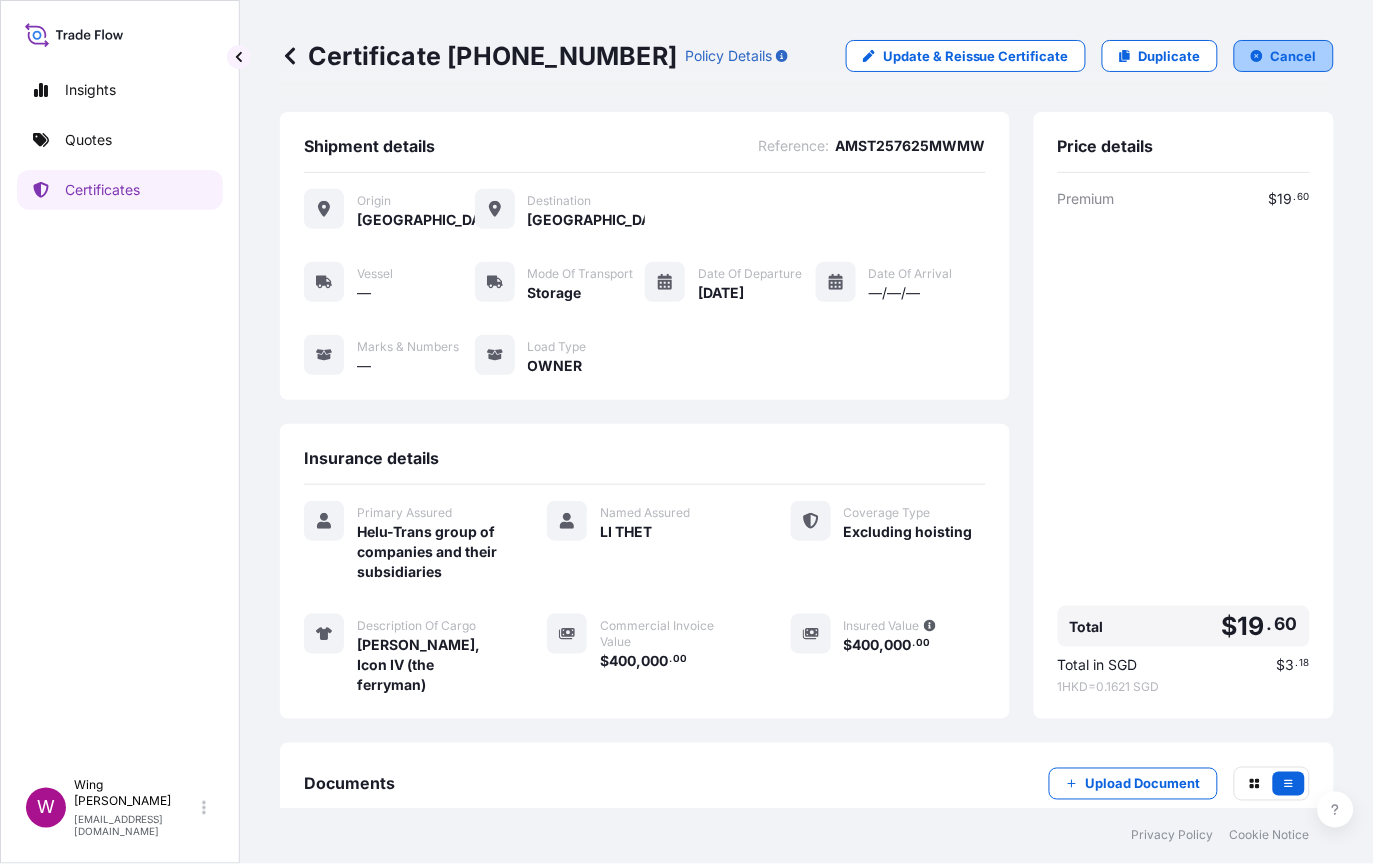 click on "Cancel" at bounding box center [1294, 56] 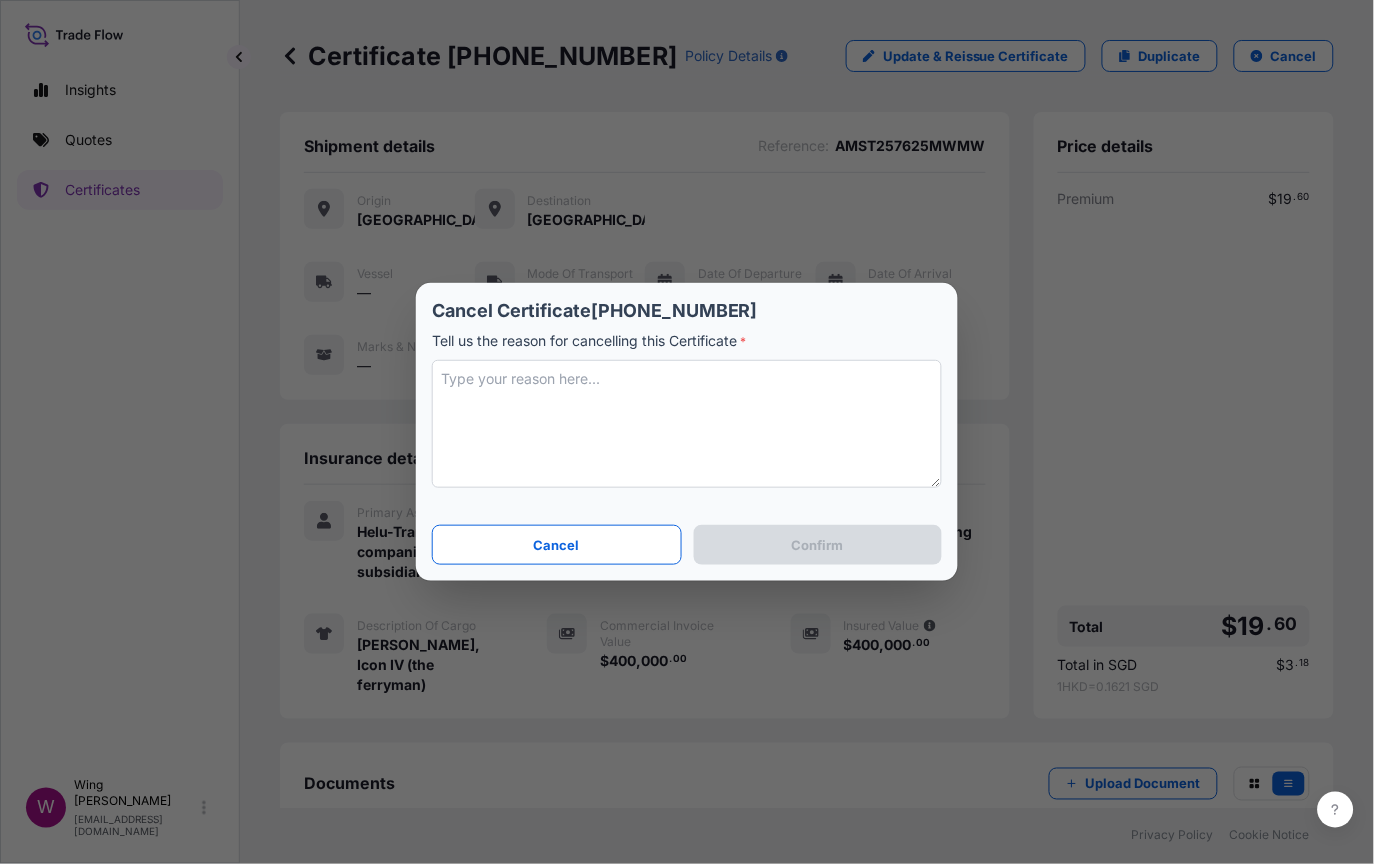 drag, startPoint x: 661, startPoint y: 433, endPoint x: 642, endPoint y: 427, distance: 19.924858 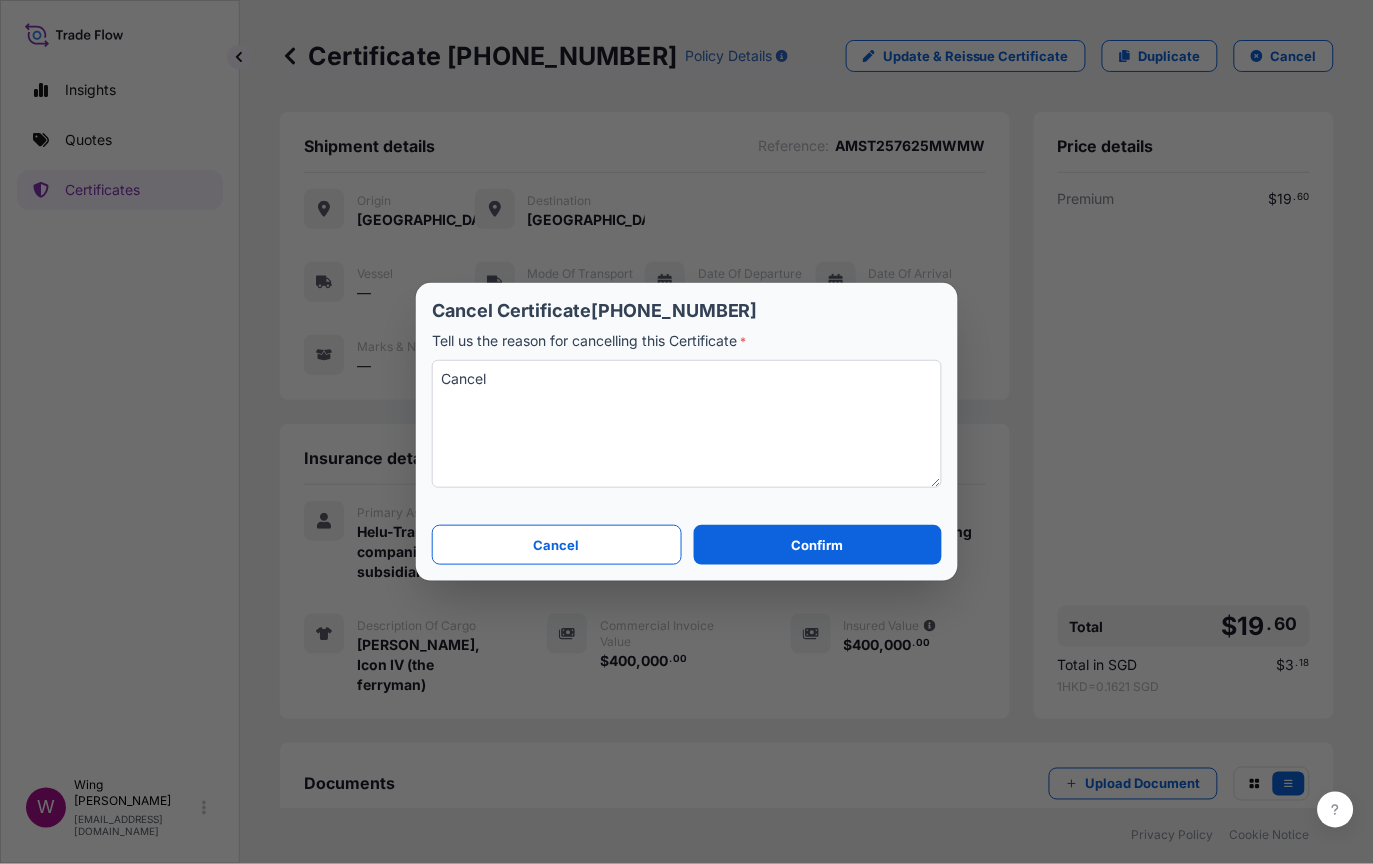 type on "Cancel" 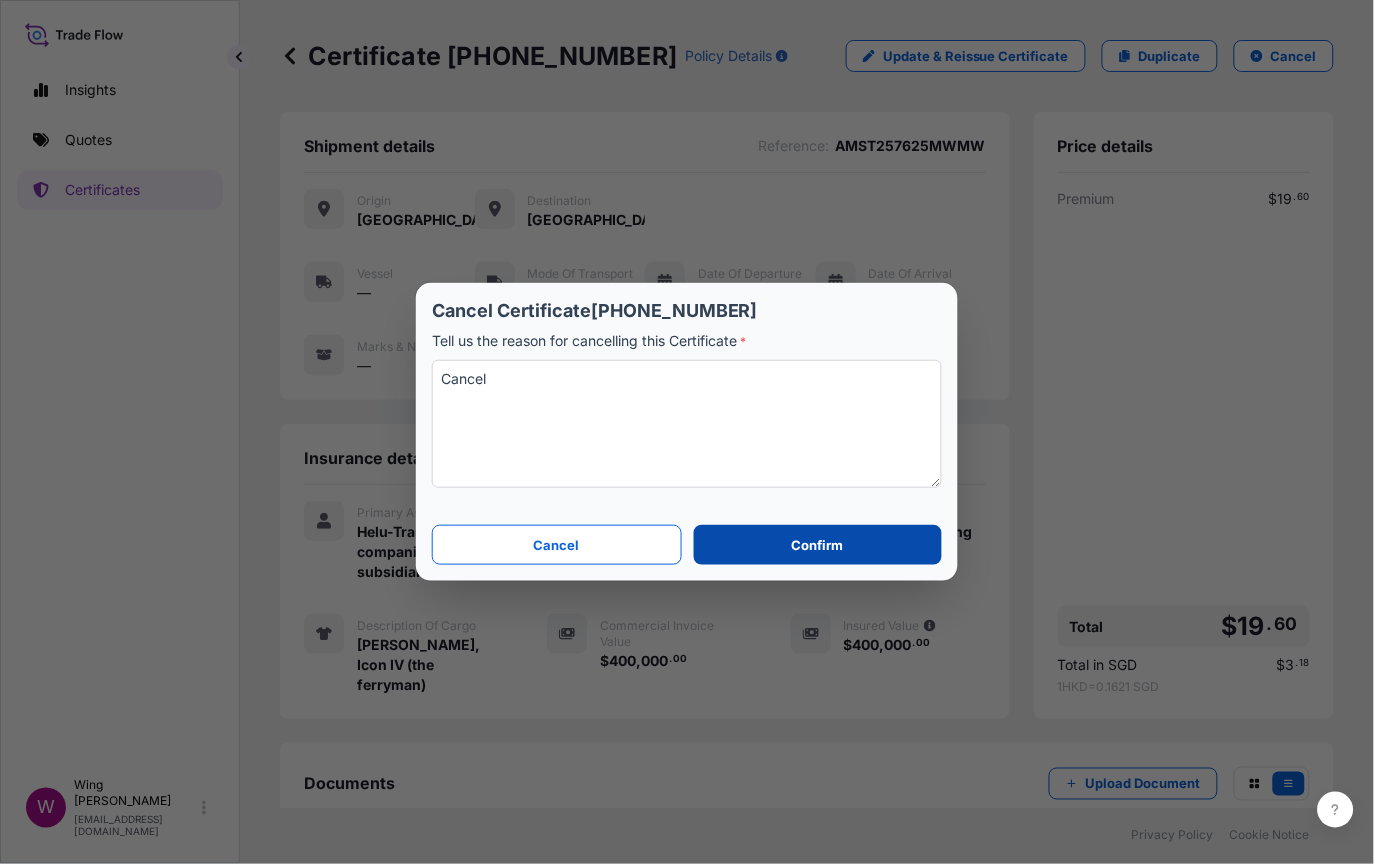 click on "Confirm" at bounding box center [818, 545] 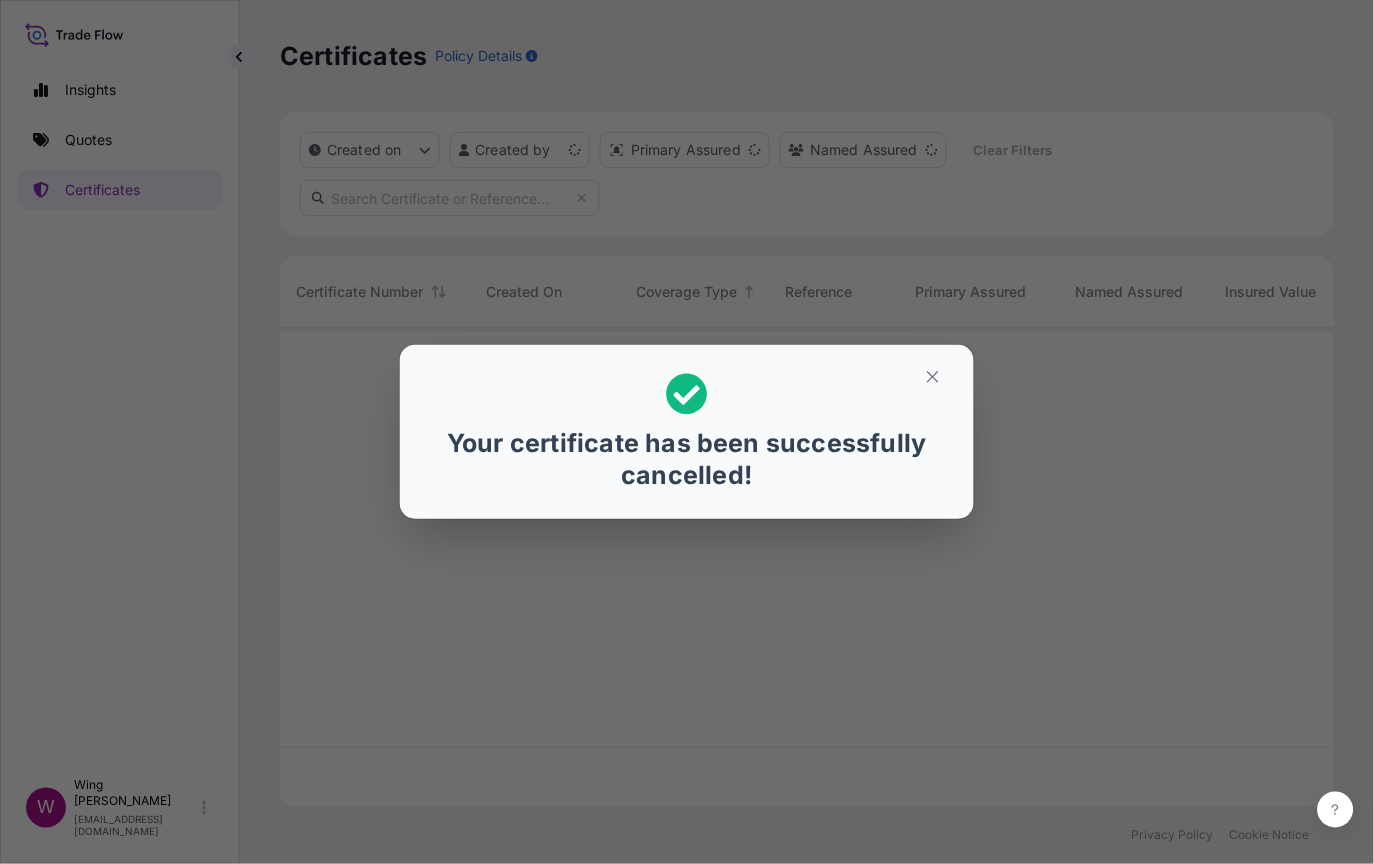 scroll, scrollTop: 21, scrollLeft: 21, axis: both 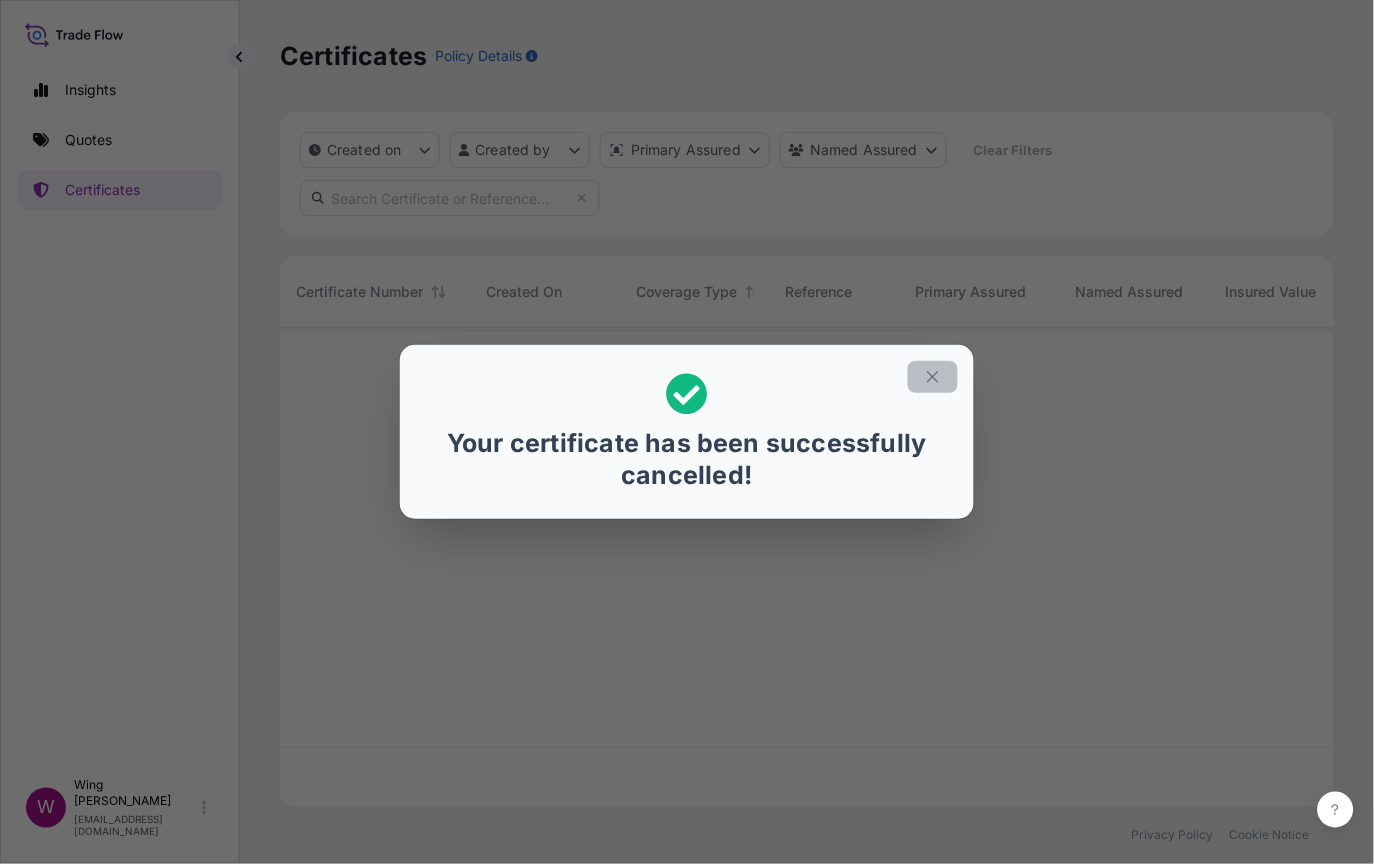 click 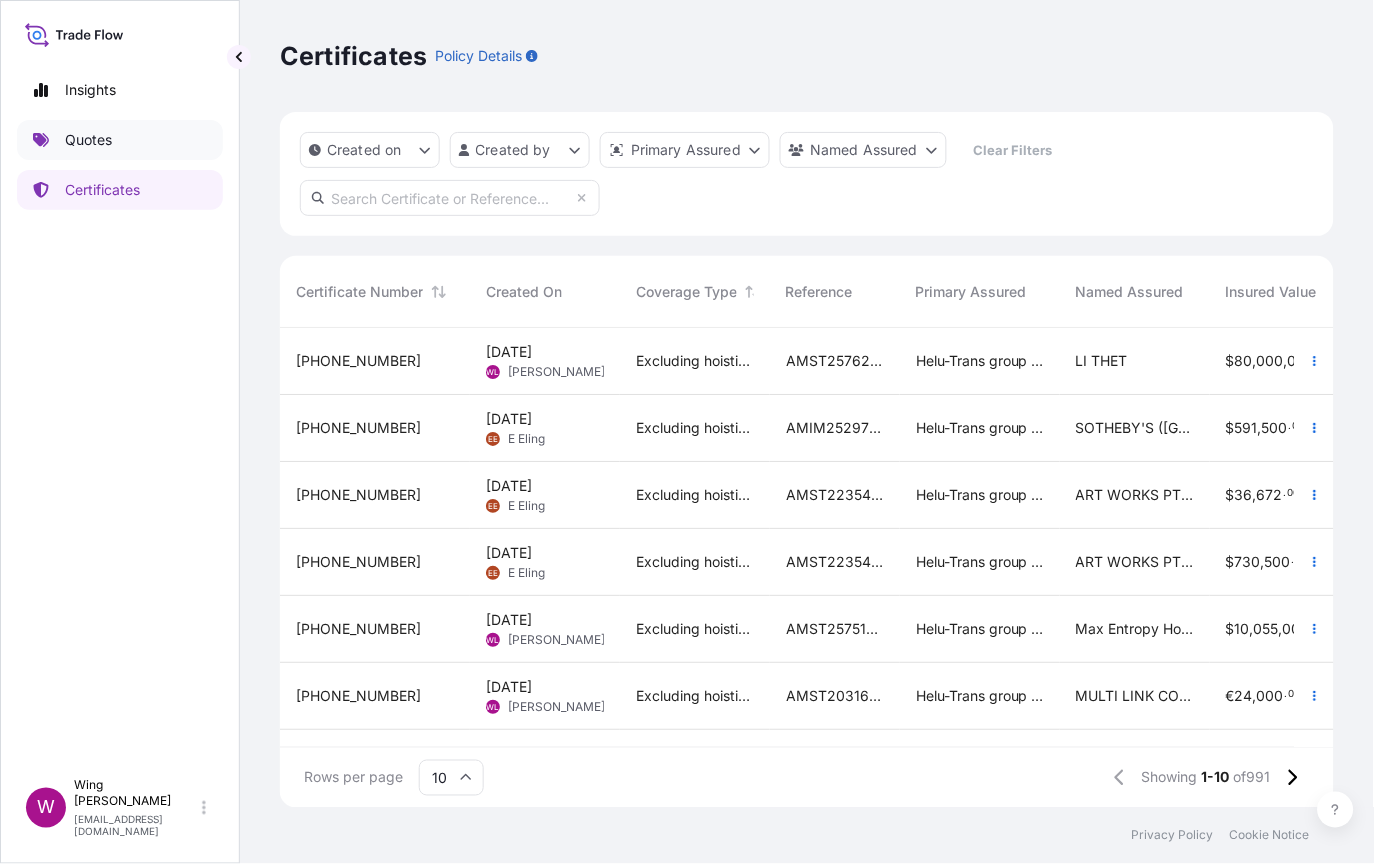 click on "Quotes" at bounding box center [88, 140] 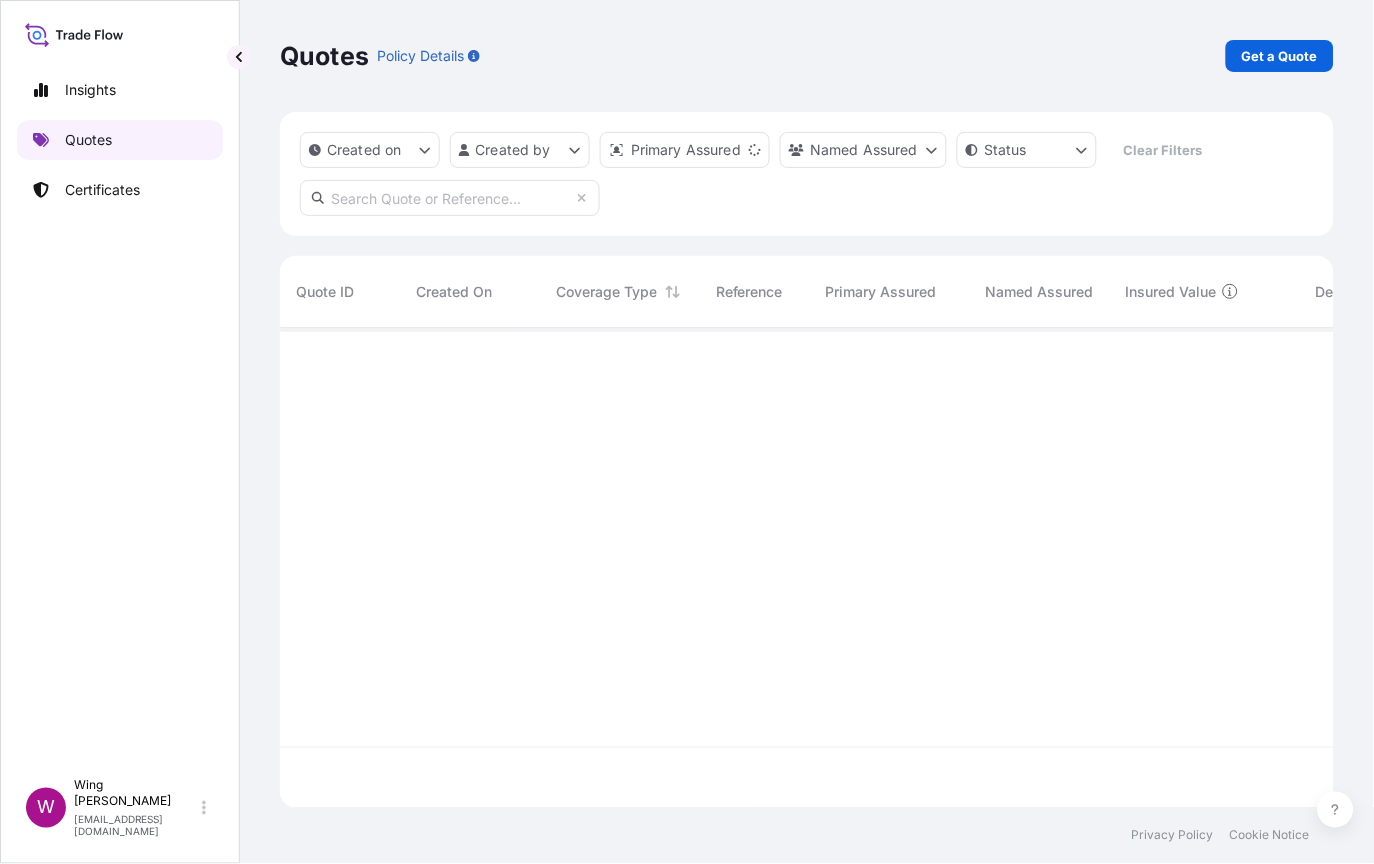 scroll, scrollTop: 21, scrollLeft: 21, axis: both 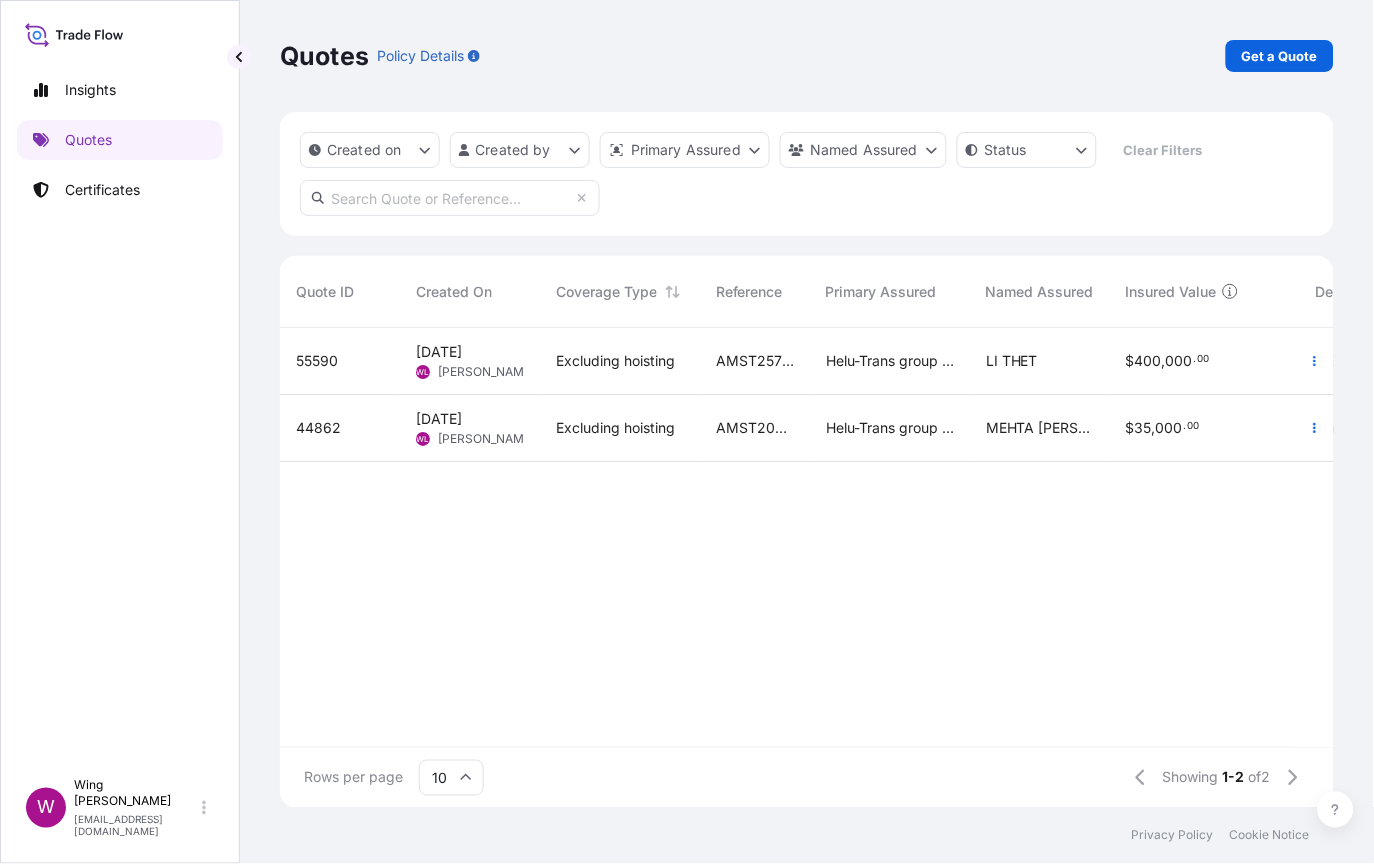 click on "[DATE] [PERSON_NAME] [PERSON_NAME]" at bounding box center [470, 361] 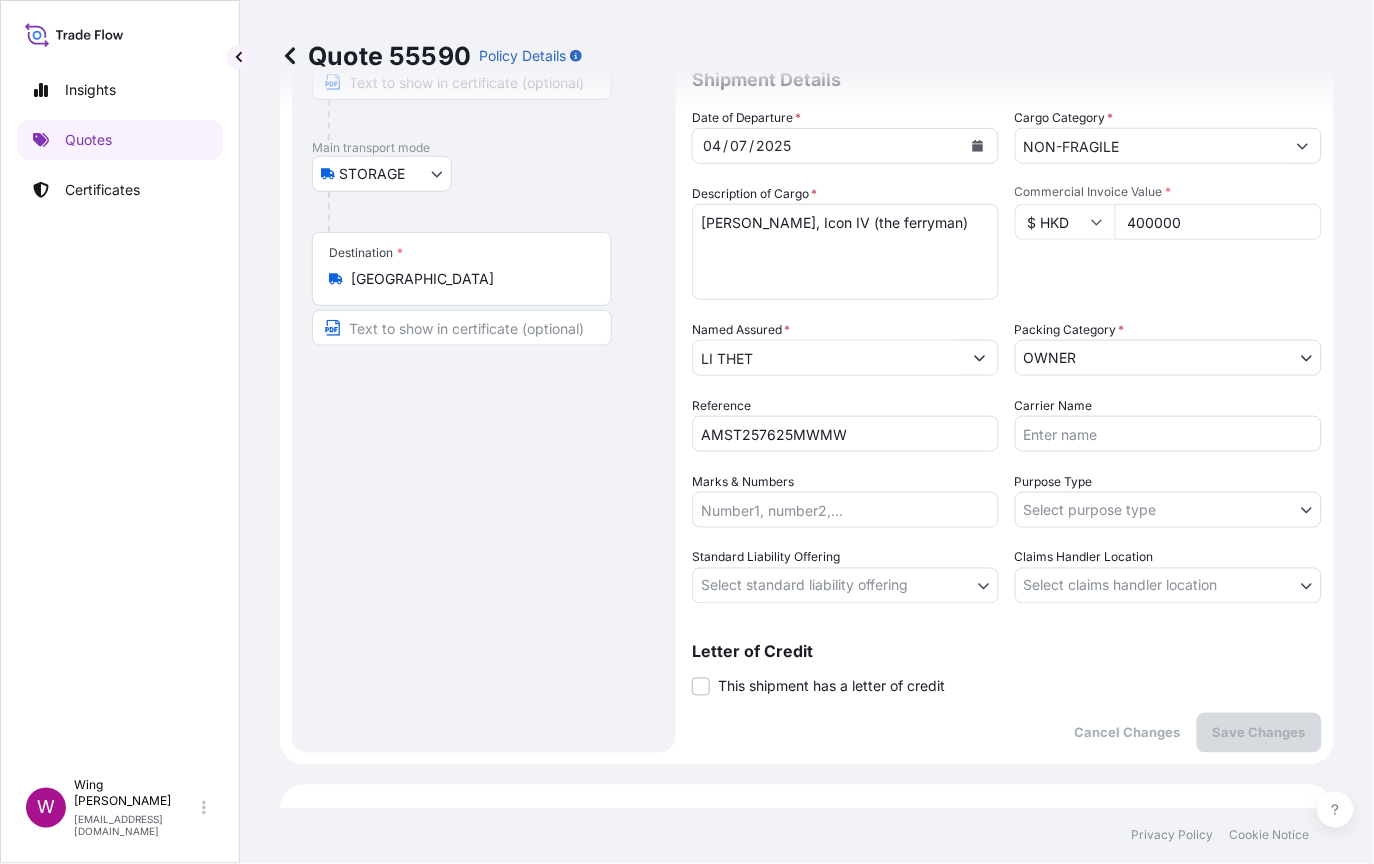 scroll, scrollTop: 266, scrollLeft: 0, axis: vertical 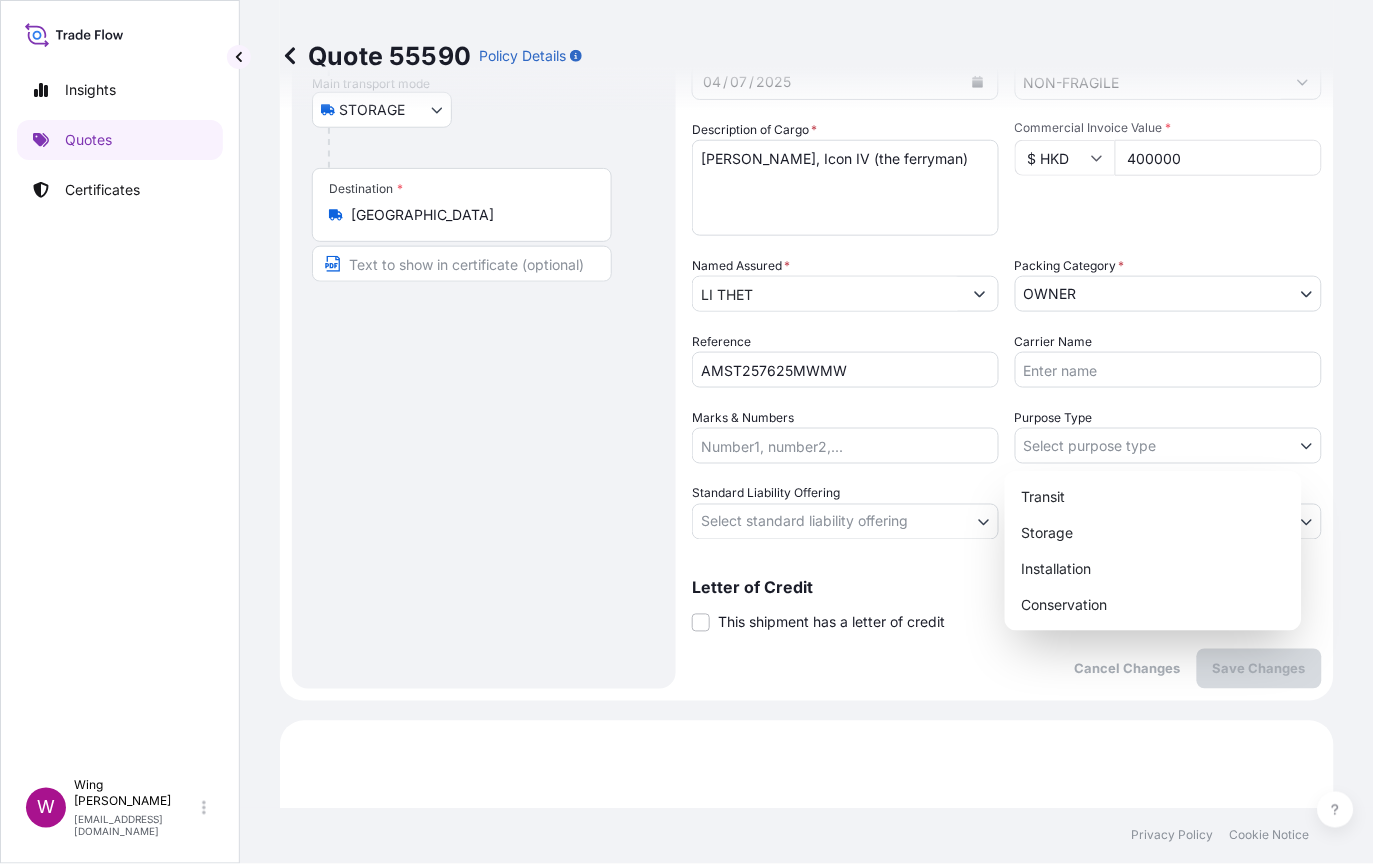click on "Insights Quotes Certificates W Wing   Lee [EMAIL_ADDRESS][DOMAIN_NAME] Quote 55590 Policy Details Route Details Place of loading Road / [GEOGRAPHIC_DATA] / Inland Origin * [GEOGRAPHIC_DATA] Main transport mode STORAGE COURIER INSTALLATION LAND SEA AIR STORAGE Destination * [GEOGRAPHIC_DATA] / Inland Road / Inland Place of Discharge Coverage Type Excluding hoisting Including hoisting Packing/unpacking only Shipment Details Date of Departure * [DATE] Cargo Category * NON-FRAGILE Description of Cargo * [PERSON_NAME], Icon IV (the ferryman) Commercial Invoice Value   * $ HKD 400000 Named Assured * LI THET Packing Category * OWNER AGENT CO-OWNER OWNER Various Reference AMST257625MWMW Carrier Name Marks & Numbers Purpose Type Select purpose type Transit Storage Installation Conservation Standard Liability Offering Select standard liability offering Yes No Claims Handler Location Select claims handler location [GEOGRAPHIC_DATA] [GEOGRAPHIC_DATA] Letter of Credit This shipment has a letter of credit Letter of credit * Cancel Changes $ 400 , ." at bounding box center (687, 432) 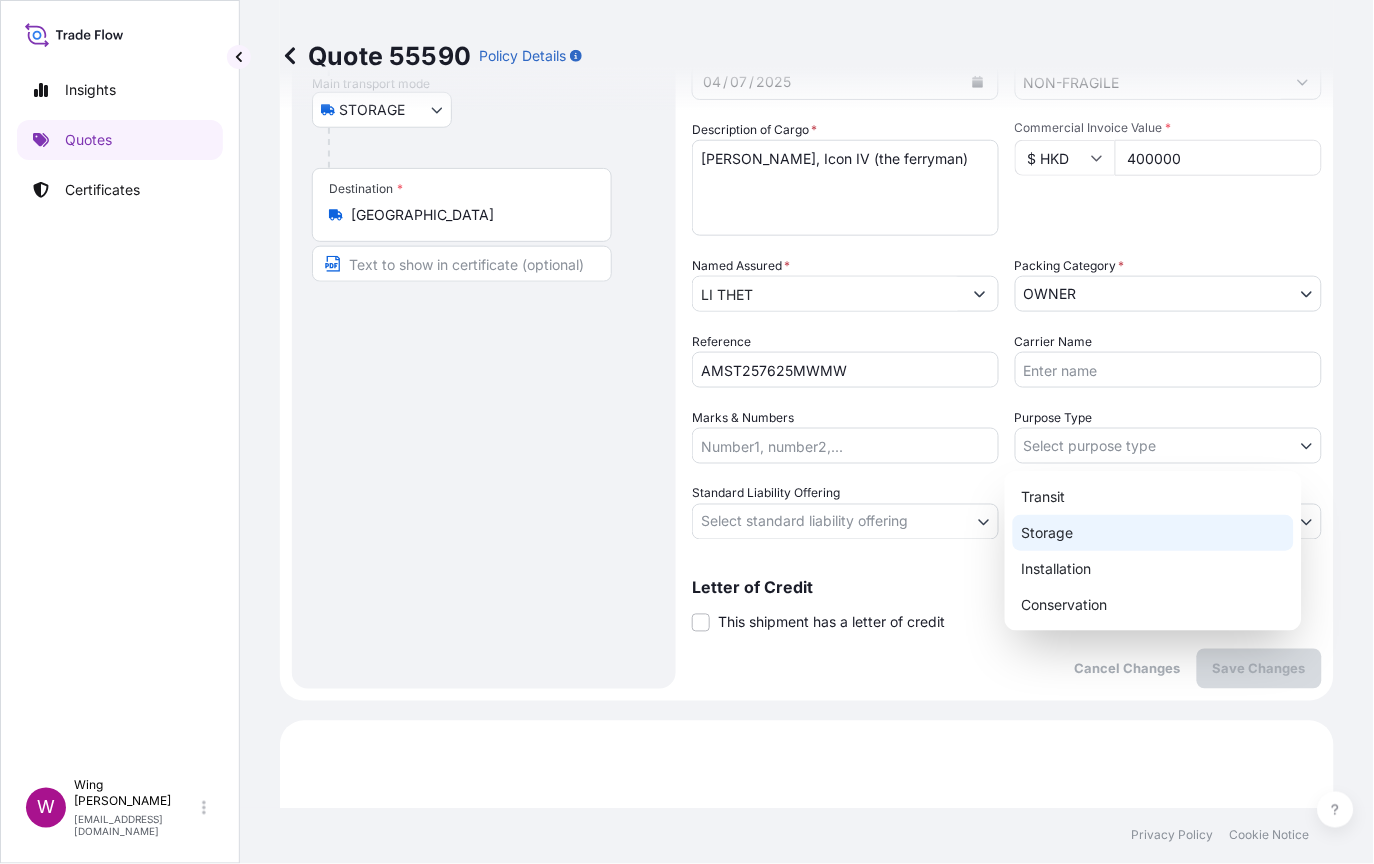 click on "Storage" at bounding box center [1153, 533] 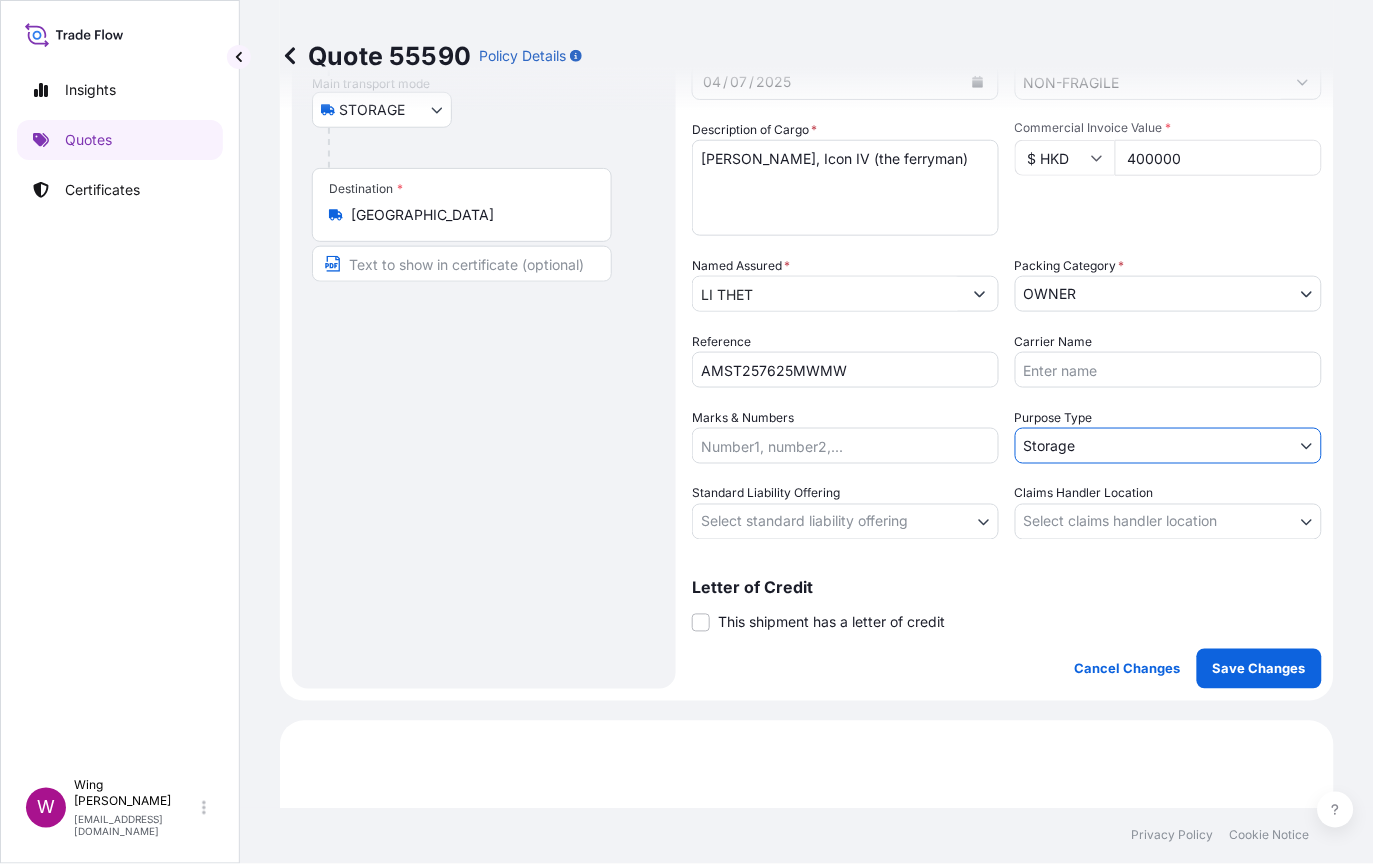 click on "Insights Quotes Certificates W Wing   Lee [EMAIL_ADDRESS][DOMAIN_NAME] Quote 55590 Policy Details Route Details Place of loading Road / [GEOGRAPHIC_DATA] / Inland Origin * [GEOGRAPHIC_DATA] Main transport mode STORAGE COURIER INSTALLATION LAND SEA AIR STORAGE Destination * [GEOGRAPHIC_DATA] / Inland Road / Inland Place of Discharge Coverage Type Excluding hoisting Including hoisting Packing/unpacking only Shipment Details Date of Departure * [DATE] Cargo Category * NON-FRAGILE Description of Cargo * [PERSON_NAME], Icon IV (the ferryman) Commercial Invoice Value   * $ HKD 400000 Named Assured * LI THET Packing Category * OWNER AGENT CO-OWNER OWNER Various Reference AMST257625MWMW Carrier Name Marks & Numbers Purpose Type Storage Transit Storage Installation Conservation Standard Liability Offering Select standard liability offering Yes No Claims Handler Location Select claims handler location [GEOGRAPHIC_DATA] [GEOGRAPHIC_DATA] Letter of Credit This shipment has a letter of credit Letter of credit * Cancel Changes Save Changes $ 400 , ." at bounding box center [687, 432] 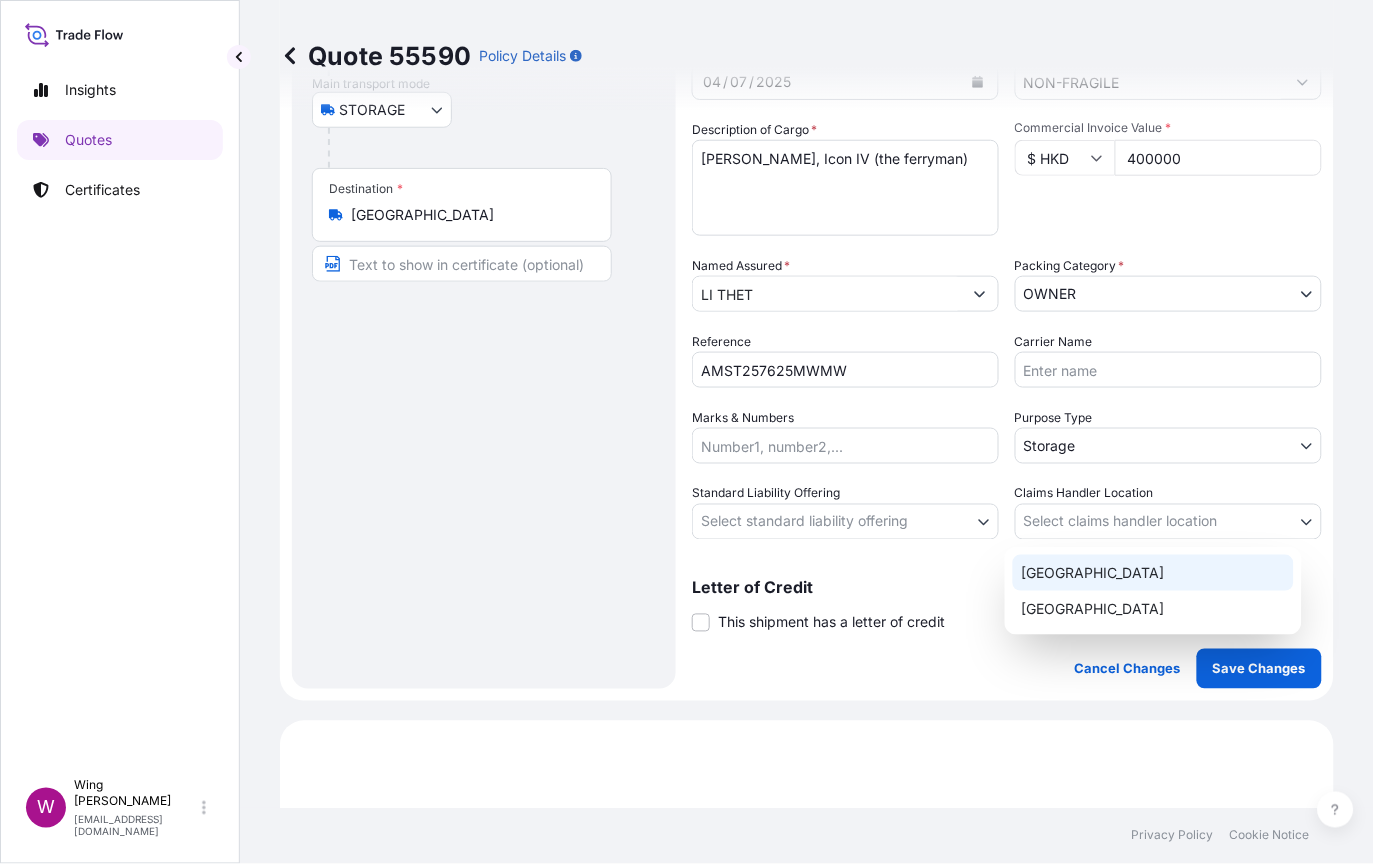 click on "[GEOGRAPHIC_DATA]" at bounding box center [1153, 573] 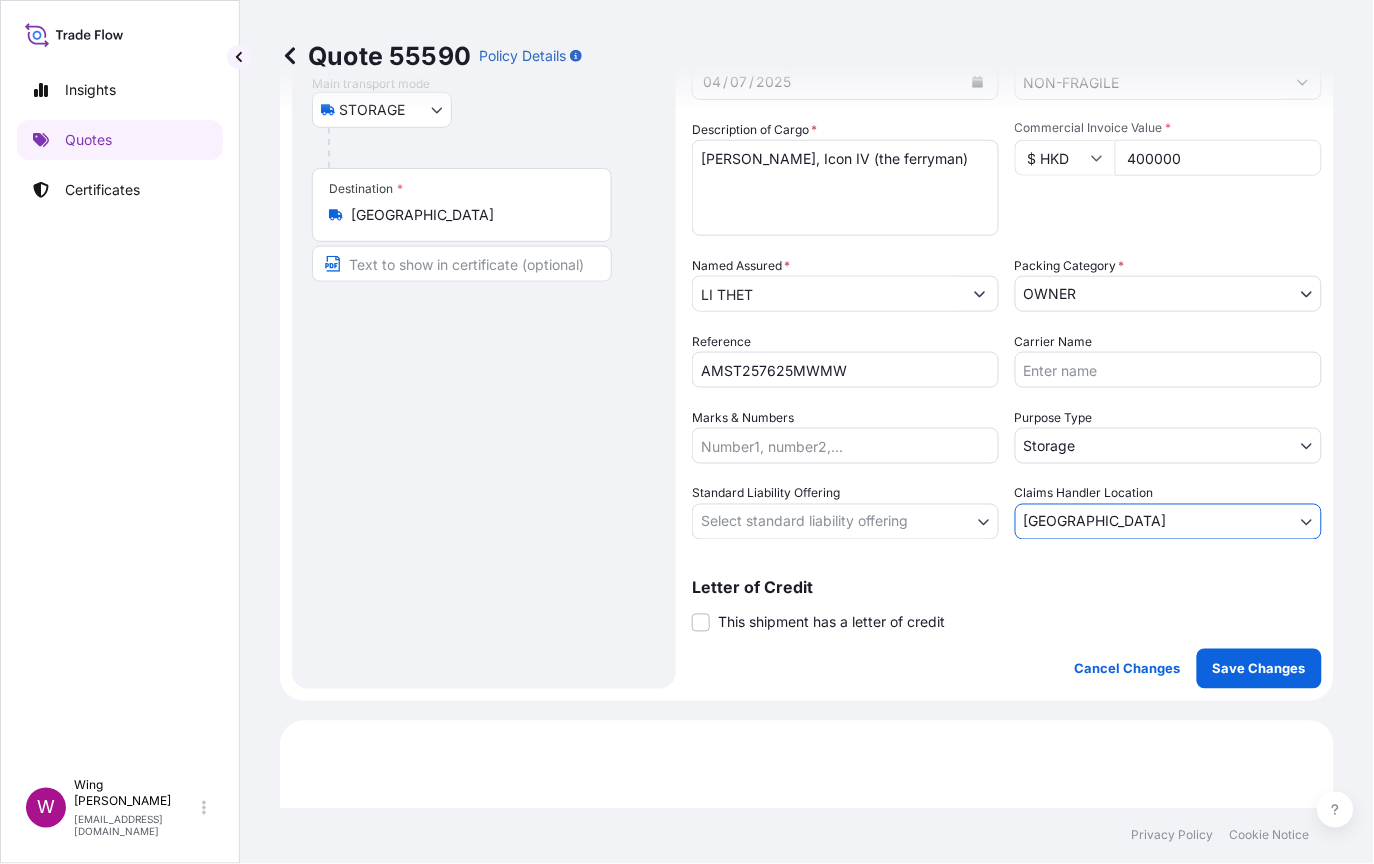 click on "Insights Quotes Certificates W Wing   Lee [EMAIL_ADDRESS][DOMAIN_NAME] Quote 55590 Policy Details Route Details Place of loading Road / [GEOGRAPHIC_DATA] / Inland Origin * [GEOGRAPHIC_DATA] Main transport mode STORAGE COURIER INSTALLATION LAND SEA AIR STORAGE Destination * [GEOGRAPHIC_DATA] / Inland Road / Inland Place of Discharge Coverage Type Excluding hoisting Including hoisting Packing/unpacking only Shipment Details Date of Departure * [DATE] Cargo Category * NON-FRAGILE Description of Cargo * [PERSON_NAME], Icon IV (the ferryman) Commercial Invoice Value   * $ HKD 400000 Named Assured * LI THET Packing Category * OWNER AGENT CO-OWNER OWNER Various Reference AMST257625MWMW Carrier Name Marks & Numbers Purpose Type Storage Transit Storage Installation Conservation Standard Liability Offering Select standard liability offering Yes No Claims Handler Location [GEOGRAPHIC_DATA] [GEOGRAPHIC_DATA] [GEOGRAPHIC_DATA] Letter of Credit This shipment has a letter of credit Letter of credit * Letter of credit may not exceed 12000 characters $ 400 , ." at bounding box center [687, 432] 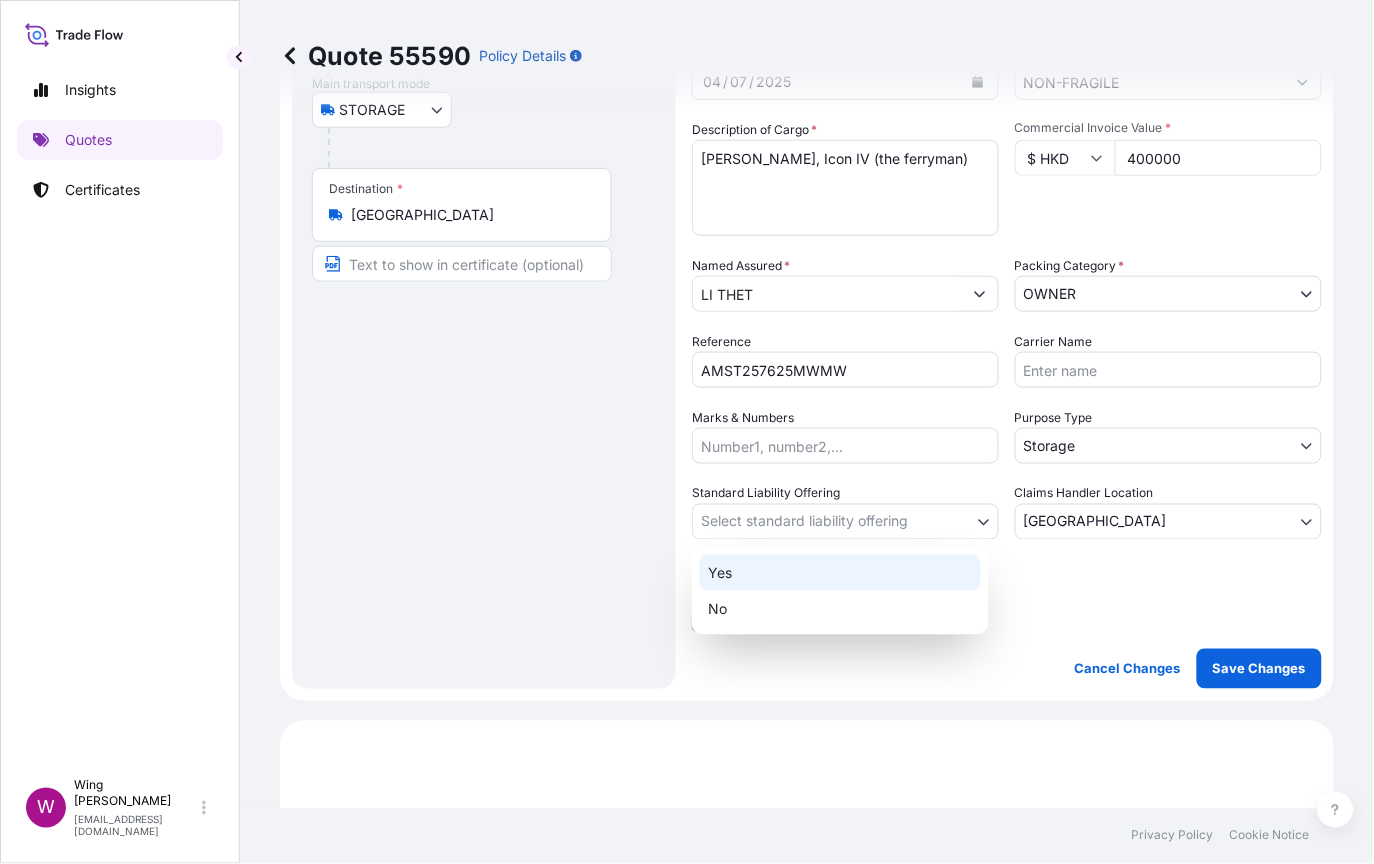 click on "Yes" at bounding box center [840, 573] 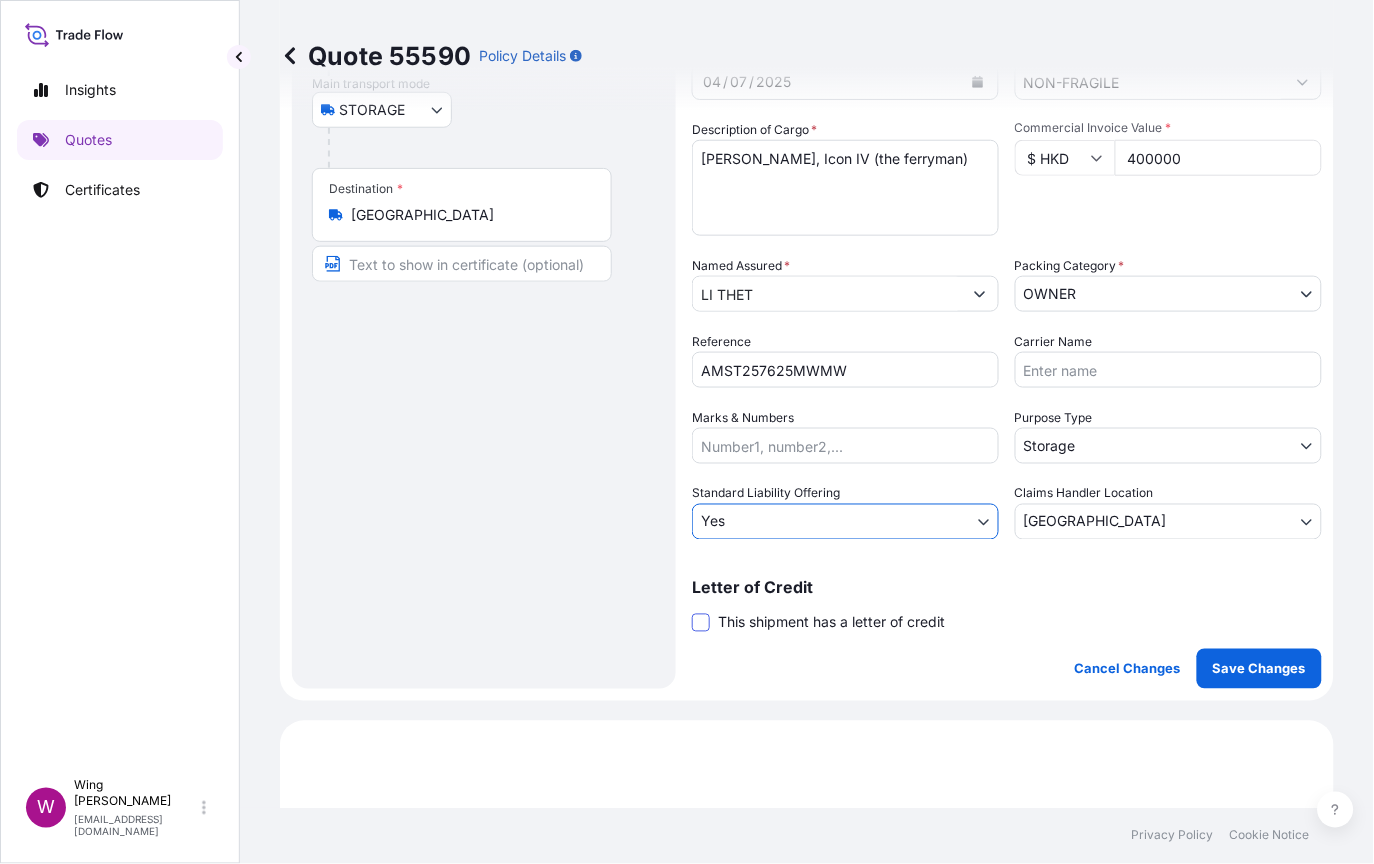 click at bounding box center [701, 623] 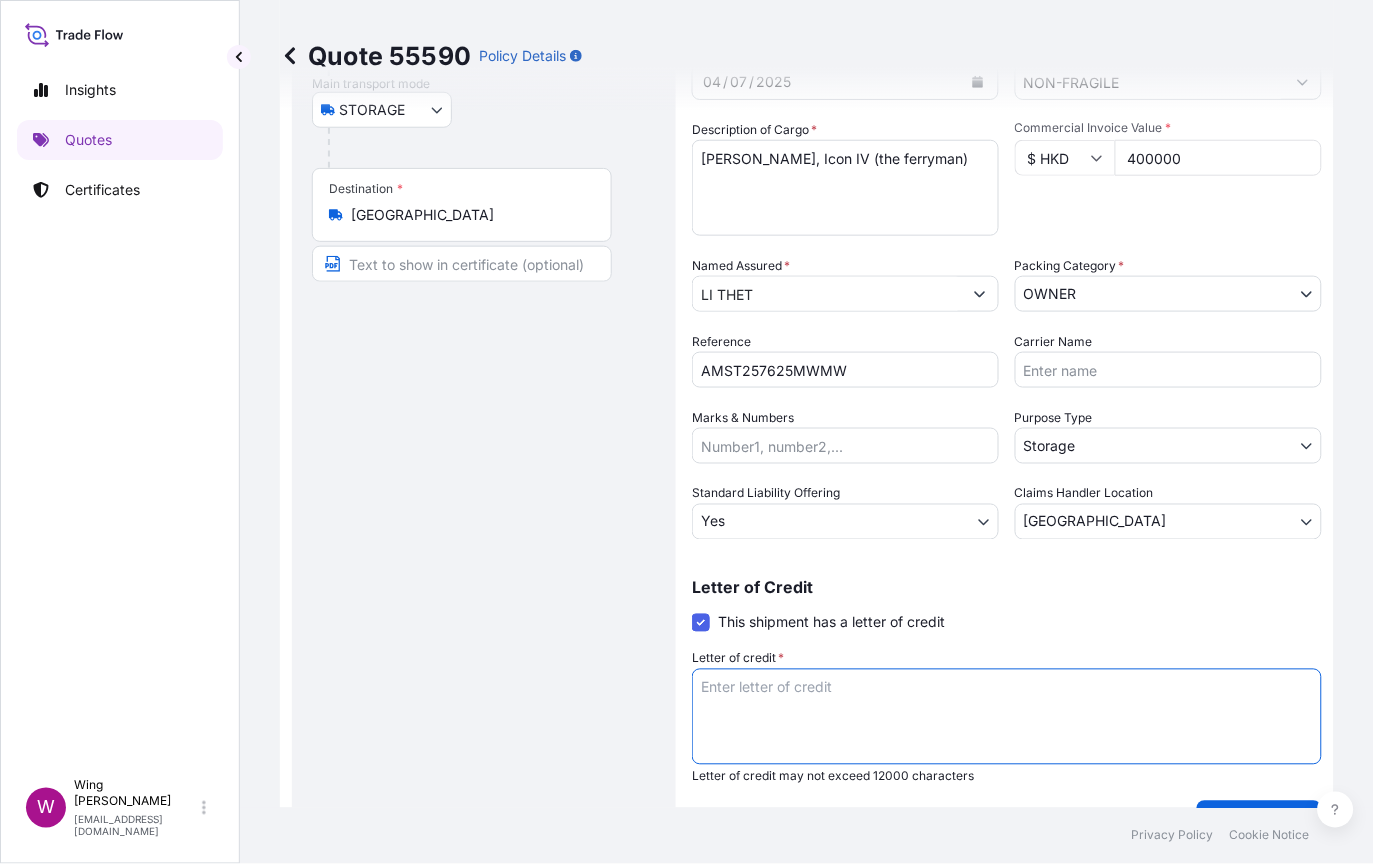 click on "Letter of credit *" at bounding box center (1007, 717) 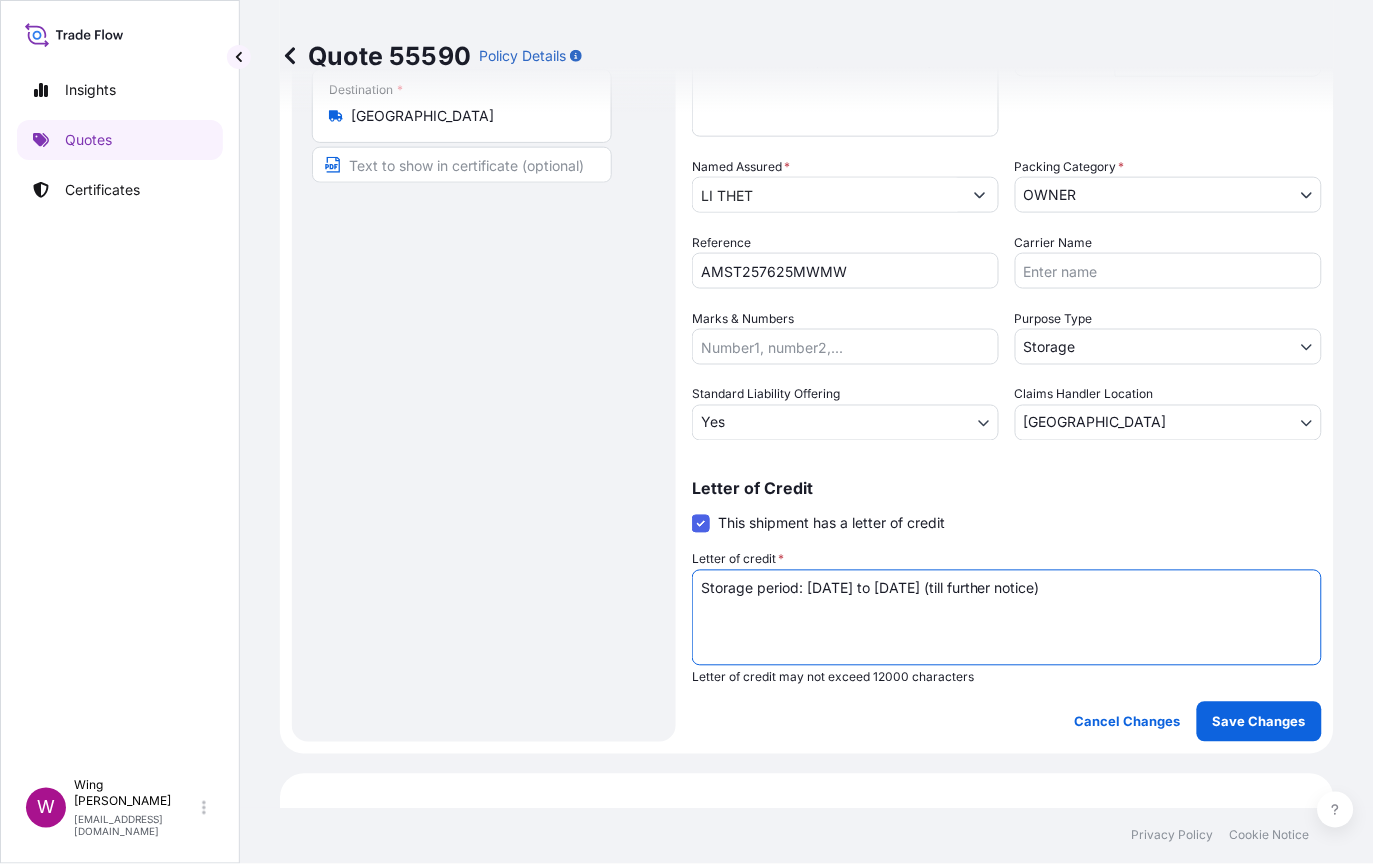 scroll, scrollTop: 400, scrollLeft: 0, axis: vertical 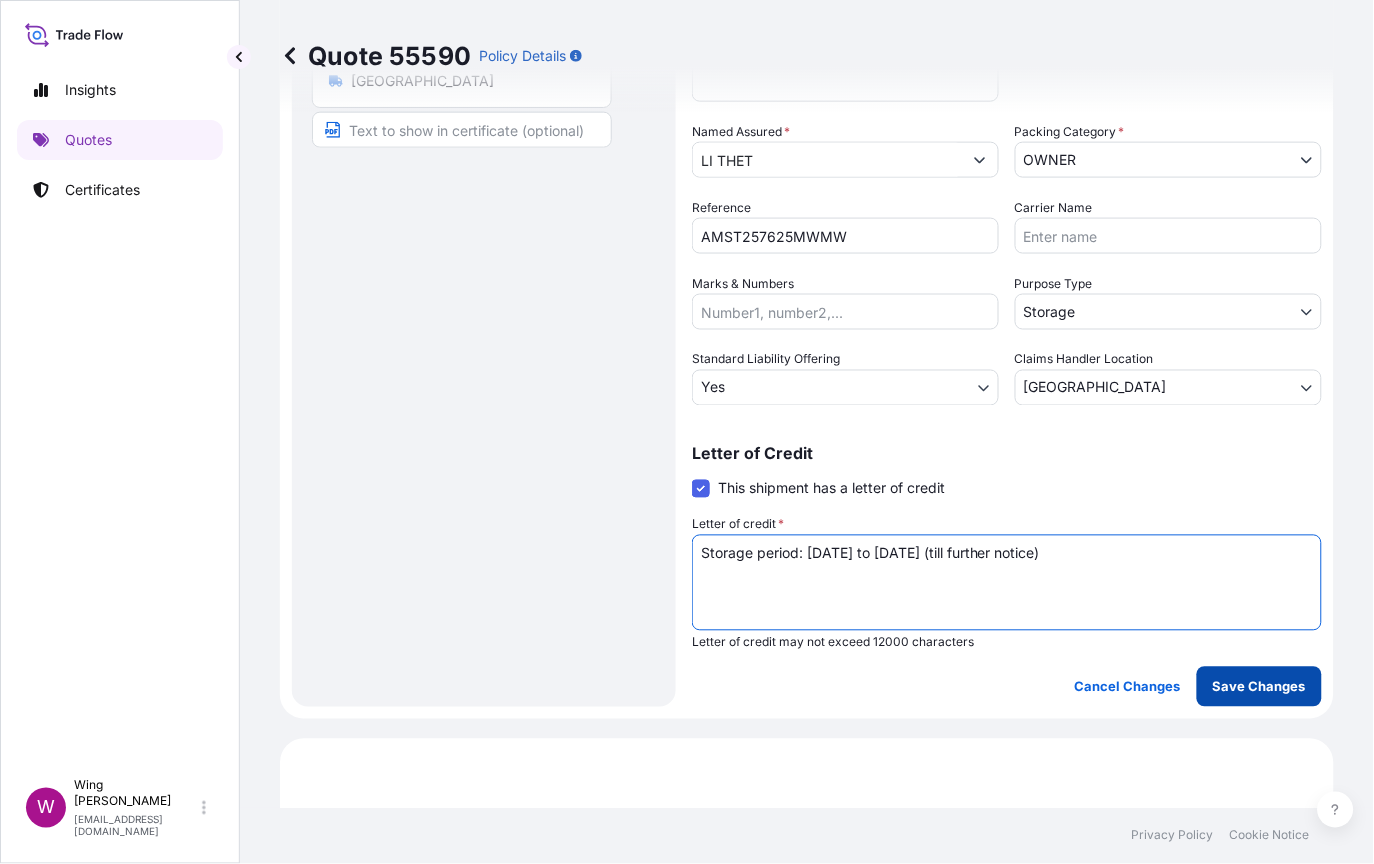 type on "Storage period: [DATE] to [DATE] (till further notice)" 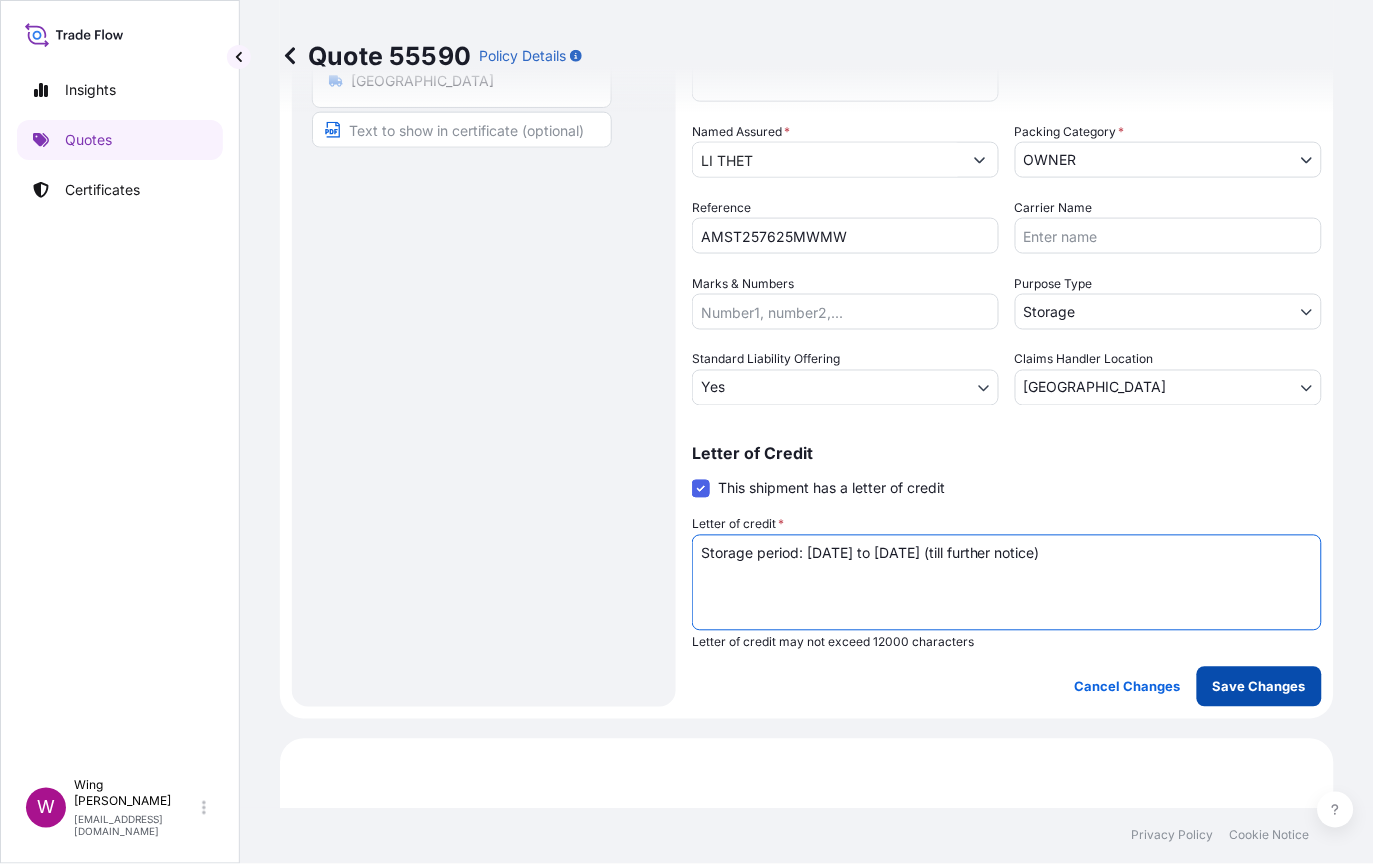 click on "Save Changes" at bounding box center [1259, 687] 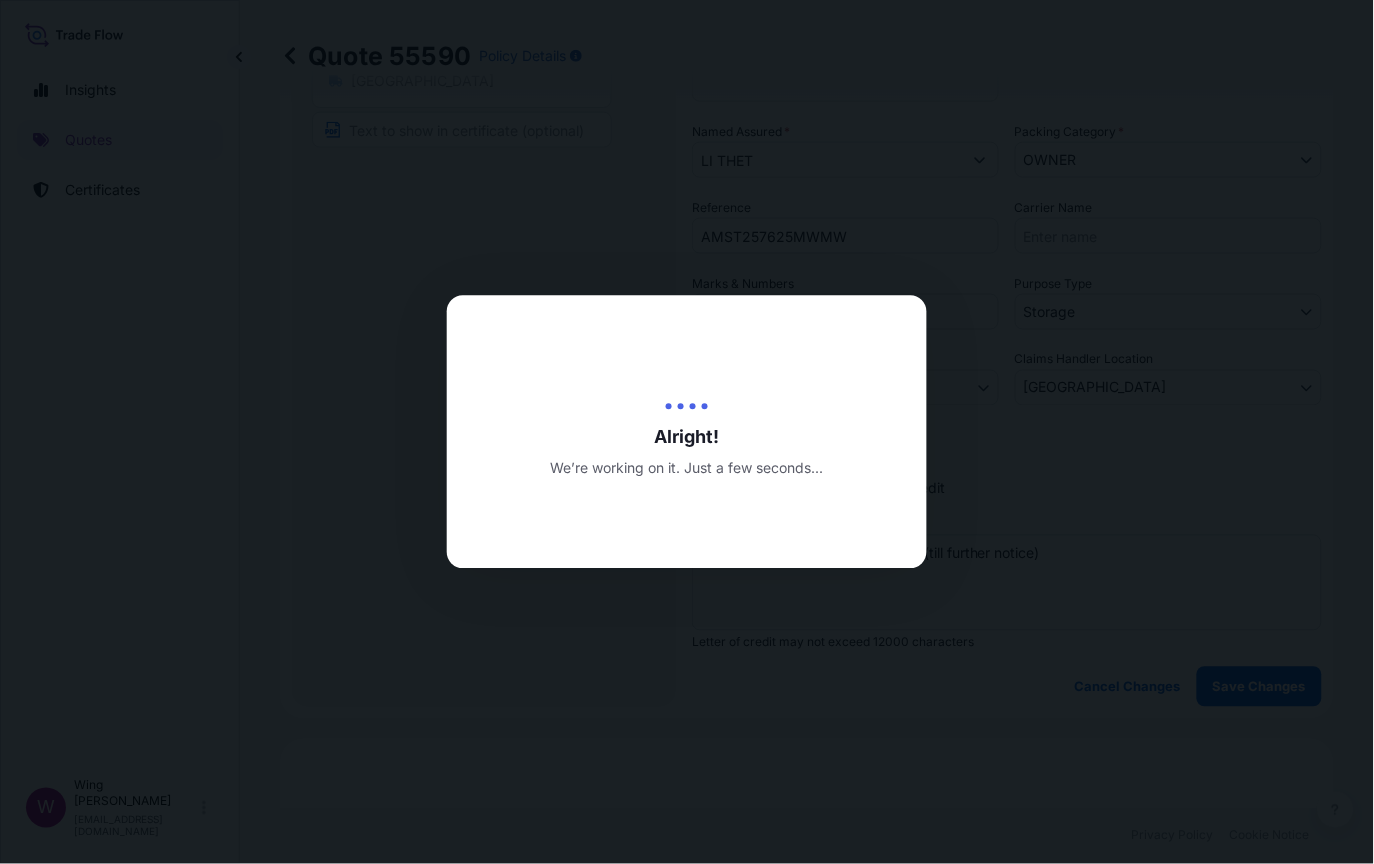 type on "[DATE]" 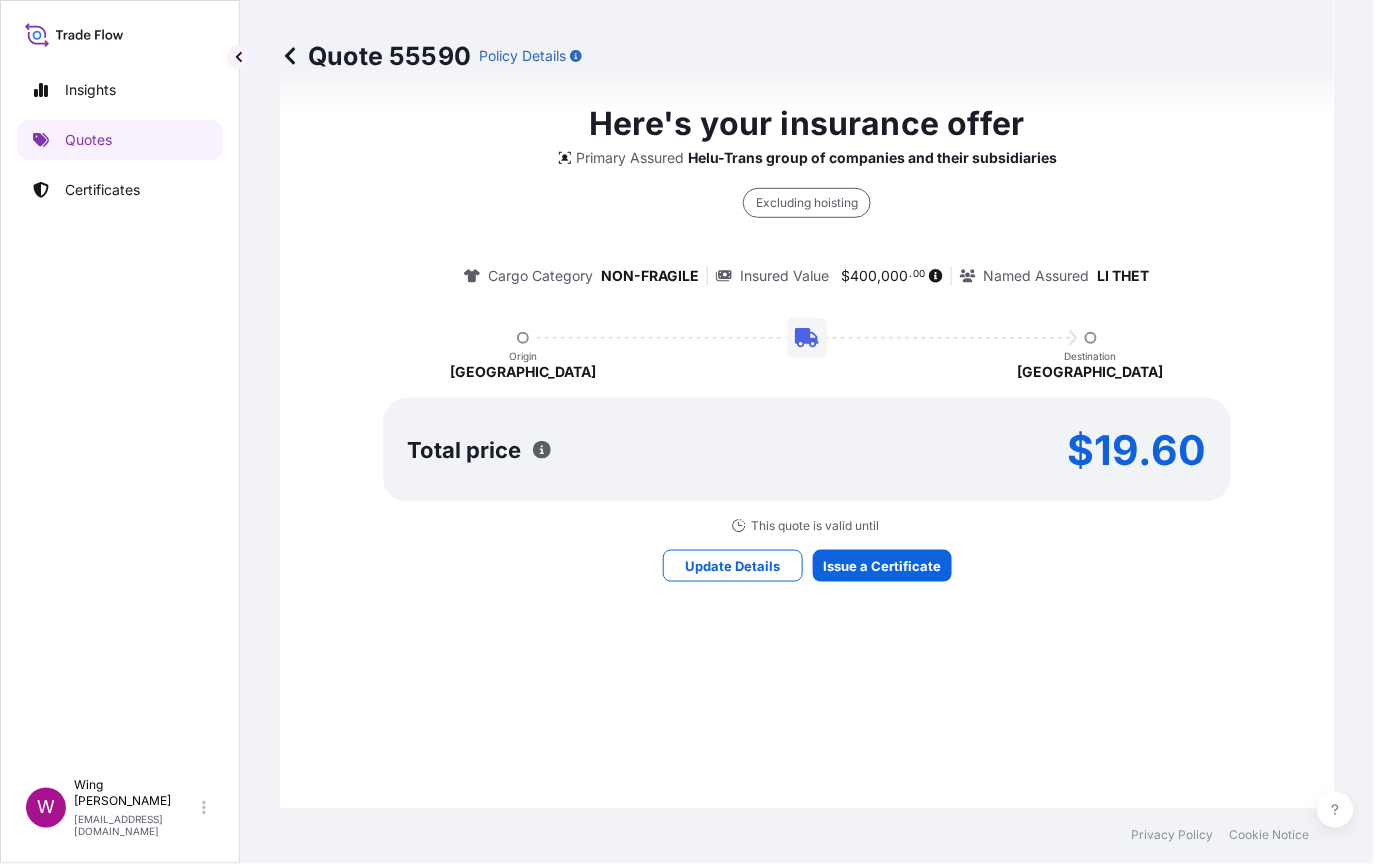 select on "STORAGE" 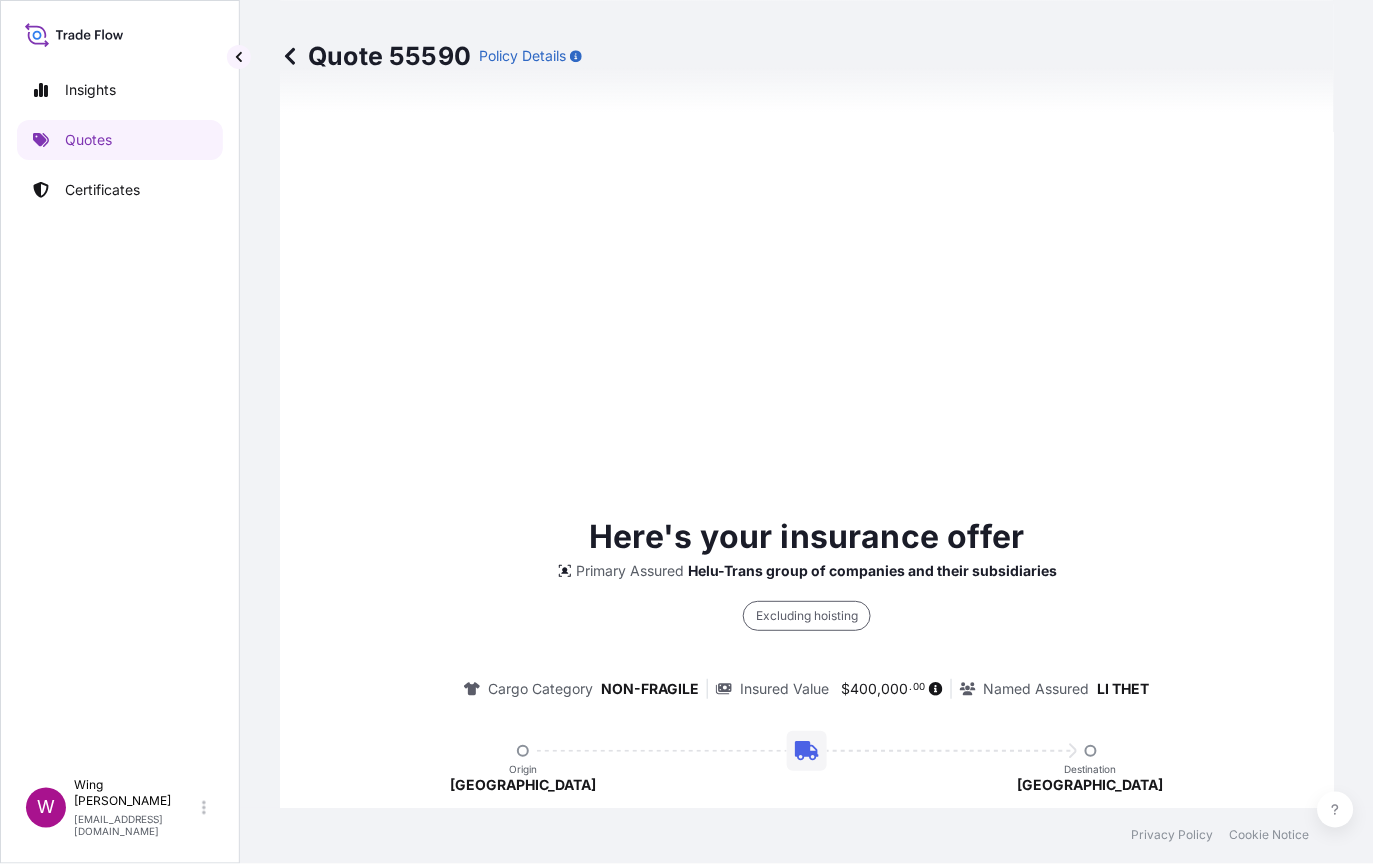 scroll, scrollTop: 1437, scrollLeft: 0, axis: vertical 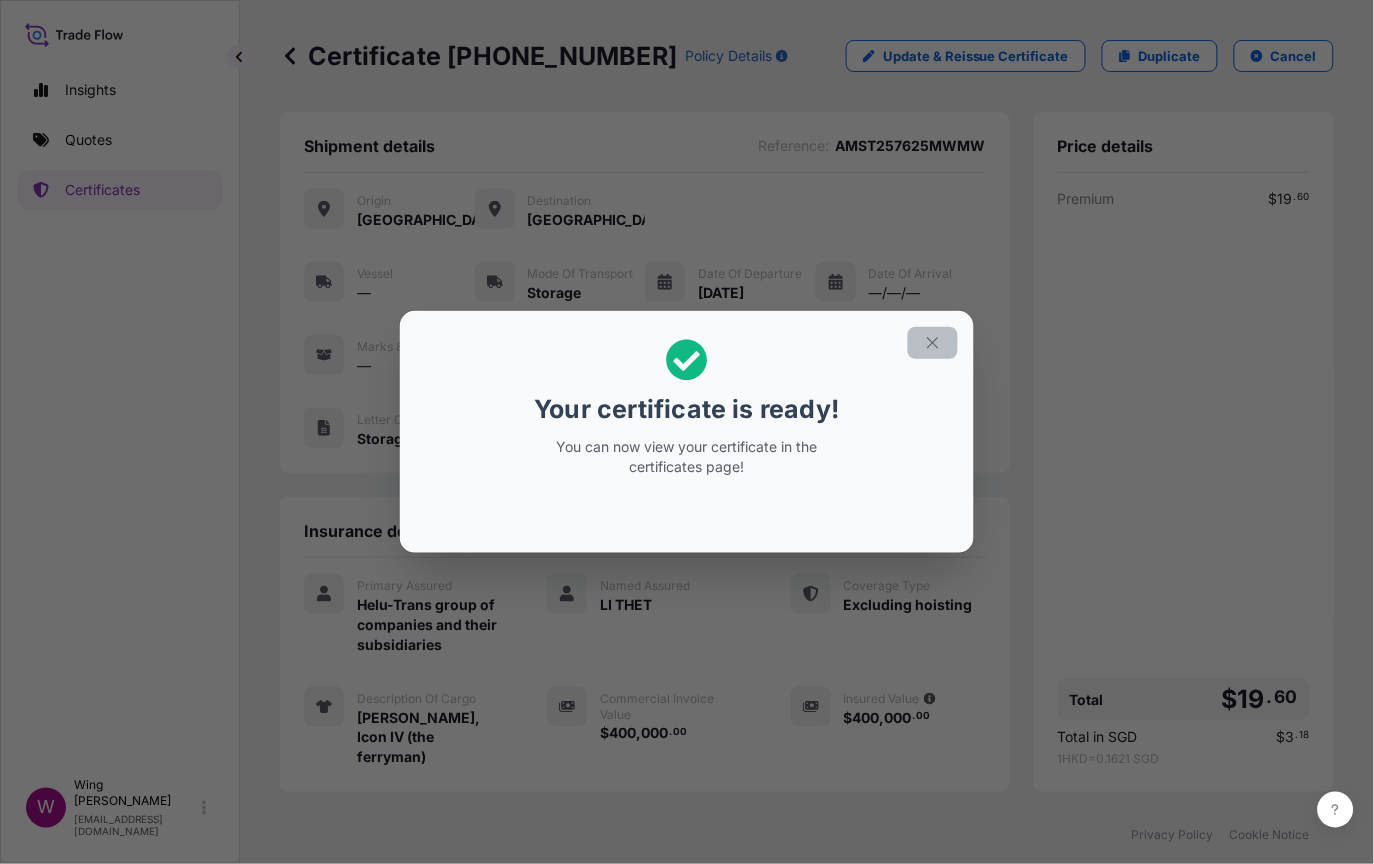 click at bounding box center (933, 343) 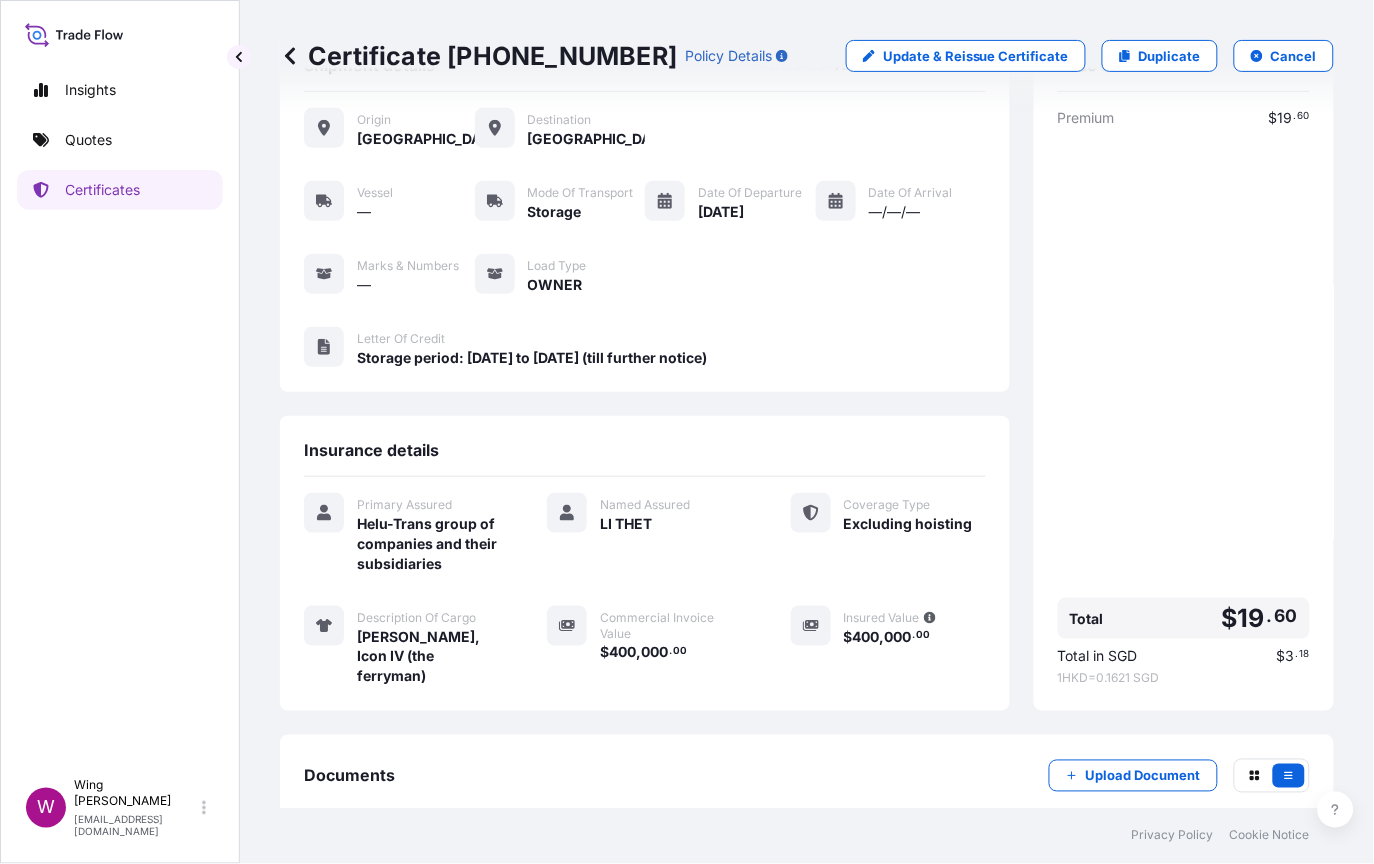 scroll, scrollTop: 168, scrollLeft: 0, axis: vertical 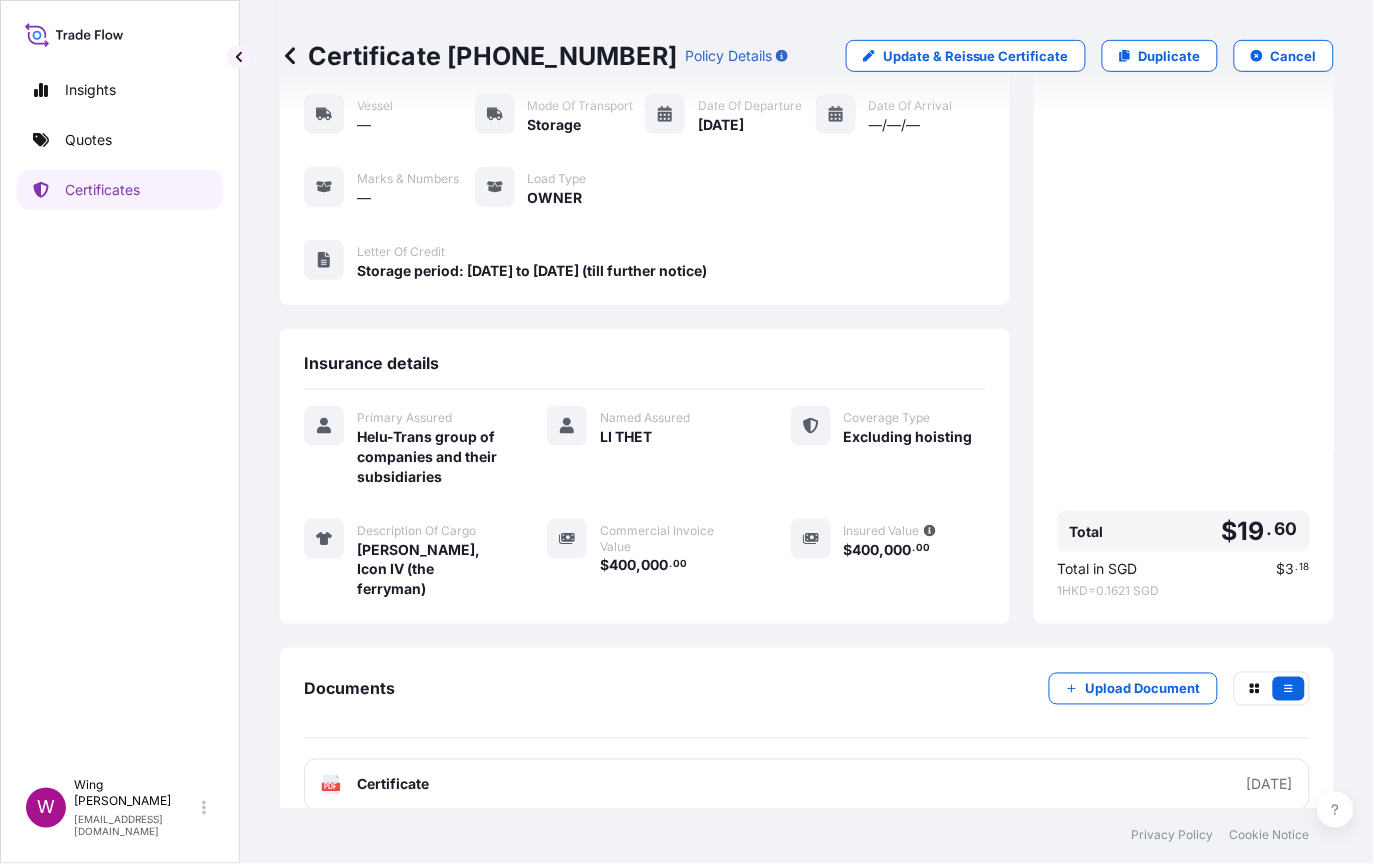 click on "PDF" 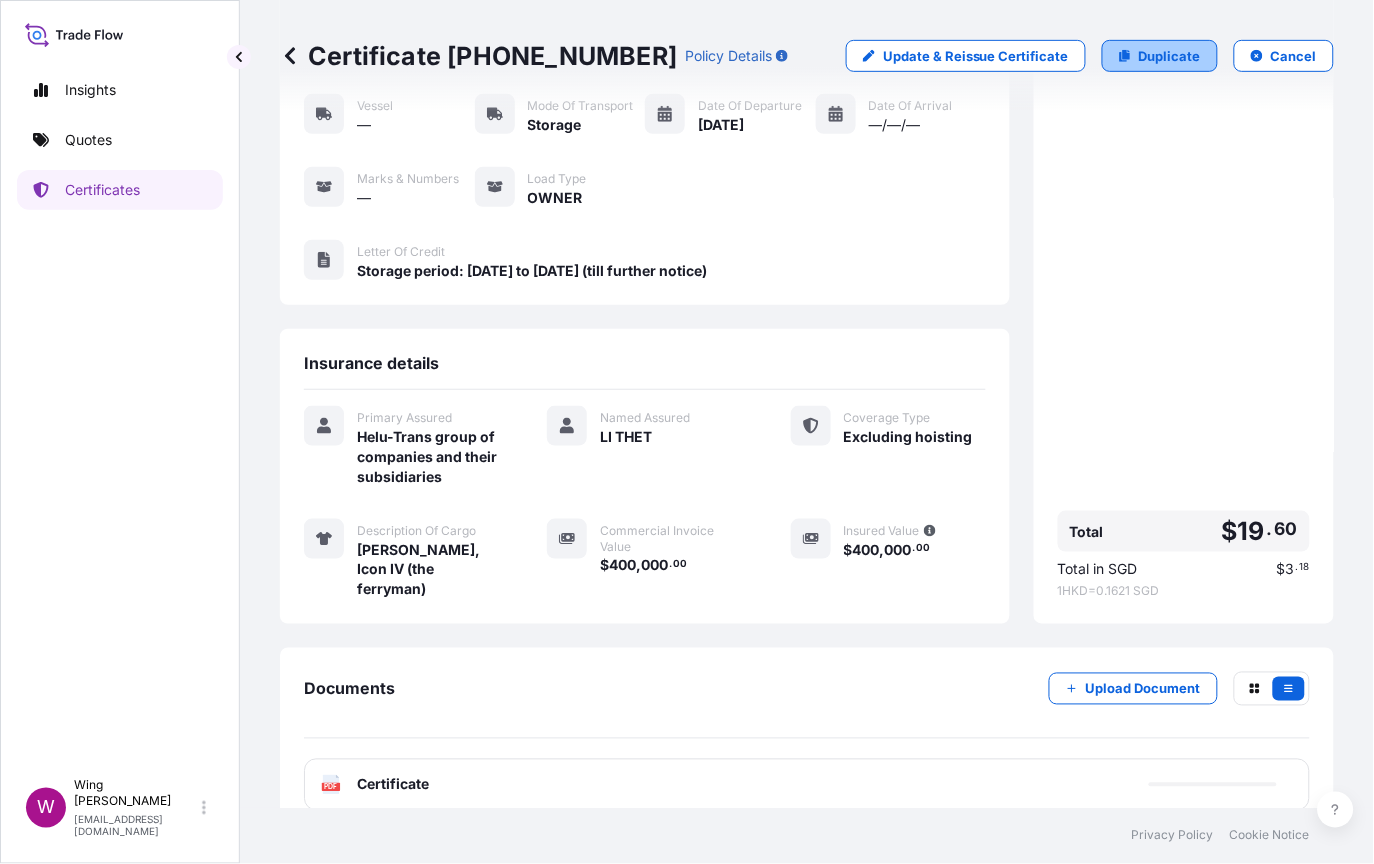 click on "Duplicate" at bounding box center (1170, 56) 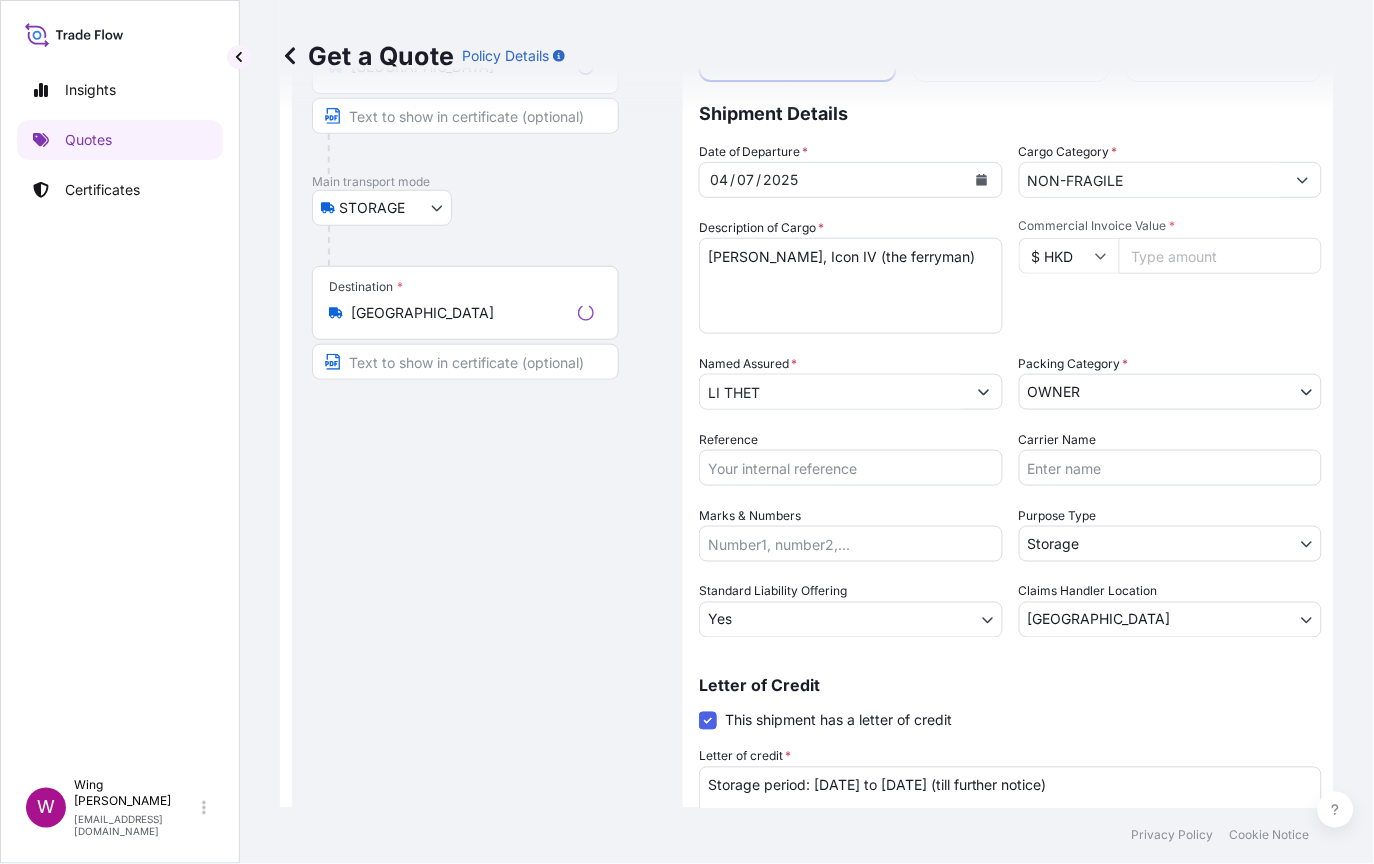 scroll, scrollTop: 32, scrollLeft: 0, axis: vertical 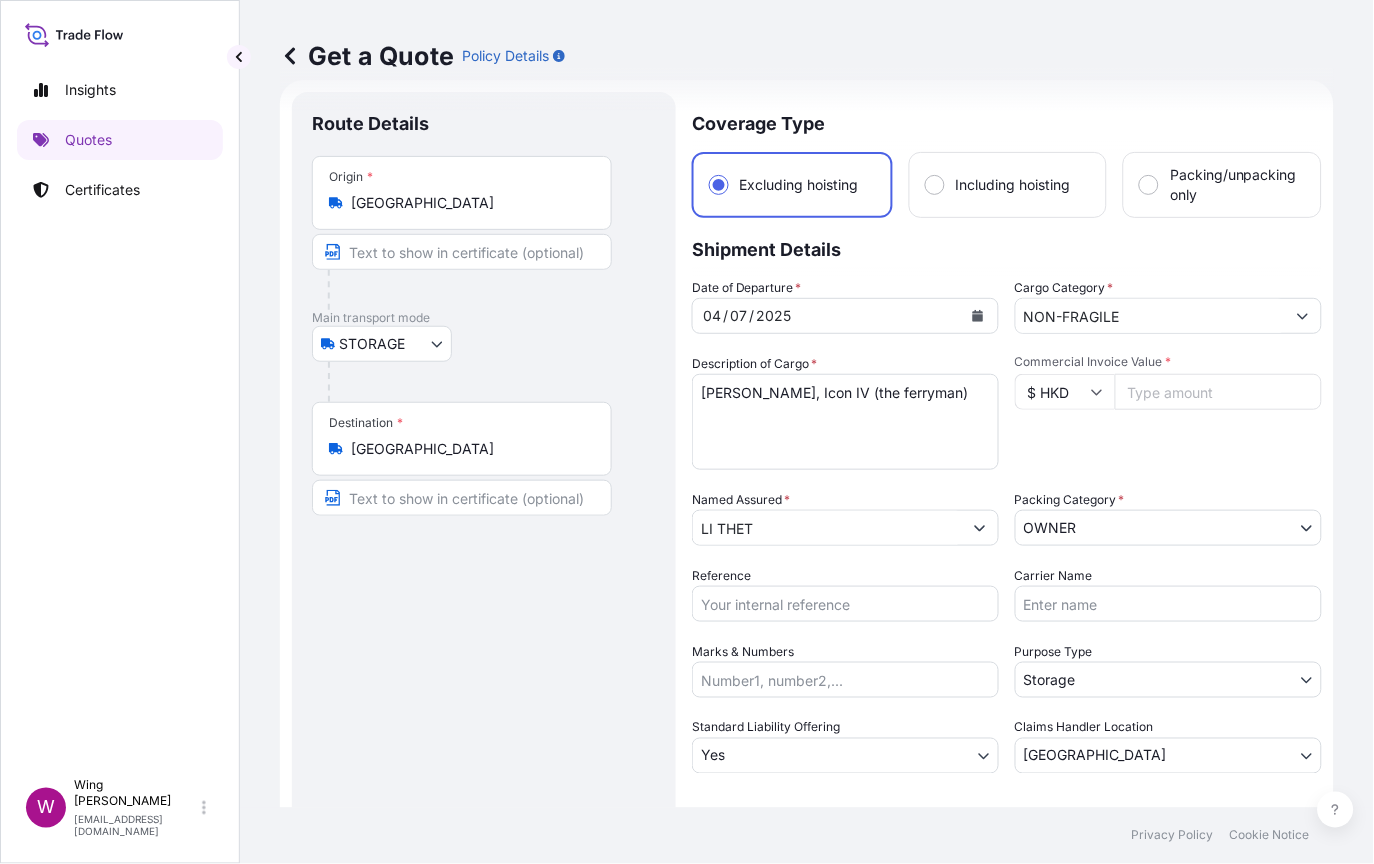 click at bounding box center [492, 382] 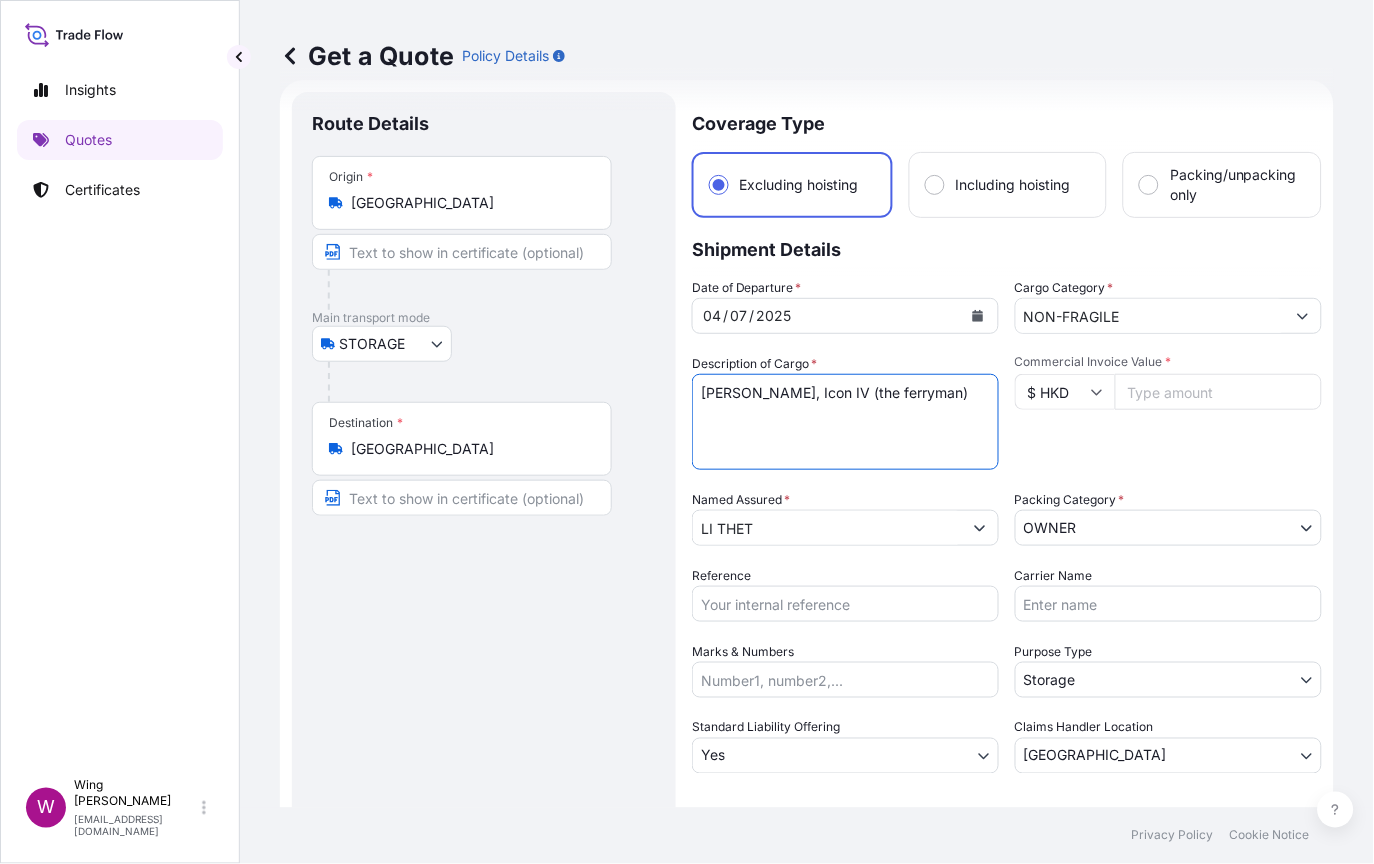 drag, startPoint x: 957, startPoint y: 394, endPoint x: 697, endPoint y: 402, distance: 260.12305 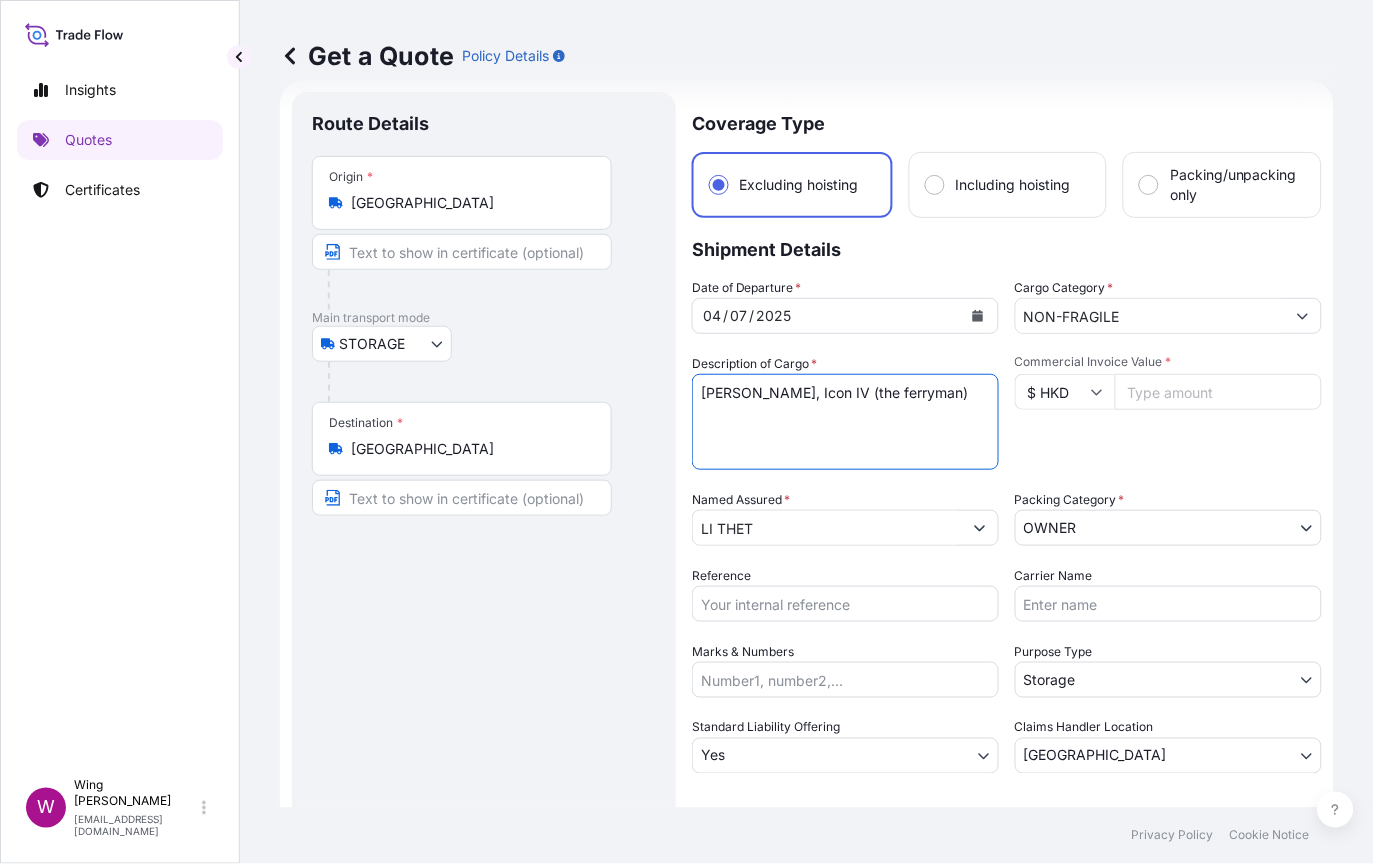 click on "Route Details Place of loading Road / Inland Road / Inland Origin * [GEOGRAPHIC_DATA] Main transport mode STORAGE COURIER INSTALLATION LAND SEA AIR STORAGE Destination * [GEOGRAPHIC_DATA] / [GEOGRAPHIC_DATA] / Inland Place of Discharge Coverage Type Excluding hoisting Including hoisting Packing/unpacking only Shipment Details Date of Departure * [DATE] Cargo Category * NON-FRAGILE Description of Cargo * [PERSON_NAME], Icon IV (the ferryman) Commercial Invoice Value   * $ HKD Named Assured * LI THET Packing Category * OWNER AGENT CO-OWNER OWNER Various Reference Carrier Name Marks & Numbers Purpose Type Storage Transit Storage Installation Conservation Standard Liability Offering Yes Yes No Claims Handler Location [GEOGRAPHIC_DATA] [GEOGRAPHIC_DATA] [GEOGRAPHIC_DATA] Letter of Credit This shipment has a letter of credit Letter of credit * Storage period: [DATE] to [DATE] (till further notice) Letter of credit may not exceed 12000 characters Get a Quote" at bounding box center [807, 583] 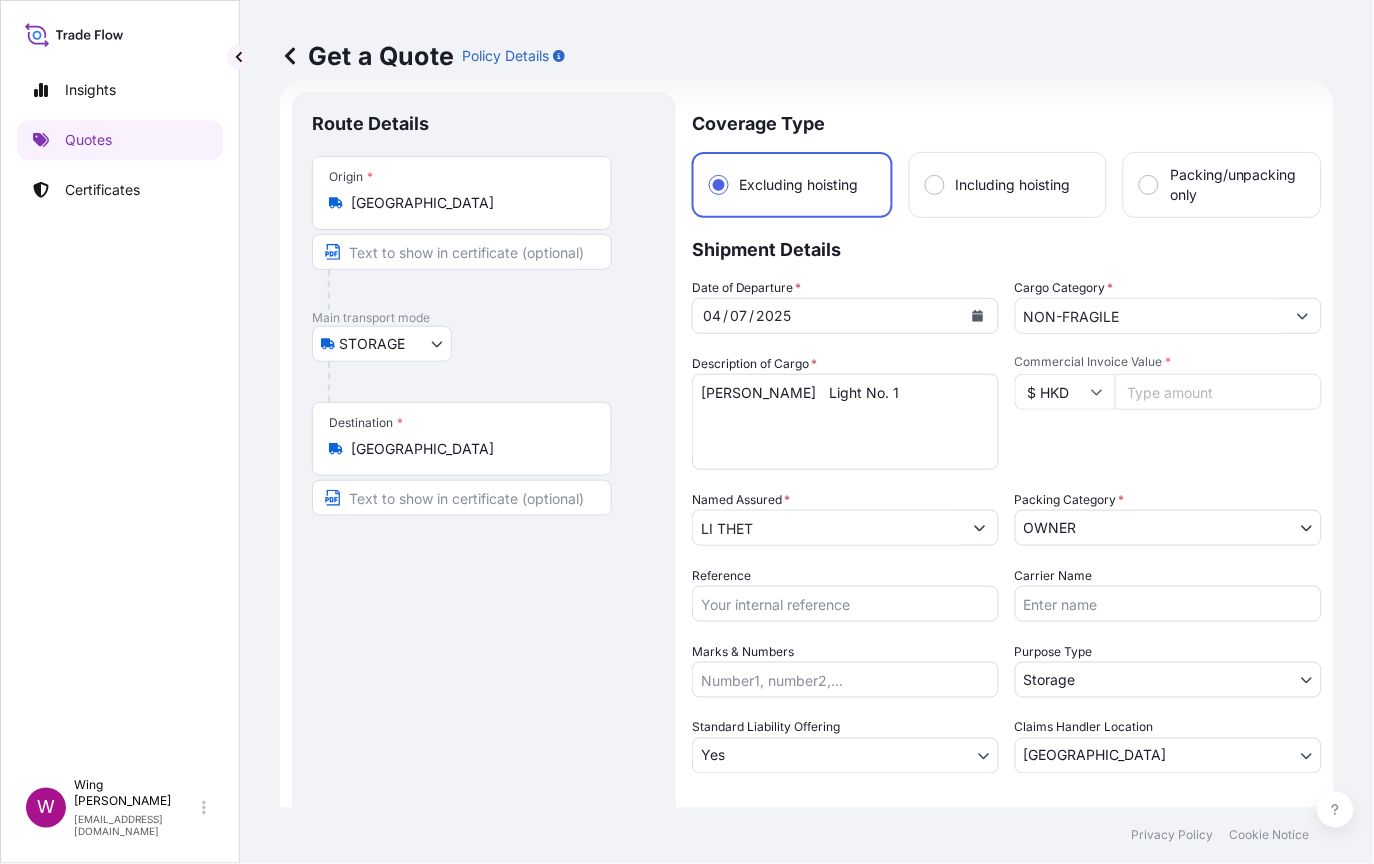 click on "Route Details Place of loading Road / [GEOGRAPHIC_DATA] / Inland Origin * [GEOGRAPHIC_DATA] Main transport mode STORAGE COURIER INSTALLATION LAND SEA AIR STORAGE Destination * [GEOGRAPHIC_DATA] / Inland Place of Discharge" at bounding box center [484, 583] 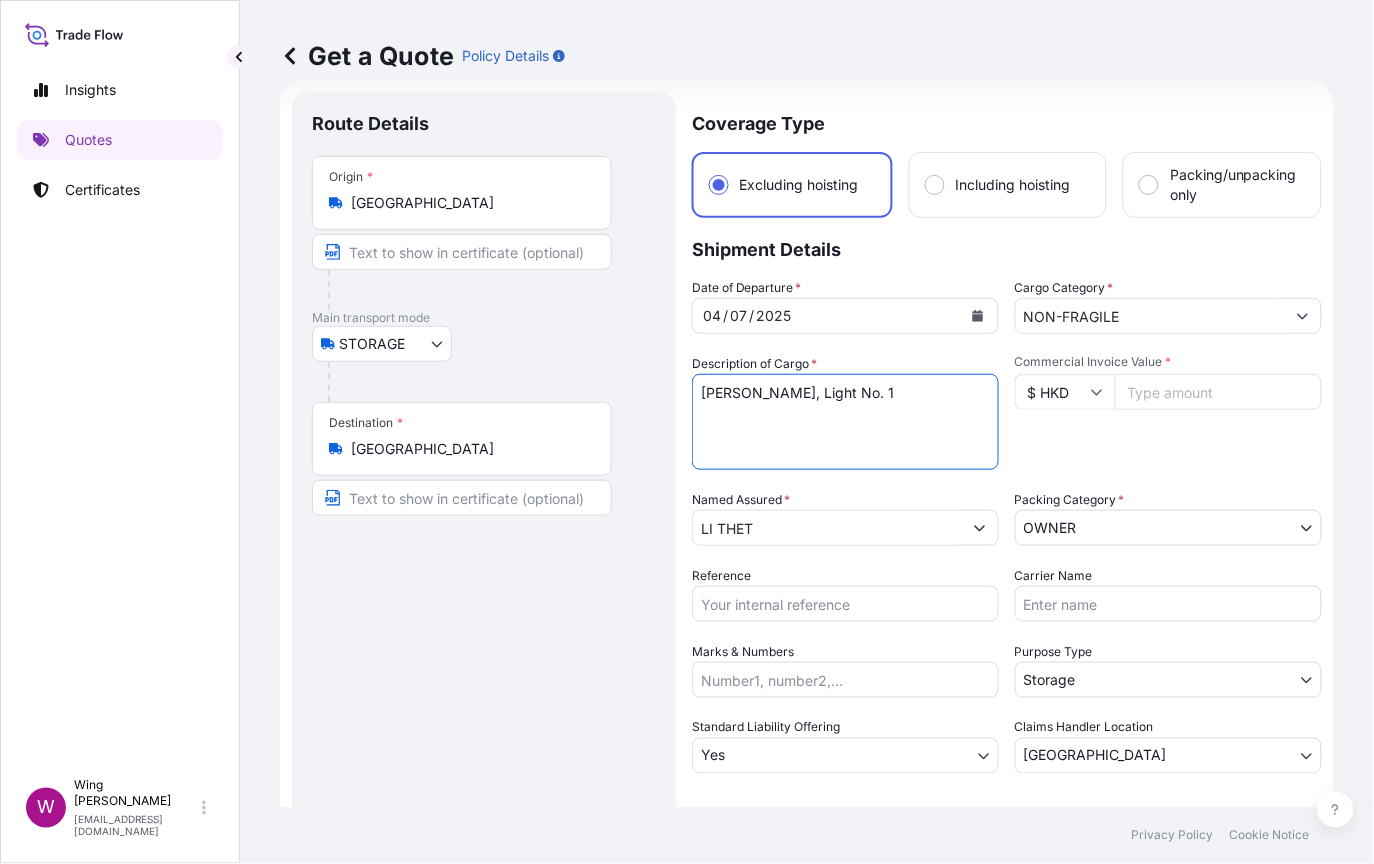 type on "[PERSON_NAME], Light No. 1" 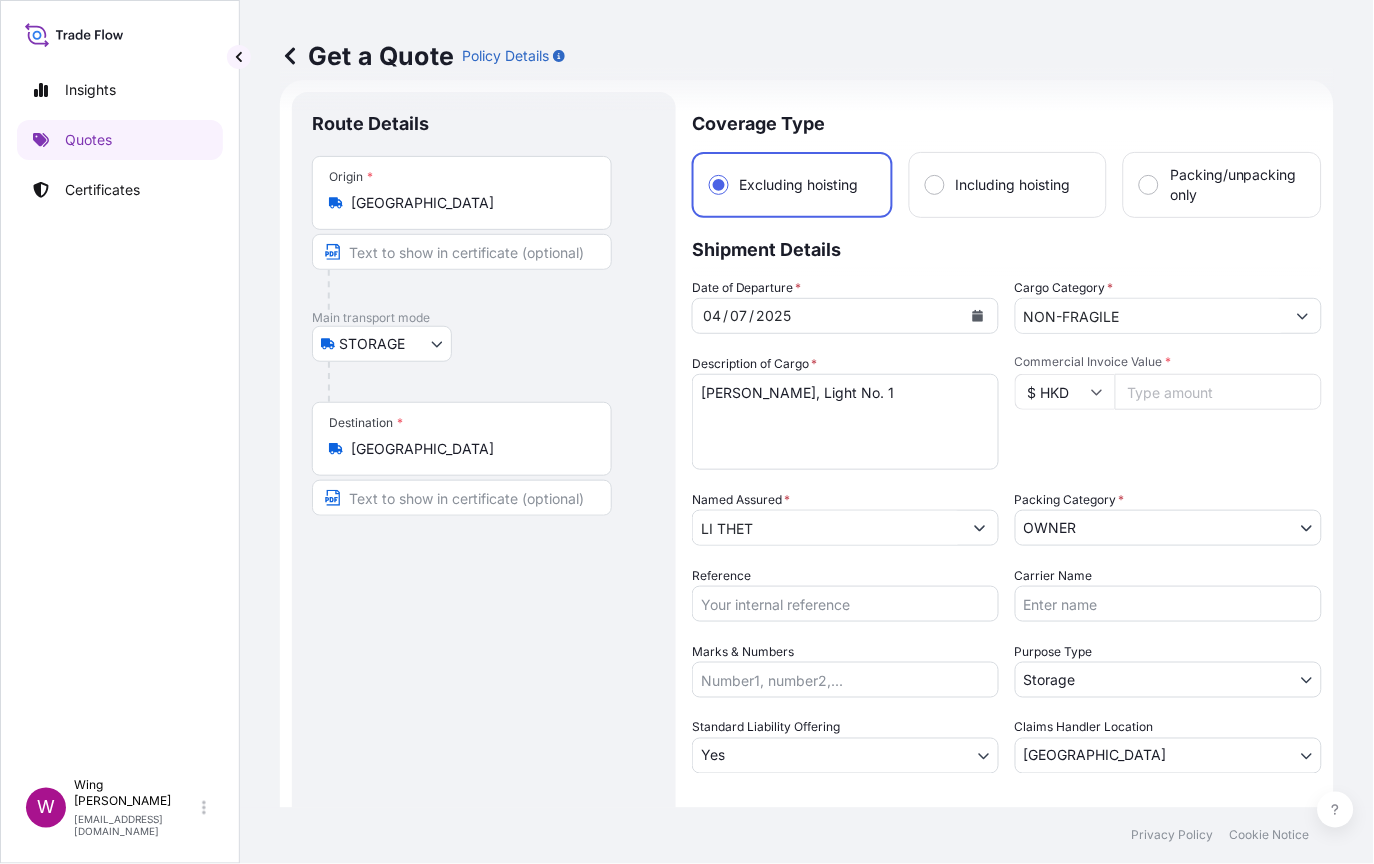 click on "Route Details Place of loading Road / [GEOGRAPHIC_DATA] / Inland Origin * [GEOGRAPHIC_DATA] Main transport mode STORAGE COURIER INSTALLATION LAND SEA AIR STORAGE Destination * [GEOGRAPHIC_DATA] / Inland Place of Discharge" at bounding box center (484, 583) 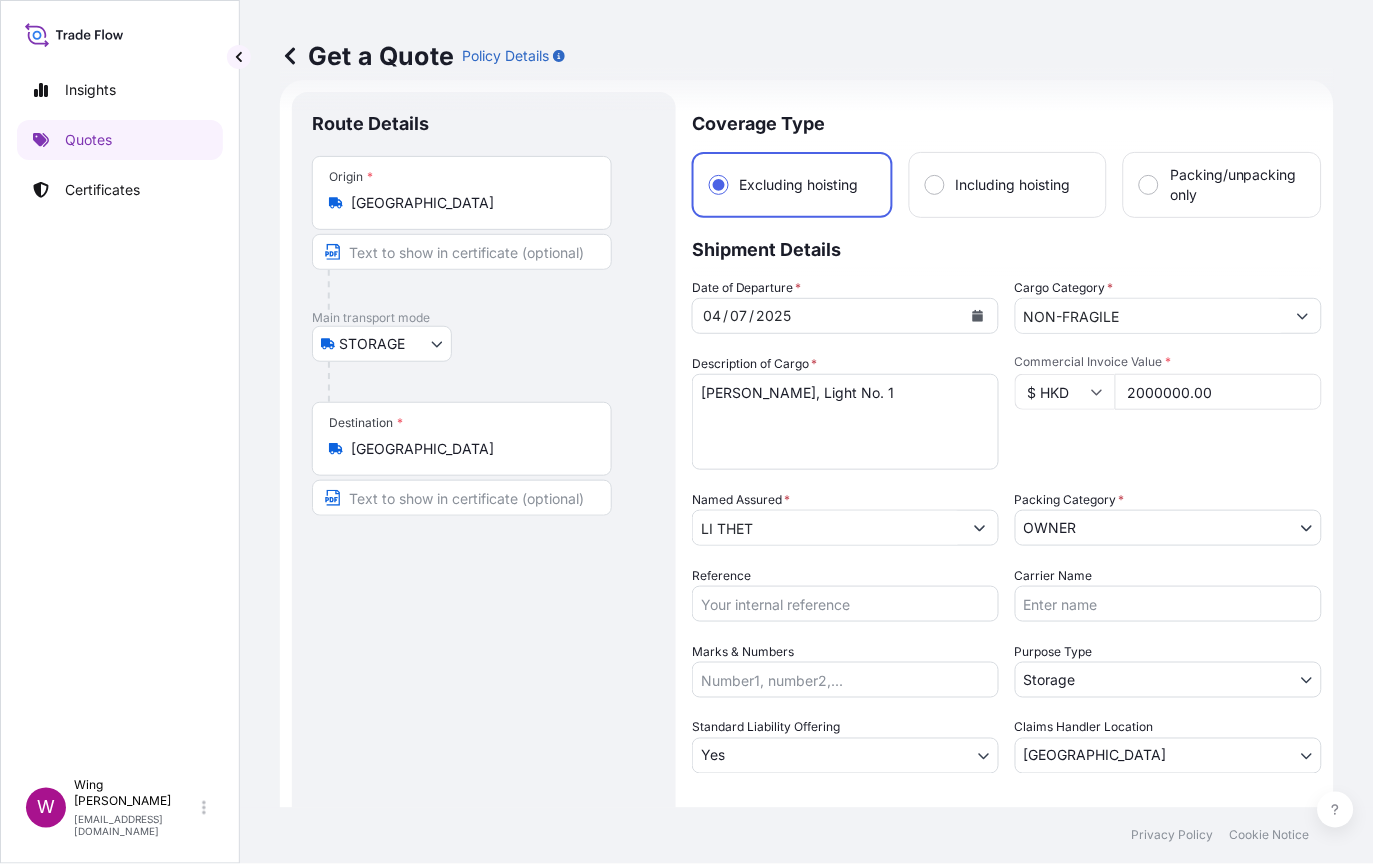 type on "2000000.00" 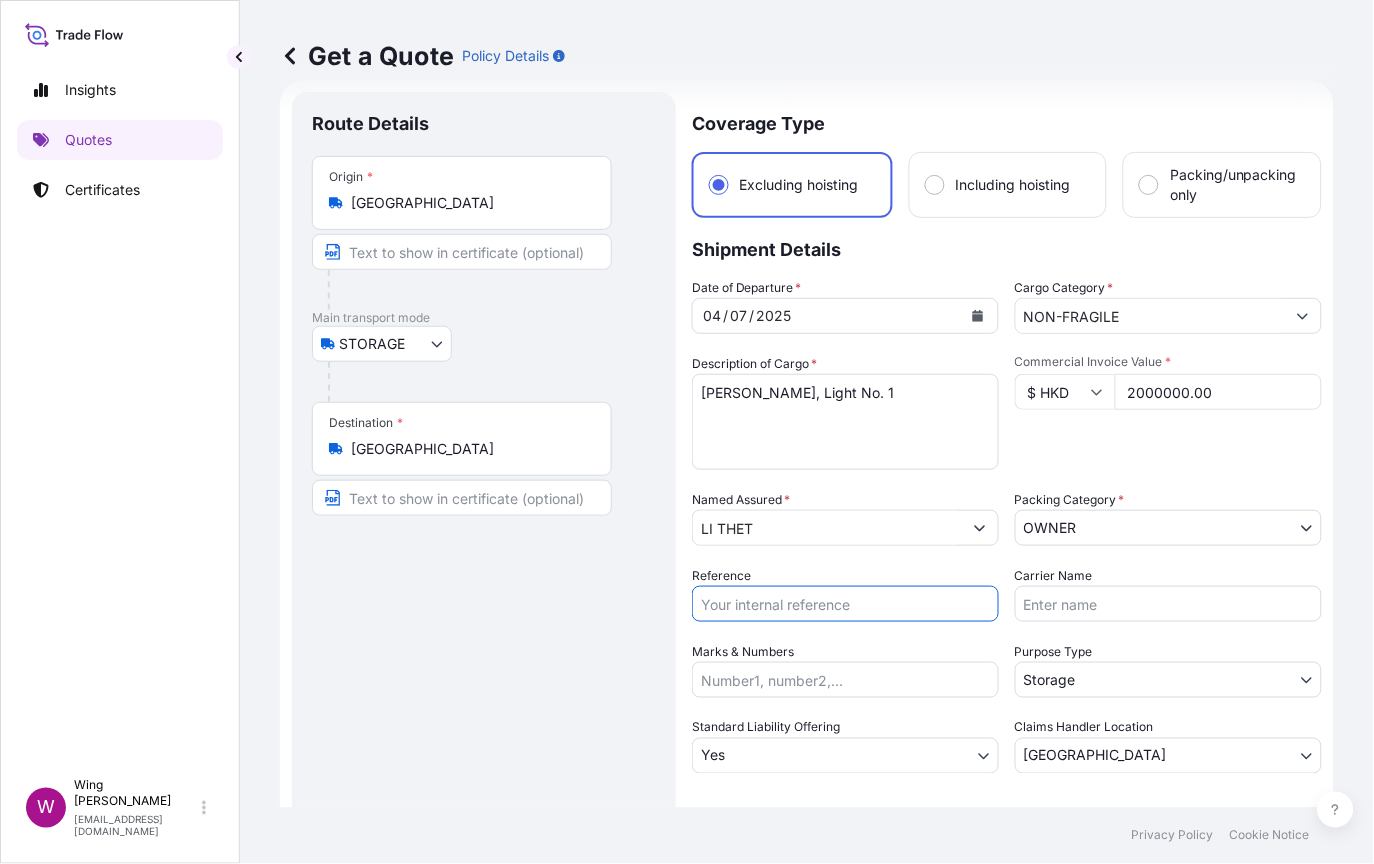 click on "Reference" at bounding box center [845, 604] 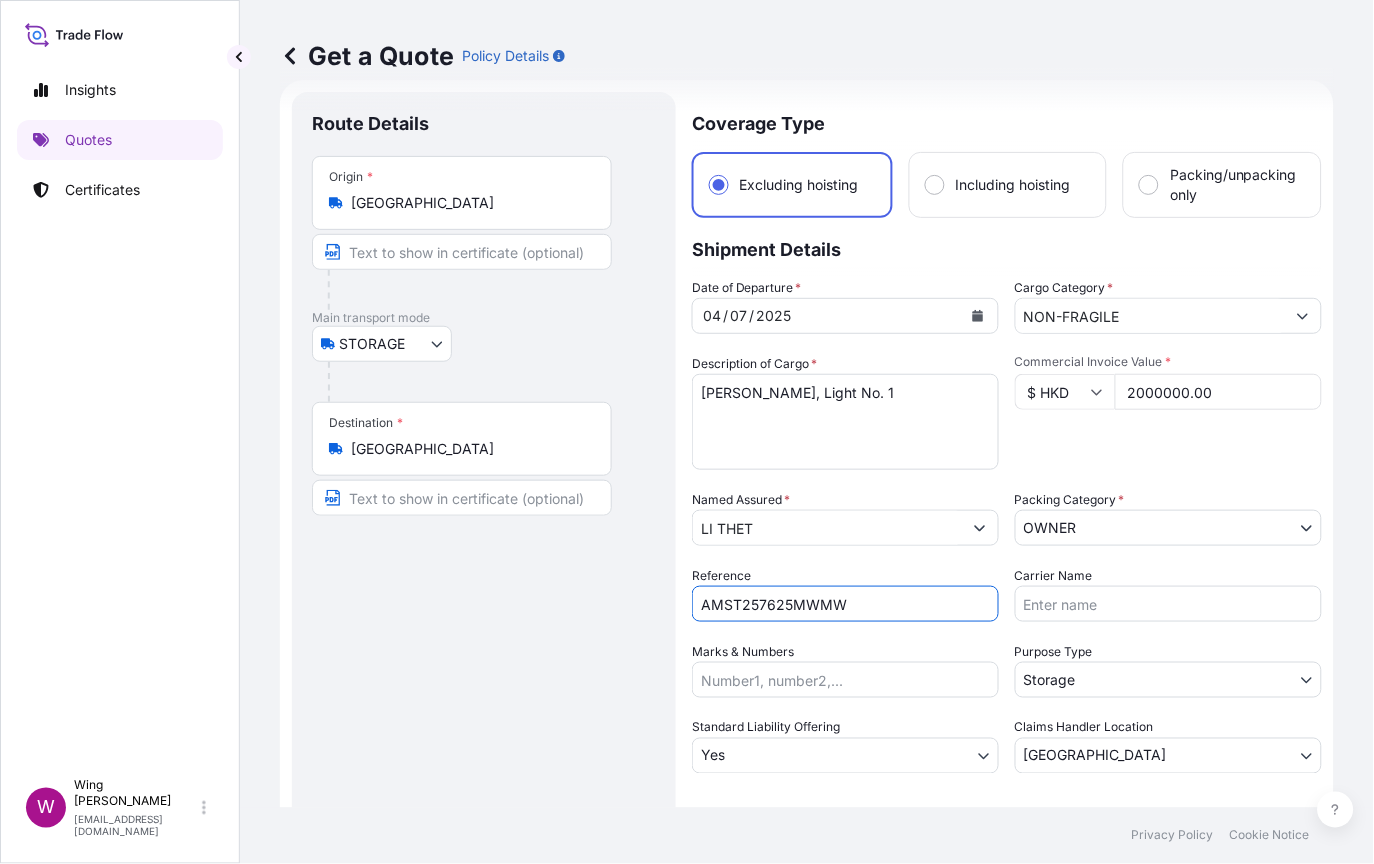 type on "AMST257625MWMW" 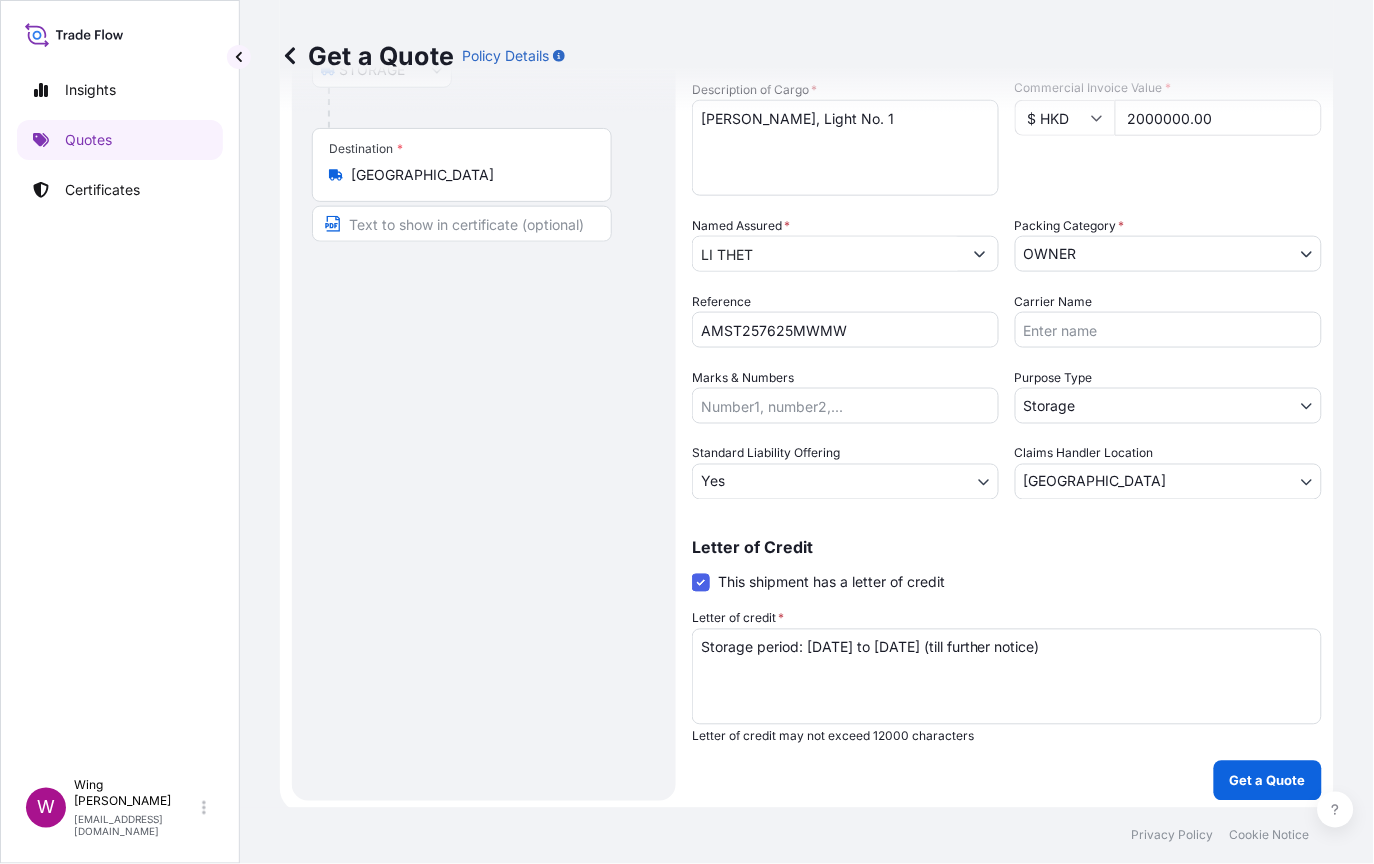 scroll, scrollTop: 309, scrollLeft: 0, axis: vertical 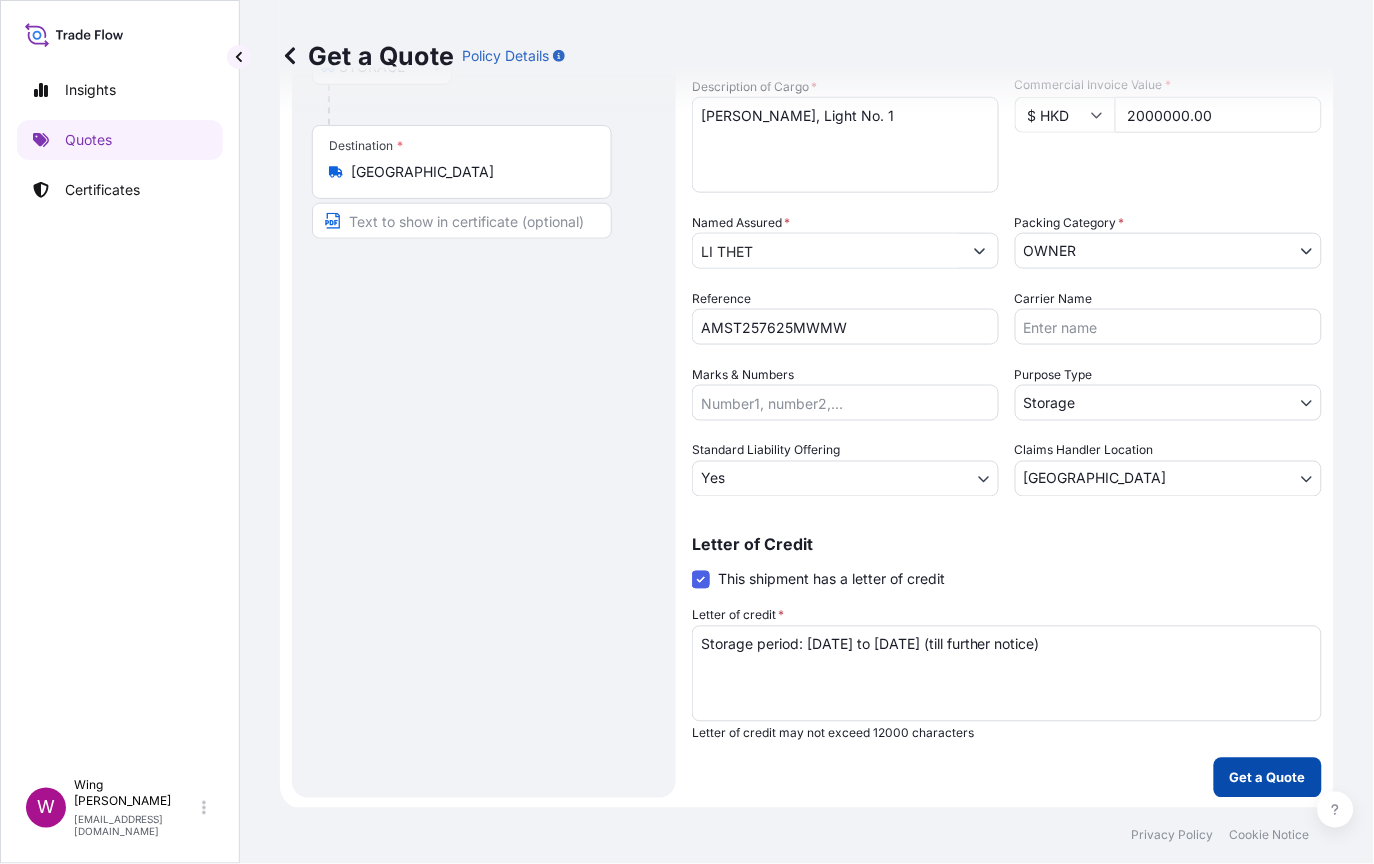 click on "Get a Quote" at bounding box center [1268, 778] 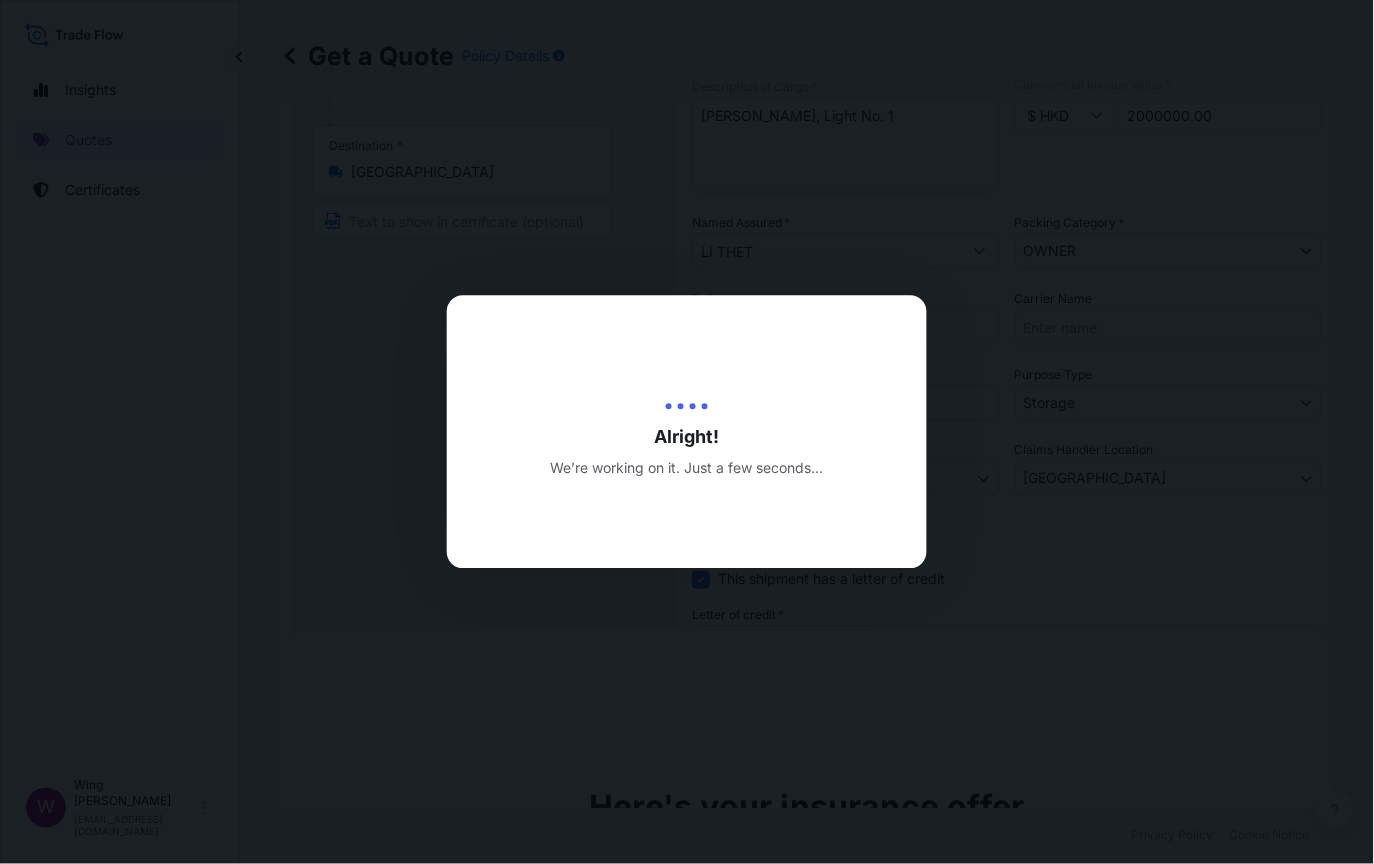 type on "[DATE]" 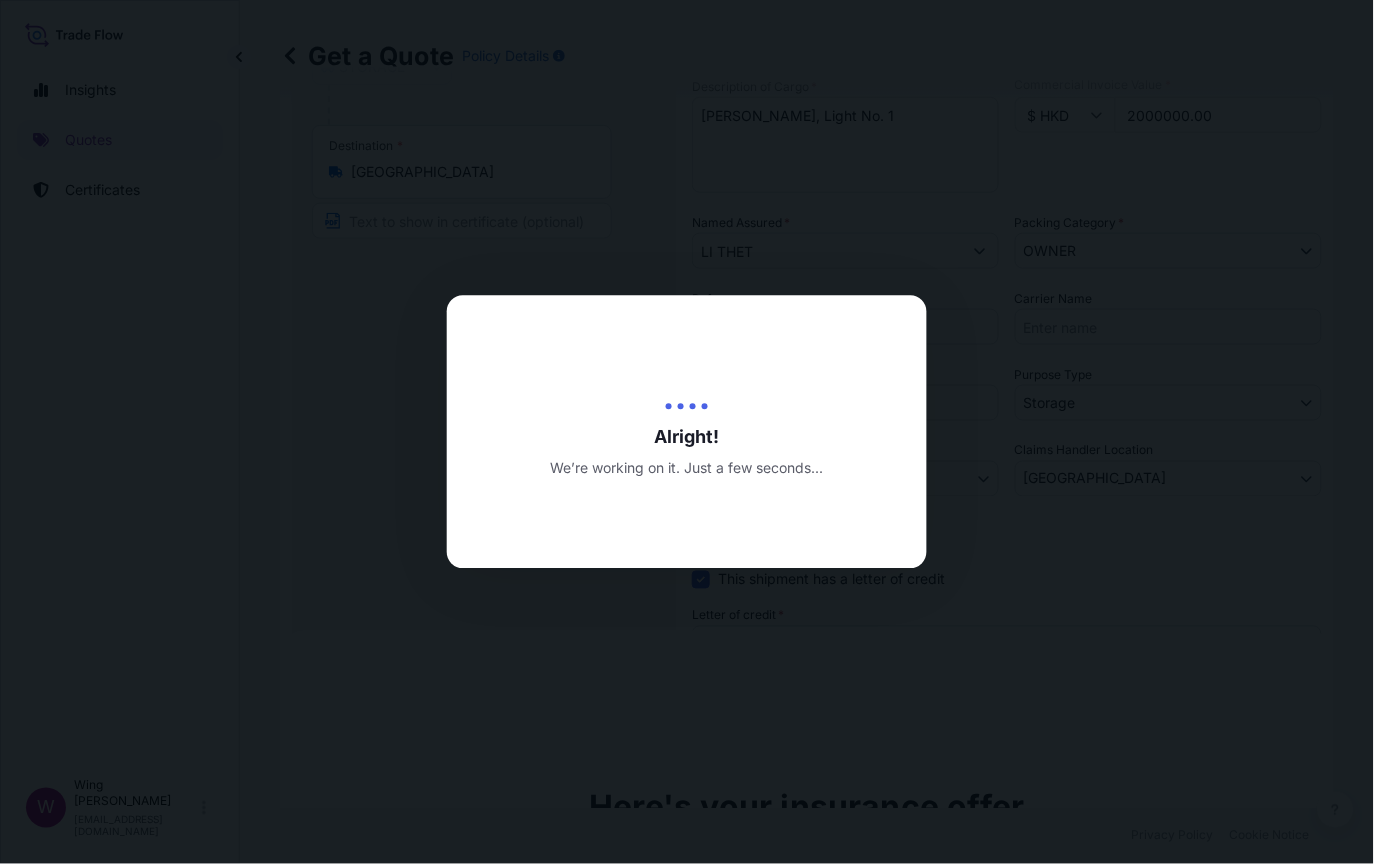 scroll, scrollTop: 0, scrollLeft: 0, axis: both 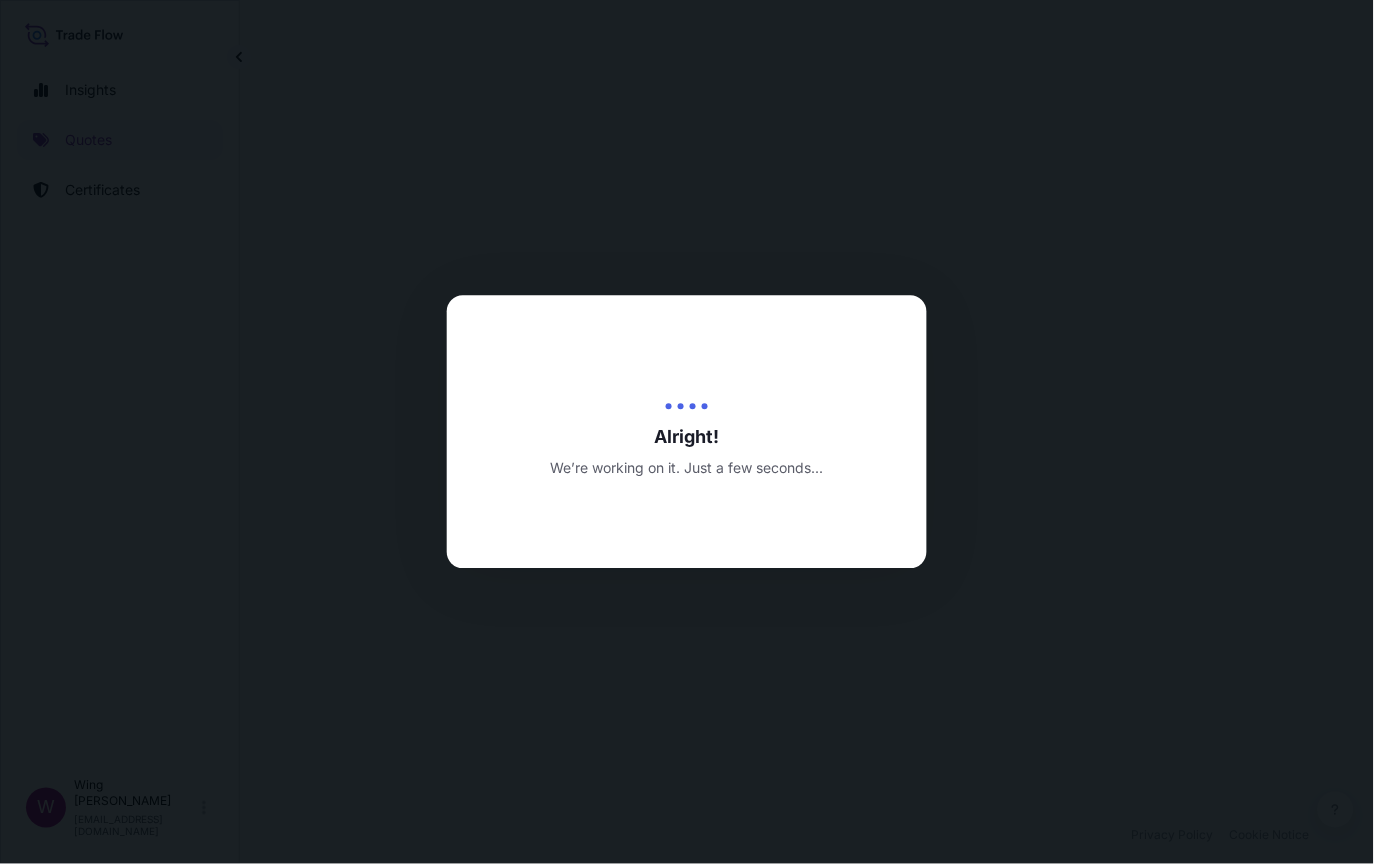 select on "STORAGE" 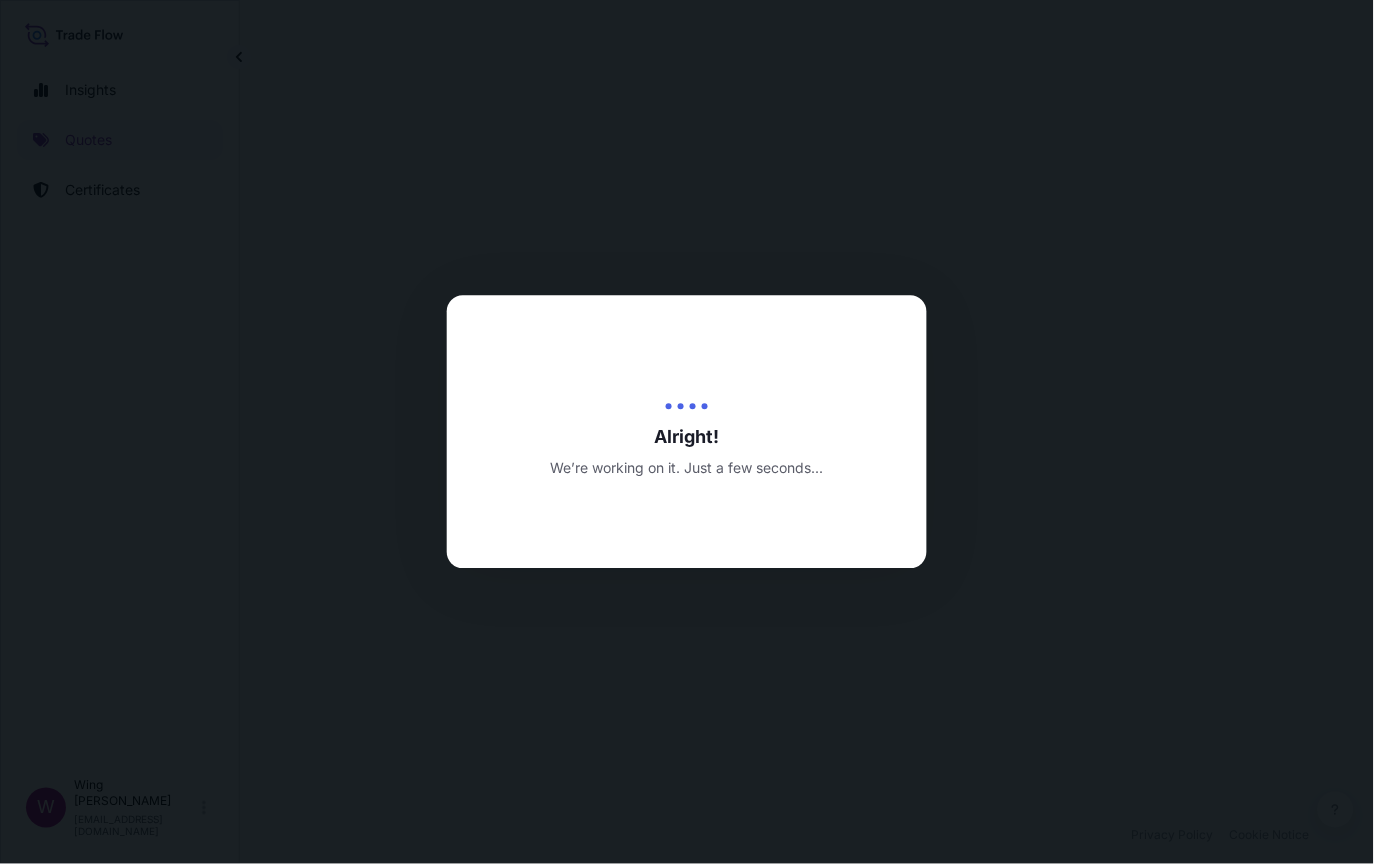 select on "27" 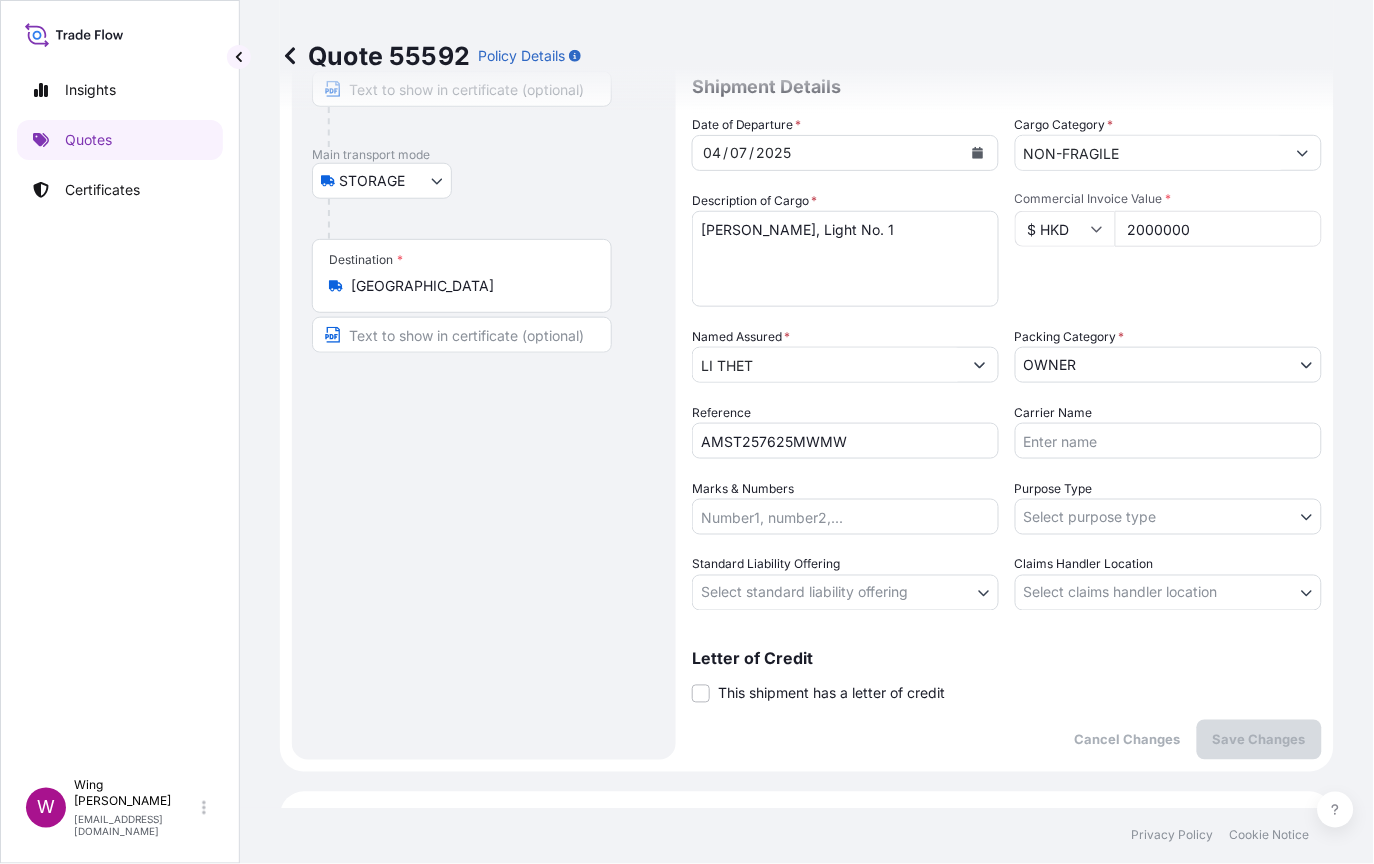 scroll, scrollTop: 133, scrollLeft: 0, axis: vertical 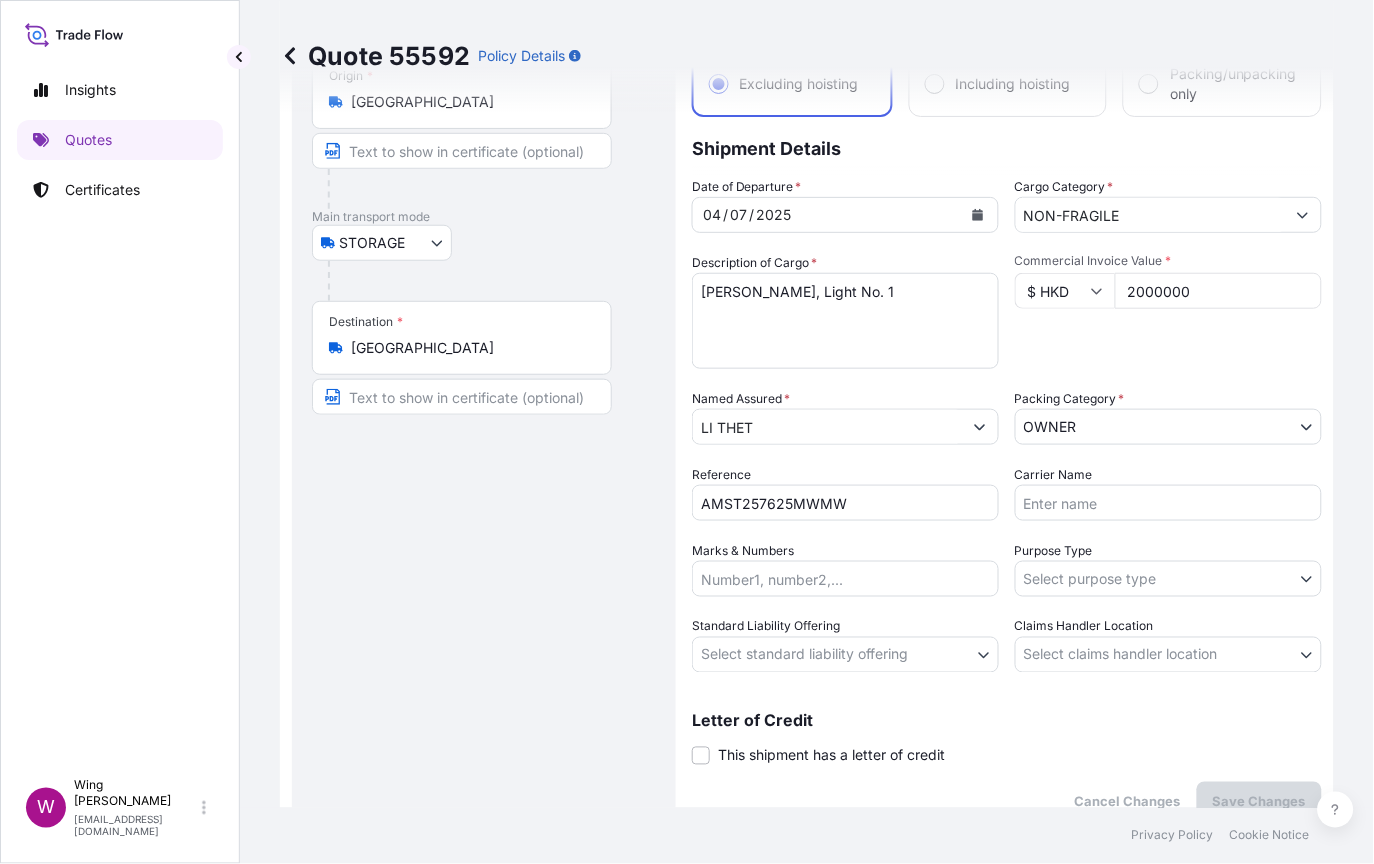 click on "Insights Quotes Certificates W Wing   Lee [EMAIL_ADDRESS][DOMAIN_NAME] Quote 55592 Policy Details Route Details Place of loading Road / [GEOGRAPHIC_DATA] / Inland Origin * [GEOGRAPHIC_DATA] Main transport mode STORAGE COURIER INSTALLATION LAND SEA AIR STORAGE Destination * [GEOGRAPHIC_DATA] / Inland Road / Inland Place of Discharge Coverage Type Excluding hoisting Including hoisting Packing/unpacking only Shipment Details Date of Departure * [DATE] Cargo Category * NON-FRAGILE Description of Cargo * [PERSON_NAME], Light No. 1 Commercial Invoice Value   * $ HKD 2000000 Named Assured * LI THET Packing Category * OWNER AGENT CO-OWNER OWNER Various Reference AMST257625MWMW Carrier Name Marks & Numbers Purpose Type Select purpose type Transit Storage Installation Conservation Standard Liability Offering Select standard liability offering Yes No Claims Handler Location Select claims handler location [GEOGRAPHIC_DATA] [GEOGRAPHIC_DATA] Letter of Credit This shipment has a letter of credit Letter of credit * Cancel Changes Save Changes $ 2 ," at bounding box center (687, 432) 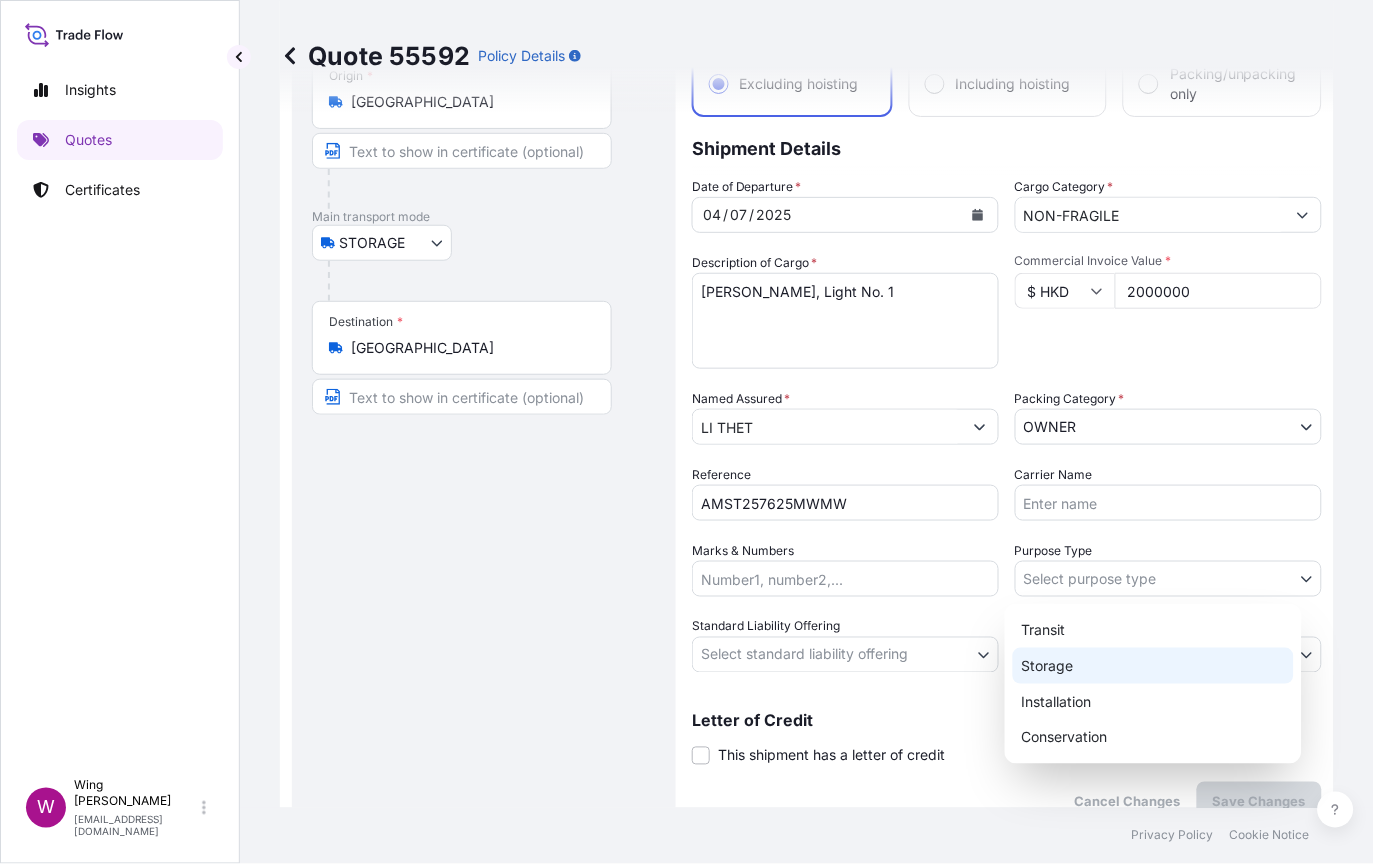 click on "Storage" at bounding box center (1153, 666) 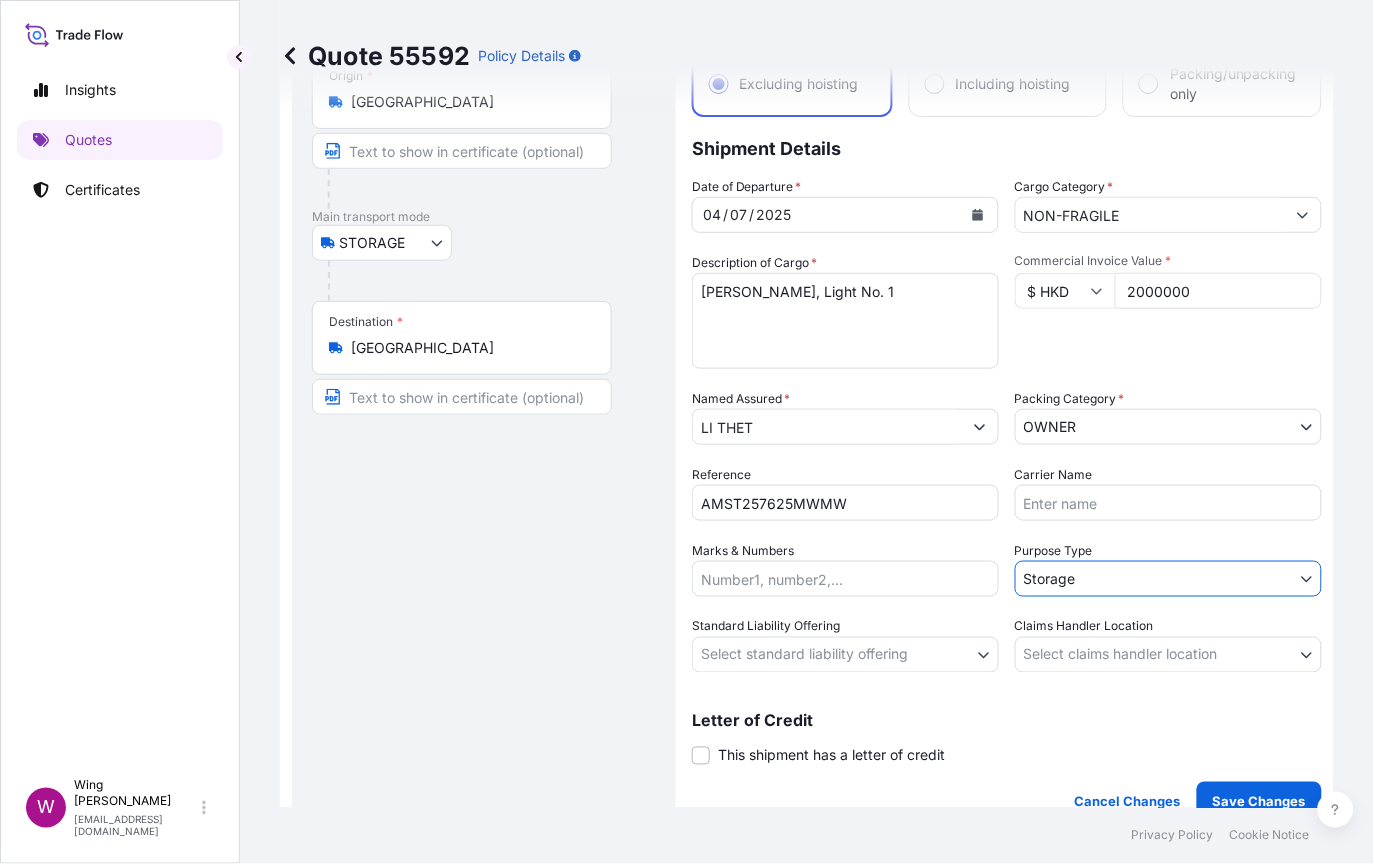 click on "Insights Quotes Certificates W Wing   Lee [EMAIL_ADDRESS][DOMAIN_NAME] Quote 55592 Policy Details Route Details Place of loading Road / [GEOGRAPHIC_DATA] / Inland Origin * [GEOGRAPHIC_DATA] Main transport mode STORAGE COURIER INSTALLATION LAND SEA AIR STORAGE Destination * [GEOGRAPHIC_DATA] / Inland Road / Inland Place of Discharge Coverage Type Excluding hoisting Including hoisting Packing/unpacking only Shipment Details Date of Departure * [DATE] Cargo Category * NON-FRAGILE Description of Cargo * [PERSON_NAME], Light No. 1 Commercial Invoice Value   * $ HKD 2000000 Named Assured * LI THET Packing Category * OWNER AGENT CO-OWNER OWNER Various Reference AMST257625MWMW Carrier Name Marks & Numbers Purpose Type Storage Transit Storage Installation Conservation Standard Liability Offering Select standard liability offering Yes No Claims Handler Location Select claims handler location [GEOGRAPHIC_DATA] [GEOGRAPHIC_DATA] Letter of Credit This shipment has a letter of credit Letter of credit * Cancel Changes Save Changes Primary Assured $" at bounding box center (687, 432) 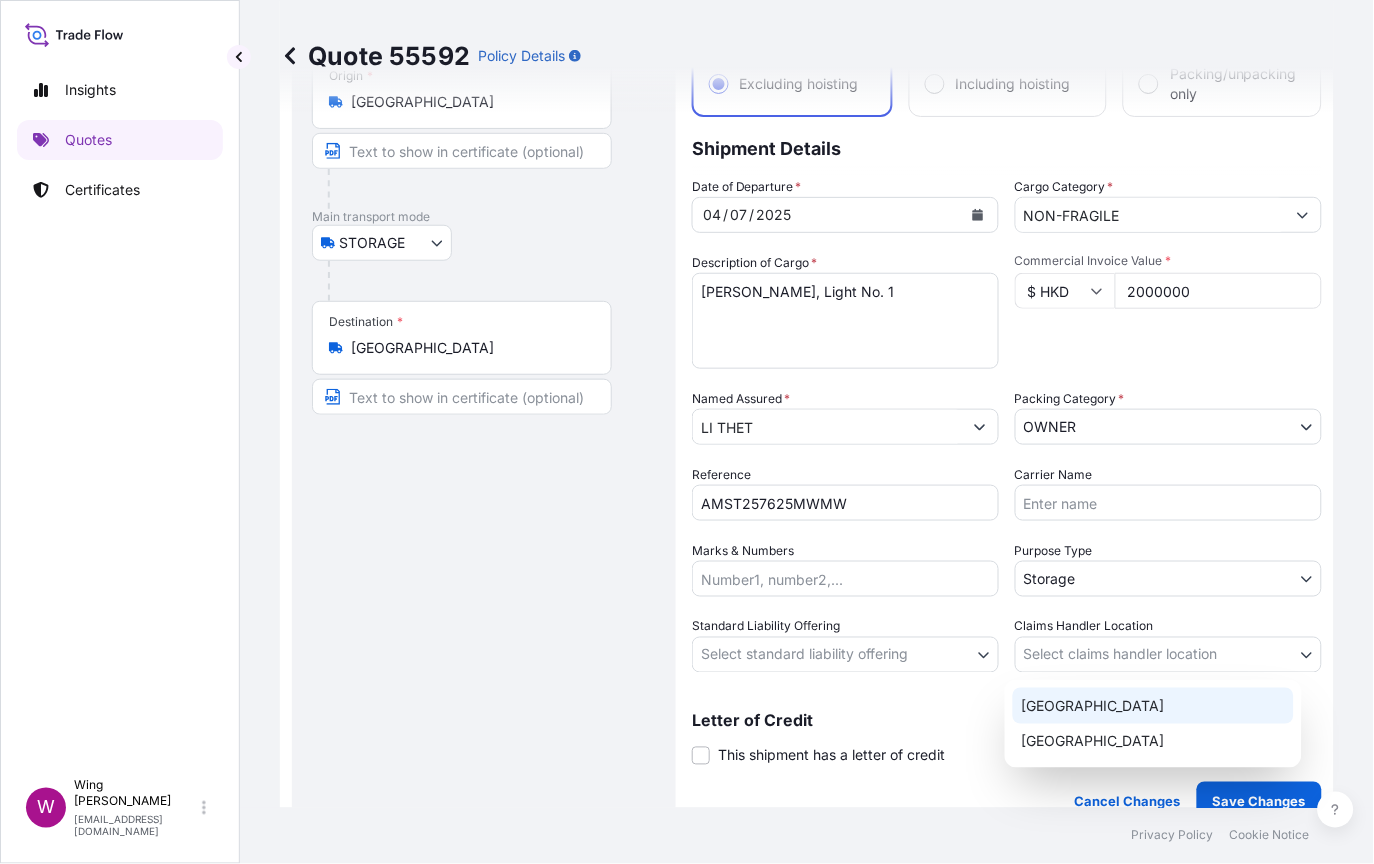 click on "[GEOGRAPHIC_DATA]" at bounding box center (1153, 706) 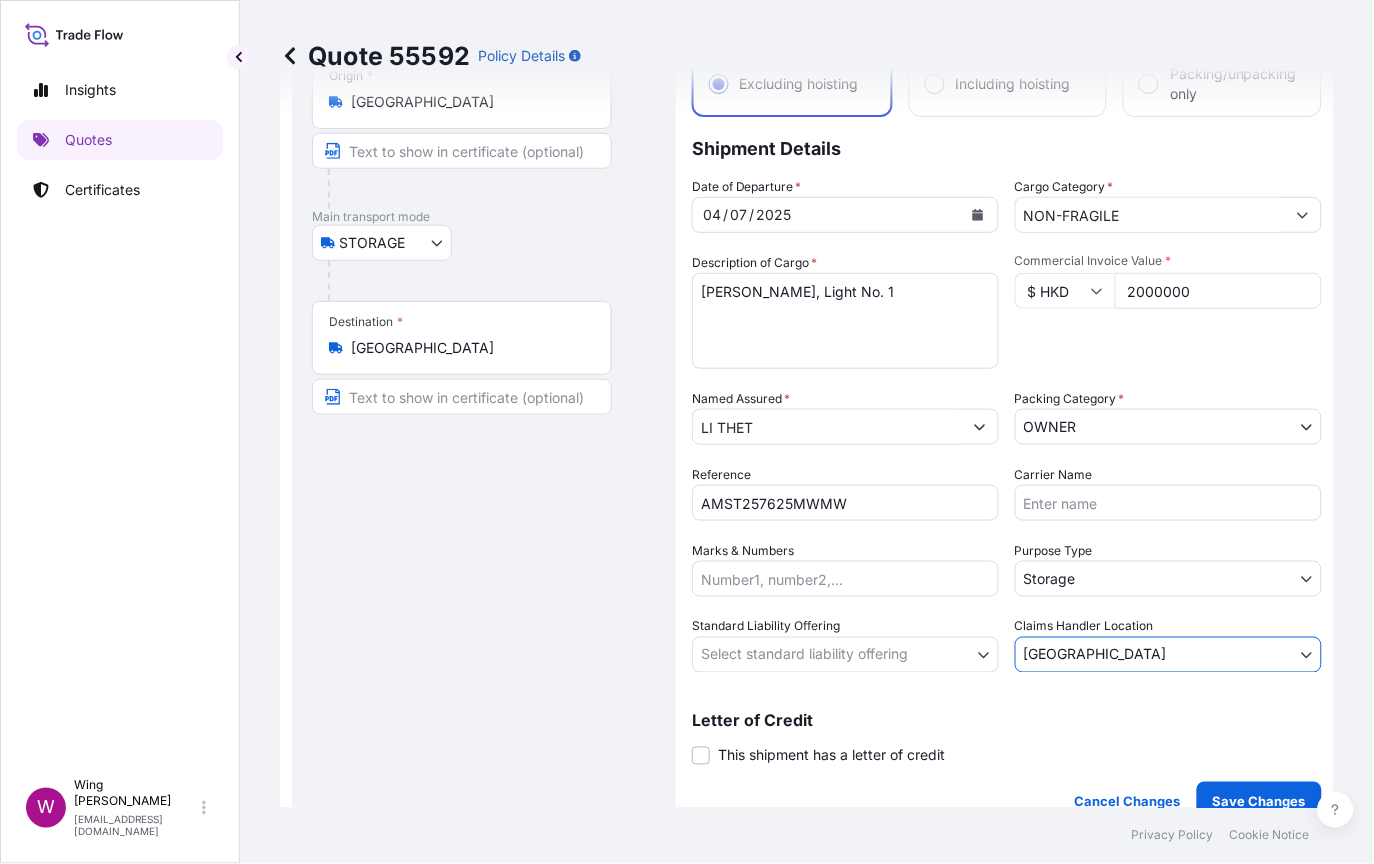 click on "Insights Quotes Certificates W Wing   Lee [EMAIL_ADDRESS][DOMAIN_NAME] Quote 55592 Policy Details Route Details Place of loading Road / [GEOGRAPHIC_DATA] / Inland Origin * [GEOGRAPHIC_DATA] Main transport mode STORAGE COURIER INSTALLATION LAND SEA AIR STORAGE Destination * [GEOGRAPHIC_DATA] / Inland Road / Inland Place of Discharge Coverage Type Excluding hoisting Including hoisting Packing/unpacking only Shipment Details Date of Departure * [DATE] Cargo Category * NON-FRAGILE Description of Cargo * [PERSON_NAME], Light No. 1 Commercial Invoice Value   * $ HKD 2000000 Named Assured * LI THET Packing Category * OWNER AGENT CO-OWNER OWNER Various Reference AMST257625MWMW Carrier Name Marks & Numbers Purpose Type Storage Transit Storage Installation Conservation Standard Liability Offering Select standard liability offering Yes No Claims Handler Location [GEOGRAPHIC_DATA] [GEOGRAPHIC_DATA] [GEOGRAPHIC_DATA] Letter of Credit This shipment has a letter of credit Letter of credit * Letter of credit may not exceed 12000 characters Cancel Changes $" at bounding box center (687, 432) 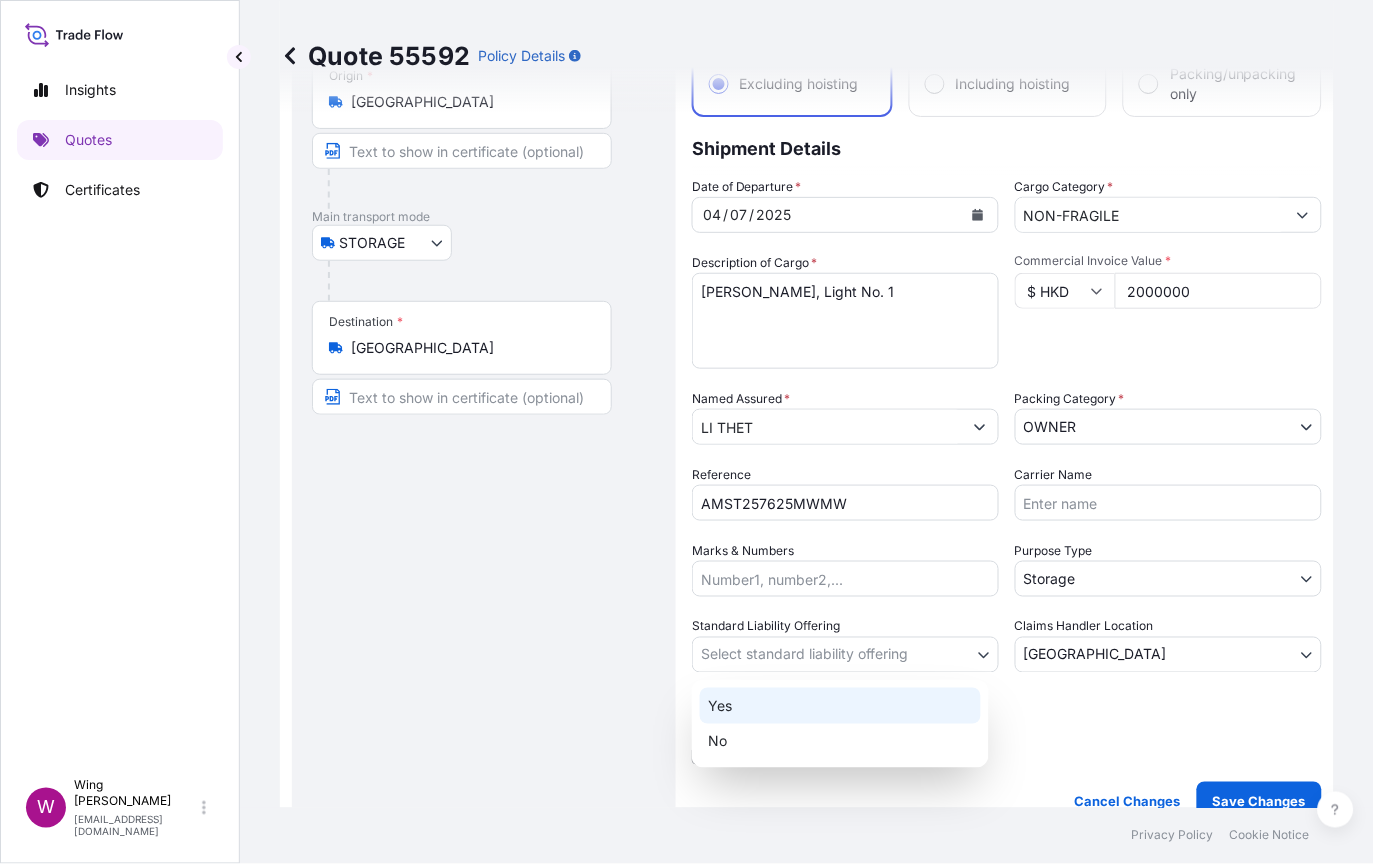 click on "Yes" at bounding box center (840, 706) 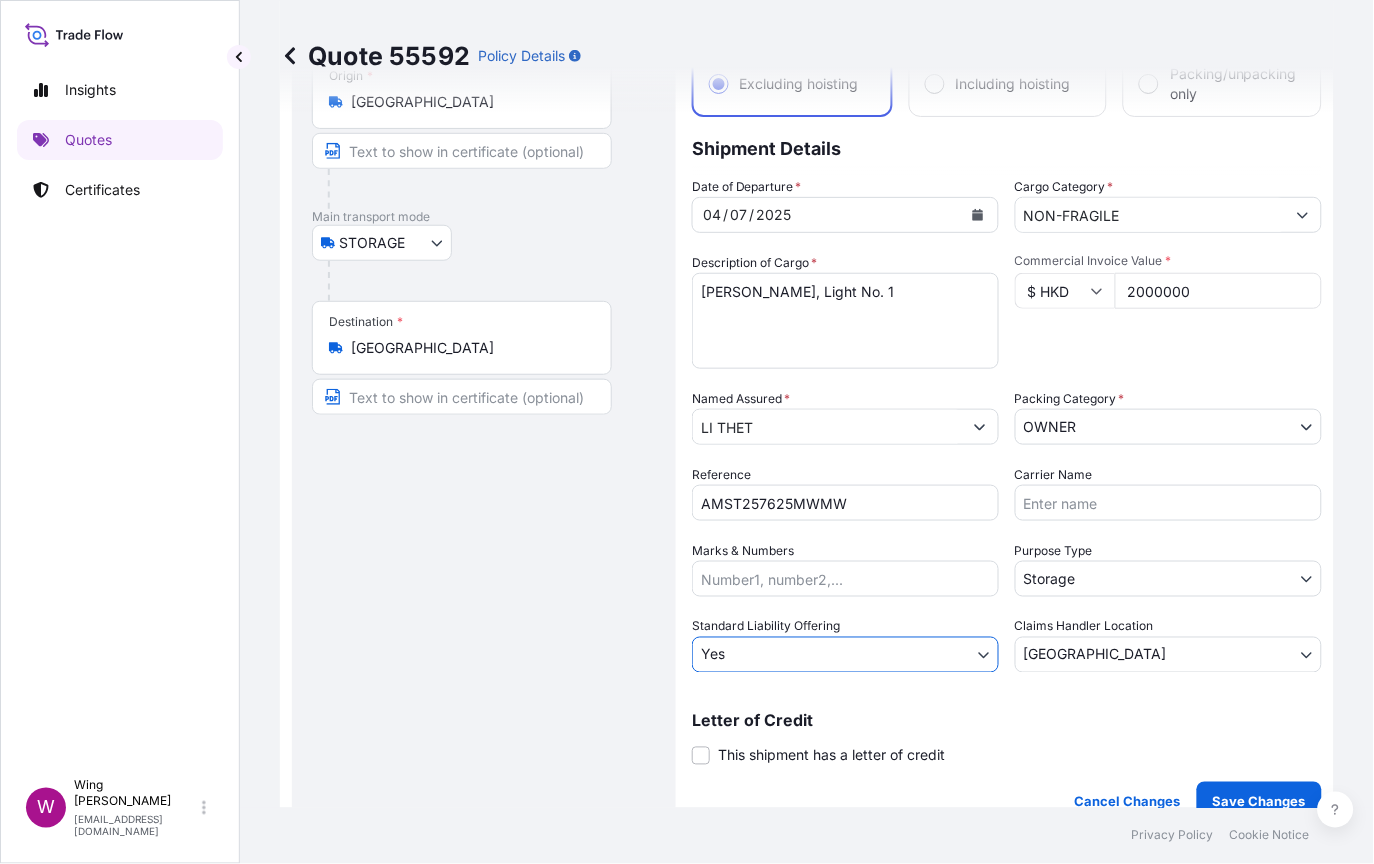 drag, startPoint x: 492, startPoint y: 683, endPoint x: 514, endPoint y: 656, distance: 34.828148 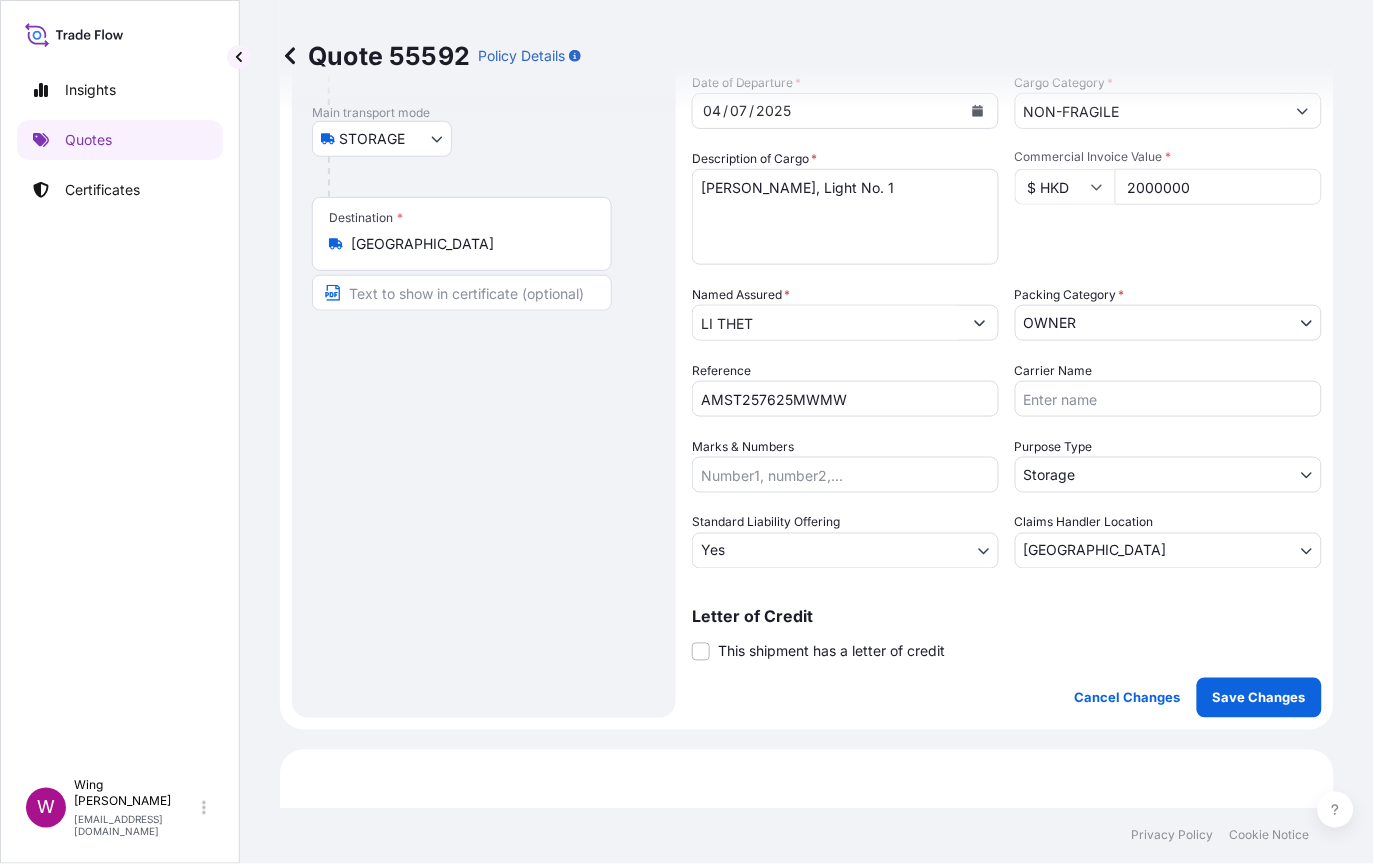 scroll, scrollTop: 400, scrollLeft: 0, axis: vertical 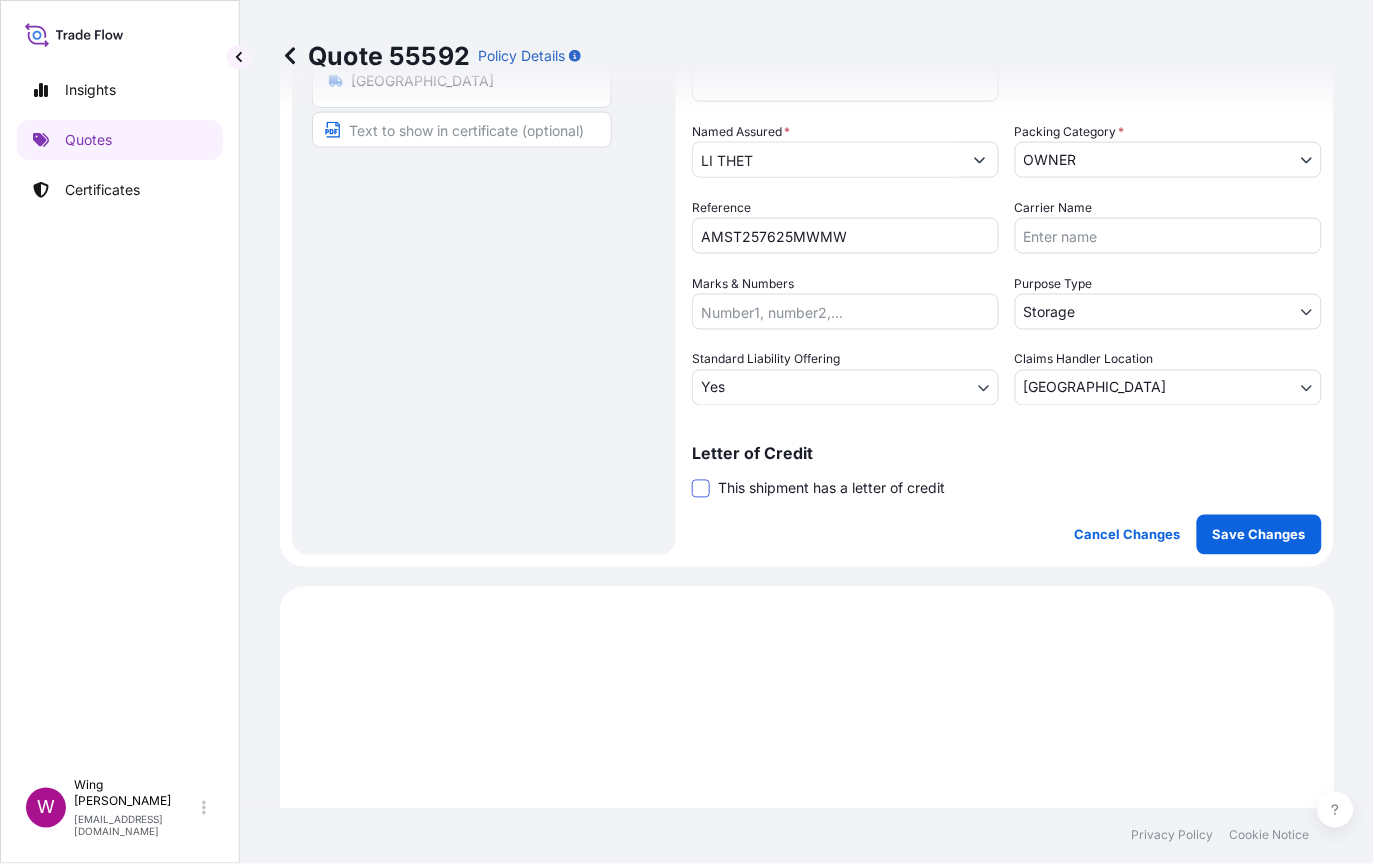 click at bounding box center (701, 489) 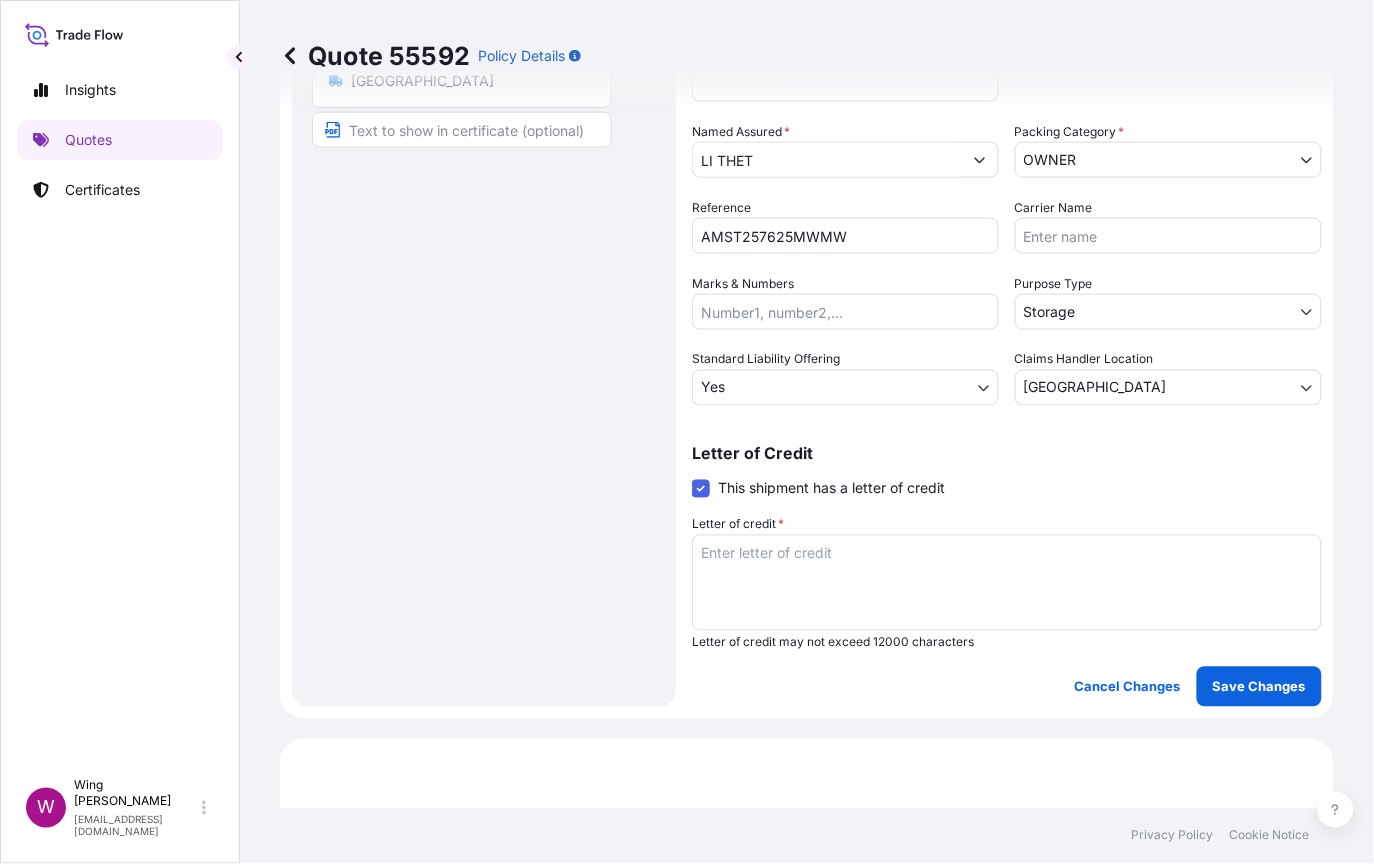 click on "Letter of credit *" at bounding box center (1007, 583) 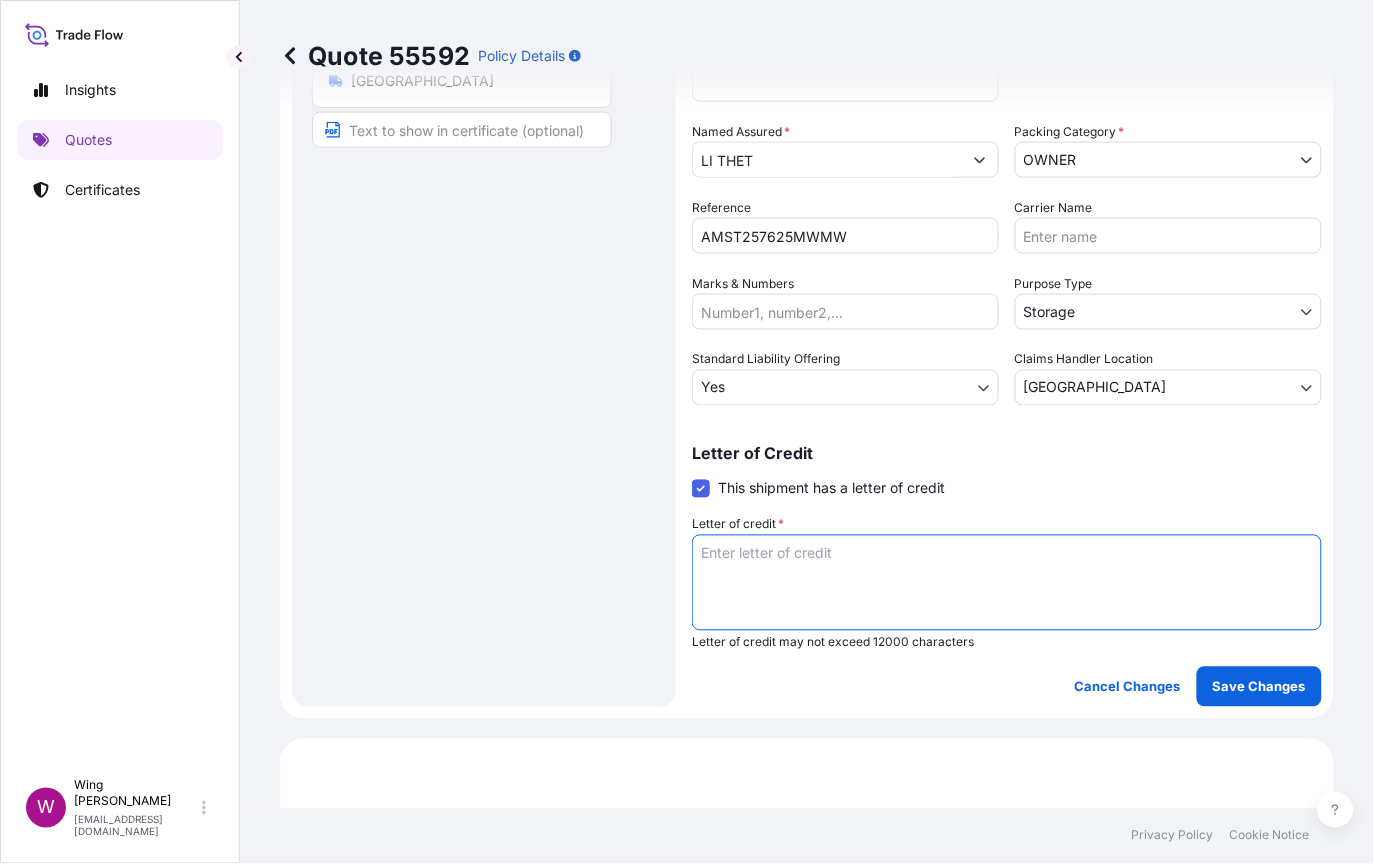paste on "Storage period: [DATE] to [DATE] (till further notice)" 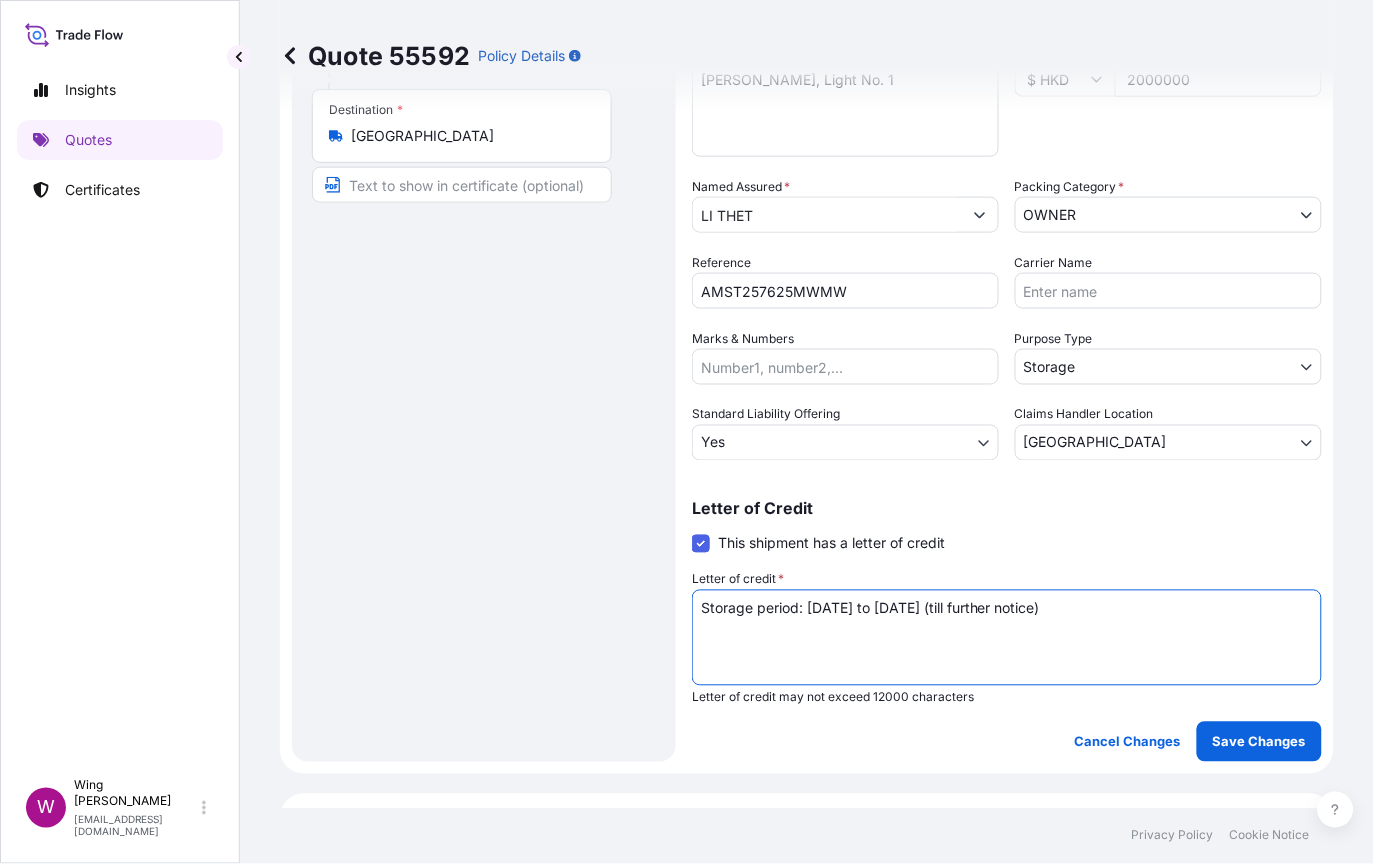 scroll, scrollTop: 400, scrollLeft: 0, axis: vertical 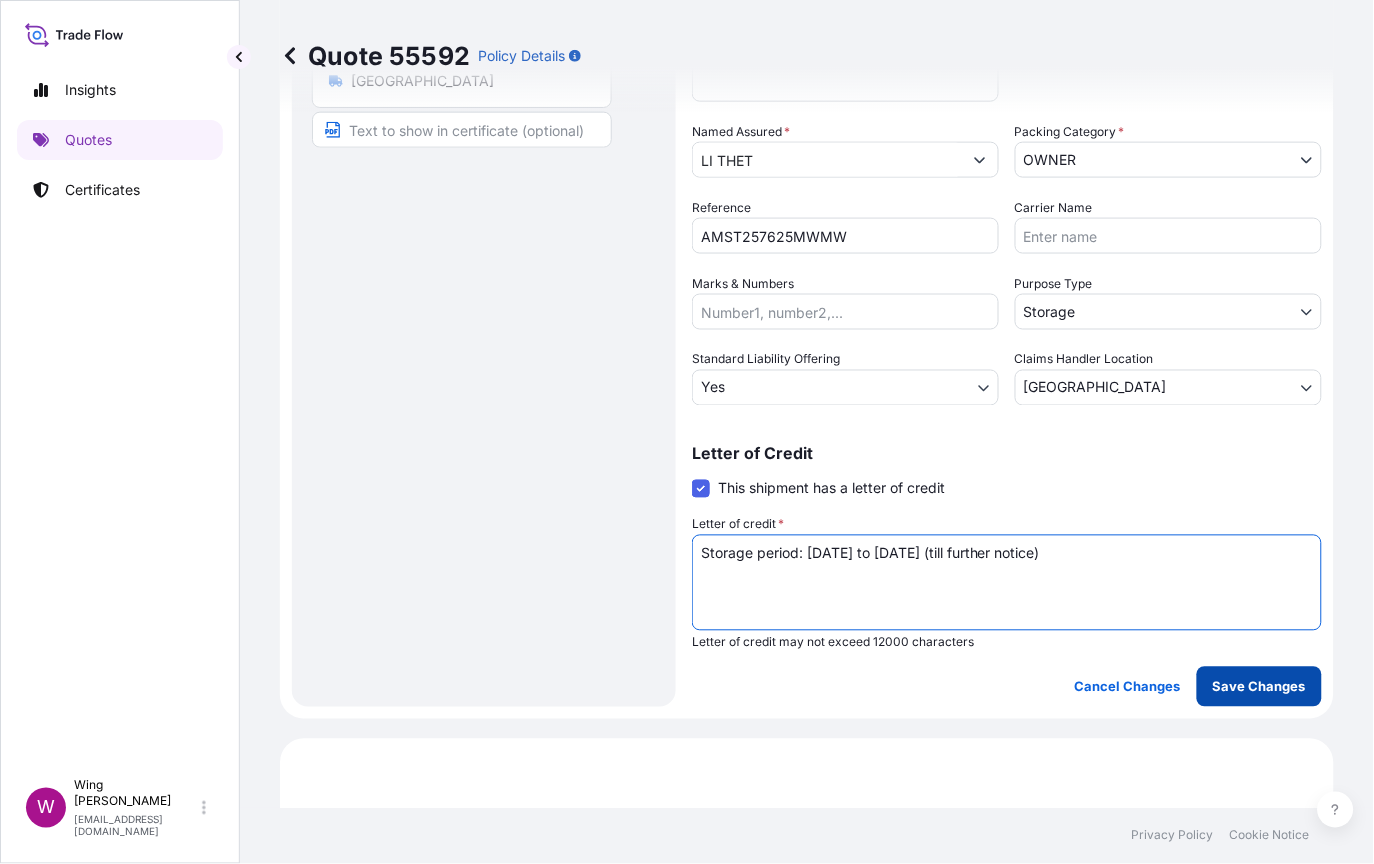type on "Storage period: [DATE] to [DATE] (till further notice)" 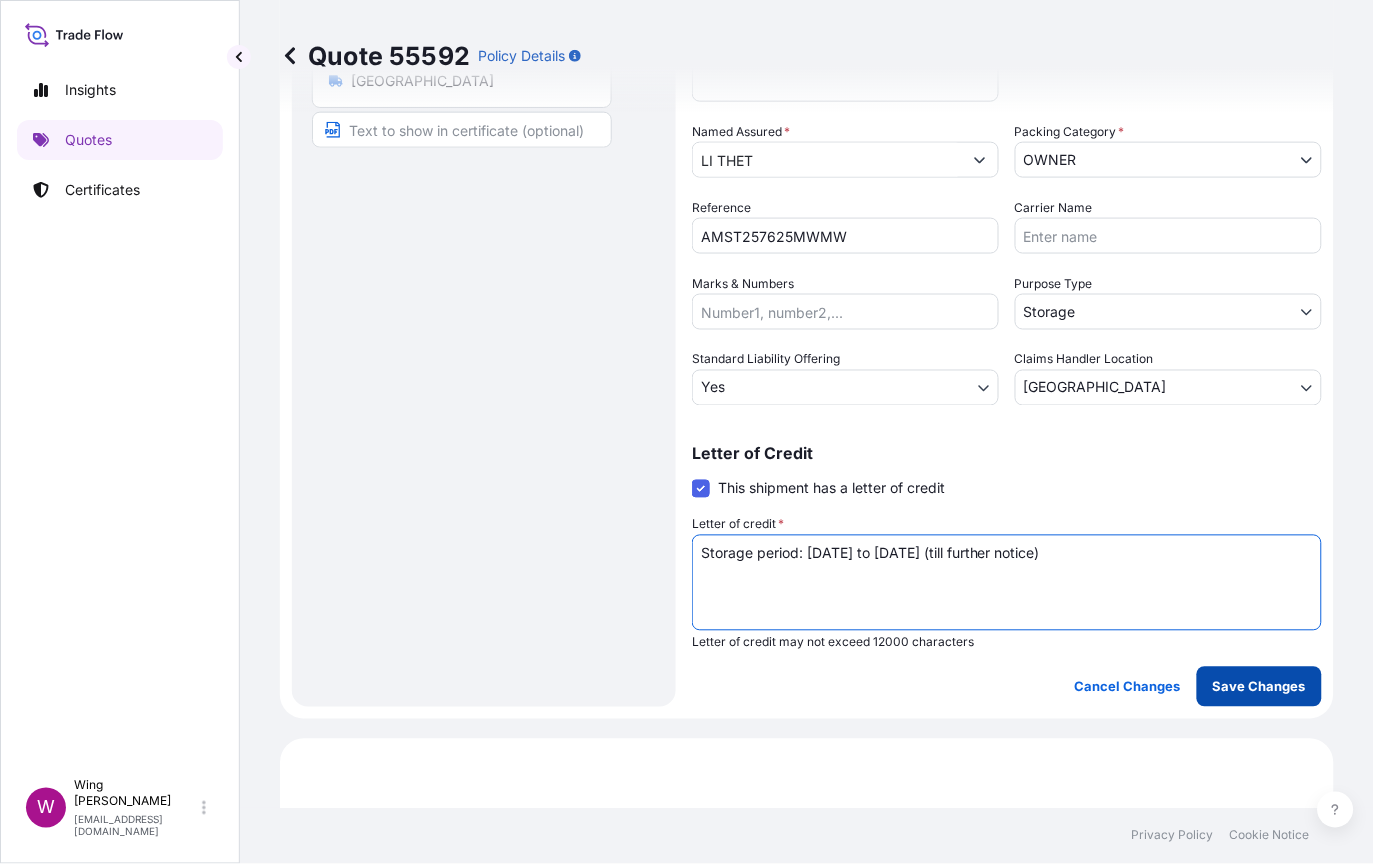 click on "Save Changes" at bounding box center [1259, 687] 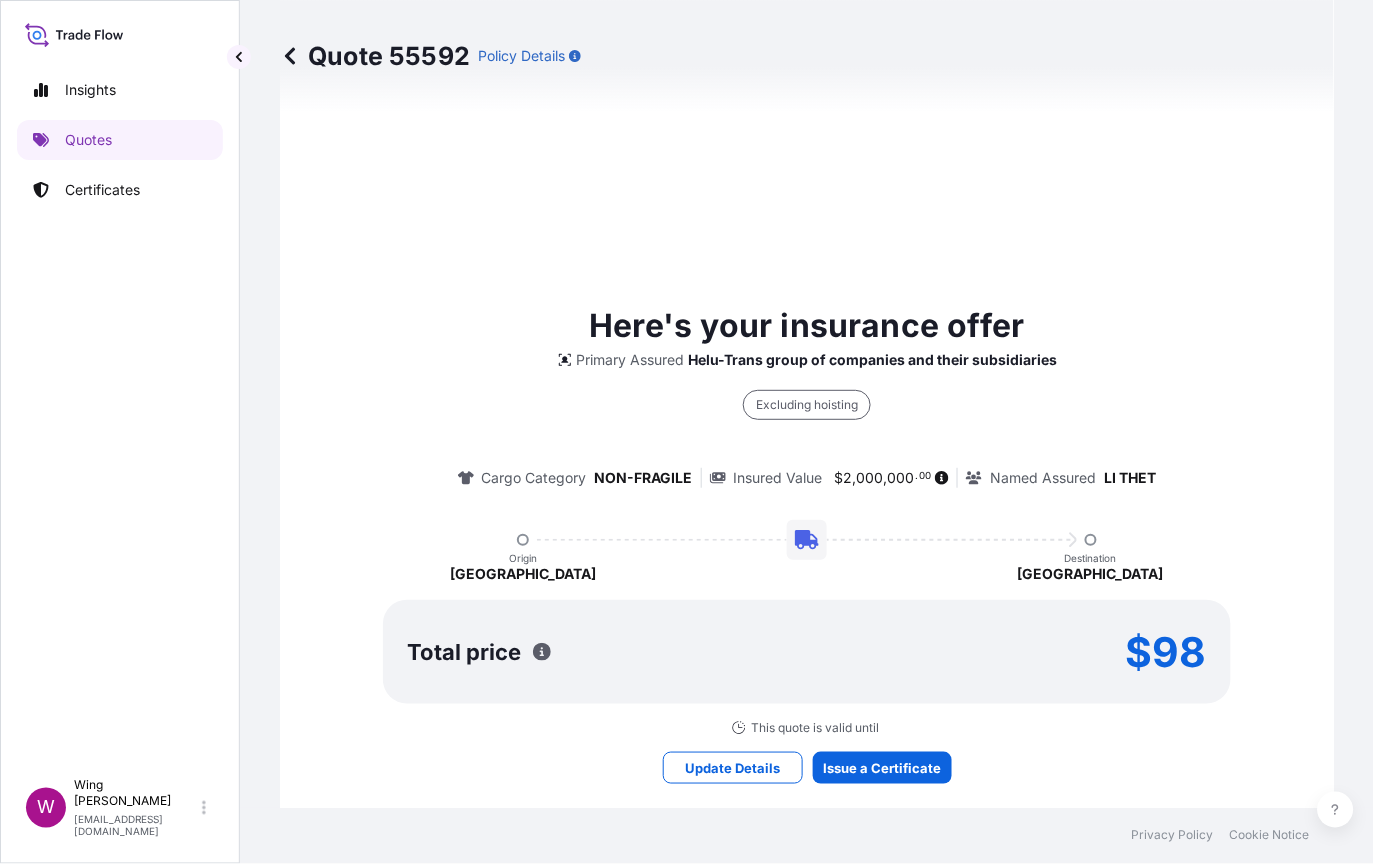 select on "STORAGE" 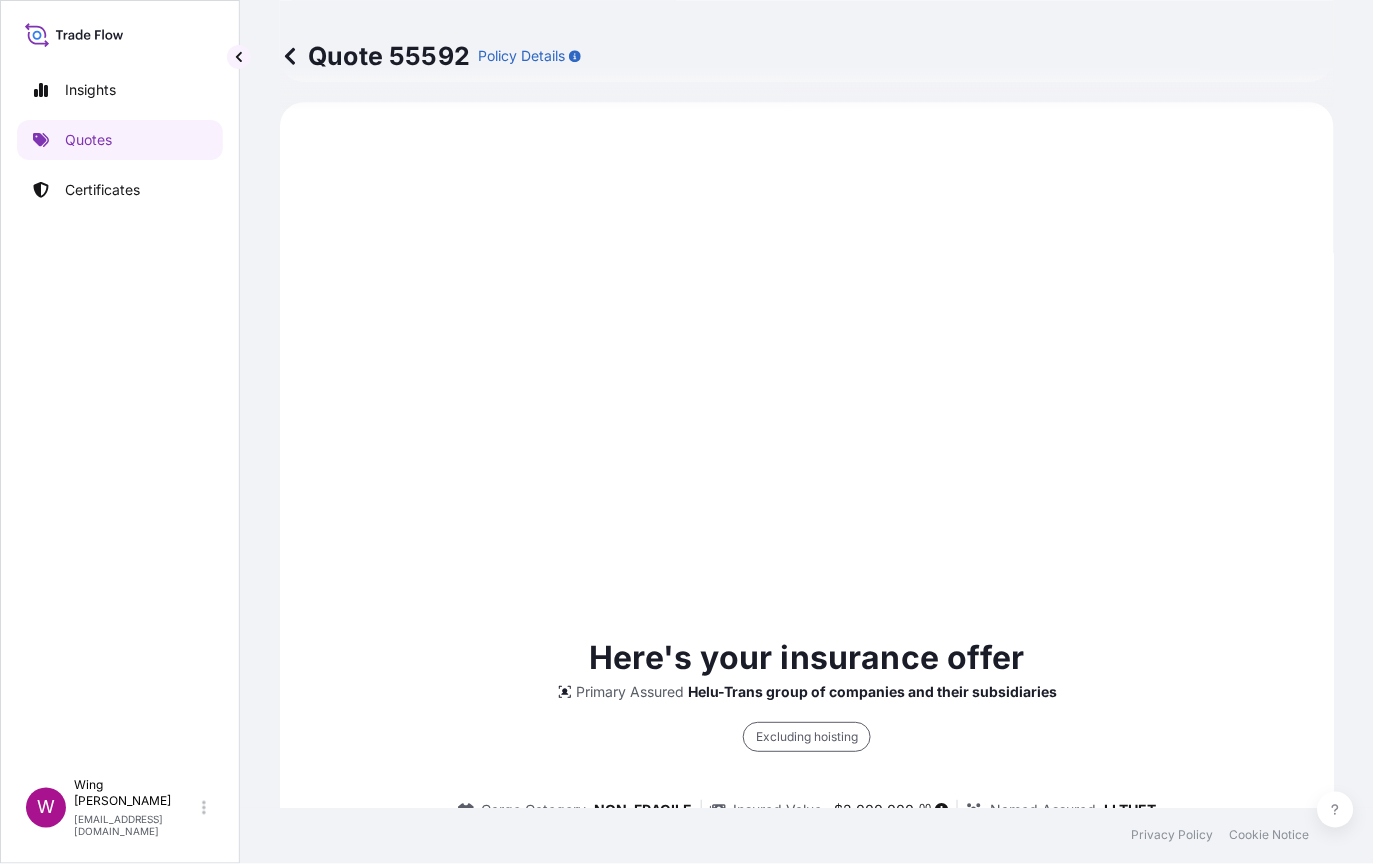 scroll, scrollTop: 1571, scrollLeft: 0, axis: vertical 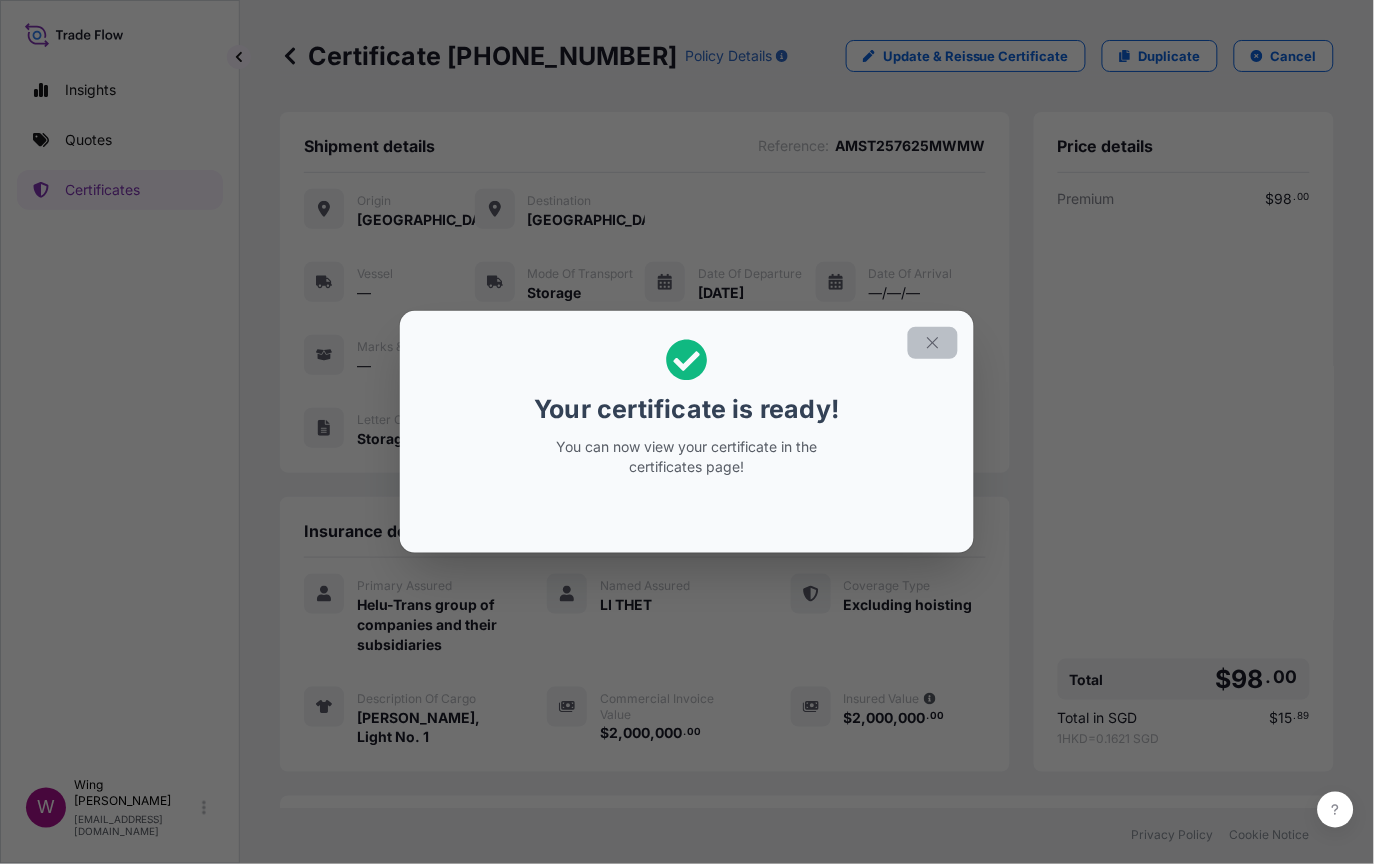 click at bounding box center (933, 343) 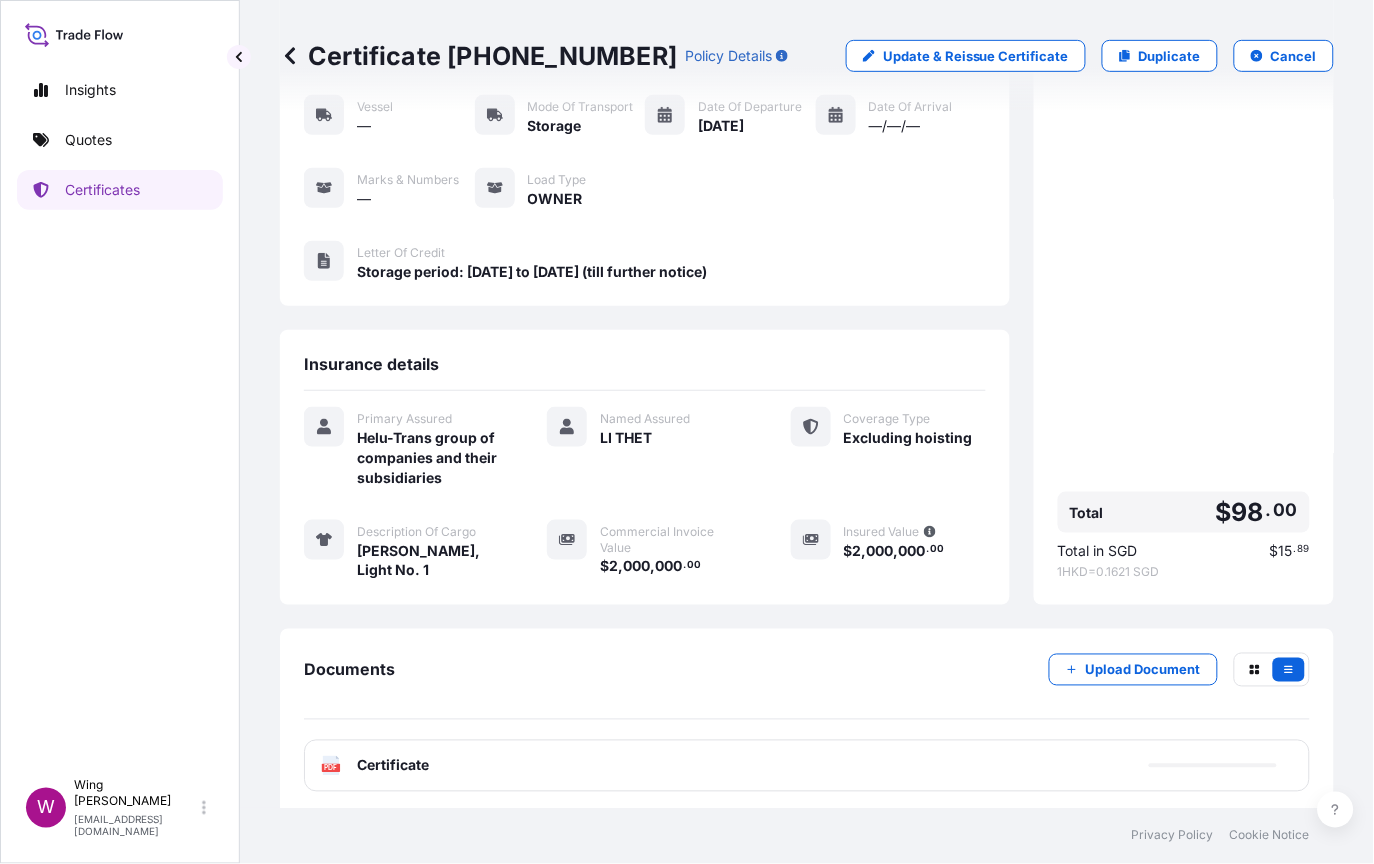 scroll, scrollTop: 168, scrollLeft: 0, axis: vertical 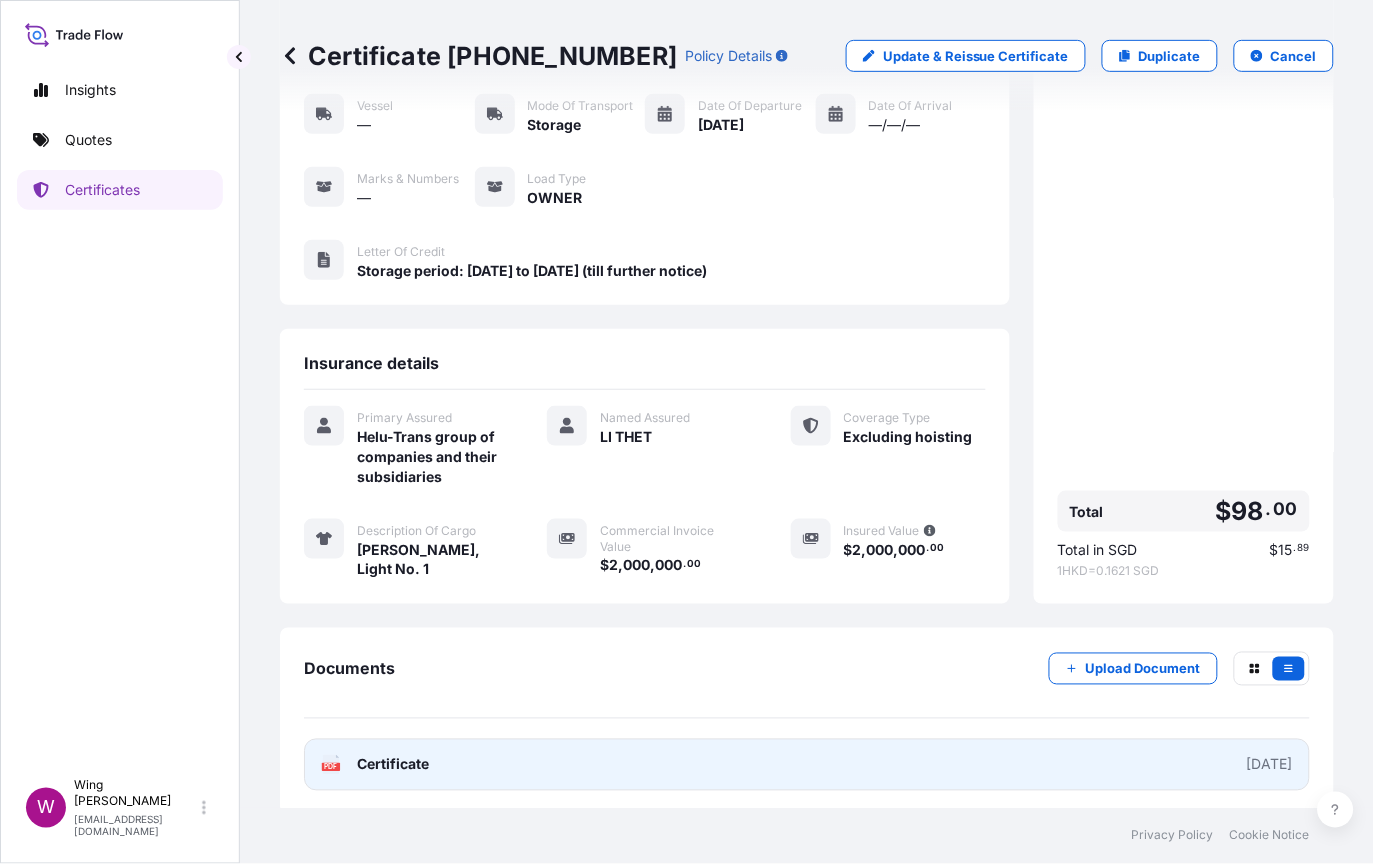 click 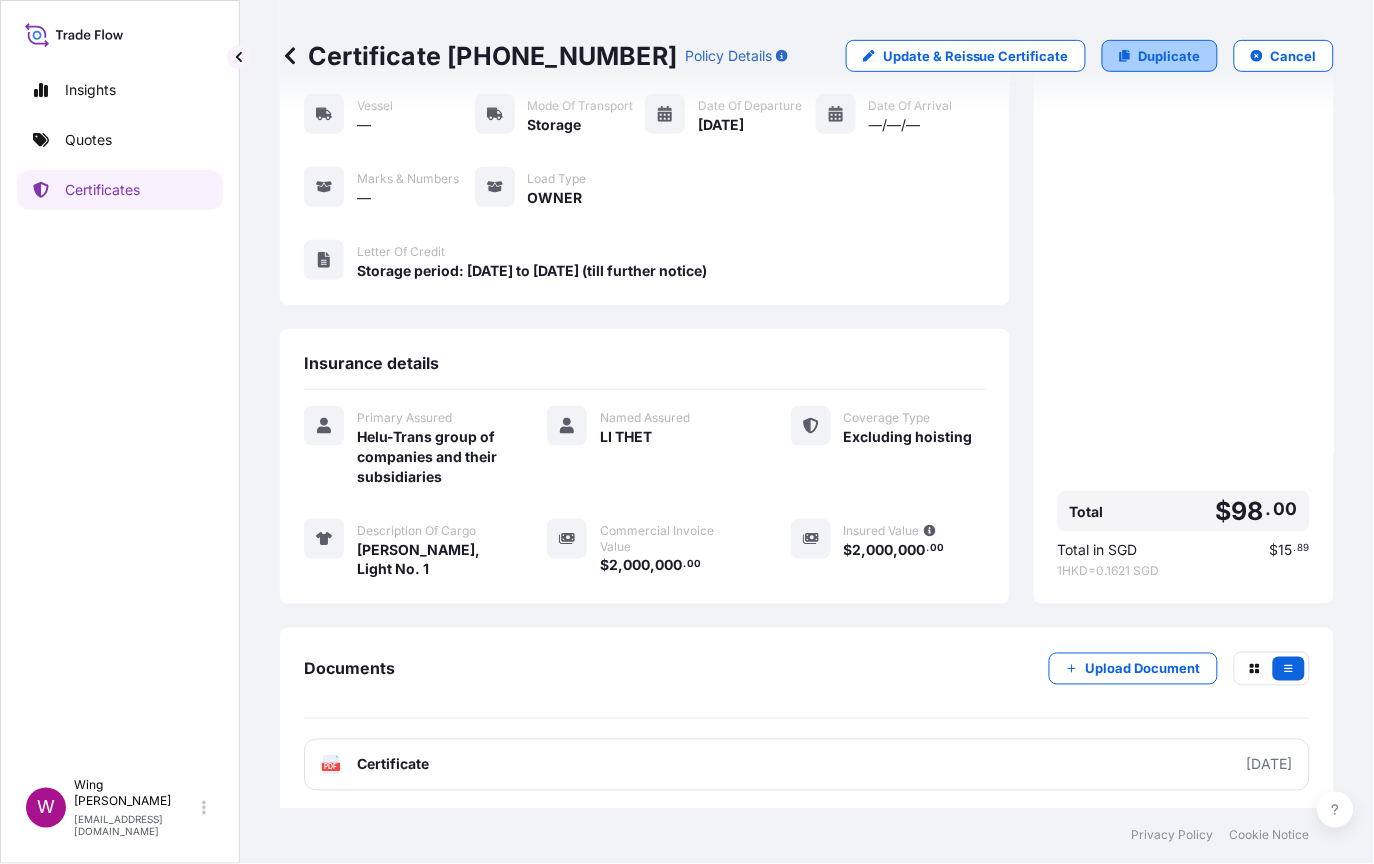 click on "Duplicate" at bounding box center [1170, 56] 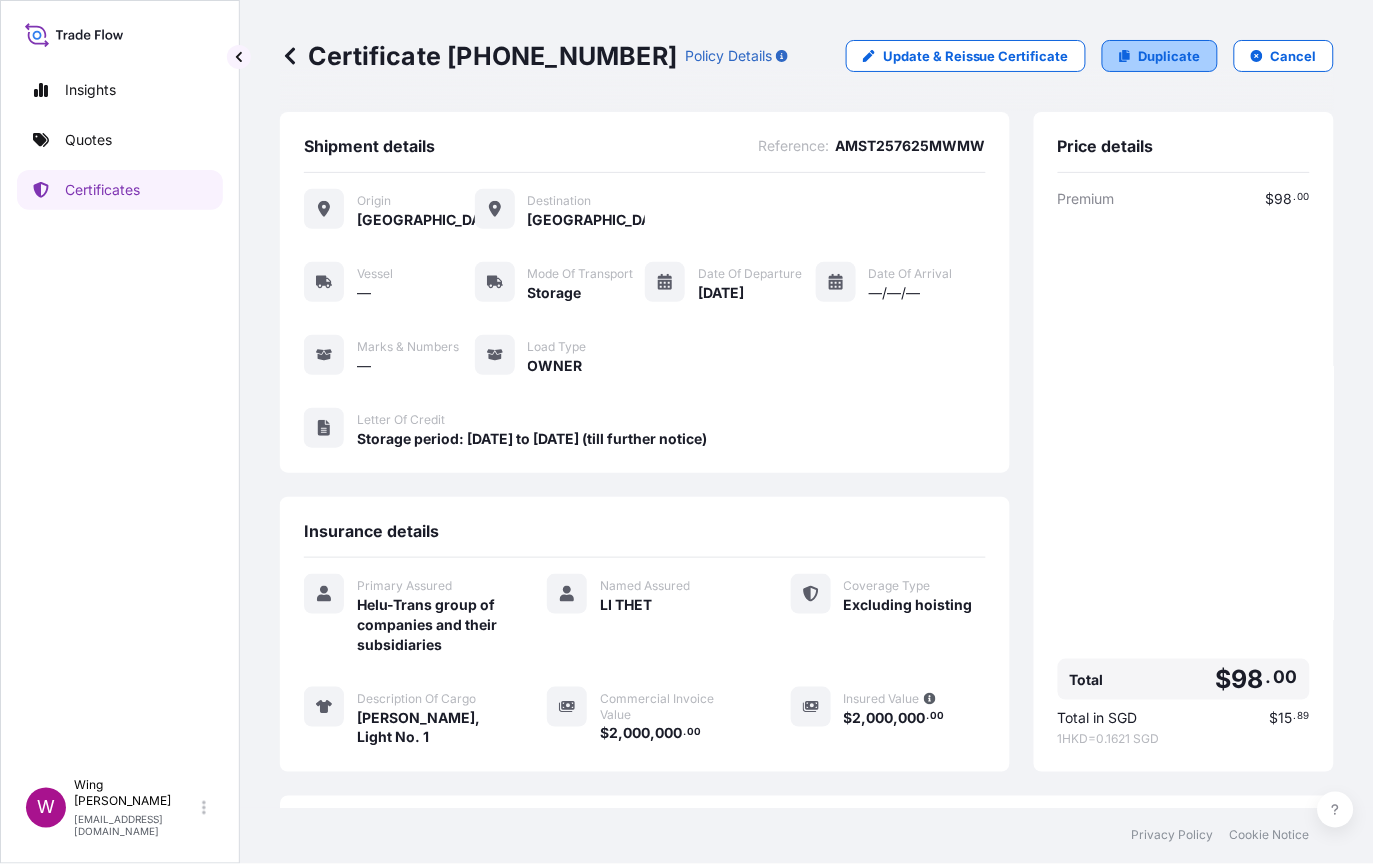 select on "STORAGE" 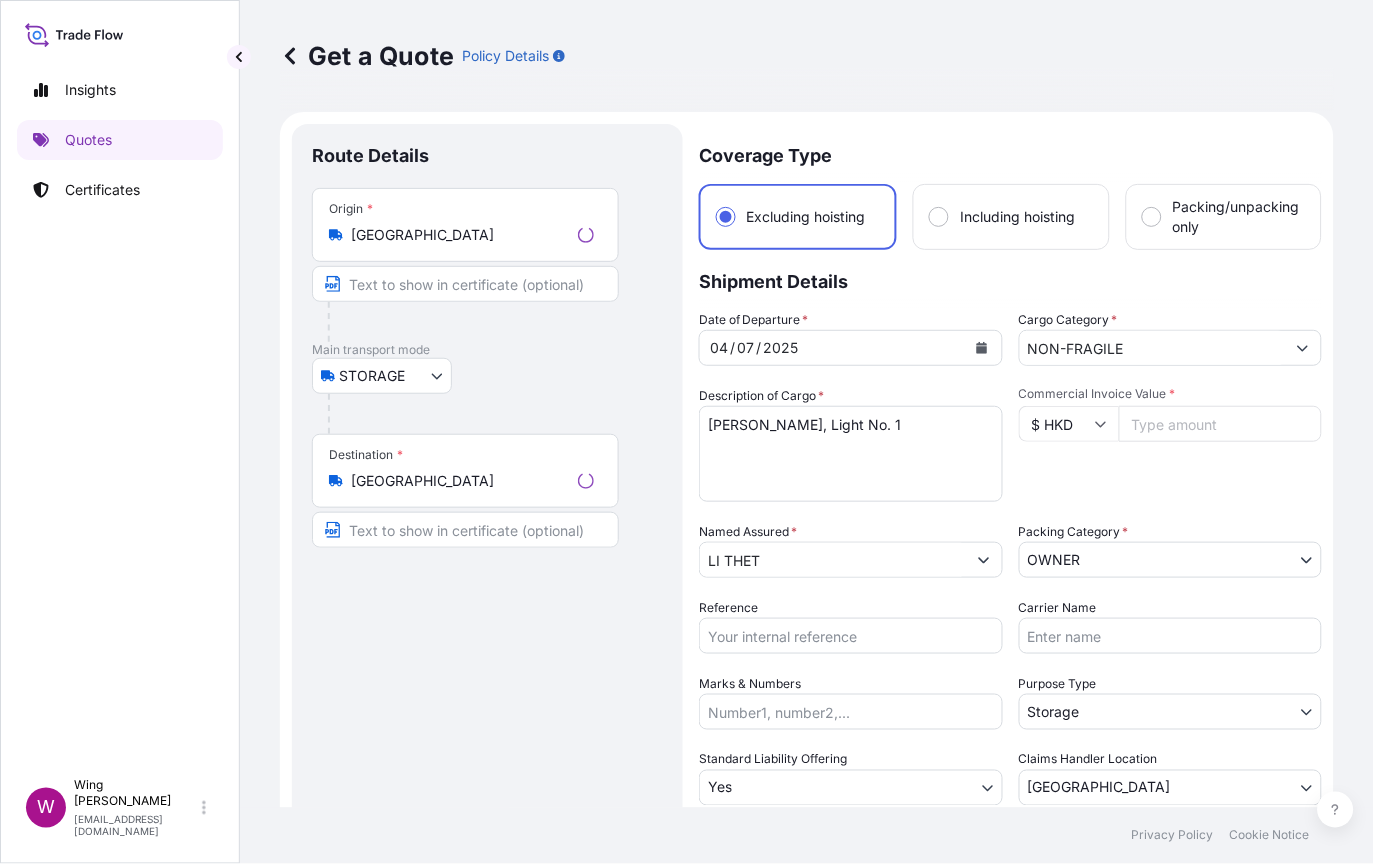 scroll, scrollTop: 32, scrollLeft: 0, axis: vertical 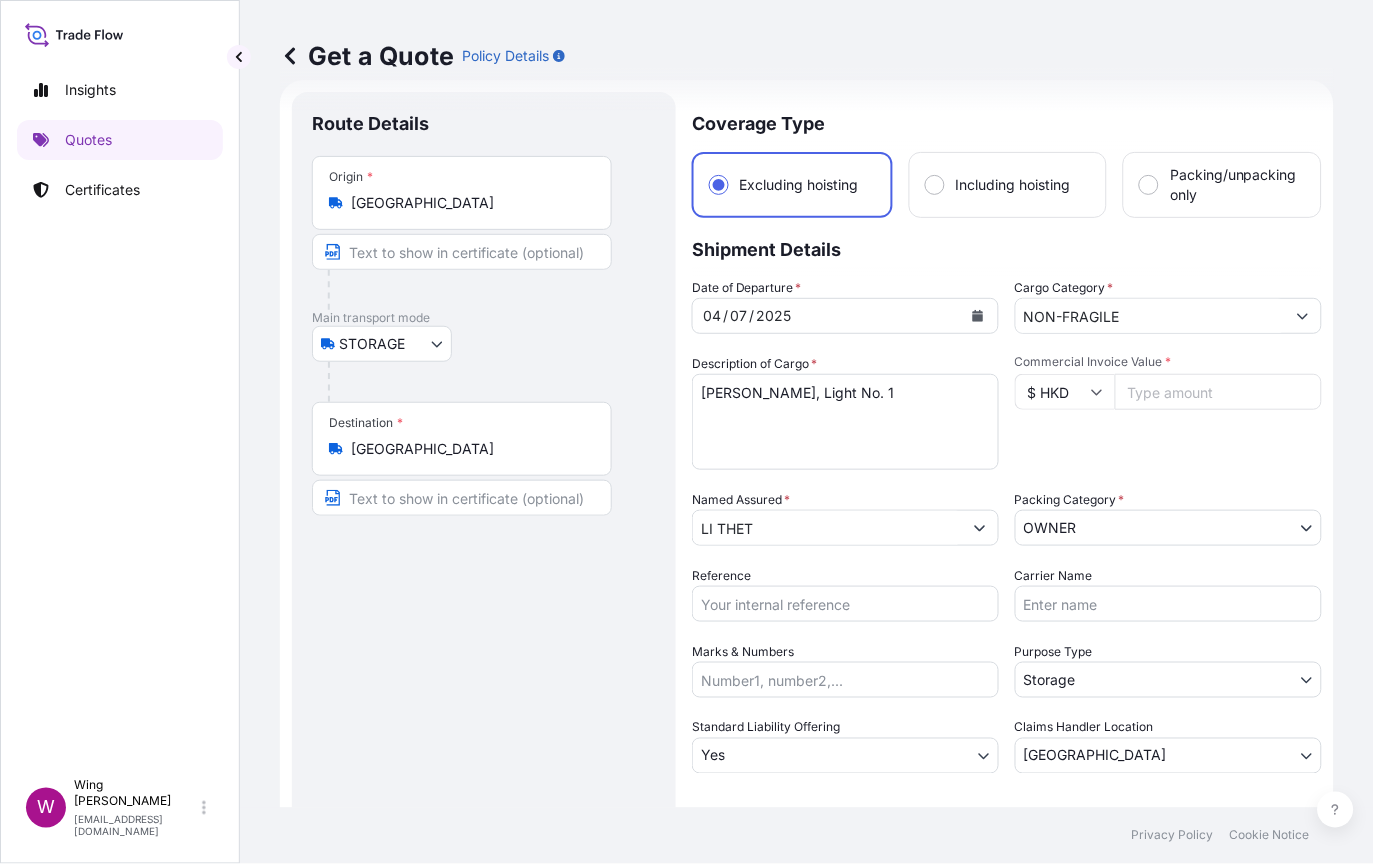 click on "Route Details Place of loading Road / [GEOGRAPHIC_DATA] / Inland Origin * [GEOGRAPHIC_DATA] Main transport mode STORAGE COURIER INSTALLATION LAND SEA AIR STORAGE Destination * [GEOGRAPHIC_DATA] / Inland Place of Discharge" at bounding box center (484, 583) 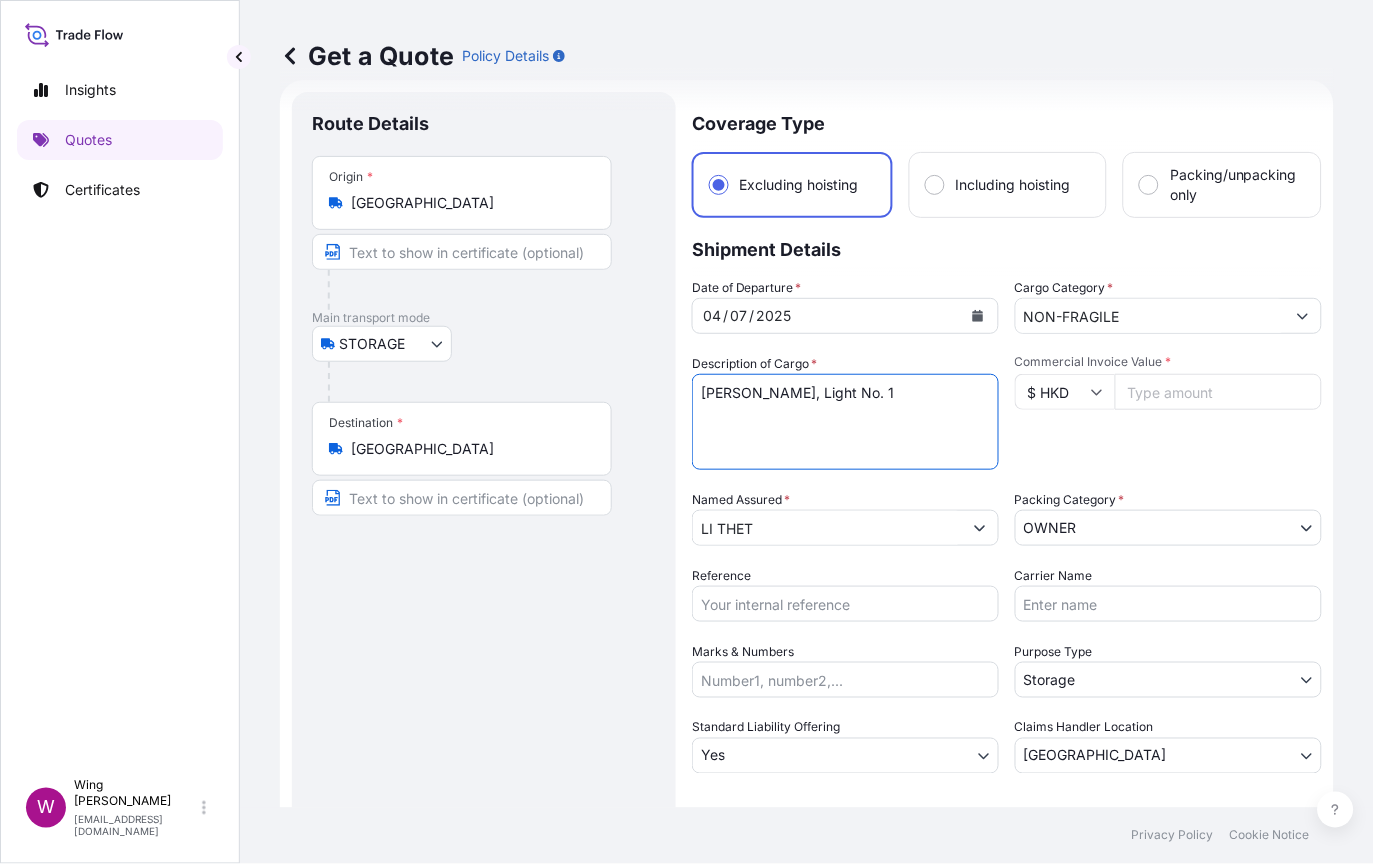 drag, startPoint x: 916, startPoint y: 394, endPoint x: 590, endPoint y: 378, distance: 326.3924 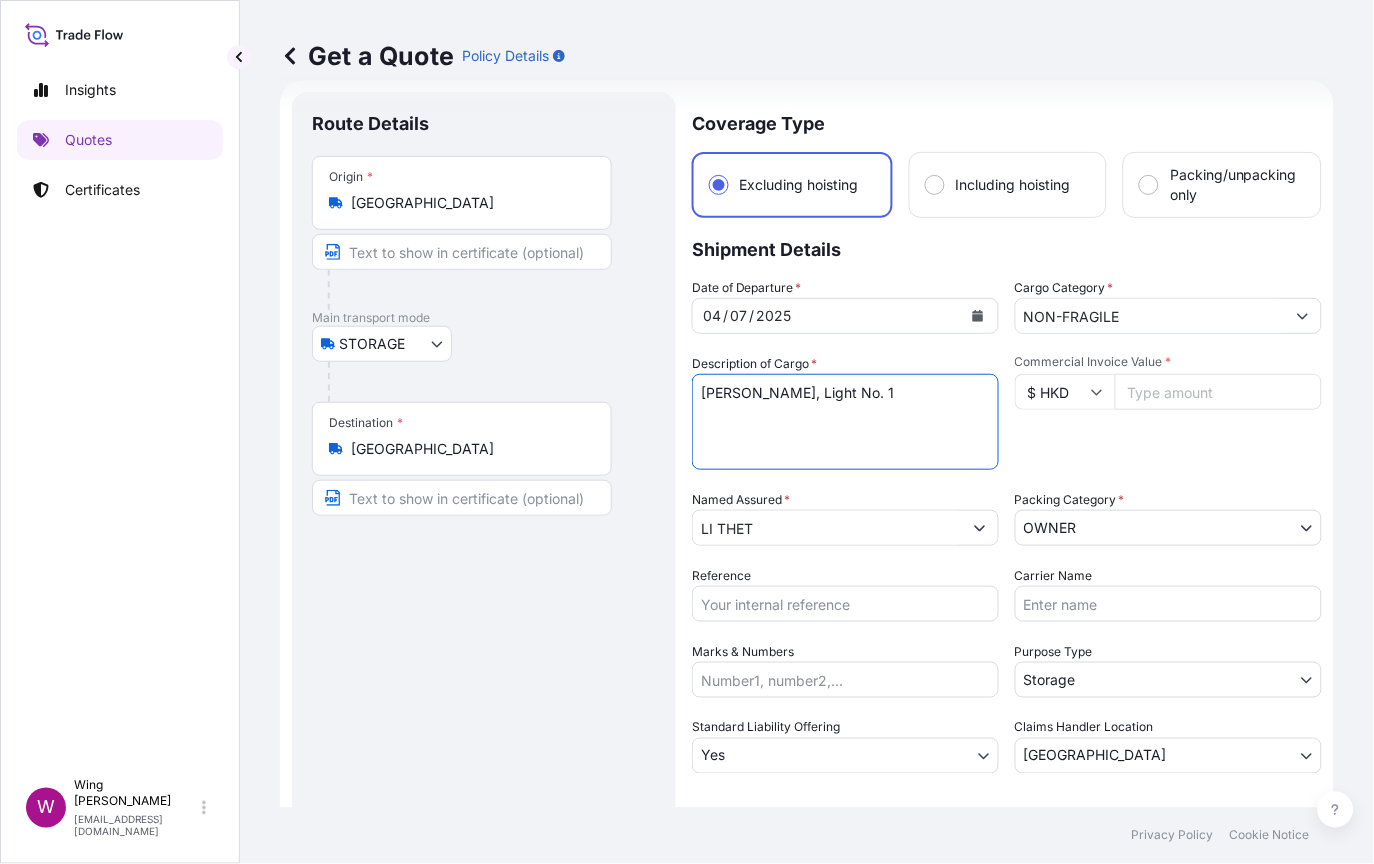 click on "Route Details Place of loading Road / Inland Road / Inland Origin * [GEOGRAPHIC_DATA] Main transport mode STORAGE COURIER INSTALLATION LAND SEA AIR STORAGE Destination * [GEOGRAPHIC_DATA] / Inland Road / Inland Place of Discharge Coverage Type Excluding hoisting Including hoisting Packing/unpacking only Shipment Details Date of Departure * [DATE] Cargo Category * NON-FRAGILE Description of Cargo * [PERSON_NAME], Light No. 1 Commercial Invoice Value   * $ HKD Named Assured * LI THET Packing Category * OWNER AGENT CO-OWNER OWNER Various Reference Carrier Name Marks & Numbers Purpose Type Storage Transit Storage Installation Conservation Standard Liability Offering Yes Yes No Claims Handler Location [GEOGRAPHIC_DATA] [GEOGRAPHIC_DATA] [GEOGRAPHIC_DATA] Letter of Credit This shipment has a letter of credit Letter of credit * Storage period: [DATE] to [DATE] (till further notice) Letter of credit may not exceed 12000 characters Get a Quote" at bounding box center (807, 583) 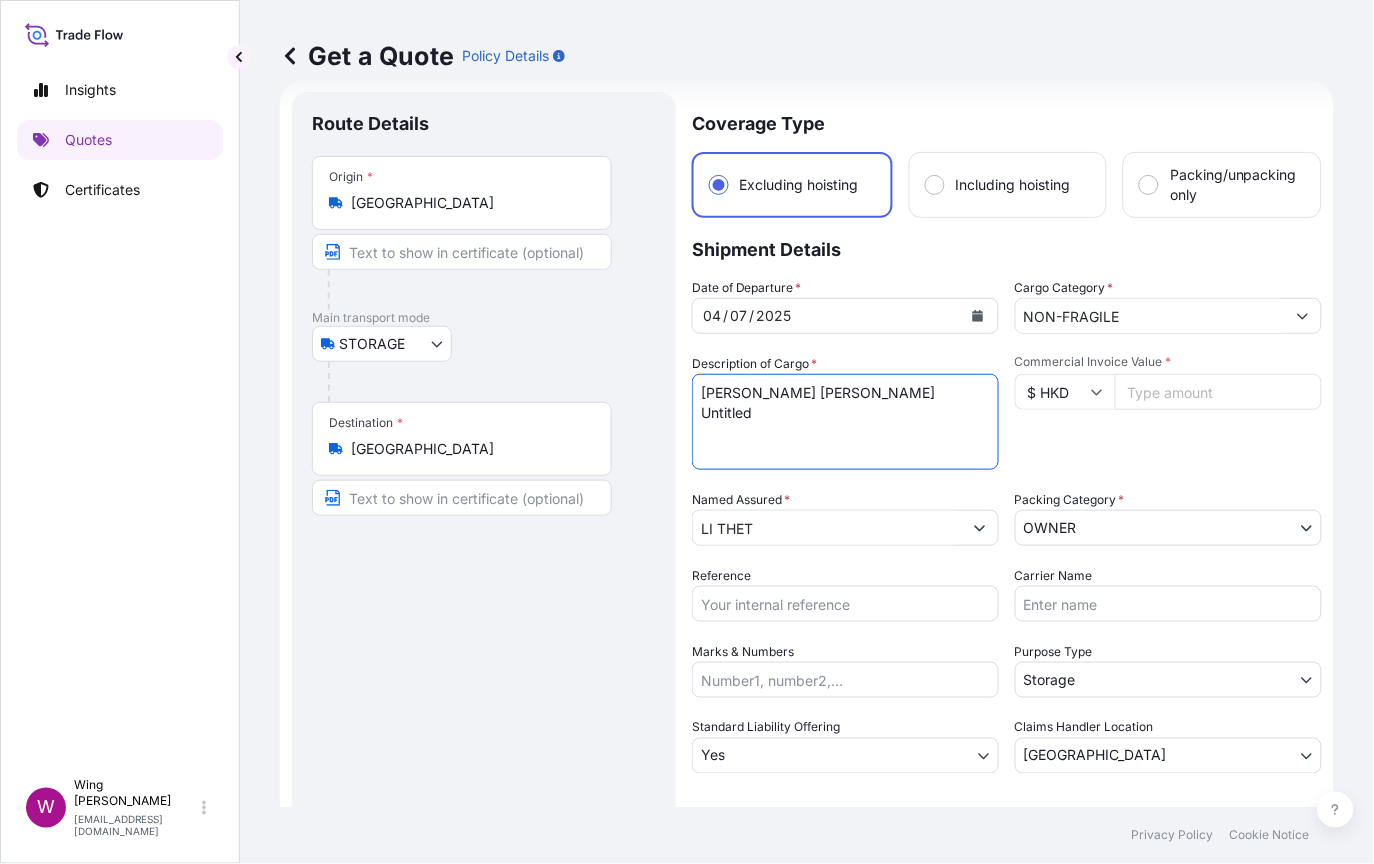 click on "[PERSON_NAME], Light No. 1" at bounding box center (845, 422) 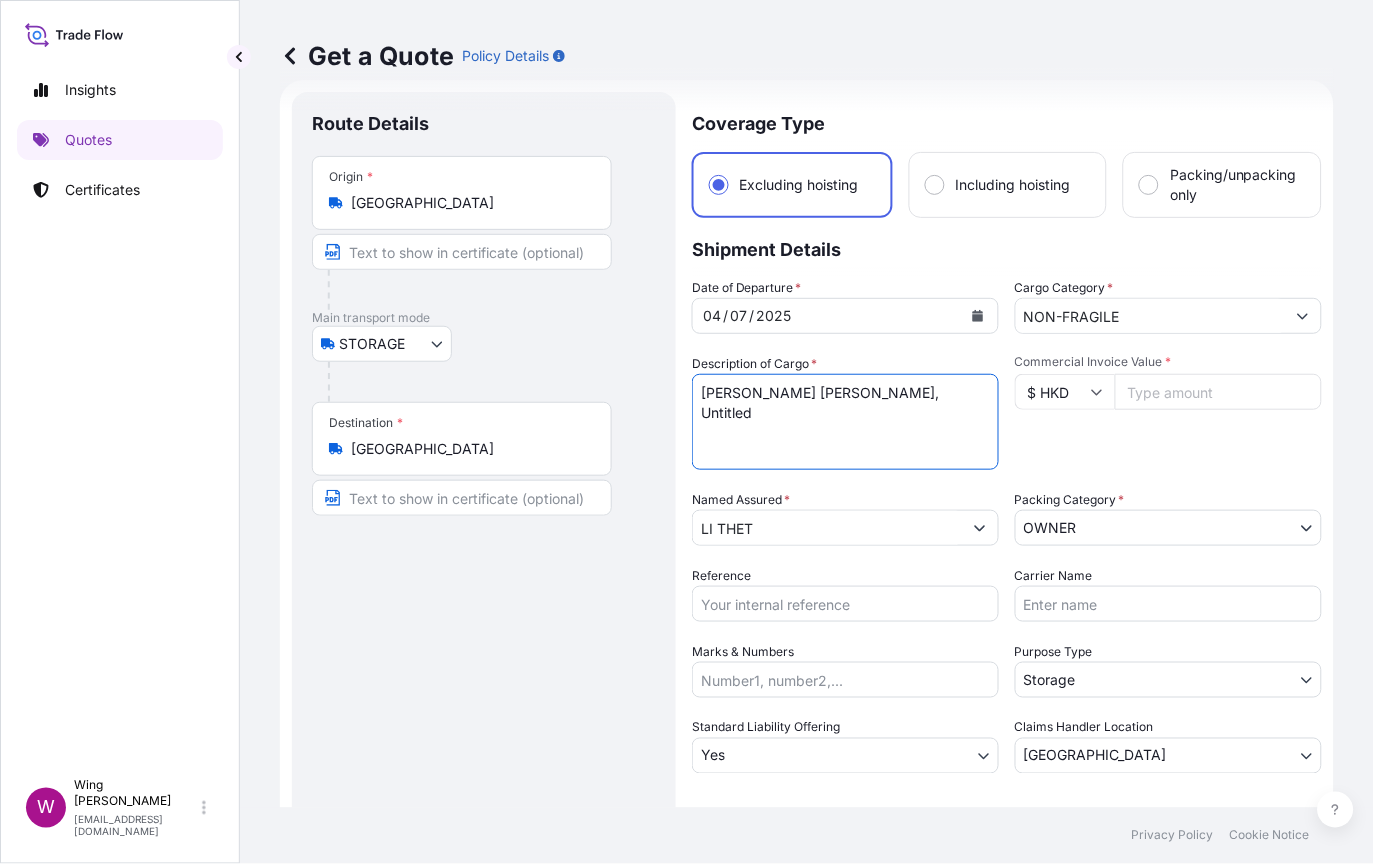 type on "[PERSON_NAME] [PERSON_NAME], Untitled" 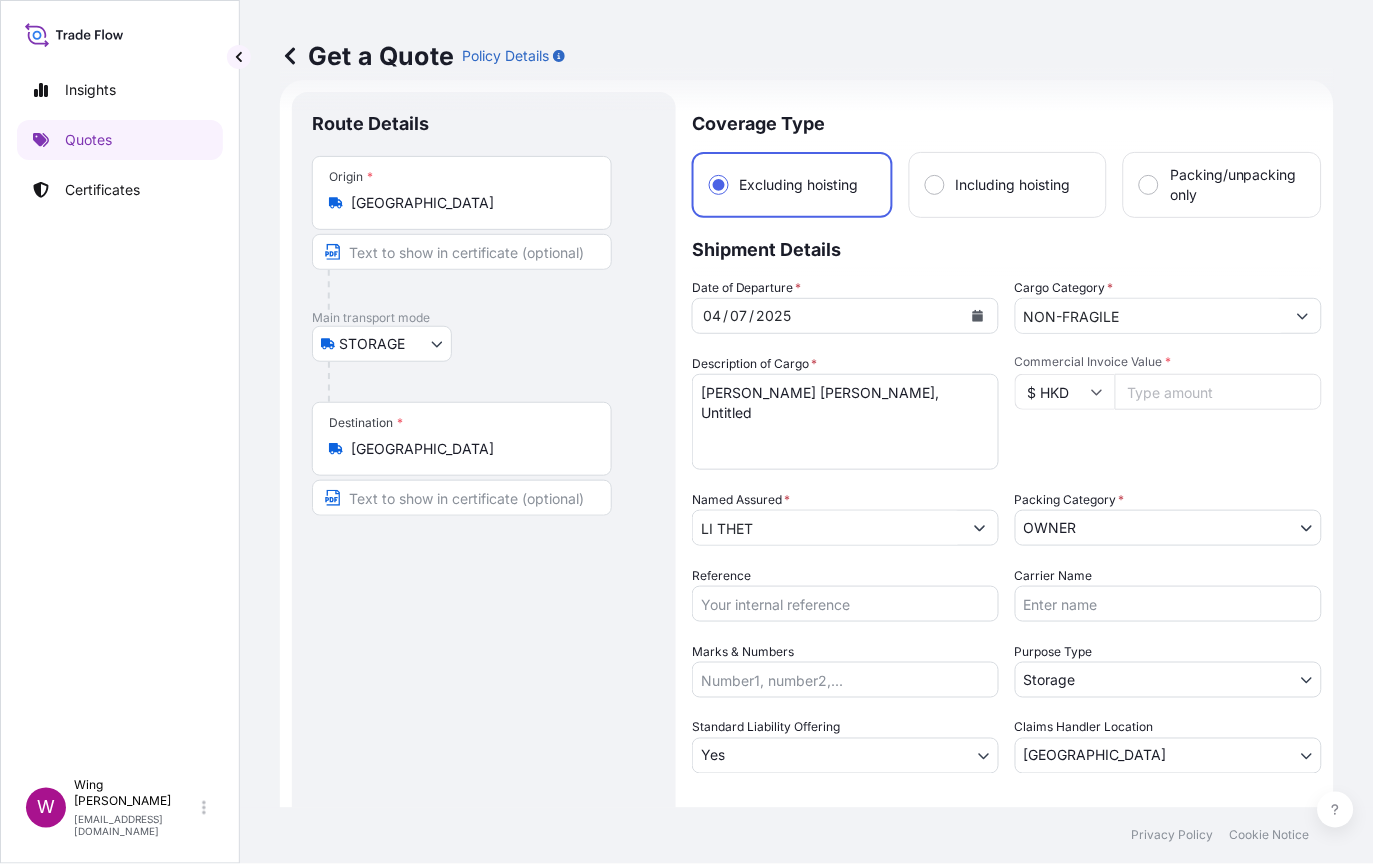 drag, startPoint x: 566, startPoint y: 568, endPoint x: 594, endPoint y: 561, distance: 28.86174 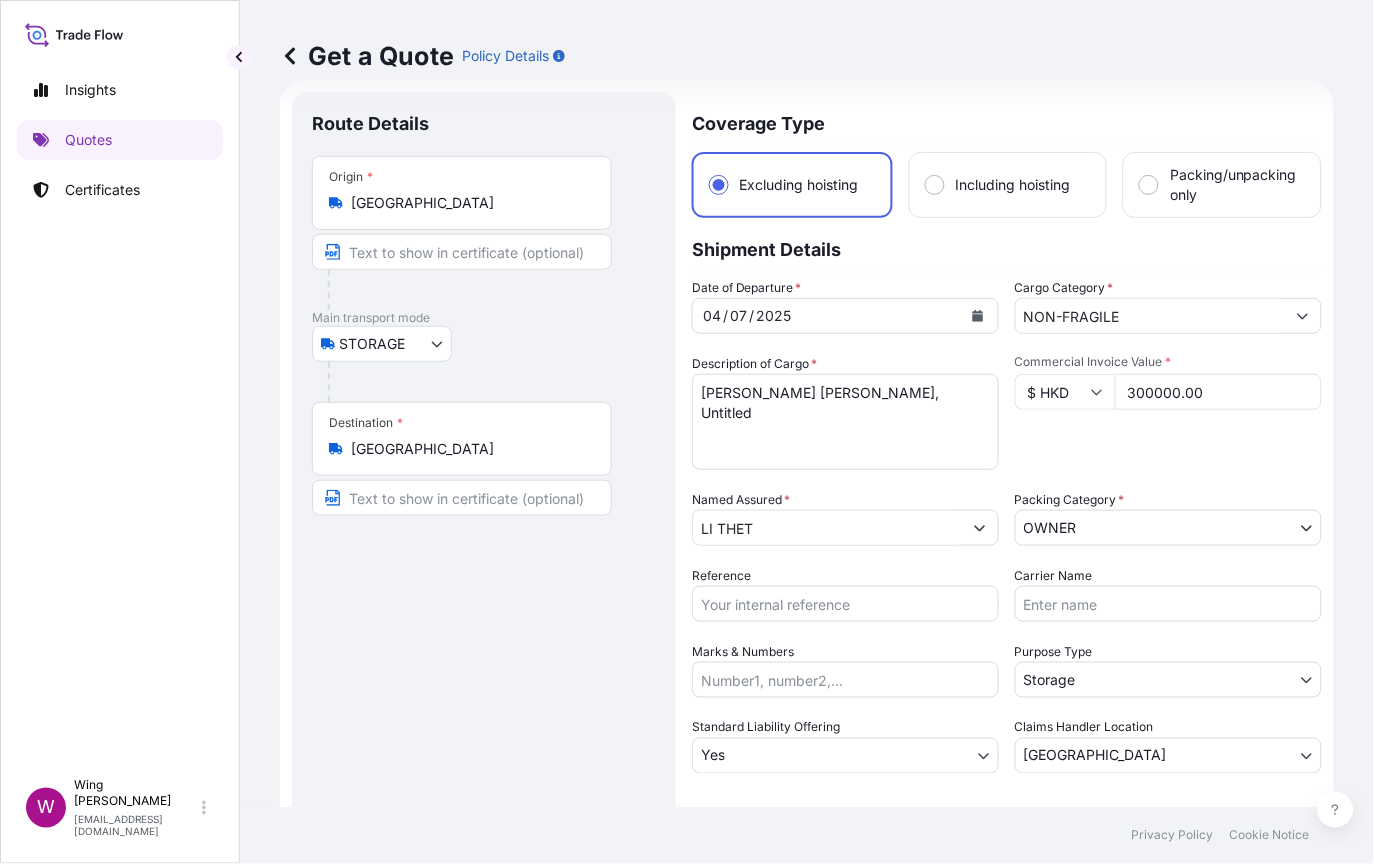 type on "300000.00" 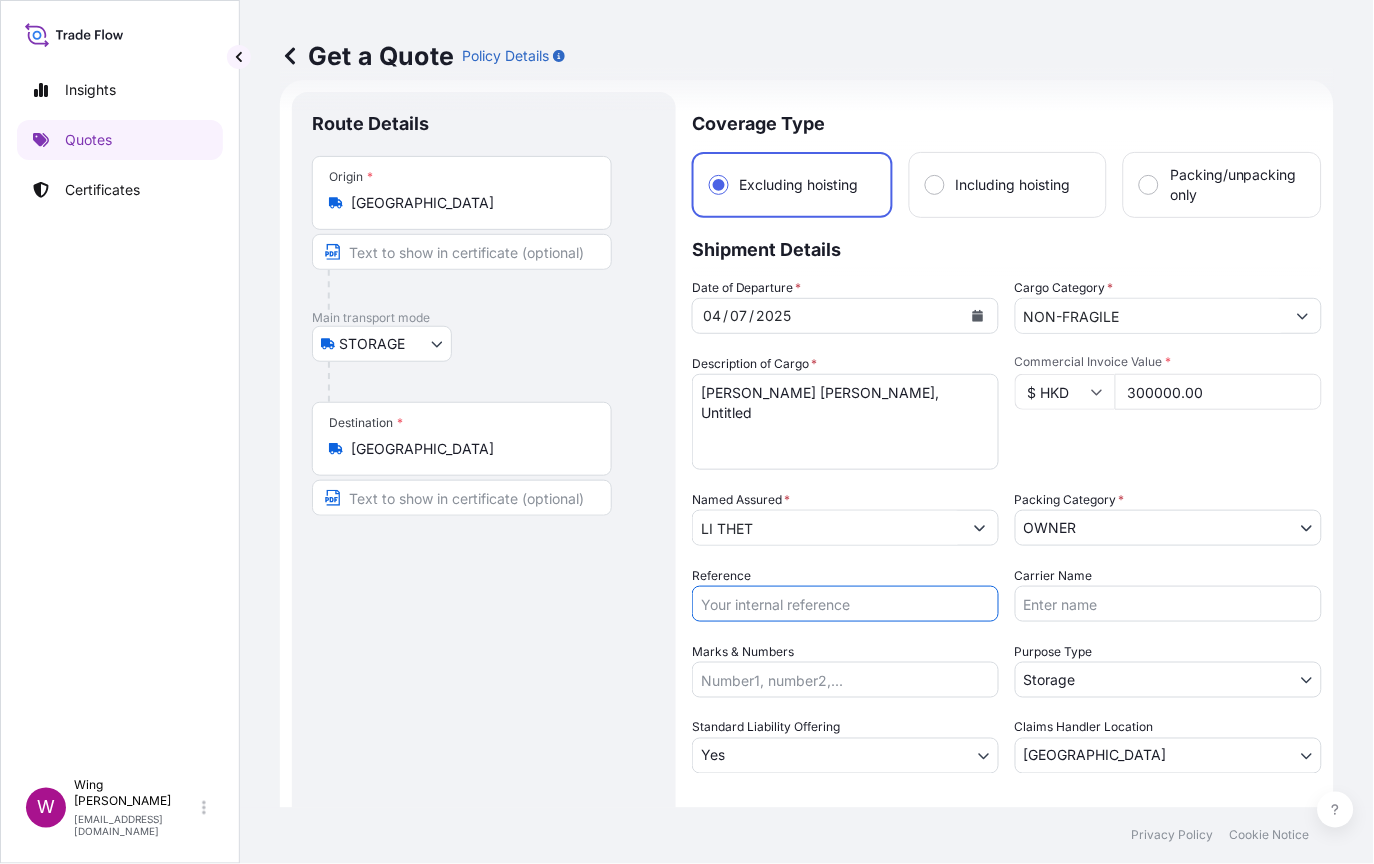 drag, startPoint x: 808, startPoint y: 603, endPoint x: 753, endPoint y: 609, distance: 55.326305 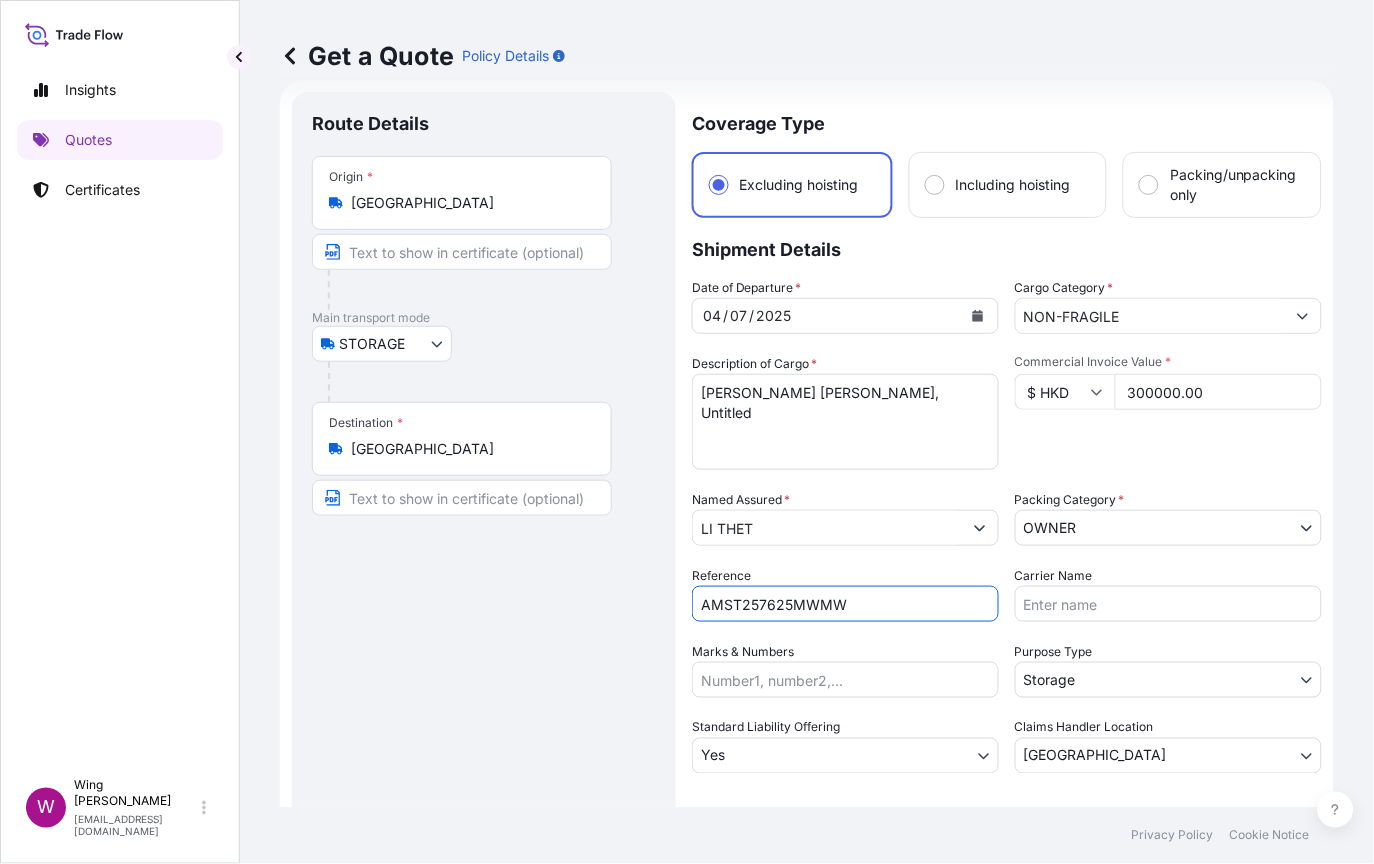 type on "AMST257625MWMW" 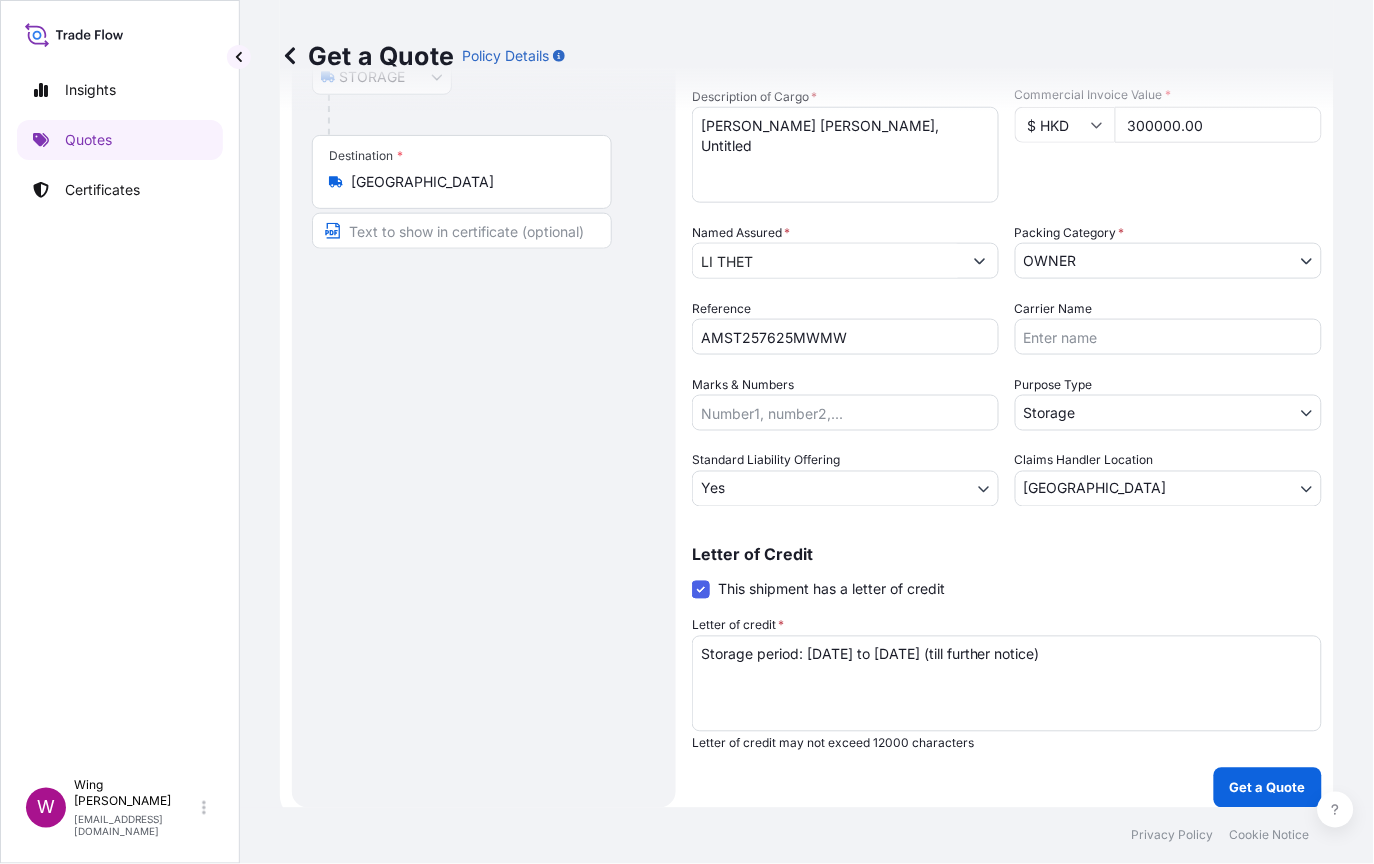 scroll, scrollTop: 309, scrollLeft: 0, axis: vertical 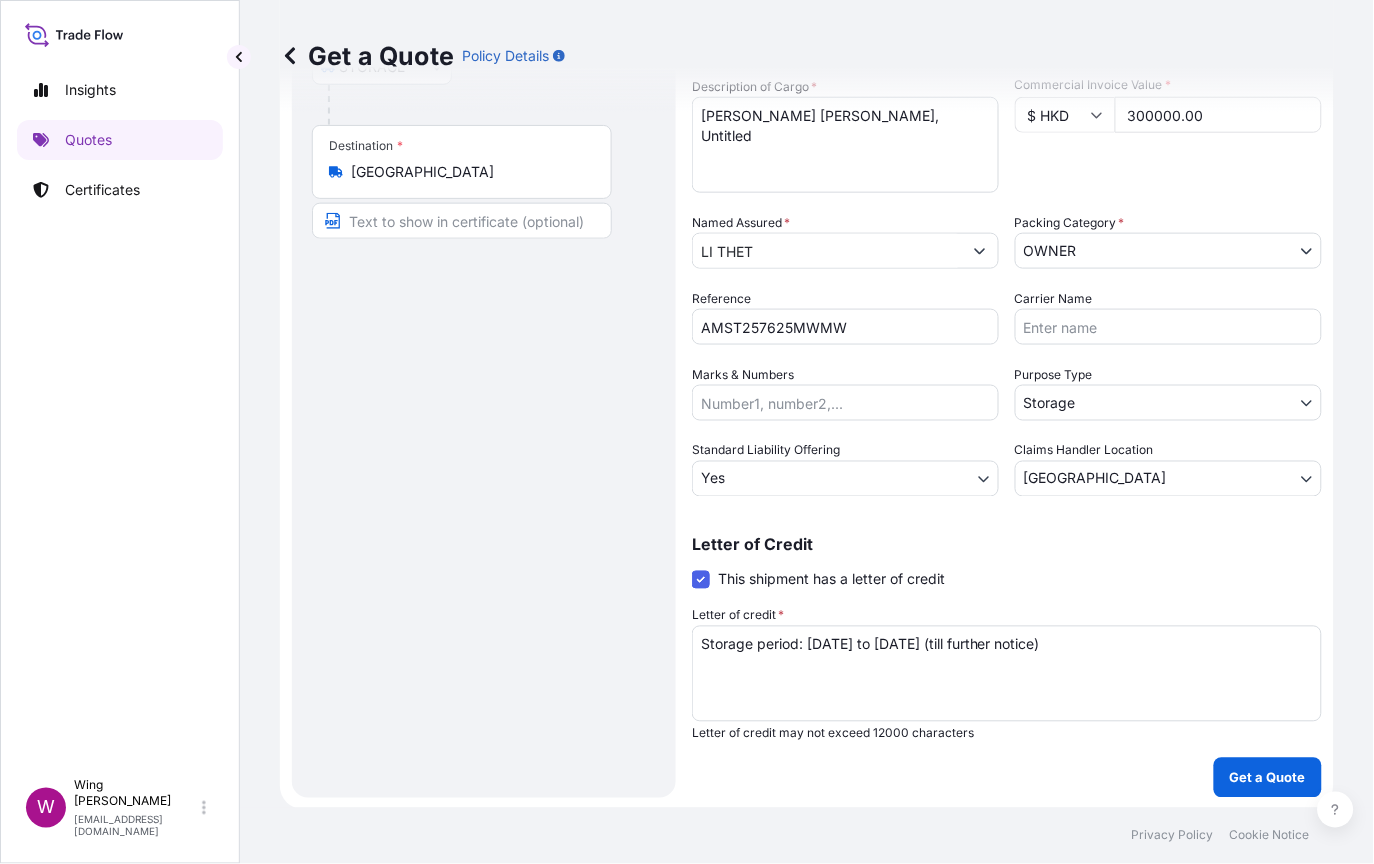 click on "Get a Quote" at bounding box center [1268, 778] 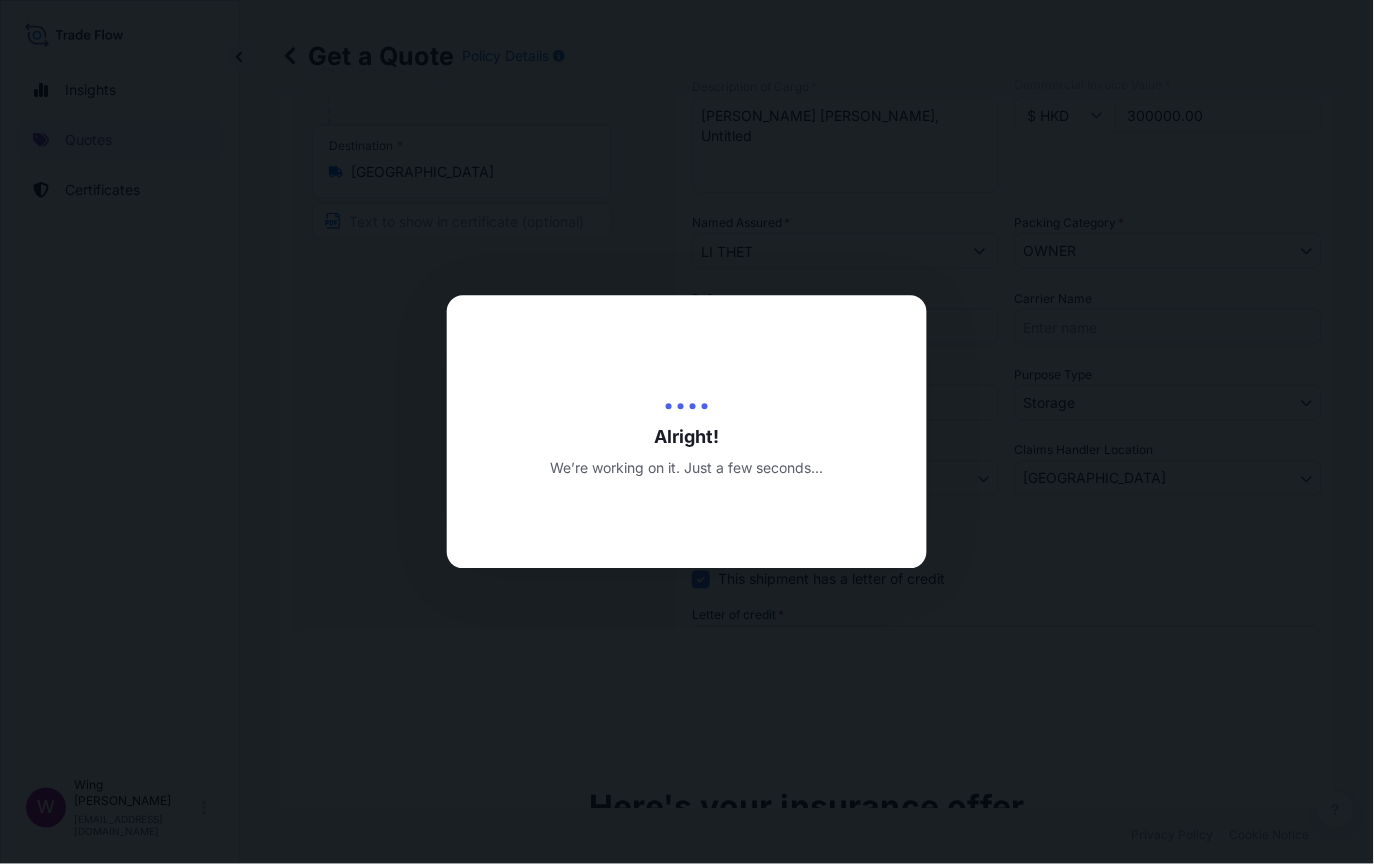 type on "[DATE]" 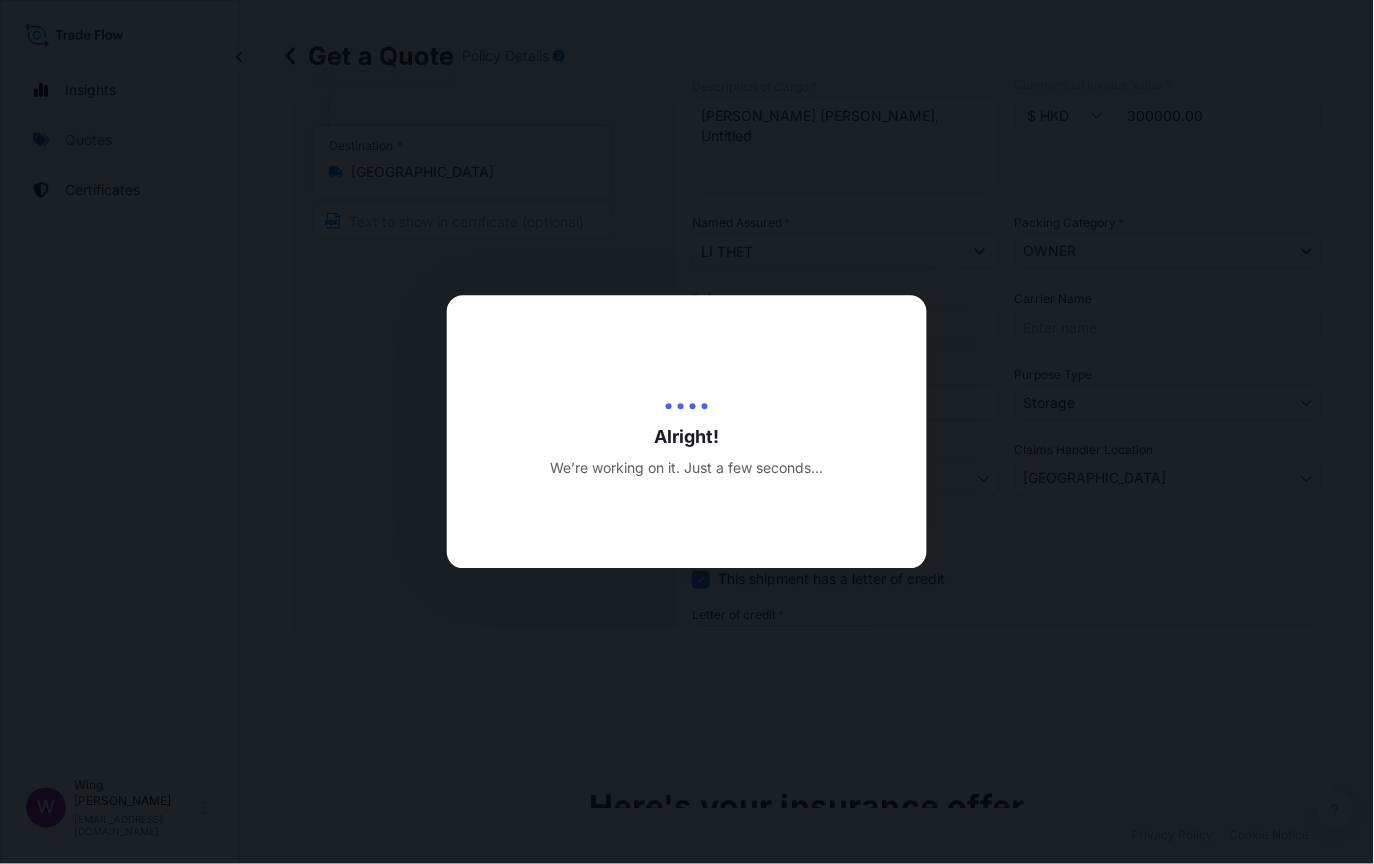 scroll, scrollTop: 0, scrollLeft: 0, axis: both 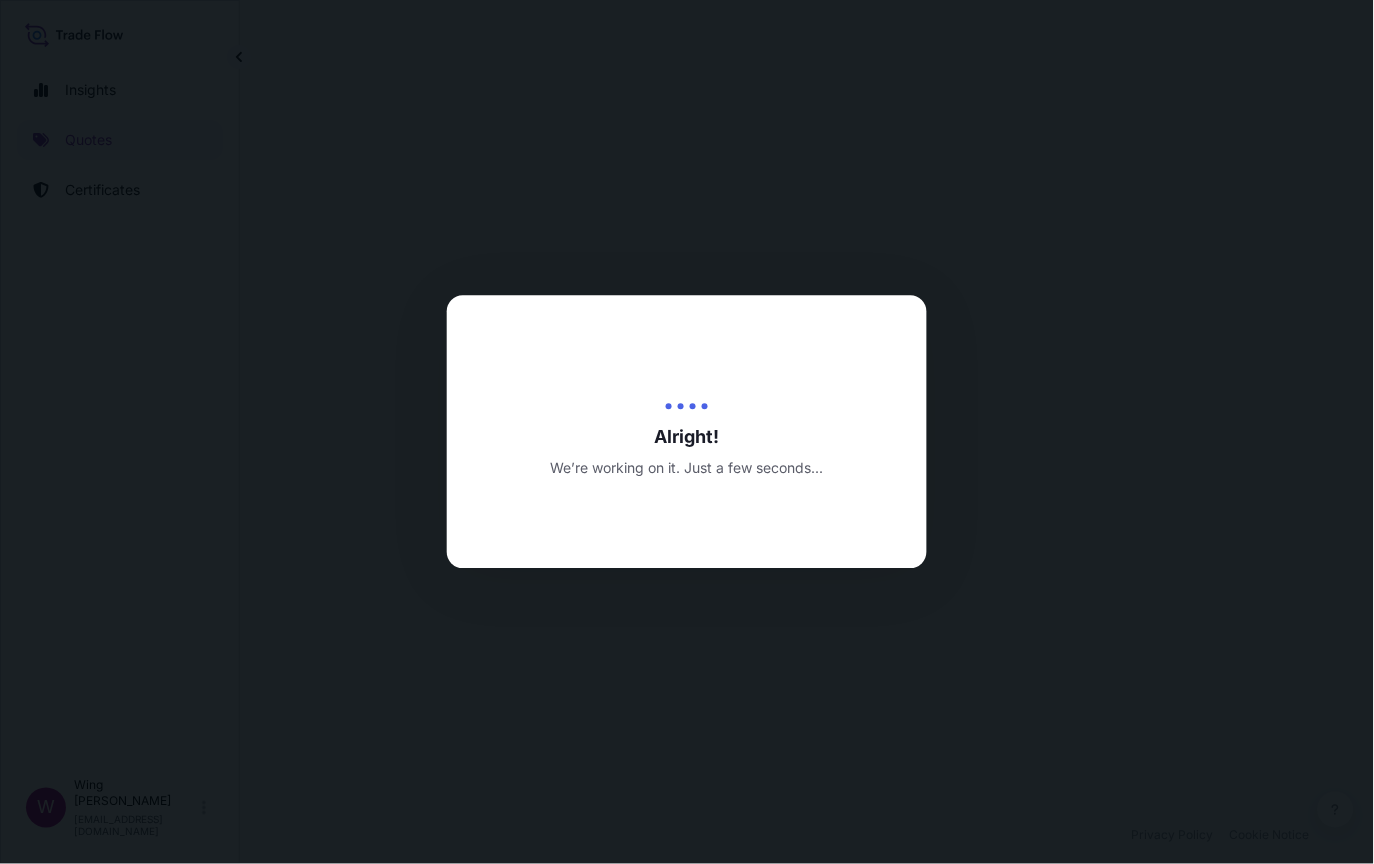 select on "STORAGE" 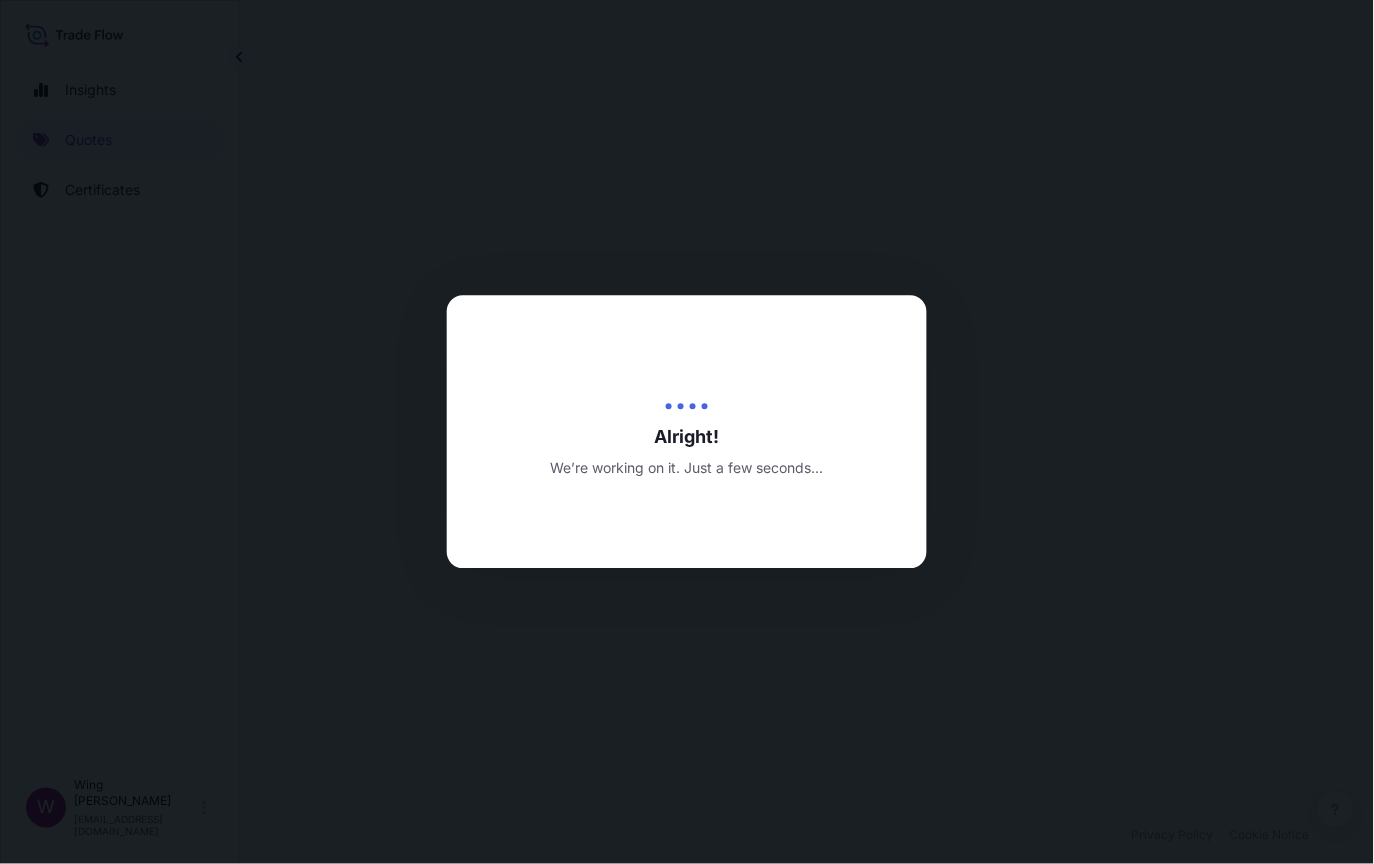 select on "27" 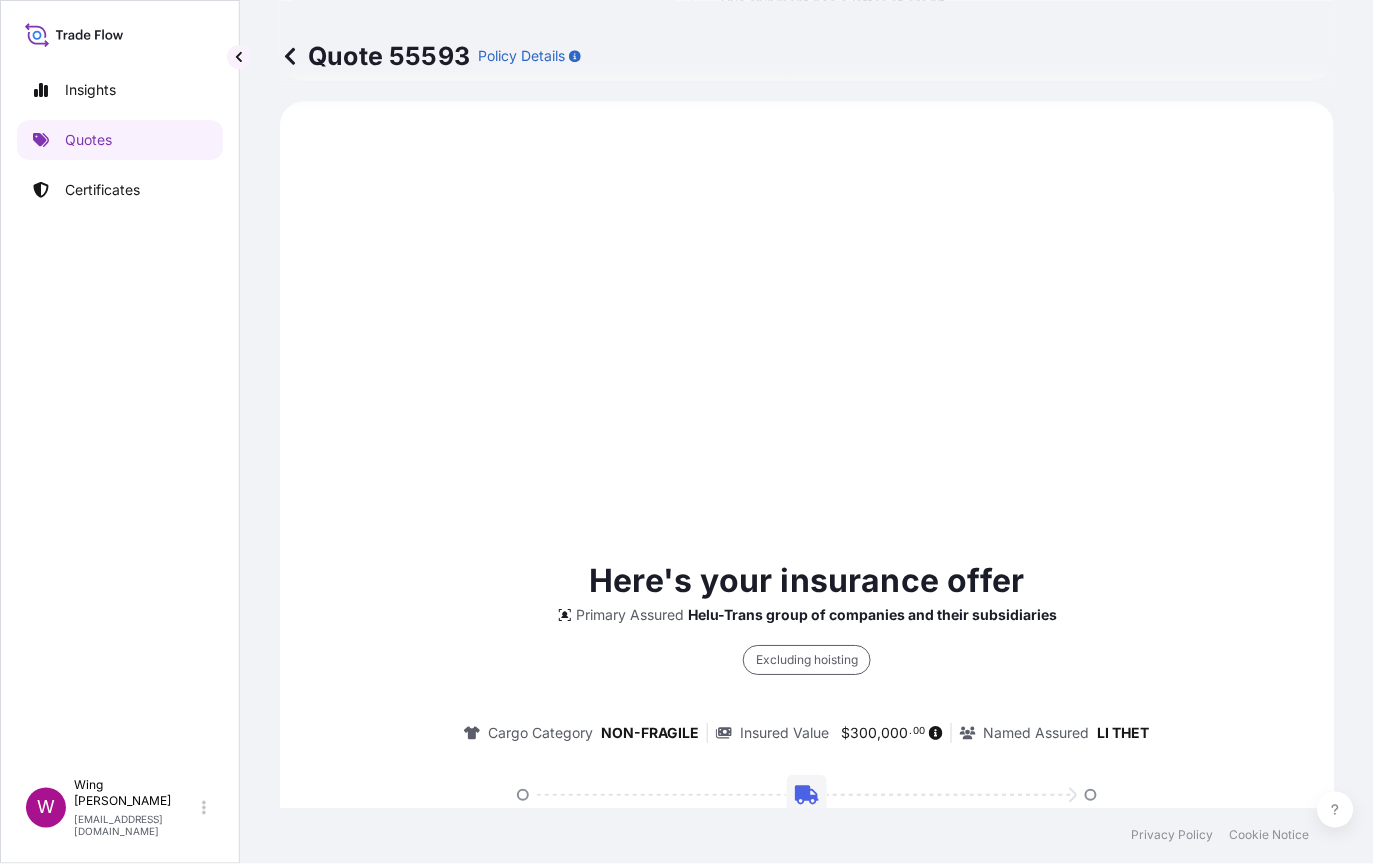 click on "Here's your insurance offer Primary Assured Helu-Trans group of companies and their subsidiaries Excluding hoisting Cargo Category NON-FRAGILE Insured Value $ 300 , 000 . 00 Named Assured LI THET Origin [GEOGRAPHIC_DATA] Destination [GEOGRAPHIC_DATA] Total price $14.70 This quote is valid until" at bounding box center (807, 774) 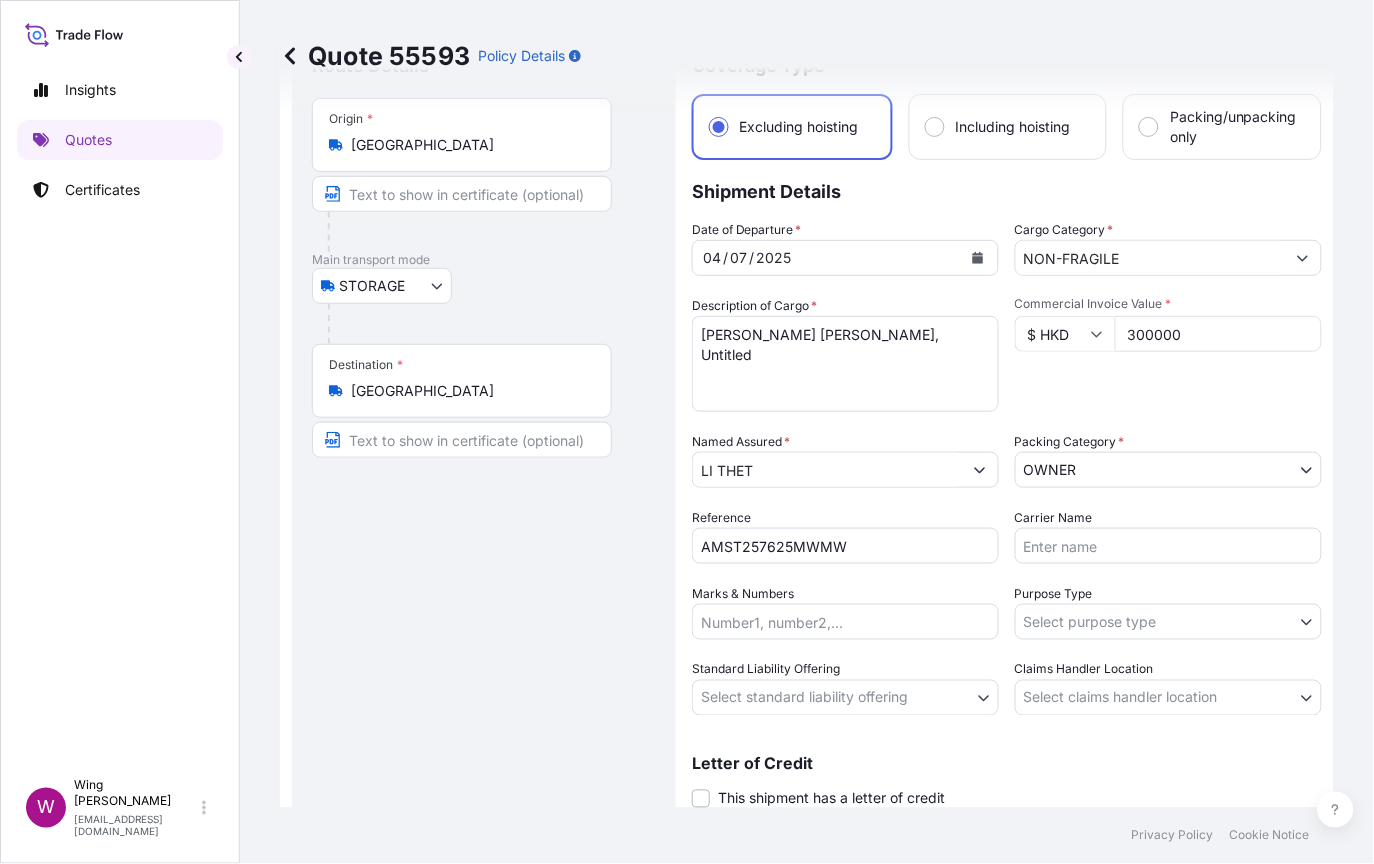 scroll, scrollTop: 133, scrollLeft: 0, axis: vertical 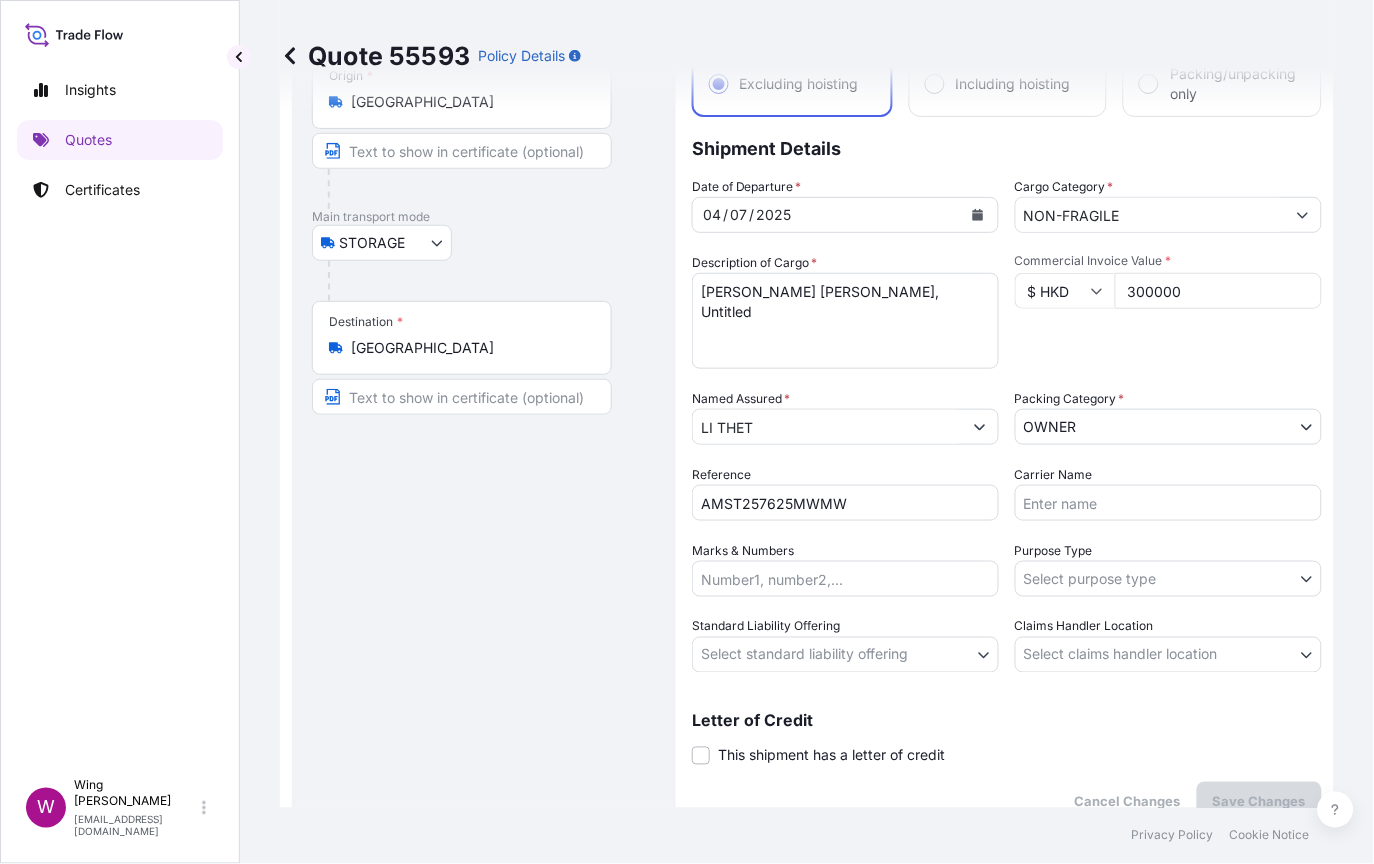 click on "Insights Quotes Certificates W Wing   Lee [EMAIL_ADDRESS][DOMAIN_NAME] Quote 55593 Policy Details Route Details Place of loading Road / [GEOGRAPHIC_DATA] / Inland Origin * [GEOGRAPHIC_DATA] Main transport mode STORAGE COURIER INSTALLATION LAND SEA AIR STORAGE Destination * [GEOGRAPHIC_DATA] / Inland Road / Inland Place of Discharge Coverage Type Excluding hoisting Including hoisting Packing/unpacking only Shipment Details Date of Departure * [DATE] Cargo Category * NON-FRAGILE Description of Cargo * [PERSON_NAME] [PERSON_NAME], Untitled Commercial Invoice Value   * $ HKD 300000 Named Assured * LI THET Packing Category * OWNER AGENT CO-OWNER OWNER Various Reference AMST257625MWMW Carrier Name Marks & Numbers Purpose Type Select purpose type Transit Storage Installation Conservation Standard Liability Offering Select standard liability offering Yes No Claims Handler Location Select claims handler location [GEOGRAPHIC_DATA] [GEOGRAPHIC_DATA] Letter of Credit This shipment has a letter of credit Letter of credit * Cancel Changes Save Changes $ ," at bounding box center [687, 432] 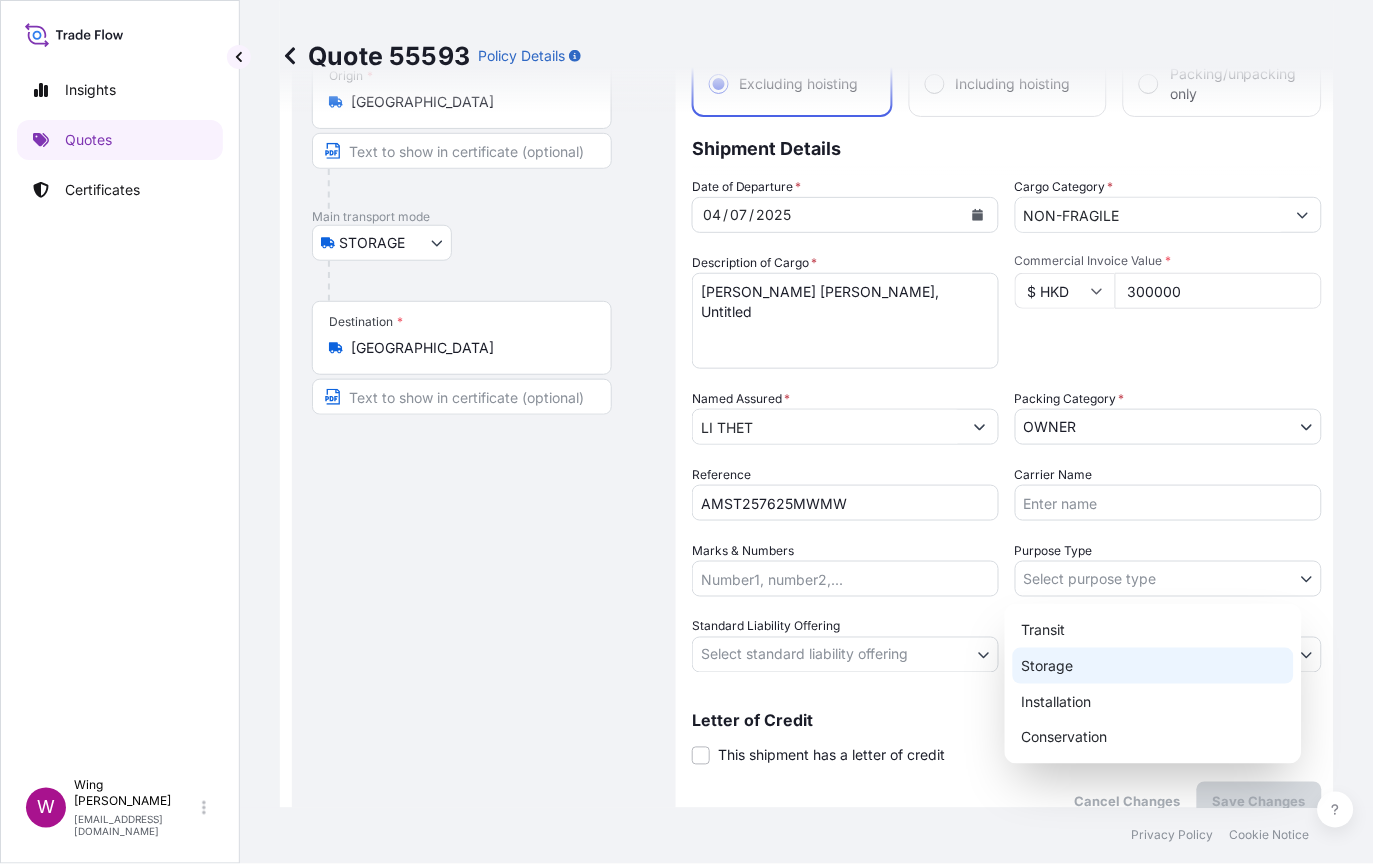 click on "Storage" at bounding box center [1153, 666] 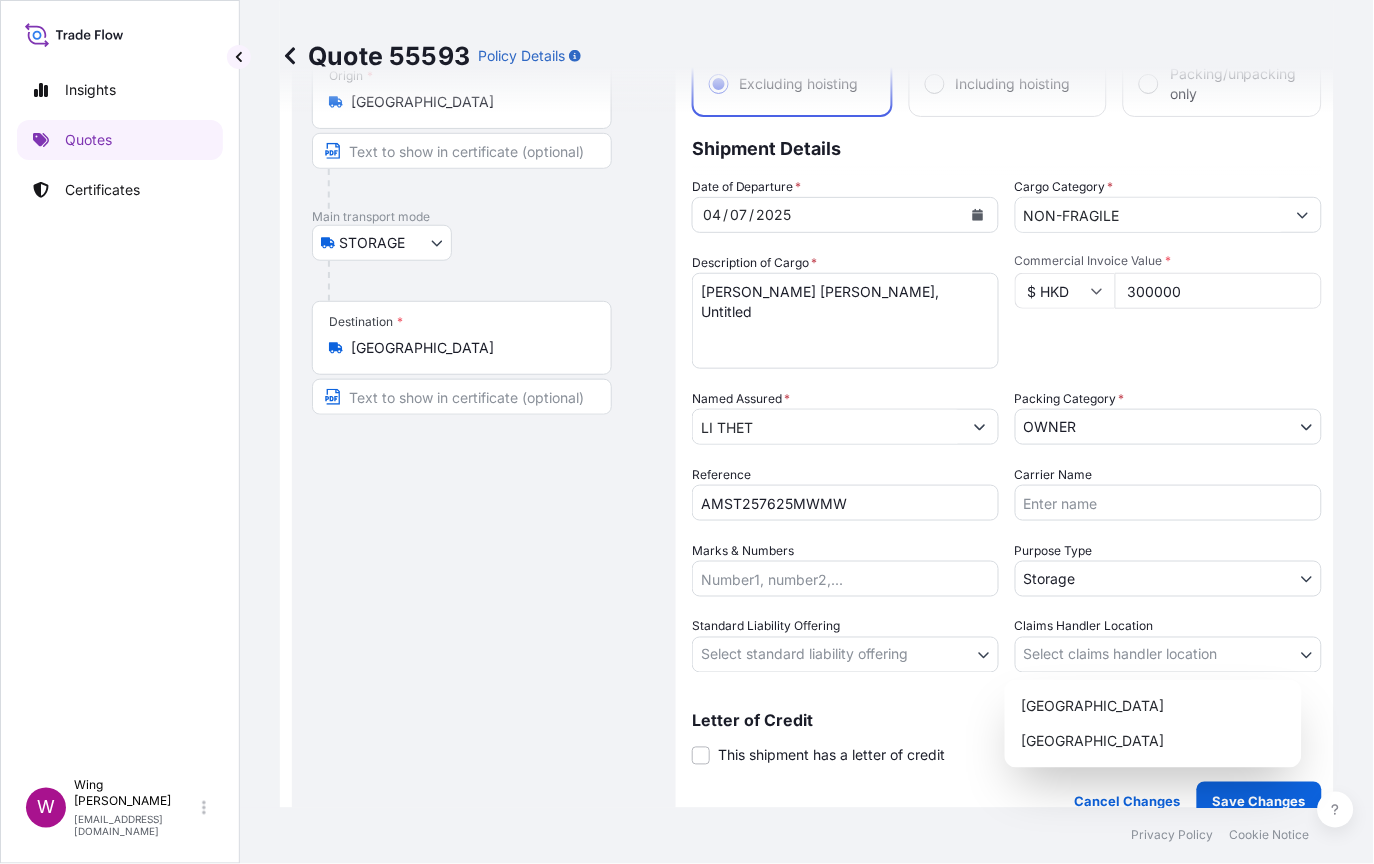 click on "Insights Quotes Certificates W Wing   Lee [EMAIL_ADDRESS][DOMAIN_NAME] Quote 55593 Policy Details Route Details Place of loading Road / [GEOGRAPHIC_DATA] / Inland Origin * [GEOGRAPHIC_DATA] Main transport mode STORAGE COURIER INSTALLATION LAND SEA AIR STORAGE Destination * [GEOGRAPHIC_DATA] / Inland Road / Inland Place of Discharge Coverage Type Excluding hoisting Including hoisting Packing/unpacking only Shipment Details Date of Departure * [DATE] Cargo Category * NON-FRAGILE Description of Cargo * [PERSON_NAME] [PERSON_NAME], Untitled Commercial Invoice Value   * $ HKD 300000 Named Assured * LI THET Packing Category * OWNER AGENT CO-OWNER OWNER Various Reference AMST257625MWMW Carrier Name Marks & Numbers Purpose Type Storage Transit Storage Installation Conservation Standard Liability Offering Select standard liability offering Yes No Claims Handler Location Select claims handler location [GEOGRAPHIC_DATA] [GEOGRAPHIC_DATA] Letter of Credit This shipment has a letter of credit Letter of credit * Cancel Changes Save Changes Primary Assured" at bounding box center (687, 432) 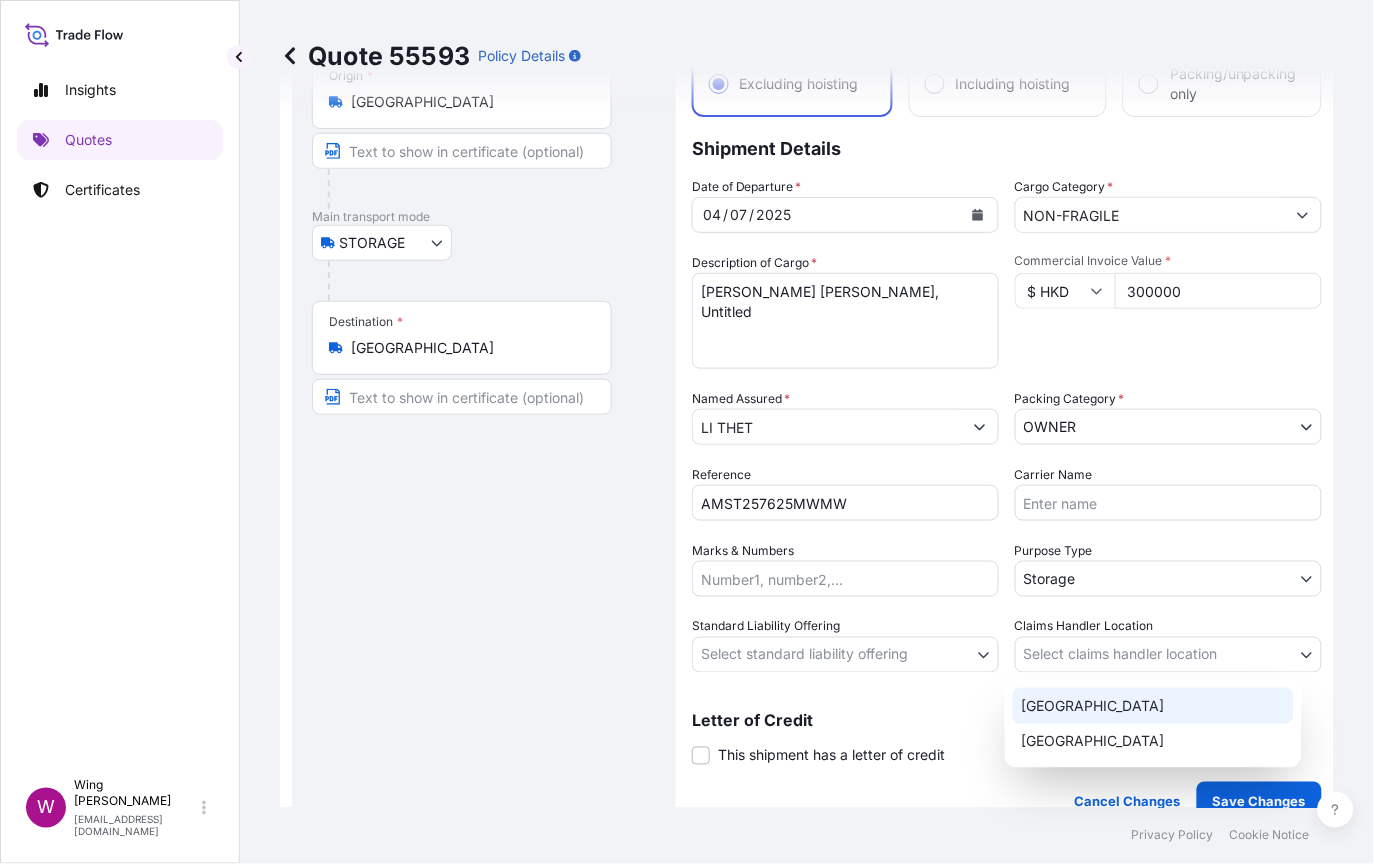 click on "[GEOGRAPHIC_DATA]" at bounding box center (1153, 706) 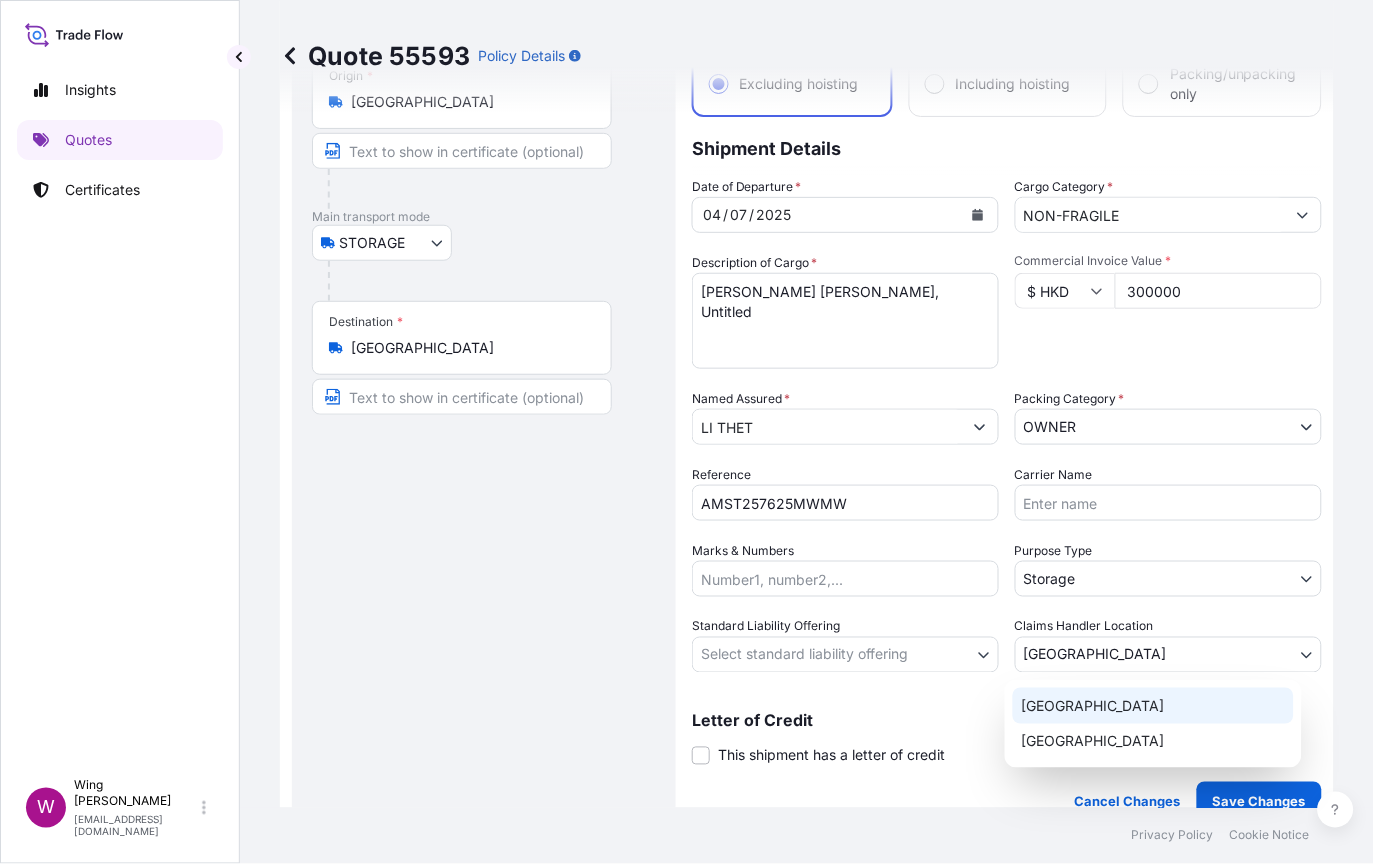 click on "Standard Liability Offering Select standard liability offering" at bounding box center (845, 645) 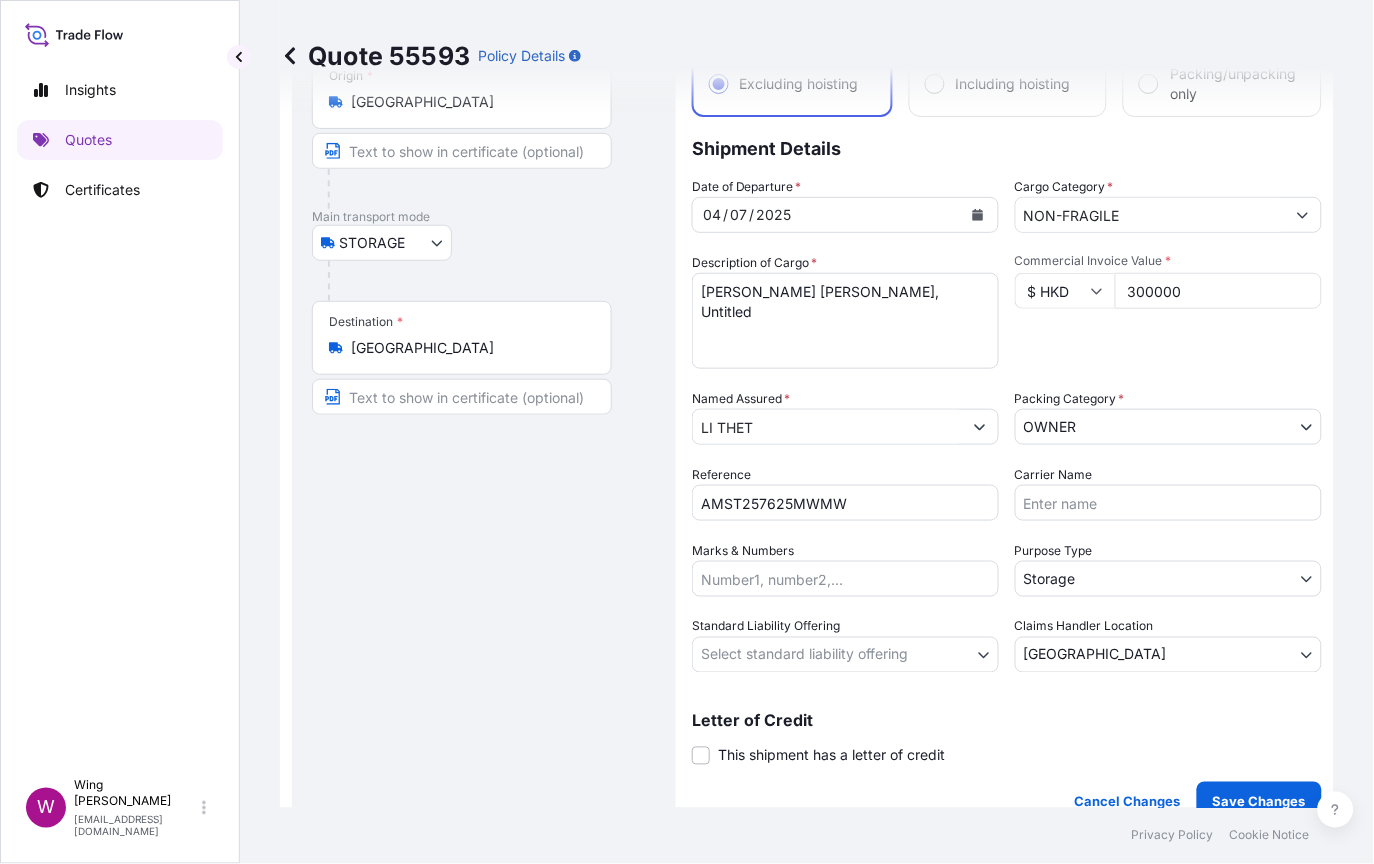 click on "Insights Quotes Certificates W Wing   Lee [EMAIL_ADDRESS][DOMAIN_NAME] Quote 55593 Policy Details Route Details Place of loading Road / [GEOGRAPHIC_DATA] / Inland Origin * [GEOGRAPHIC_DATA] Main transport mode STORAGE COURIER INSTALLATION LAND SEA AIR STORAGE Destination * [GEOGRAPHIC_DATA] / Inland Road / Inland Place of Discharge Coverage Type Excluding hoisting Including hoisting Packing/unpacking only Shipment Details Date of Departure * [DATE] Cargo Category * NON-FRAGILE Description of Cargo * [PERSON_NAME] [PERSON_NAME], Untitled Commercial Invoice Value   * $ HKD 300000 Named Assured * LI THET Packing Category * OWNER AGENT CO-OWNER OWNER Various Reference AMST257625MWMW Carrier Name Marks & Numbers Purpose Type Storage Transit Storage Installation Conservation Standard Liability Offering Select standard liability offering Yes No Claims Handler Location [GEOGRAPHIC_DATA] [GEOGRAPHIC_DATA] [GEOGRAPHIC_DATA] Letter of Credit This shipment has a letter of credit Letter of credit * Letter of credit may not exceed 12000 characters Cancel Changes $" at bounding box center (687, 432) 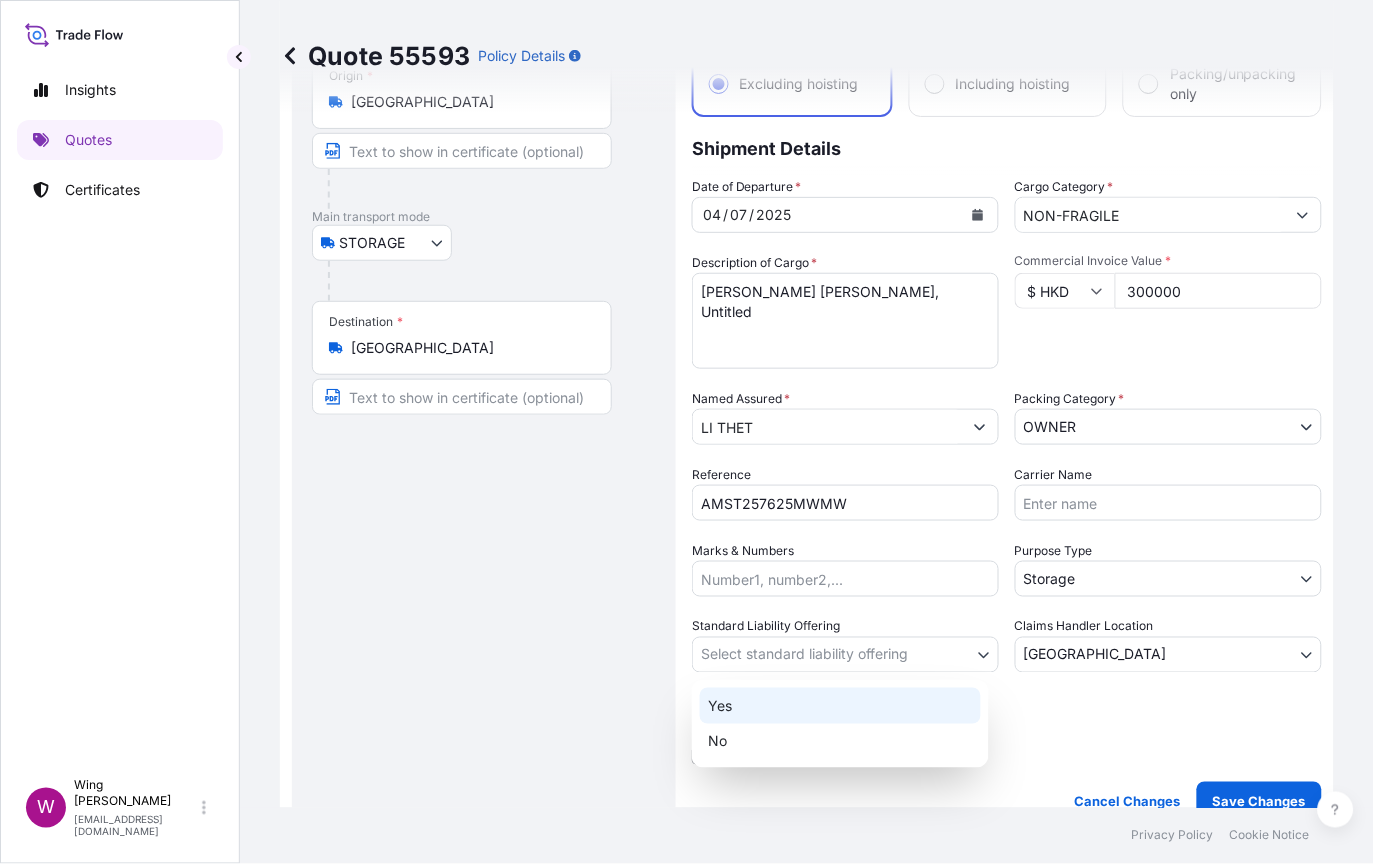 click on "Yes" at bounding box center (840, 706) 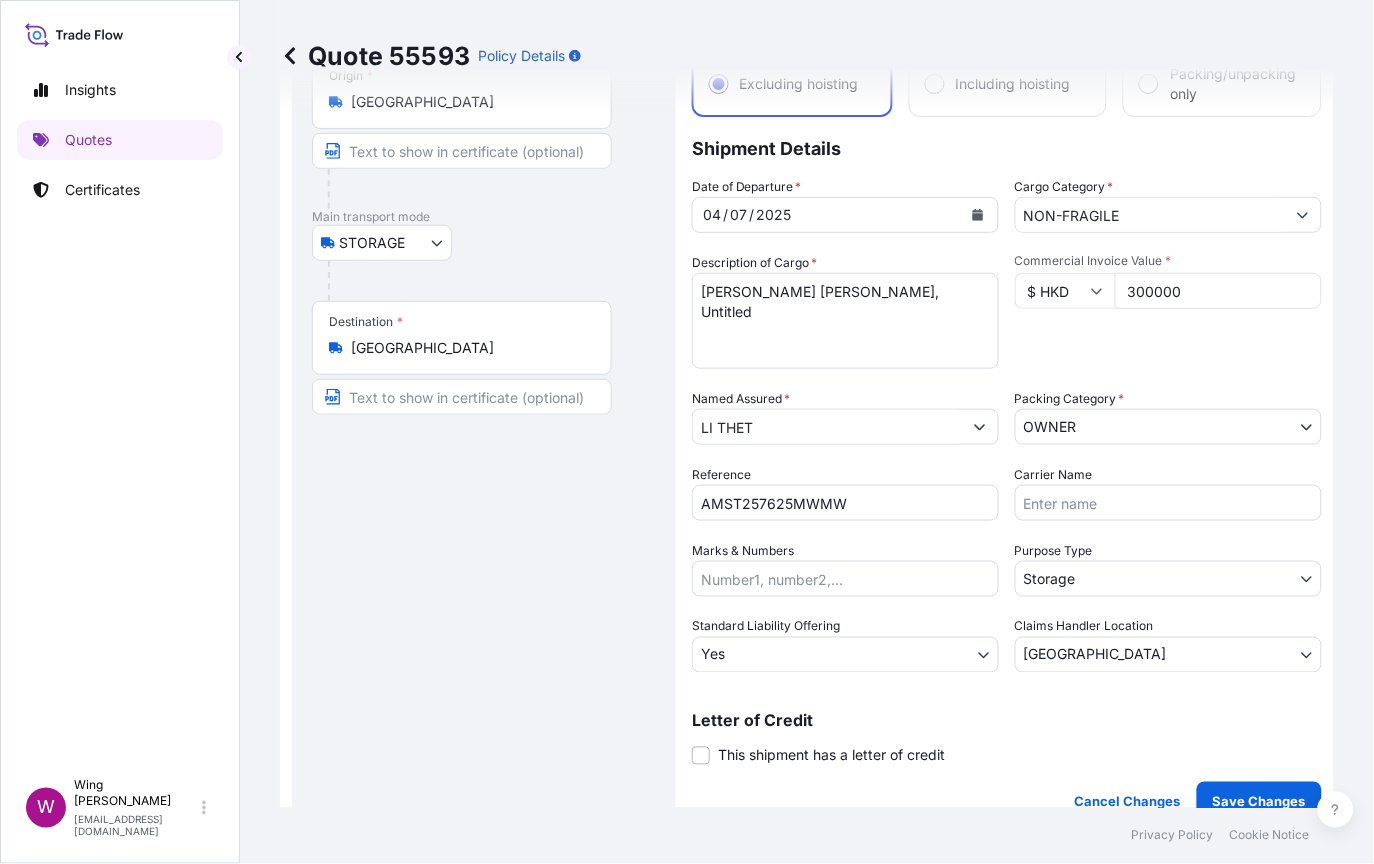 click on "Route Details Place of loading Road / [GEOGRAPHIC_DATA] / Inland Origin * [GEOGRAPHIC_DATA] Main transport mode STORAGE COURIER INSTALLATION LAND SEA AIR STORAGE Destination * [GEOGRAPHIC_DATA] / Inland Place of Discharge" at bounding box center (484, 406) 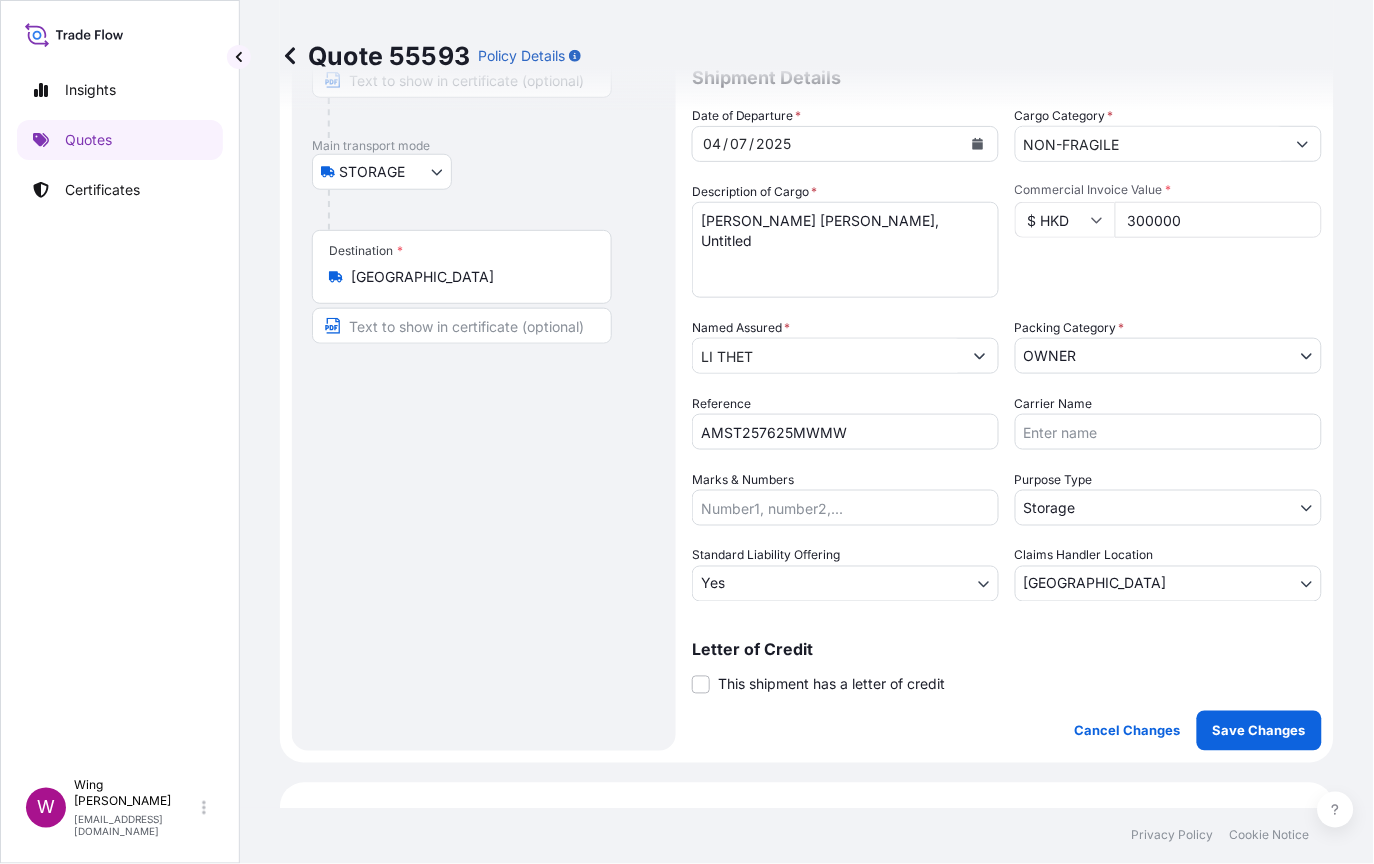 scroll, scrollTop: 266, scrollLeft: 0, axis: vertical 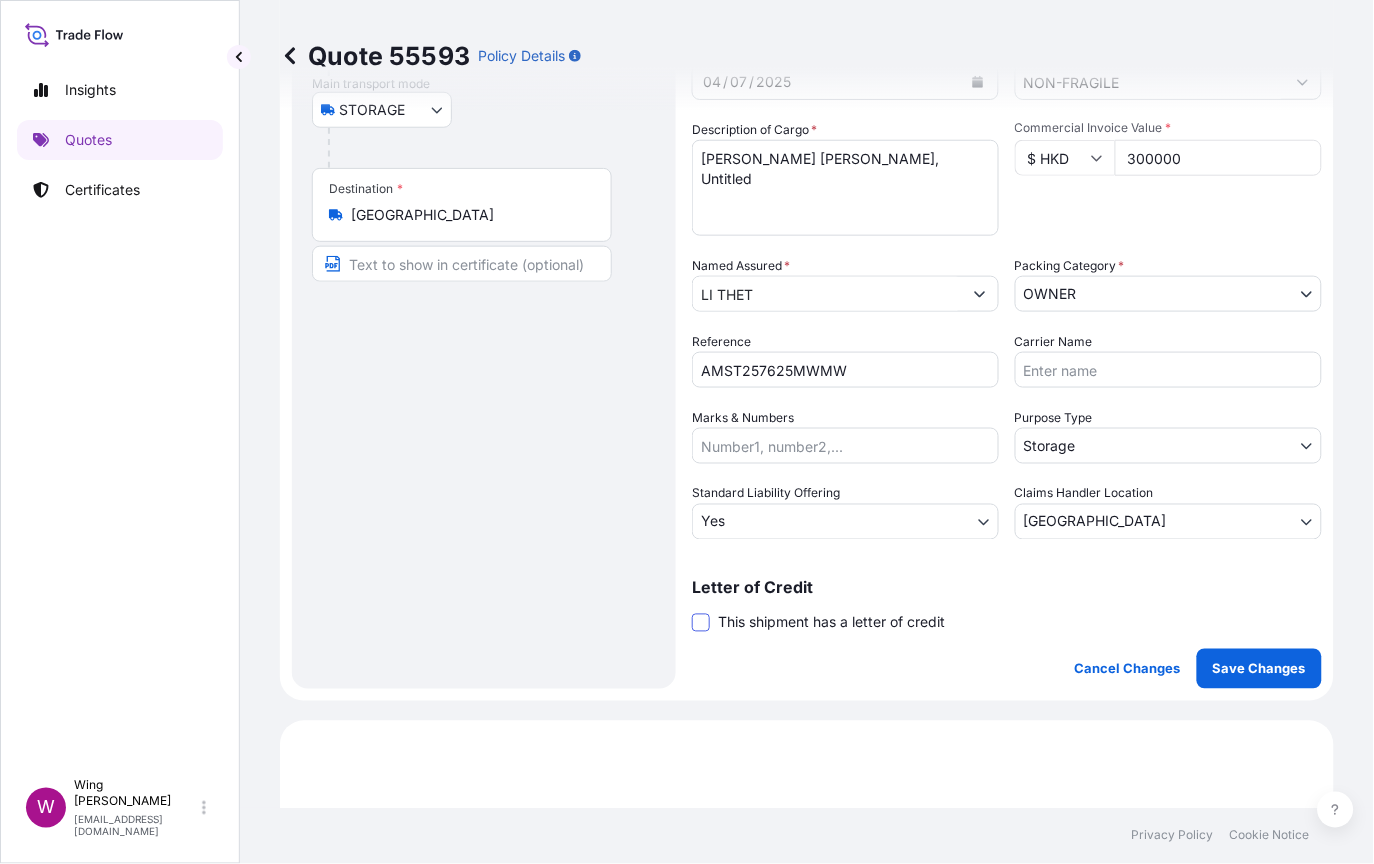 click at bounding box center [701, 623] 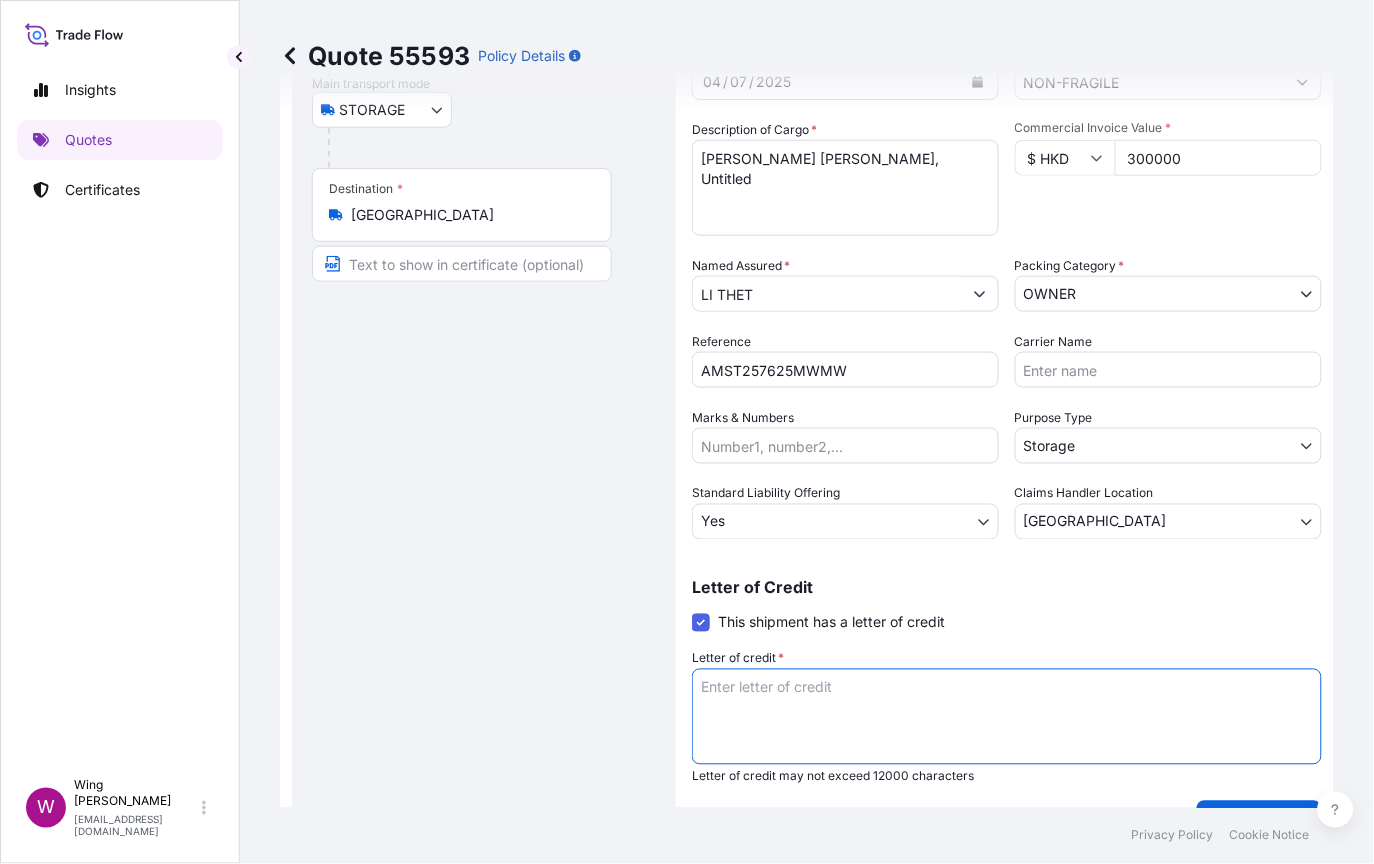 click on "Letter of credit *" at bounding box center (1007, 717) 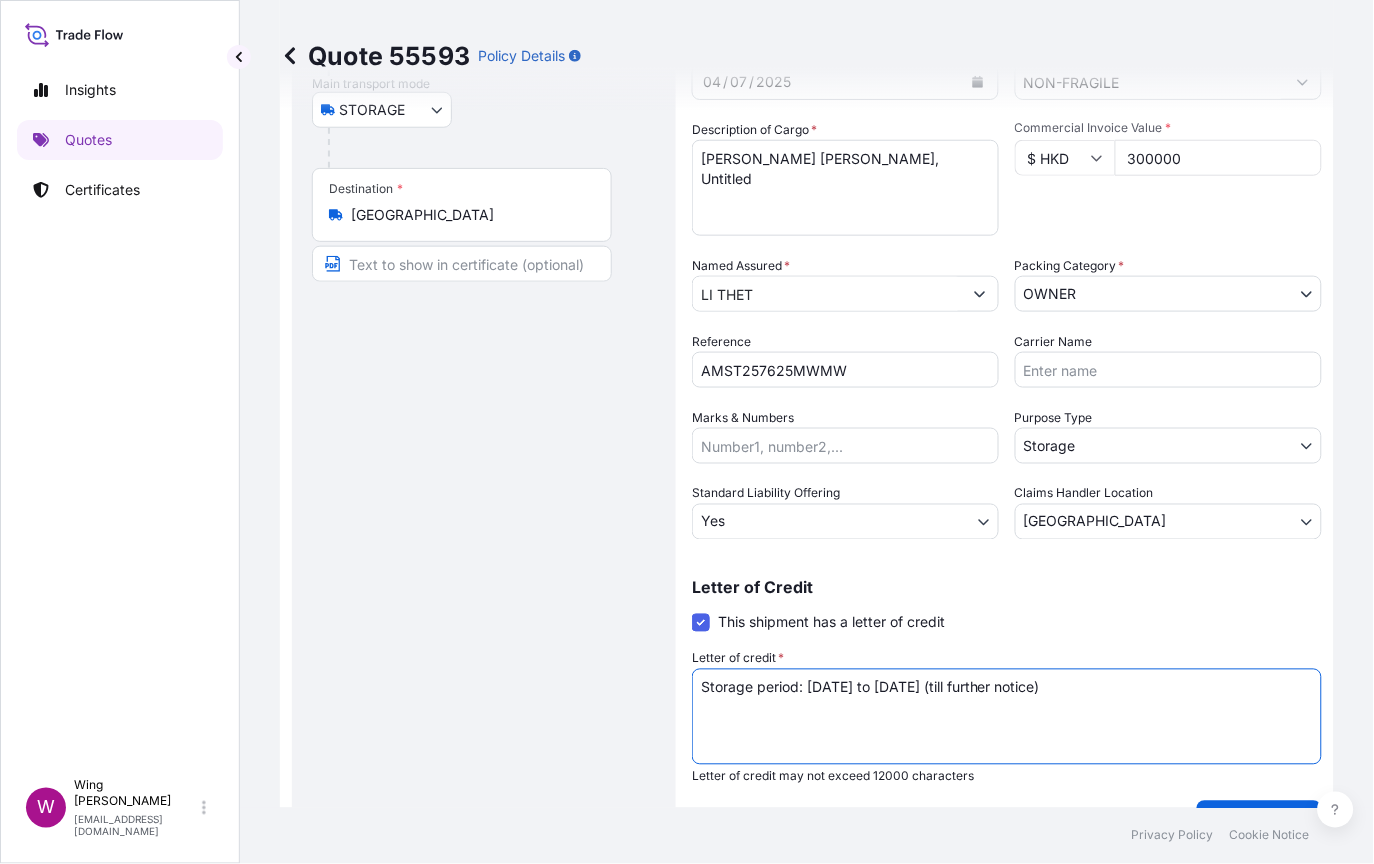 type on "Storage period: [DATE] to [DATE] (till further notice)" 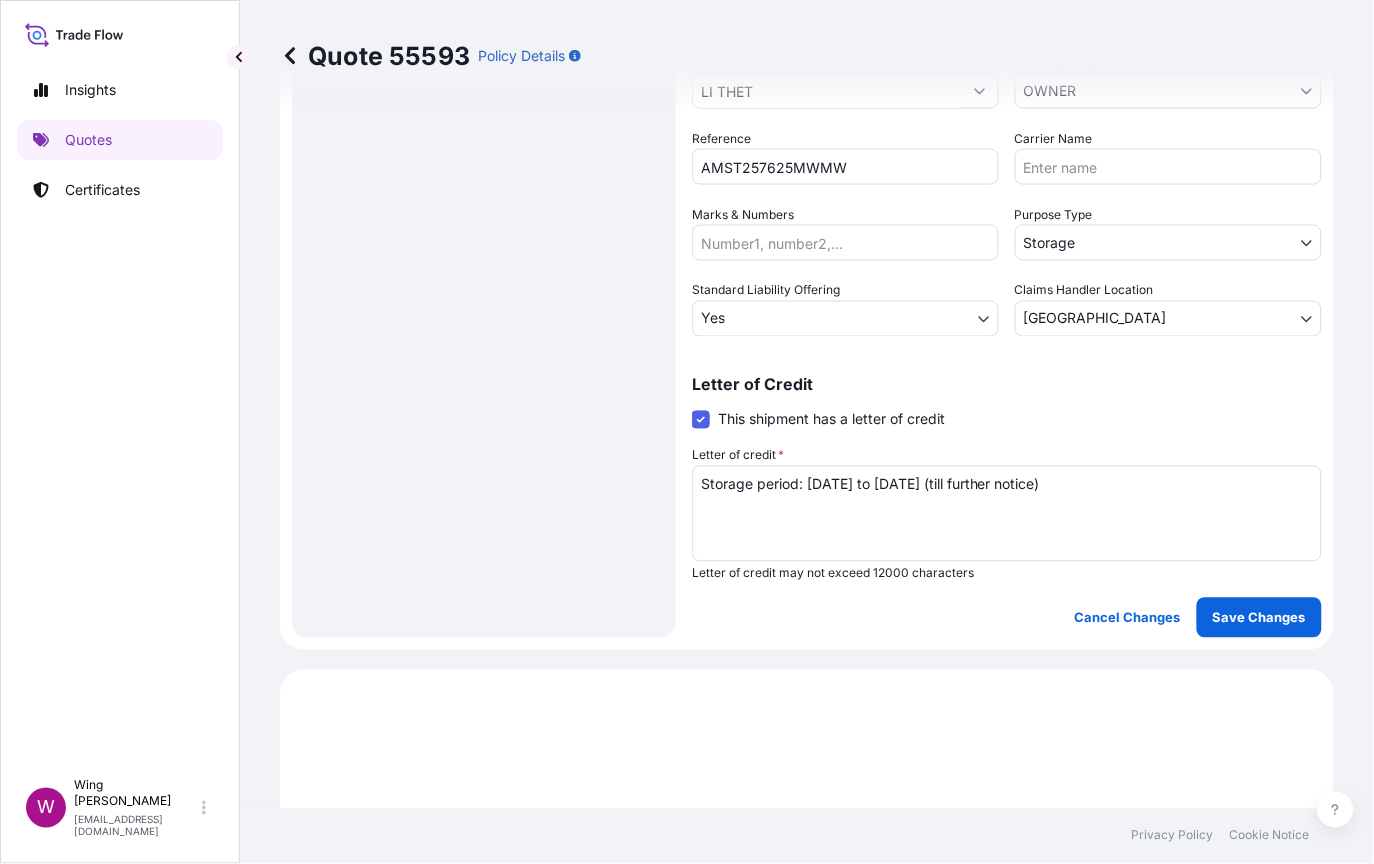 scroll, scrollTop: 533, scrollLeft: 0, axis: vertical 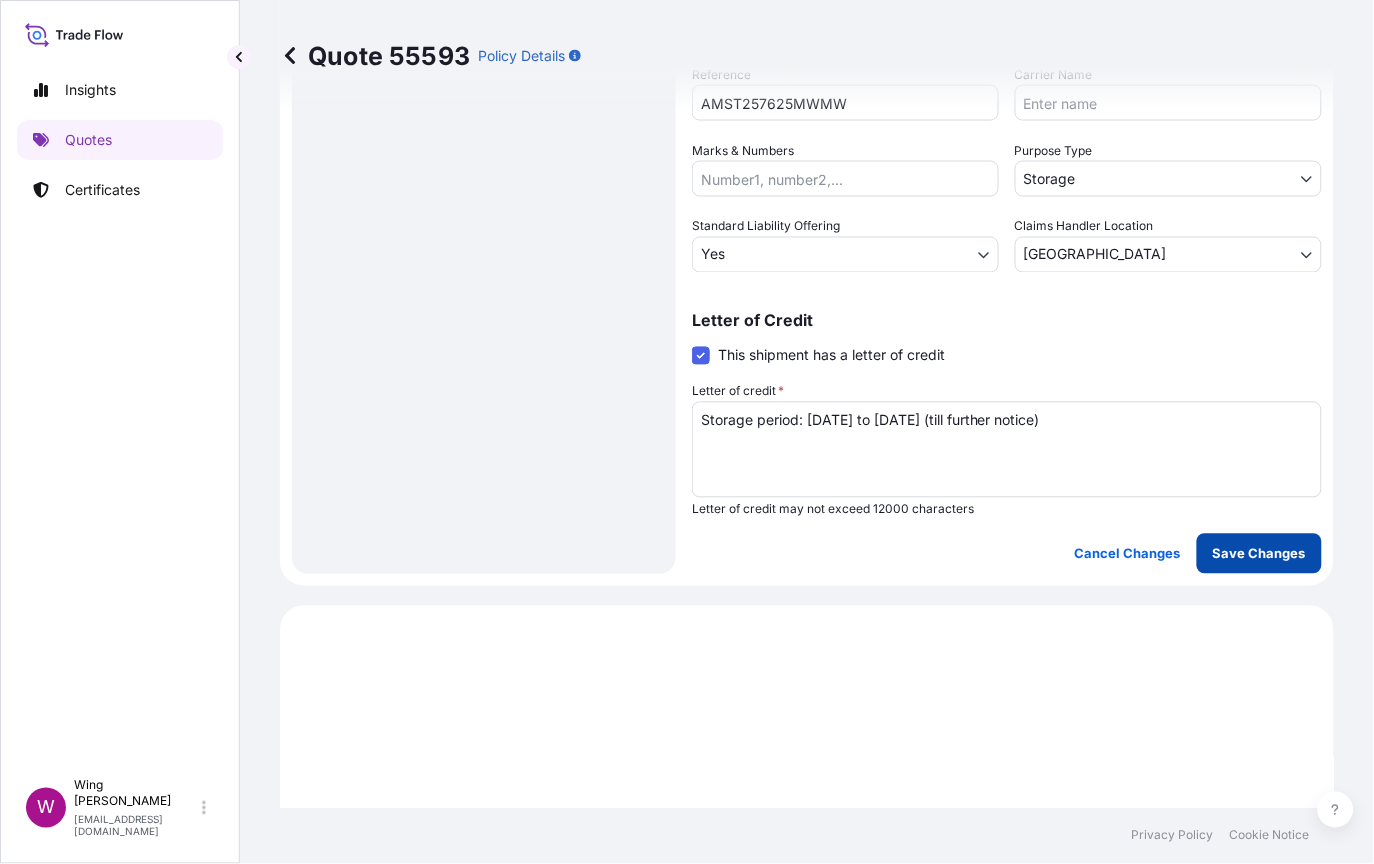 click on "Save Changes" at bounding box center [1259, 554] 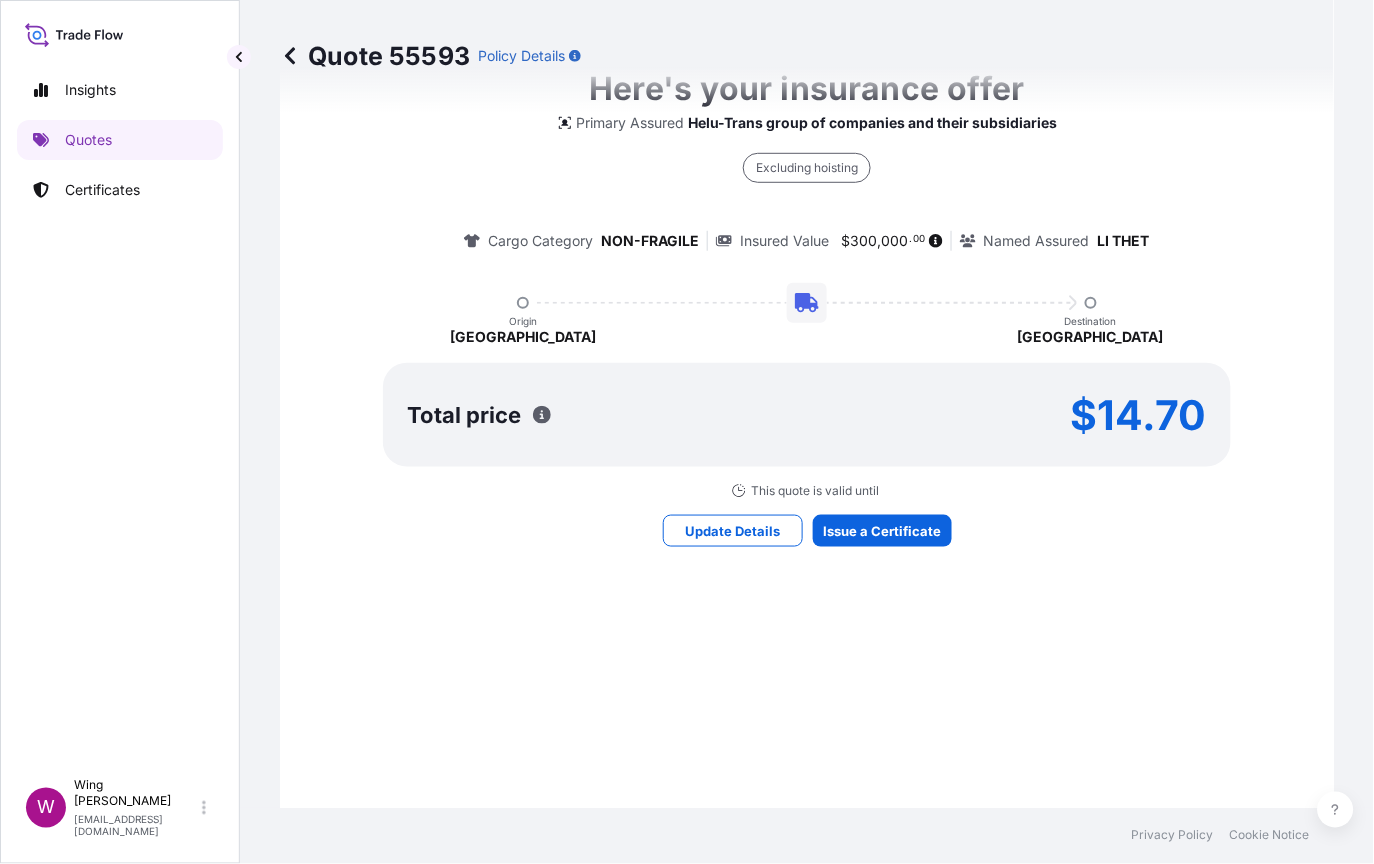 select on "STORAGE" 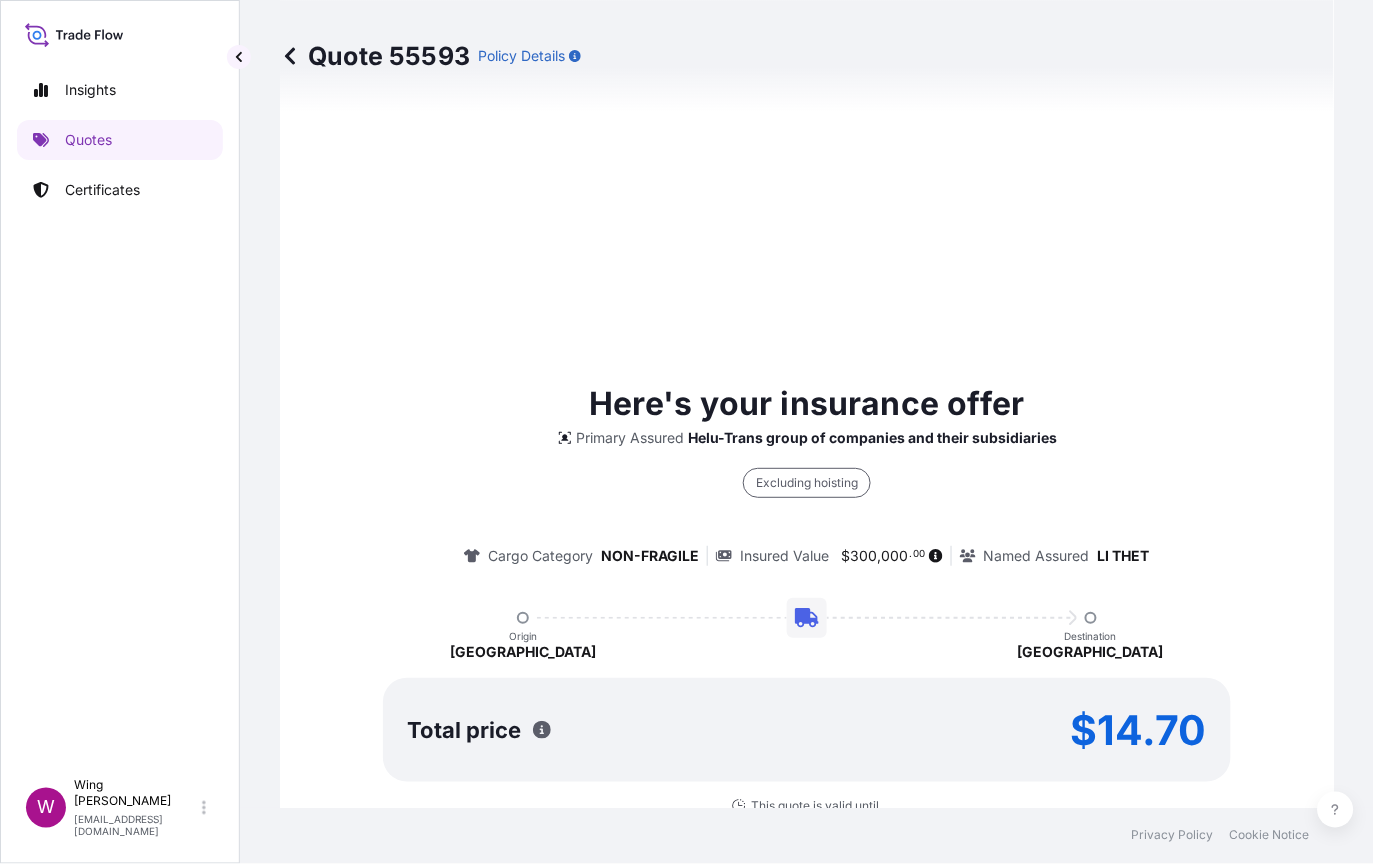 scroll, scrollTop: 1571, scrollLeft: 0, axis: vertical 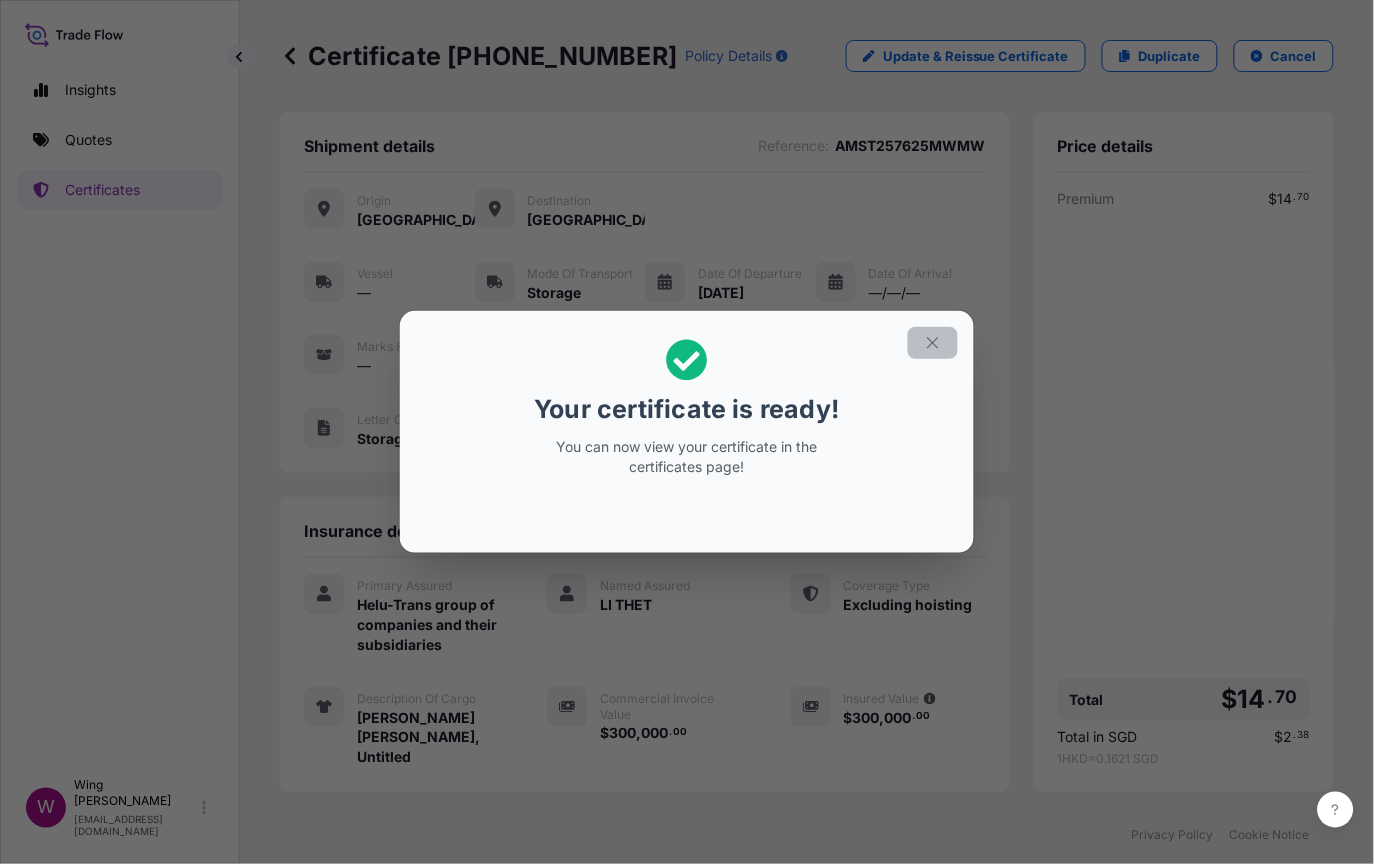 click at bounding box center (933, 343) 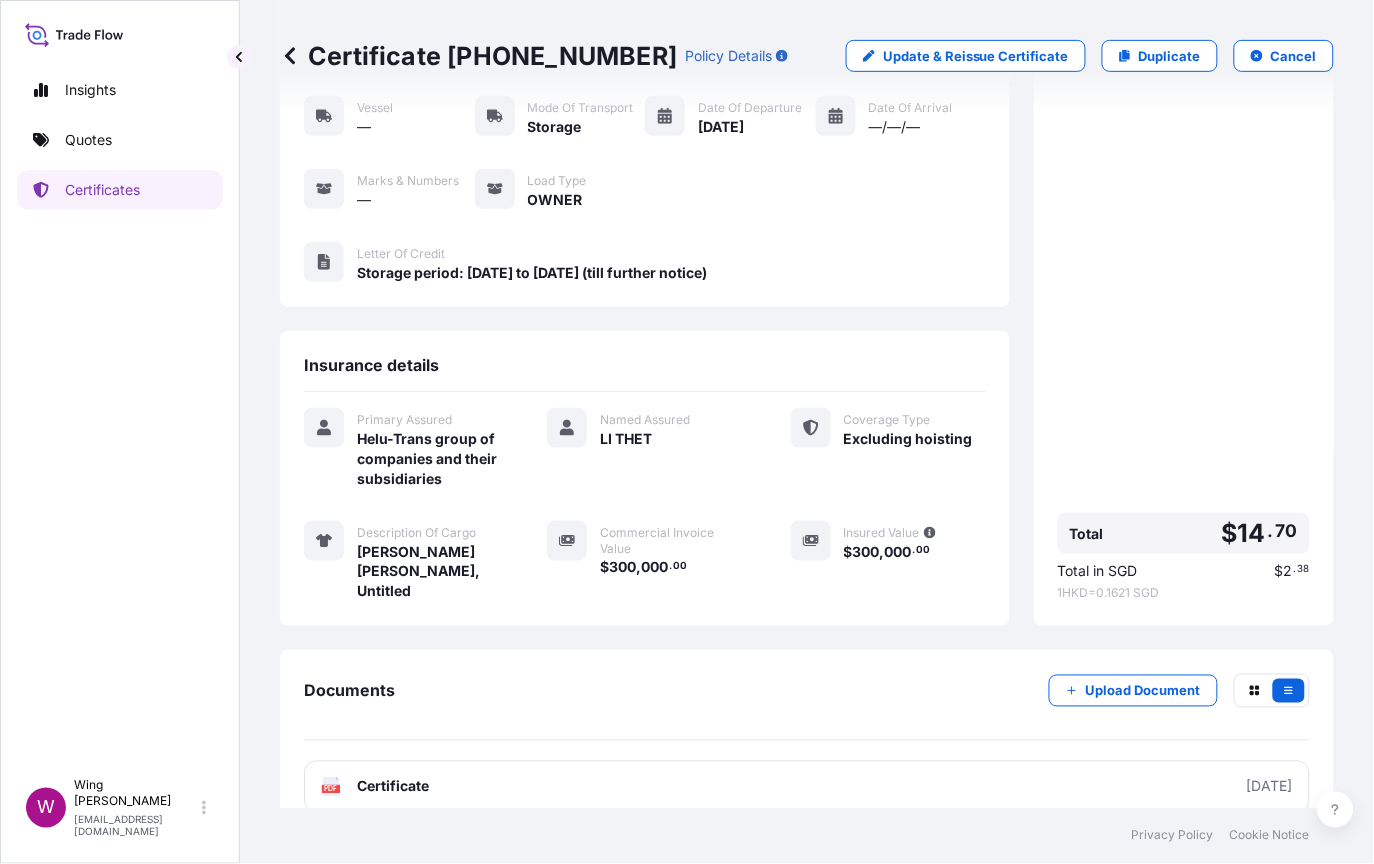 scroll, scrollTop: 168, scrollLeft: 0, axis: vertical 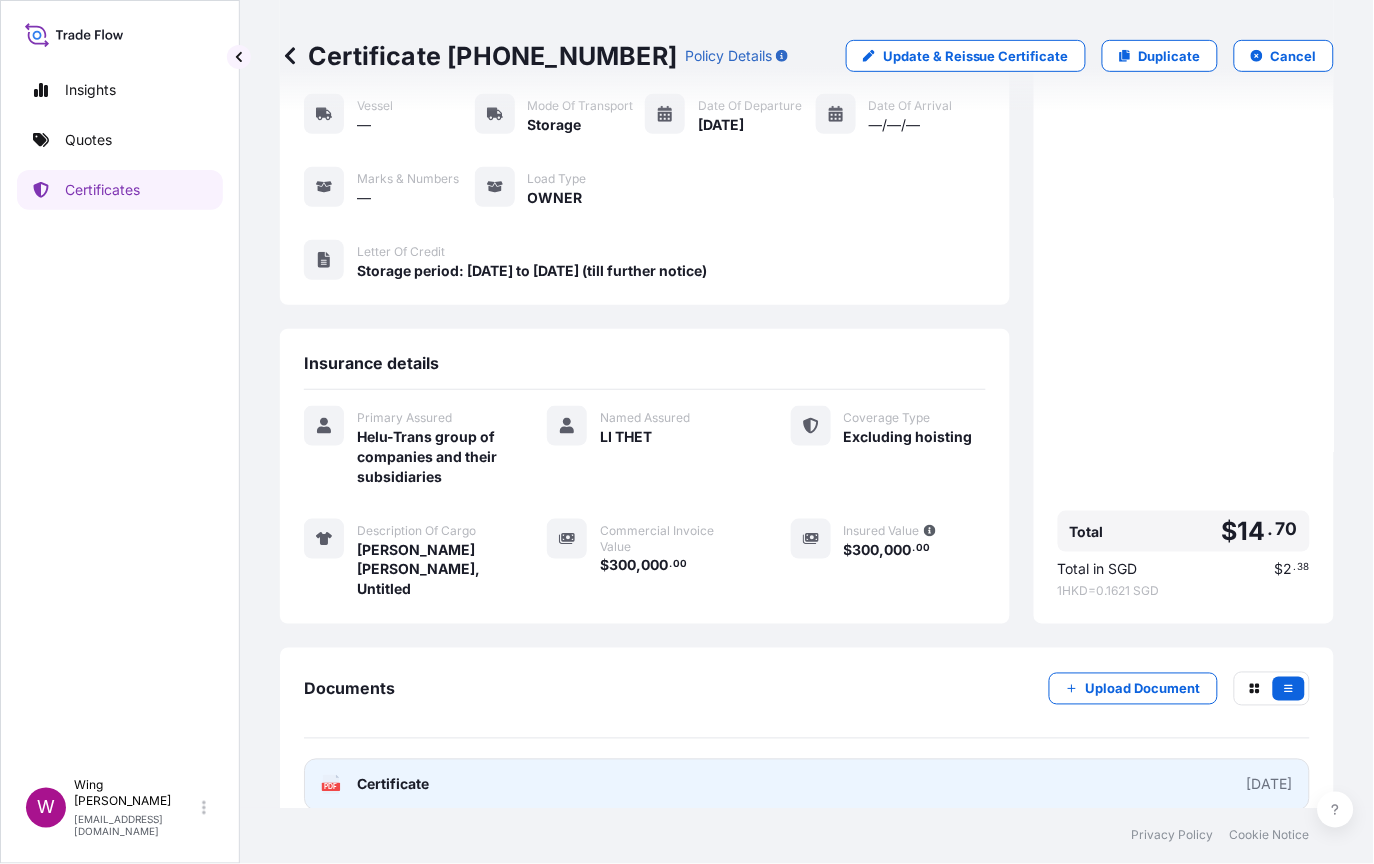 click on "PDF" 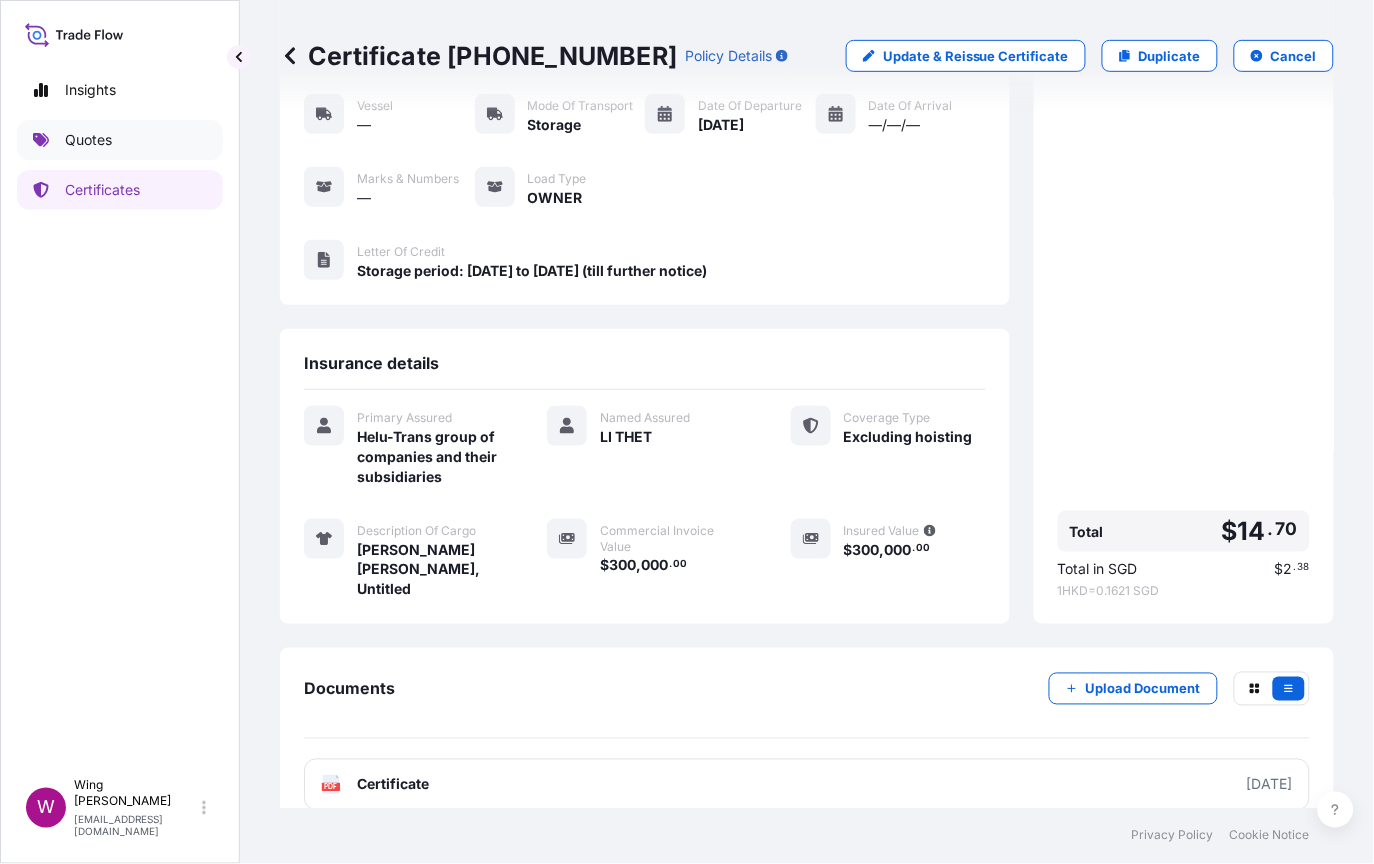 click on "Quotes" at bounding box center (88, 140) 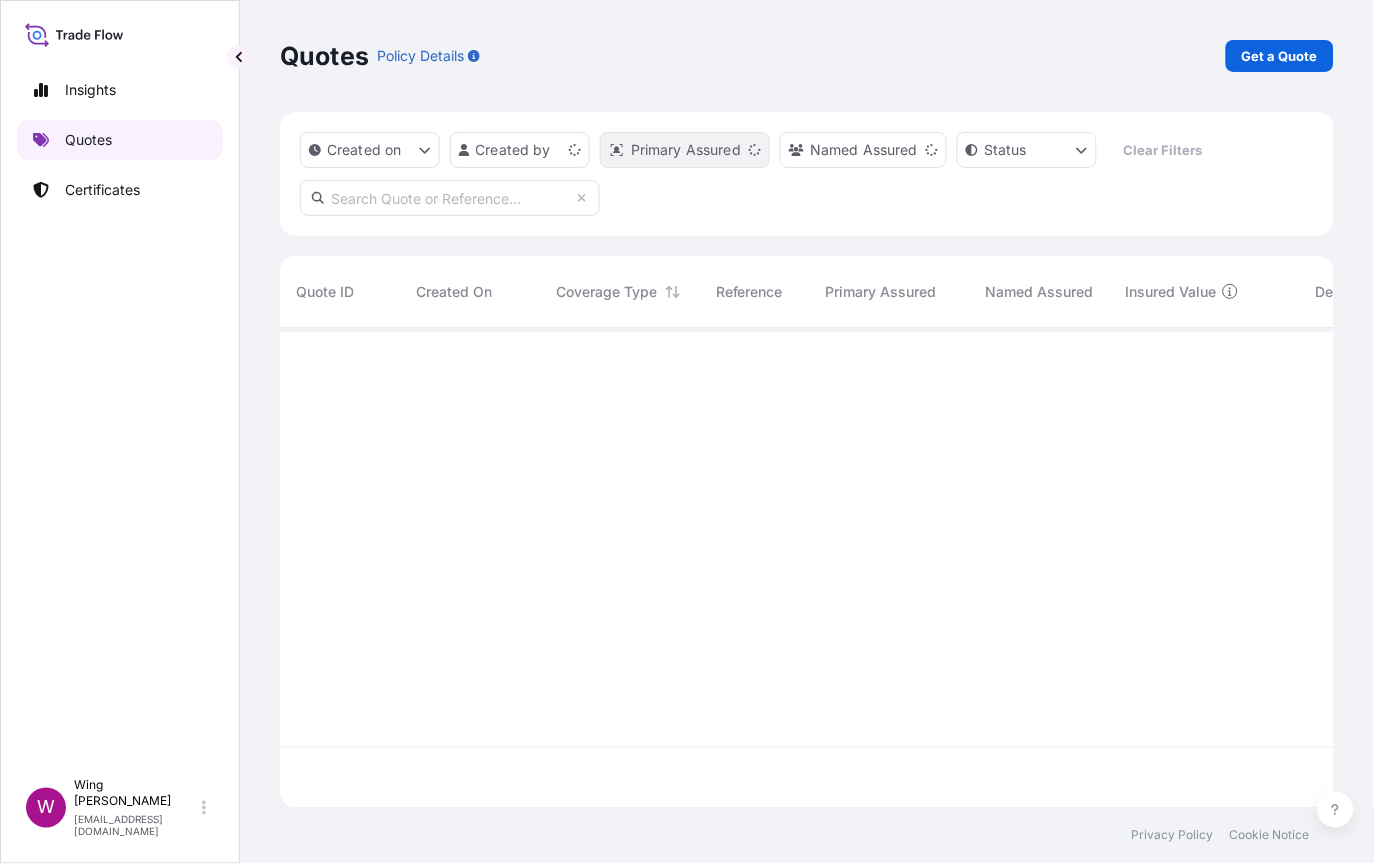 scroll, scrollTop: 0, scrollLeft: 0, axis: both 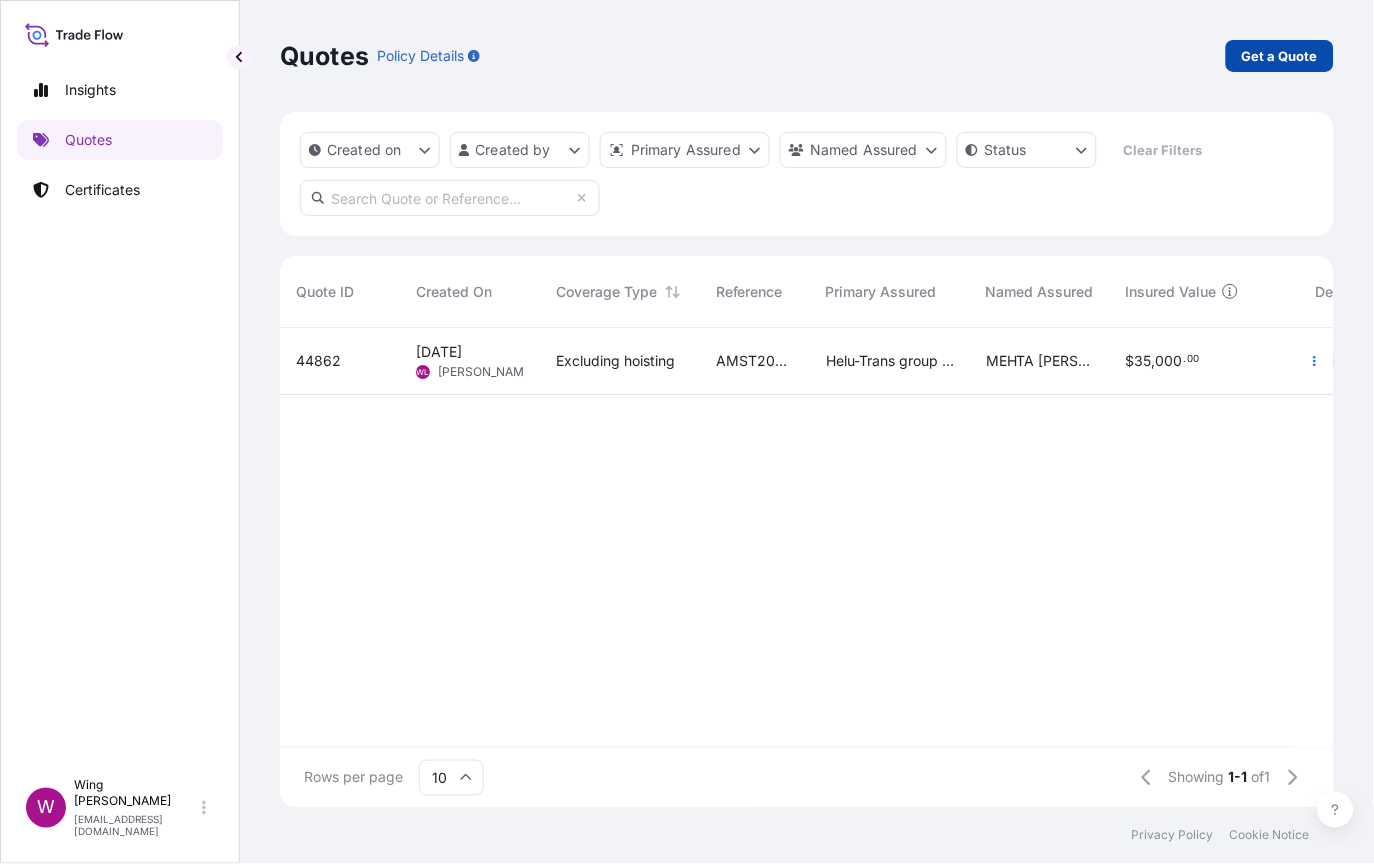 click on "Get a Quote" at bounding box center (1280, 56) 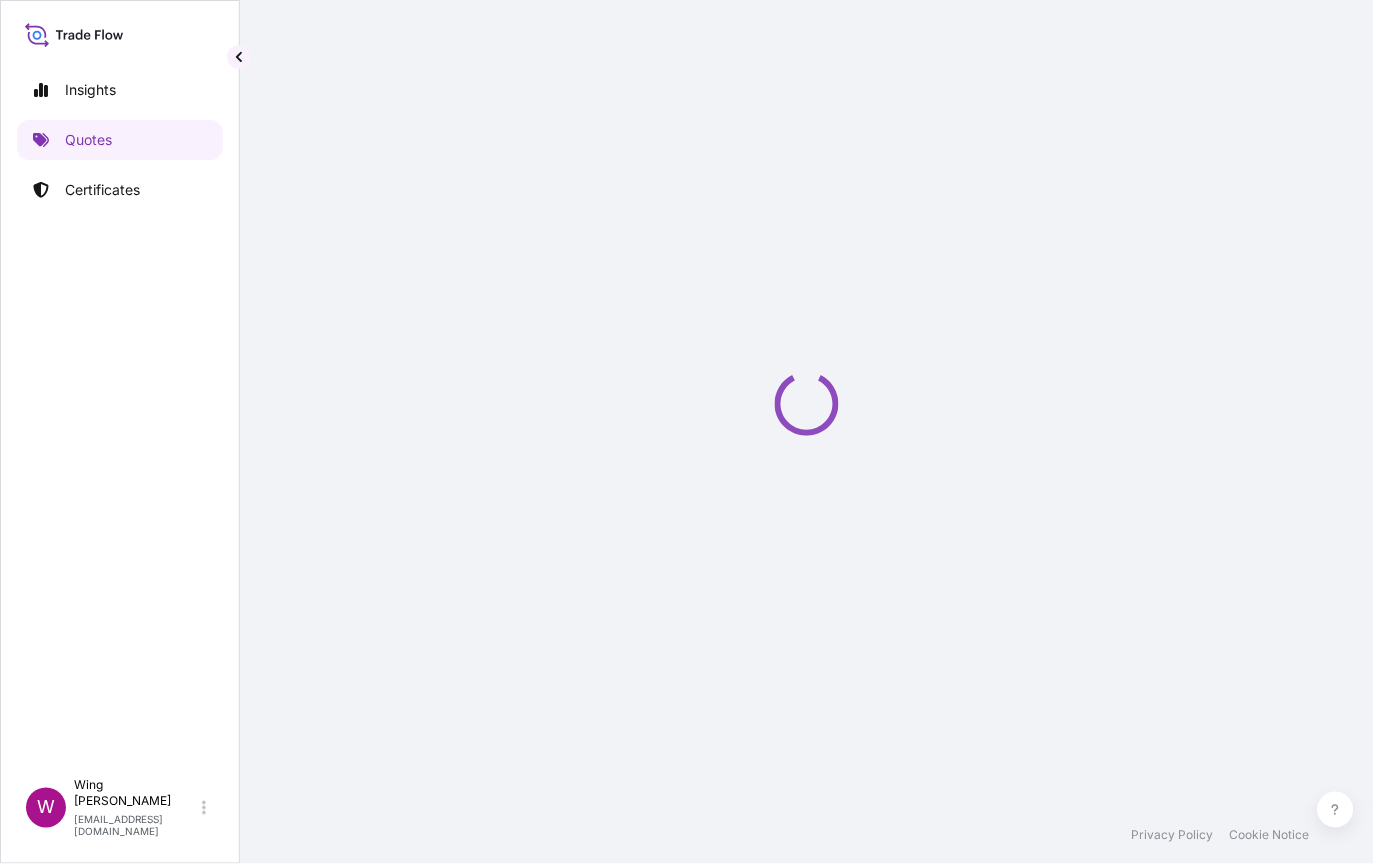 select on "SEA" 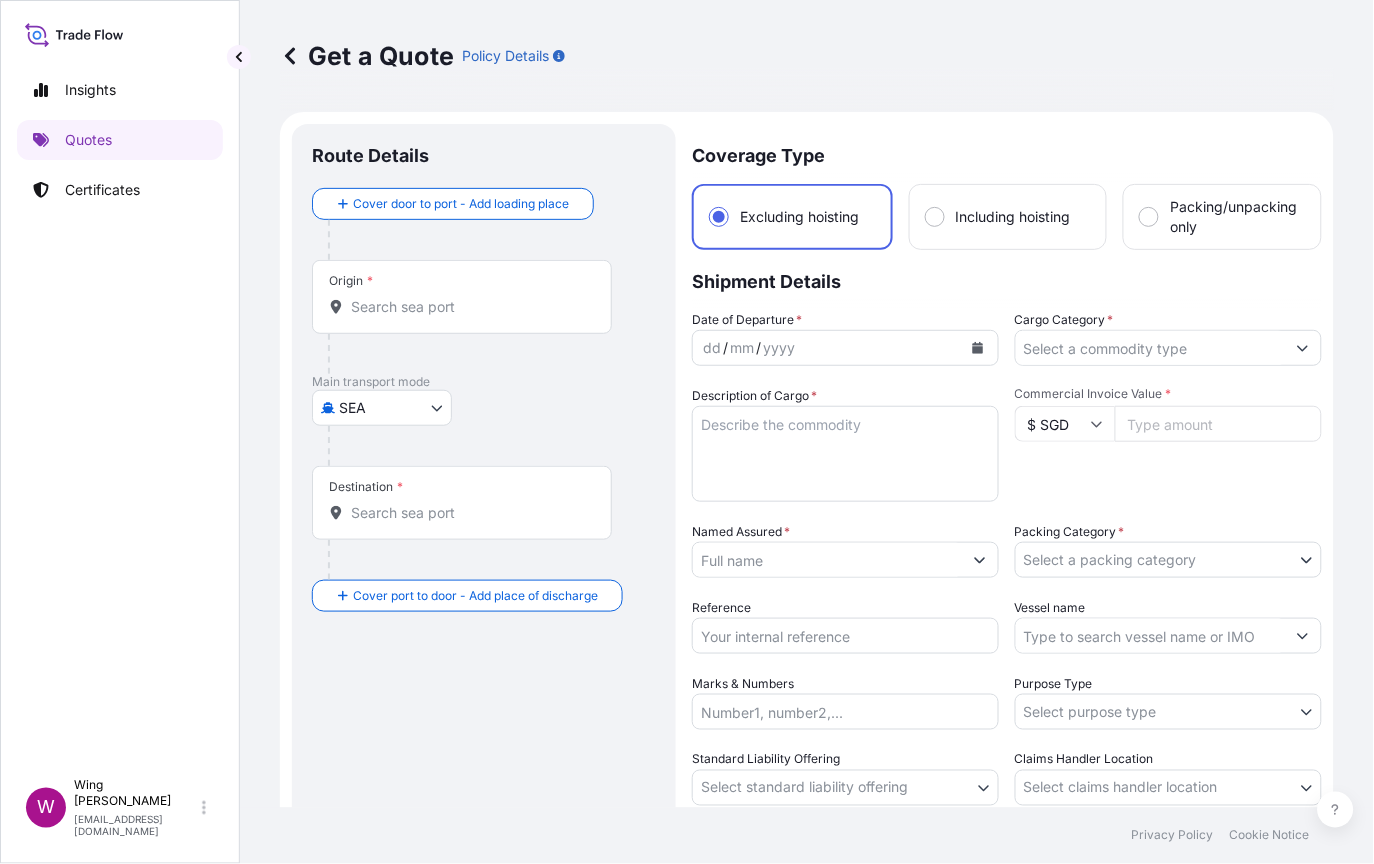 scroll, scrollTop: 32, scrollLeft: 0, axis: vertical 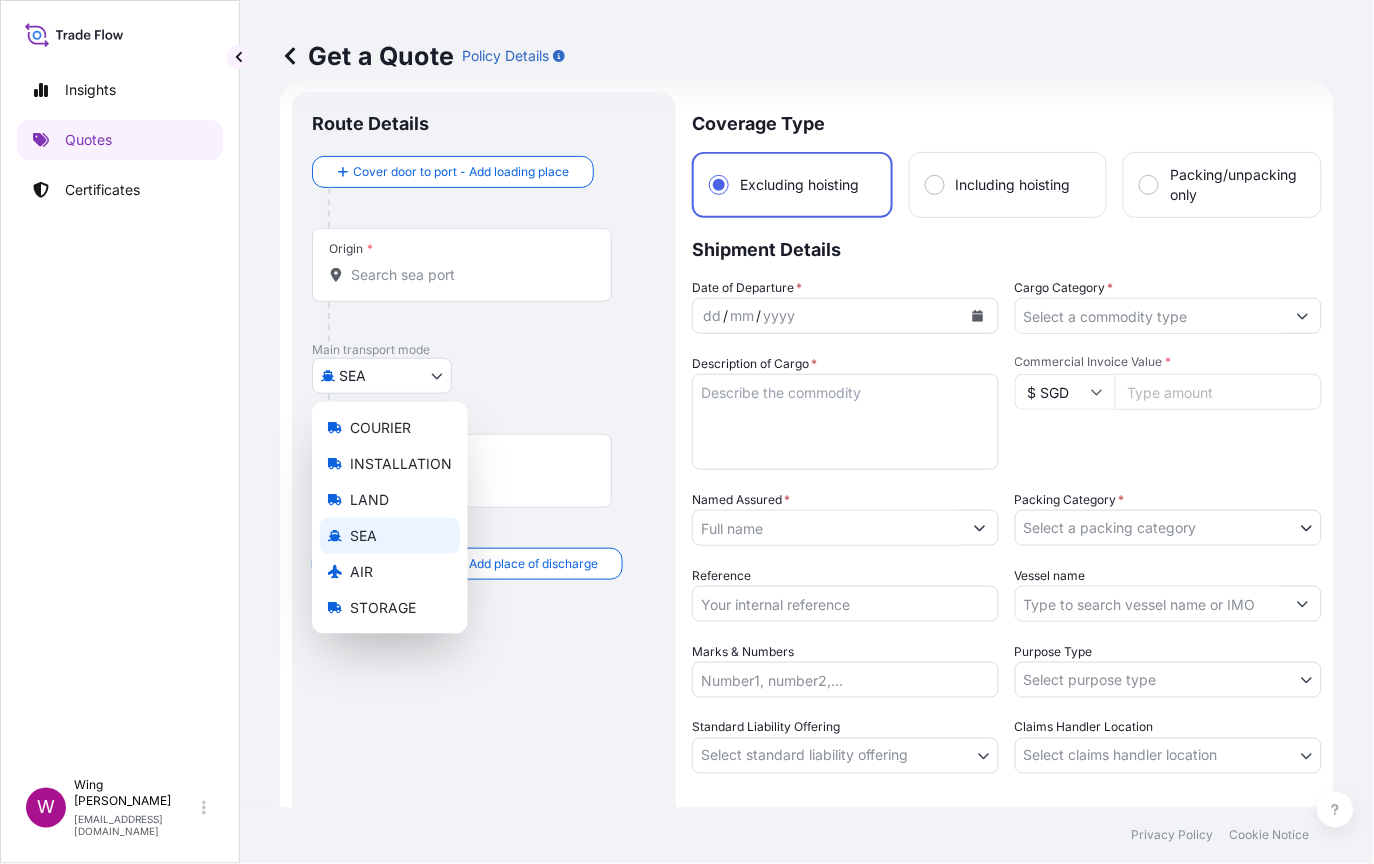 click on "Insights Quotes Certificates W Wing   Lee [EMAIL_ADDRESS][DOMAIN_NAME] Get a Quote Policy Details Route Details   Cover door to port - Add loading place Place of loading Road / [GEOGRAPHIC_DATA] / Inland Origin * Main transport mode SEA COURIER INSTALLATION LAND SEA AIR STORAGE Destination * Cover port to door - Add place of discharge Road / Inland Road / Inland Place of Discharge Coverage Type Excluding hoisting Including hoisting Packing/unpacking only Shipment Details Date of Departure * dd / mm / yyyy Cargo Category * Description of Cargo * Commercial Invoice Value   * $ SGD Named Assured * Packing Category * Select a packing category AGENT CO-OWNER OWNER Various Reference Vessel name Marks & Numbers Purpose Type Select purpose type Transit Storage Installation Conservation Standard Liability Offering Select standard liability offering Yes No Claims Handler Location Select claims handler location [GEOGRAPHIC_DATA] [GEOGRAPHIC_DATA] Letter of Credit This shipment has a letter of credit Letter of credit * Get a Quote
0 LAND" at bounding box center (687, 432) 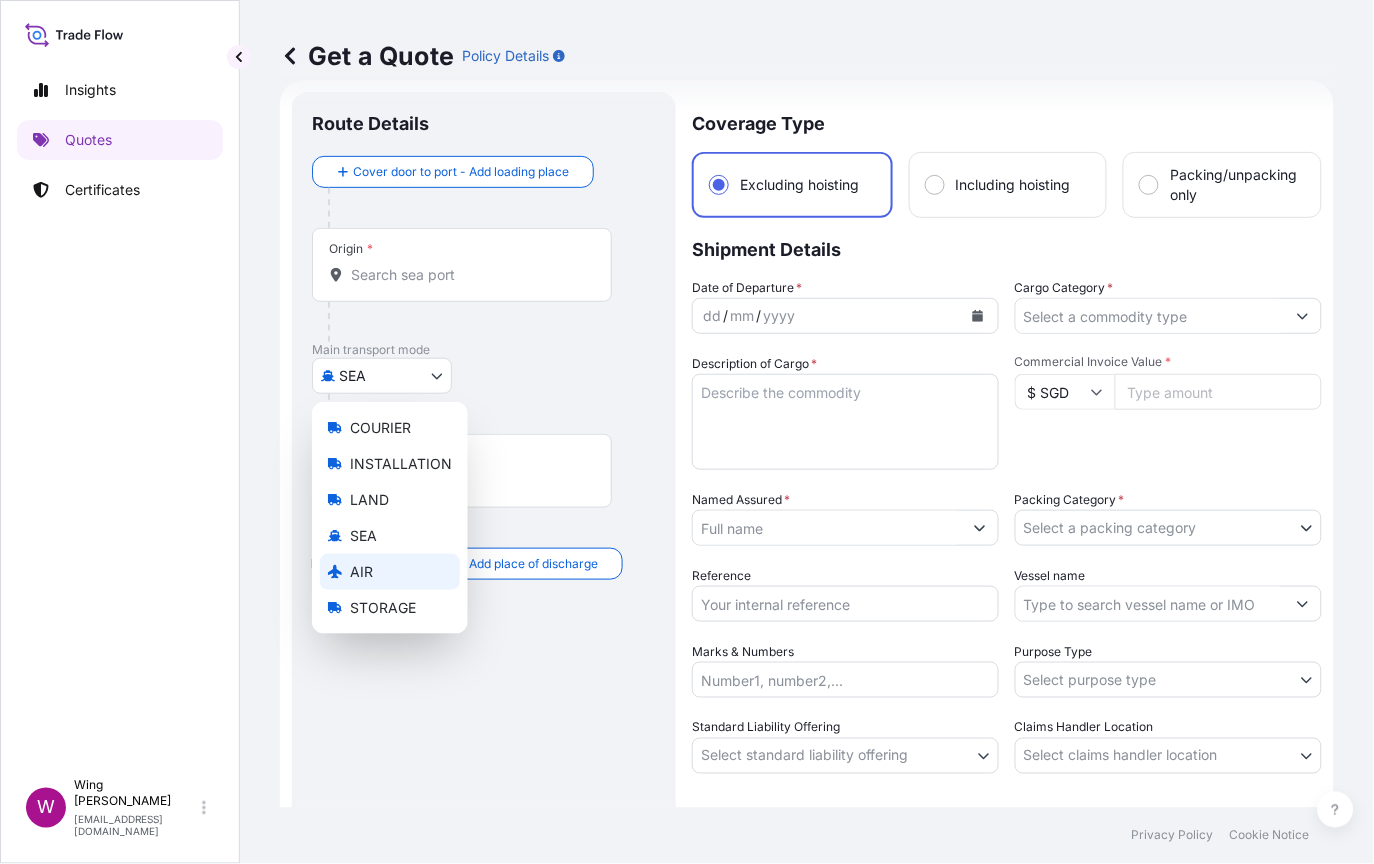 click on "AIR" at bounding box center [361, 572] 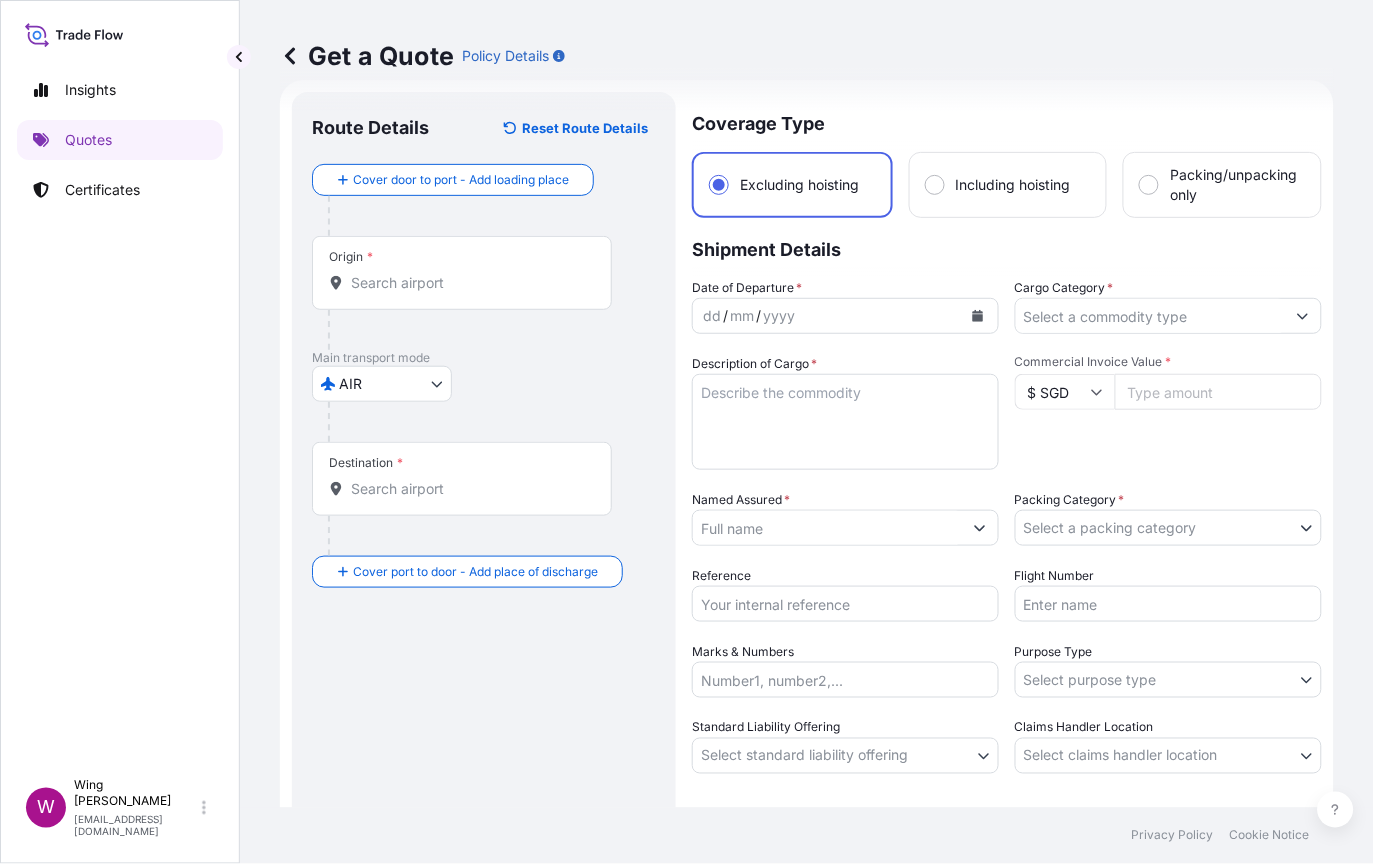 click on "Origin *" at bounding box center [469, 283] 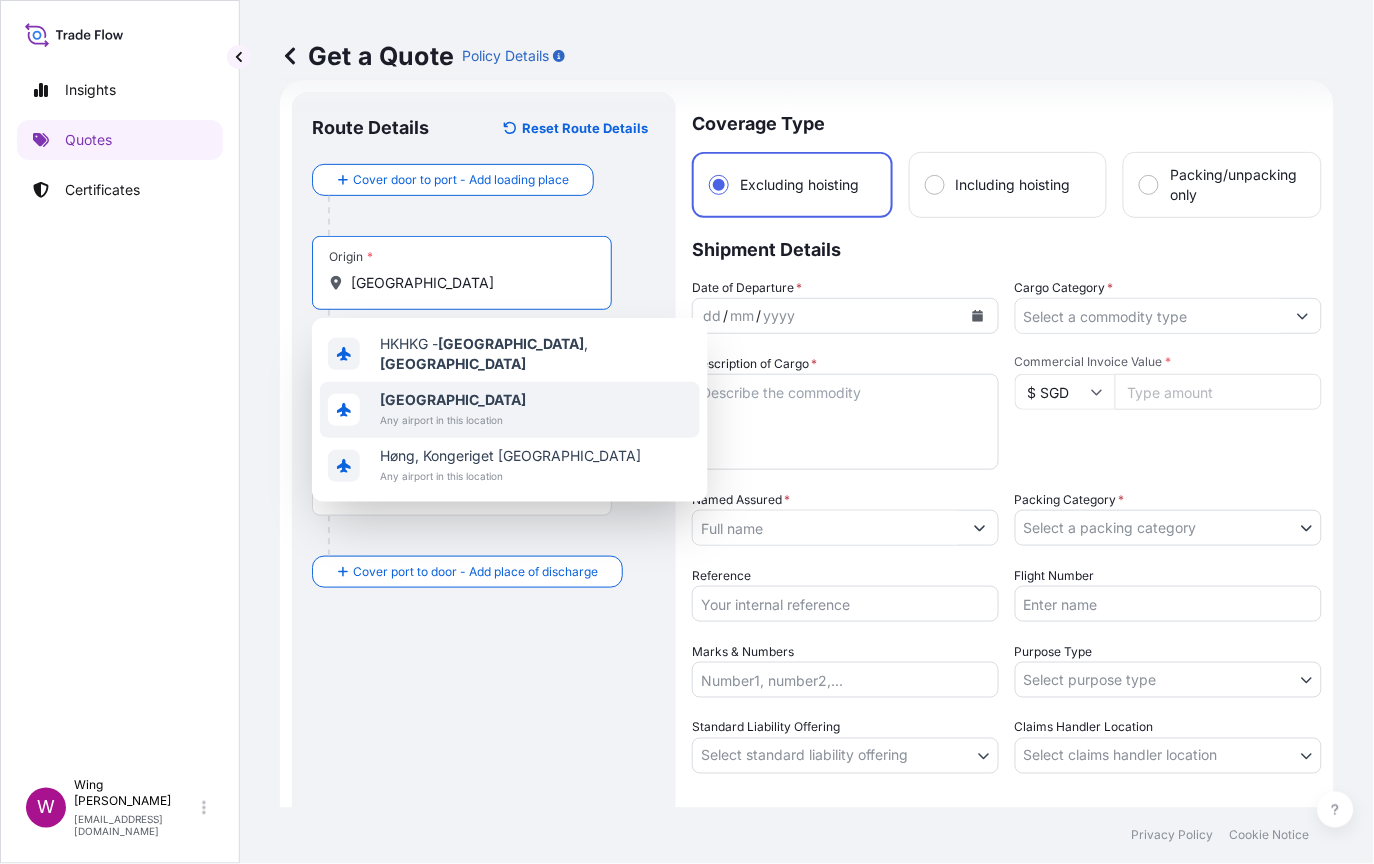 click on "[GEOGRAPHIC_DATA]" at bounding box center [453, 399] 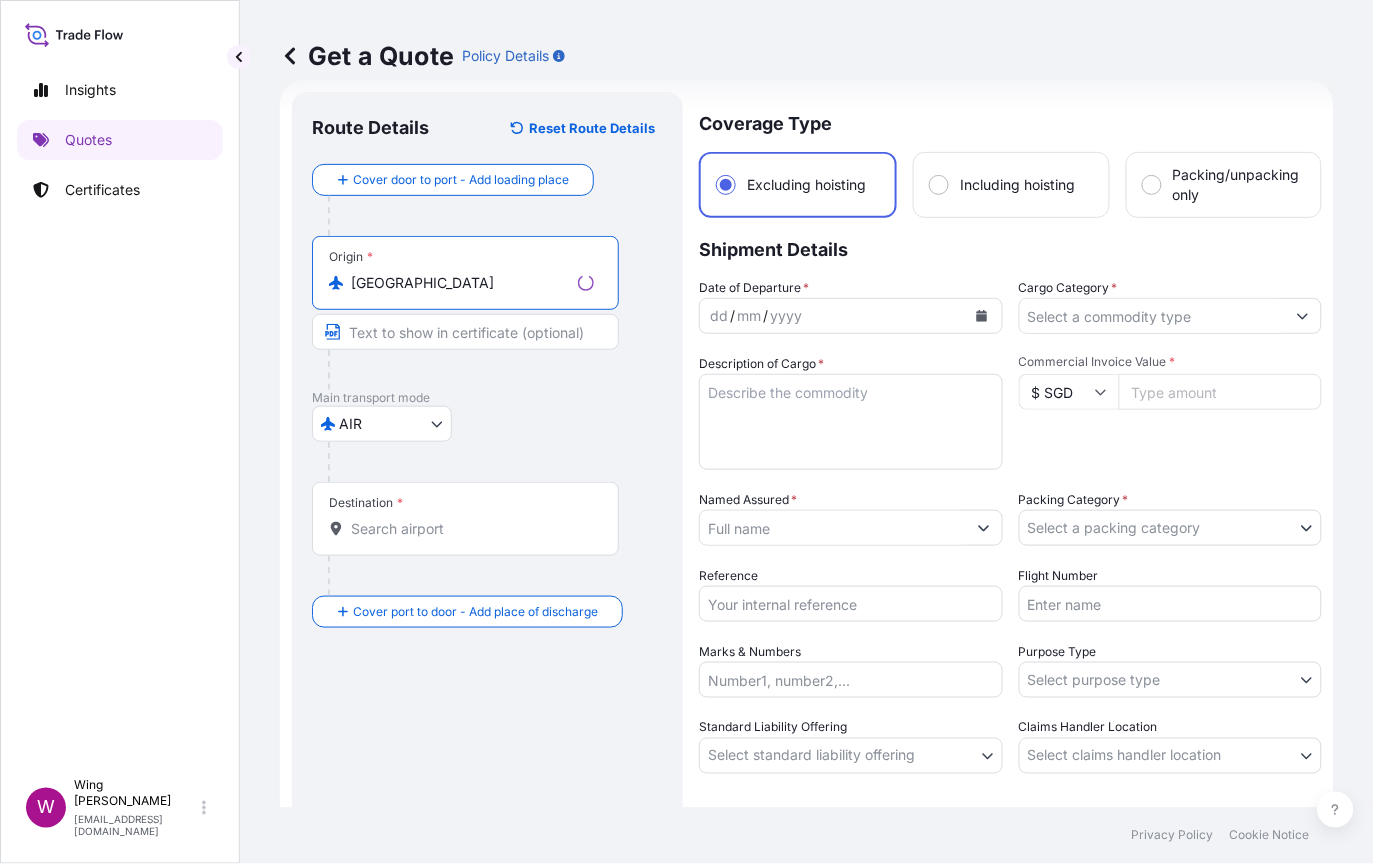 type on "[GEOGRAPHIC_DATA]" 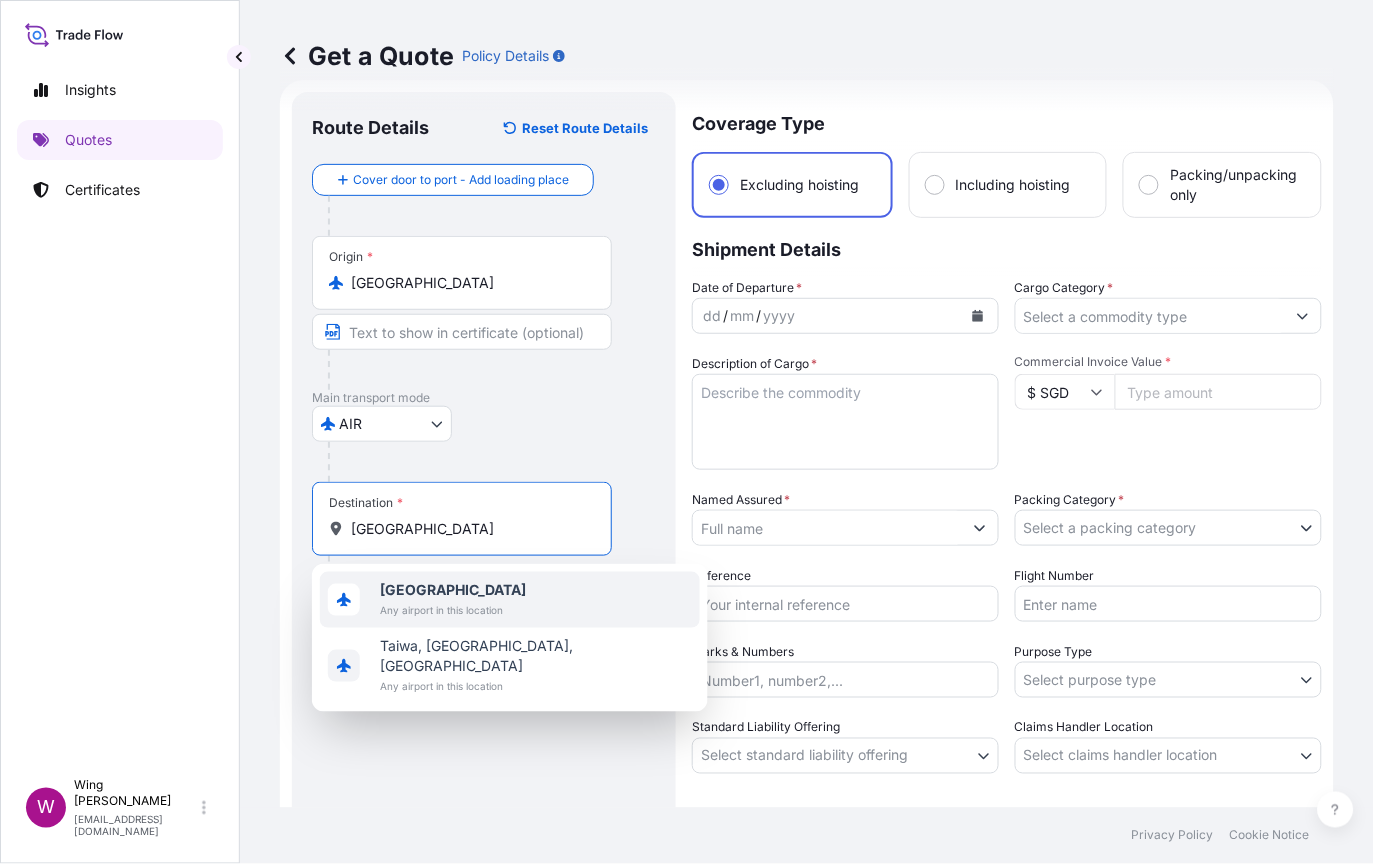 click on "Any airport in this location" at bounding box center [453, 610] 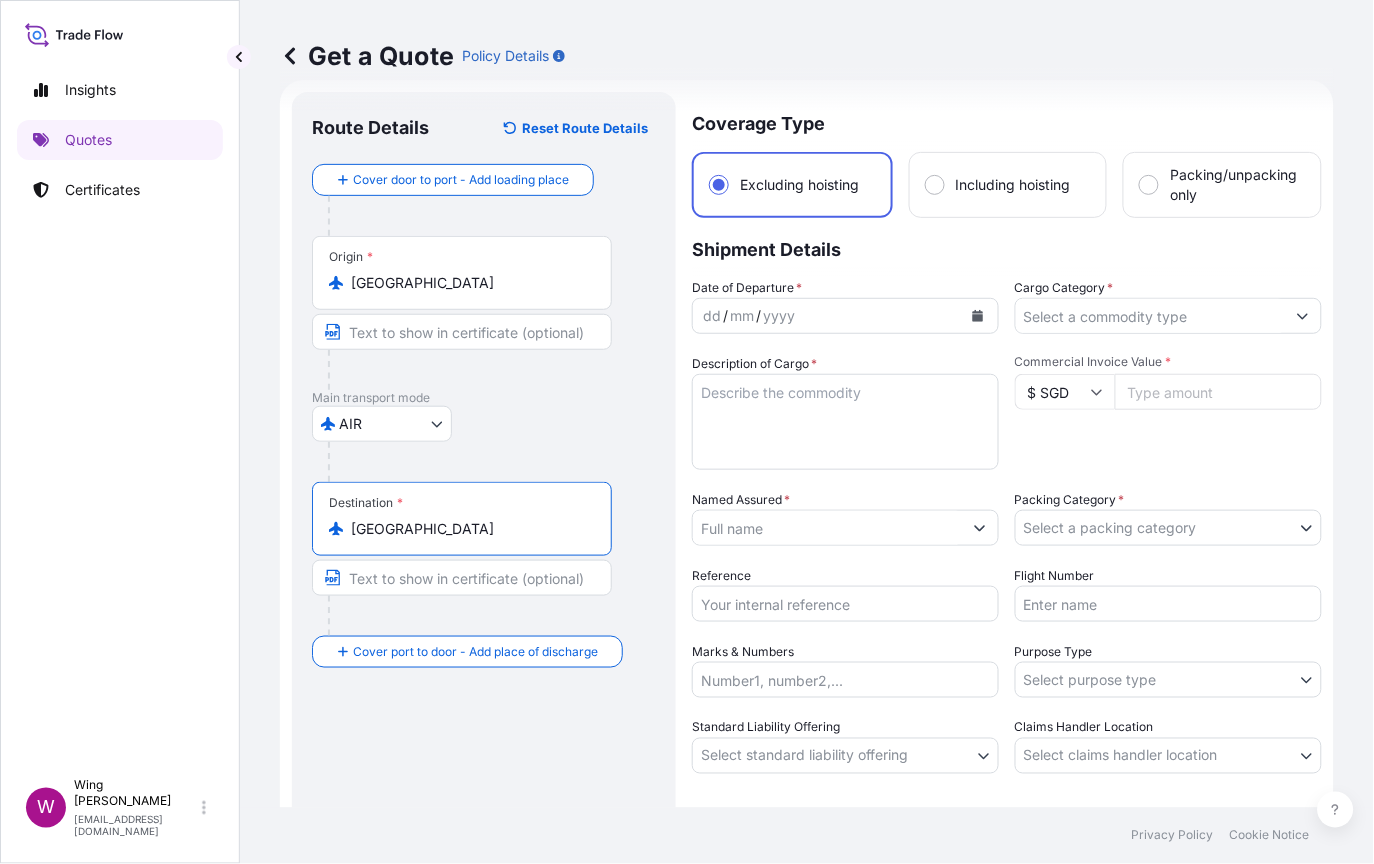 type on "[GEOGRAPHIC_DATA]" 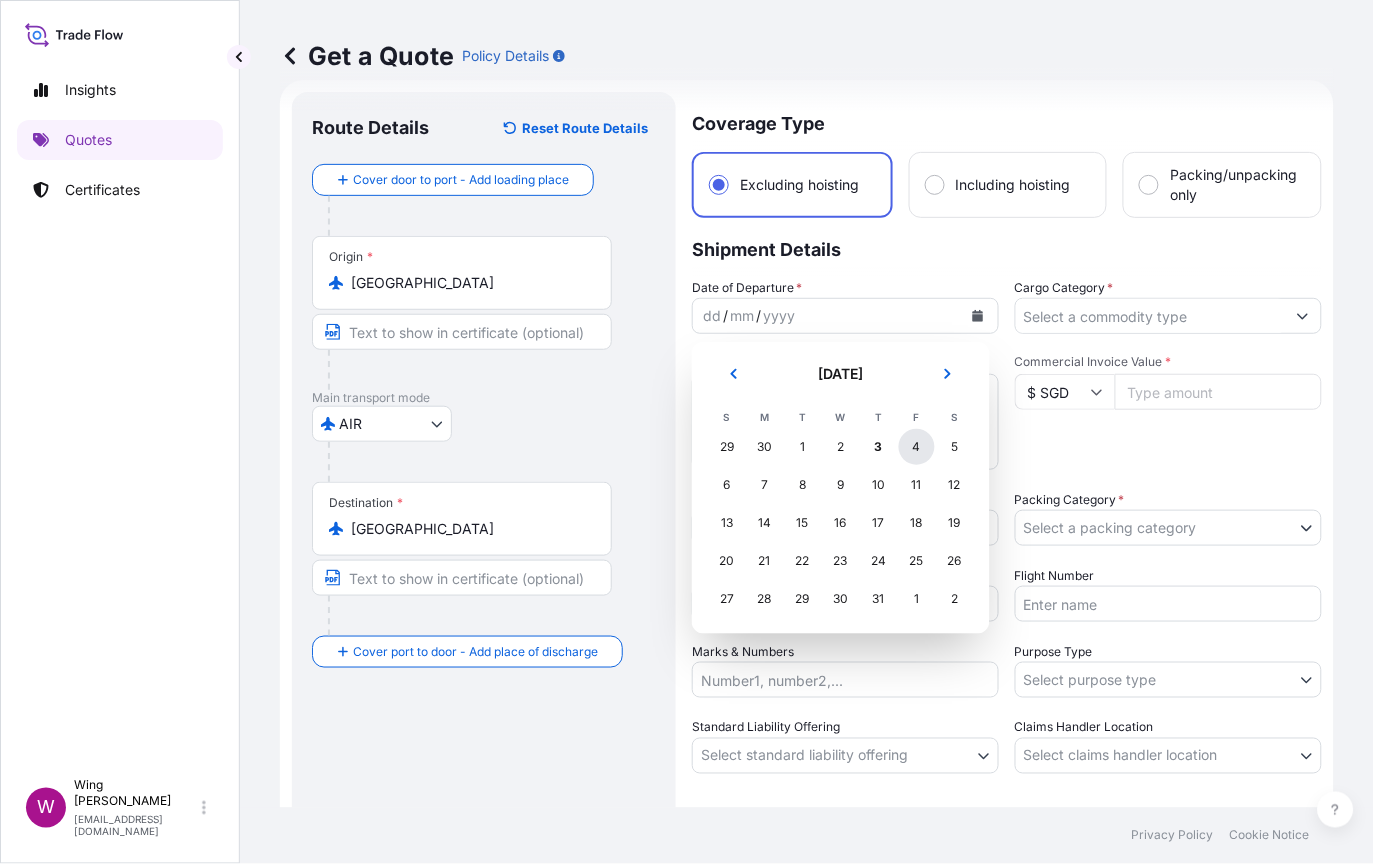 click on "4" at bounding box center [917, 447] 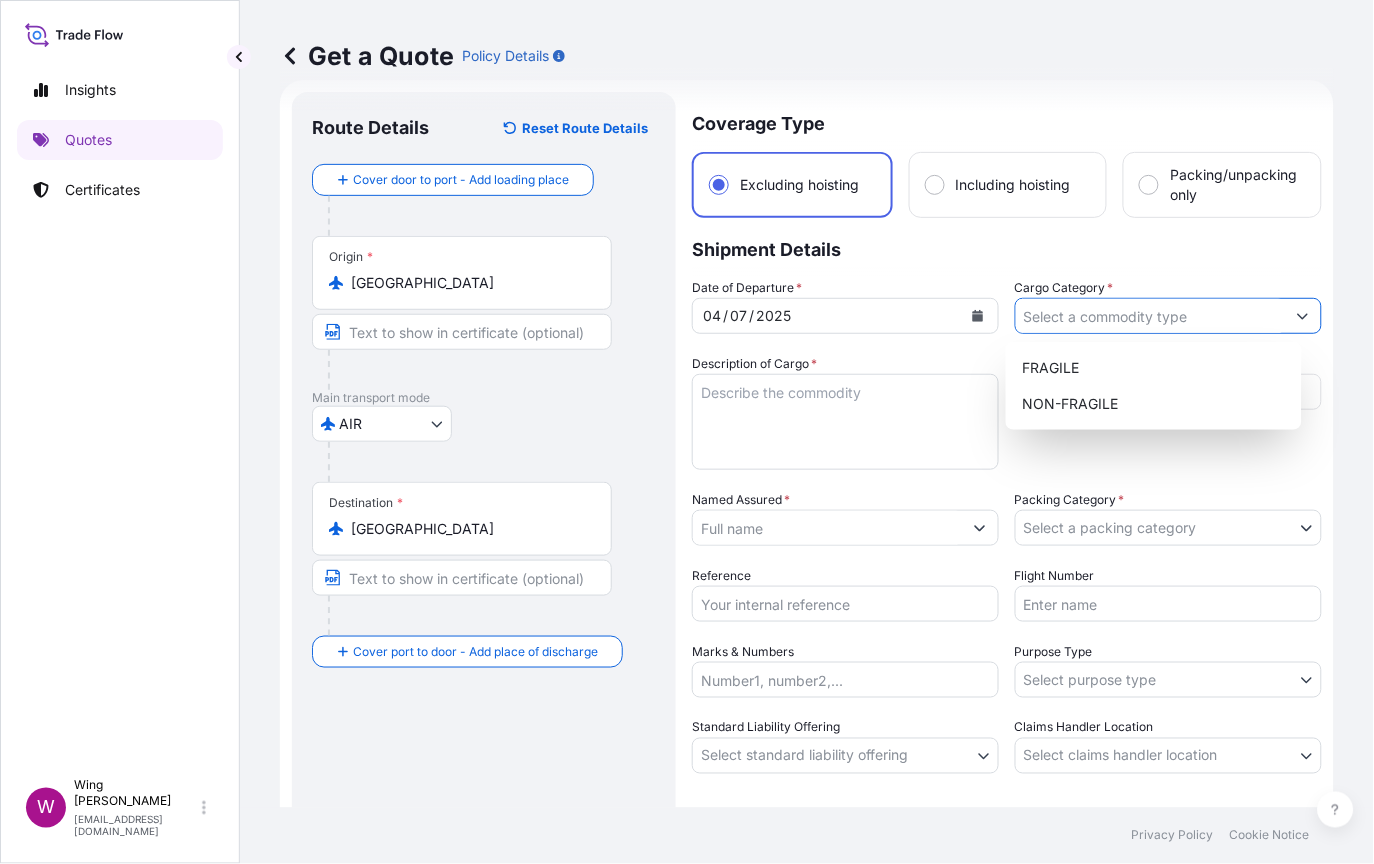 click on "Cargo Category *" at bounding box center [1150, 316] 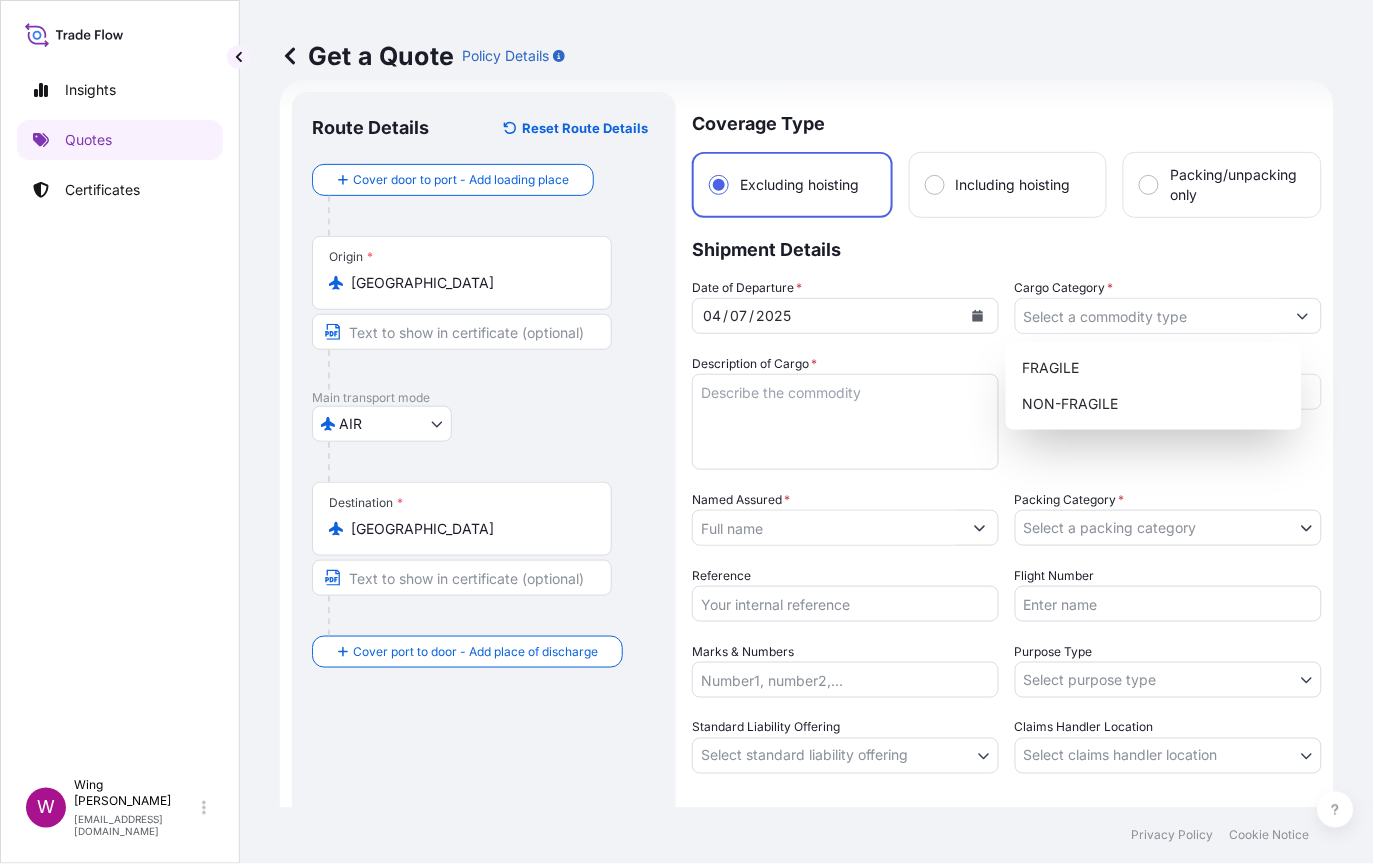 click on "Shipment Details" at bounding box center [1007, 248] 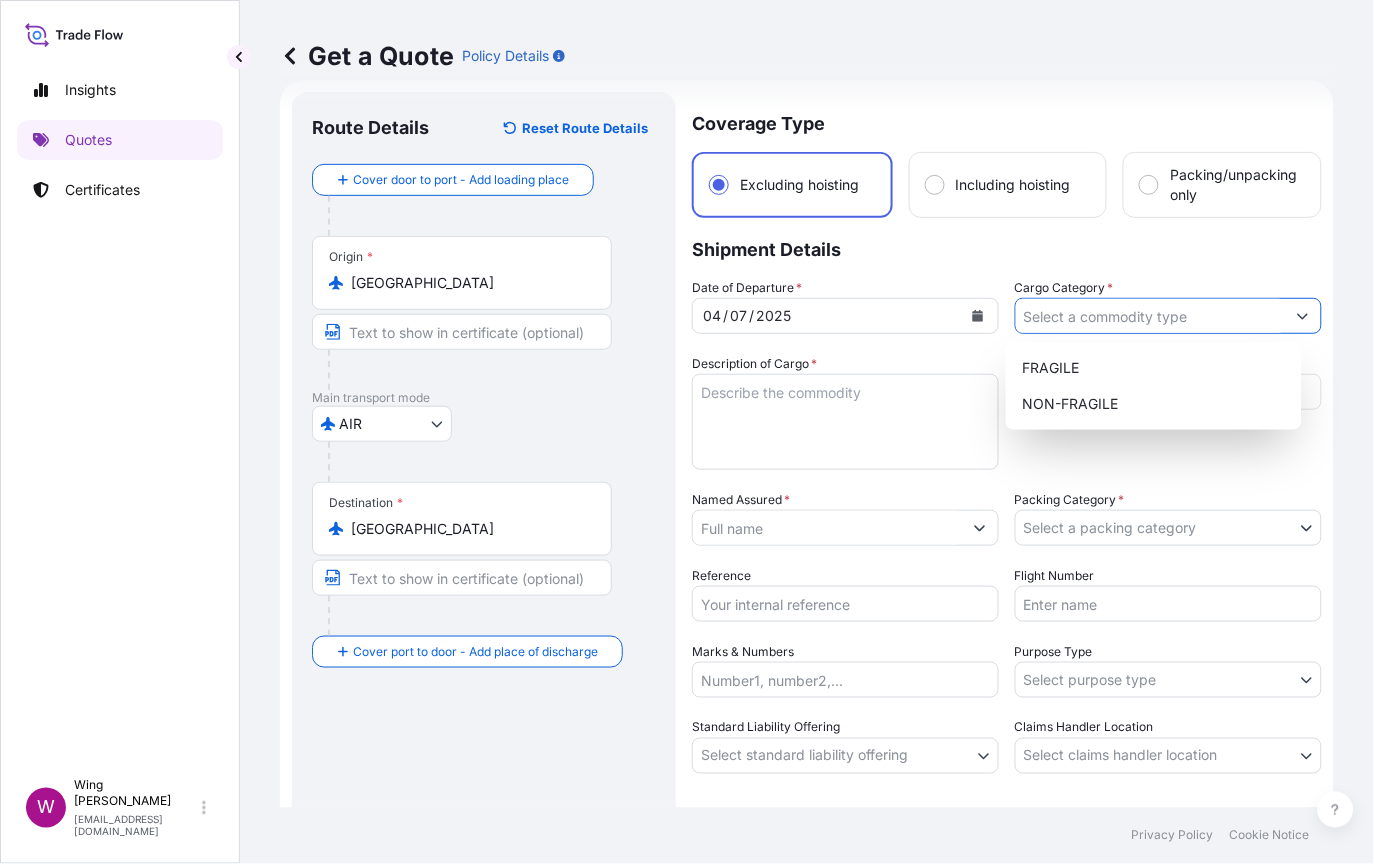click on "Cargo Category *" at bounding box center [1150, 316] 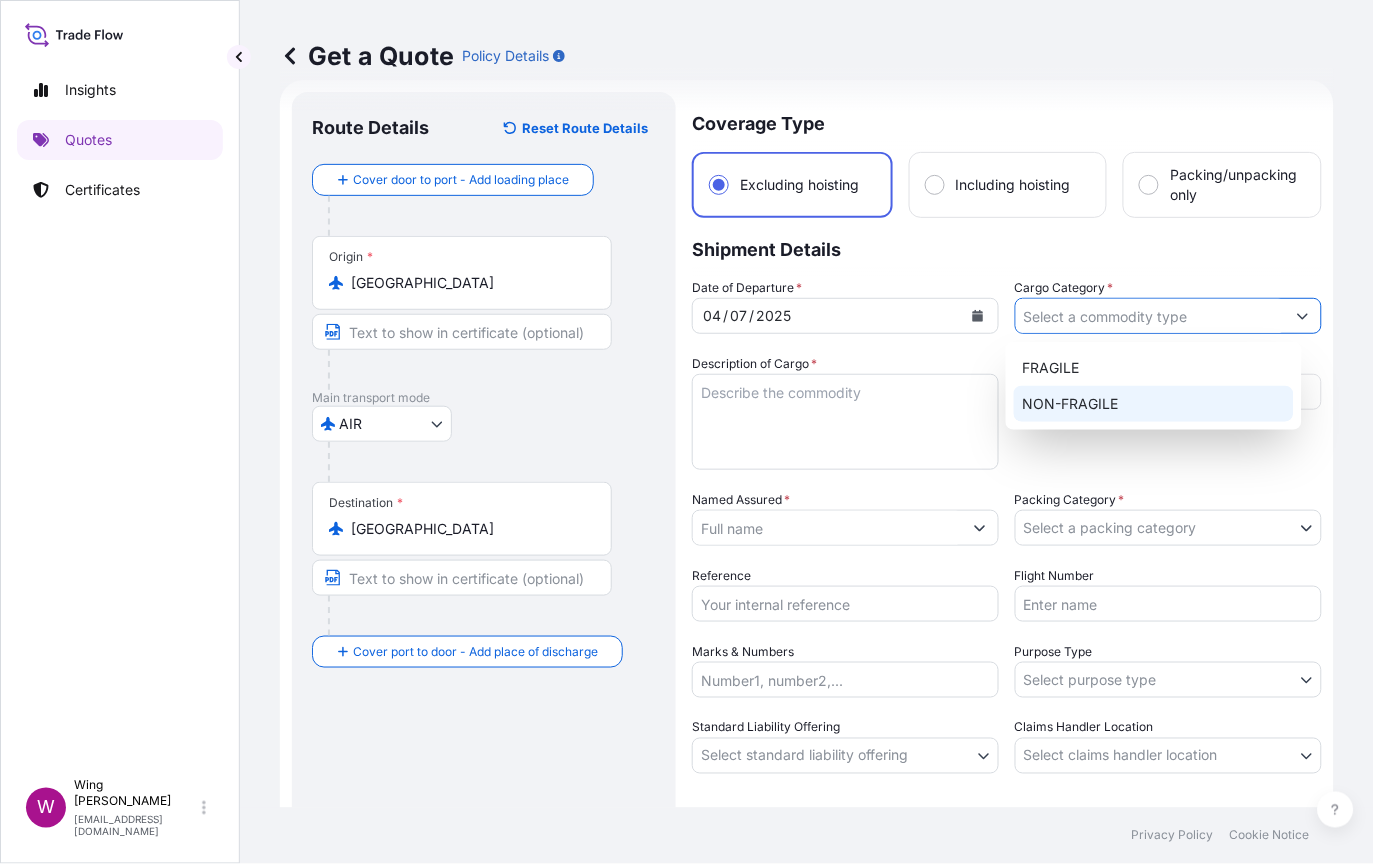 click on "NON-FRAGILE" at bounding box center (1153, 404) 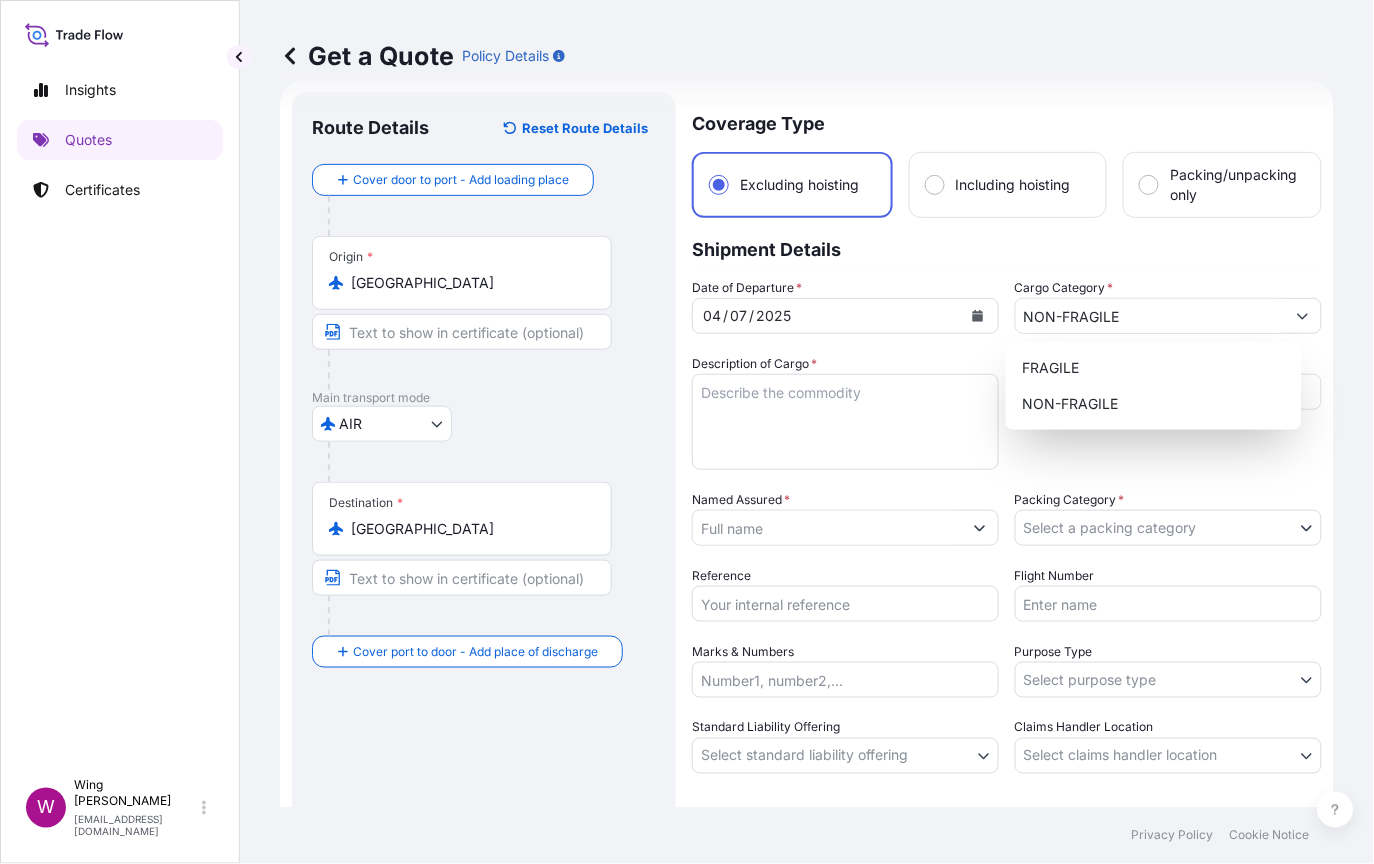 click on "Route Details Reset Route Details   Cover door to port - Add loading place Place of loading Road / [GEOGRAPHIC_DATA] / Inland Origin * [GEOGRAPHIC_DATA] Main transport mode AIR COURIER INSTALLATION LAND SEA AIR STORAGE Destination * [GEOGRAPHIC_DATA] Cover port to door - Add place of discharge Road / [GEOGRAPHIC_DATA] / Inland Place of Discharge" at bounding box center (484, 507) 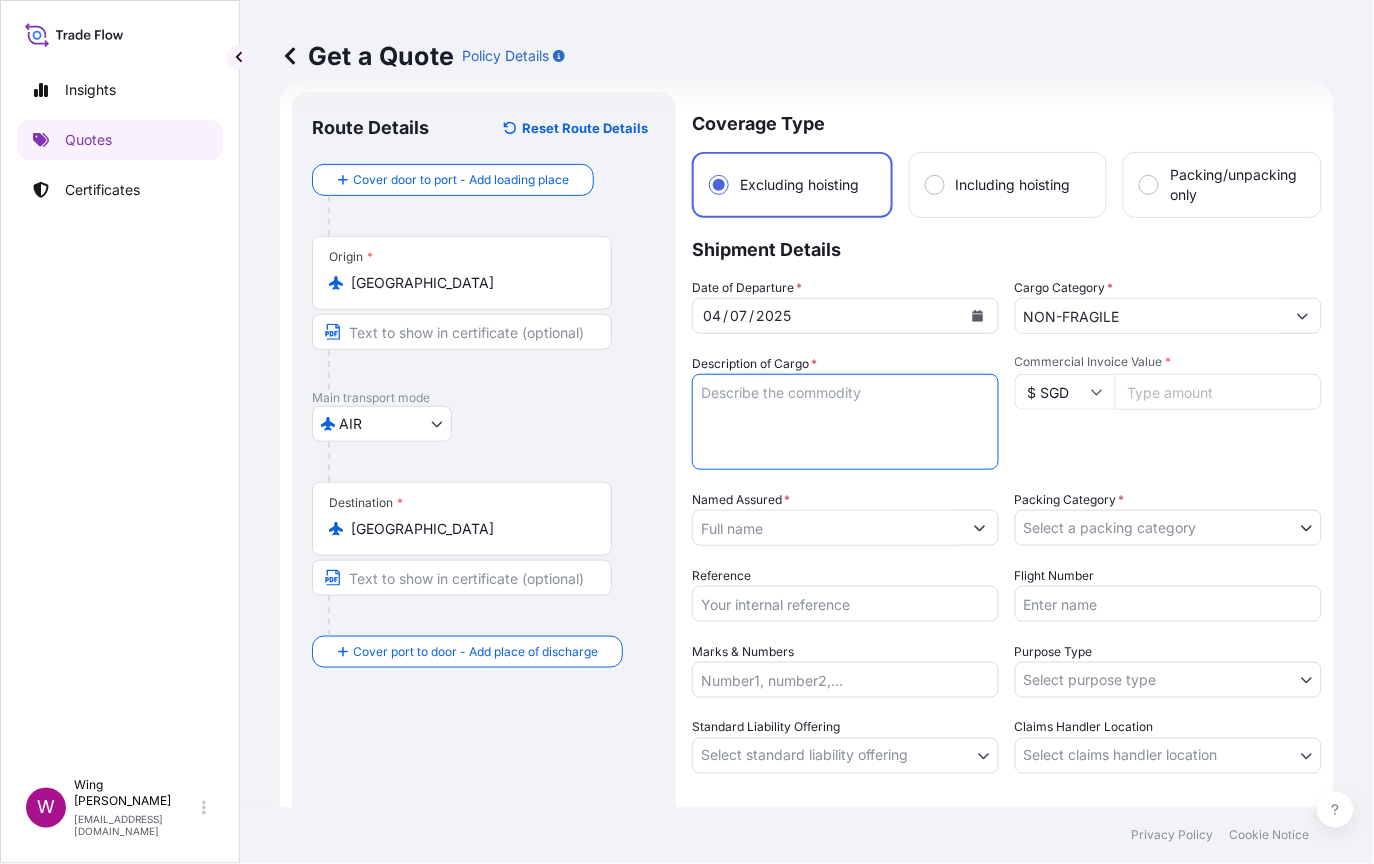 click on "Description of Cargo *" at bounding box center [845, 422] 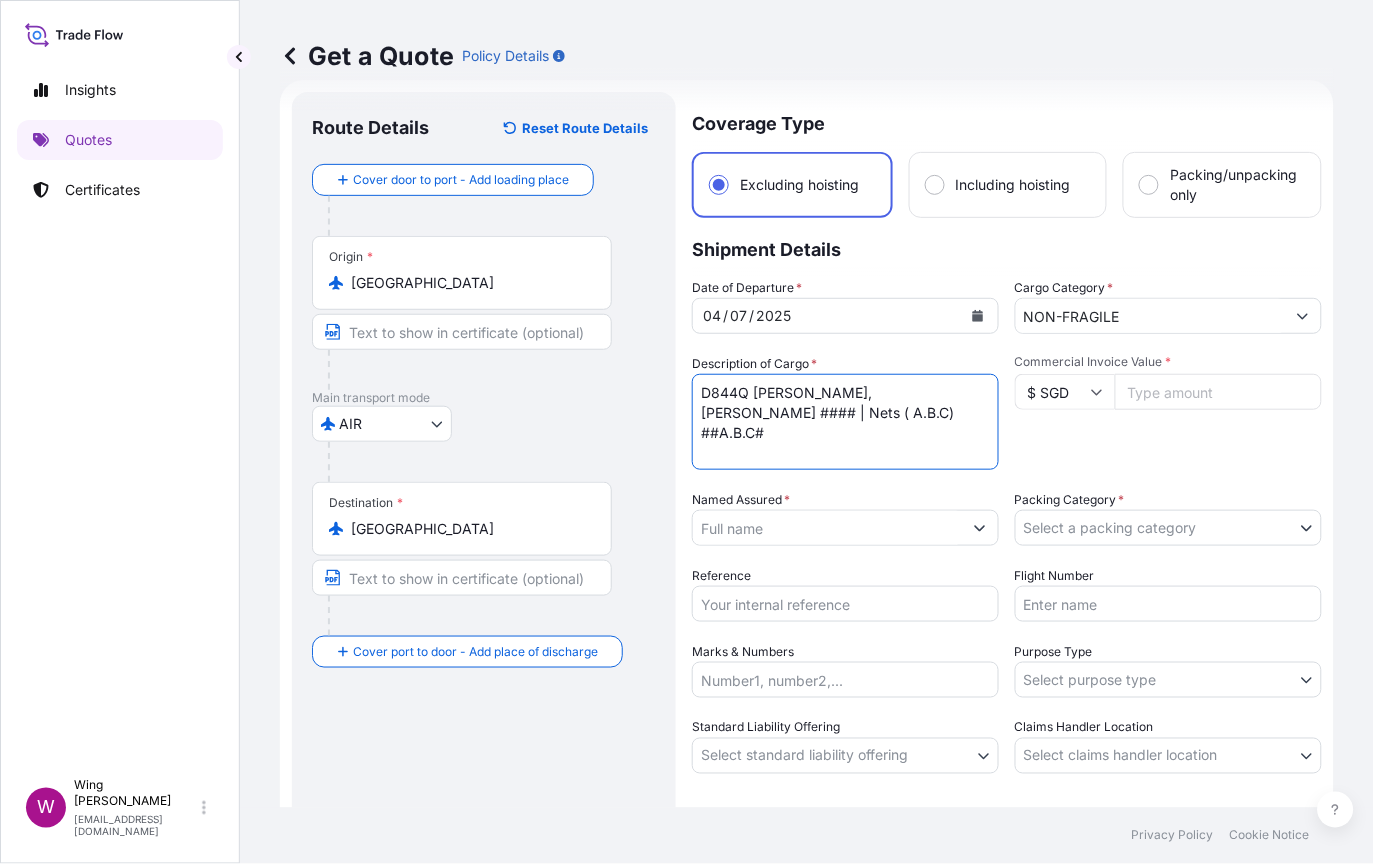 drag, startPoint x: 846, startPoint y: 434, endPoint x: 659, endPoint y: 377, distance: 195.49425 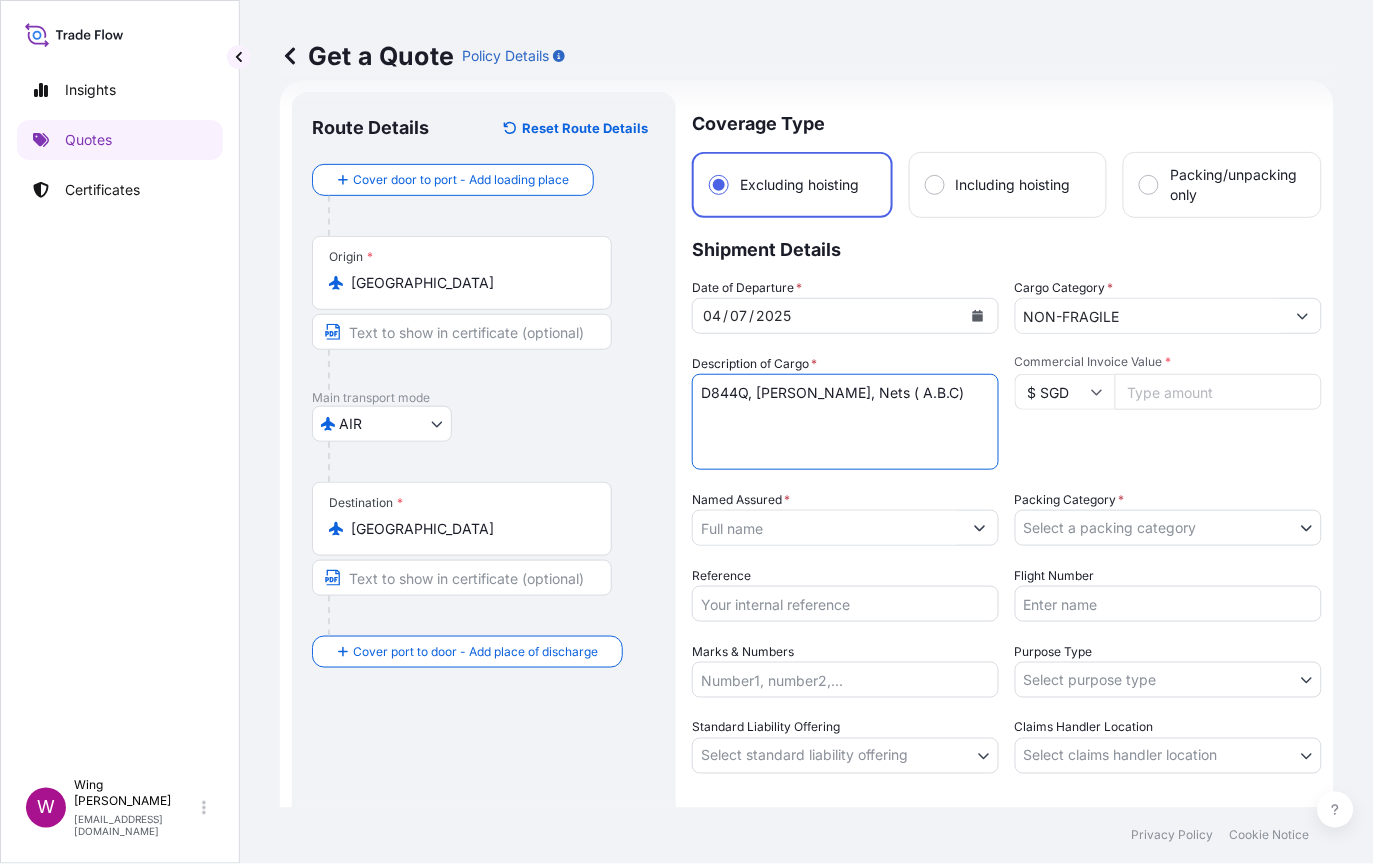 type on "D844Q, [PERSON_NAME], Nets ( A.B.C)" 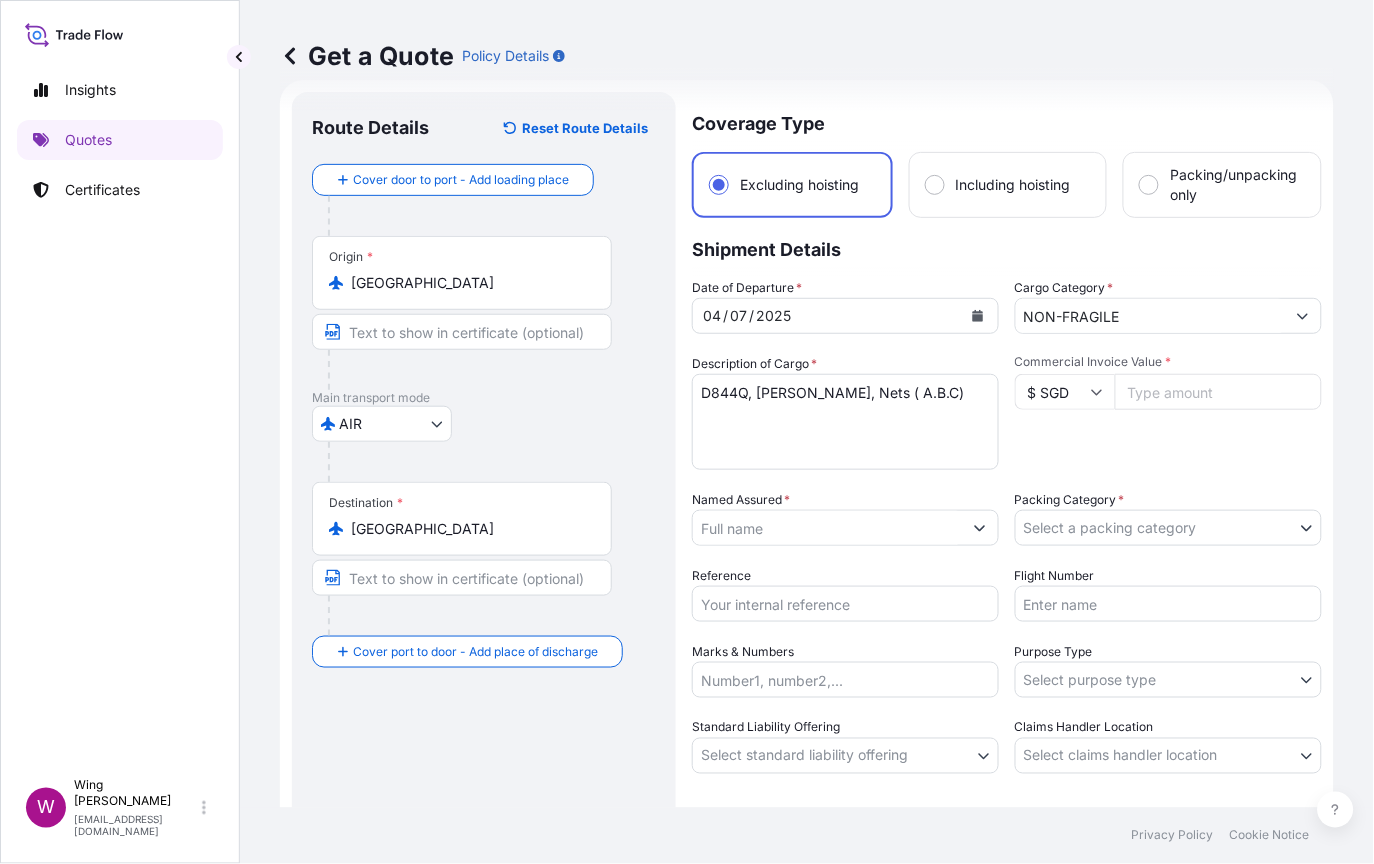 click at bounding box center (470, 370) 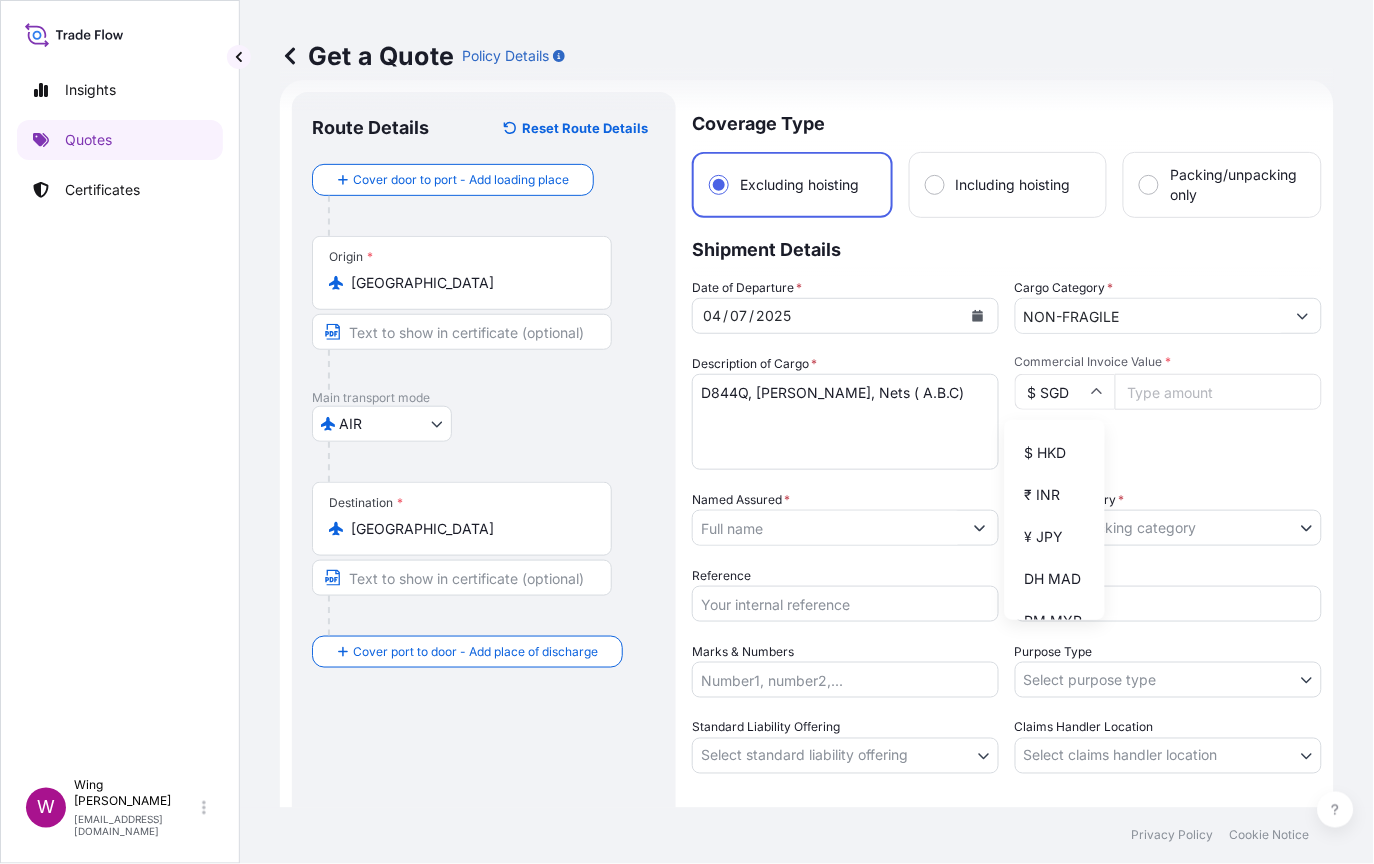 scroll, scrollTop: 400, scrollLeft: 0, axis: vertical 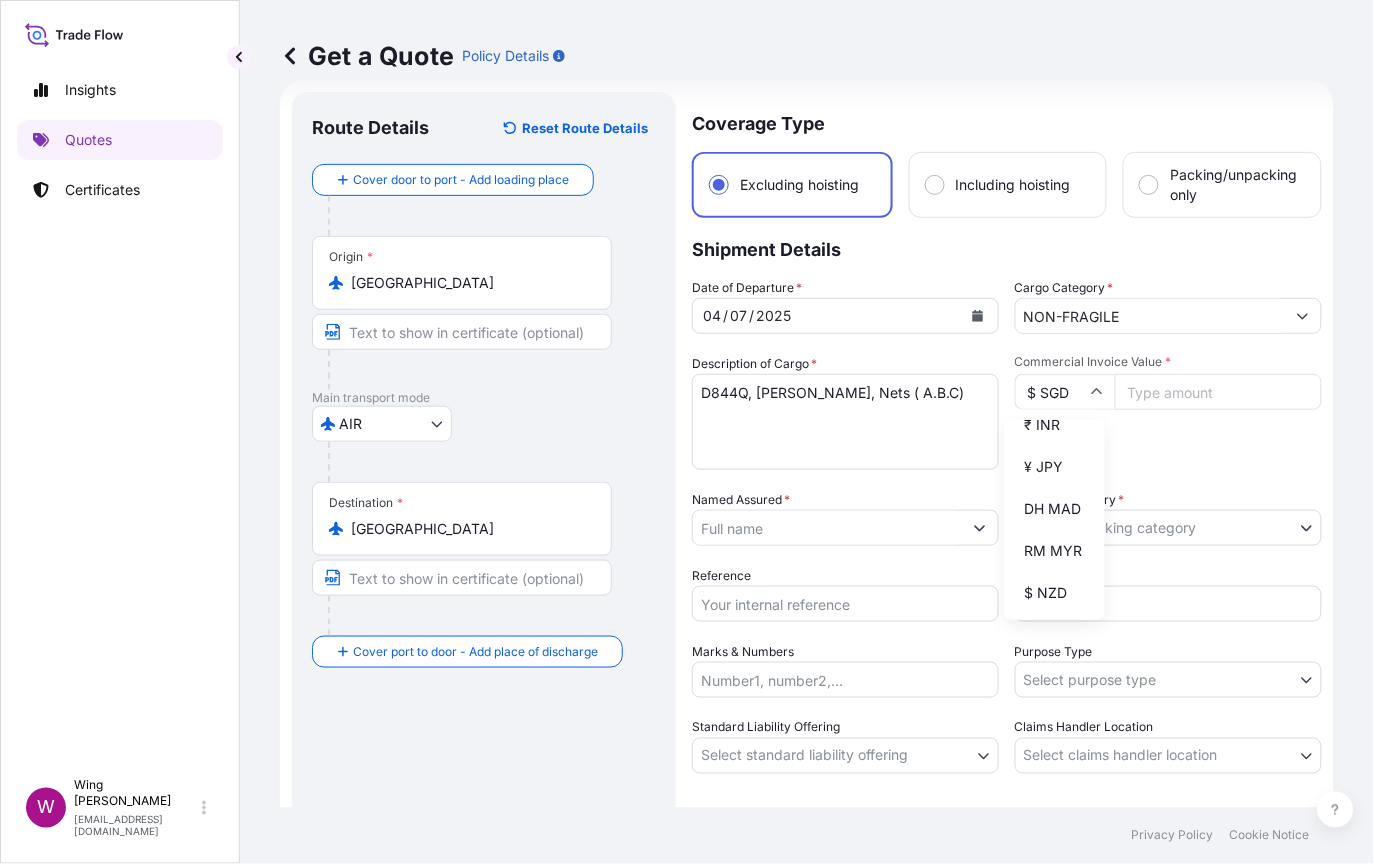 click on "$ HKD" at bounding box center [1055, 383] 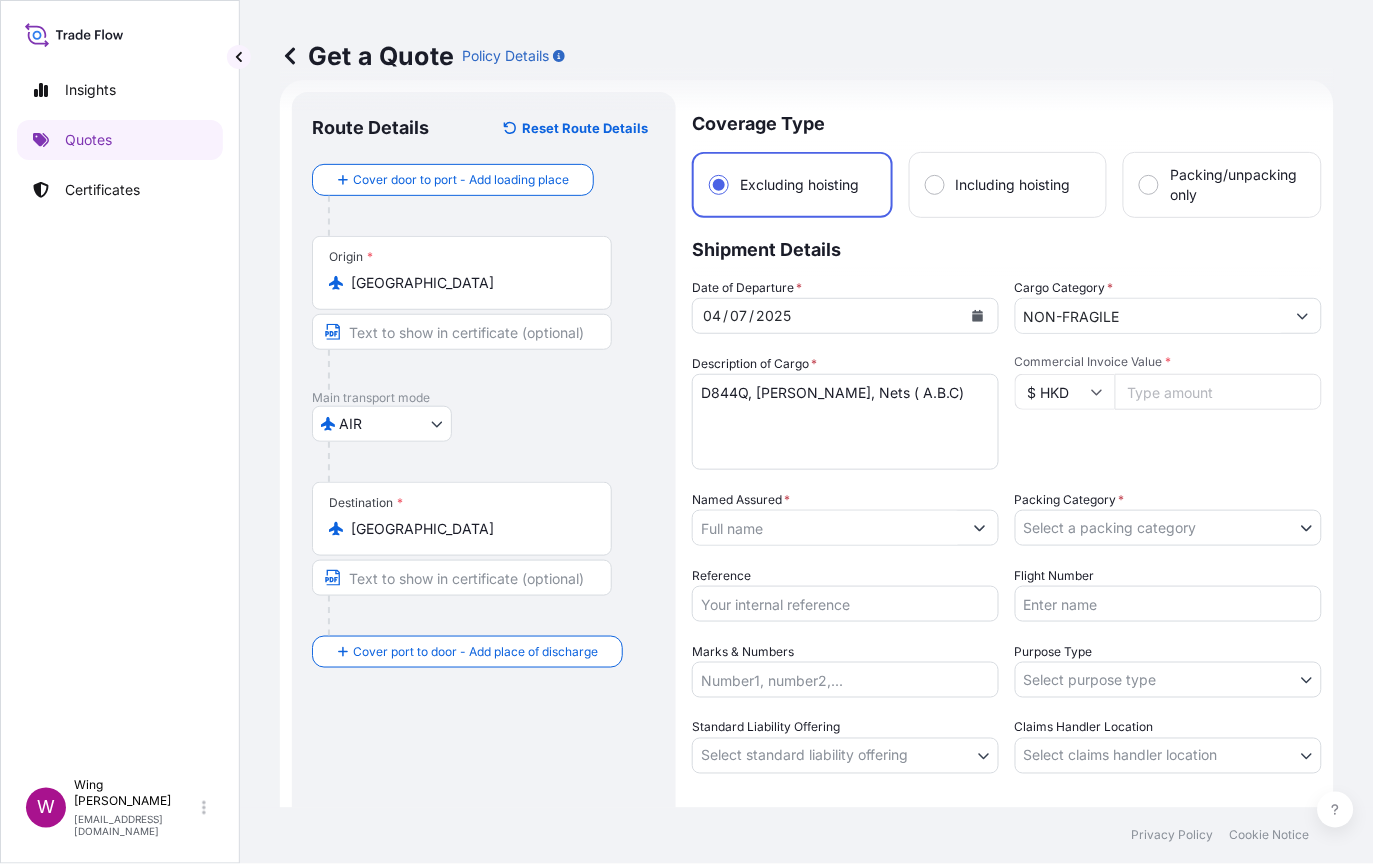 click on "Commercial Invoice Value   *" at bounding box center (1218, 392) 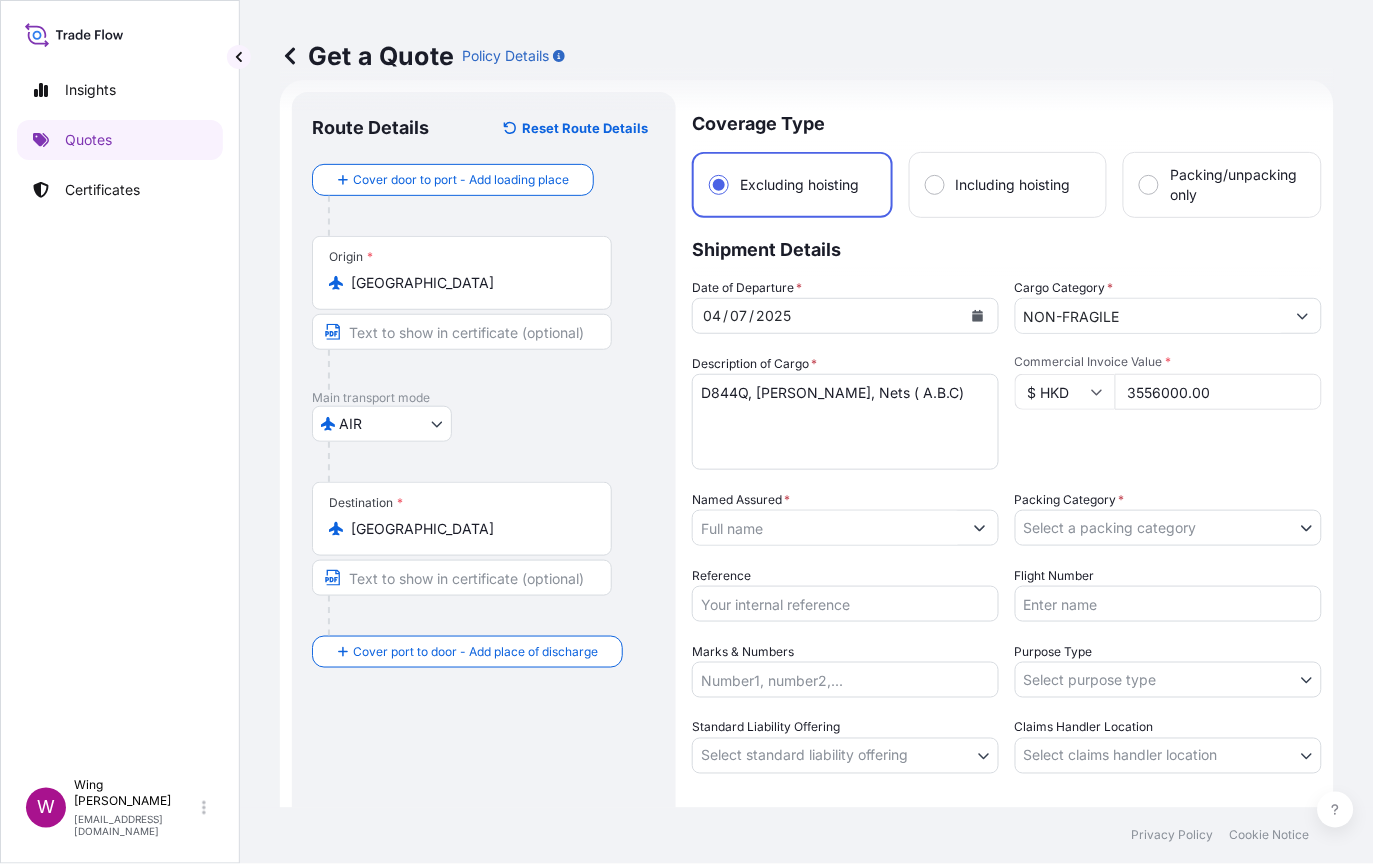 type on "3556000.00" 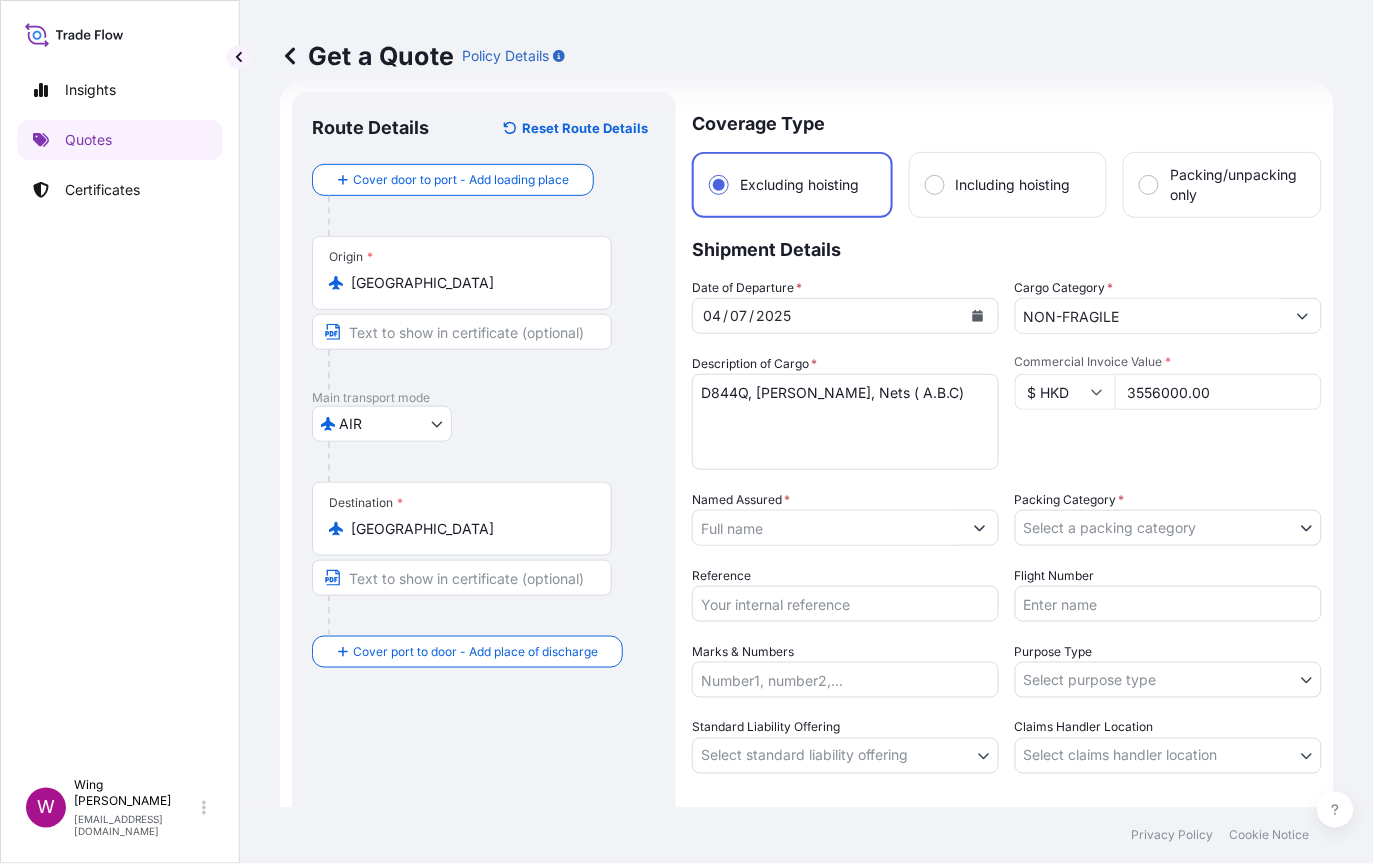 click on "Reference" at bounding box center (845, 604) 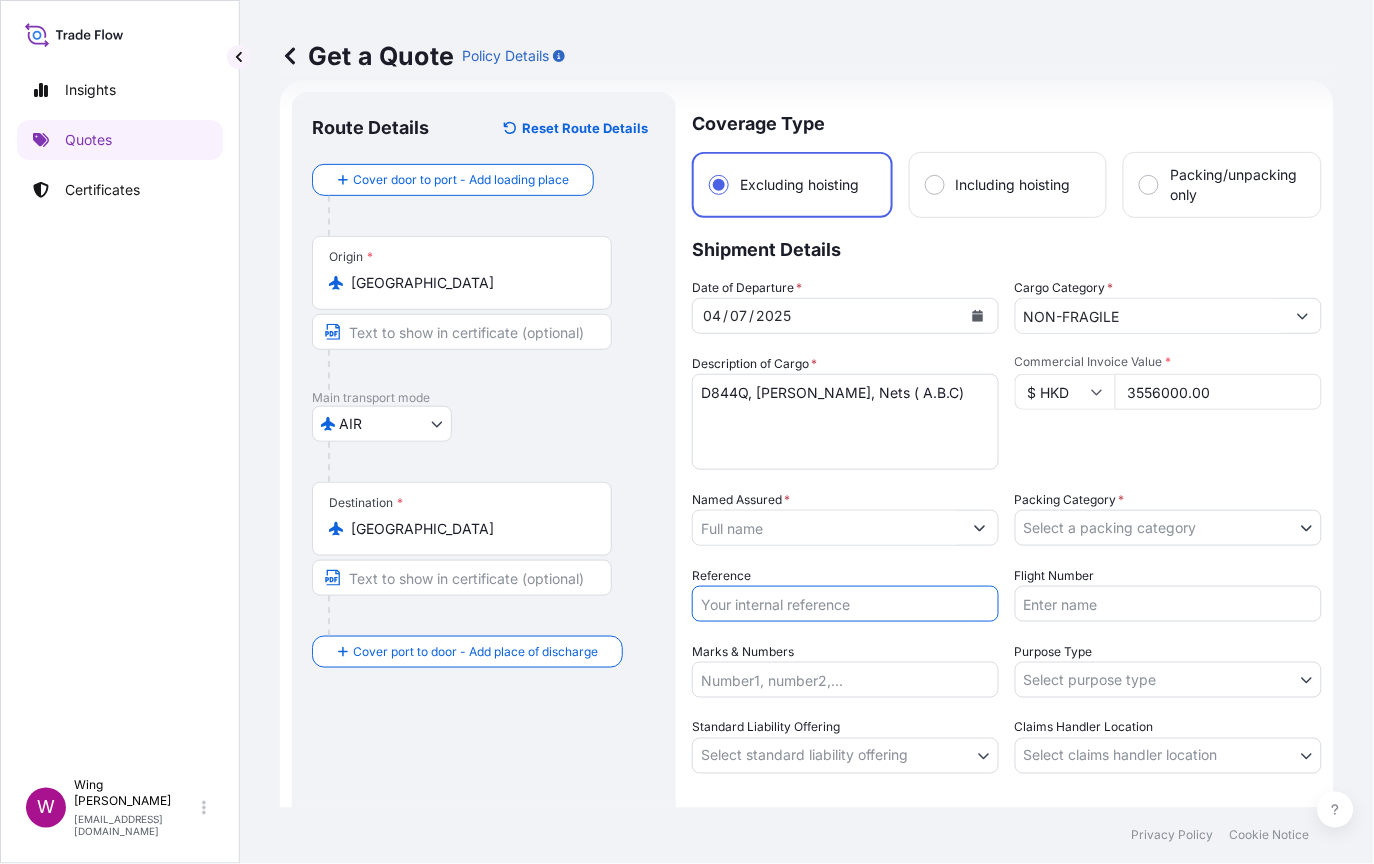 paste on "AMIM257828GMGM" 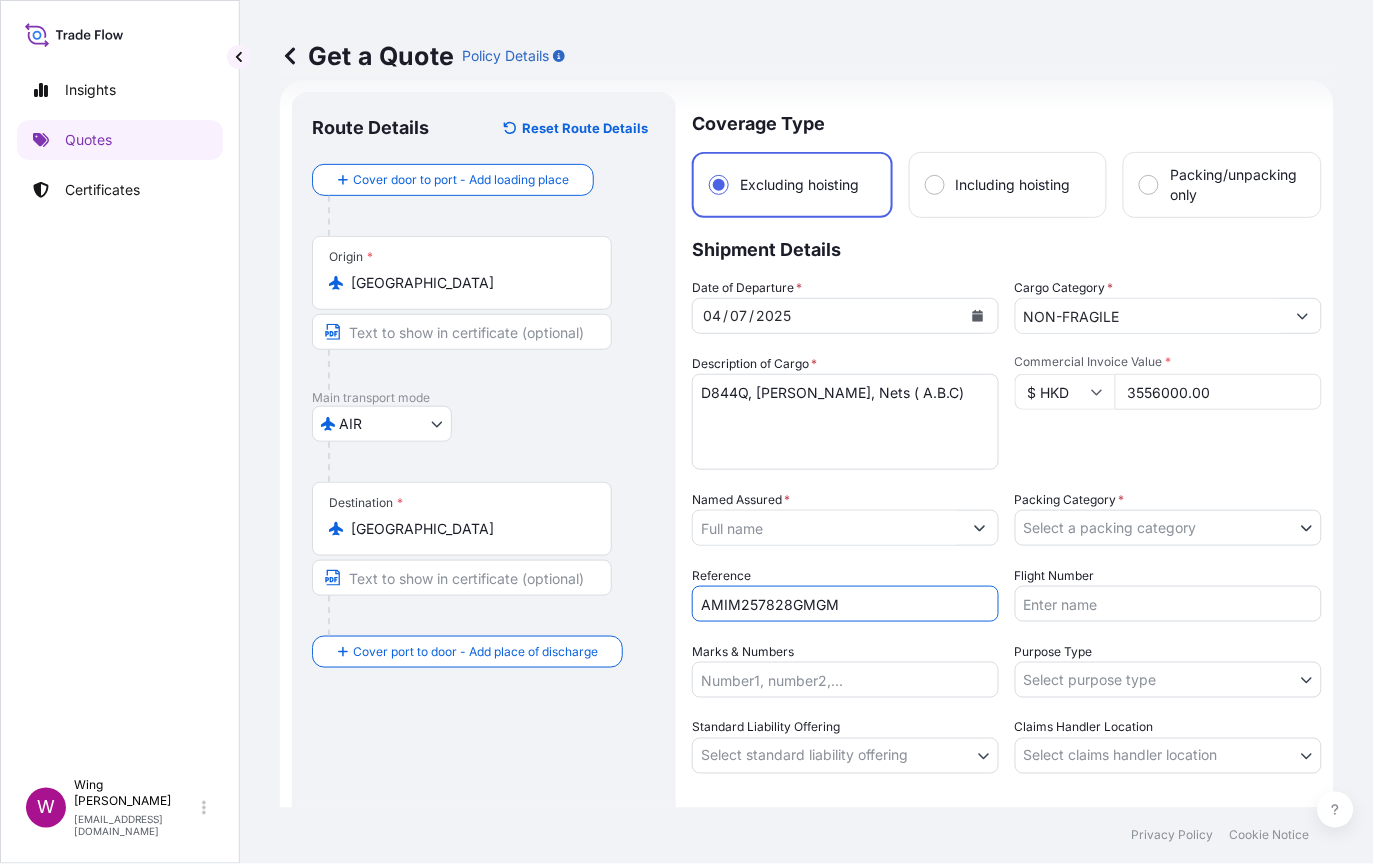 type on "AMIM257828GMGM" 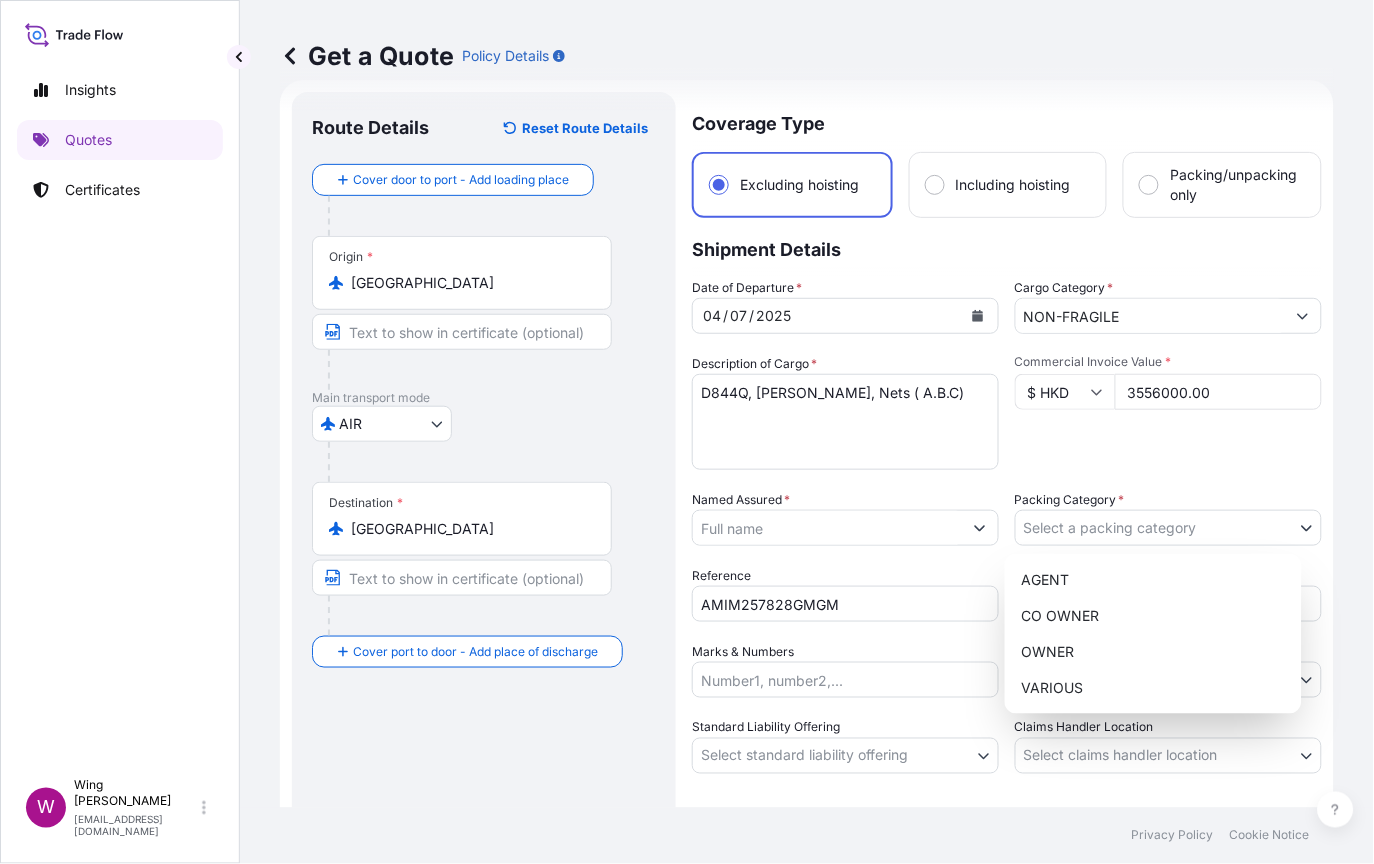 click on "Insights Quotes Certificates W Wing   Lee [EMAIL_ADDRESS][DOMAIN_NAME] Get a Quote Policy Details Route Details Reset Route Details   Cover door to port - Add loading place Place of loading Road / [GEOGRAPHIC_DATA] / Inland Origin * [GEOGRAPHIC_DATA] Main transport mode AIR COURIER INSTALLATION LAND SEA AIR STORAGE Destination * [GEOGRAPHIC_DATA] Cover port to door - Add place of discharge Road / Inland Road / Inland Place of Discharge Coverage Type Excluding hoisting Including hoisting Packing/unpacking only Shipment Details Date of Departure * [DATE] Cargo Category * NON-FRAGILE Description of Cargo * D844Q, [PERSON_NAME], Nets ( A.B.C) Commercial Invoice Value   * $ HKD 3556000.00 Named Assured * Packing Category * Select a packing category AGENT CO-OWNER OWNER Various Reference AMIM257828GMGM Flight Number Marks & Numbers Purpose Type Select purpose type Transit Storage Installation Conservation Standard Liability Offering Select standard liability offering Yes No Claims Handler Location Select claims handler location * 0" at bounding box center [687, 432] 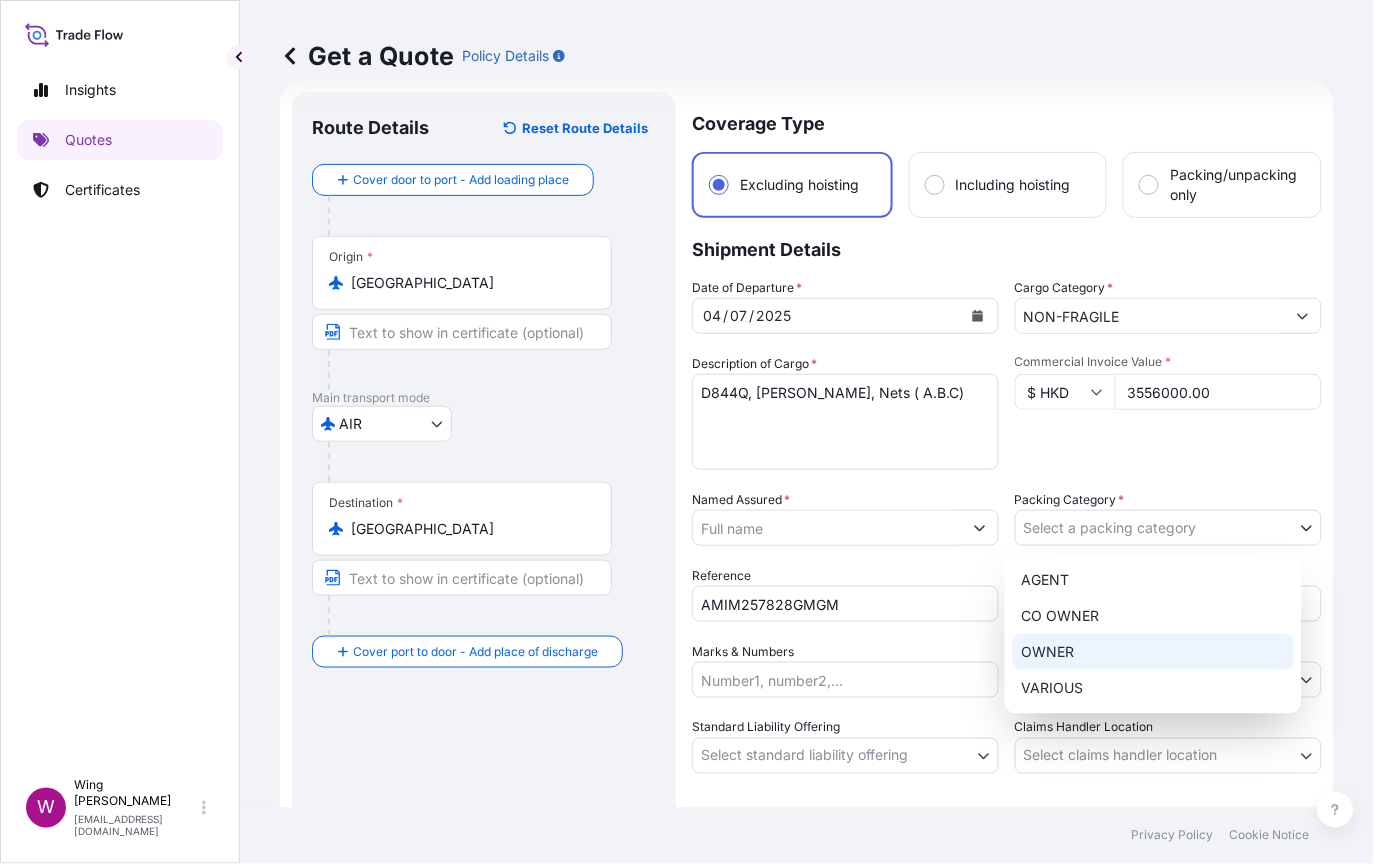 click on "OWNER" at bounding box center [1153, 652] 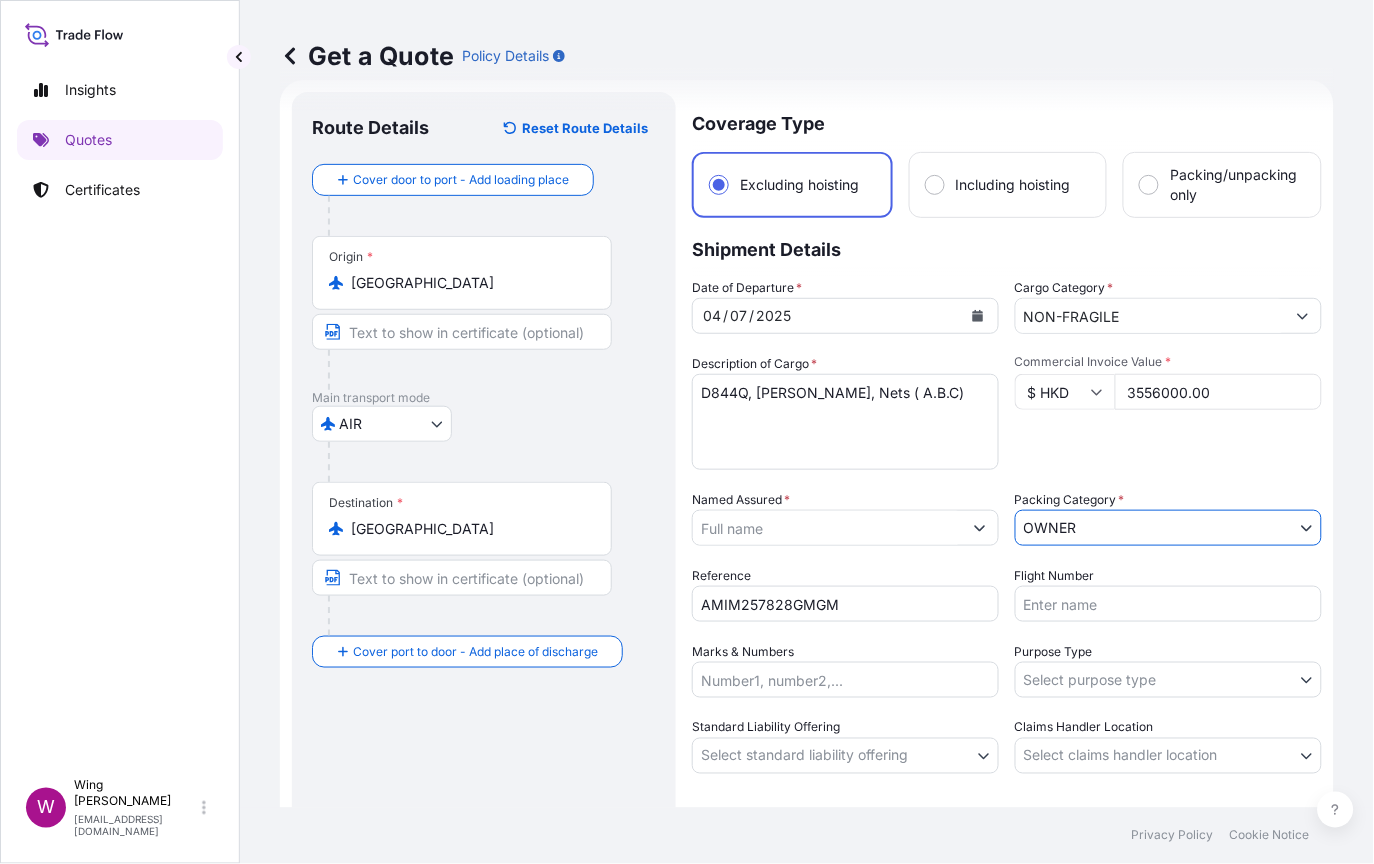 scroll, scrollTop: 157, scrollLeft: 0, axis: vertical 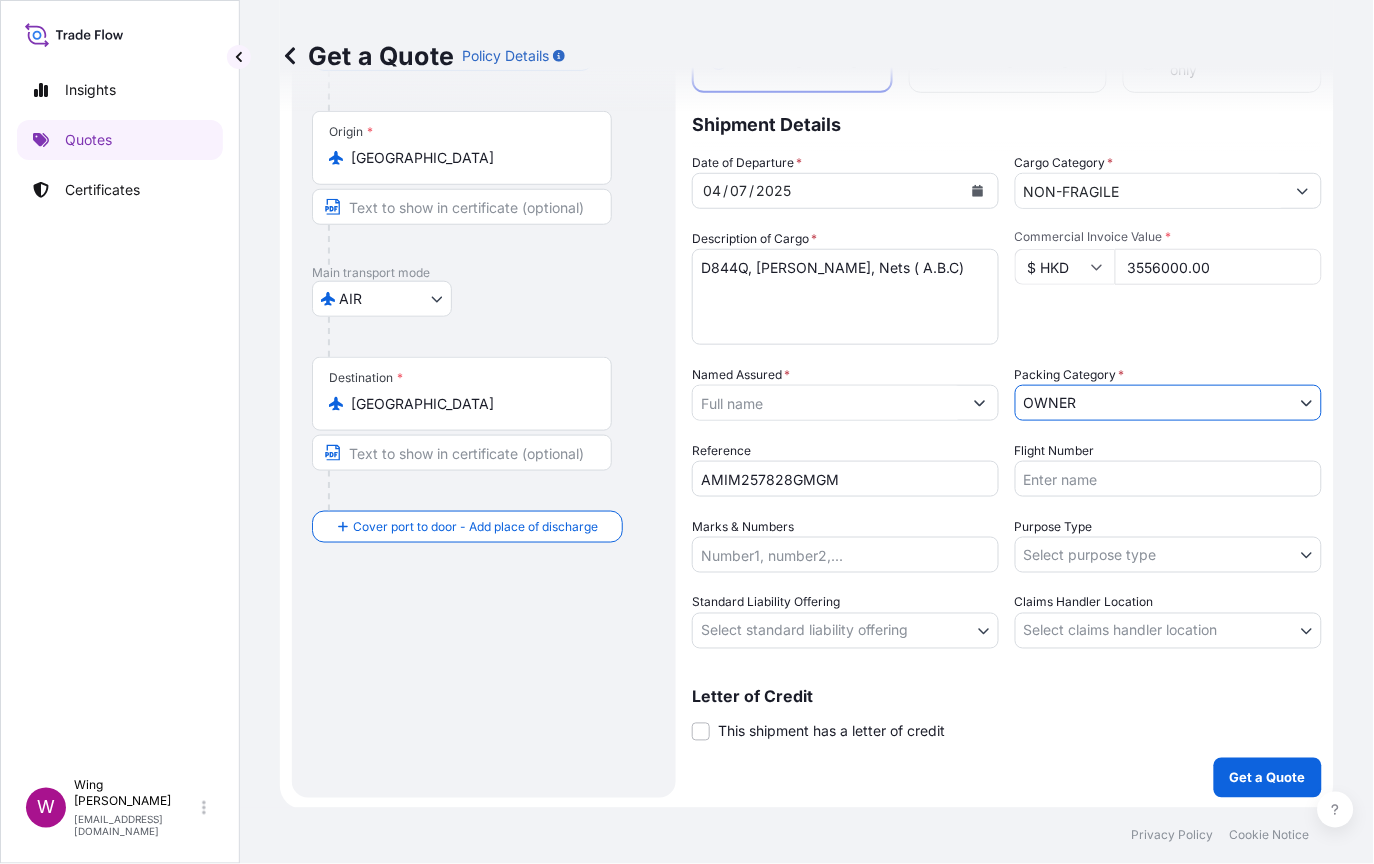 click on "Insights Quotes Certificates W Wing   Lee [EMAIL_ADDRESS][DOMAIN_NAME] Get a Quote Policy Details Route Details Reset Route Details   Cover door to port - Add loading place Place of loading Road / [GEOGRAPHIC_DATA] / Inland Origin * [GEOGRAPHIC_DATA] Main transport mode AIR COURIER INSTALLATION LAND SEA AIR STORAGE Destination * [GEOGRAPHIC_DATA] Cover port to door - Add place of discharge Road / Inland Road / Inland Place of Discharge Coverage Type Excluding hoisting Including hoisting Packing/unpacking only Shipment Details Date of Departure * [DATE] Cargo Category * NON-FRAGILE Description of Cargo * D844Q, [PERSON_NAME], Nets ( A.B.C) Commercial Invoice Value   * $ HKD 3556000.00 Named Assured * Packing Category * OWNER AGENT CO-OWNER OWNER Various Reference AMIM257828GMGM Flight Number Marks & Numbers Purpose Type Select purpose type Transit Storage Installation Conservation Standard Liability Offering Select standard liability offering Yes No Claims Handler Location Select claims handler location [GEOGRAPHIC_DATA] [GEOGRAPHIC_DATA] * 0" at bounding box center [687, 432] 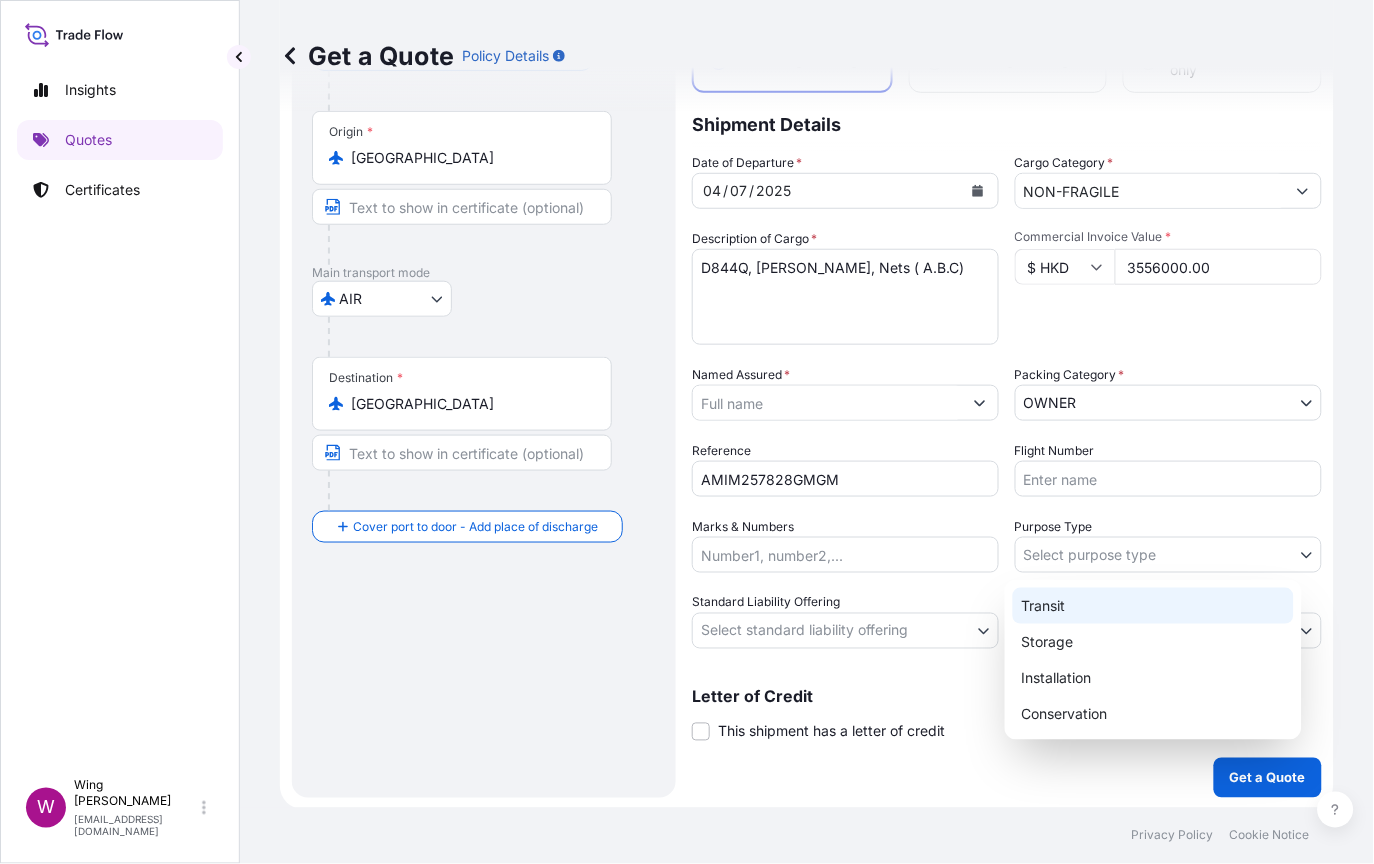 click on "Transit" at bounding box center [1153, 606] 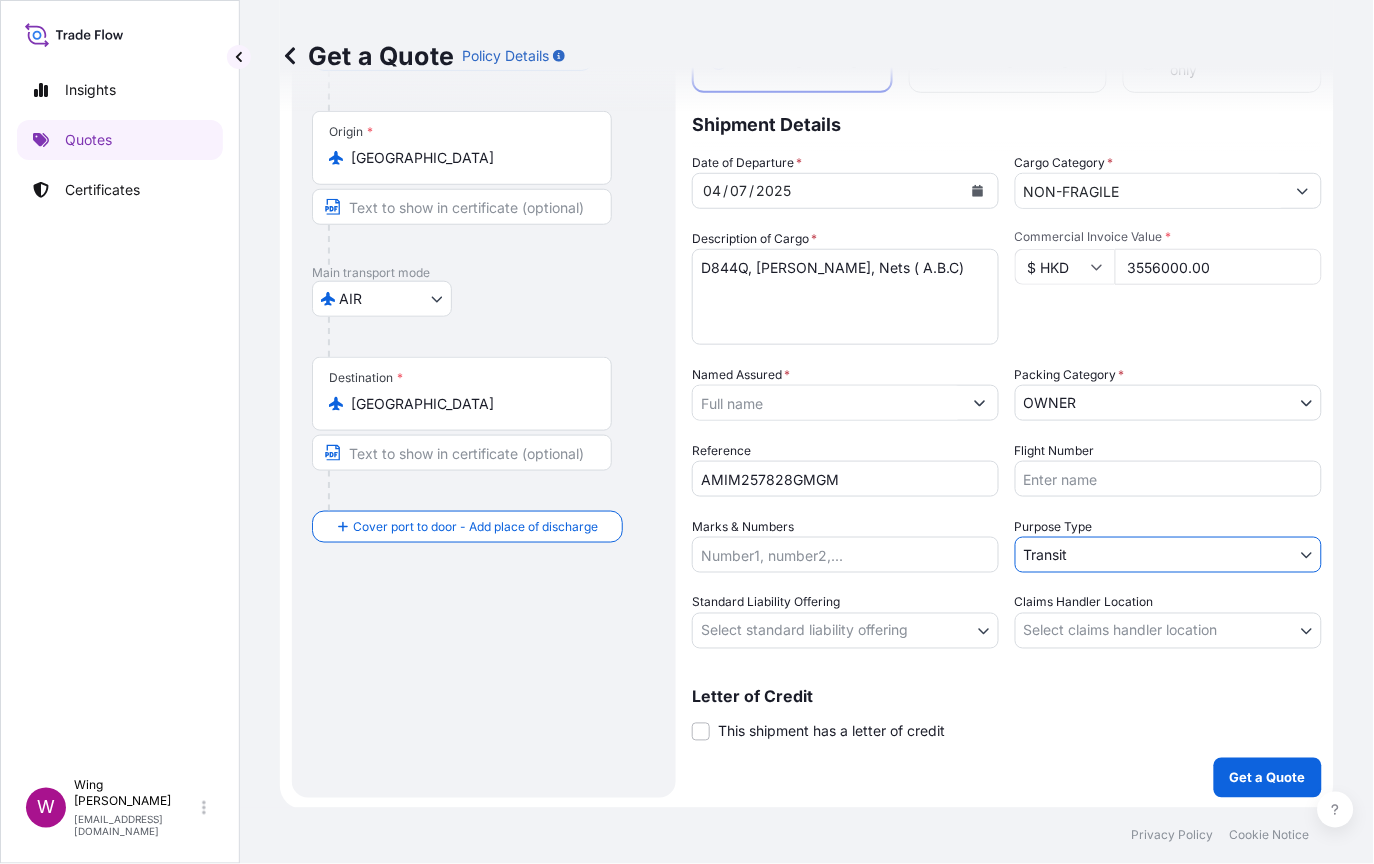 click on "Insights Quotes Certificates W Wing   Lee [EMAIL_ADDRESS][DOMAIN_NAME] Get a Quote Policy Details Route Details Reset Route Details   Cover door to port - Add loading place Place of loading Road / [GEOGRAPHIC_DATA] / Inland Origin * [GEOGRAPHIC_DATA] Main transport mode AIR COURIER INSTALLATION LAND SEA AIR STORAGE Destination * [GEOGRAPHIC_DATA] Cover port to door - Add place of discharge Road / Inland Road / Inland Place of Discharge Coverage Type Excluding hoisting Including hoisting Packing/unpacking only Shipment Details Date of Departure * [DATE] Cargo Category * NON-FRAGILE Description of Cargo * D844Q, [PERSON_NAME], Nets ( A.B.C) Commercial Invoice Value   * $ HKD 3556000.00 Named Assured * Packing Category * OWNER AGENT CO-OWNER OWNER Various Reference AMIM257828GMGM Flight Number Marks & Numbers Purpose Type Transit Transit Storage Installation Conservation Standard Liability Offering Select standard liability offering Yes No Claims Handler Location Select claims handler location [GEOGRAPHIC_DATA] [GEOGRAPHIC_DATA] Letter of Credit" at bounding box center (687, 432) 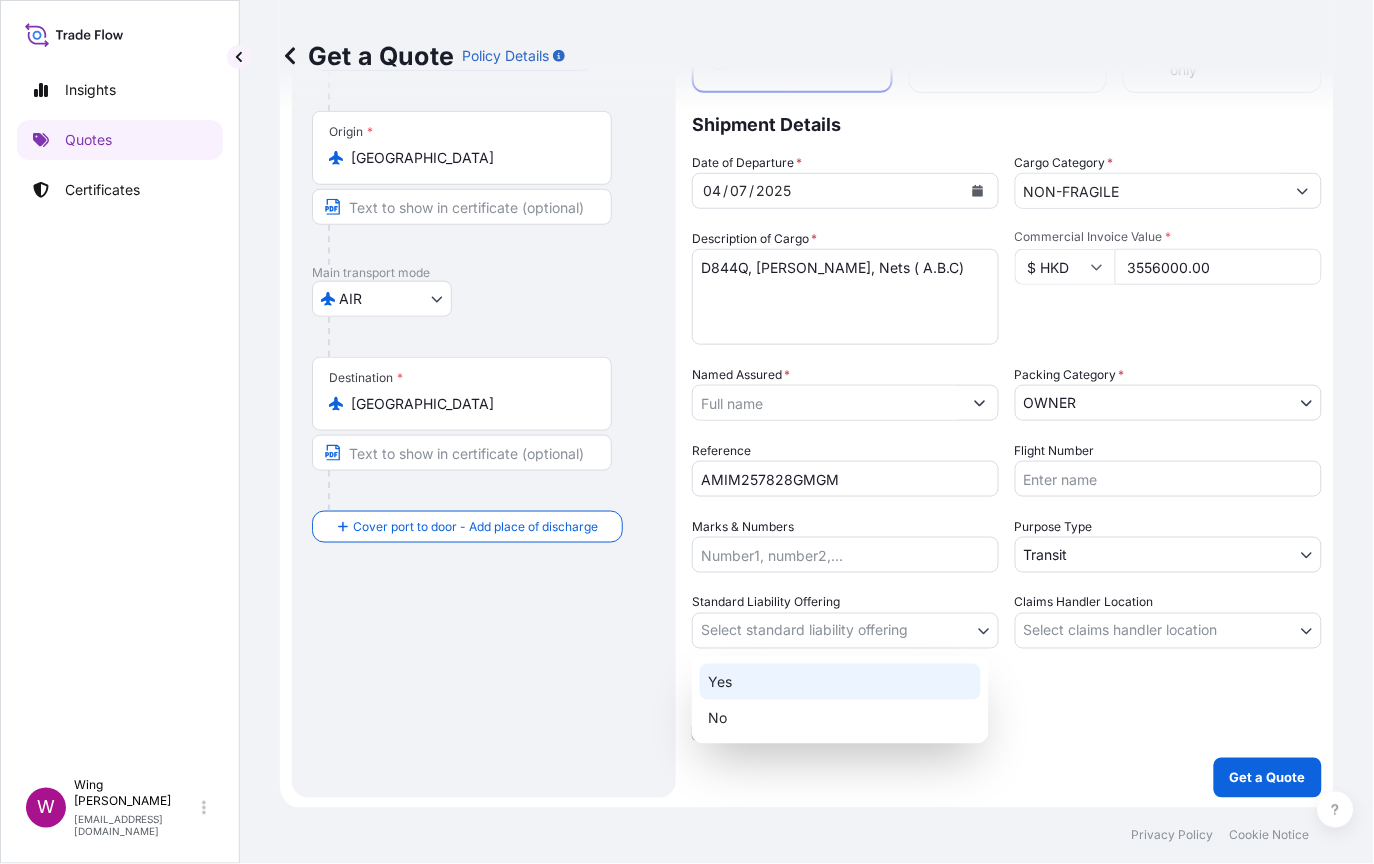 click on "Yes" at bounding box center (840, 682) 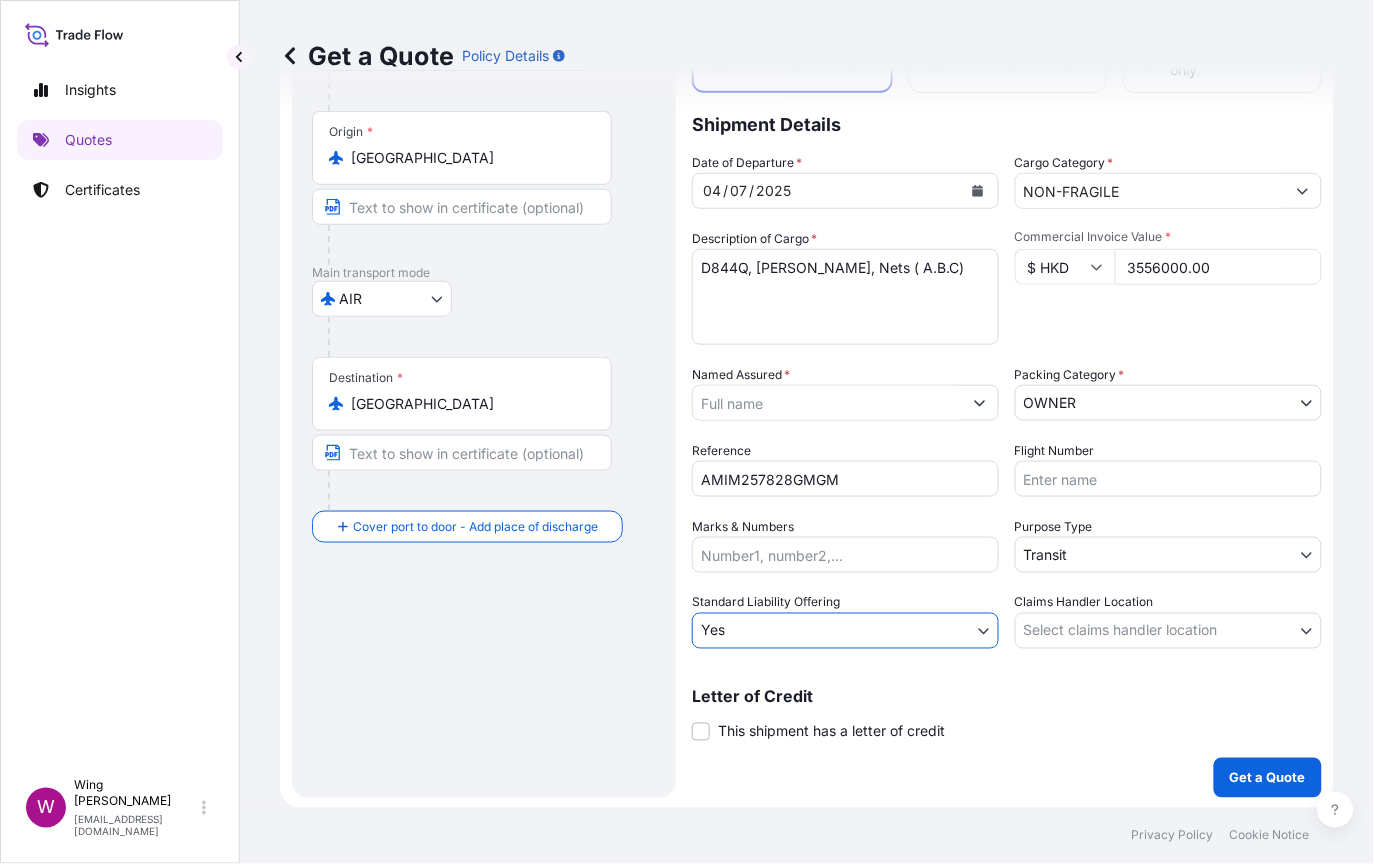 click on "Insights Quotes Certificates W Wing   Lee [EMAIL_ADDRESS][DOMAIN_NAME] Get a Quote Policy Details Route Details Reset Route Details   Cover door to port - Add loading place Place of loading Road / [GEOGRAPHIC_DATA] / Inland Origin * [GEOGRAPHIC_DATA] Main transport mode AIR COURIER INSTALLATION LAND SEA AIR STORAGE Destination * [GEOGRAPHIC_DATA] Cover port to door - Add place of discharge Road / Inland Road / Inland Place of Discharge Coverage Type Excluding hoisting Including hoisting Packing/unpacking only Shipment Details Date of Departure * [DATE] Cargo Category * NON-FRAGILE Description of Cargo * D844Q, [PERSON_NAME], Nets ( A.B.C) Commercial Invoice Value   * $ HKD 3556000.00 Named Assured * Packing Category * OWNER AGENT CO-OWNER OWNER Various Reference AMIM257828GMGM Flight Number Marks & Numbers Purpose Type Transit Transit Storage Installation Conservation Standard Liability Offering Yes Yes No Claims Handler Location Select claims handler location [GEOGRAPHIC_DATA] [GEOGRAPHIC_DATA] Letter of Credit Letter of credit * Get a Quote" at bounding box center [687, 432] 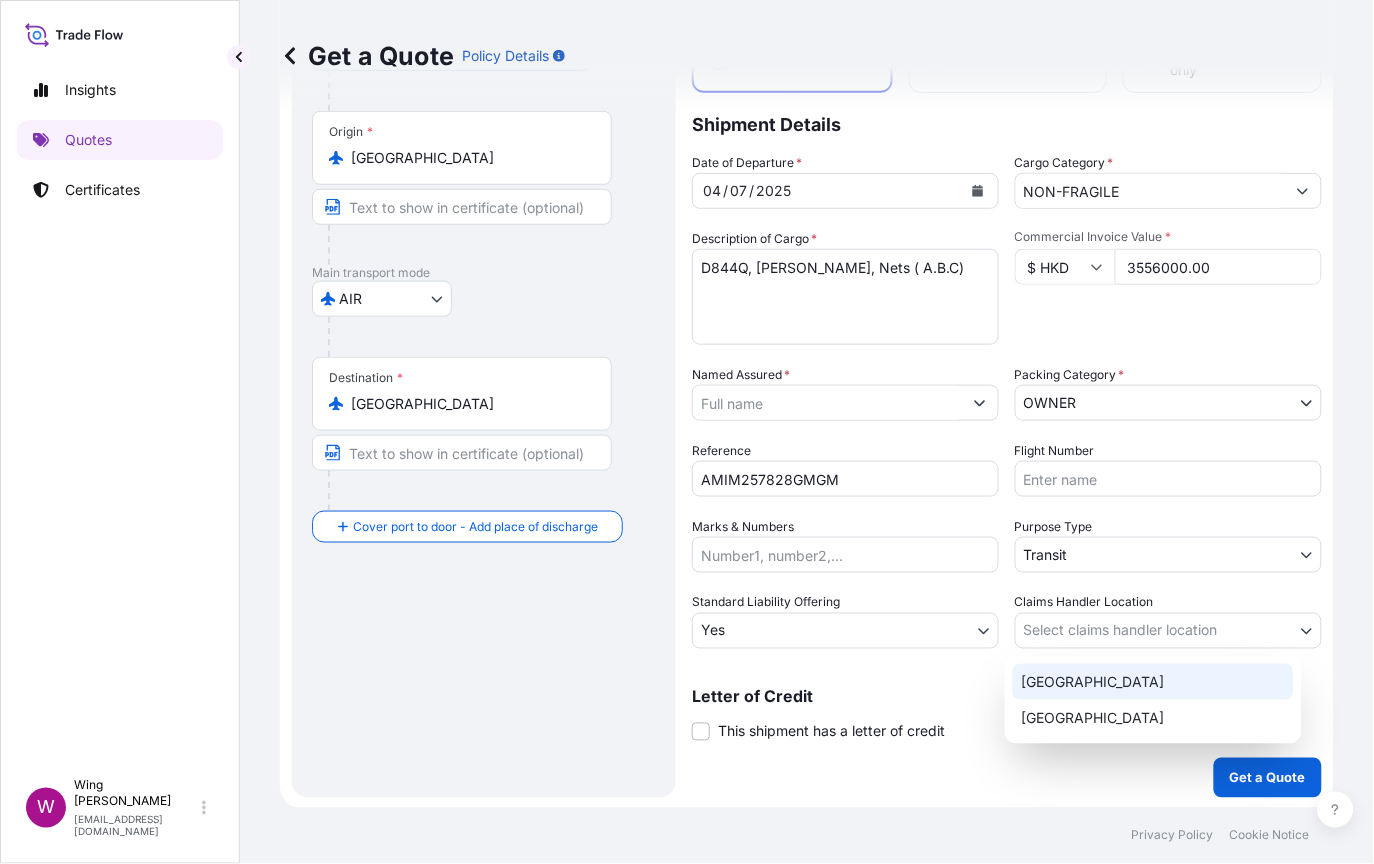 click on "[GEOGRAPHIC_DATA]" at bounding box center (1153, 682) 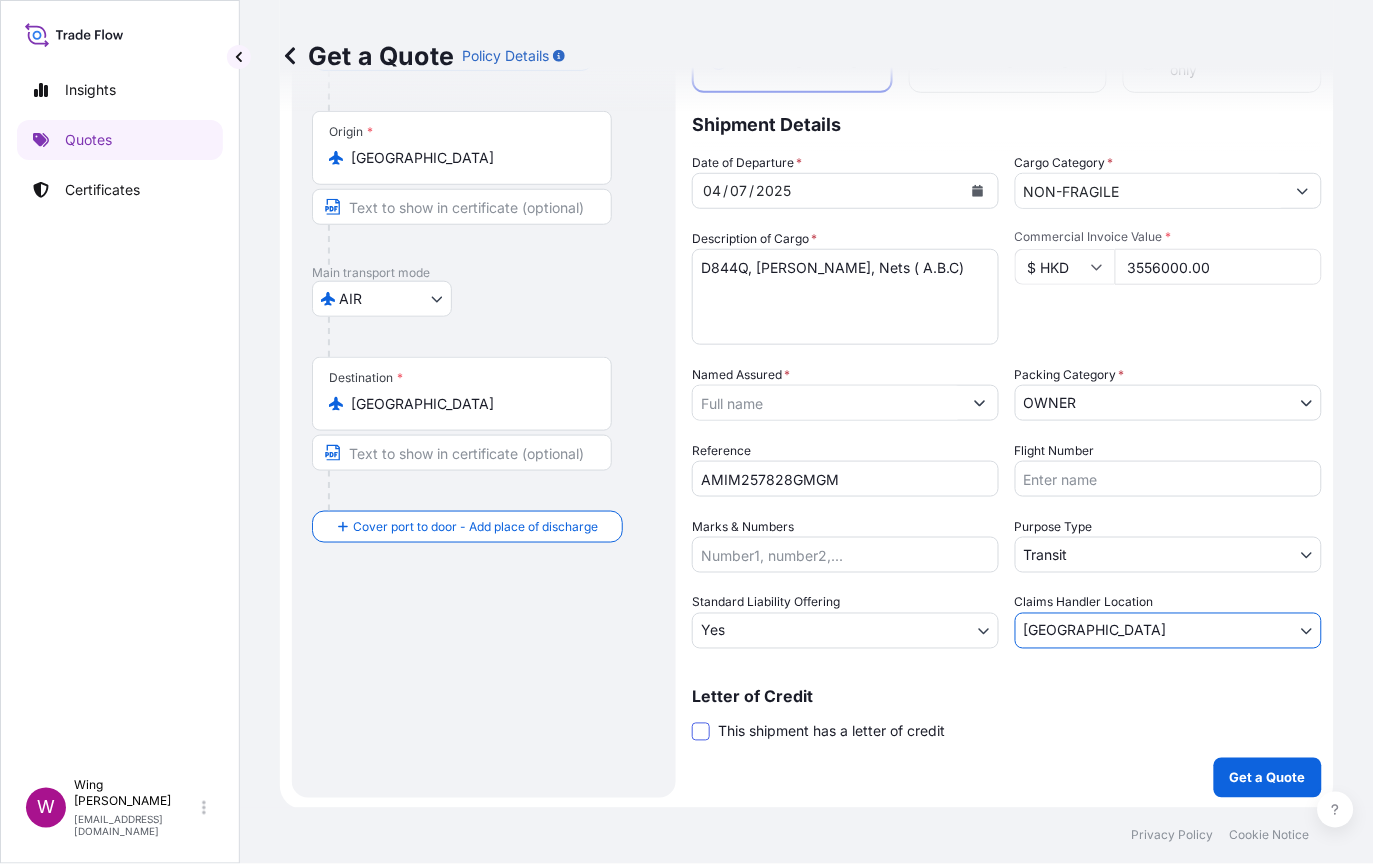 click at bounding box center [701, 732] 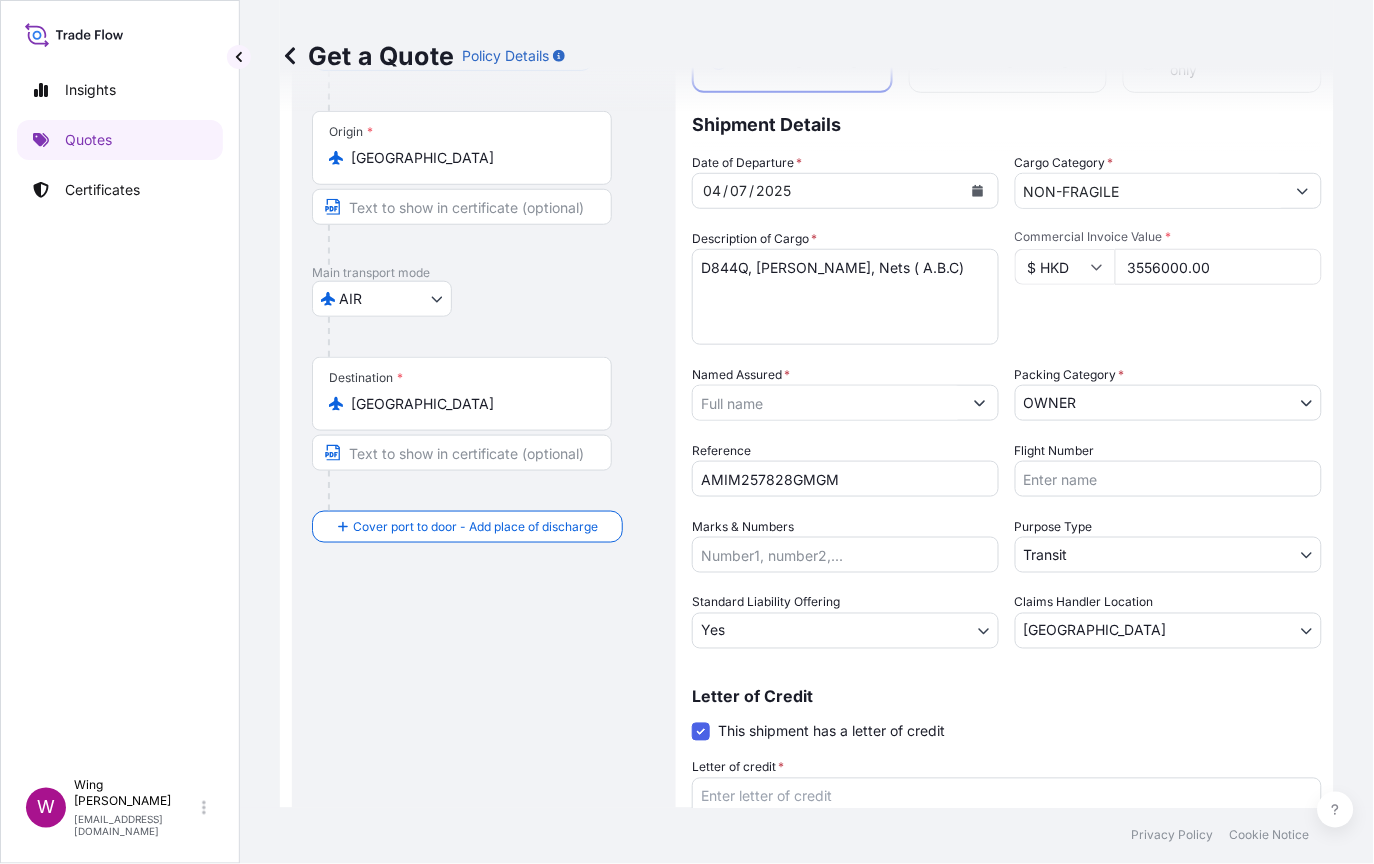 click at bounding box center (701, 732) 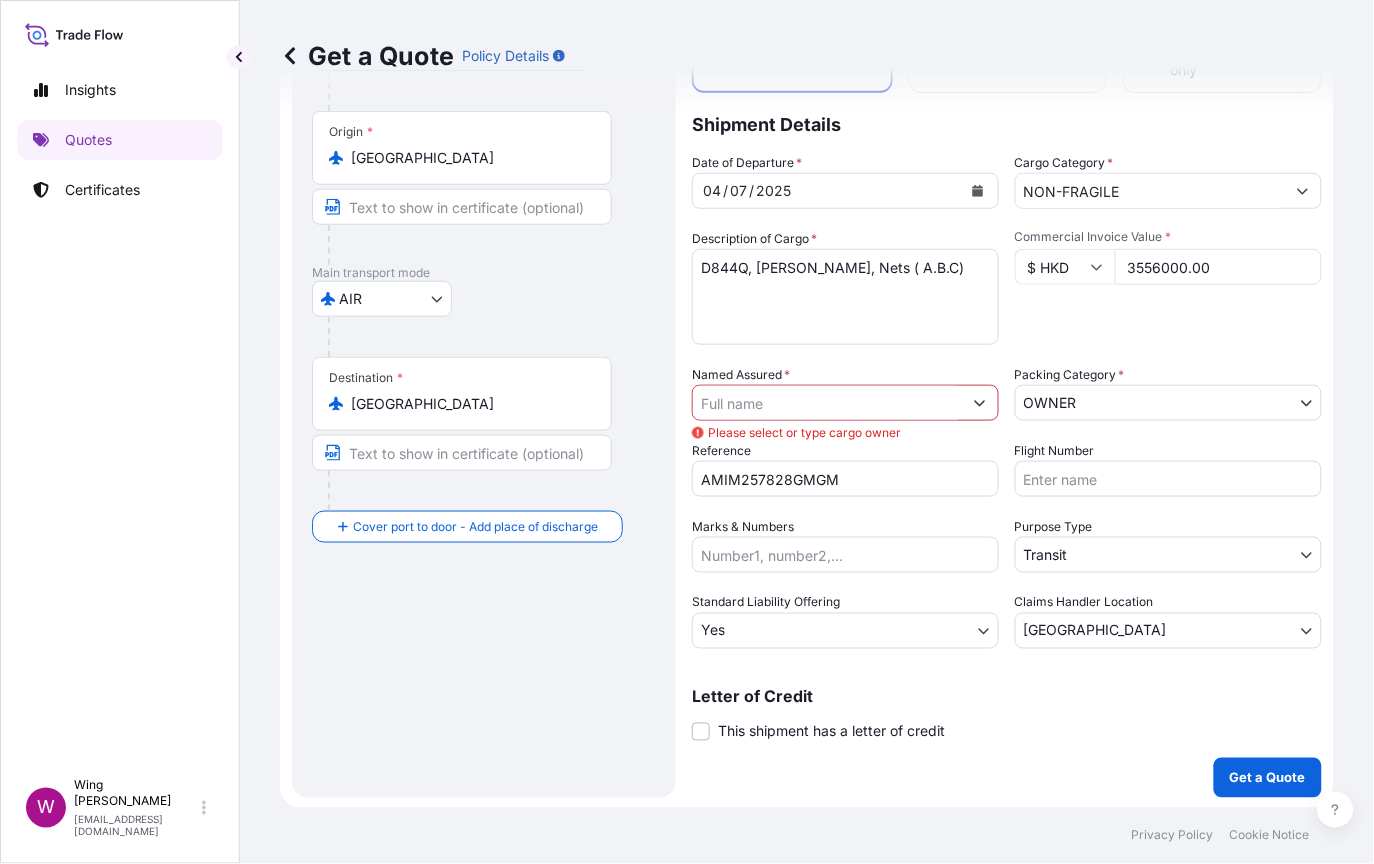 click on "Route Details Reset Route Details   Cover door to port - Add loading place Place of loading Road / [GEOGRAPHIC_DATA] / Inland Origin * [GEOGRAPHIC_DATA] Main transport mode AIR COURIER INSTALLATION LAND SEA AIR STORAGE Destination * [GEOGRAPHIC_DATA] Cover port to door - Add place of discharge Road / [GEOGRAPHIC_DATA] / Inland Place of Discharge" at bounding box center (484, 382) 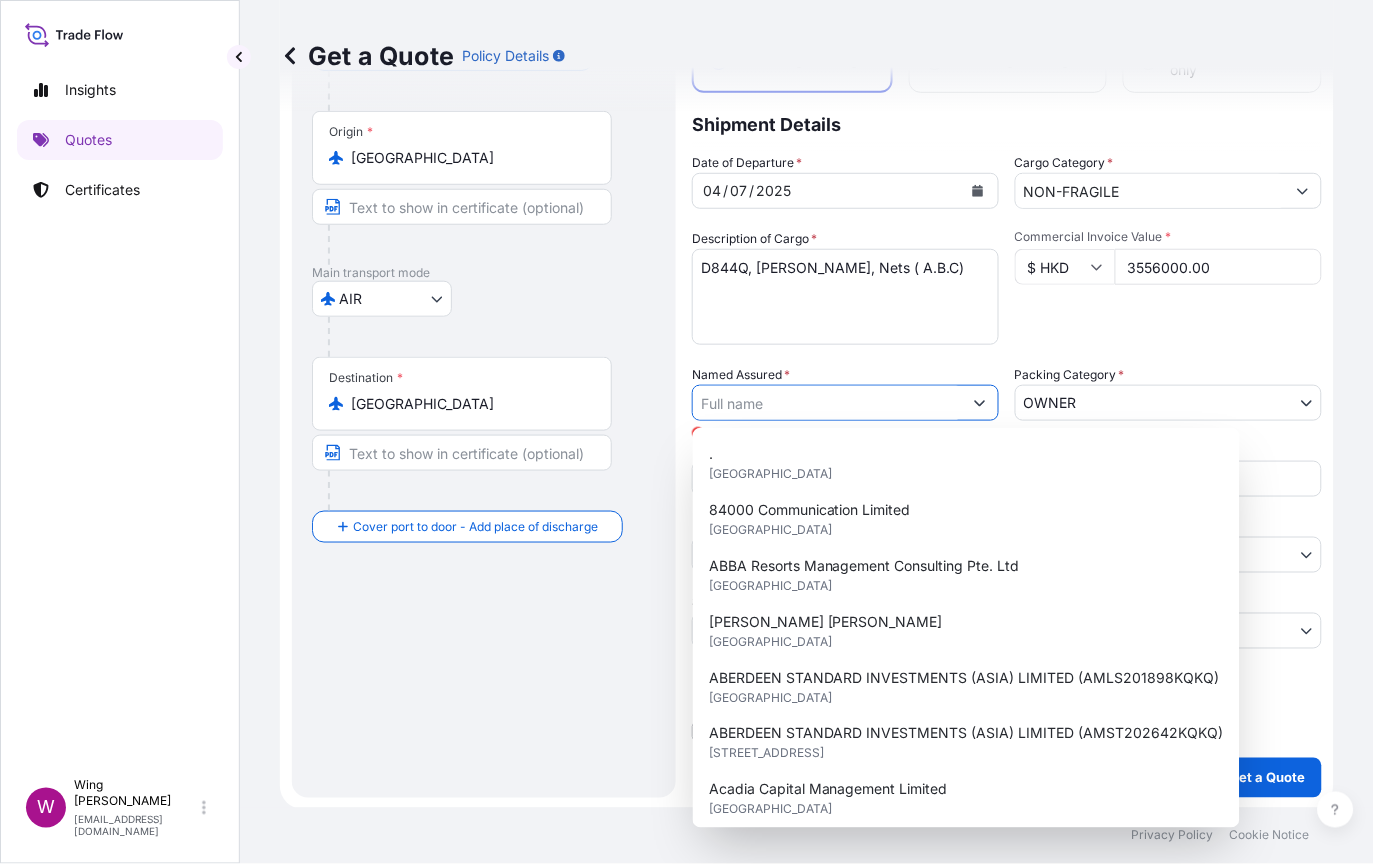 click on "Named Assured *" at bounding box center (827, 403) 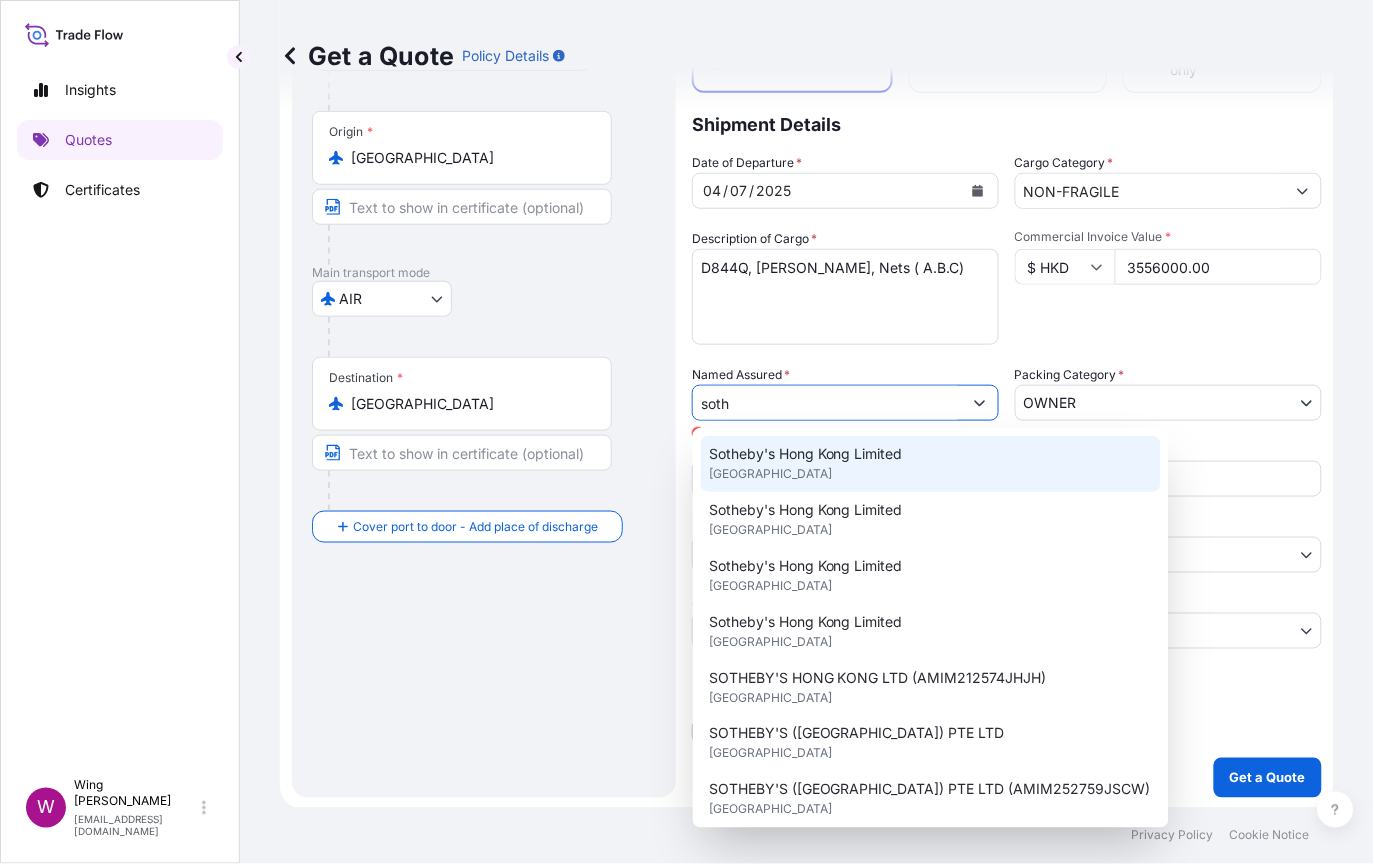 click on "Sotheby's Hong Kong Limited" at bounding box center (806, 454) 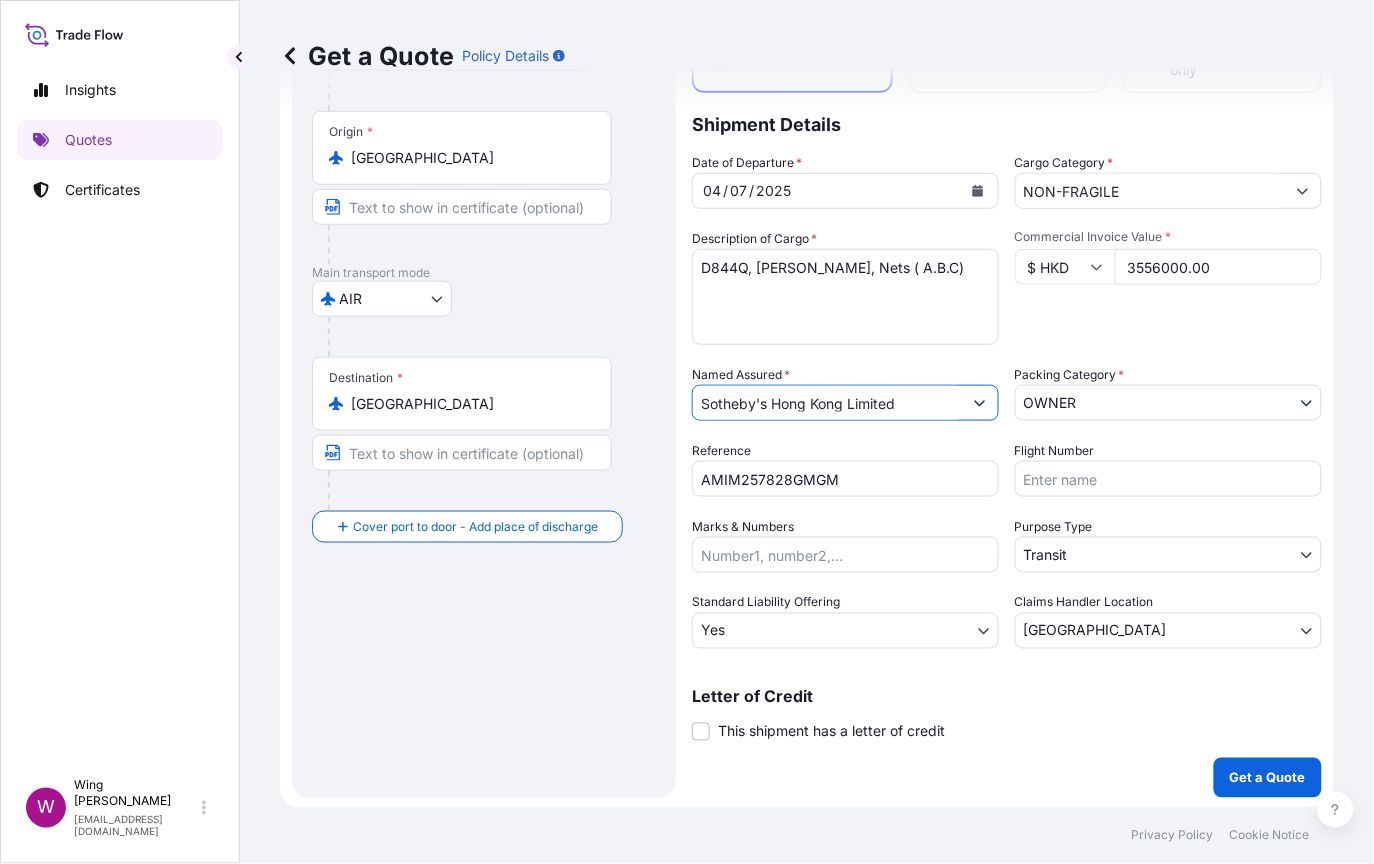 type on "Sotheby's Hong Kong Limited" 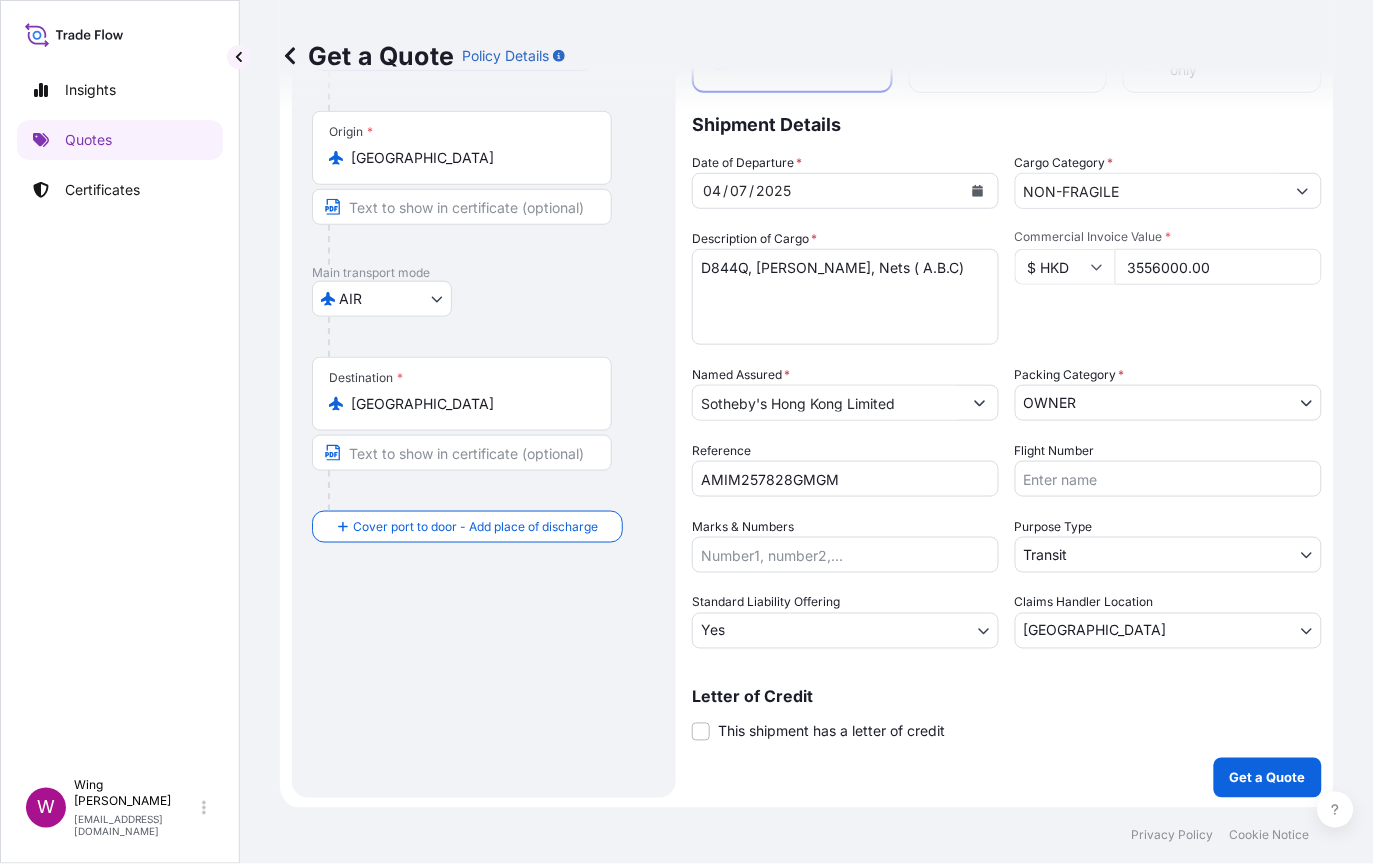 click on "Route Details Reset Route Details   Cover door to port - Add loading place Place of loading Road / [GEOGRAPHIC_DATA] / Inland Origin * [GEOGRAPHIC_DATA] Main transport mode AIR COURIER INSTALLATION LAND SEA AIR STORAGE Destination * [GEOGRAPHIC_DATA] Cover port to door - Add place of discharge Road / [GEOGRAPHIC_DATA] / Inland Place of Discharge" at bounding box center (484, 382) 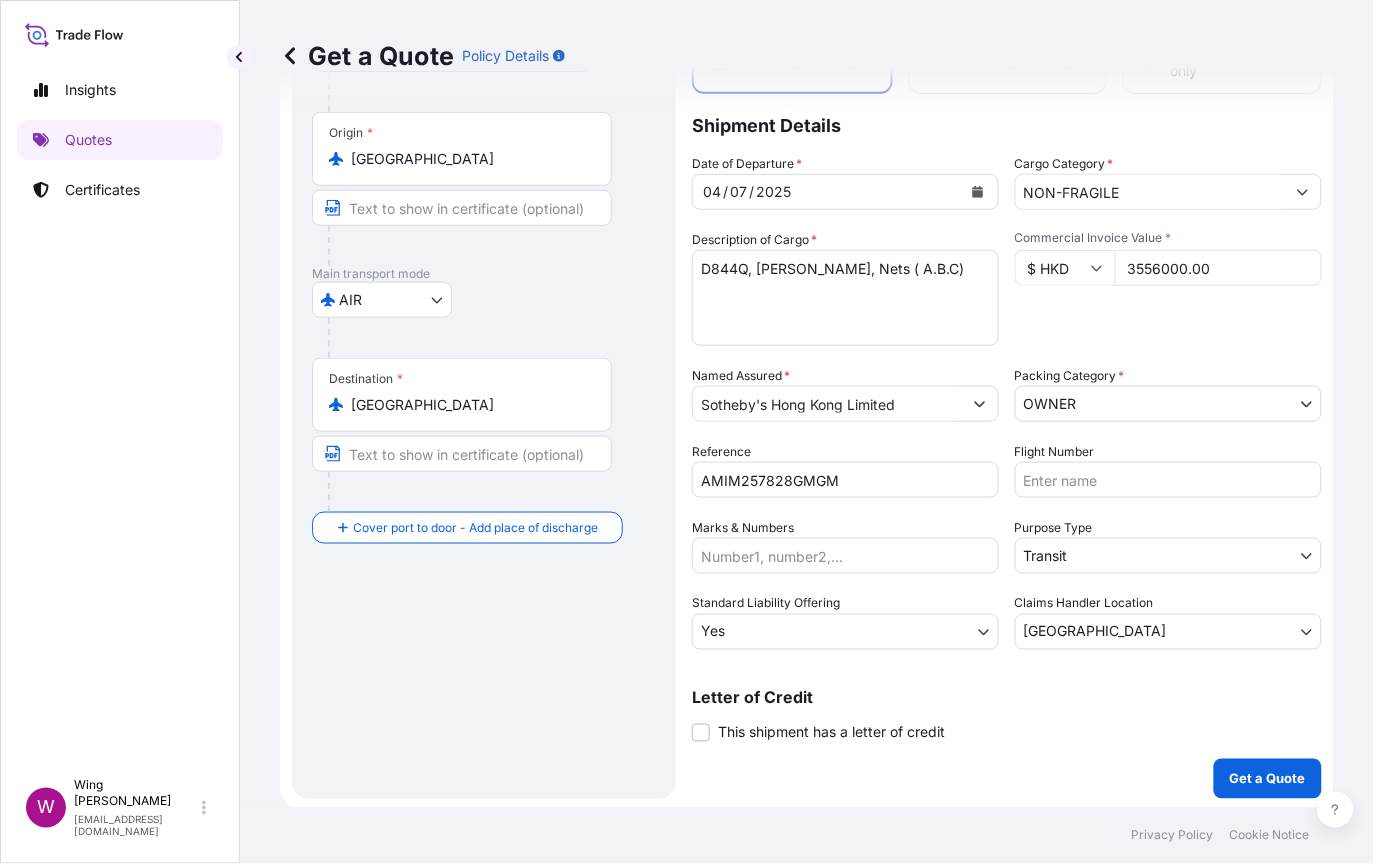 scroll, scrollTop: 157, scrollLeft: 0, axis: vertical 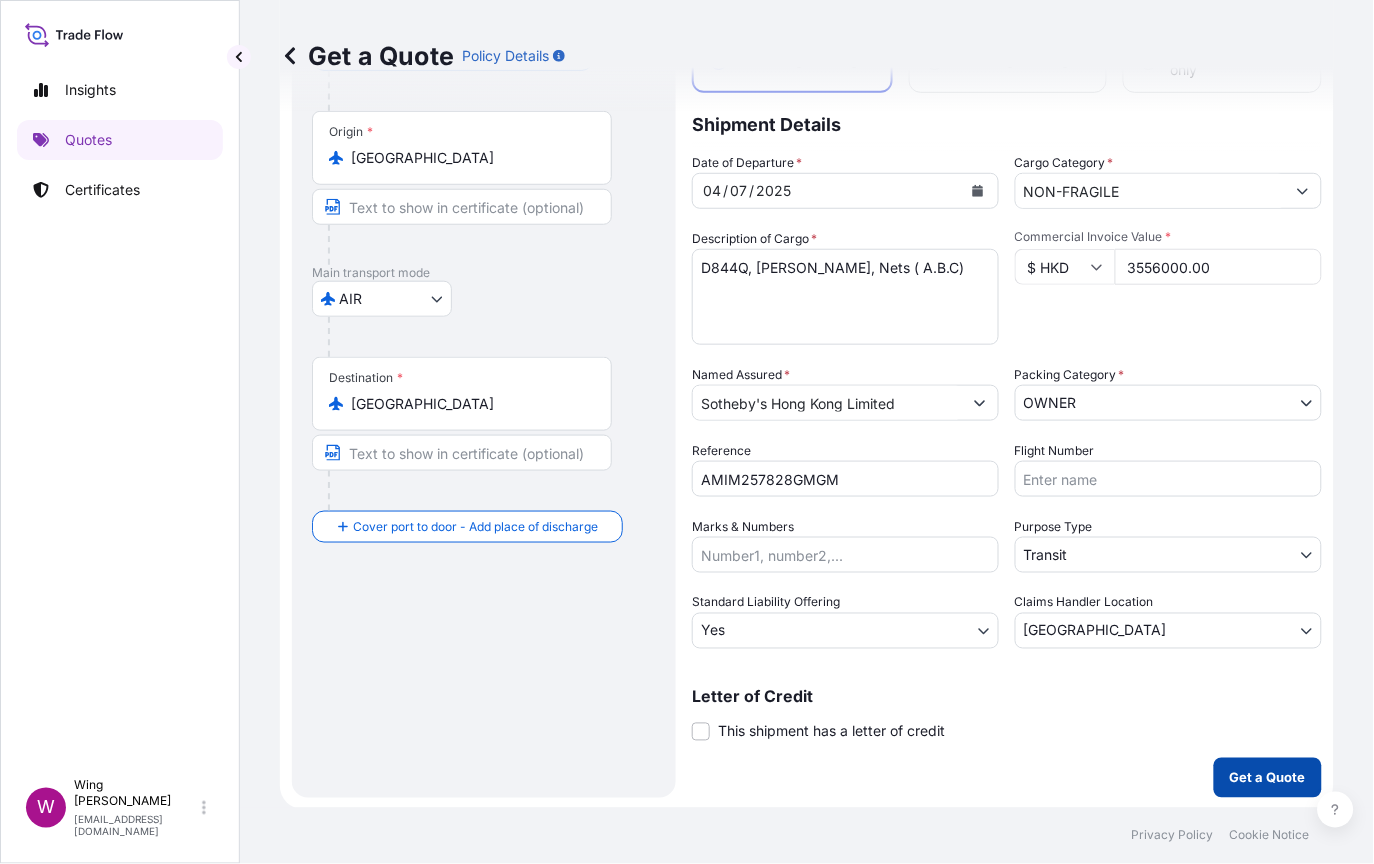 click on "Get a Quote" at bounding box center (1268, 778) 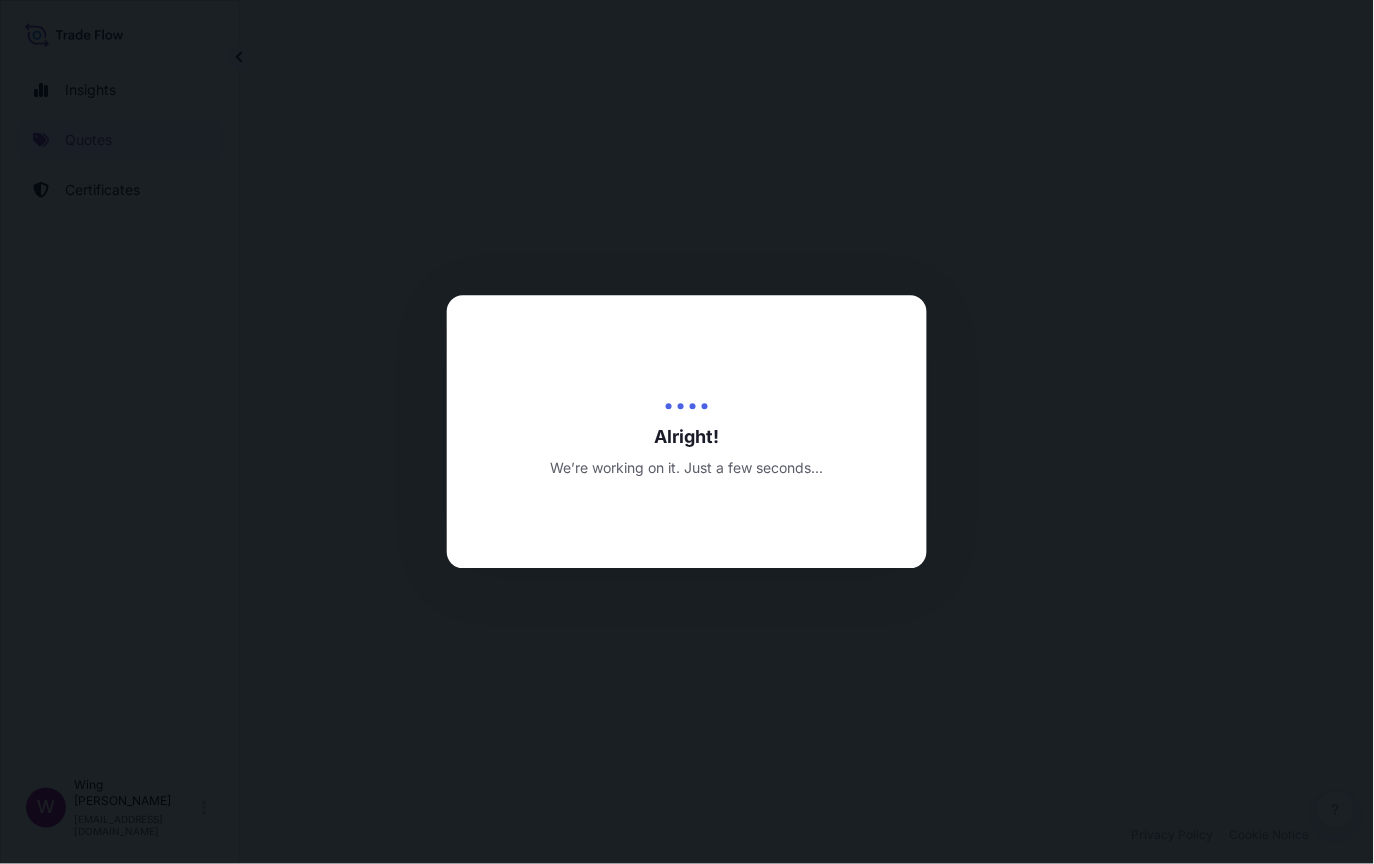 scroll, scrollTop: 0, scrollLeft: 0, axis: both 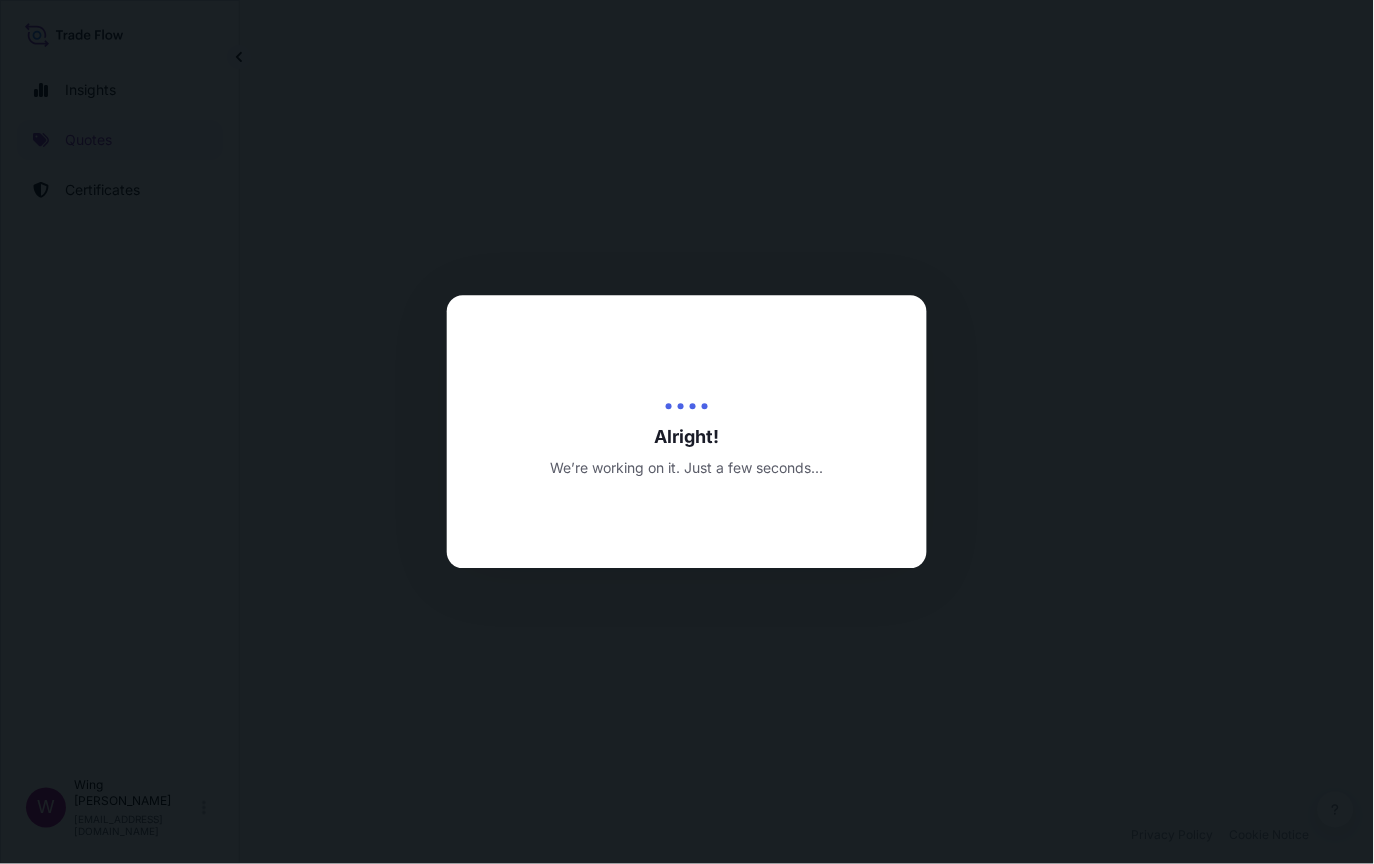 select on "27" 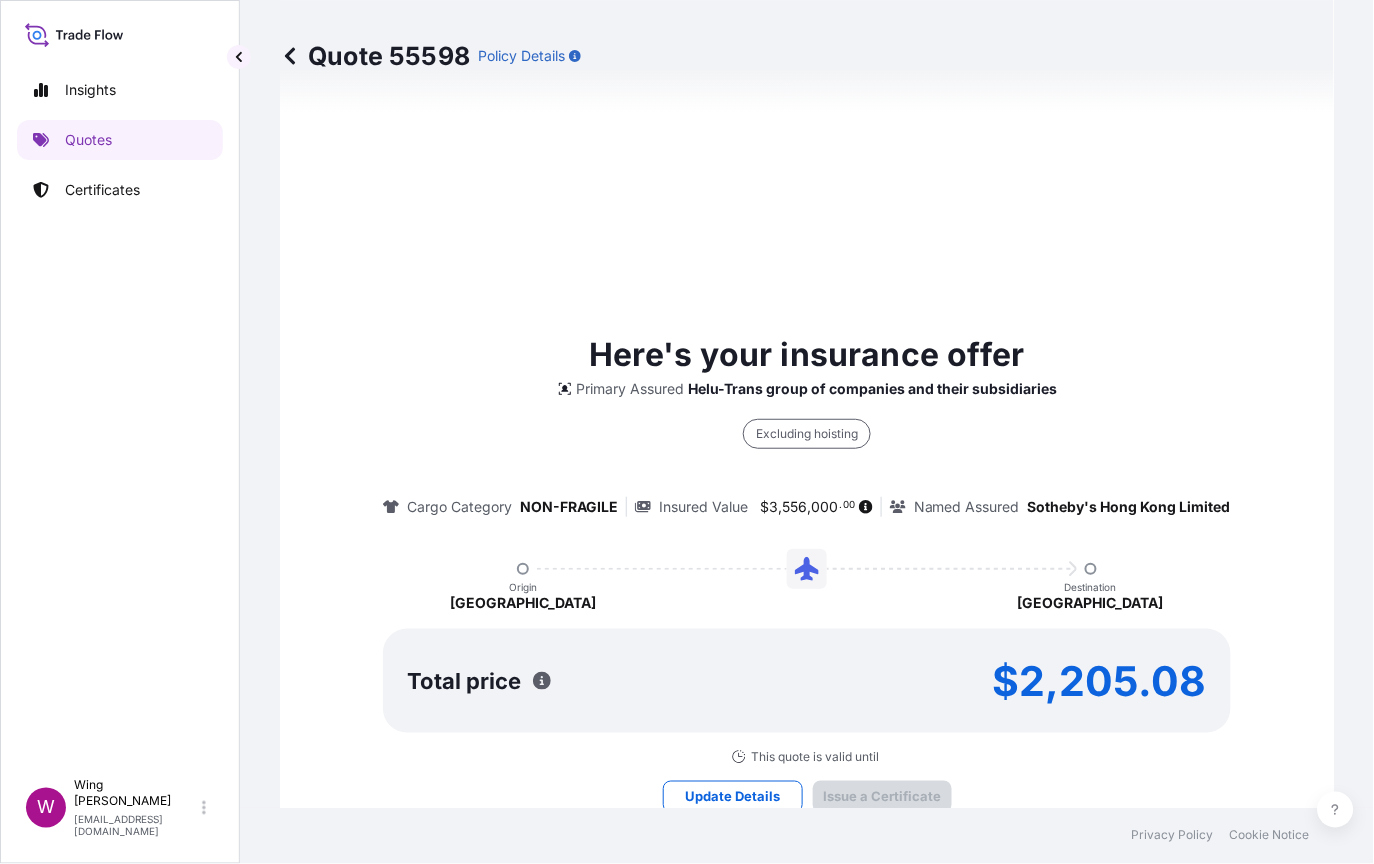 type on "[DATE]" 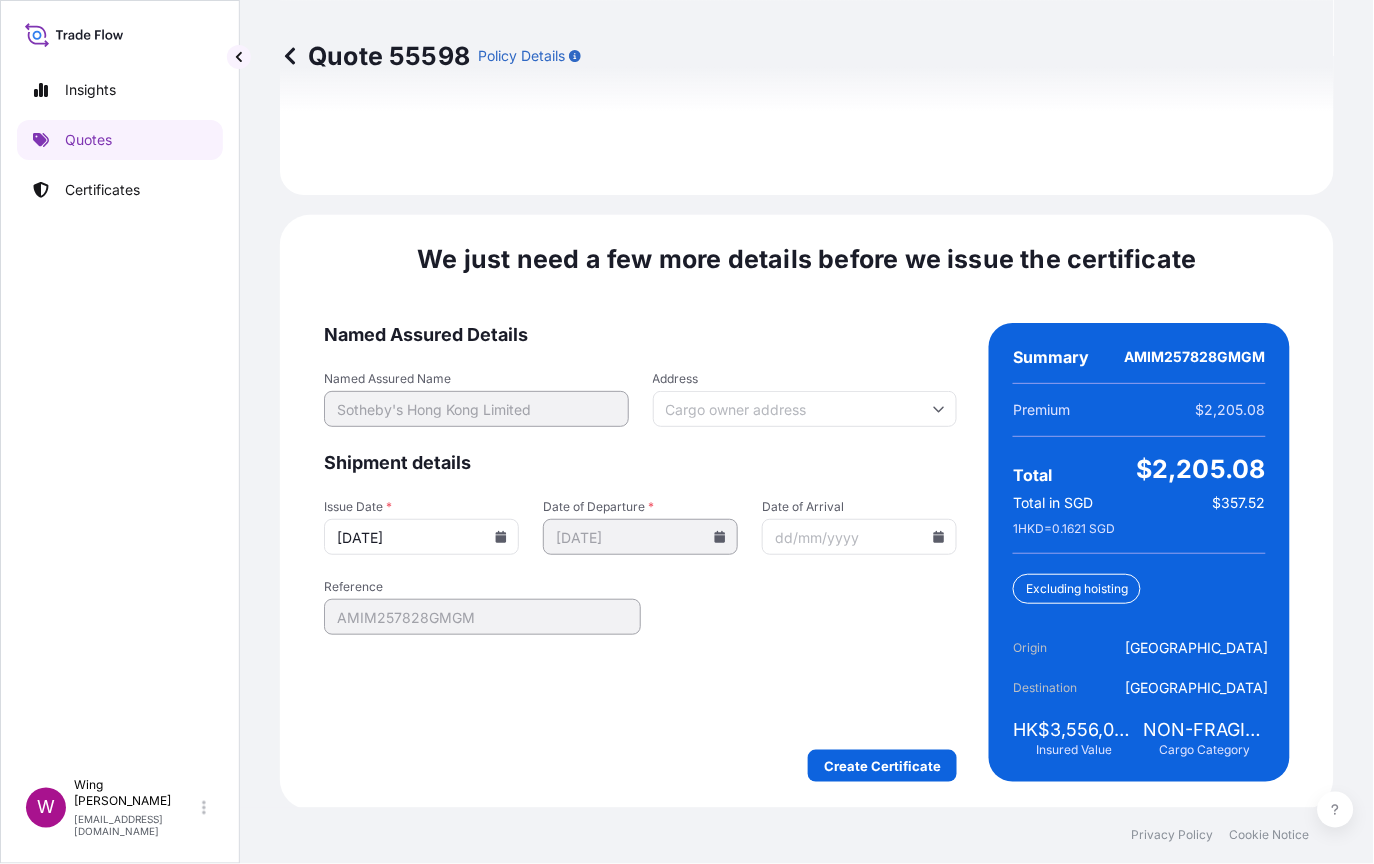 scroll, scrollTop: 2801, scrollLeft: 0, axis: vertical 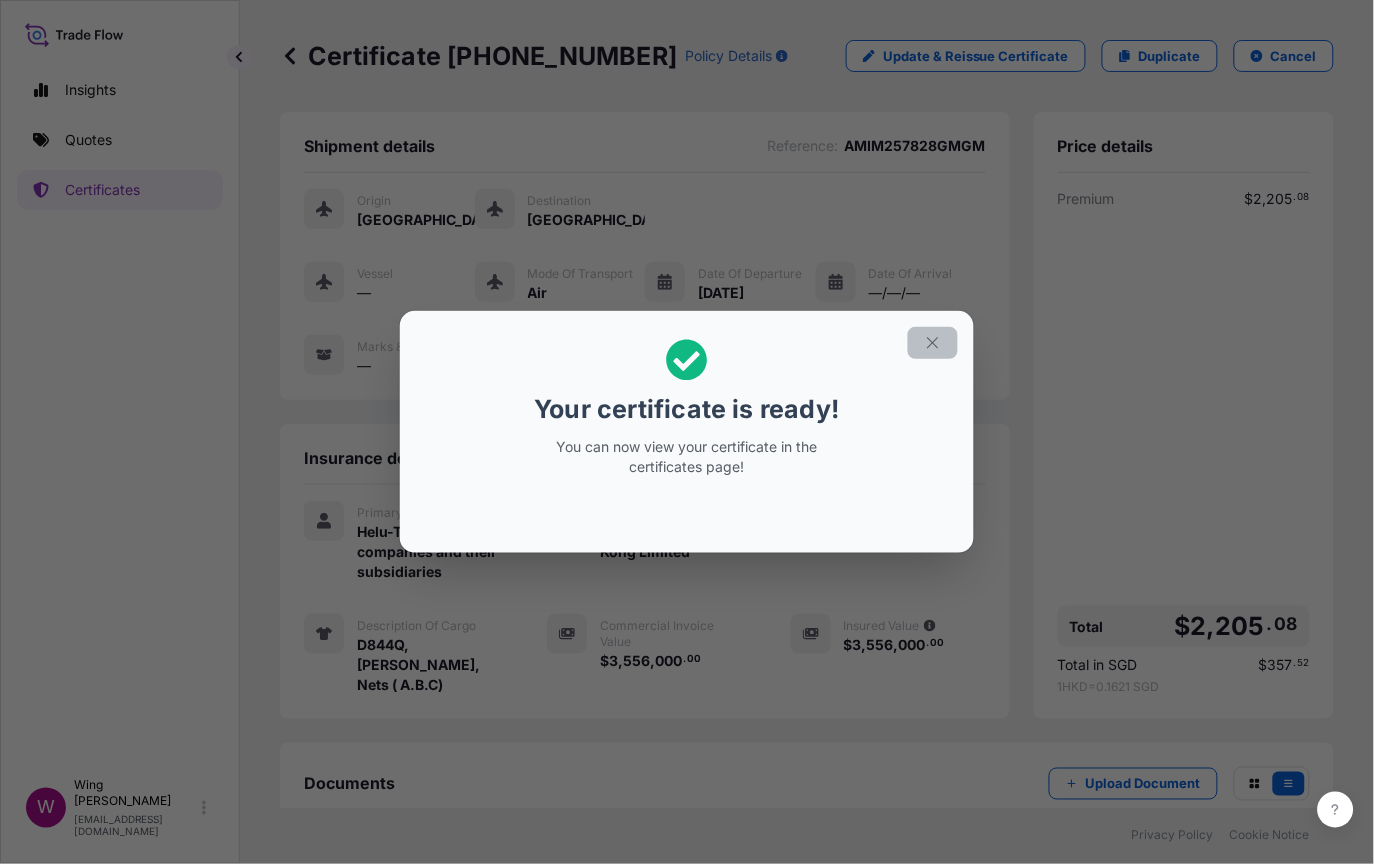 click 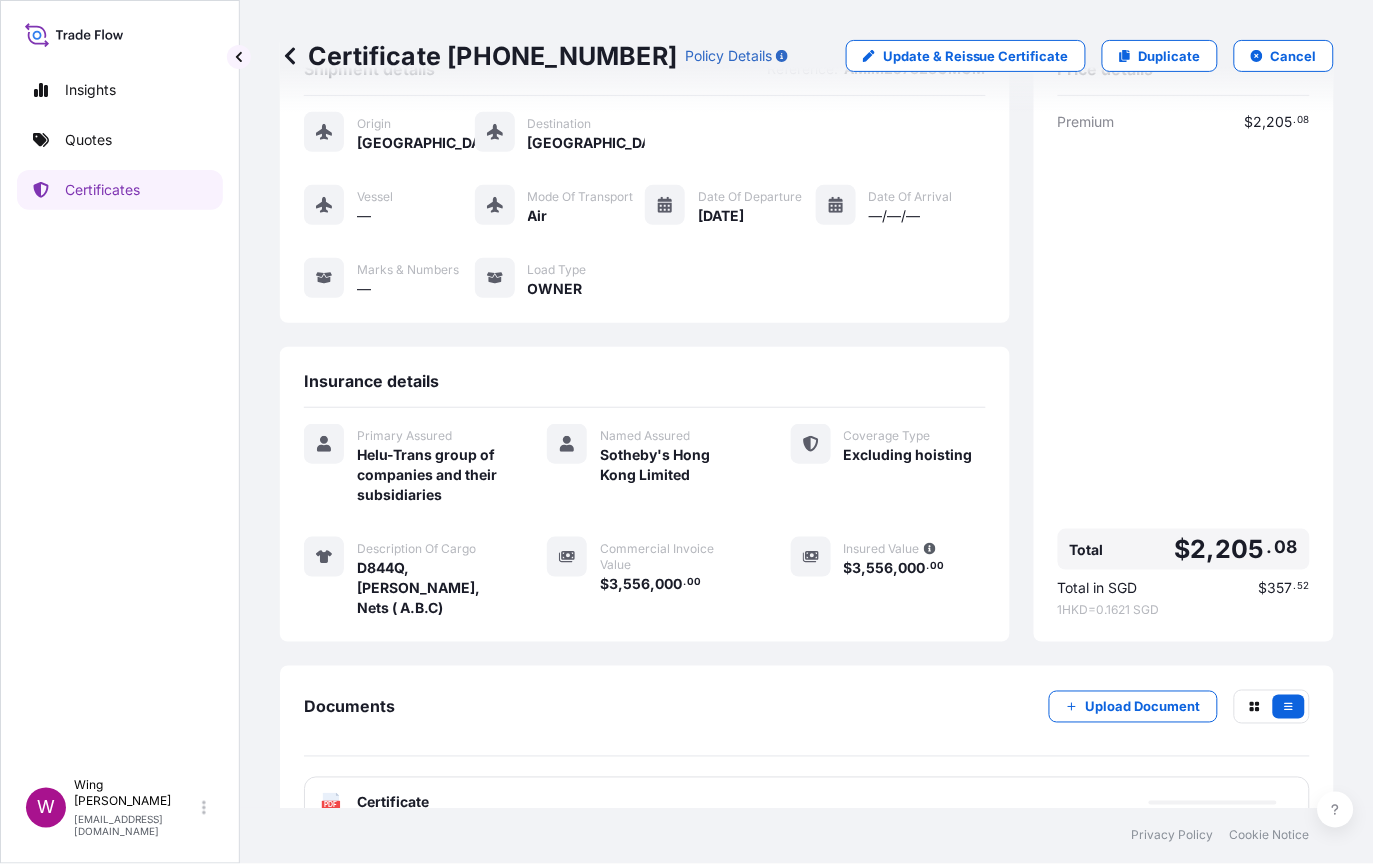 scroll, scrollTop: 117, scrollLeft: 0, axis: vertical 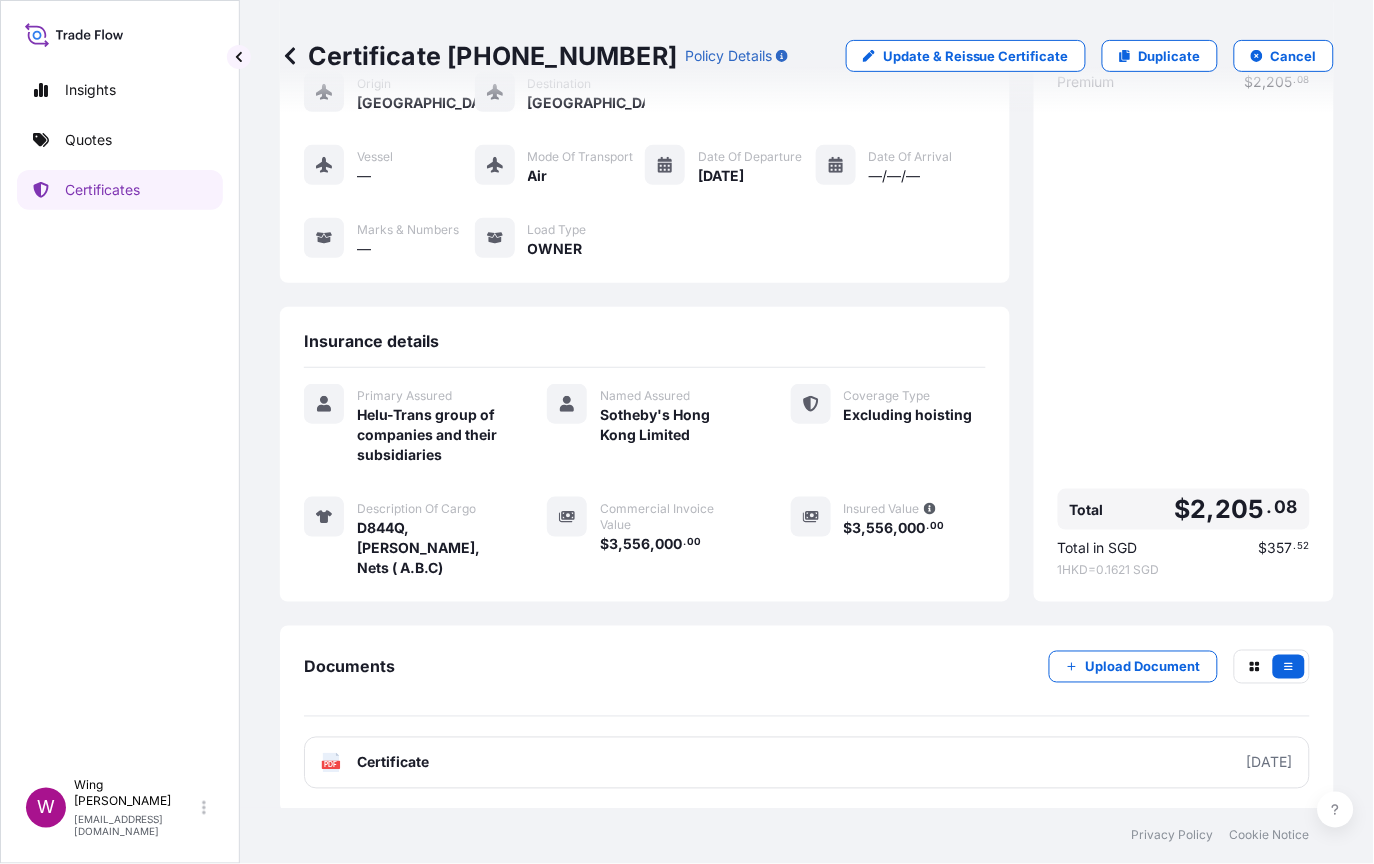 click 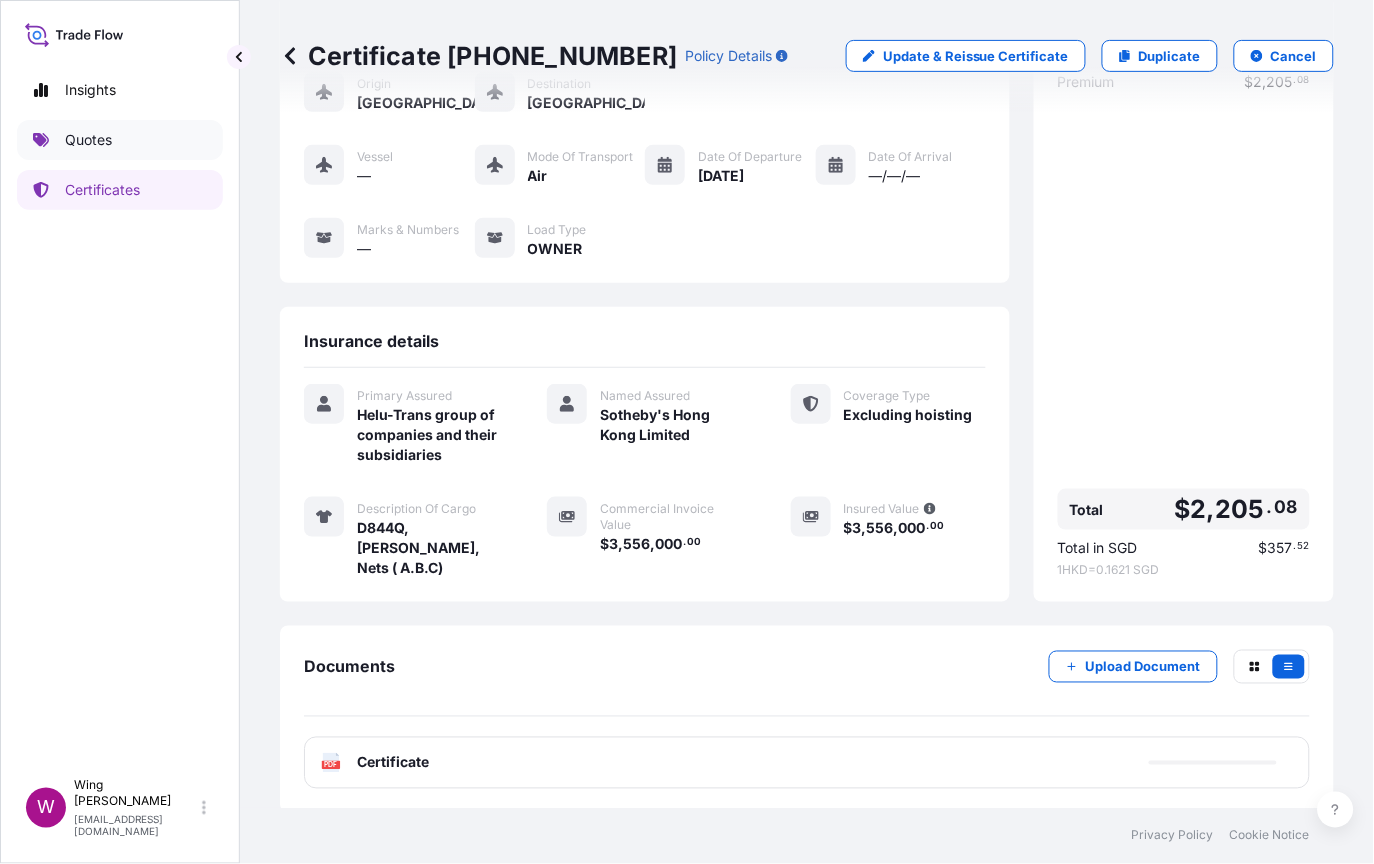 click on "Quotes" at bounding box center [120, 140] 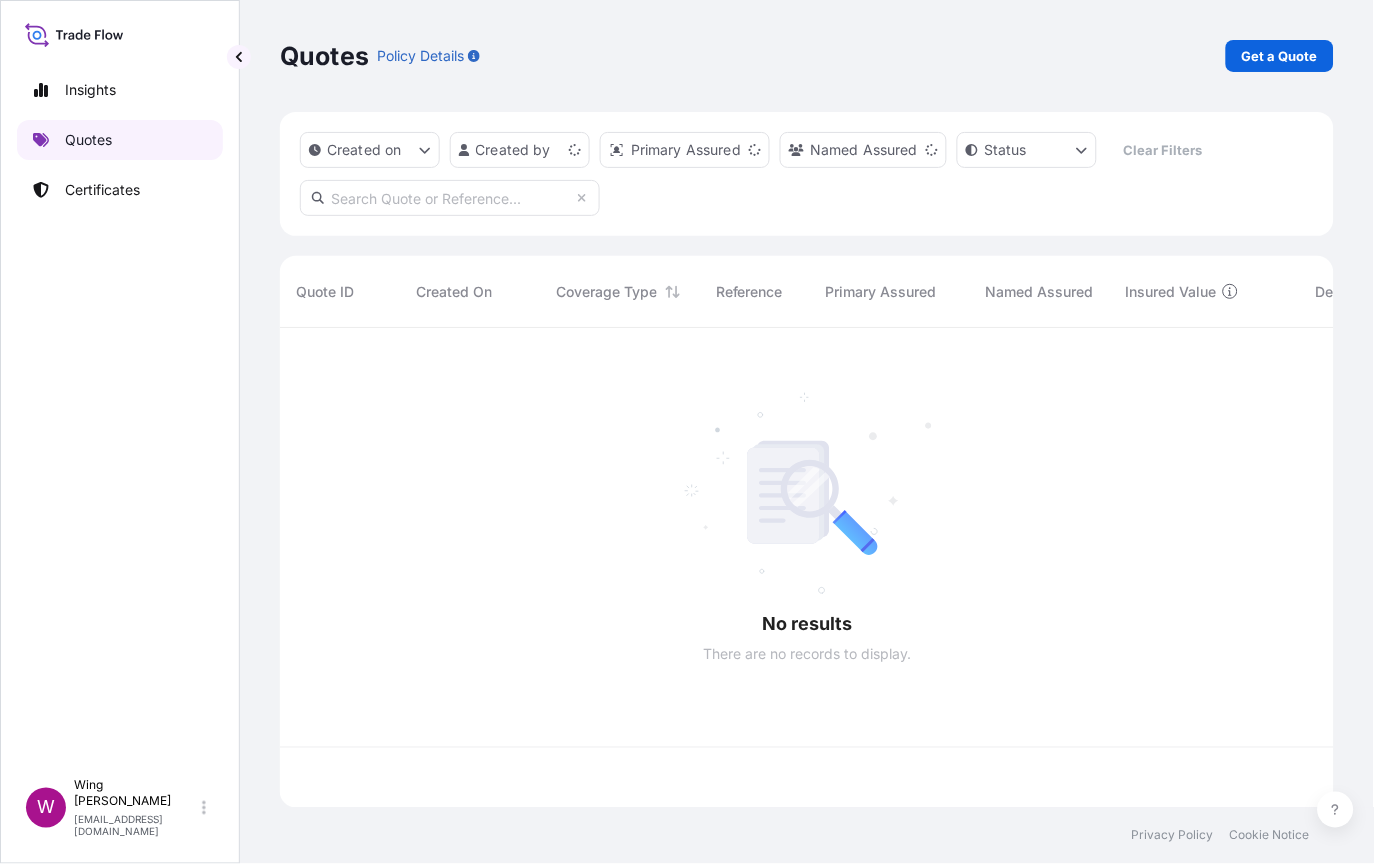 scroll, scrollTop: 0, scrollLeft: 0, axis: both 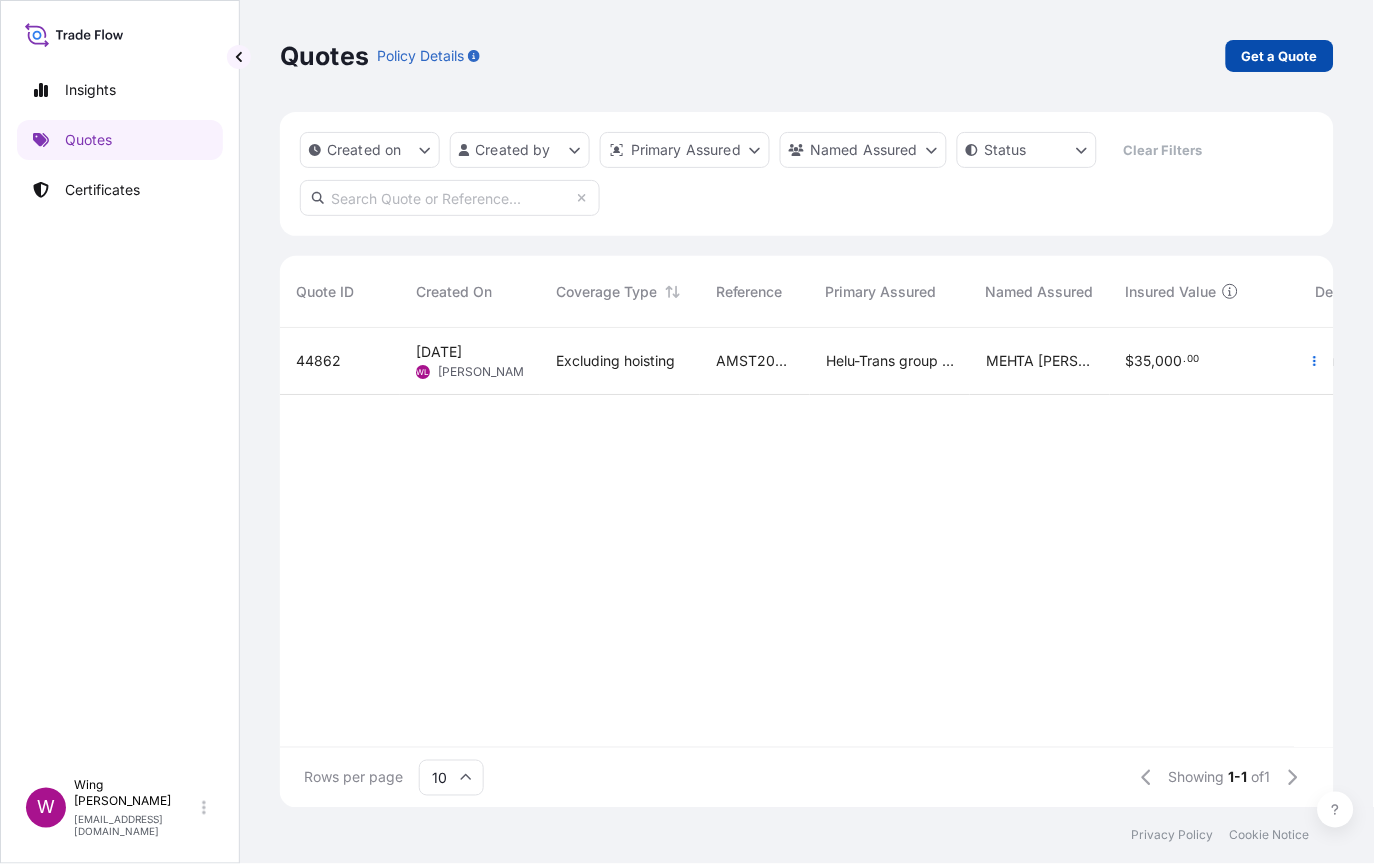 click on "Get a Quote" at bounding box center (1280, 56) 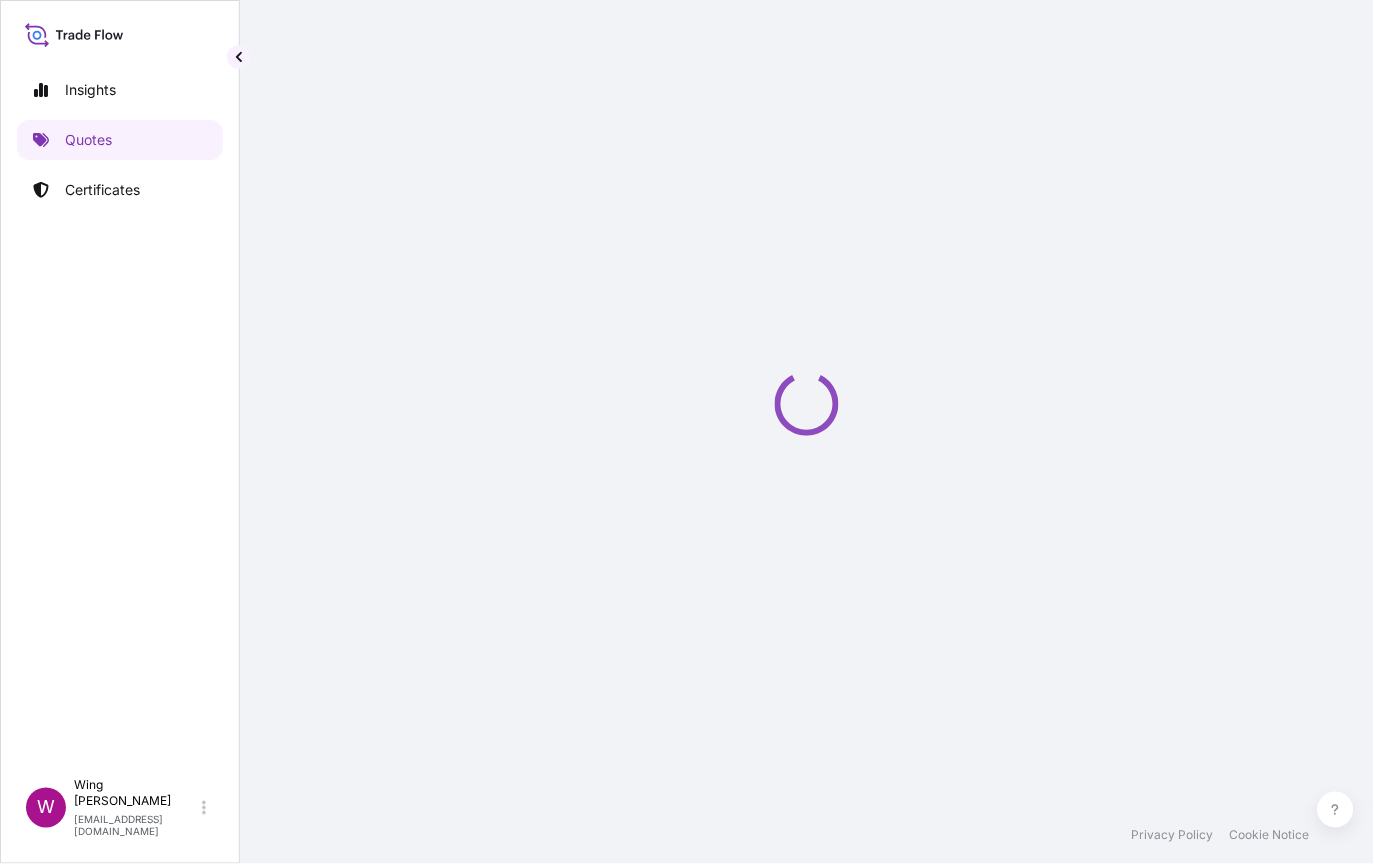 scroll, scrollTop: 32, scrollLeft: 0, axis: vertical 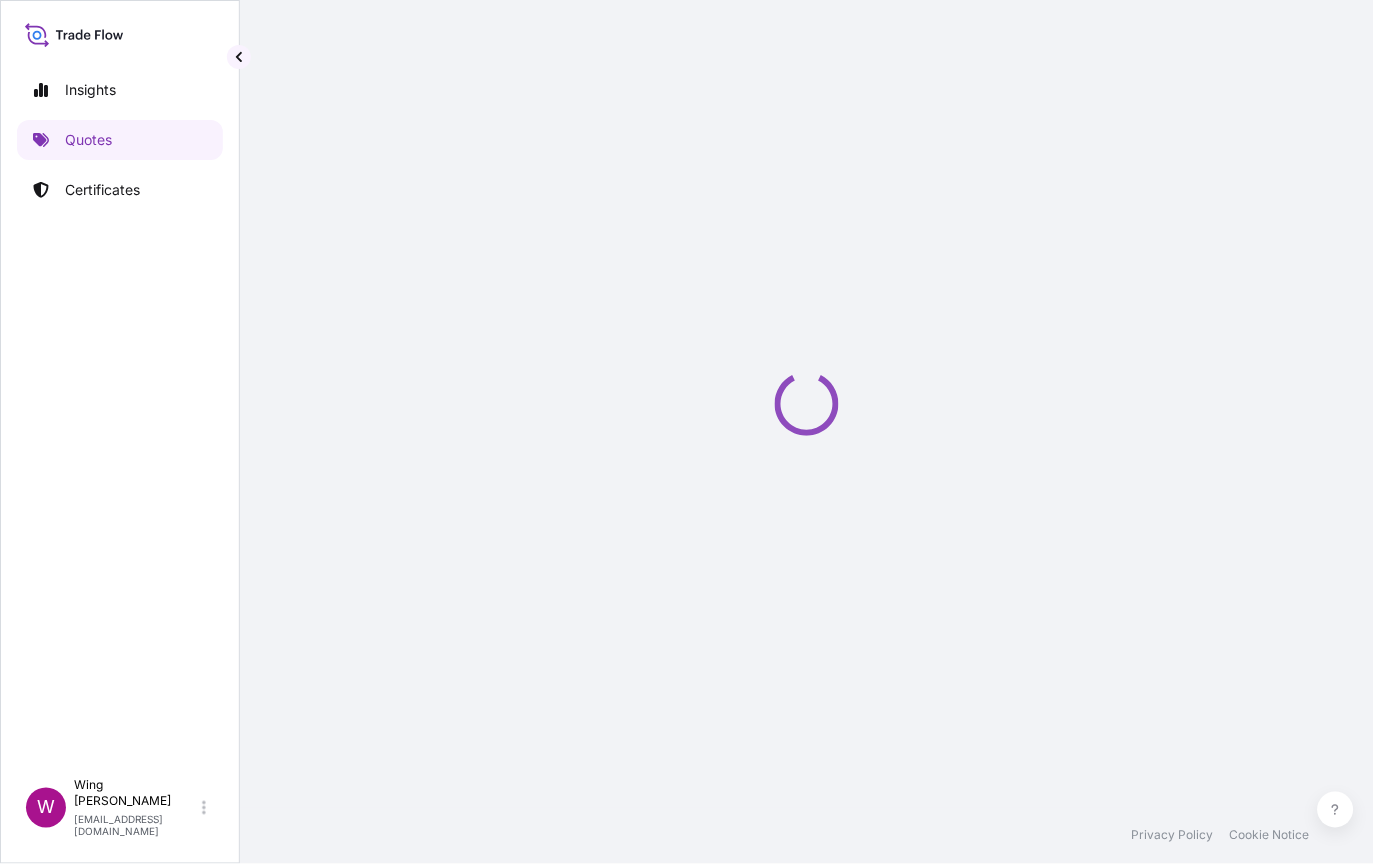 select on "SEA" 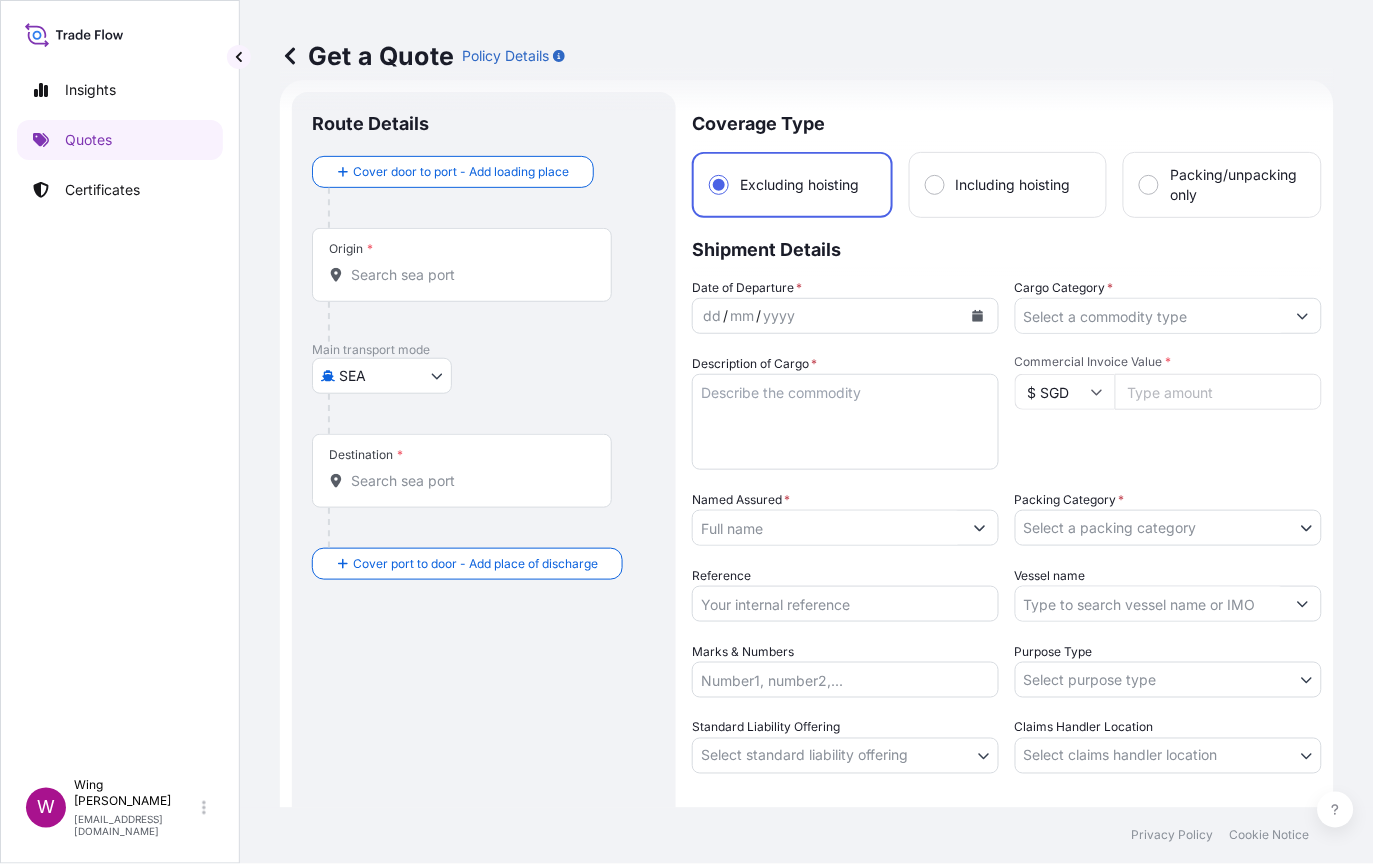 click on "Origin *" at bounding box center (462, 265) 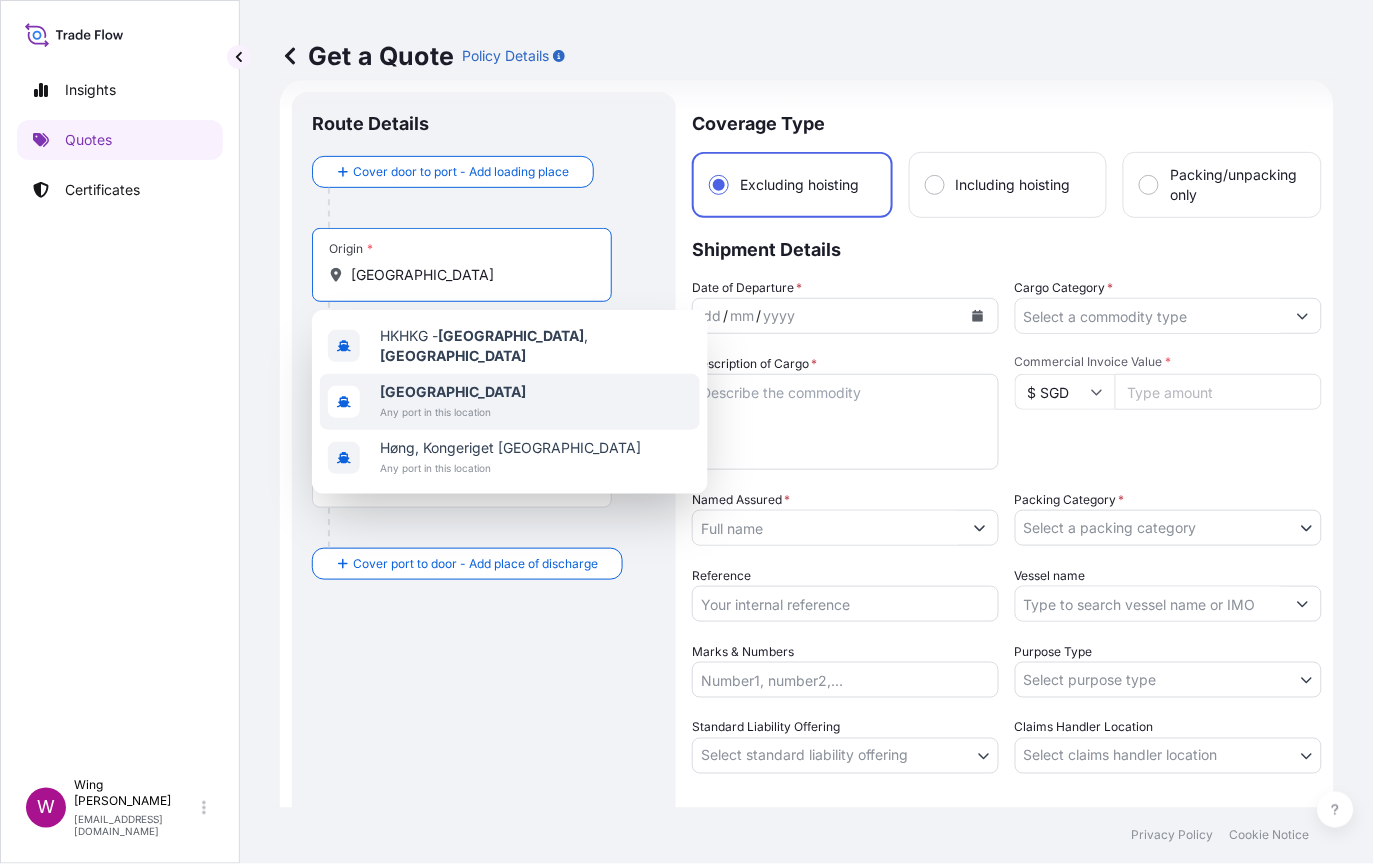 type on "[GEOGRAPHIC_DATA]" 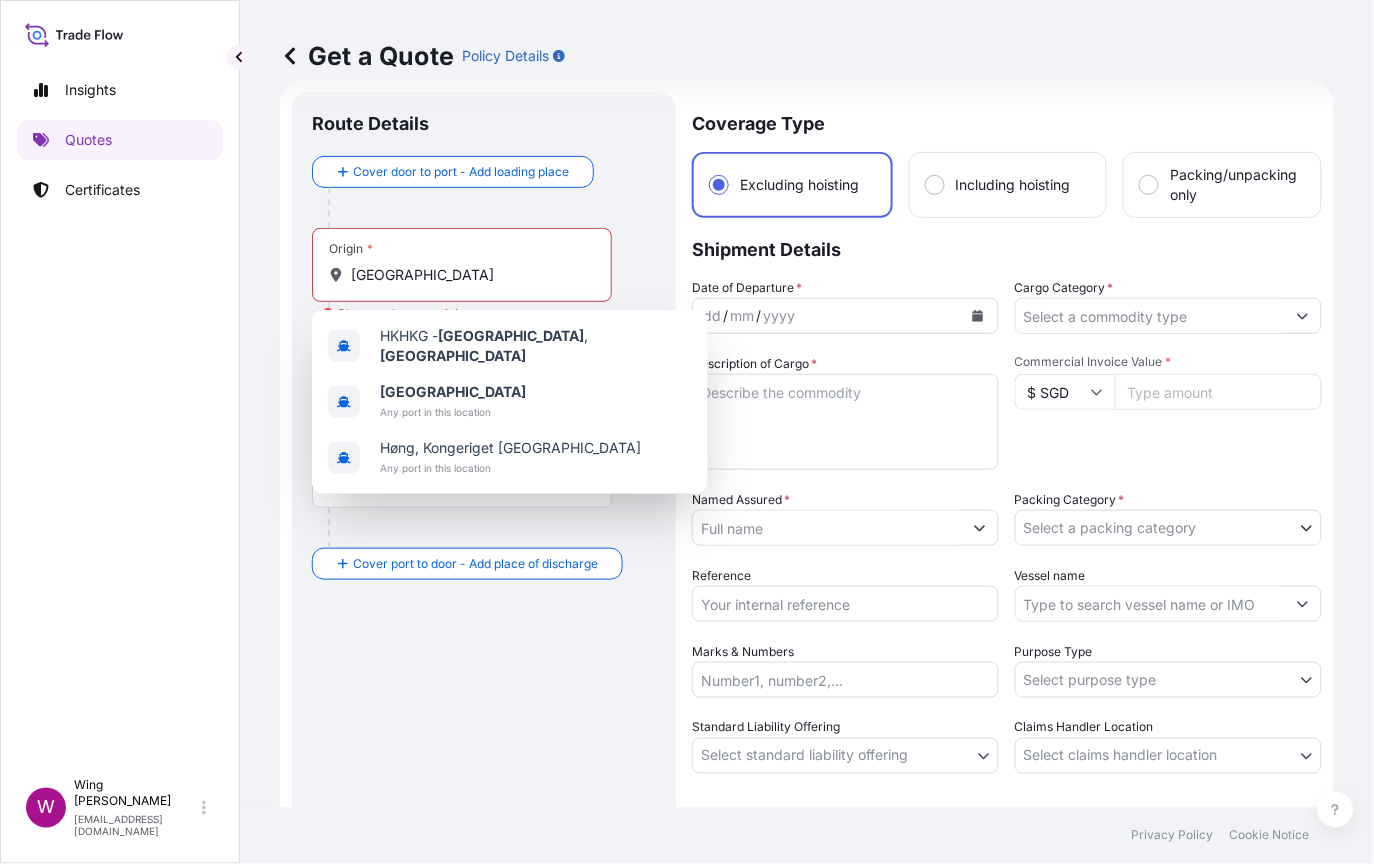 click on "Get a Quote Policy Details Route Details   Cover door to port - Add loading place Place of loading Road / Inland Road / Inland Origin * [GEOGRAPHIC_DATA] Please select an origin Main transport mode SEA COURIER INSTALLATION LAND SEA AIR STORAGE Destination * Cover port to door - Add place of discharge Road / Inland Road / Inland Place of Discharge Coverage Type Excluding hoisting Including hoisting Packing/unpacking only Shipment Details Date of Departure * dd / mm / yyyy Cargo Category * Description of Cargo * Commercial Invoice Value   * $ SGD Named Assured * Packing Category * Select a packing category AGENT CO-OWNER OWNER Various Reference Vessel name Marks & Numbers Purpose Type Select purpose type Transit Storage Installation Conservation Standard Liability Offering Select standard liability offering Yes No Claims Handler Location Select claims handler location [GEOGRAPHIC_DATA] [GEOGRAPHIC_DATA] Letter of Credit This shipment has a letter of credit Letter of credit * Letter of credit may not exceed 12000 characters Get a Quote" at bounding box center [807, 404] 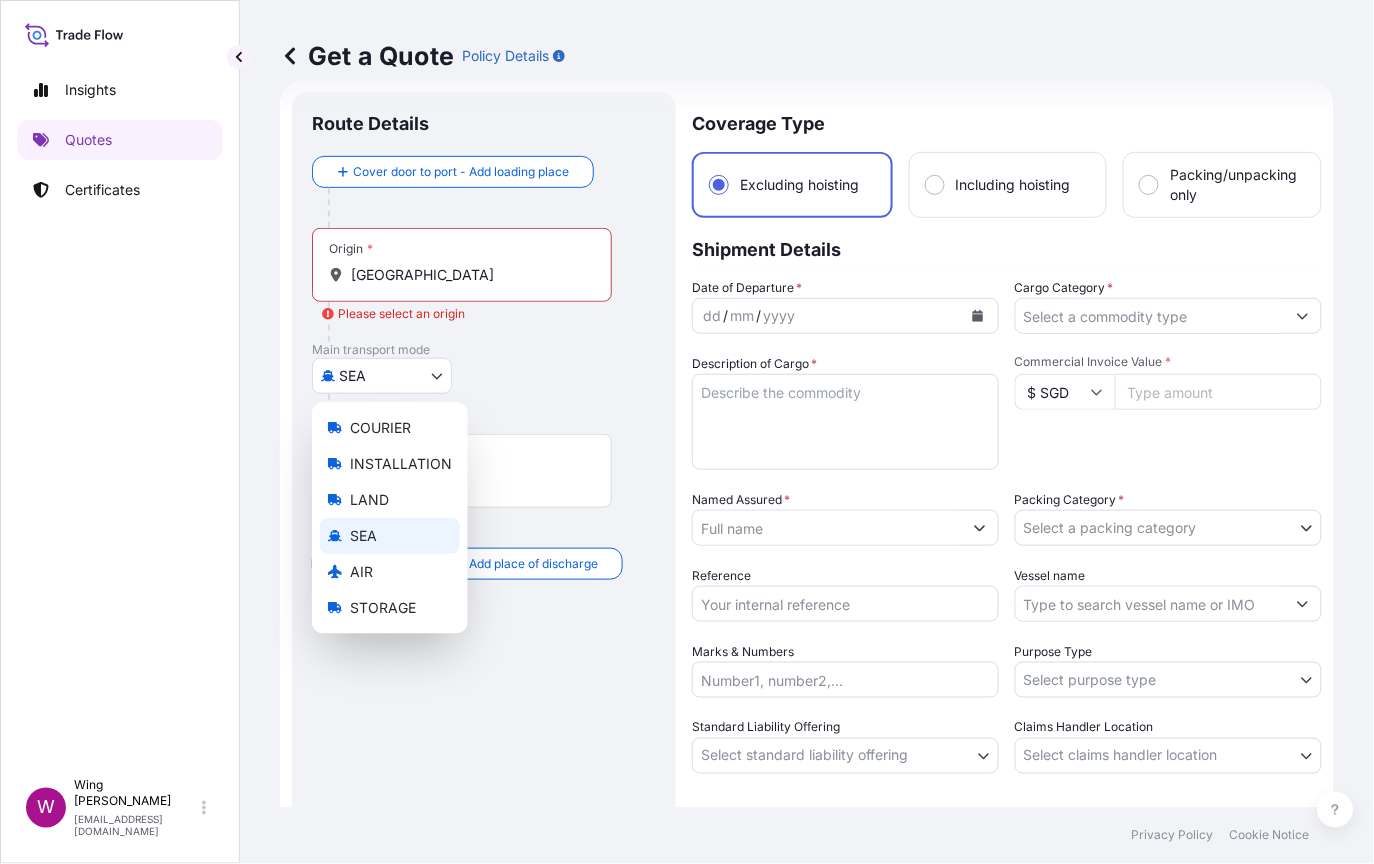 click on "0 options available. 3 options available.
Insights Quotes Certificates W Wing   Lee [EMAIL_ADDRESS][DOMAIN_NAME] Get a Quote Policy Details Route Details   Cover door to port - Add loading place Place of loading Road / [GEOGRAPHIC_DATA] / Inland Origin * [GEOGRAPHIC_DATA] Please select an origin Main transport mode SEA COURIER INSTALLATION LAND SEA AIR STORAGE Destination * Cover port to door - Add place of discharge Road / Inland Road / Inland Place of Discharge Coverage Type Excluding hoisting Including hoisting Packing/unpacking only Shipment Details Date of Departure * dd / mm / yyyy Cargo Category * Description of Cargo * Commercial Invoice Value   * $ SGD Named Assured * Packing Category * Select a packing category AGENT CO-OWNER OWNER Various Reference Vessel name Marks & Numbers Purpose Type Select purpose type Transit Storage Installation Conservation Standard Liability Offering Select standard liability offering Yes No Claims Handler Location Select claims handler location [GEOGRAPHIC_DATA] [GEOGRAPHIC_DATA] Letter of Credit * 0" at bounding box center [687, 432] 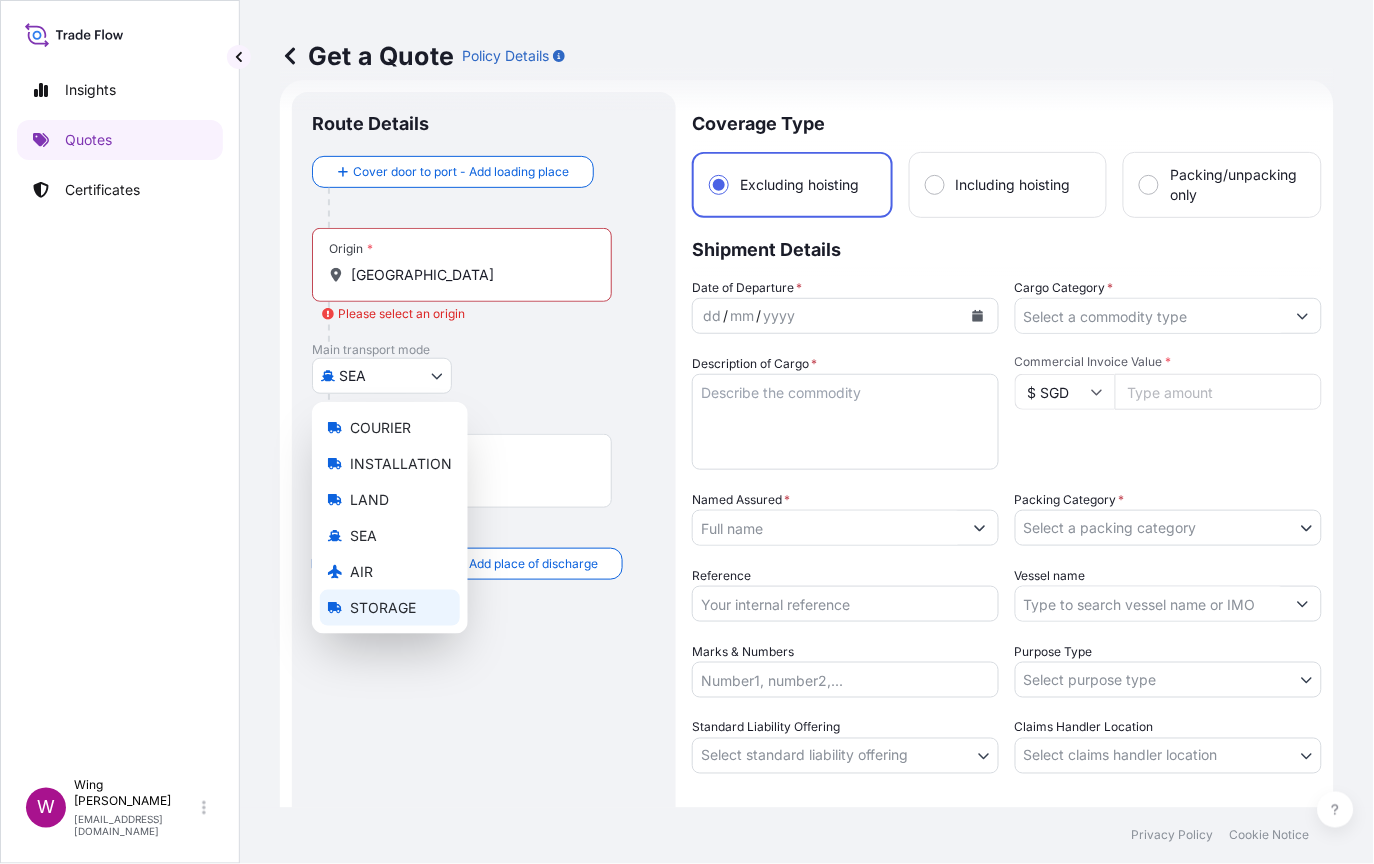 click on "STORAGE" at bounding box center [390, 608] 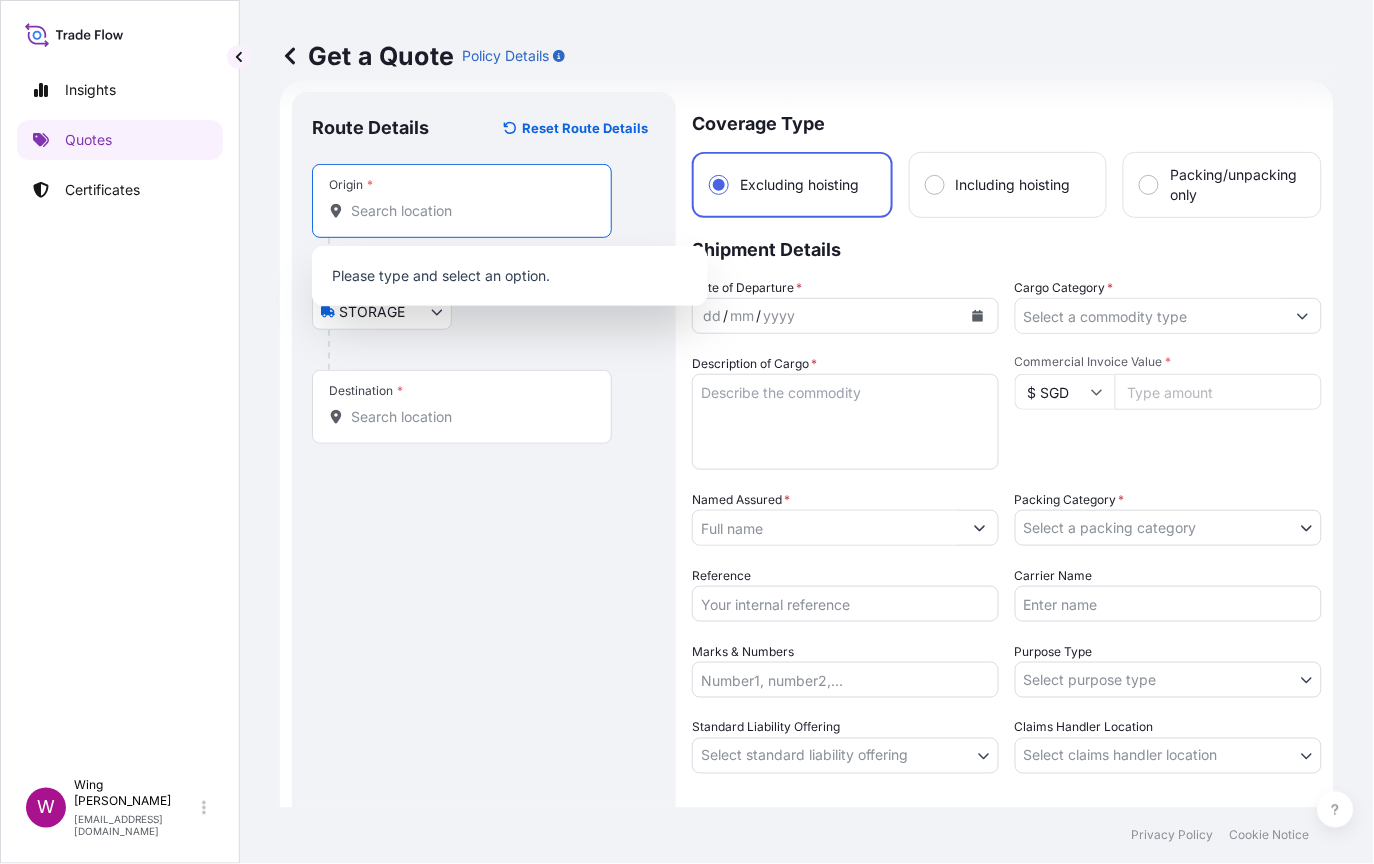 click on "Origin *" at bounding box center (469, 211) 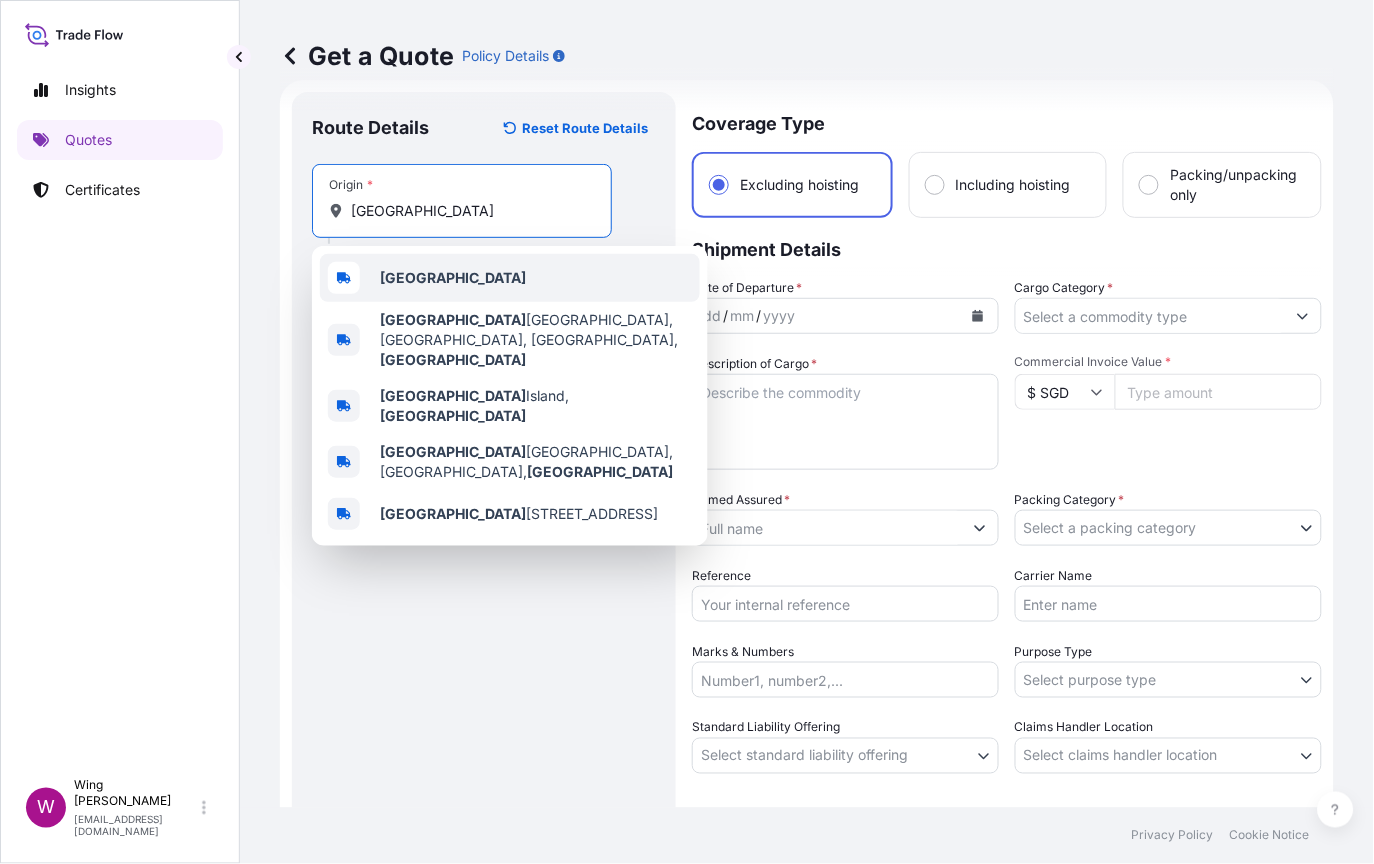 click on "[GEOGRAPHIC_DATA]" at bounding box center (510, 278) 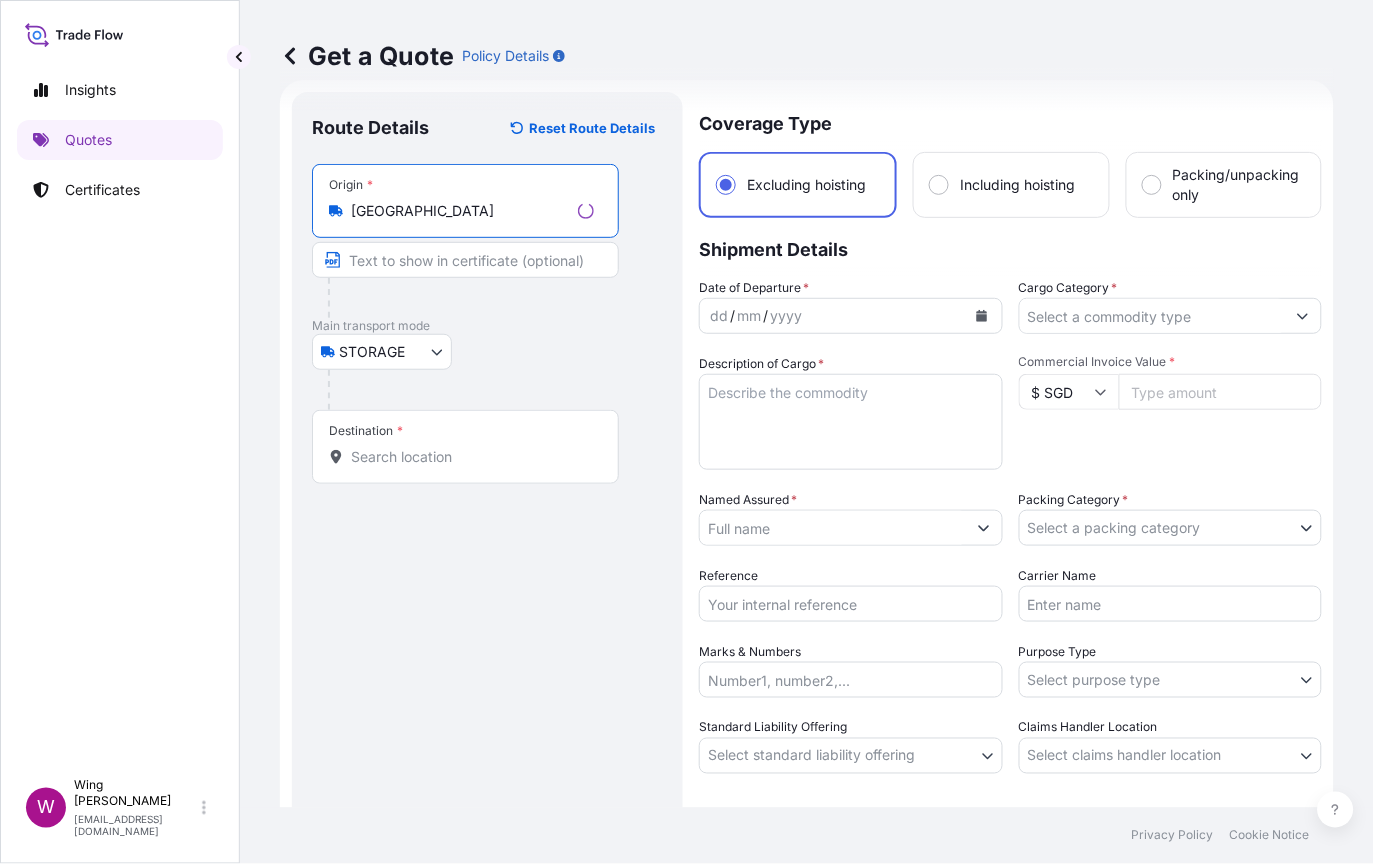 type on "[GEOGRAPHIC_DATA]" 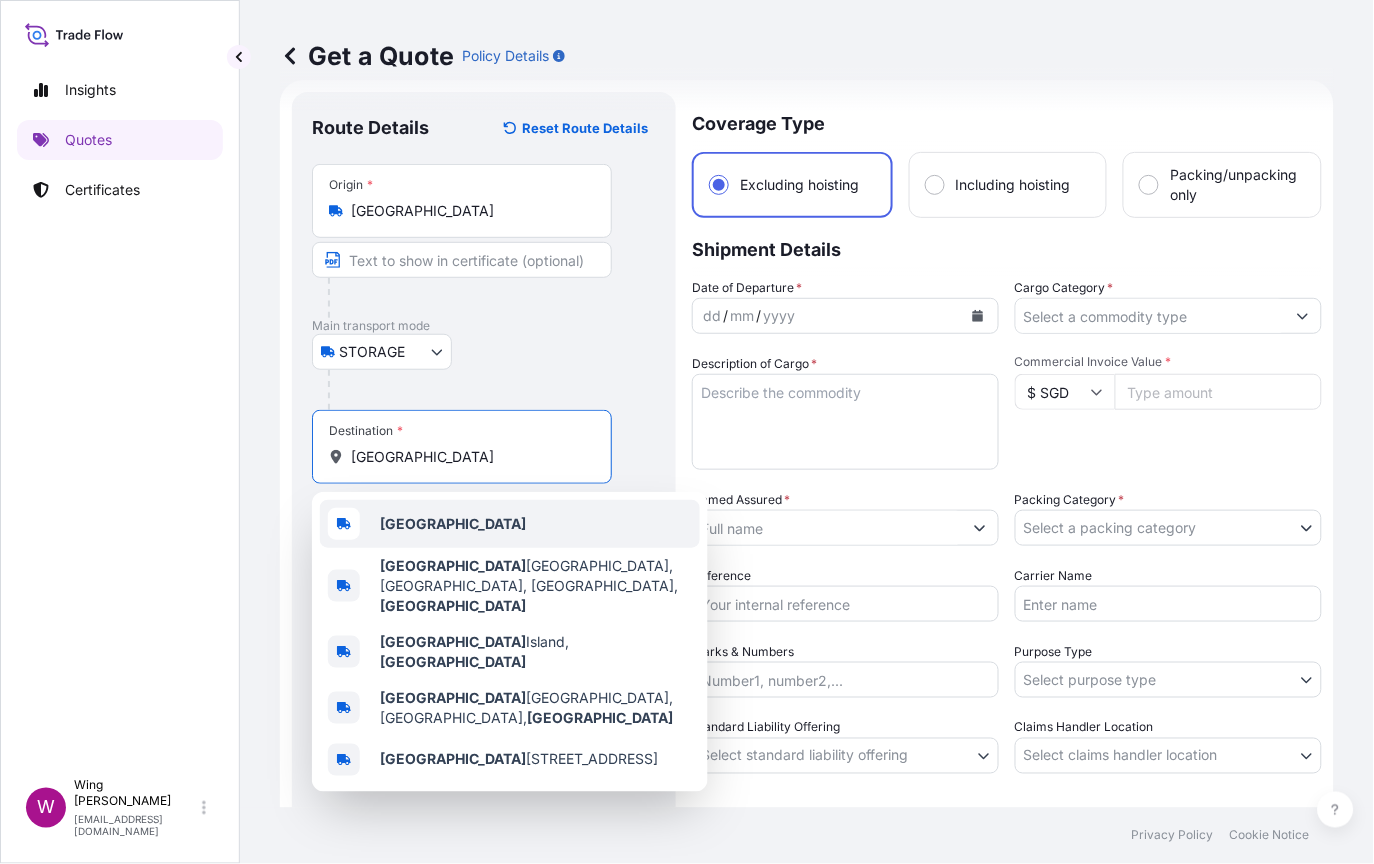 click on "[GEOGRAPHIC_DATA]" at bounding box center [510, 524] 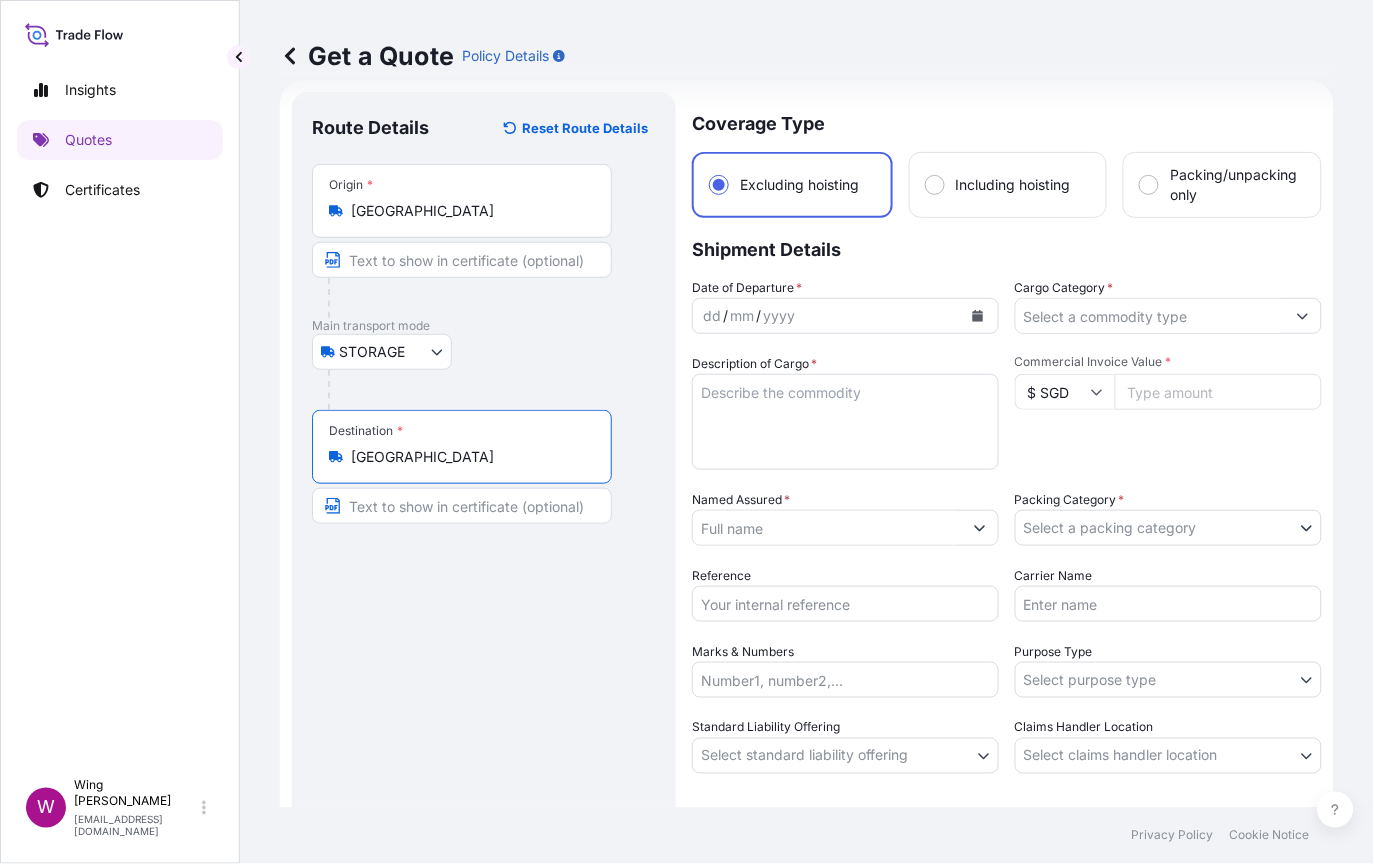 type on "[GEOGRAPHIC_DATA]" 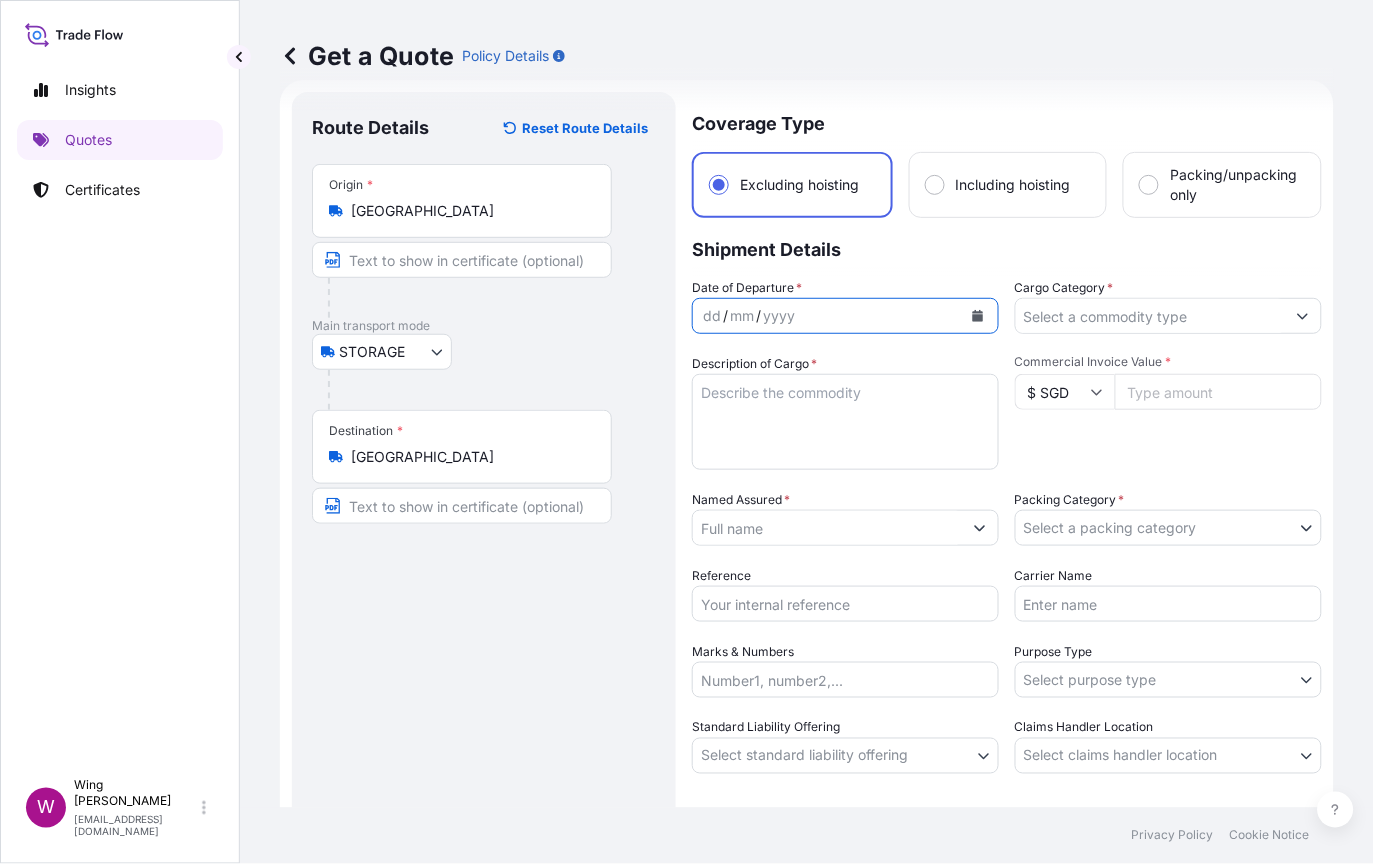 click 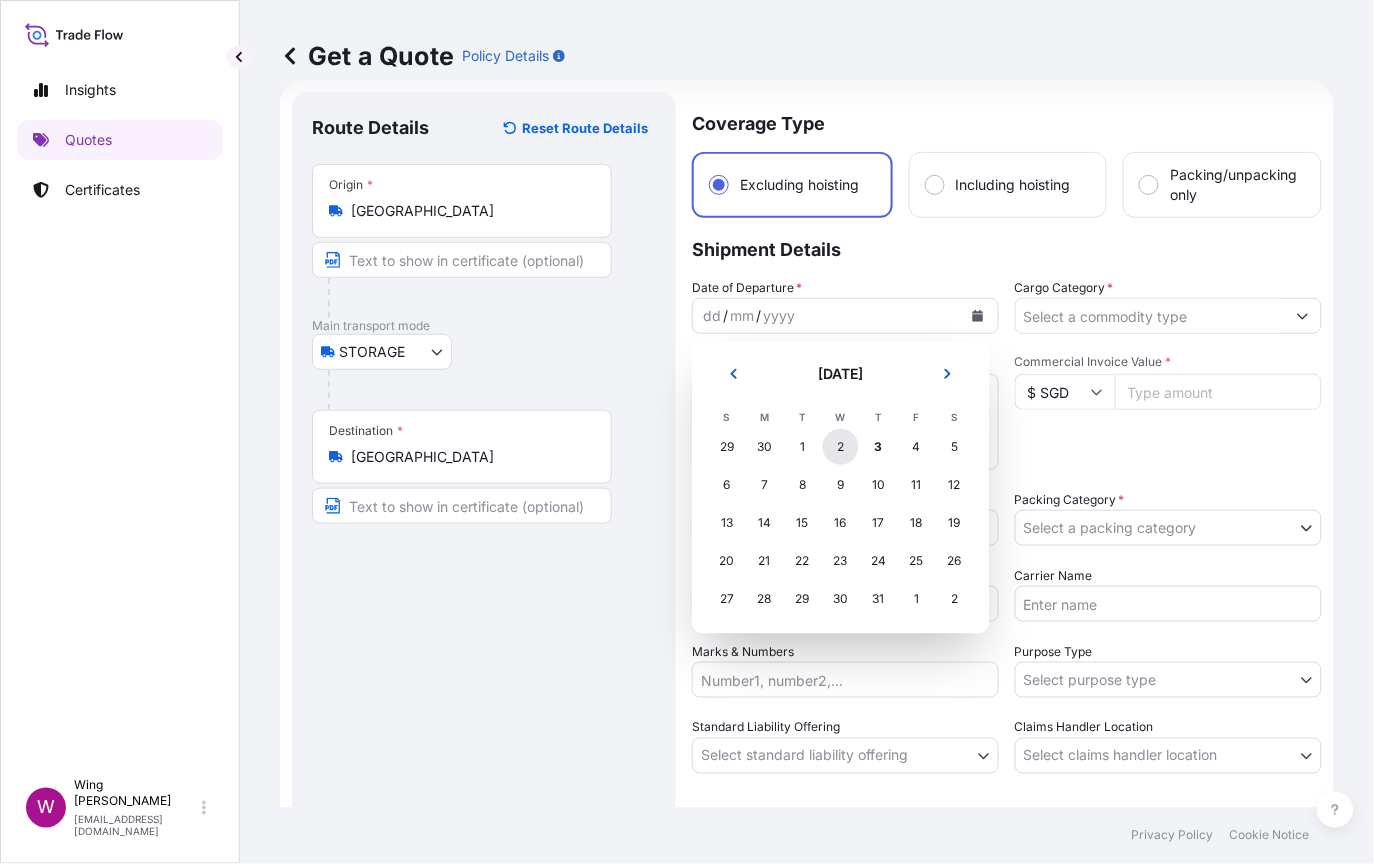 click on "2" at bounding box center [841, 447] 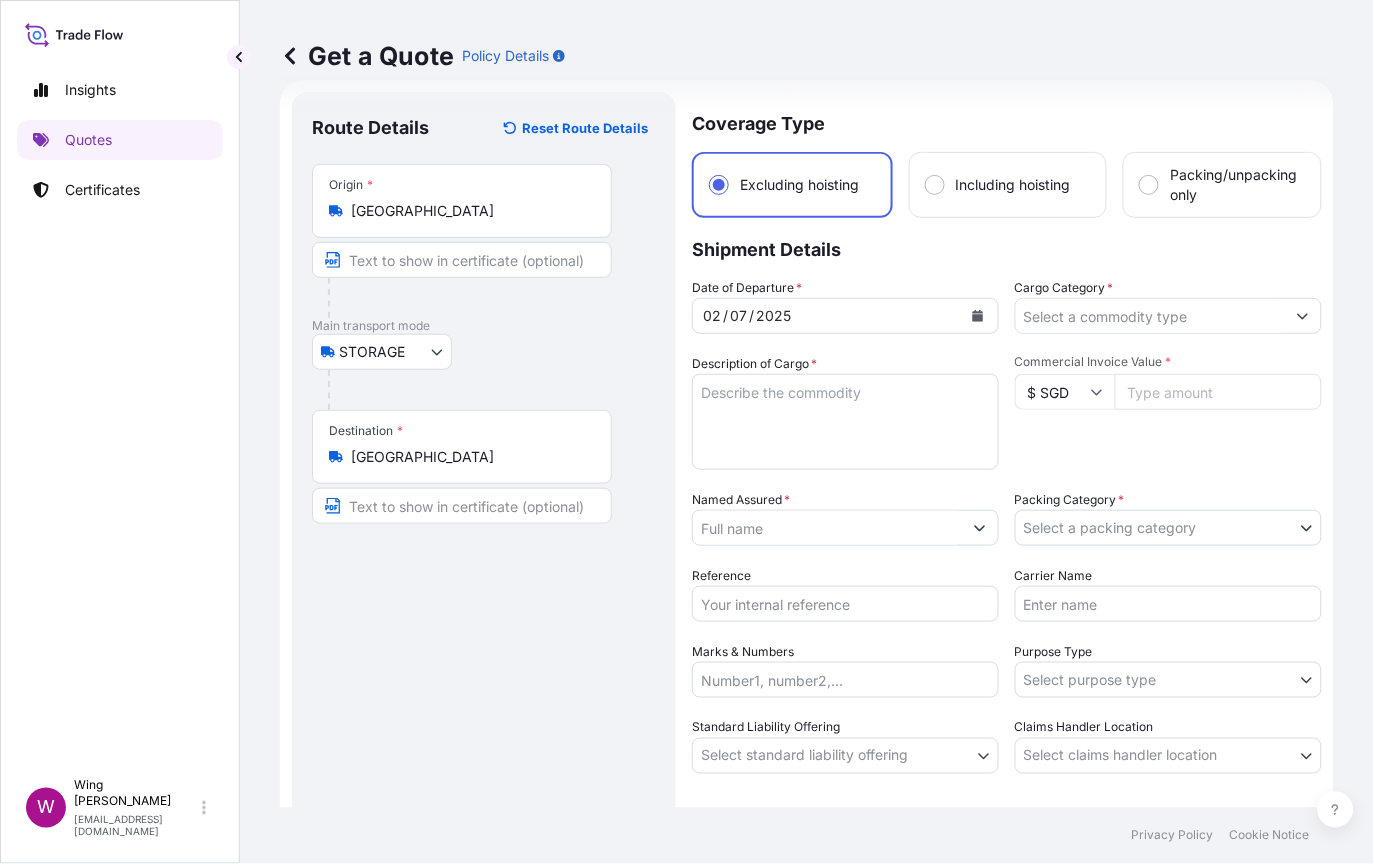 click on "Route Details Reset Route Details Place of loading Road / [GEOGRAPHIC_DATA] / Inland Origin * [GEOGRAPHIC_DATA] Main transport mode STORAGE COURIER INSTALLATION LAND SEA AIR STORAGE Destination * [GEOGRAPHIC_DATA] / [GEOGRAPHIC_DATA] / Inland Place of Discharge" at bounding box center [484, 507] 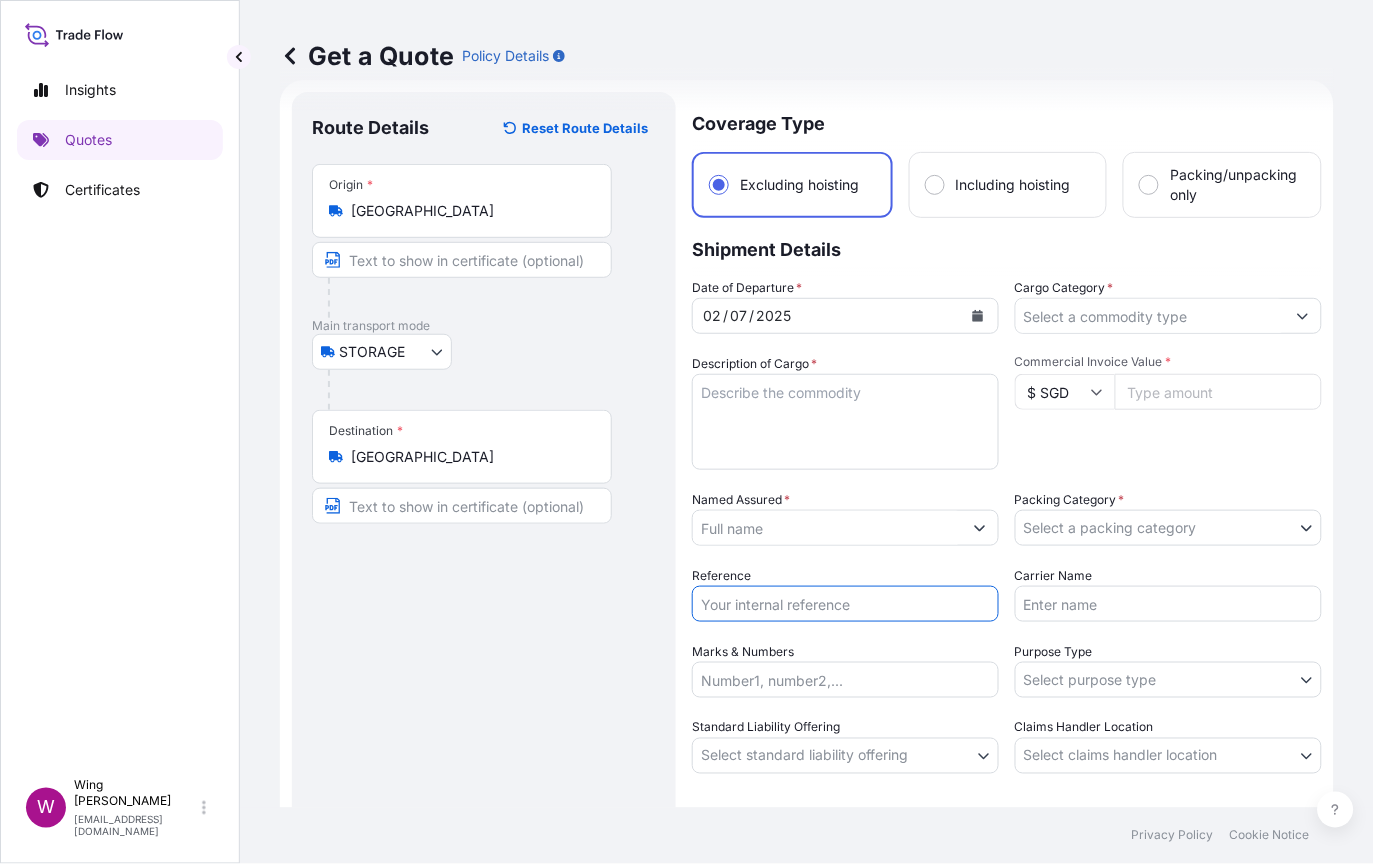 click on "Reference" at bounding box center [845, 604] 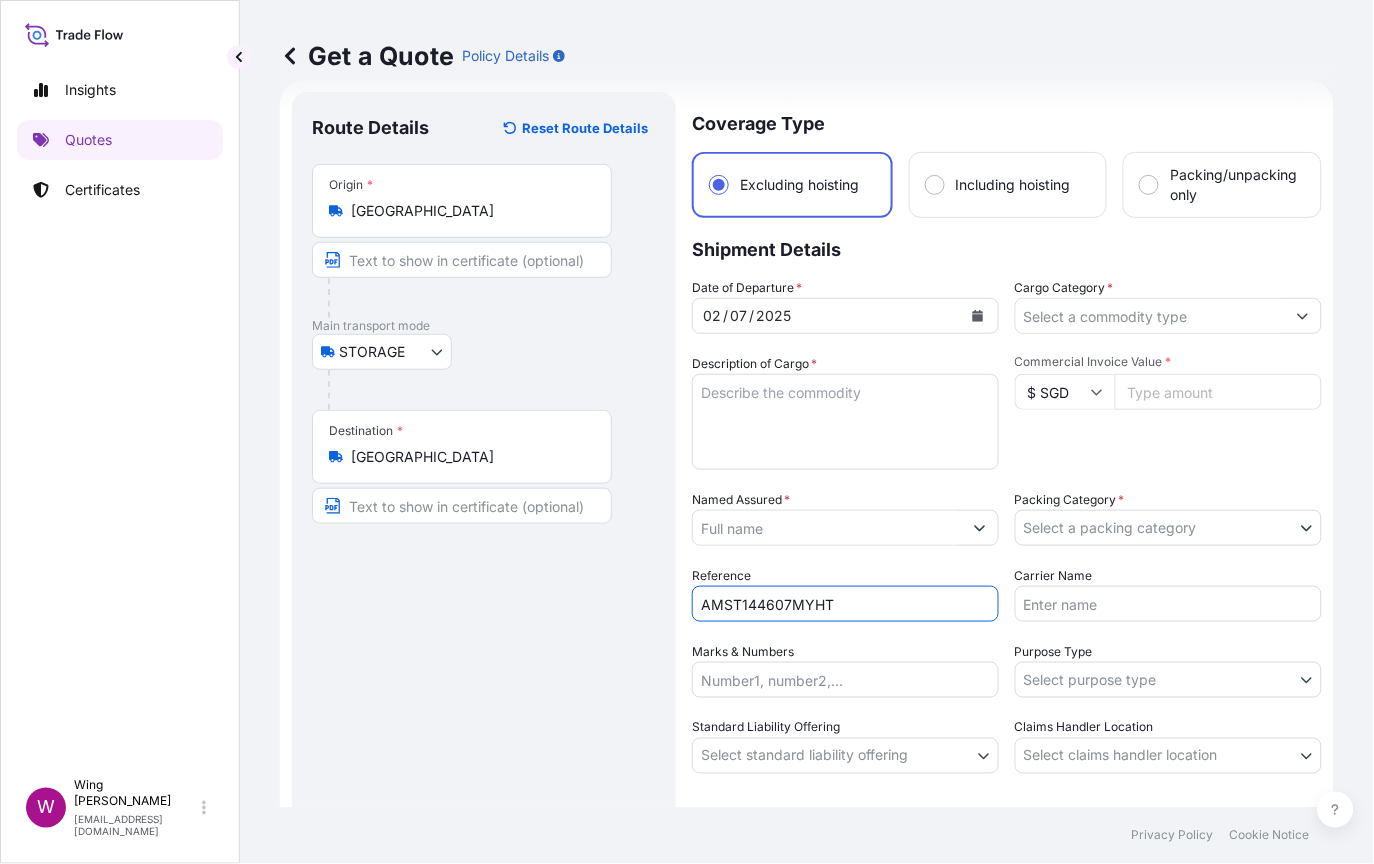 type on "AMST144607MYHT" 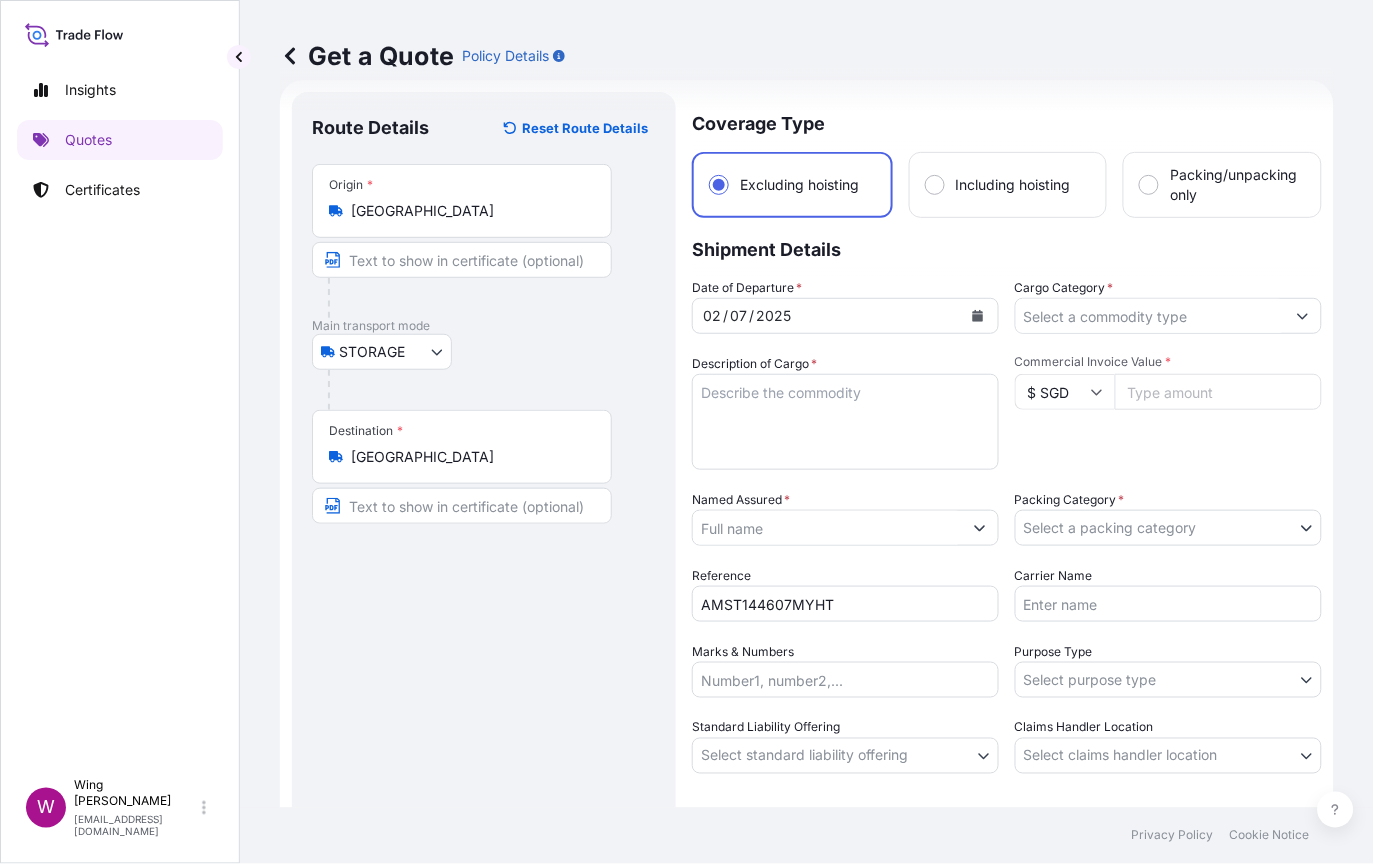 drag, startPoint x: 398, startPoint y: 621, endPoint x: 424, endPoint y: 623, distance: 26.076809 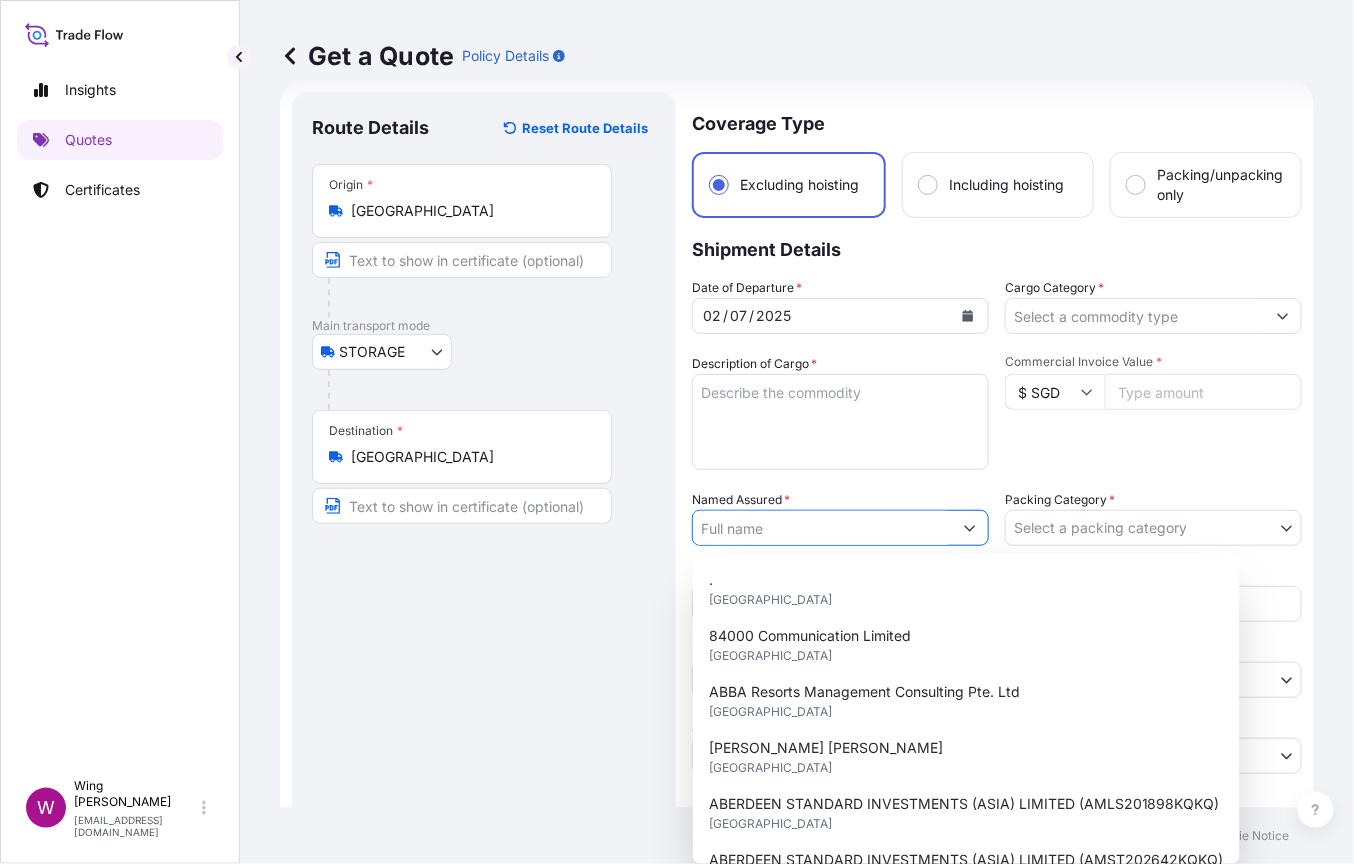 click on "Named Assured *" at bounding box center (822, 528) 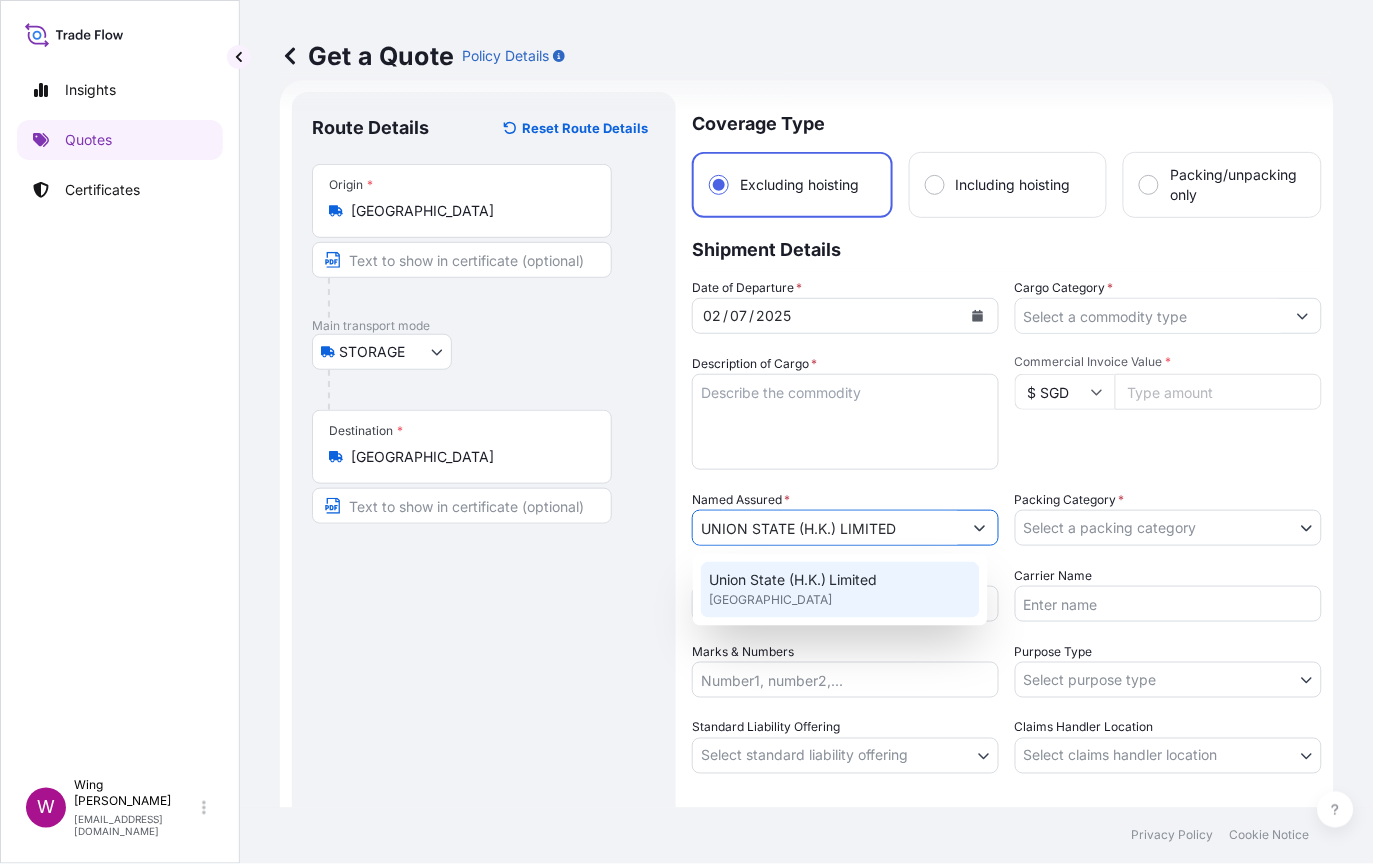 click on "Union State (H.K.) Limited" at bounding box center [793, 580] 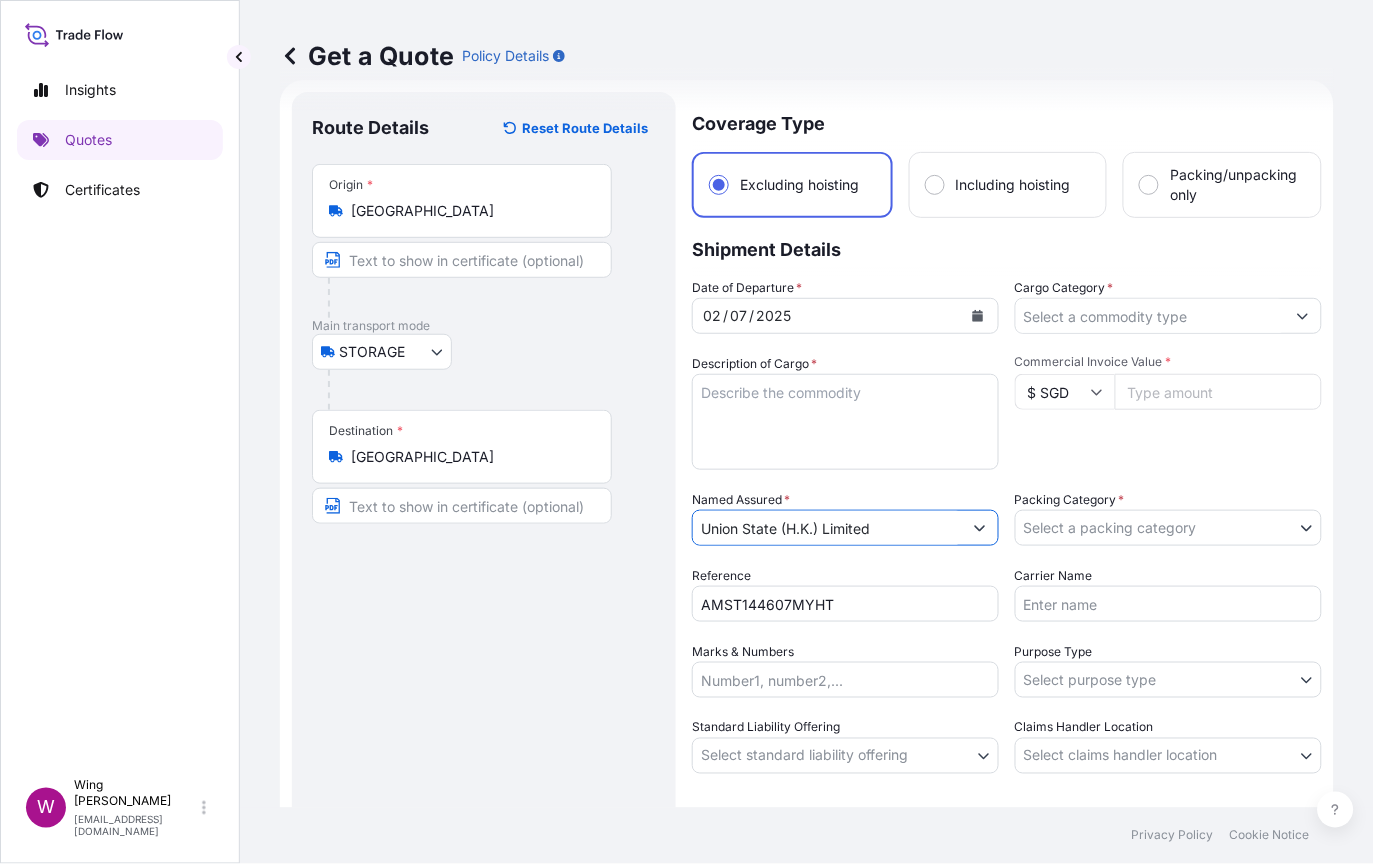 type on "Union State (H.K.) Limited" 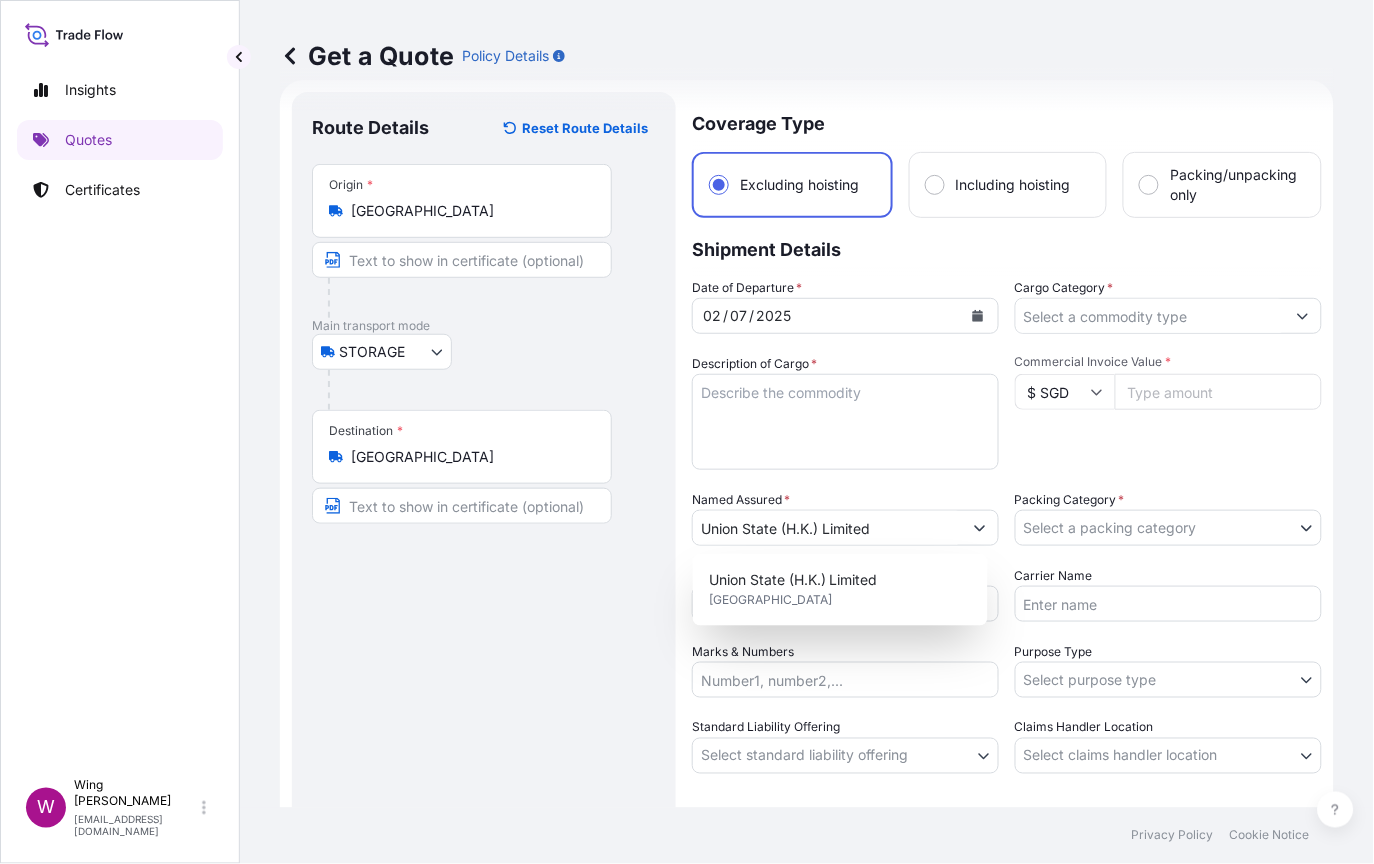 click on "Route Details Reset Route Details Place of loading Road / [GEOGRAPHIC_DATA] / Inland Origin * [GEOGRAPHIC_DATA] Main transport mode STORAGE COURIER INSTALLATION LAND SEA AIR STORAGE Destination * [GEOGRAPHIC_DATA] / [GEOGRAPHIC_DATA] / Inland Place of Discharge" at bounding box center (484, 507) 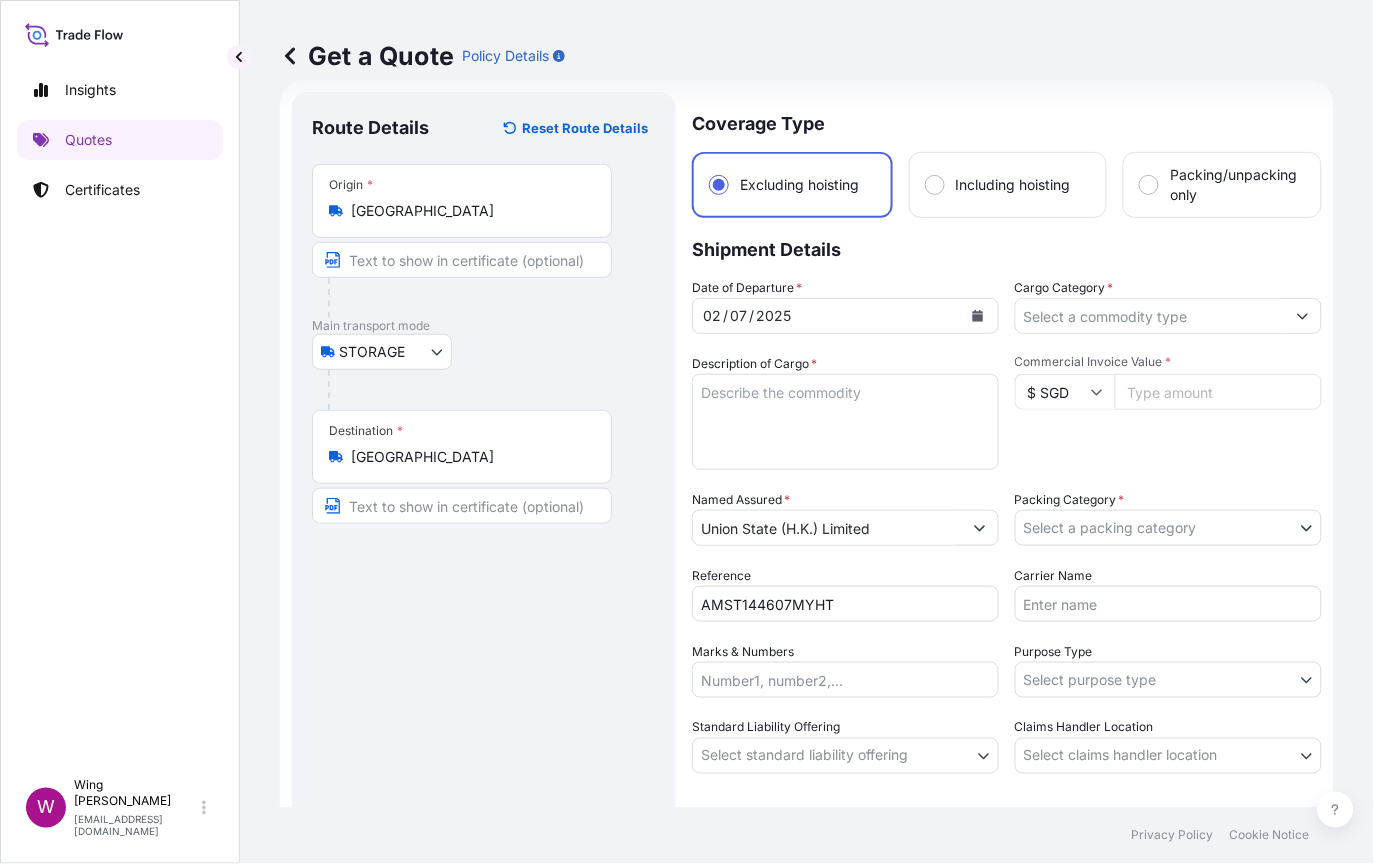 drag, startPoint x: 600, startPoint y: 365, endPoint x: 660, endPoint y: 382, distance: 62.361847 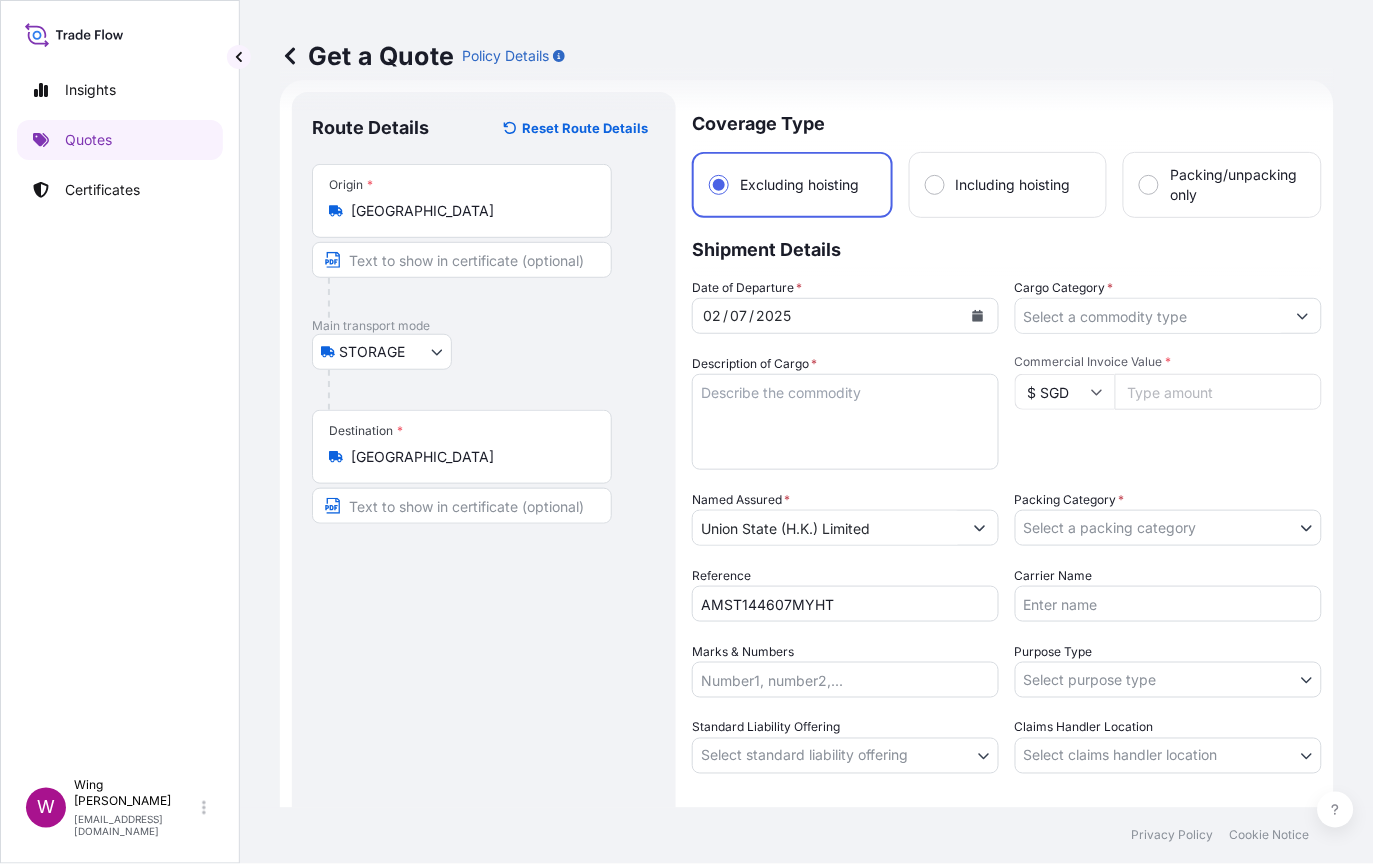 click on "STORAGE COURIER INSTALLATION LAND SEA AIR STORAGE" at bounding box center (484, 352) 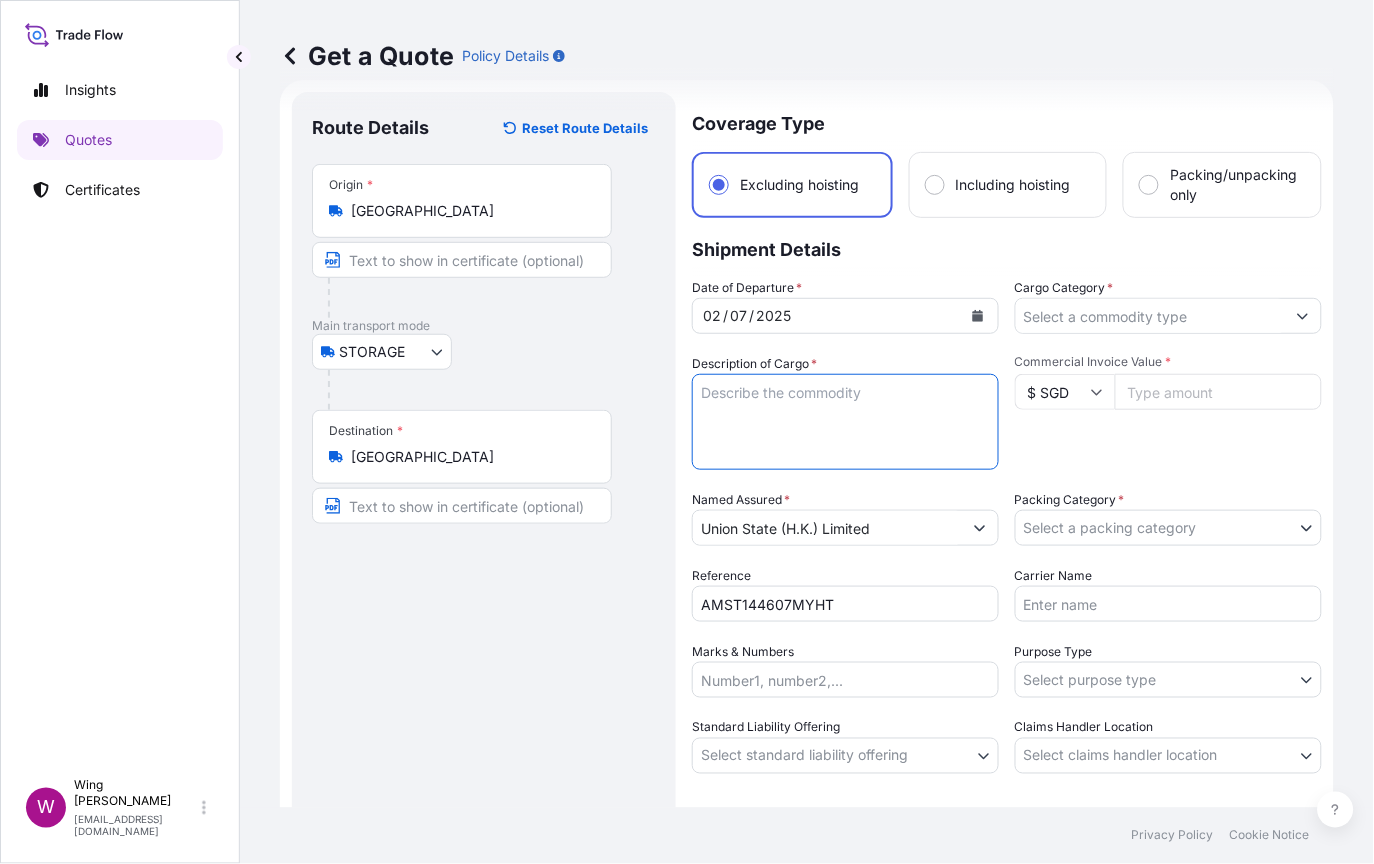 click on "Description of Cargo *" at bounding box center (845, 422) 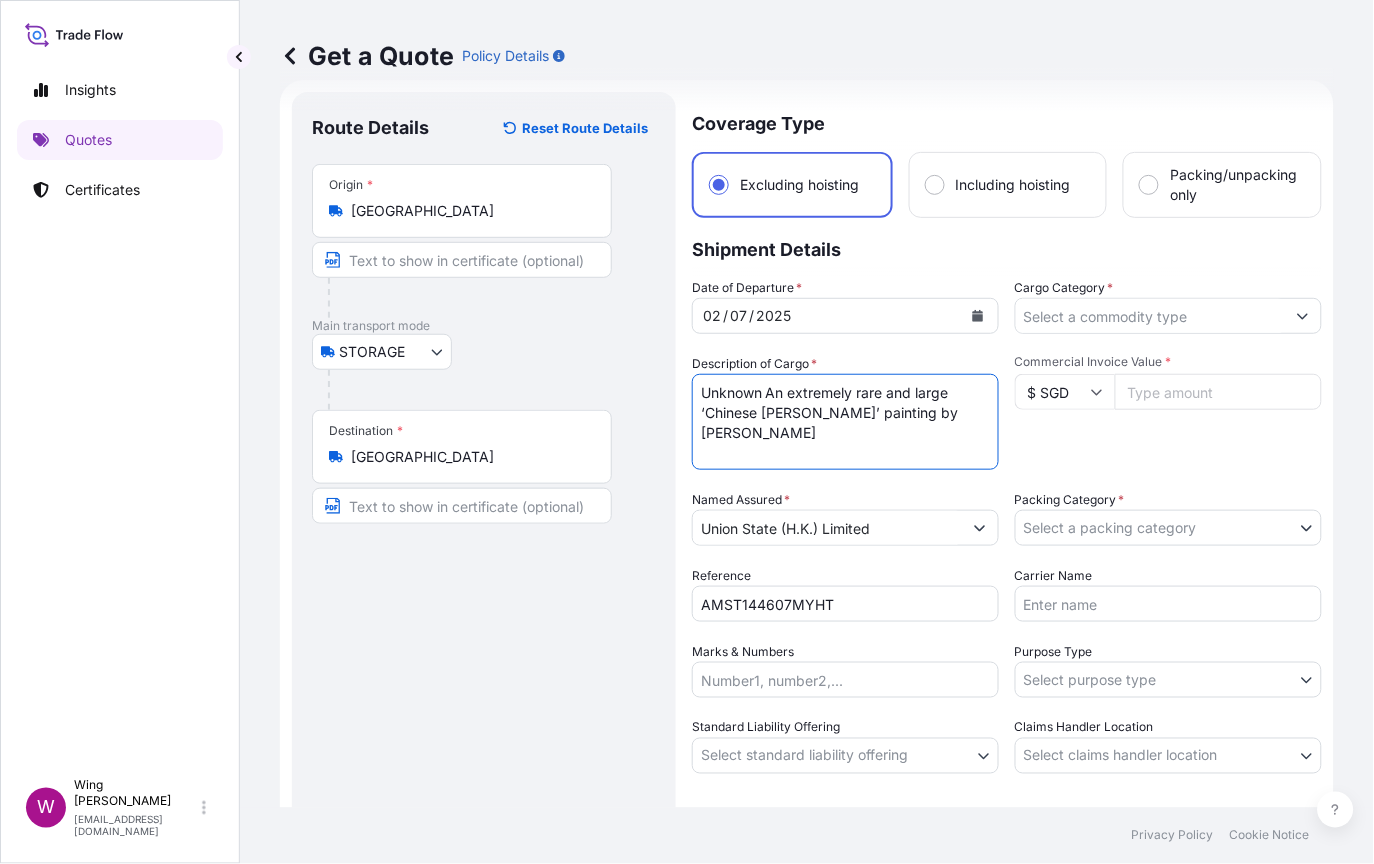 click on "Unknown	An extremely rare and large ‘Chinese [PERSON_NAME]’ painting by [PERSON_NAME]" at bounding box center (845, 422) 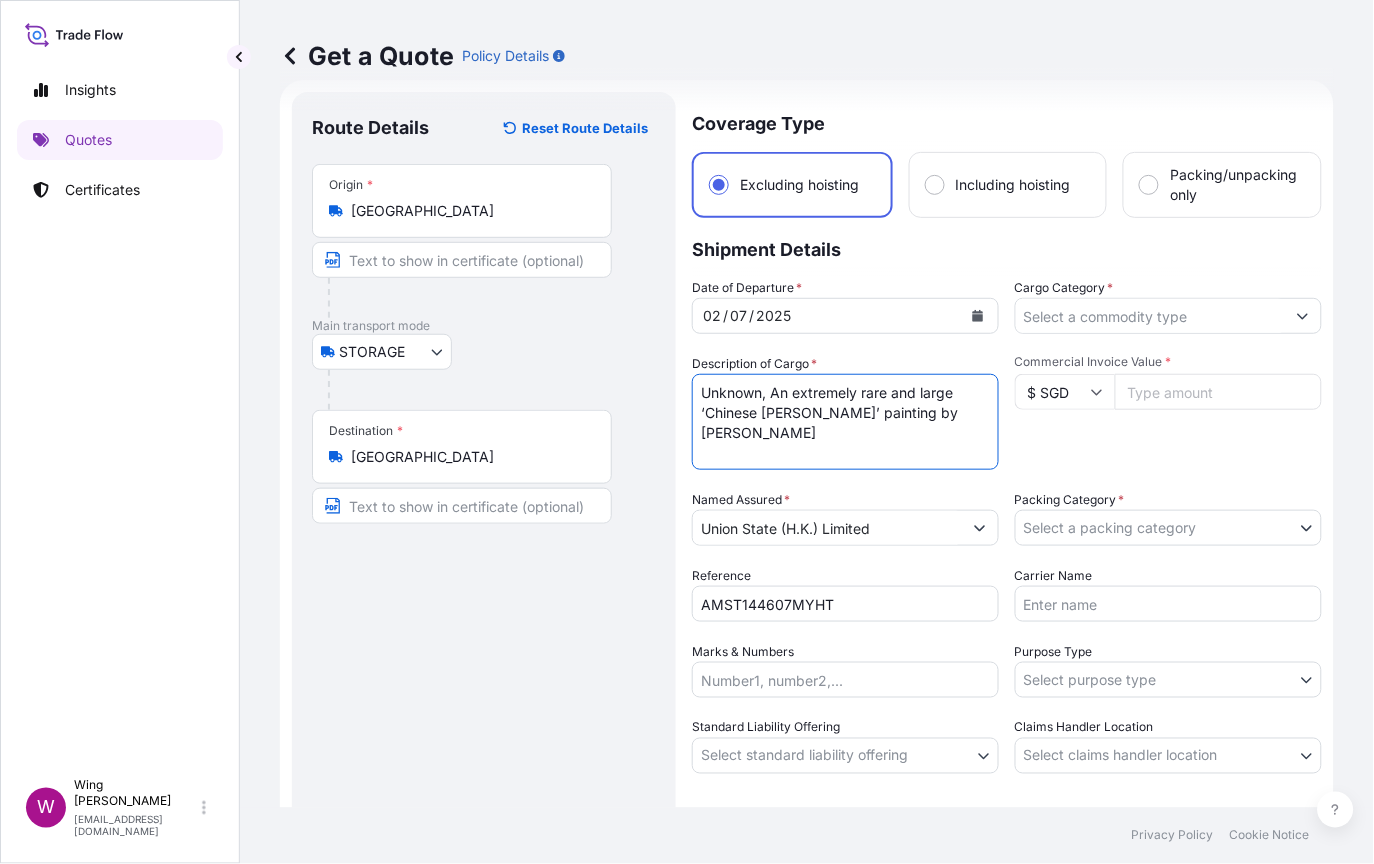 type on "Unknown, An extremely rare and large ‘Chinese [PERSON_NAME]’ painting by [PERSON_NAME]" 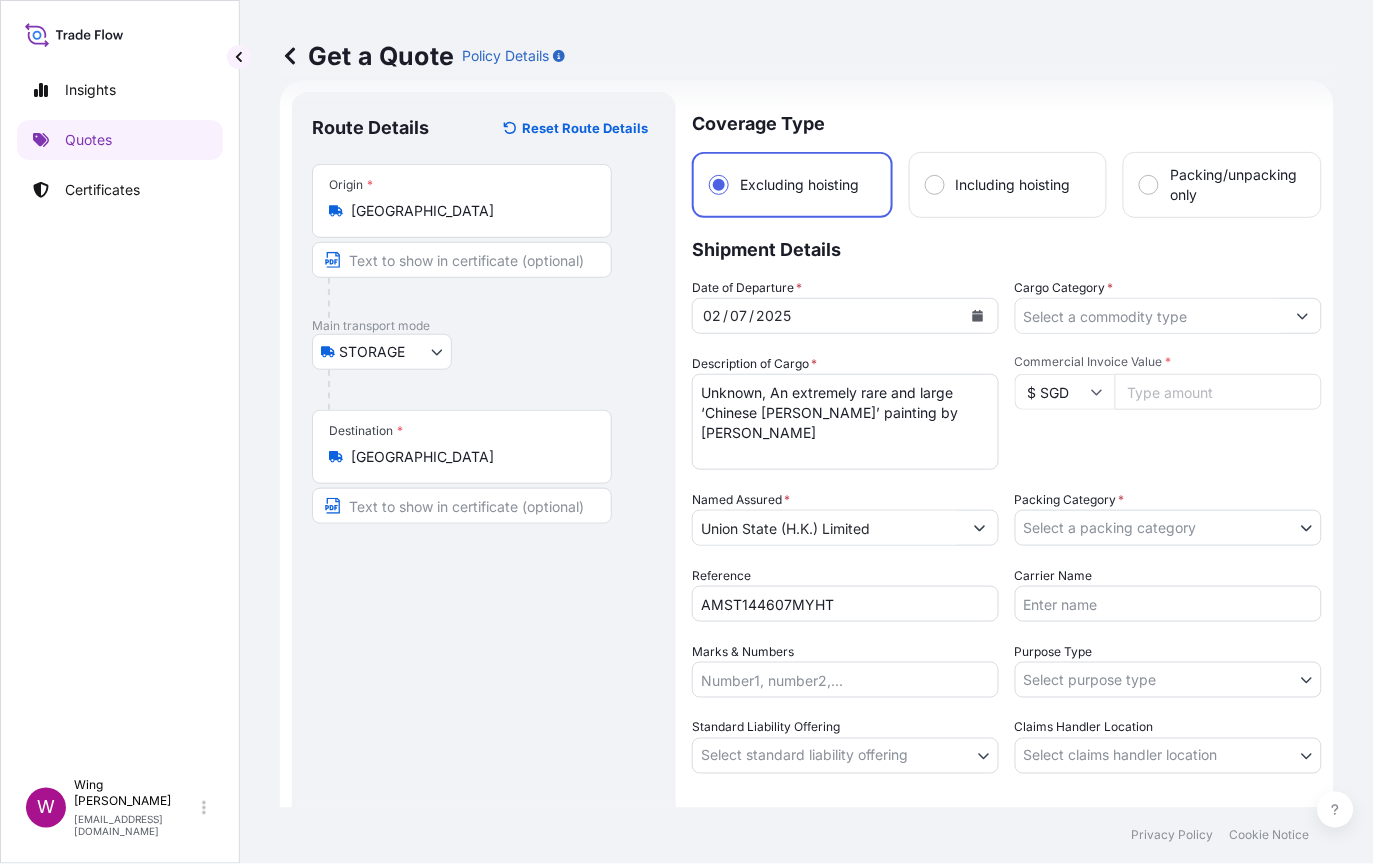 drag, startPoint x: 625, startPoint y: 619, endPoint x: 709, endPoint y: 573, distance: 95.77056 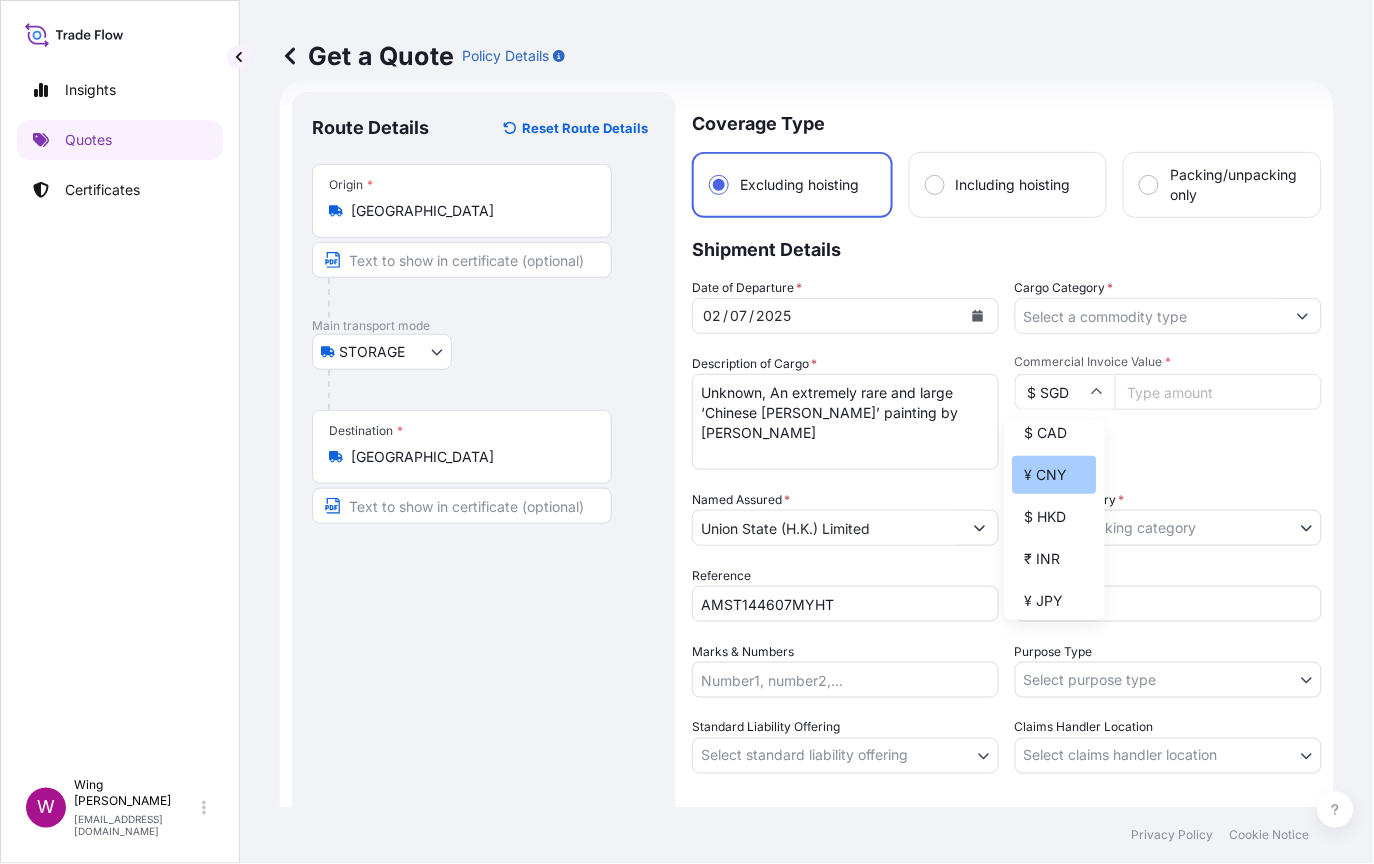 scroll, scrollTop: 400, scrollLeft: 0, axis: vertical 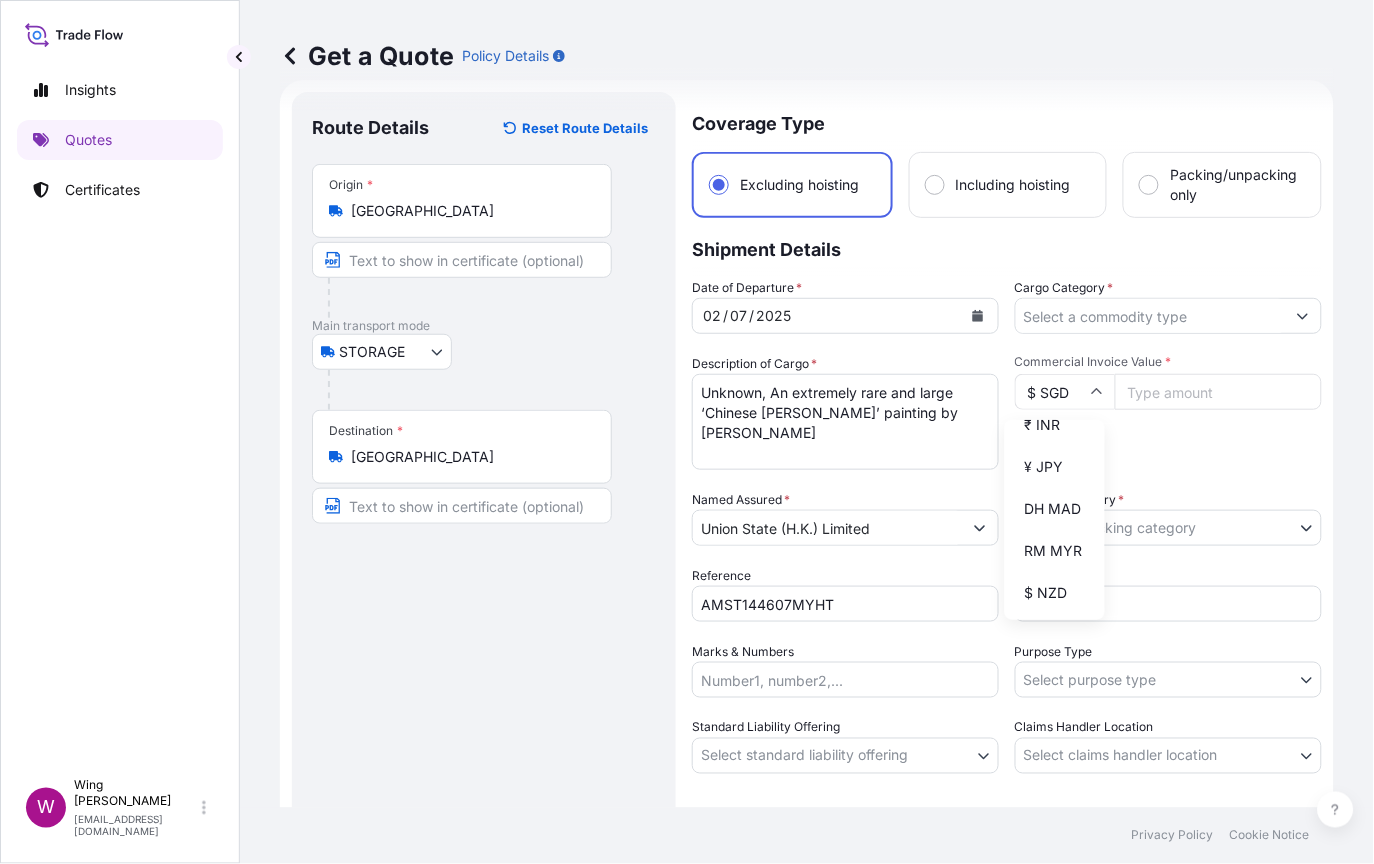 click on "$ HKD" at bounding box center (1055, 383) 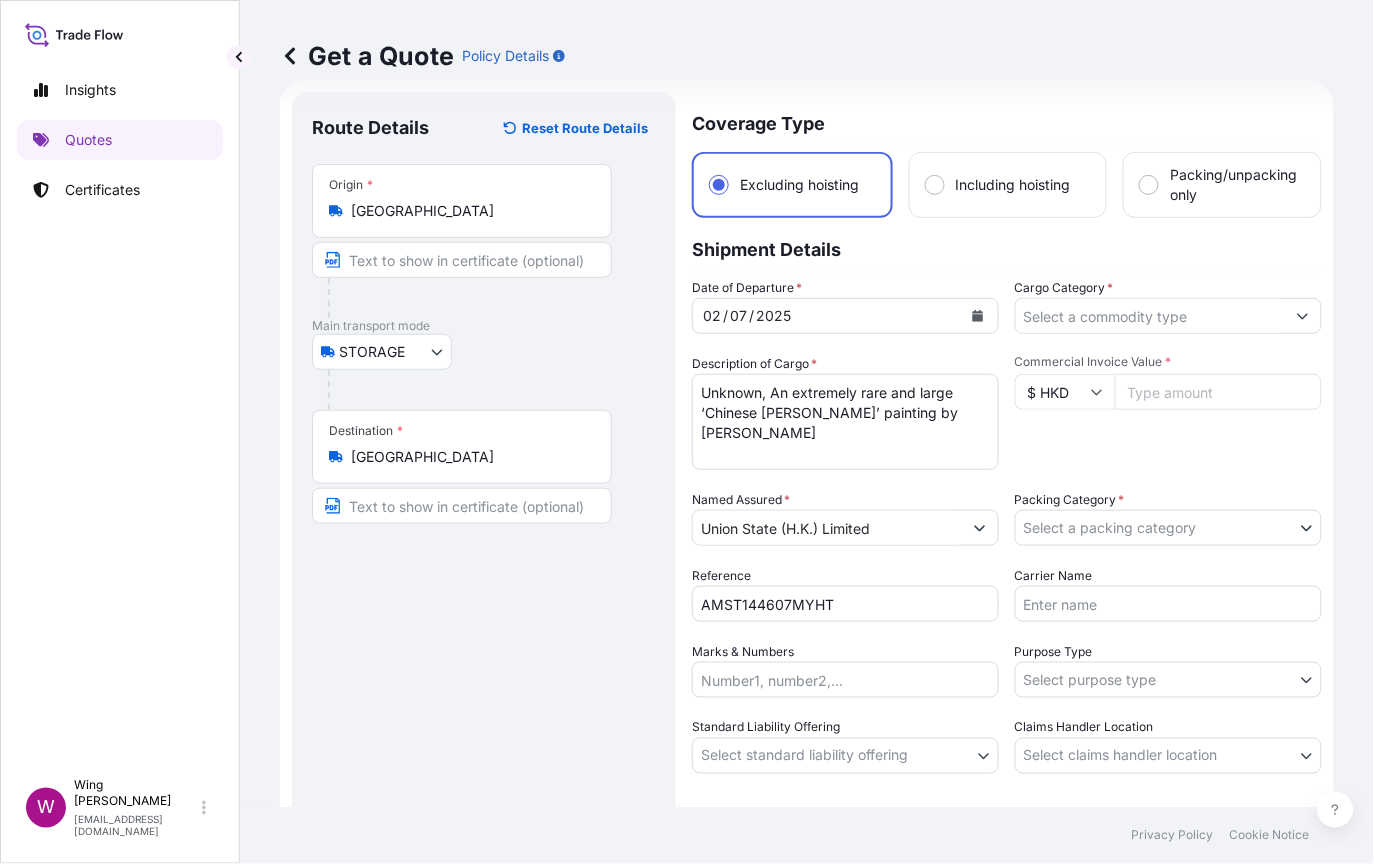 click on "Commercial Invoice Value   *" at bounding box center (1218, 392) 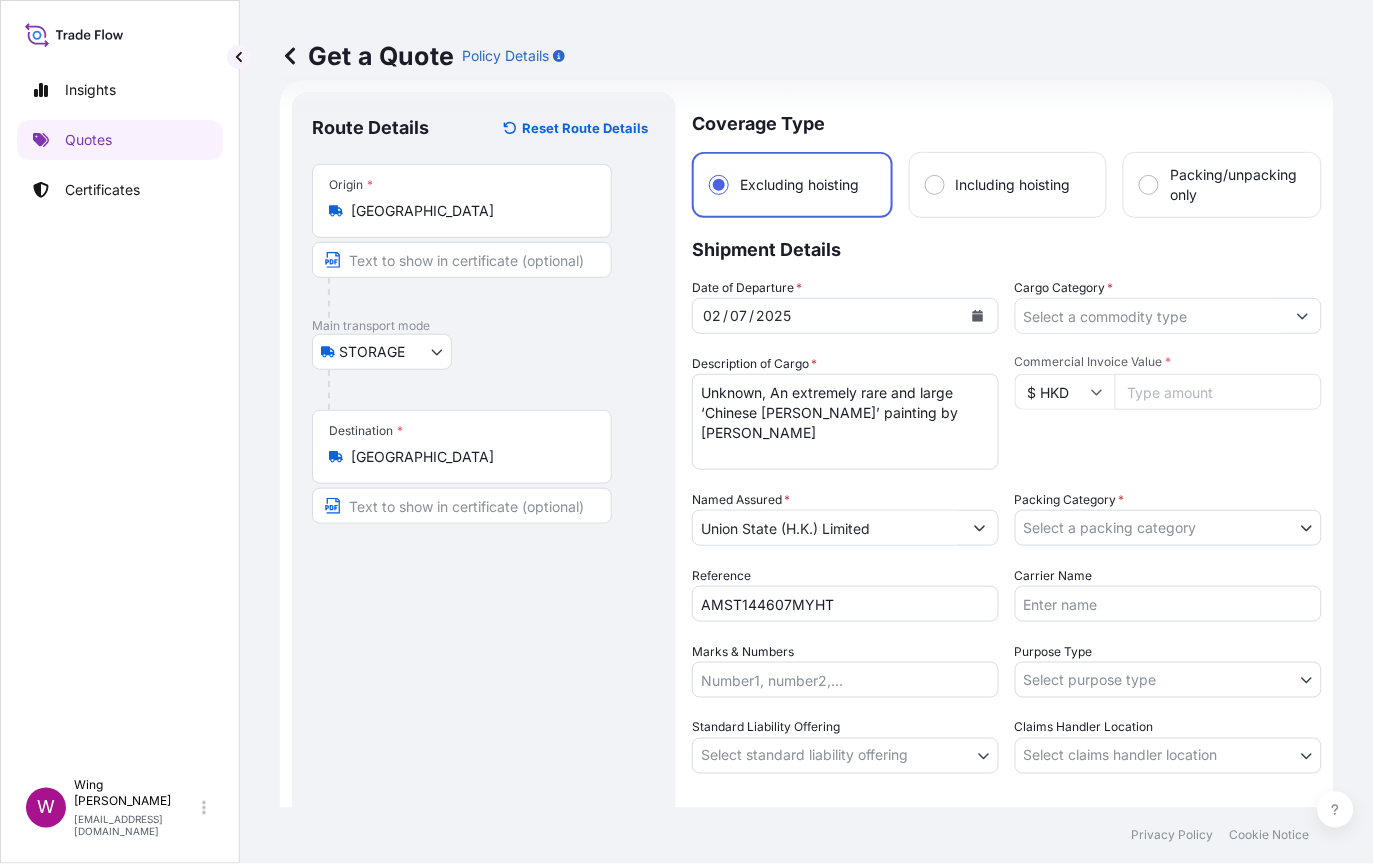 paste on "58965000" 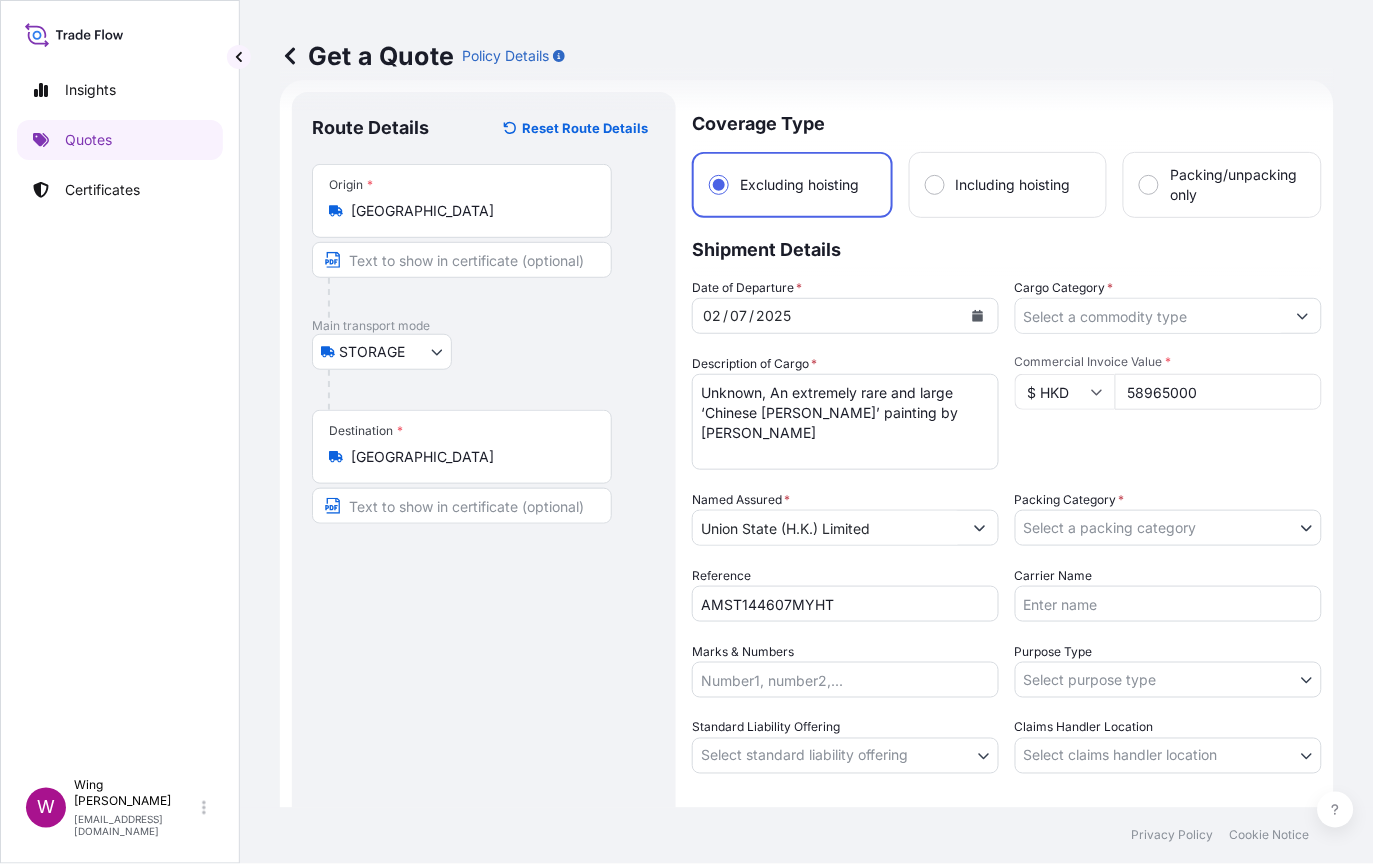 type on "58965000" 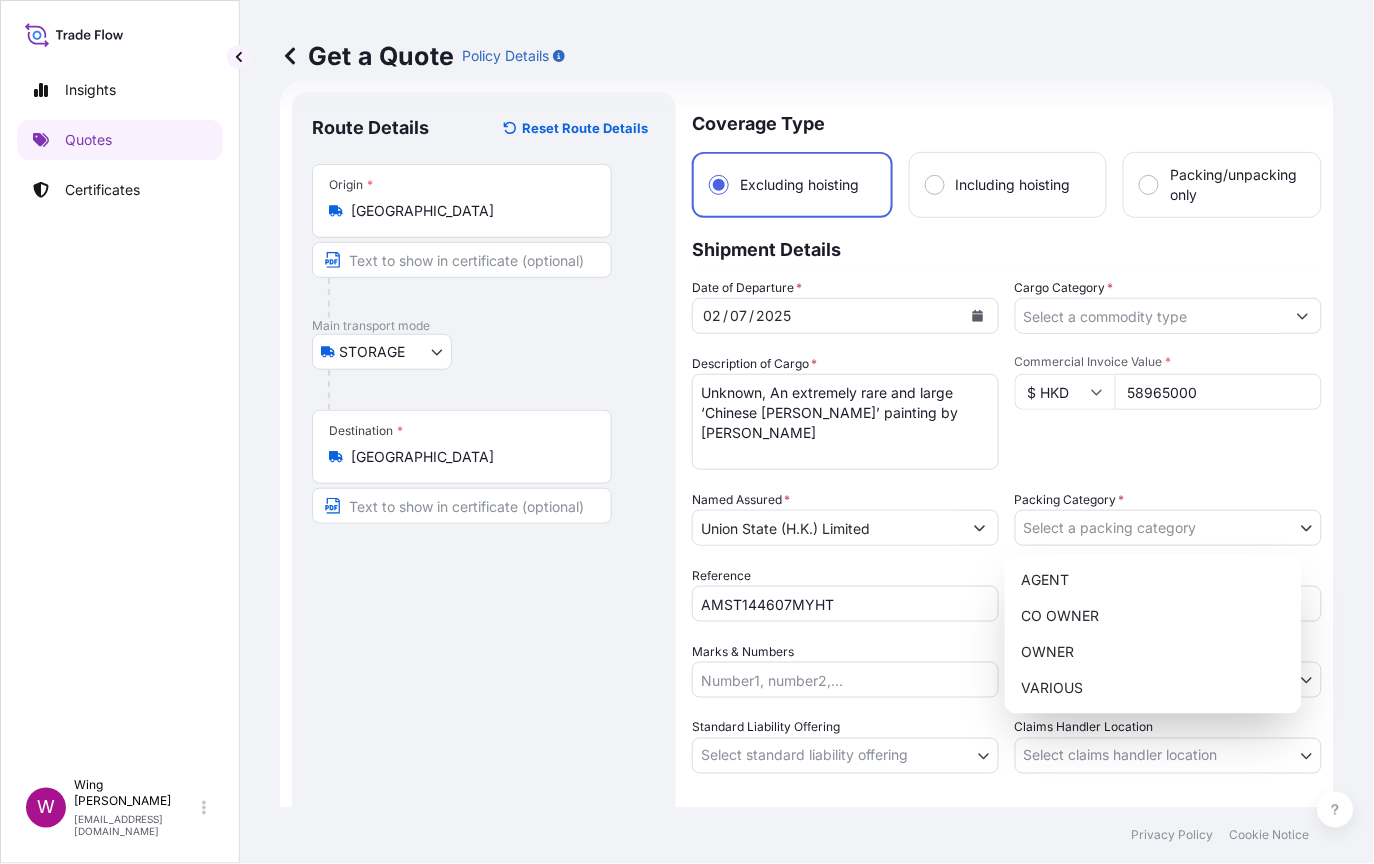 click on "Insights Quotes Certificates W Wing   Lee [EMAIL_ADDRESS][DOMAIN_NAME] Get a Quote Policy Details Route Details Reset Route Details Place of loading Road / [GEOGRAPHIC_DATA] / Inland Origin * [GEOGRAPHIC_DATA] Main transport mode STORAGE COURIER INSTALLATION LAND SEA AIR STORAGE Destination * [GEOGRAPHIC_DATA] / Inland Road / Inland Place of Discharge Coverage Type Excluding hoisting Including hoisting Packing/unpacking only Shipment Details Date of Departure * [DATE] Cargo Category * Description of Cargo * Unknown, An extremely rare and large ‘Chinese [PERSON_NAME]’ painting by [PERSON_NAME] Commercial Invoice Value   * $ HKD 58965000 Named Assured * Union State (H.K.) Limited Packing Category * Select a packing category AGENT CO-OWNER OWNER Various Reference AMST144607MYHT Carrier Name Marks & Numbers Purpose Type Select purpose type Transit Storage Installation Conservation Standard Liability Offering Select standard liability offering Yes No Claims Handler Location Select claims handler location Hong Kong * 0" at bounding box center [687, 432] 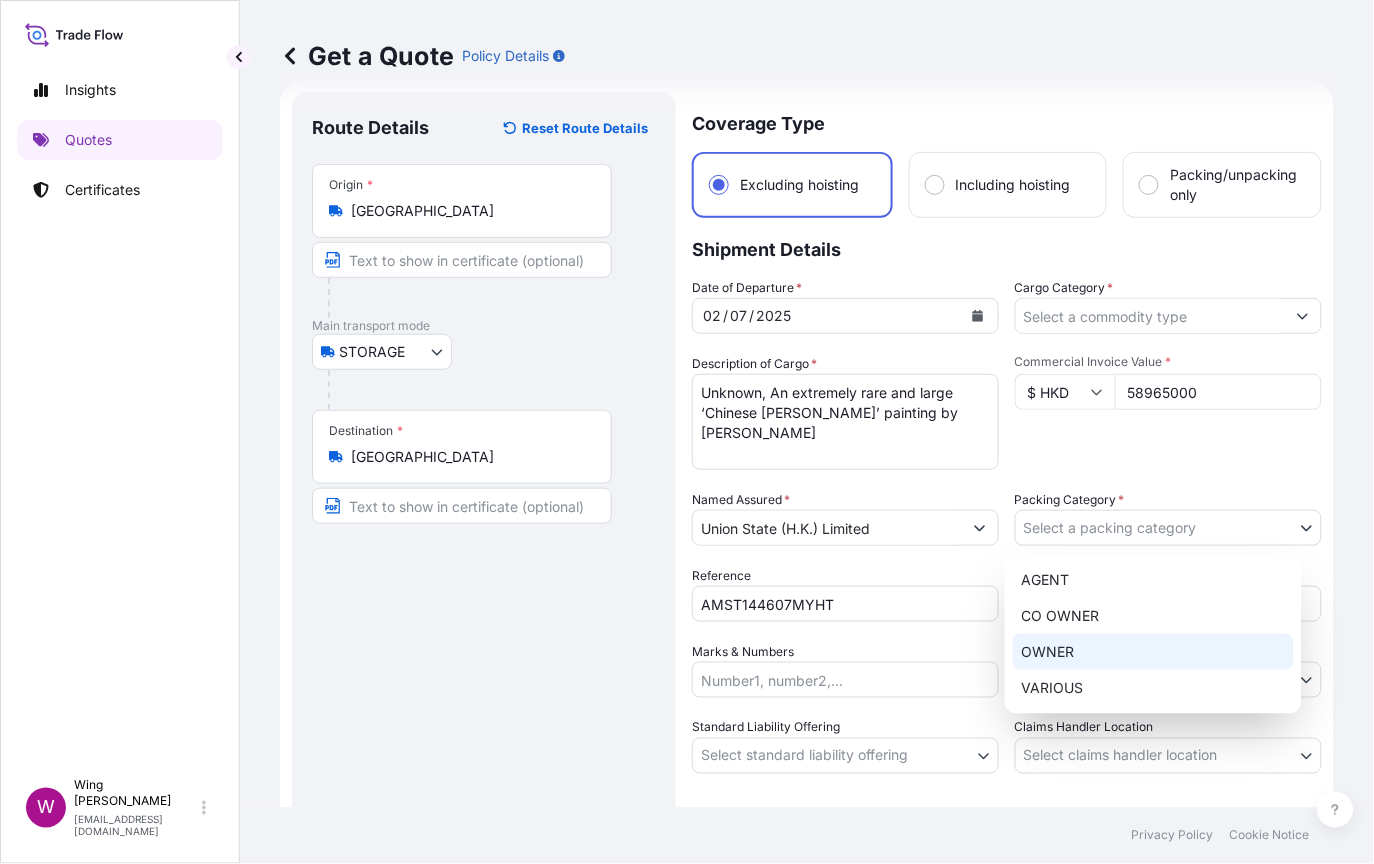 click on "OWNER" at bounding box center (1153, 652) 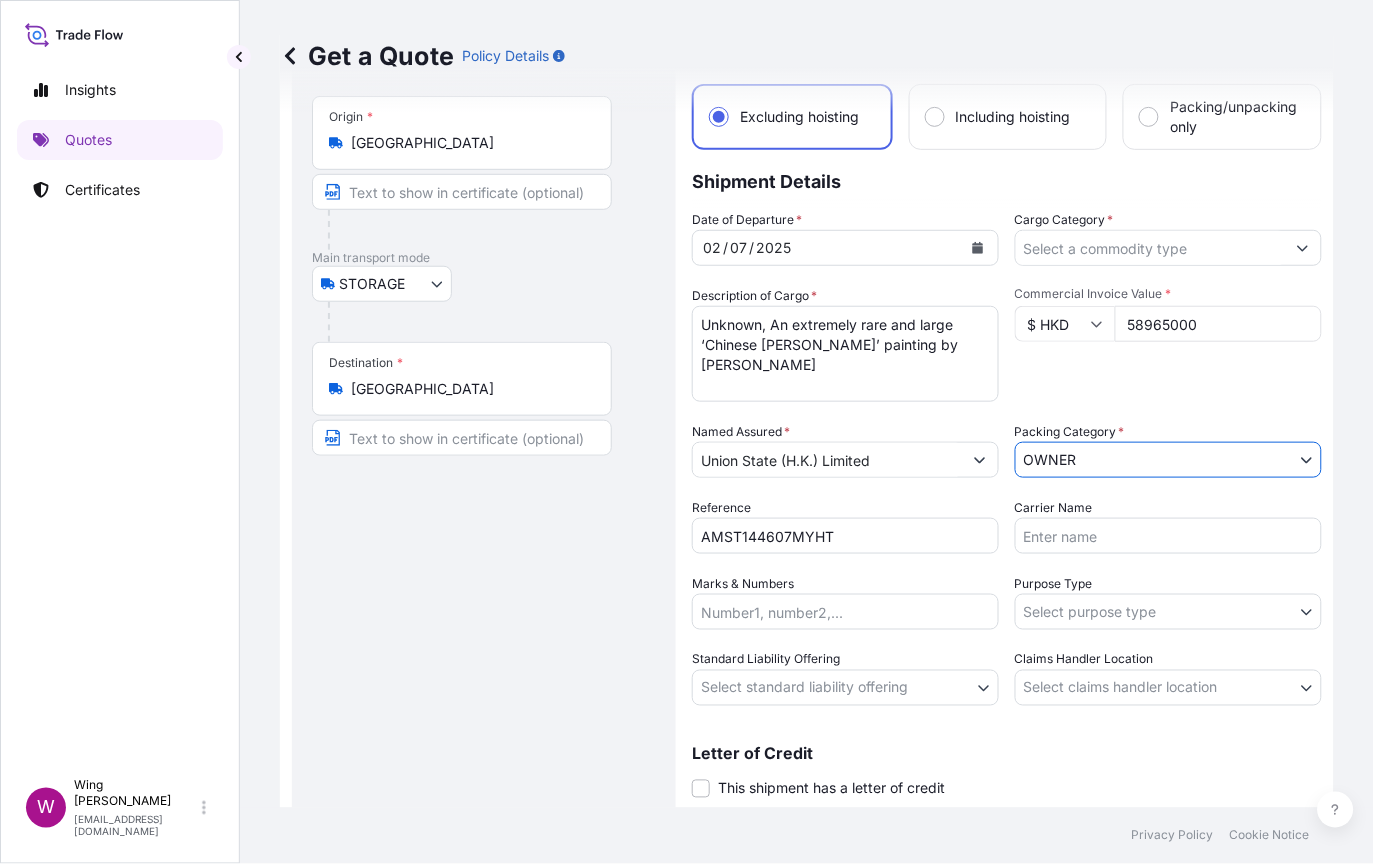 scroll, scrollTop: 157, scrollLeft: 0, axis: vertical 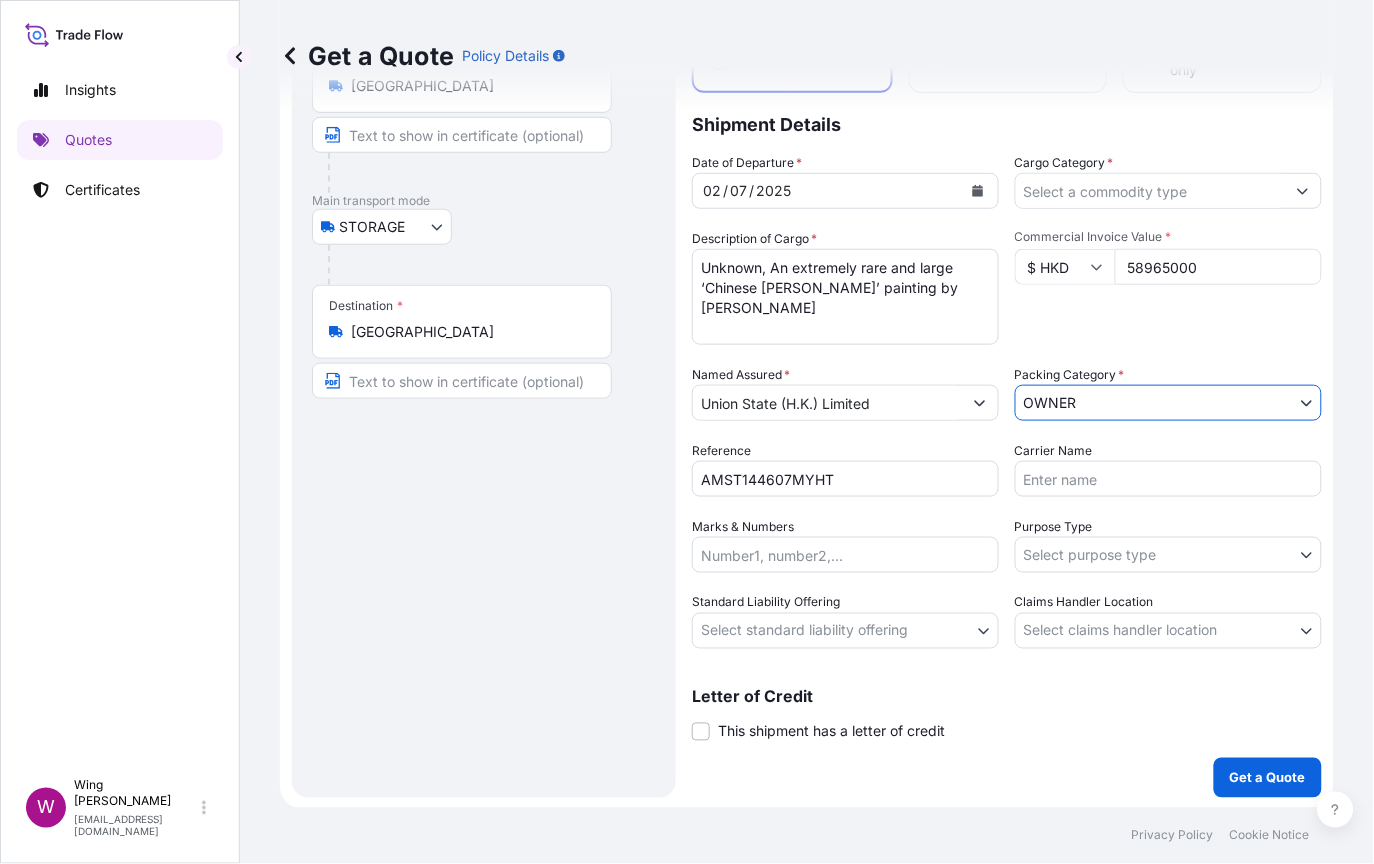 click on "Insights Quotes Certificates W Wing   Lee [EMAIL_ADDRESS][DOMAIN_NAME] Get a Quote Policy Details Route Details Reset Route Details Place of loading Road / [GEOGRAPHIC_DATA] / Inland Origin * [GEOGRAPHIC_DATA] Main transport mode STORAGE COURIER INSTALLATION LAND SEA AIR STORAGE Destination * [GEOGRAPHIC_DATA] / Inland Road / Inland Place of Discharge Coverage Type Excluding hoisting Including hoisting Packing/unpacking only Shipment Details Date of Departure * [DATE] Cargo Category * Description of Cargo * Unknown, An extremely rare and large ‘Chinese [PERSON_NAME]’ painting by [PERSON_NAME] Commercial Invoice Value   * $ HKD 58965000 Named Assured * Union State (H.K.) Limited Packing Category * OWNER AGENT CO-OWNER OWNER Various Reference AMST144607MYHT Carrier Name Marks & Numbers Purpose Type Select purpose type Transit Storage Installation Conservation Standard Liability Offering Select standard liability offering Yes No Claims Handler Location Select claims handler location [GEOGRAPHIC_DATA] [GEOGRAPHIC_DATA] Letter of Credit" at bounding box center (687, 432) 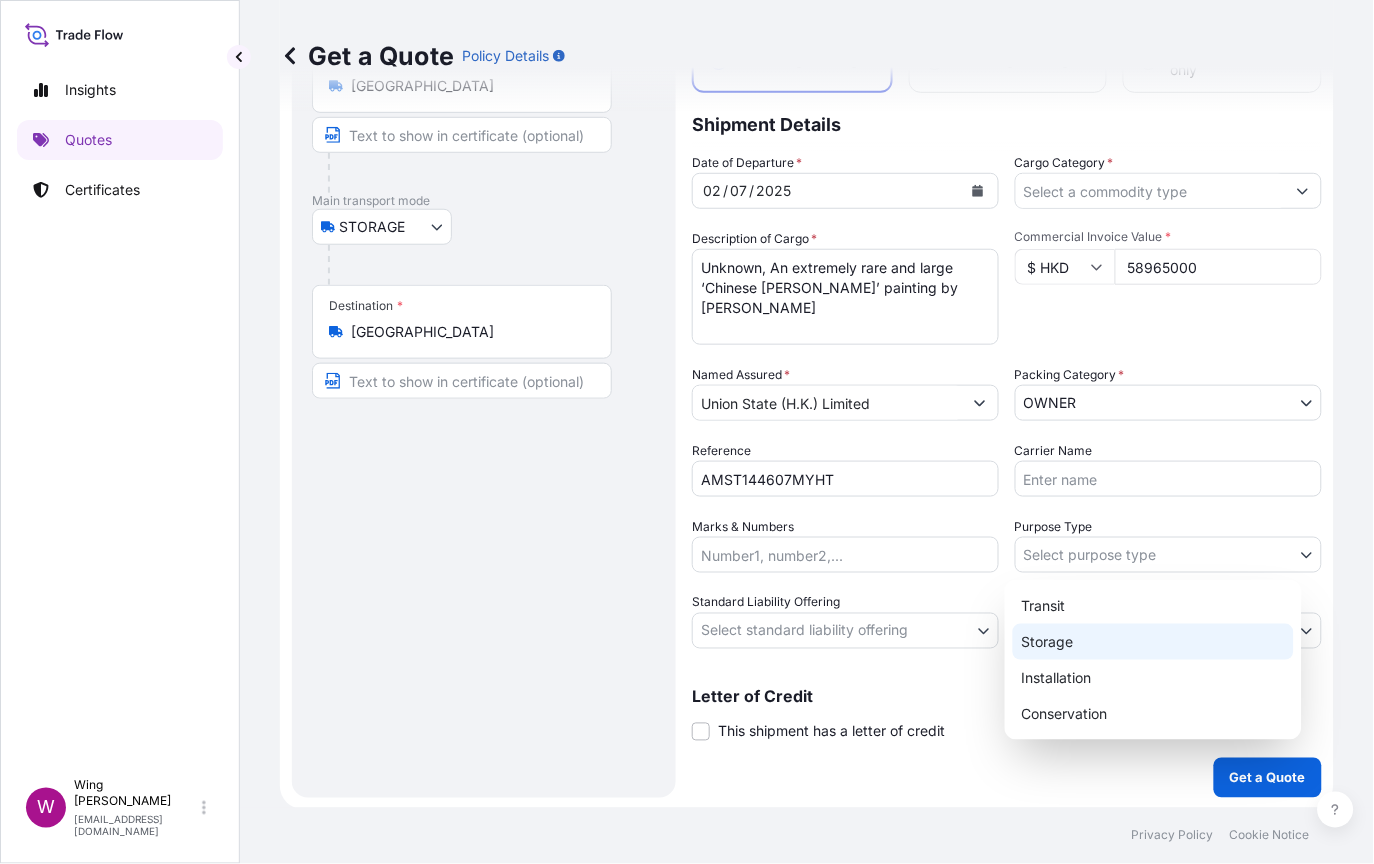click on "Storage" at bounding box center (1153, 642) 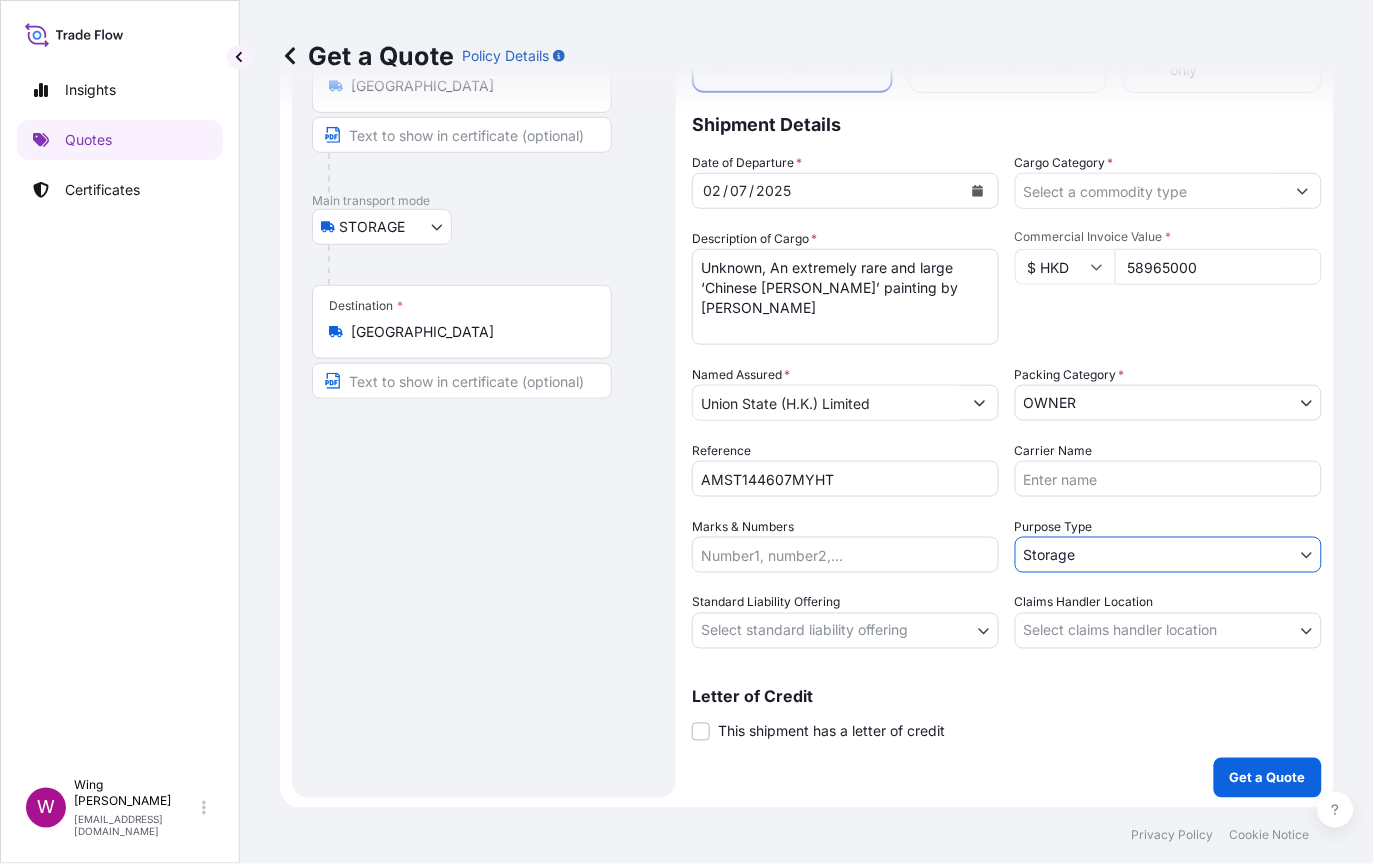 click on "Insights Quotes Certificates W Wing   Lee [EMAIL_ADDRESS][DOMAIN_NAME] Get a Quote Policy Details Route Details Reset Route Details Place of loading Road / [GEOGRAPHIC_DATA] / Inland Origin * [GEOGRAPHIC_DATA] Main transport mode STORAGE COURIER INSTALLATION LAND SEA AIR STORAGE Destination * [GEOGRAPHIC_DATA] / Inland Road / Inland Place of Discharge Coverage Type Excluding hoisting Including hoisting Packing/unpacking only Shipment Details Date of Departure * [DATE] Cargo Category * Description of Cargo * Unknown, An extremely rare and large ‘Chinese [PERSON_NAME]’ painting by [PERSON_NAME] Commercial Invoice Value   * $ HKD 58965000 Named Assured * Union State (H.K.) Limited Packing Category * OWNER AGENT CO-OWNER OWNER Various Reference AMST144607MYHT Carrier Name Marks & Numbers Purpose Type Storage Transit Storage Installation Conservation Standard Liability Offering Select standard liability offering Yes No Claims Handler Location Select claims handler location [GEOGRAPHIC_DATA] [GEOGRAPHIC_DATA] Letter of Credit *
0" at bounding box center [687, 432] 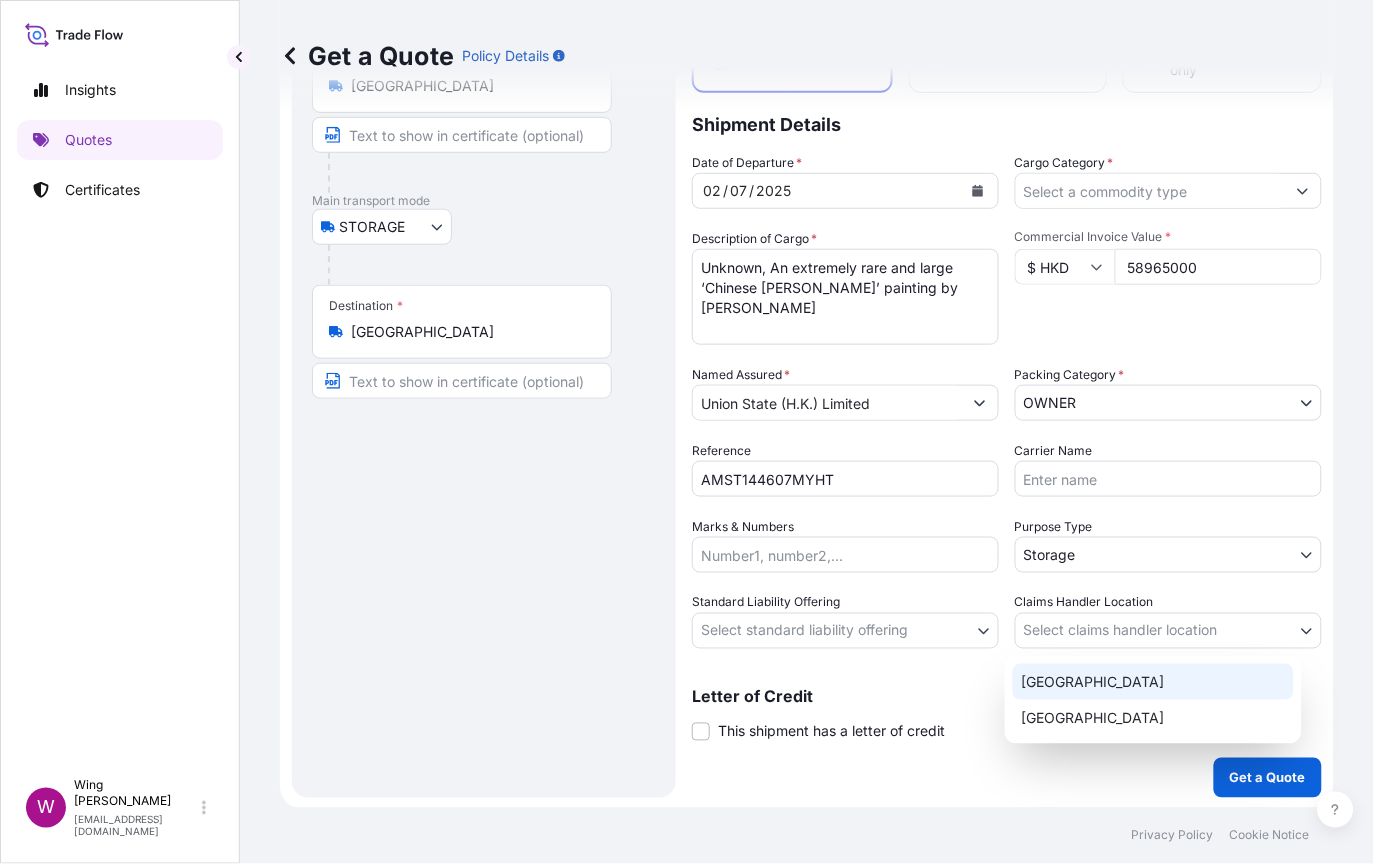 click on "[GEOGRAPHIC_DATA]" at bounding box center [1153, 682] 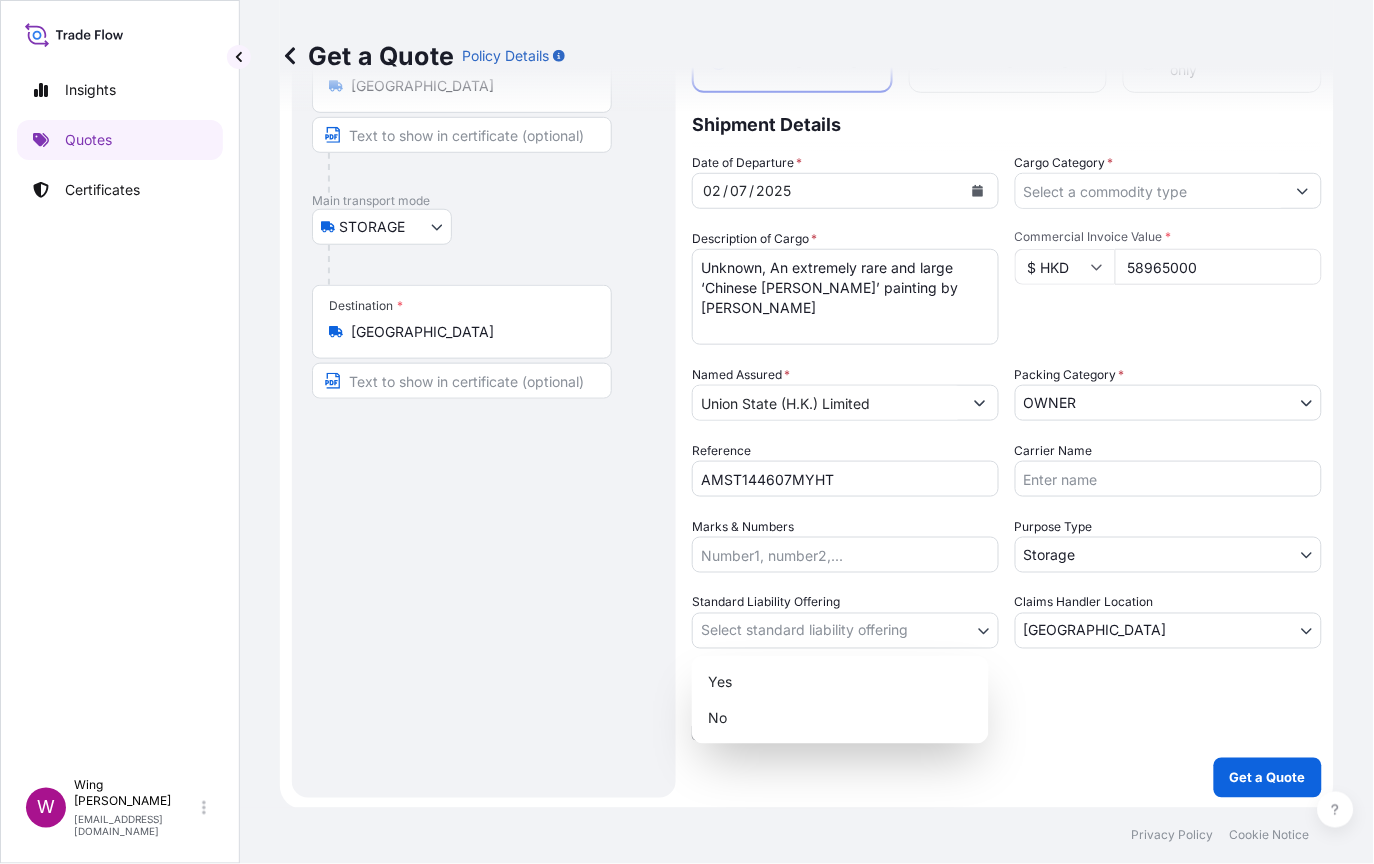 click on "Insights Quotes Certificates W Wing   Lee [EMAIL_ADDRESS][DOMAIN_NAME] Get a Quote Policy Details Route Details Reset Route Details Place of loading Road / [GEOGRAPHIC_DATA] / Inland Origin * [GEOGRAPHIC_DATA] Main transport mode STORAGE COURIER INSTALLATION LAND SEA AIR STORAGE Destination * [GEOGRAPHIC_DATA] / Inland Road / Inland Place of Discharge Coverage Type Excluding hoisting Including hoisting Packing/unpacking only Shipment Details Date of Departure * [DATE] Cargo Category * Description of Cargo * Unknown, An extremely rare and large ‘Chinese [PERSON_NAME]’ painting by [PERSON_NAME] Commercial Invoice Value   * $ HKD 58965000 Named Assured * Union State (H.K.) Limited Packing Category * OWNER AGENT CO-OWNER OWNER Various Reference AMST144607MYHT Carrier Name Marks & Numbers Purpose Type Storage Transit Storage Installation Conservation Standard Liability Offering Select standard liability offering Yes No Claims Handler Location [GEOGRAPHIC_DATA] [GEOGRAPHIC_DATA] [GEOGRAPHIC_DATA] Letter of Credit Letter of credit * Get a Quote 0" at bounding box center (687, 432) 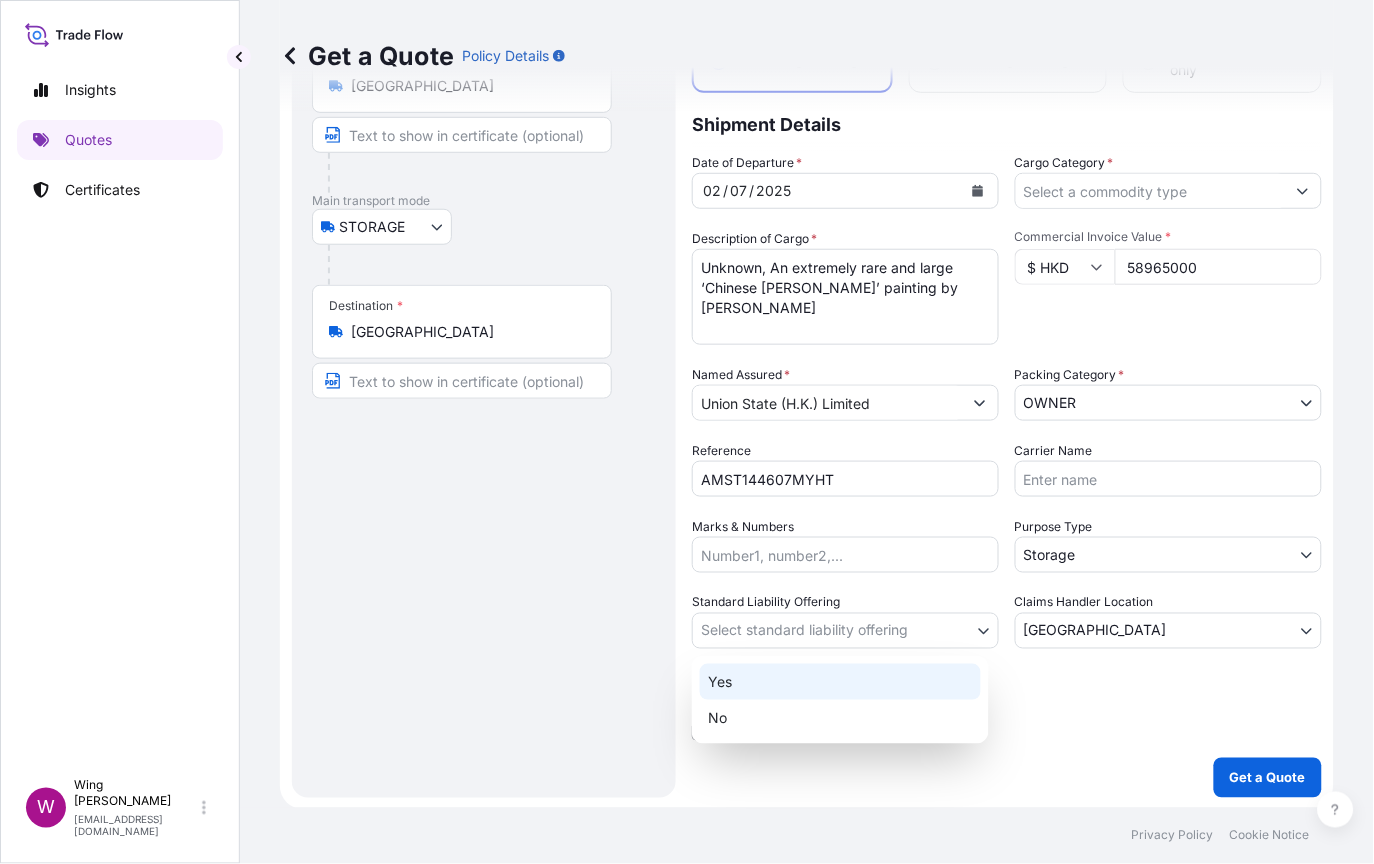 click on "Yes" at bounding box center [840, 682] 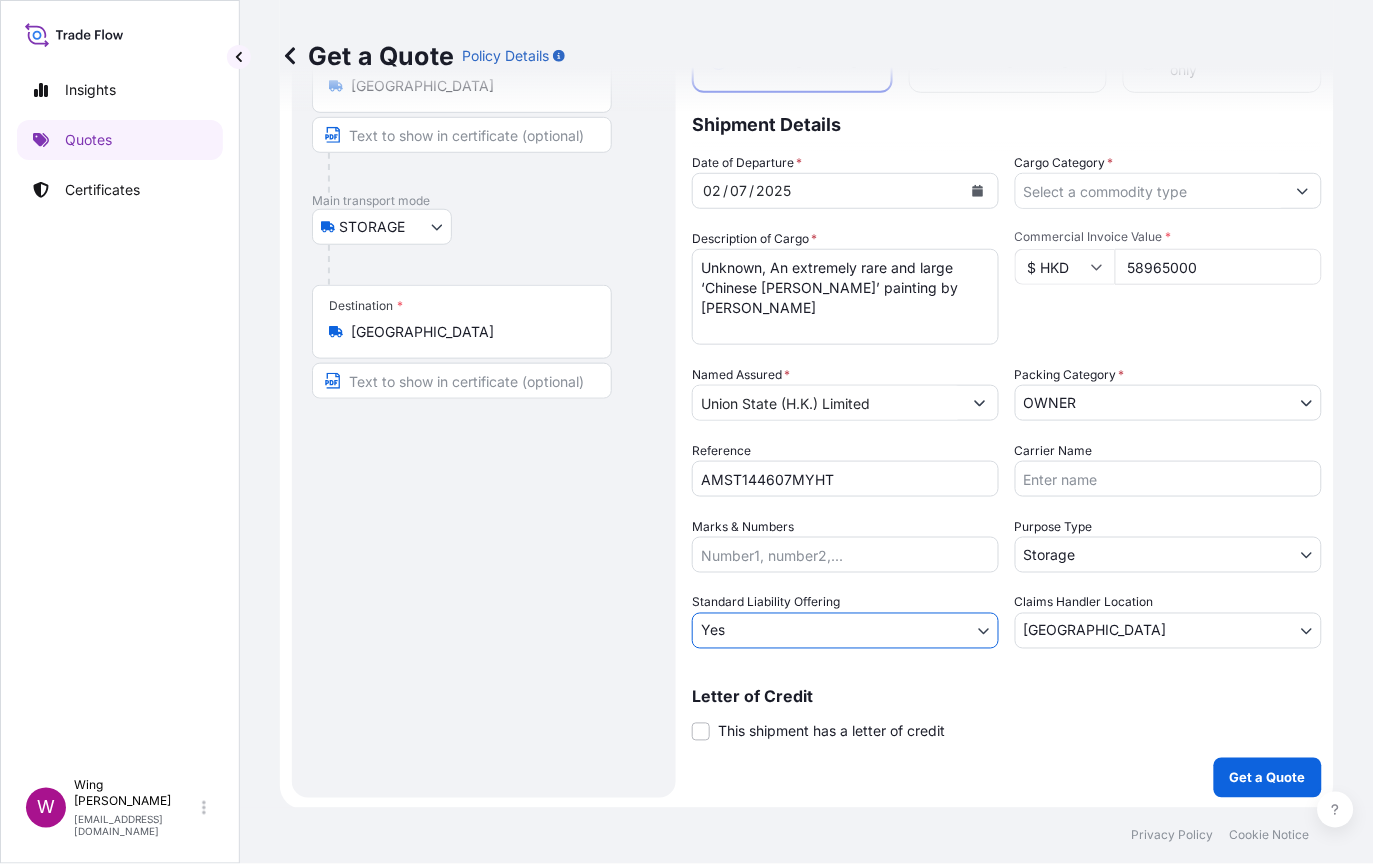 click on "Route Details Reset Route Details Place of loading Road / [GEOGRAPHIC_DATA] / Inland Origin * [GEOGRAPHIC_DATA] Main transport mode STORAGE COURIER INSTALLATION LAND SEA AIR STORAGE Destination * [GEOGRAPHIC_DATA] / [GEOGRAPHIC_DATA] / Inland Place of Discharge" at bounding box center [484, 382] 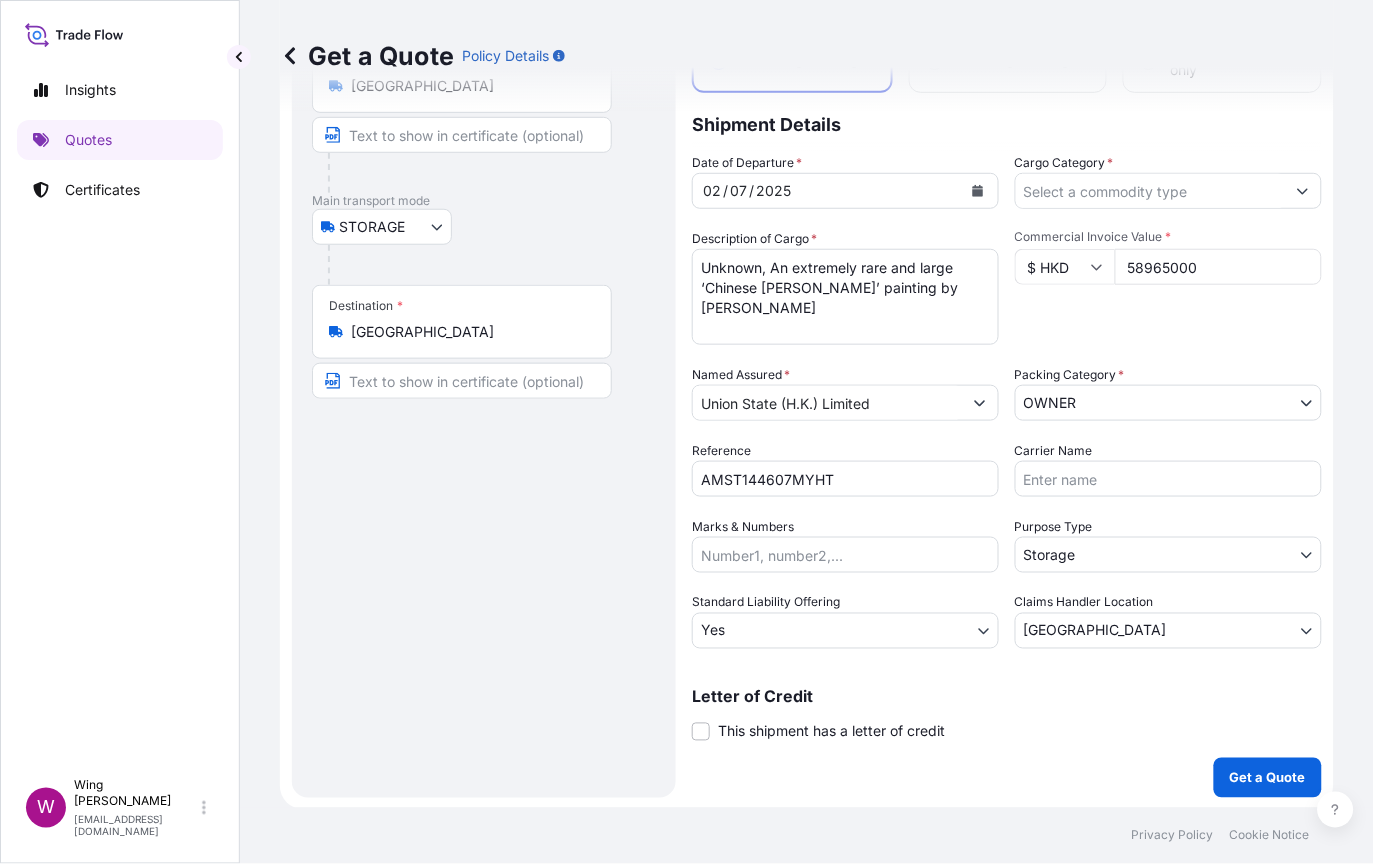 click on "This shipment has a letter of credit" at bounding box center (831, 732) 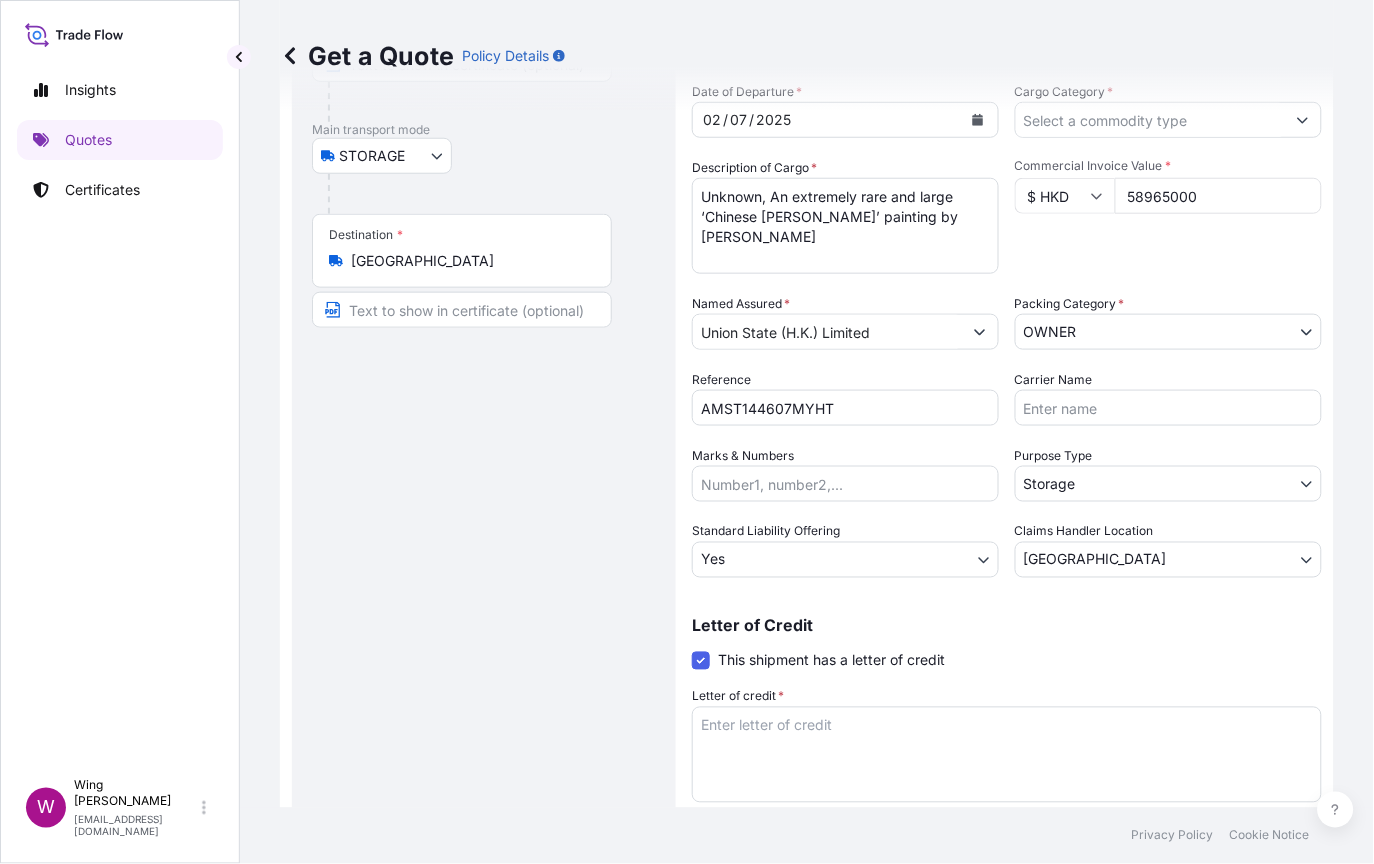 scroll, scrollTop: 291, scrollLeft: 0, axis: vertical 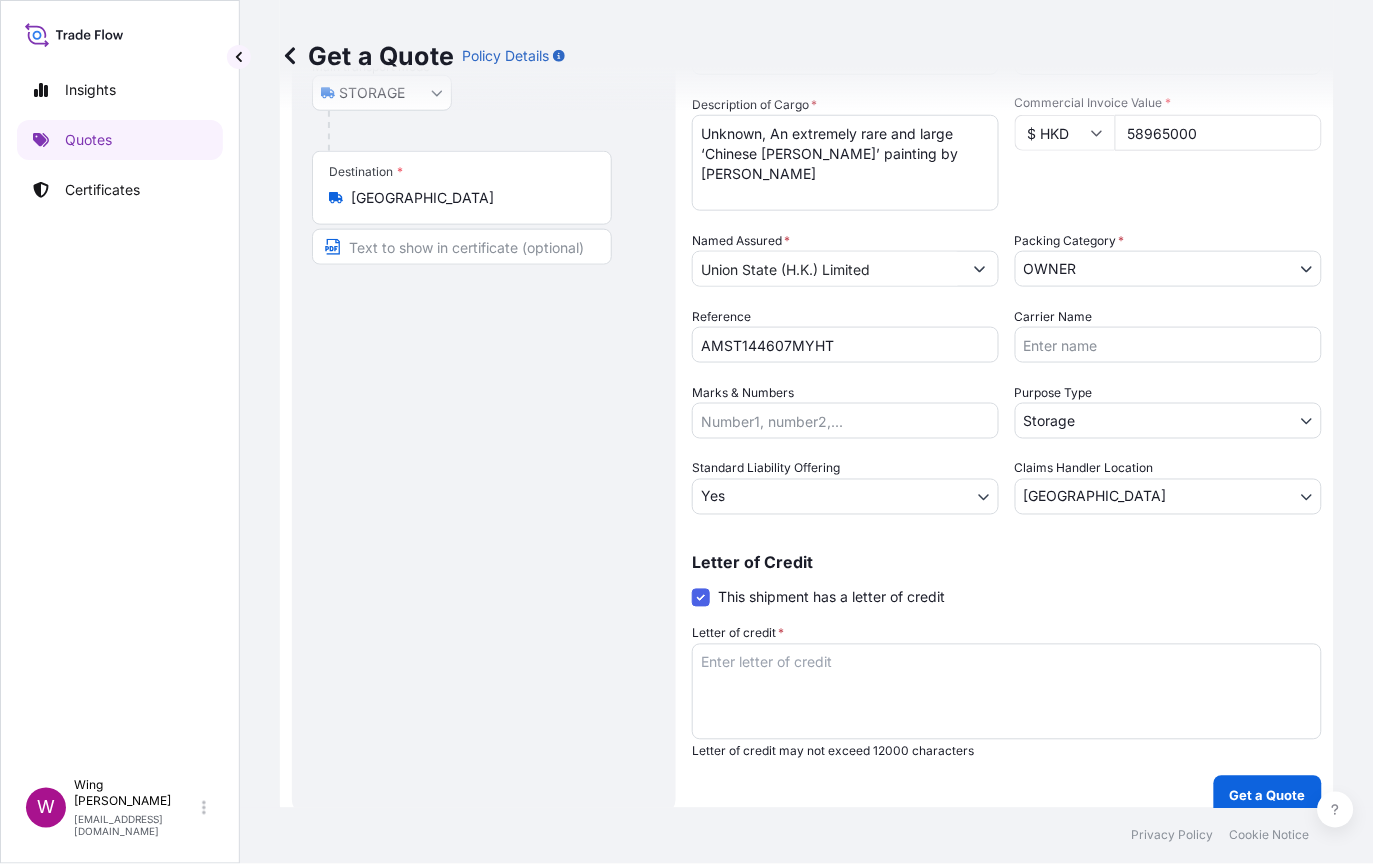 click on "Letter of credit *" at bounding box center (1007, 692) 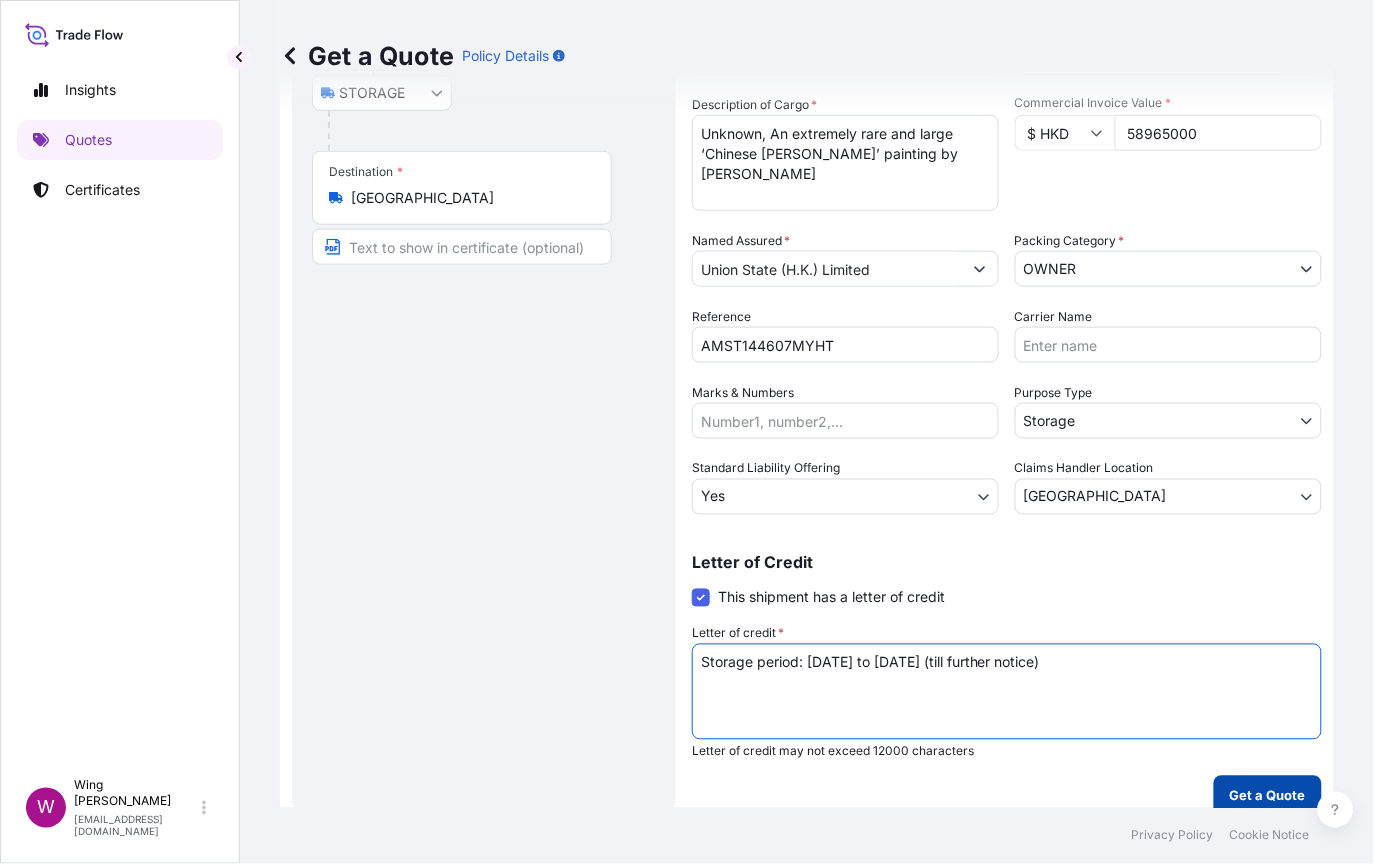 type on "Storage period: [DATE] to [DATE] (till further notice)" 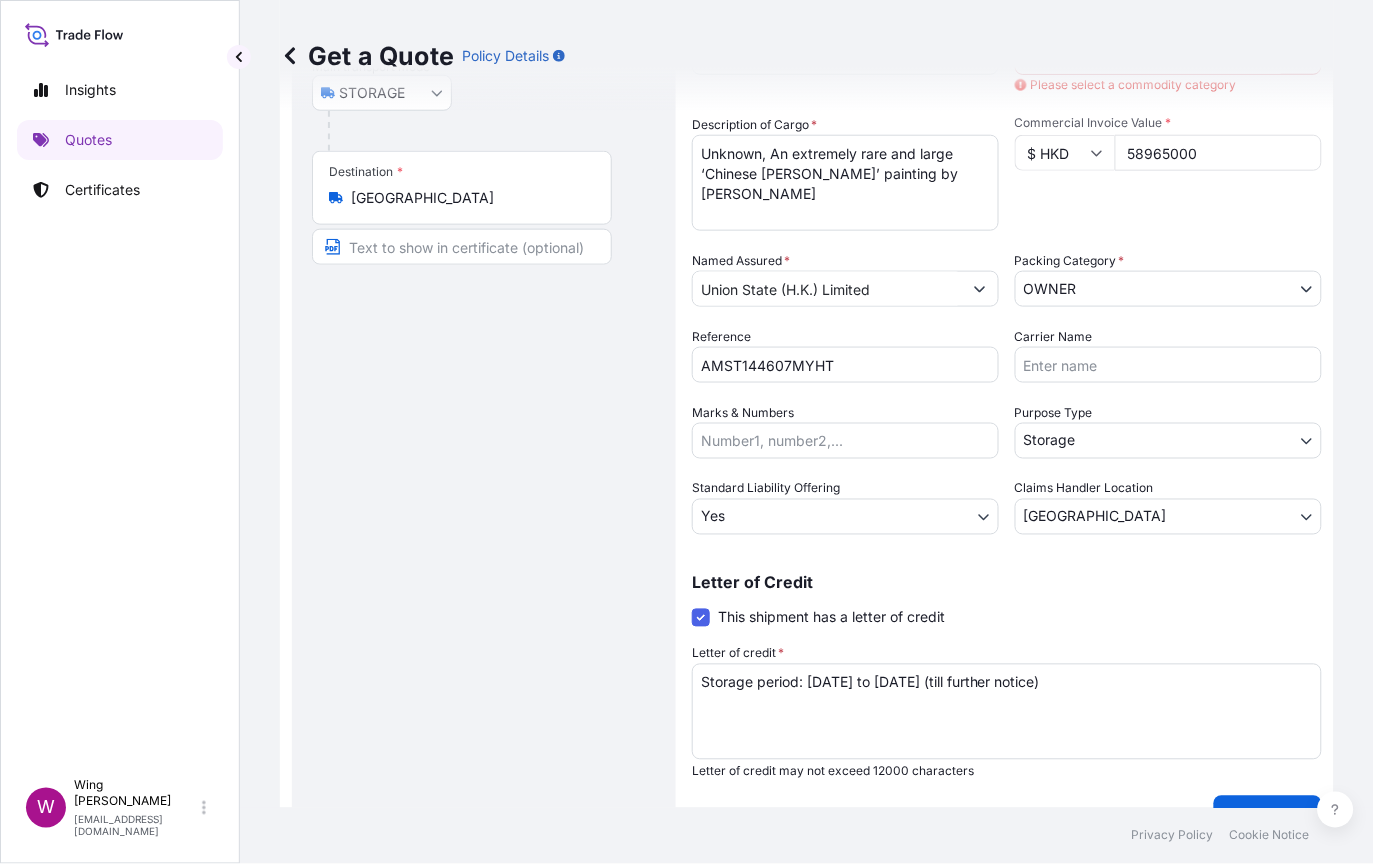 scroll, scrollTop: 329, scrollLeft: 0, axis: vertical 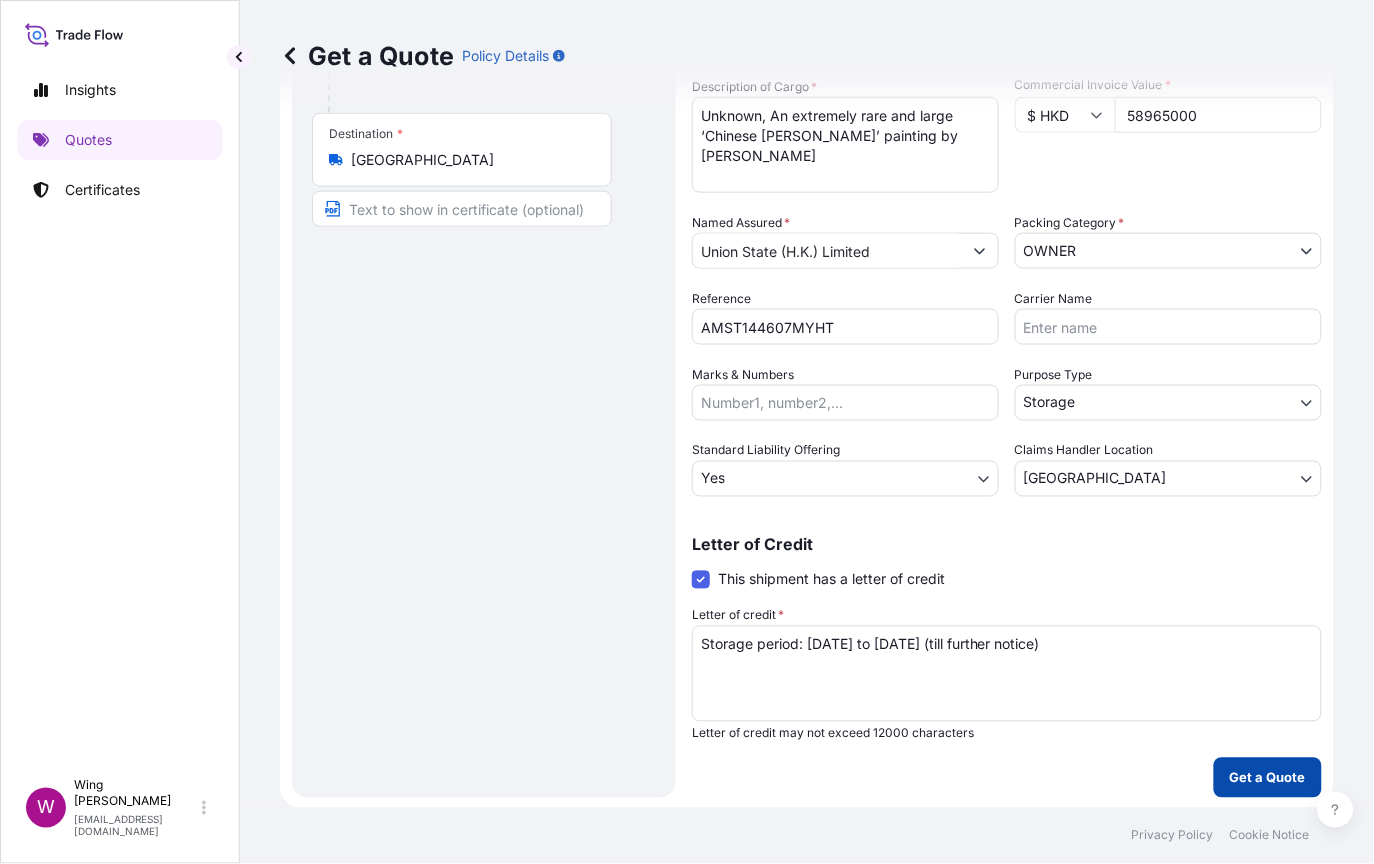 click on "Get a Quote" at bounding box center [1268, 778] 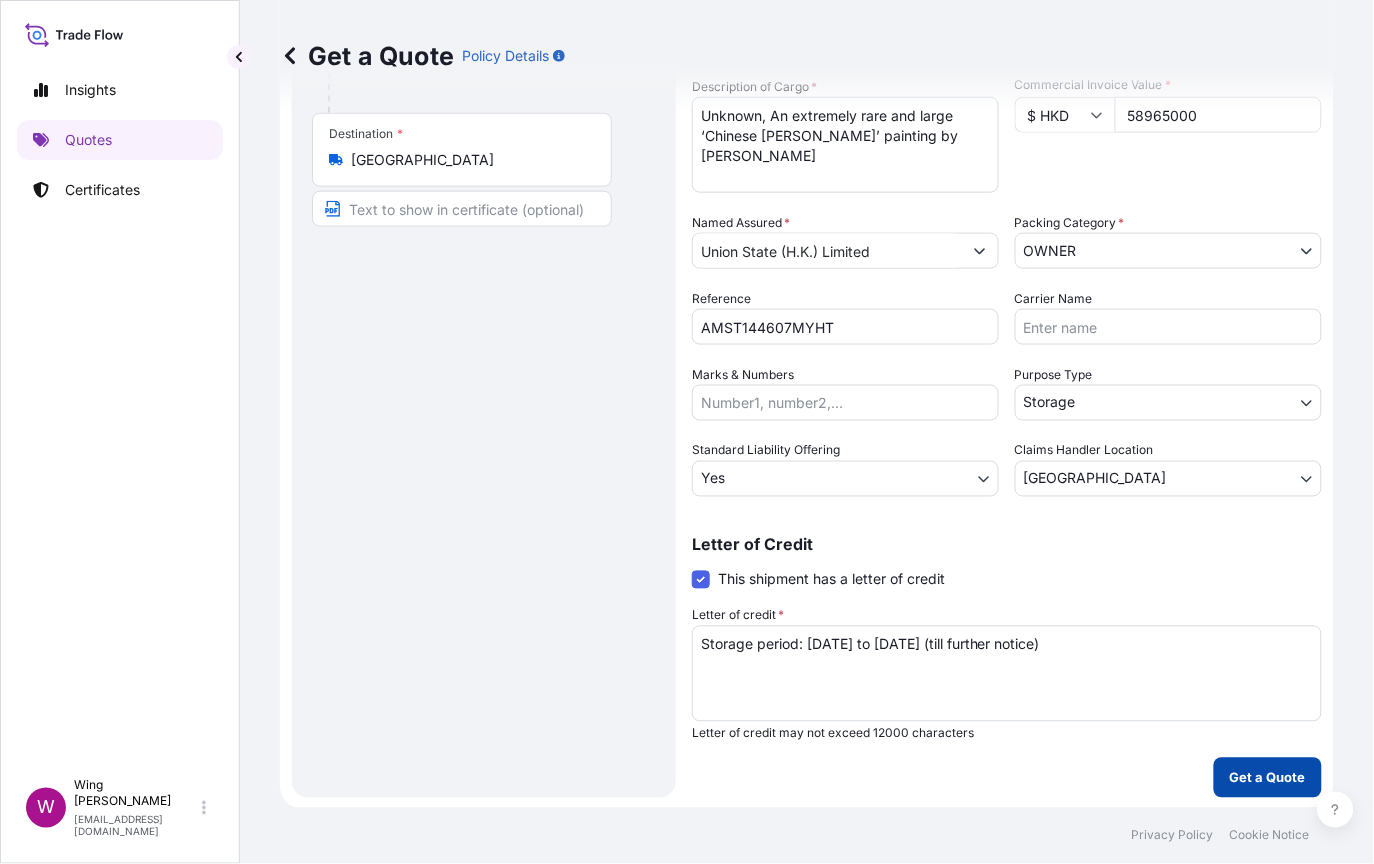 click on "Get a Quote" at bounding box center [1268, 778] 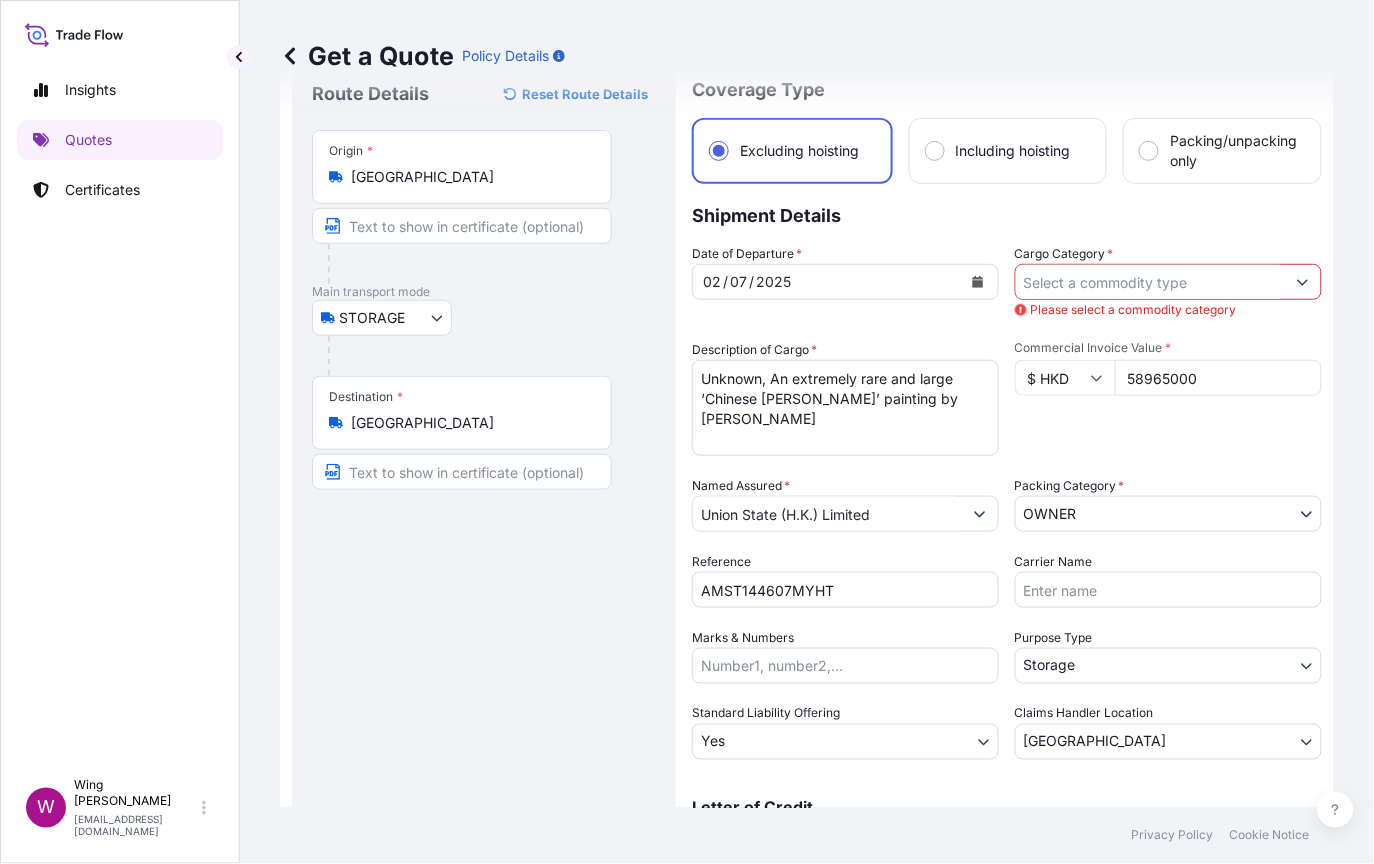 scroll, scrollTop: 62, scrollLeft: 0, axis: vertical 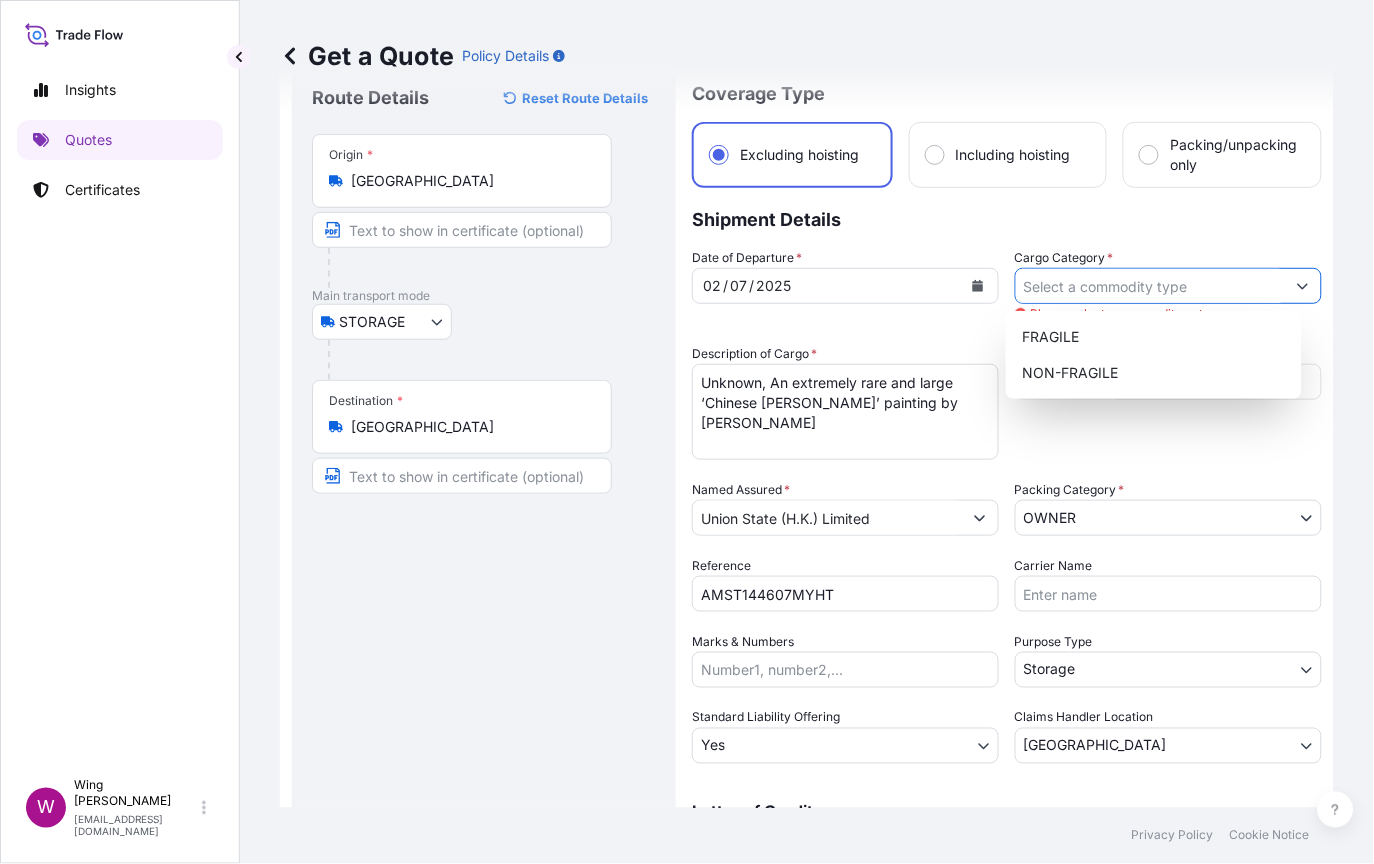 click on "Cargo Category *" at bounding box center (1150, 286) 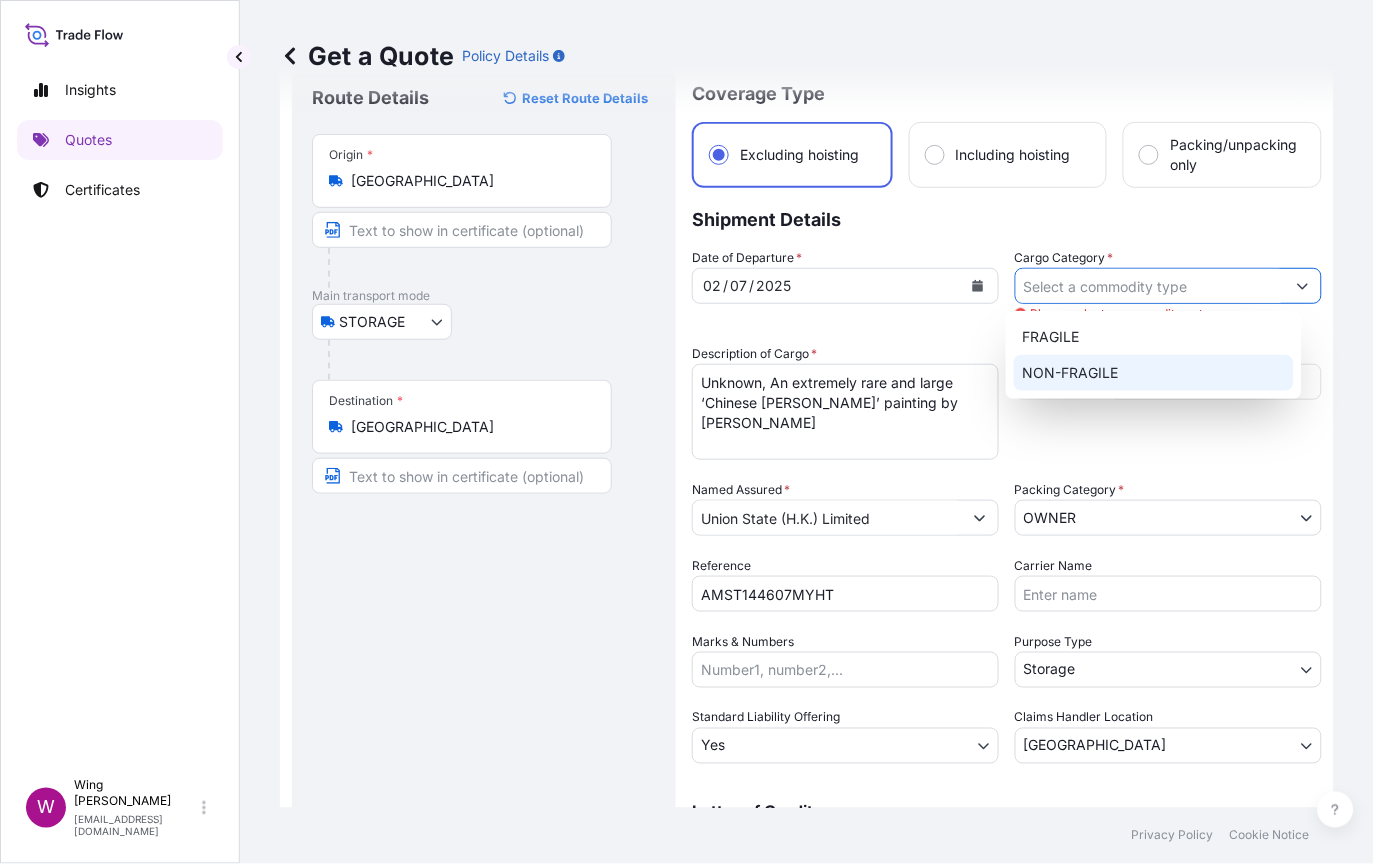 click on "NON-FRAGILE" at bounding box center (1153, 373) 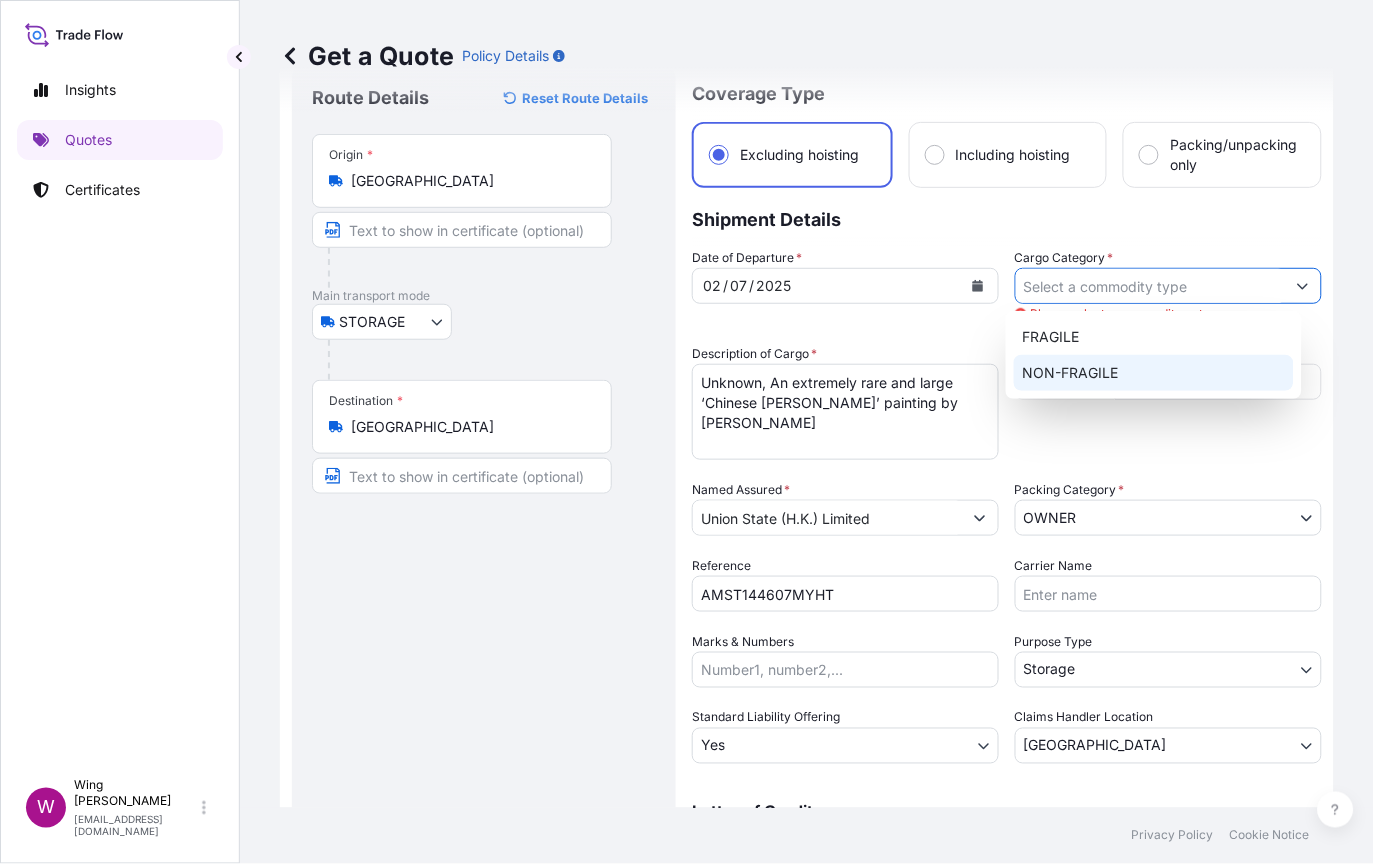 type on "NON-FRAGILE" 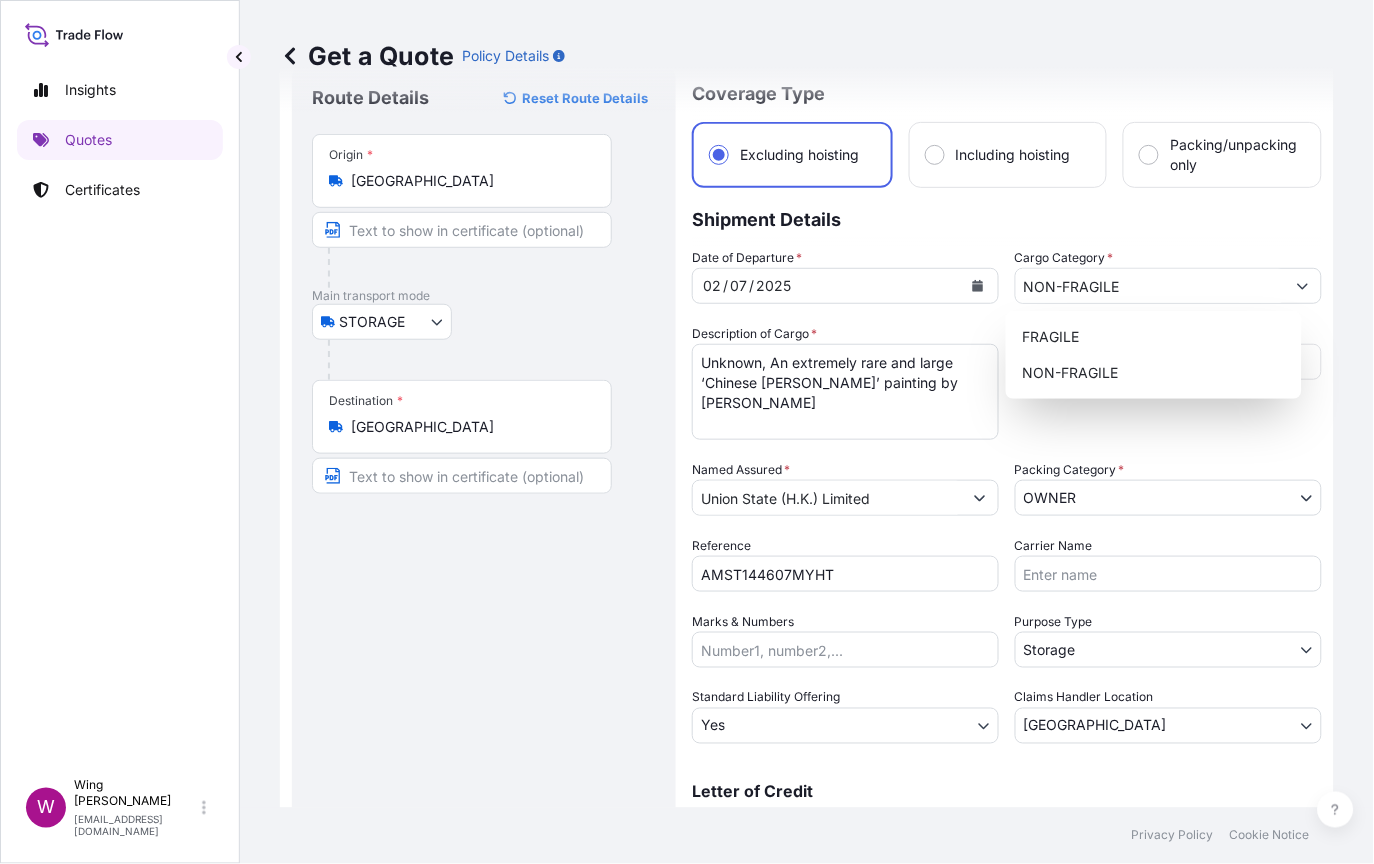 click on "Route Details Reset Route Details Place of loading Road / [GEOGRAPHIC_DATA] / Inland Origin * [GEOGRAPHIC_DATA] Main transport mode STORAGE COURIER INSTALLATION LAND SEA AIR STORAGE Destination * [GEOGRAPHIC_DATA] / [GEOGRAPHIC_DATA] / Inland Place of Discharge" at bounding box center [484, 553] 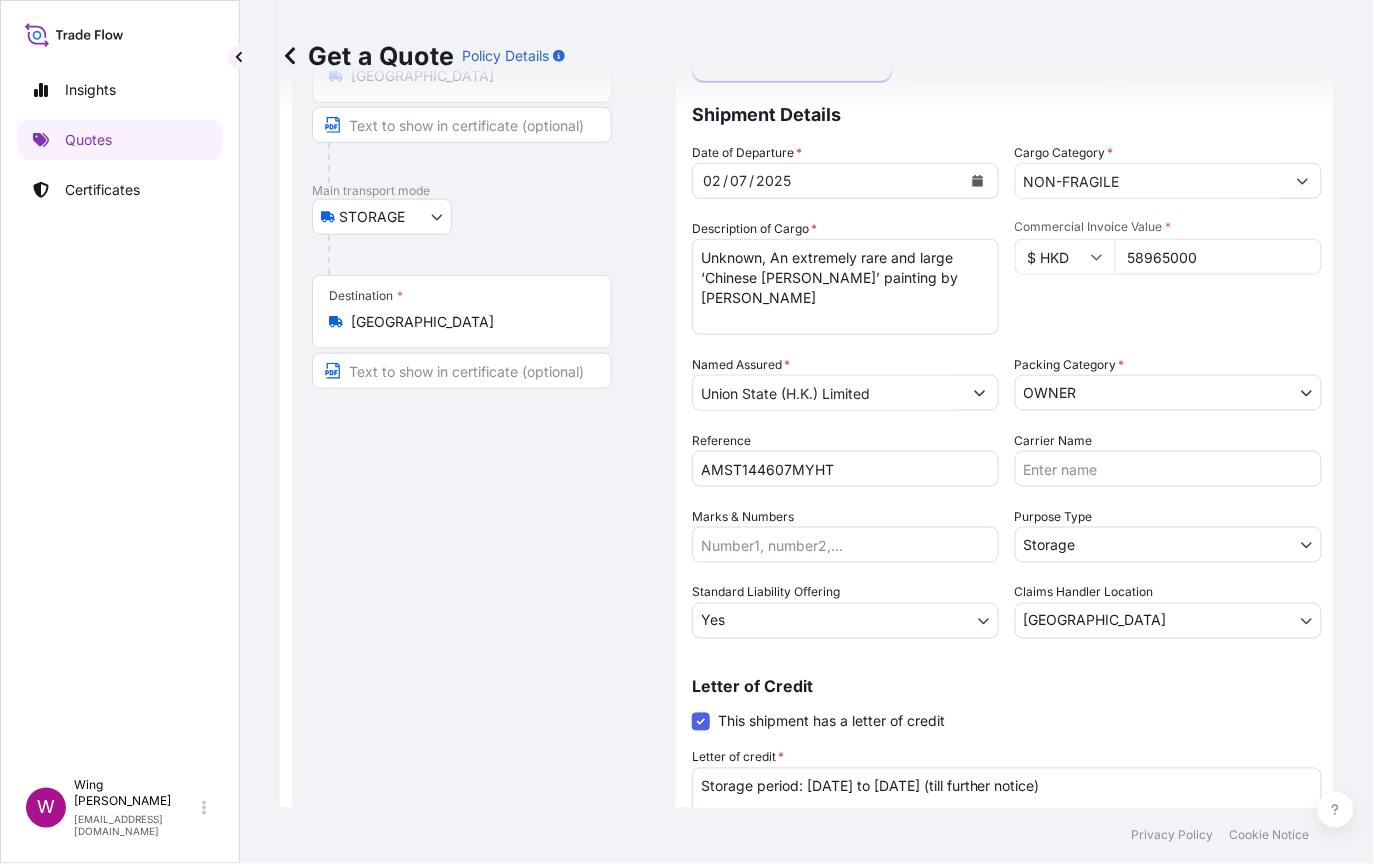 scroll, scrollTop: 309, scrollLeft: 0, axis: vertical 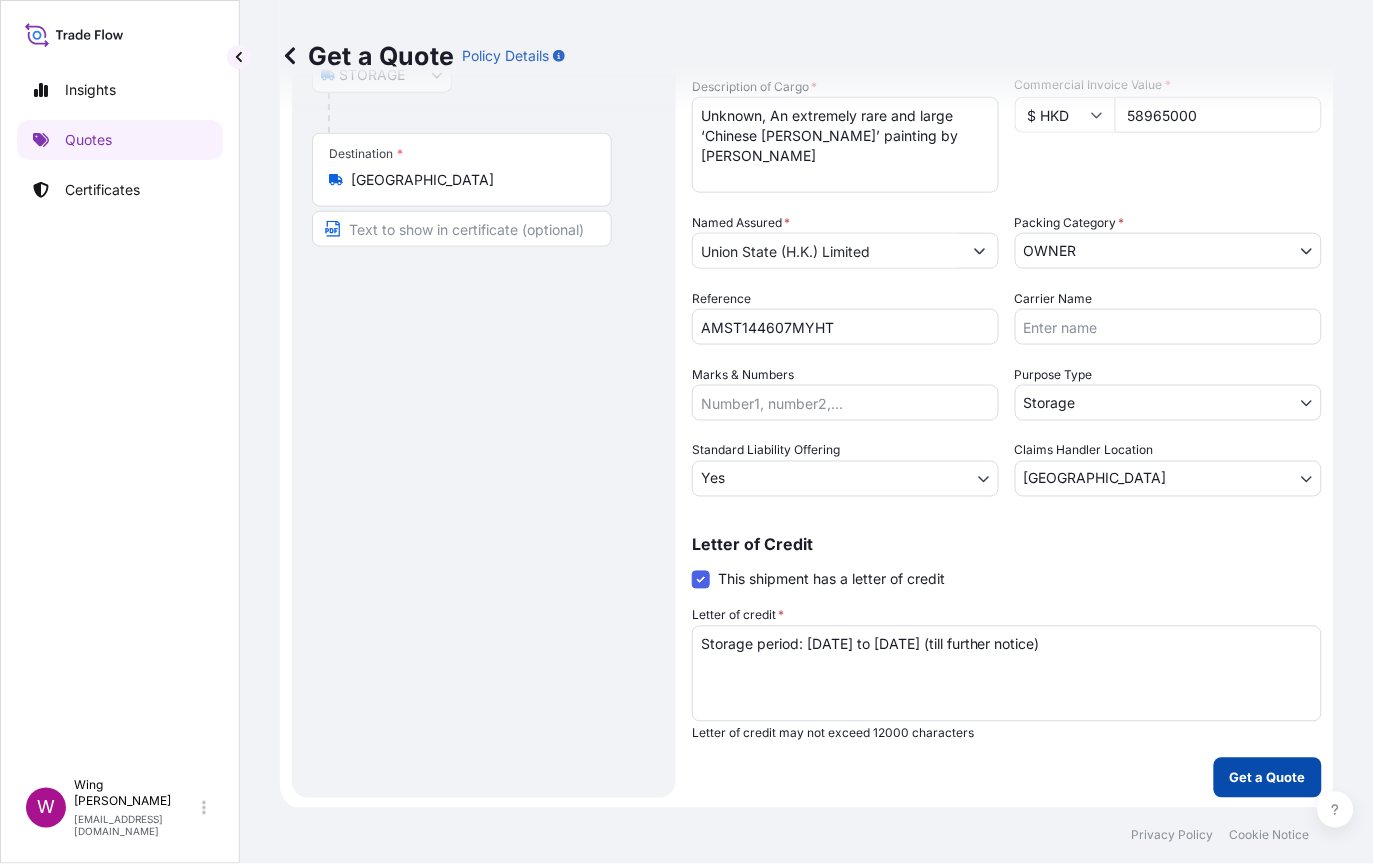 click on "Get a Quote" at bounding box center (1268, 778) 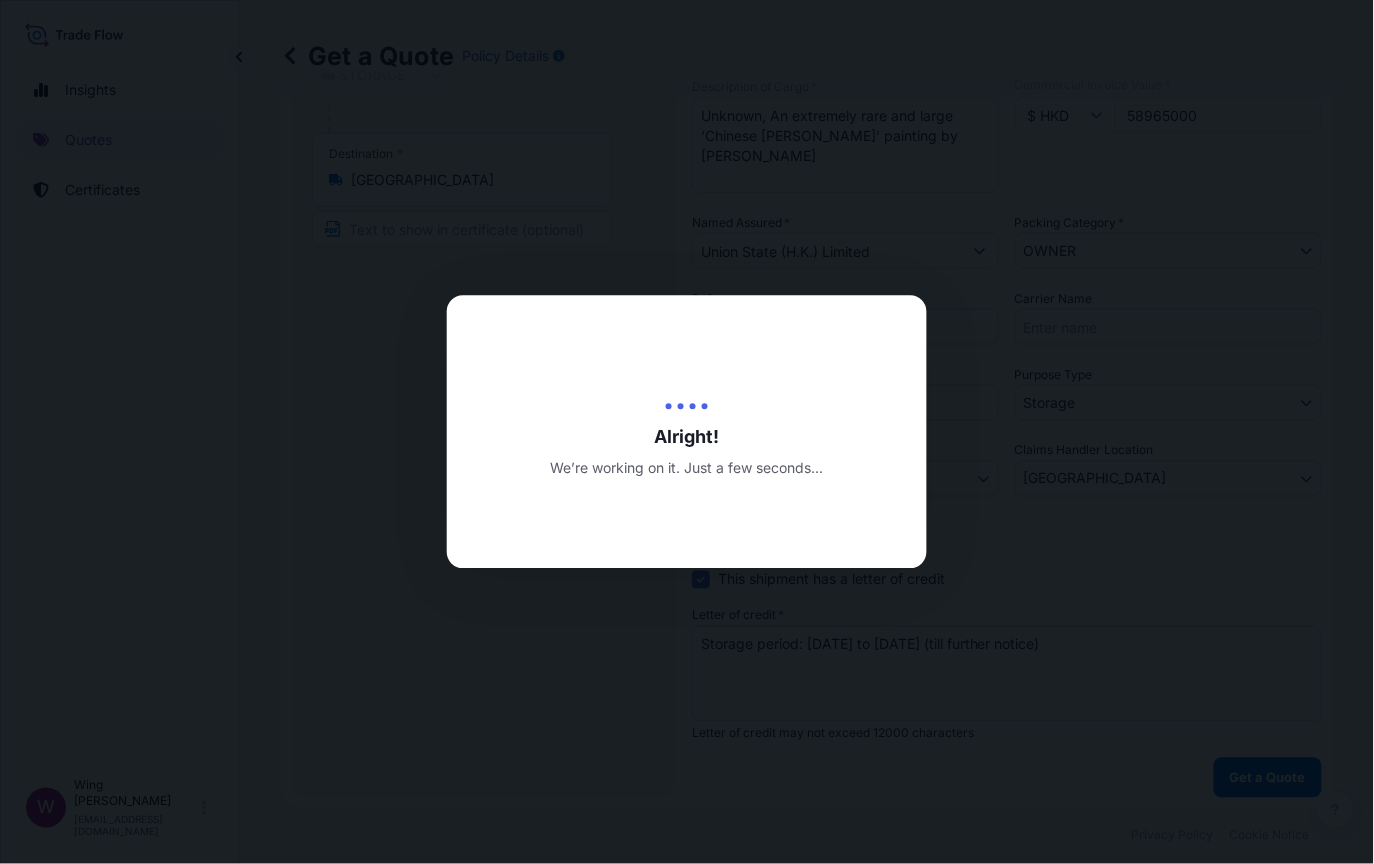 scroll, scrollTop: 0, scrollLeft: 0, axis: both 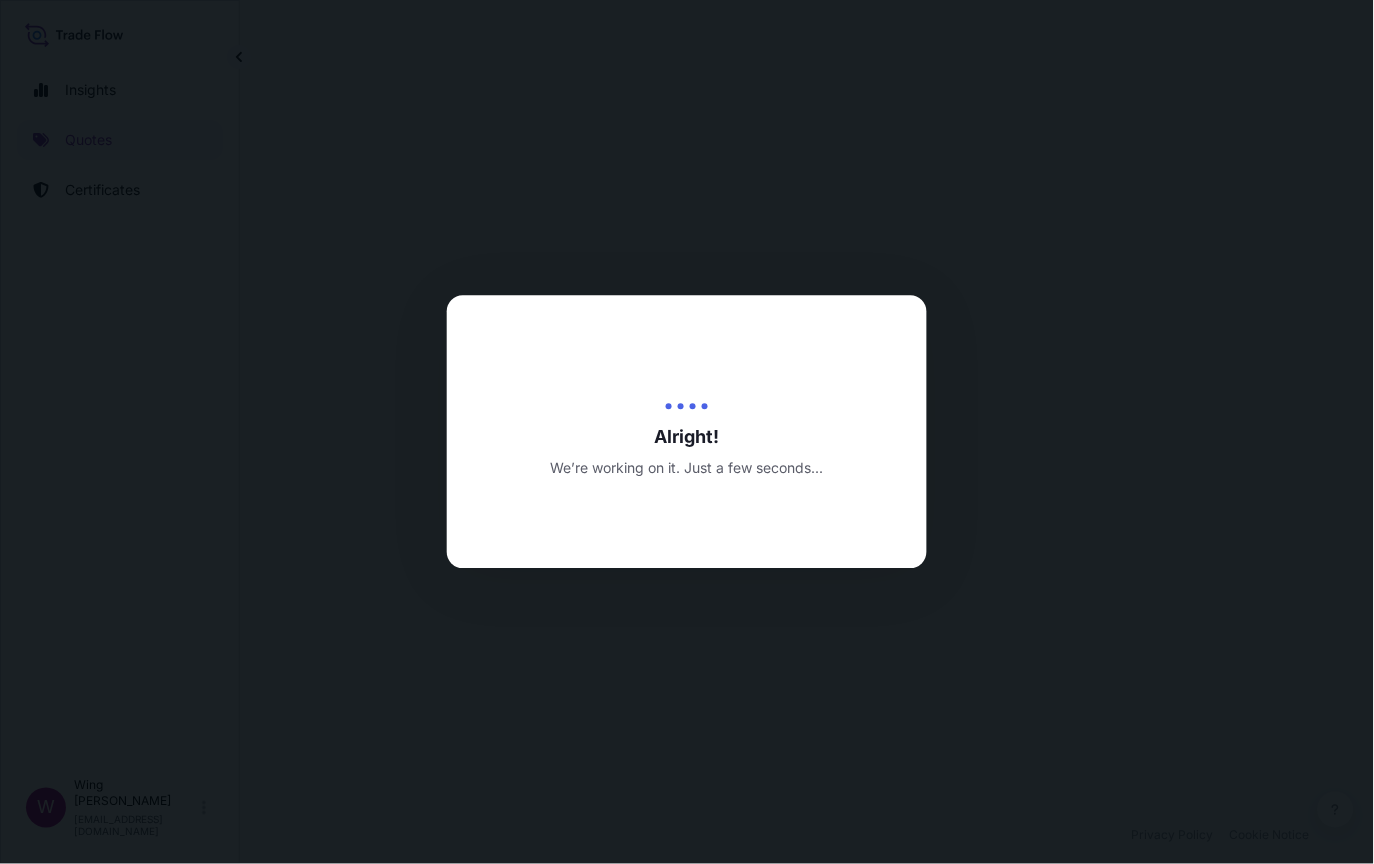 select on "STORAGE" 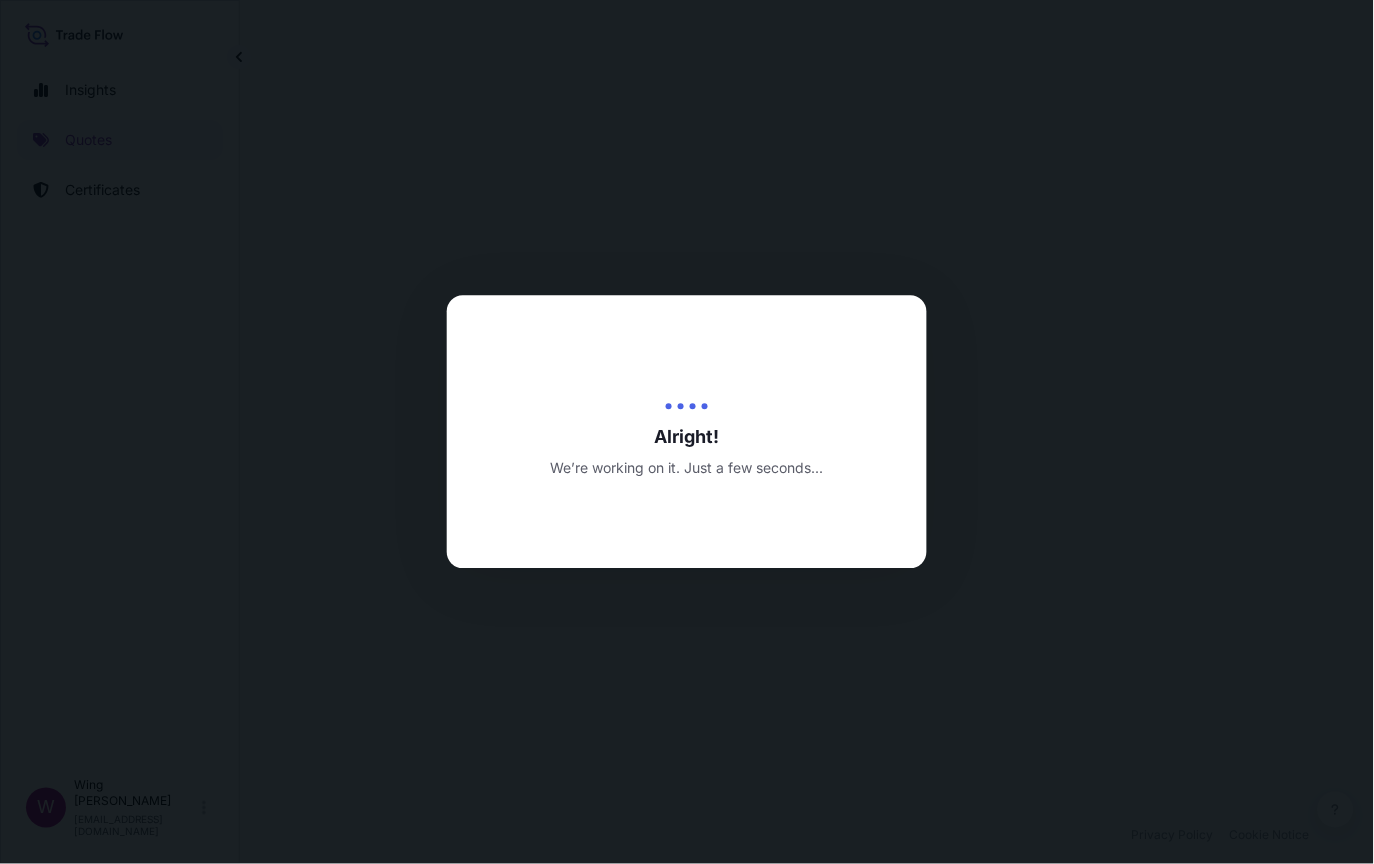 select on "27" 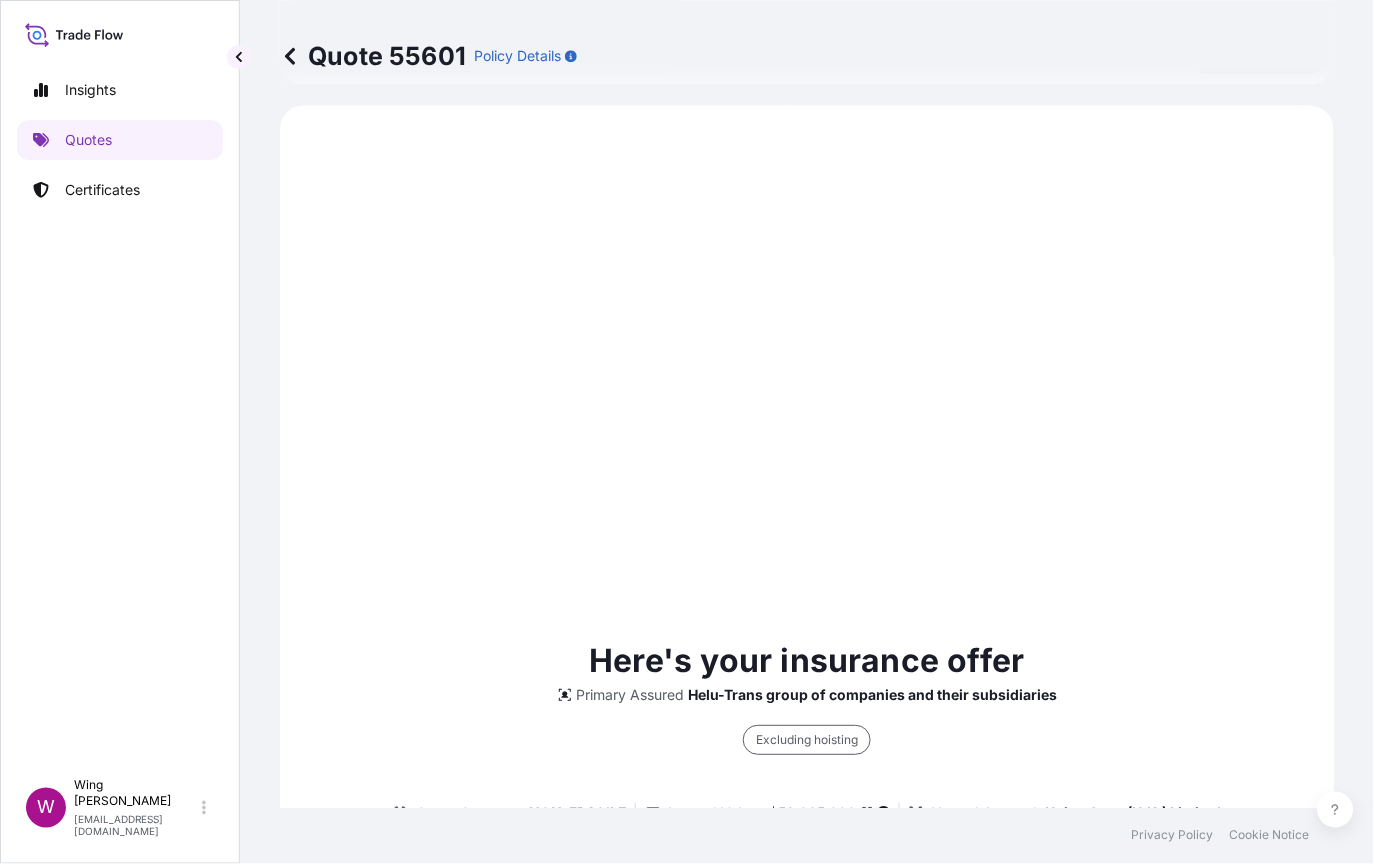 scroll, scrollTop: 1037, scrollLeft: 0, axis: vertical 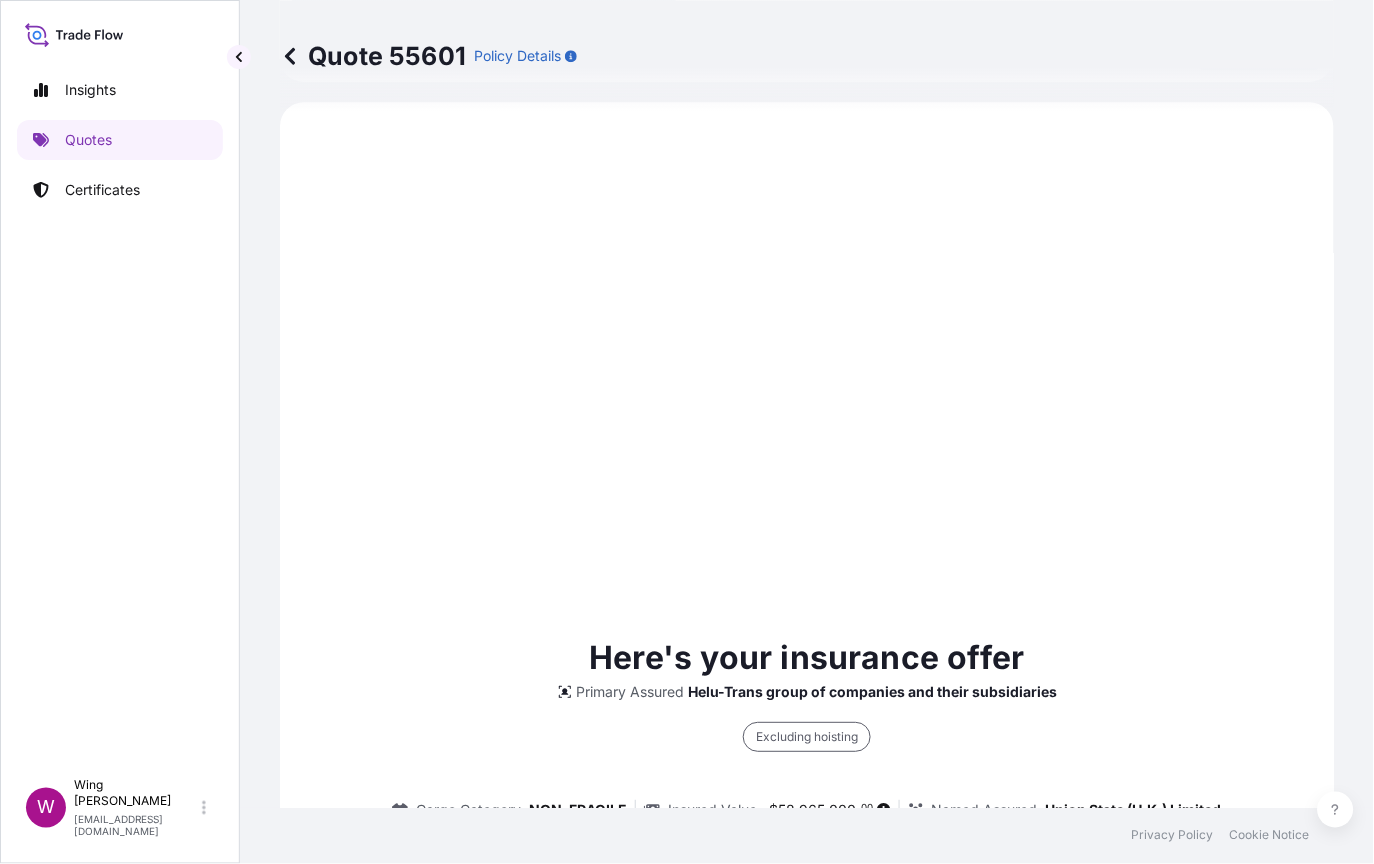 click on "Here's your insurance offer Primary Assured Helu-Trans group of companies and their subsidiaries Excluding hoisting Cargo Category NON-FRAGILE Insured Value $ 58 , 965 , 000 . 00 Named Assured Union State (H.K.) Limited Origin [GEOGRAPHIC_DATA] Destination [GEOGRAPHIC_DATA] Total price $2,889.29 This quote is valid until Update Details Issue a Certificate" at bounding box center [807, 874] 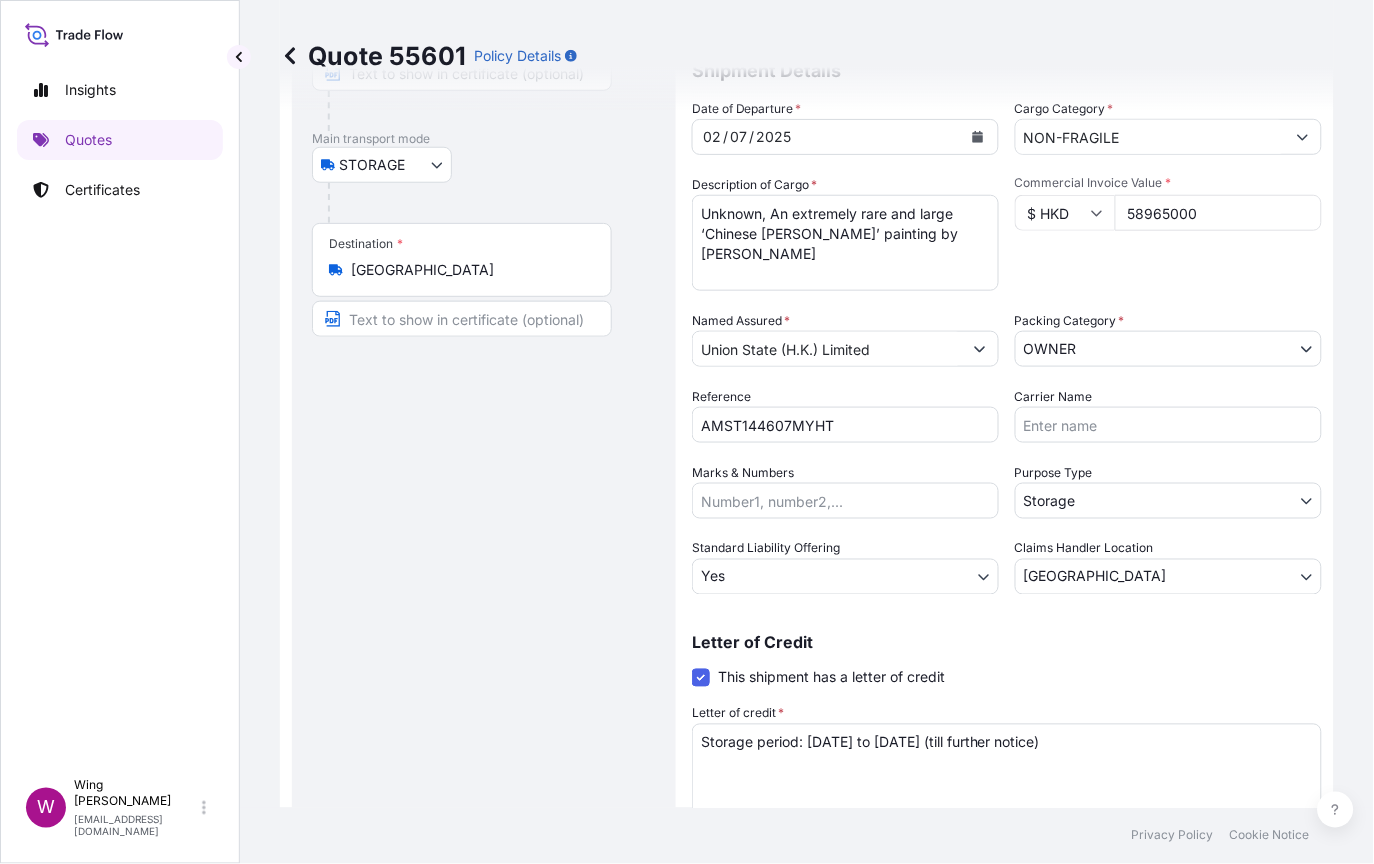 scroll, scrollTop: 7, scrollLeft: 0, axis: vertical 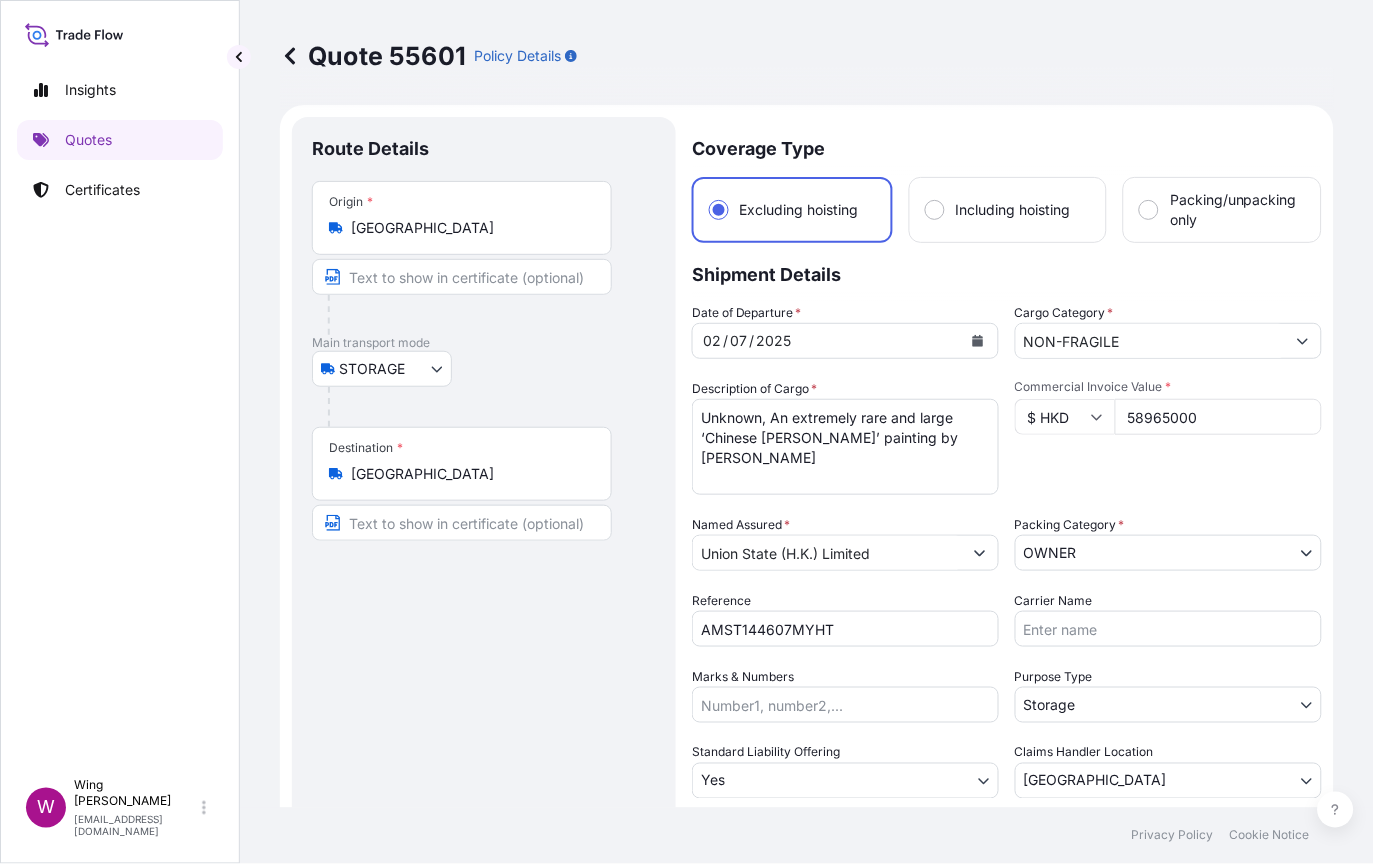 click on "Route Details Place of loading Road / [GEOGRAPHIC_DATA] / Inland Origin * [GEOGRAPHIC_DATA] Main transport mode STORAGE COURIER INSTALLATION LAND SEA AIR STORAGE Destination * [GEOGRAPHIC_DATA] / Inland Place of Discharge" at bounding box center (484, 608) 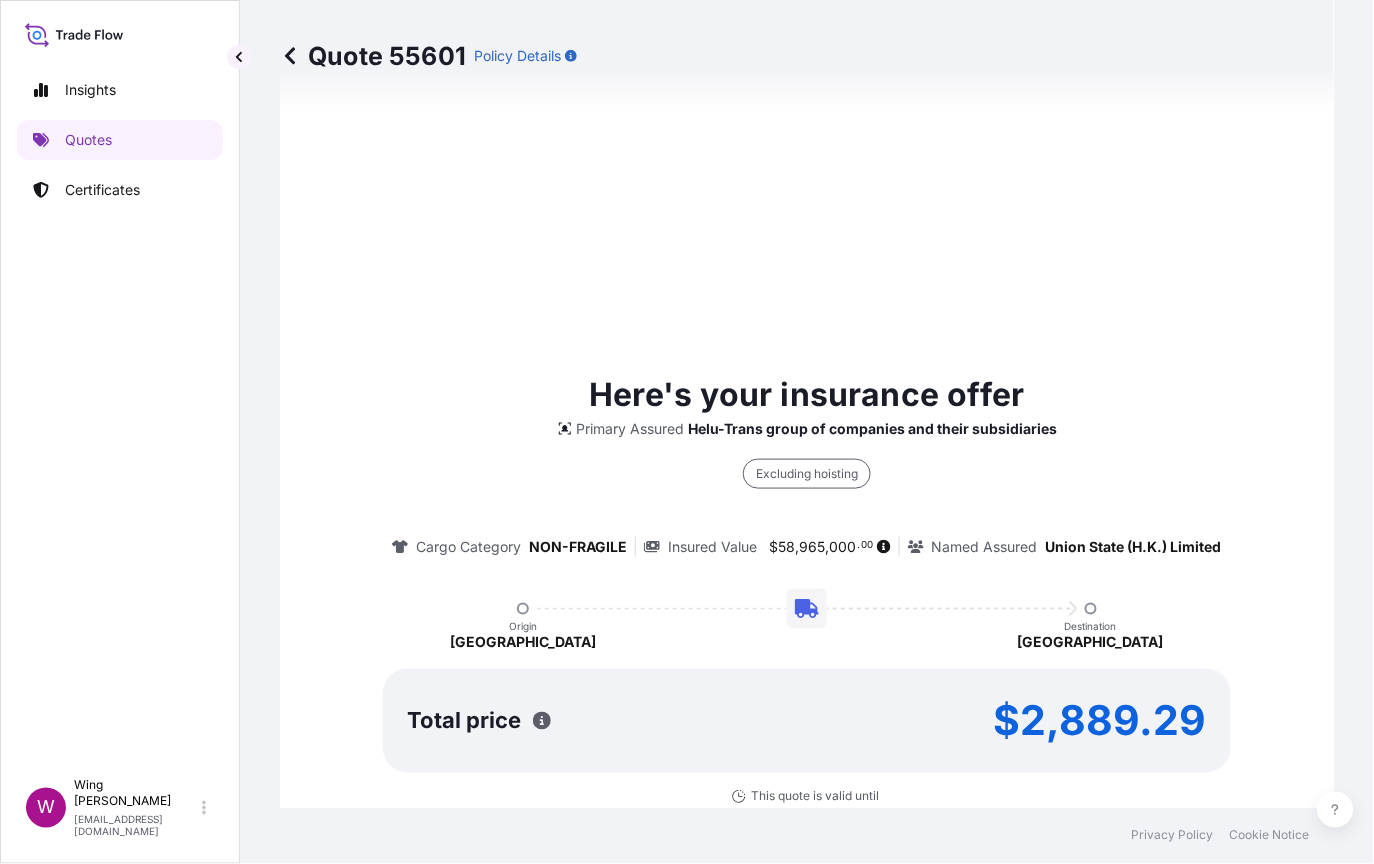 type on "[DATE]" 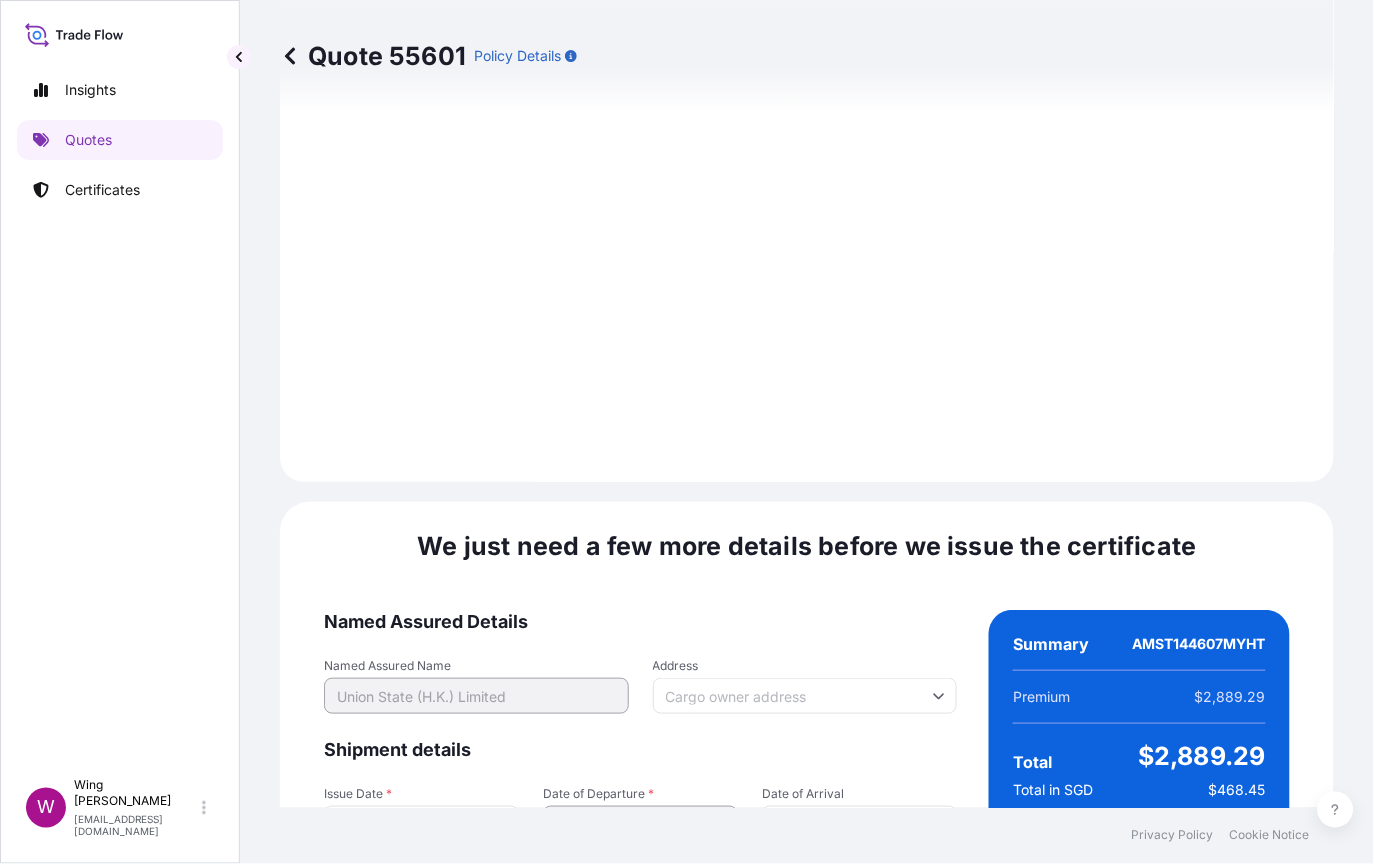 scroll, scrollTop: 3105, scrollLeft: 0, axis: vertical 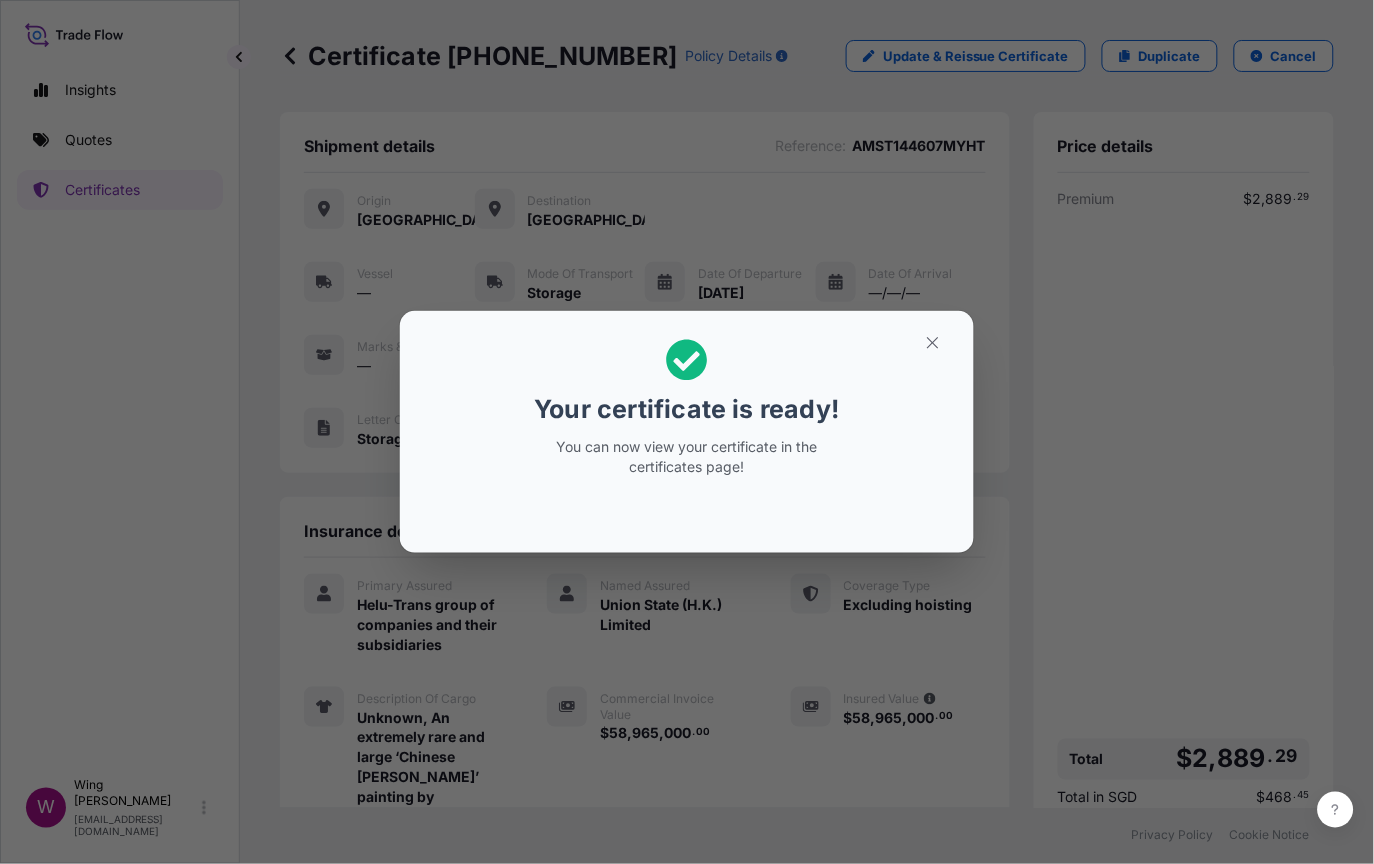 click on "Your certificate is ready! You can now view your certificate in the certificates page!" at bounding box center (687, 432) 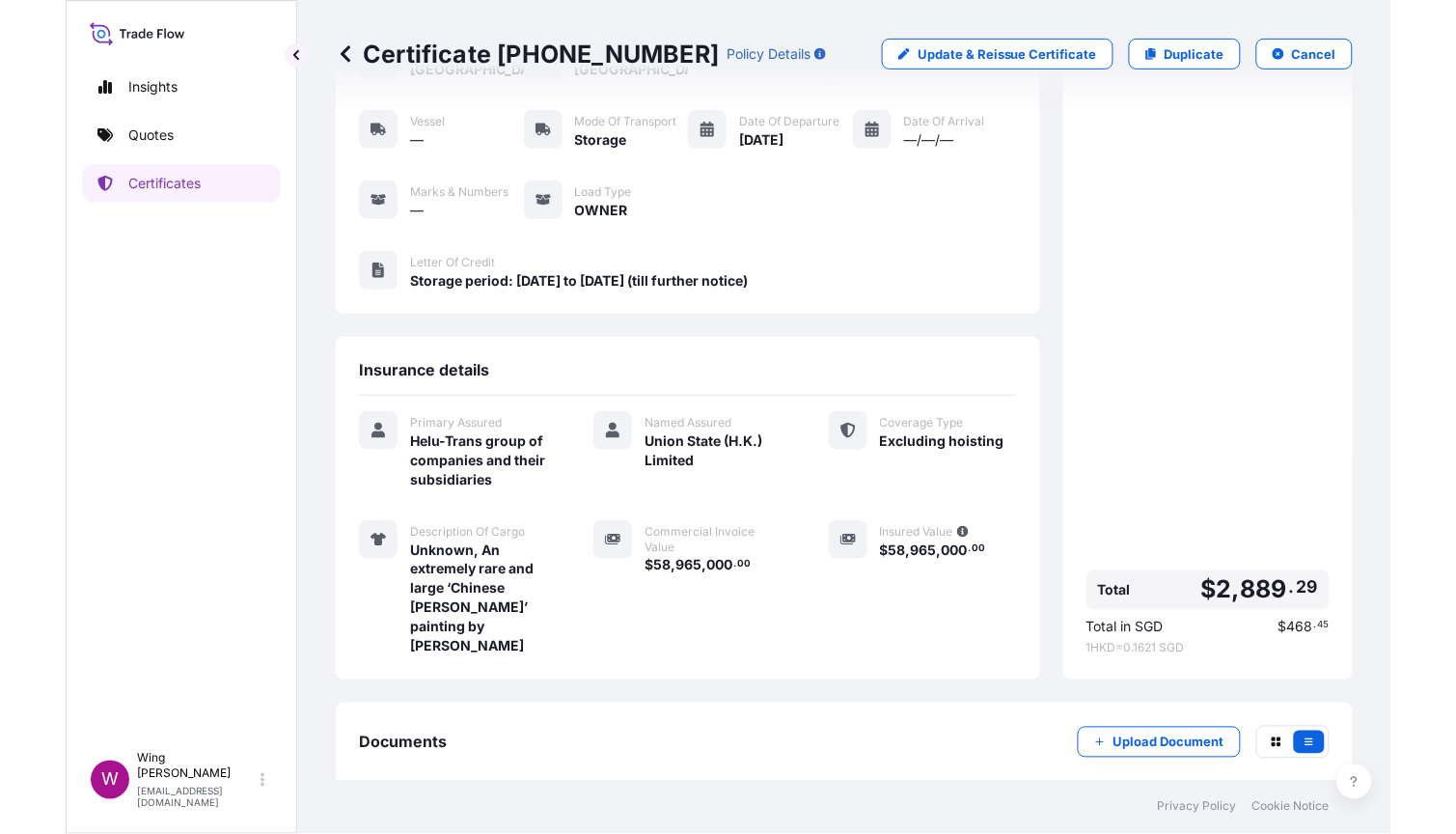 scroll, scrollTop: 239, scrollLeft: 0, axis: vertical 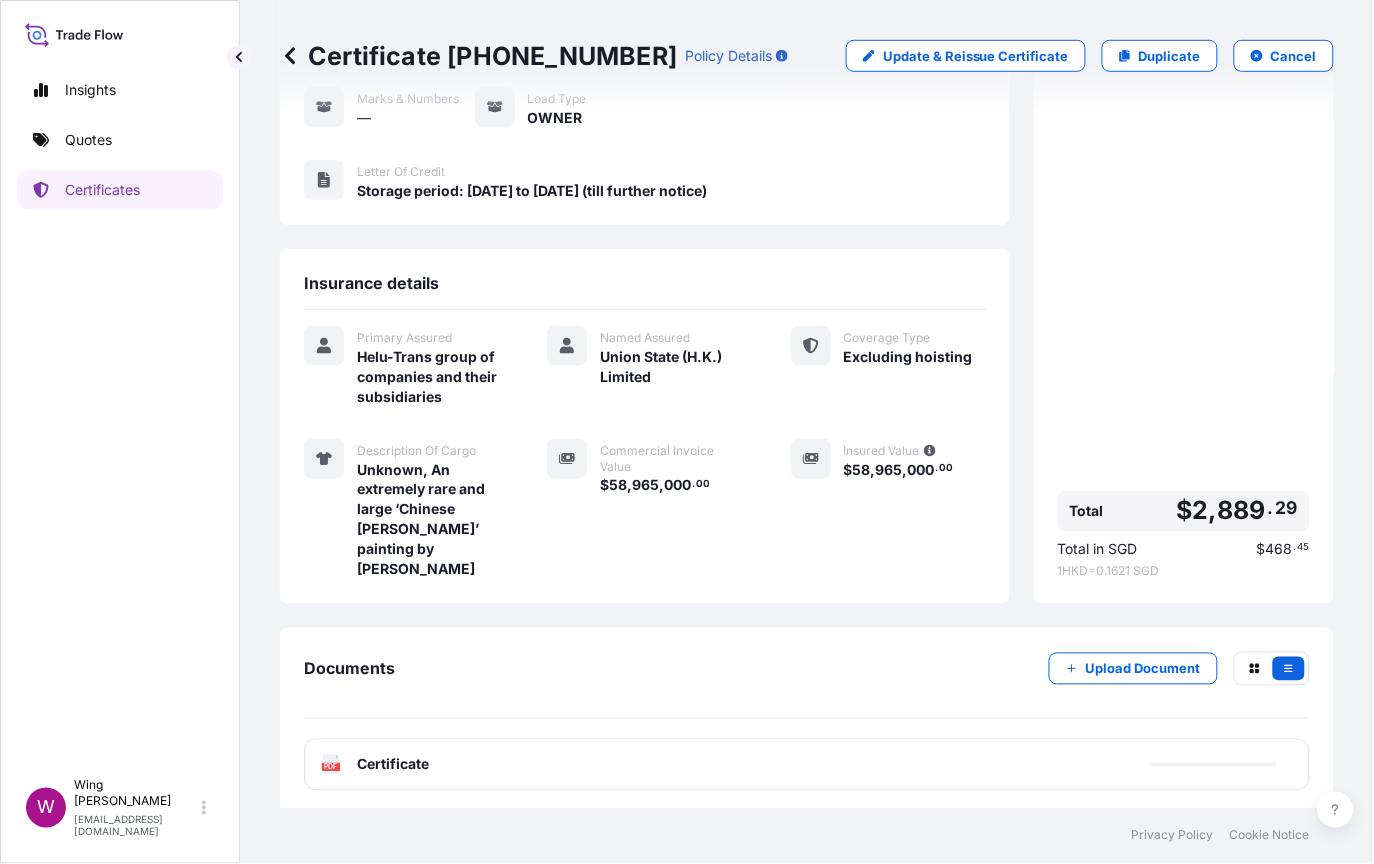 click 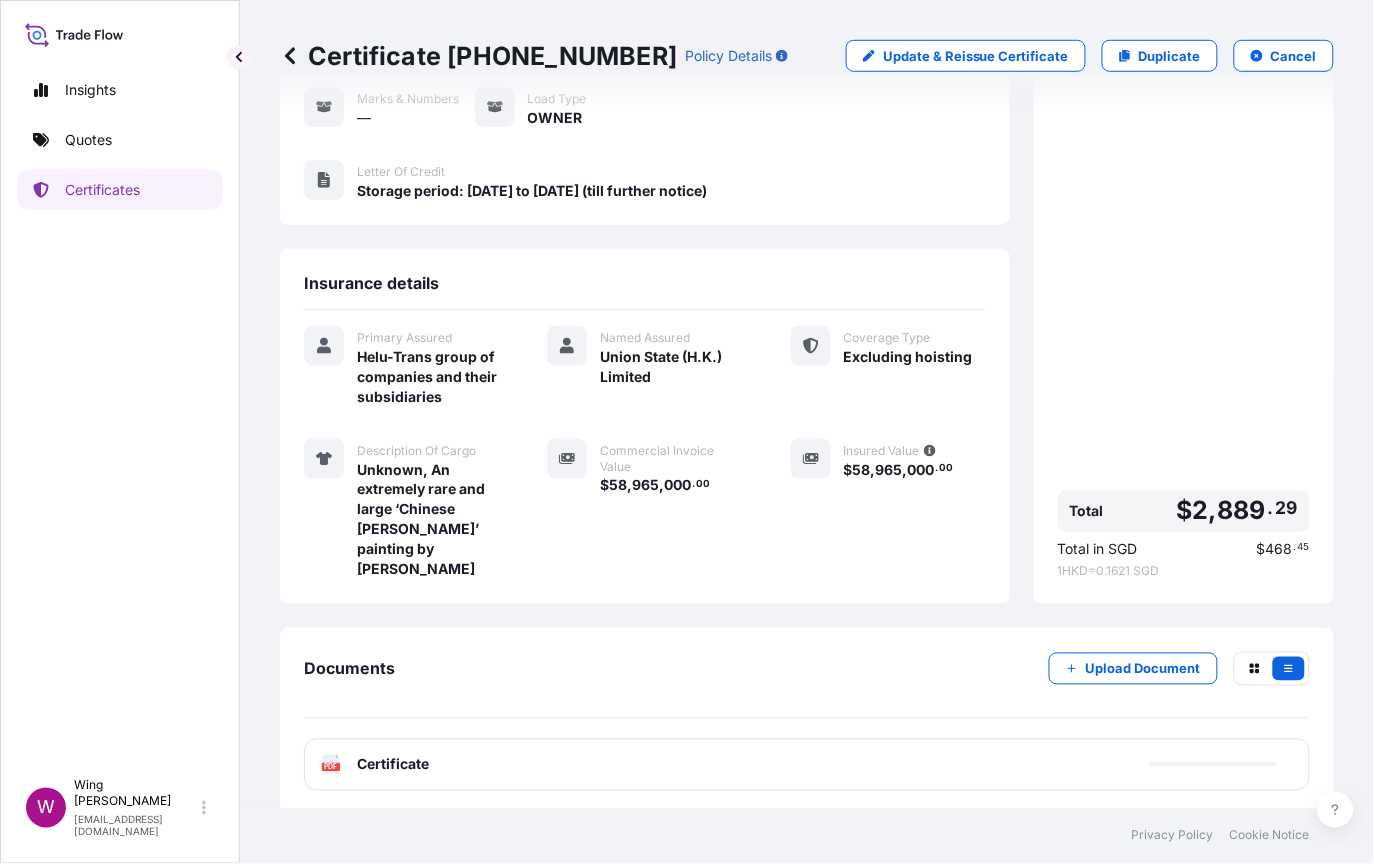 click on "PDF" 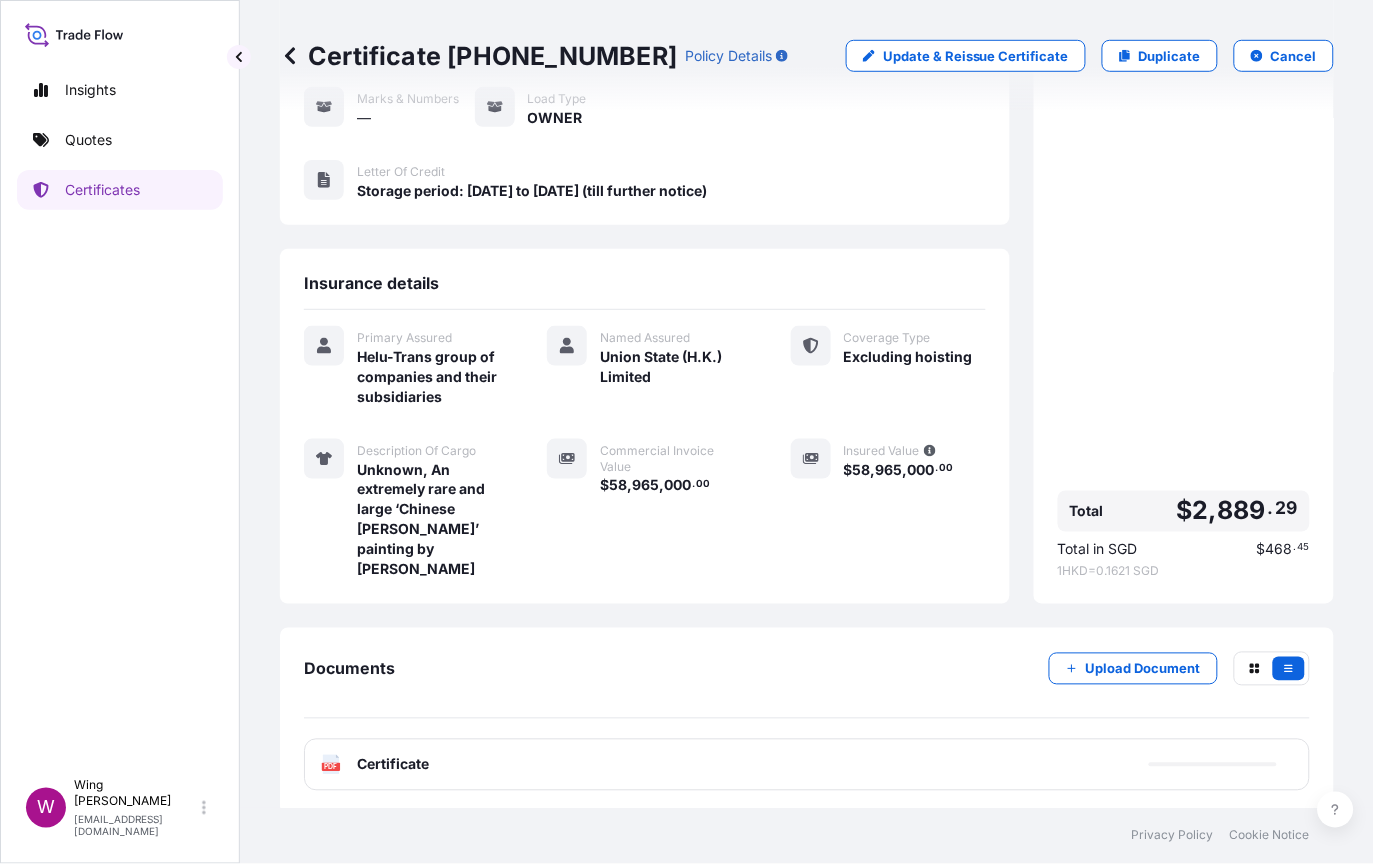 click on "PDF" 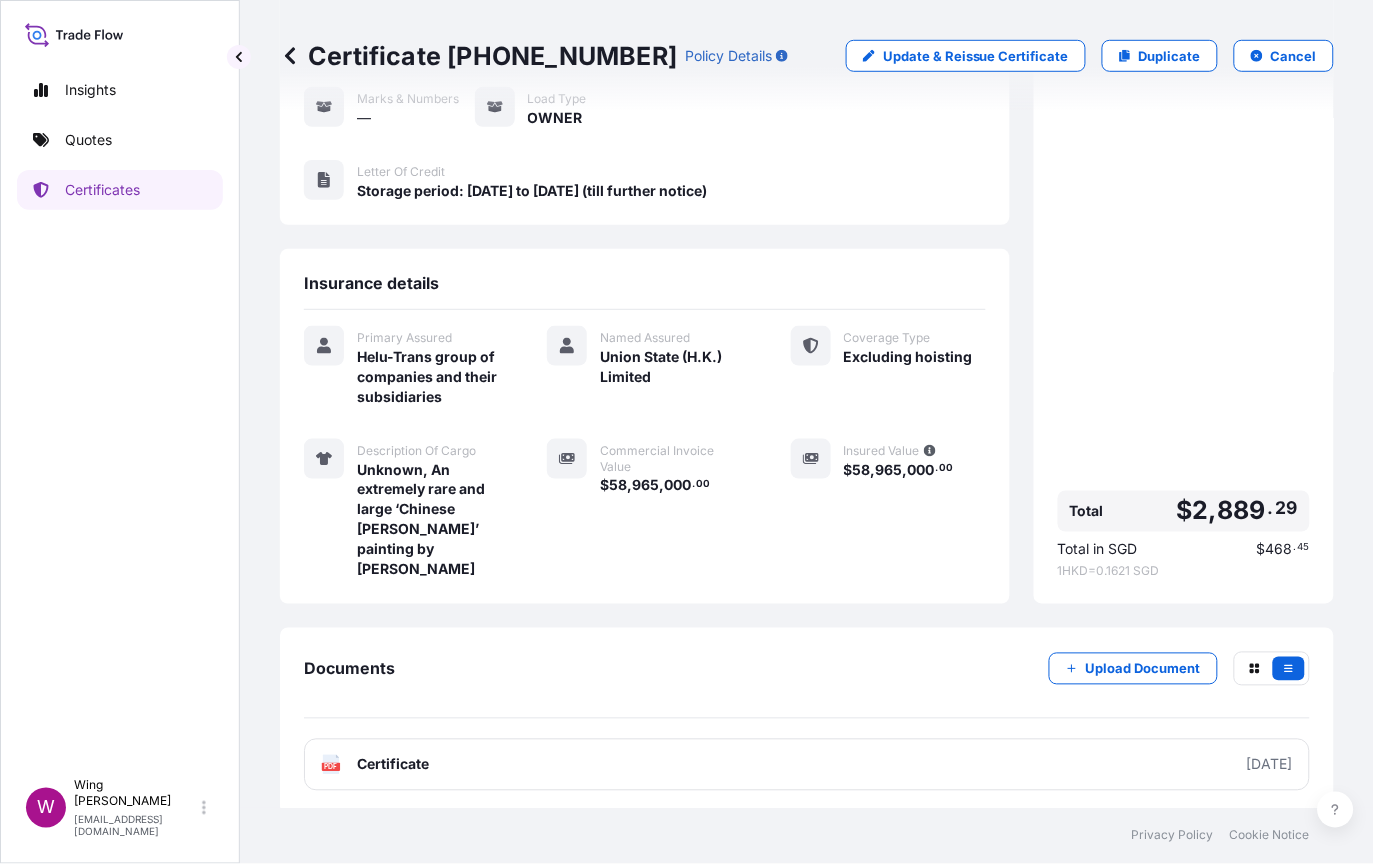 click on "PDF" 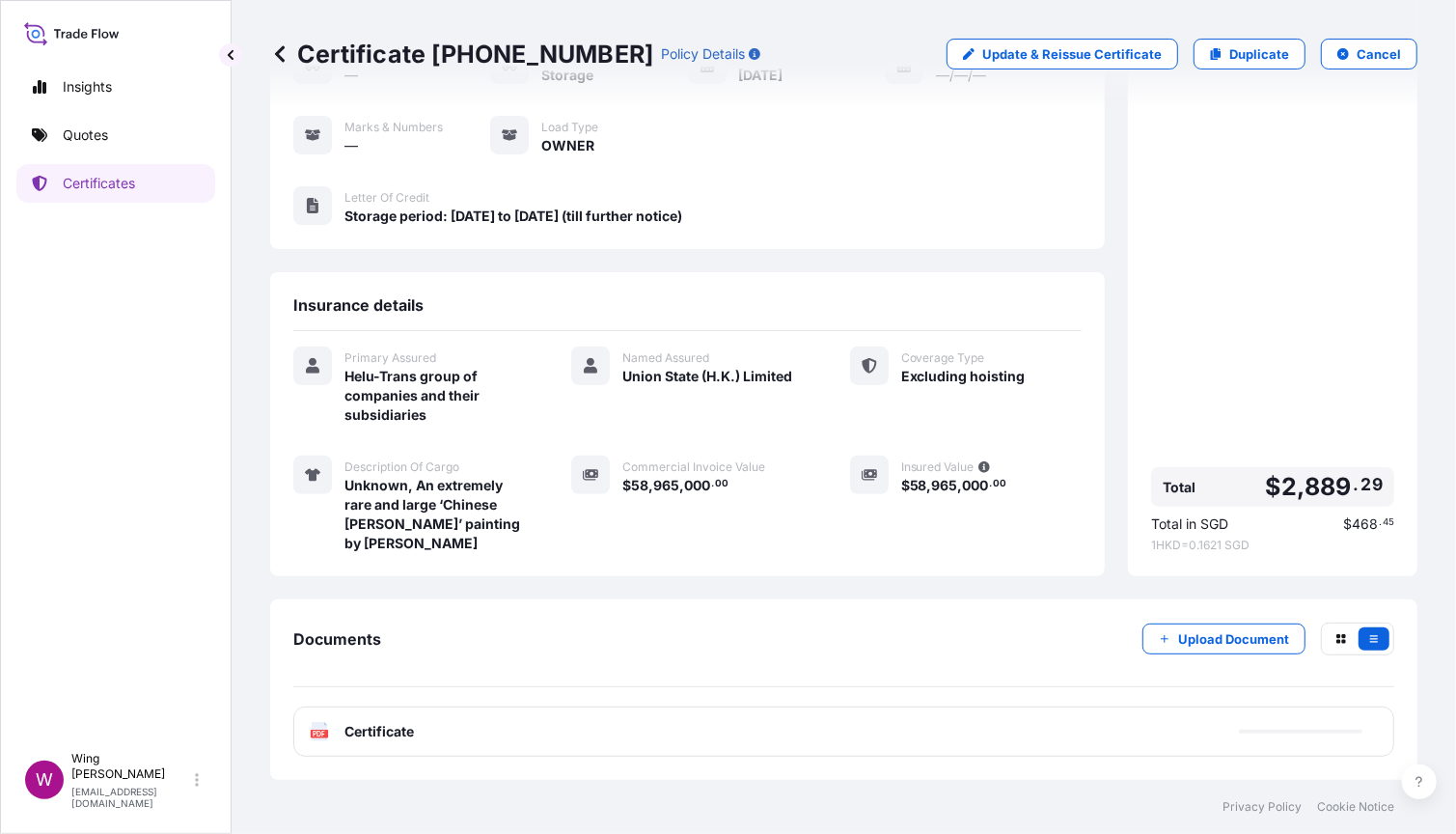 scroll, scrollTop: 202, scrollLeft: 0, axis: vertical 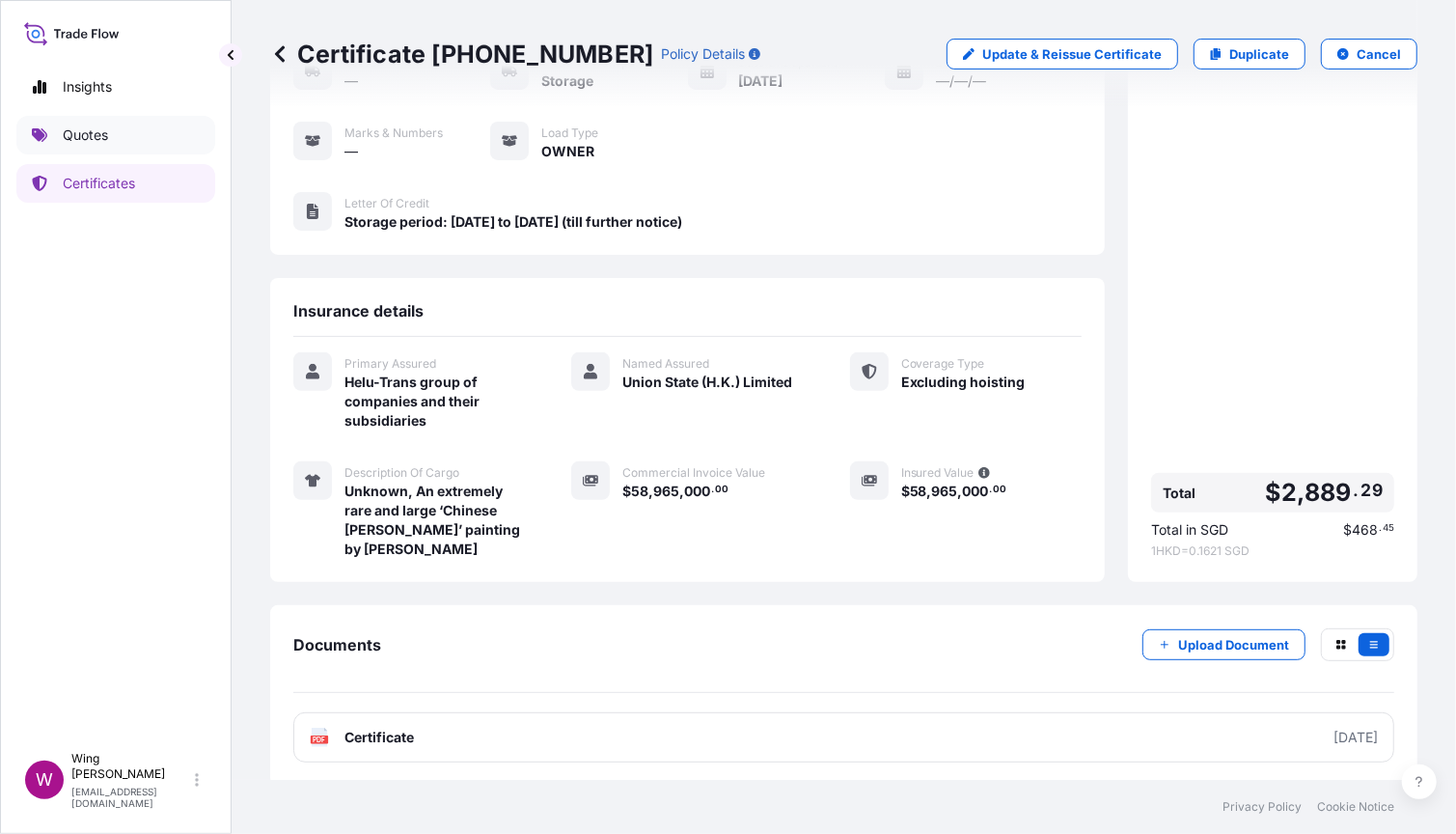click on "Quotes" at bounding box center (116, 135) 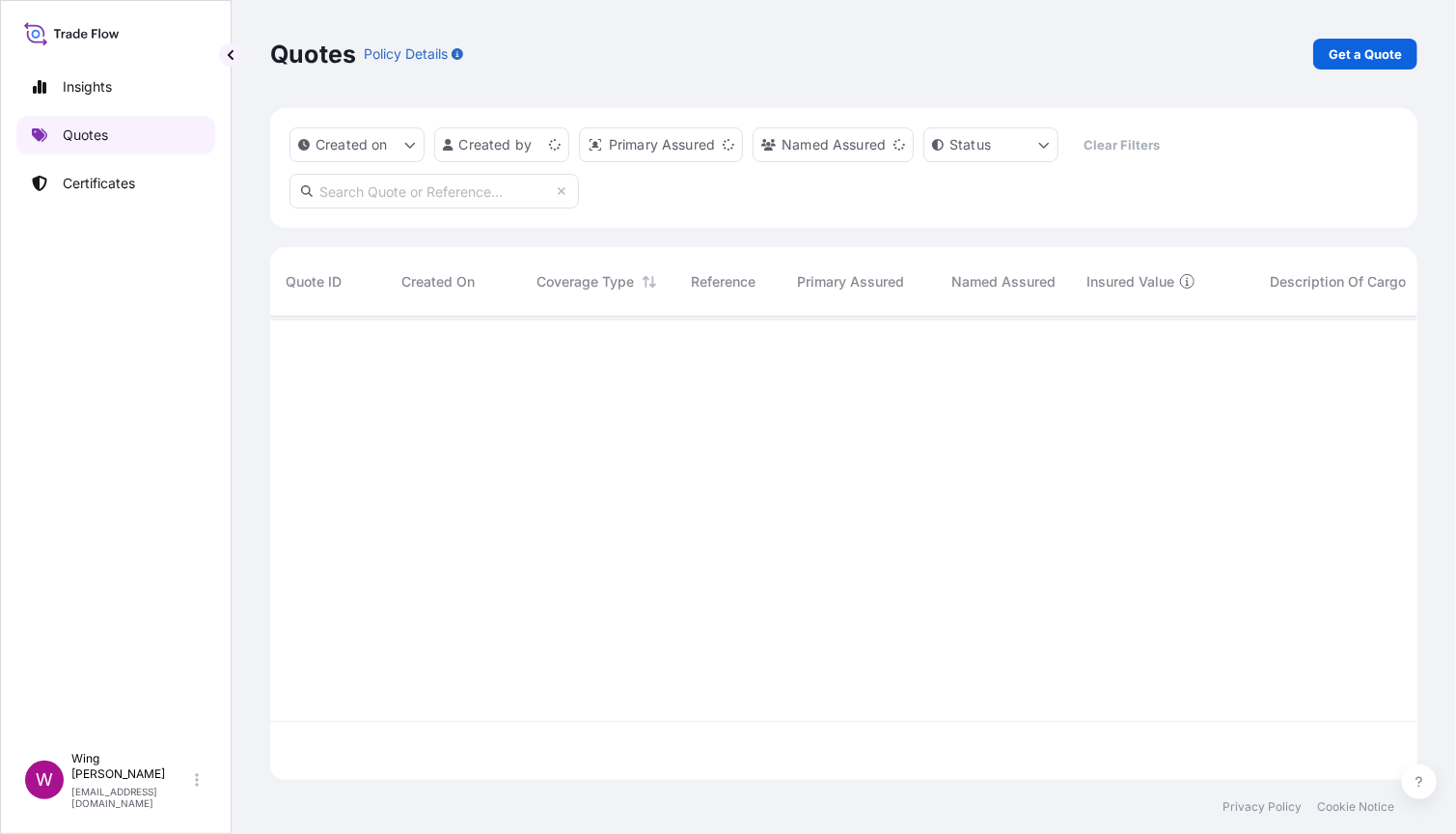 scroll, scrollTop: 20, scrollLeft: 20, axis: both 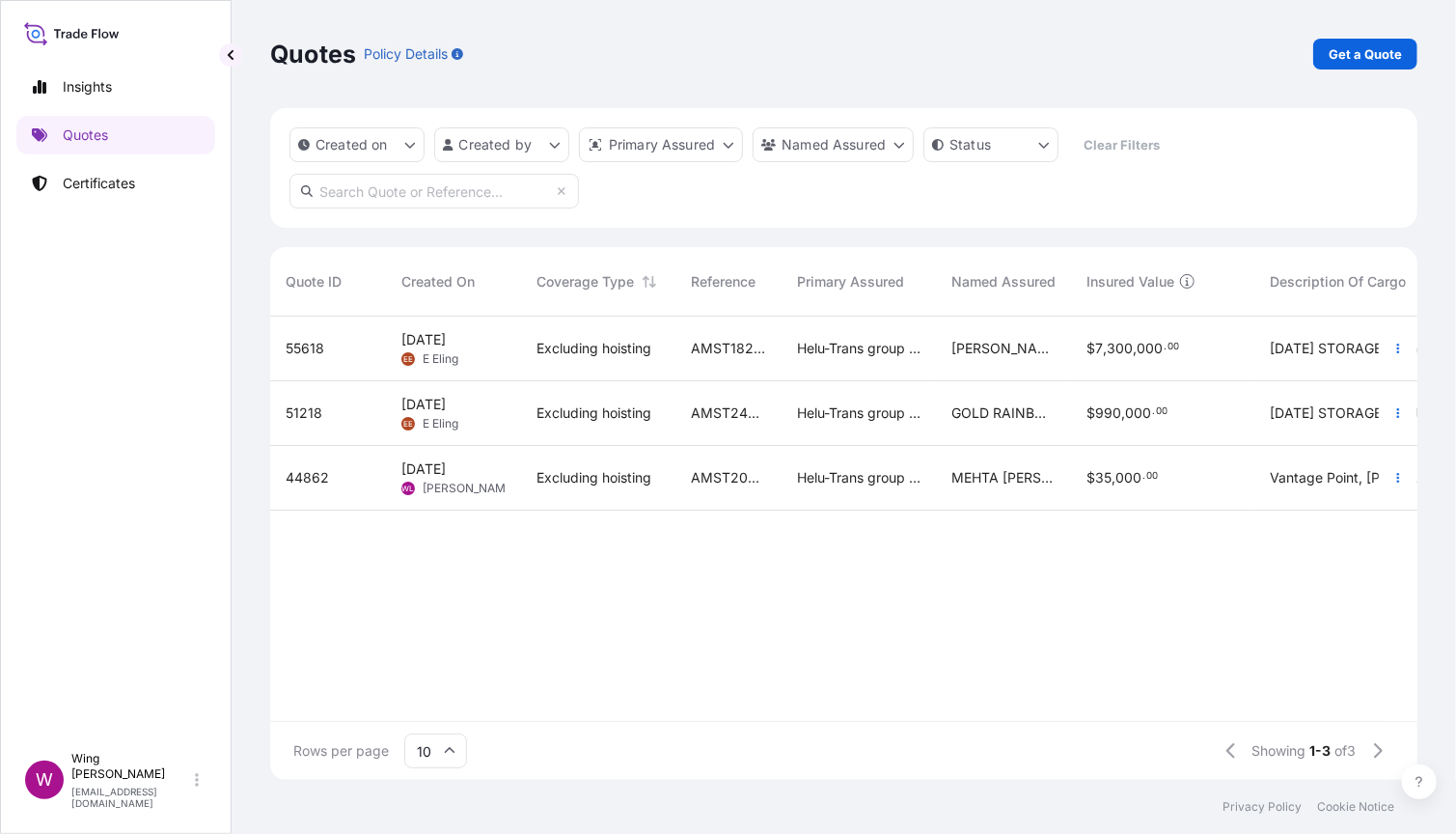 click on "[PERSON_NAME]" at bounding box center (469, 488) 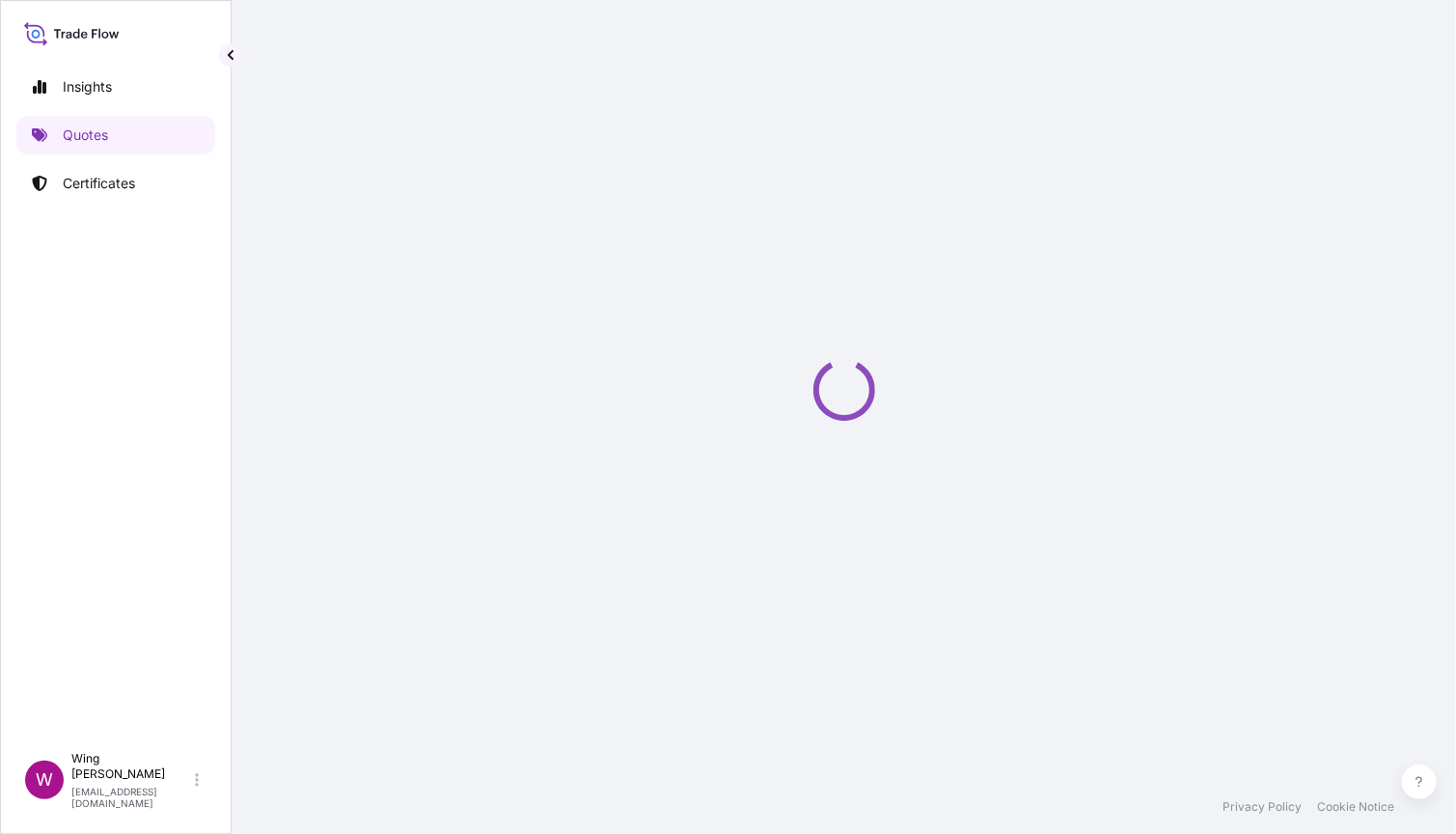 select on "STORAGE" 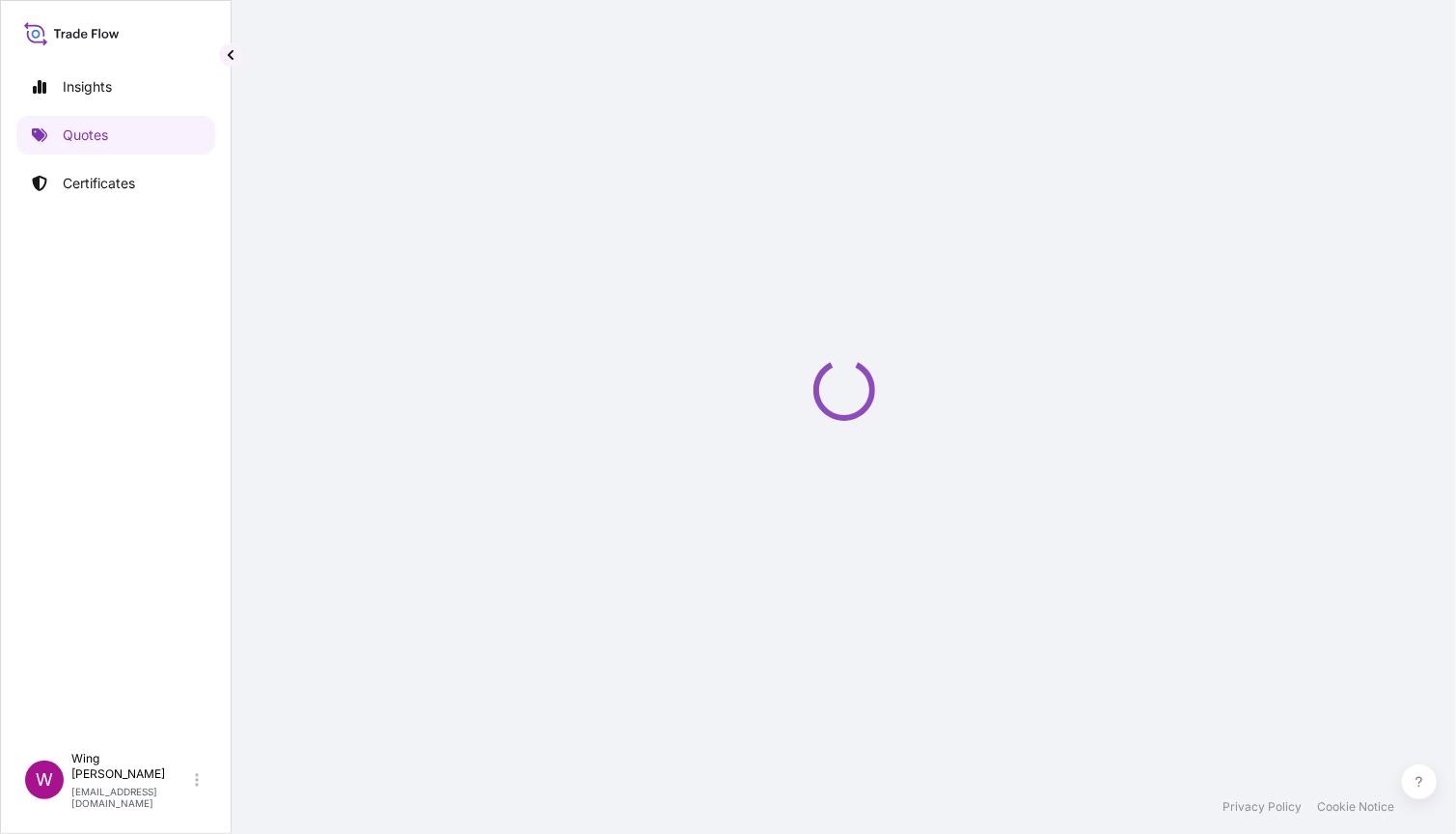 select on "27" 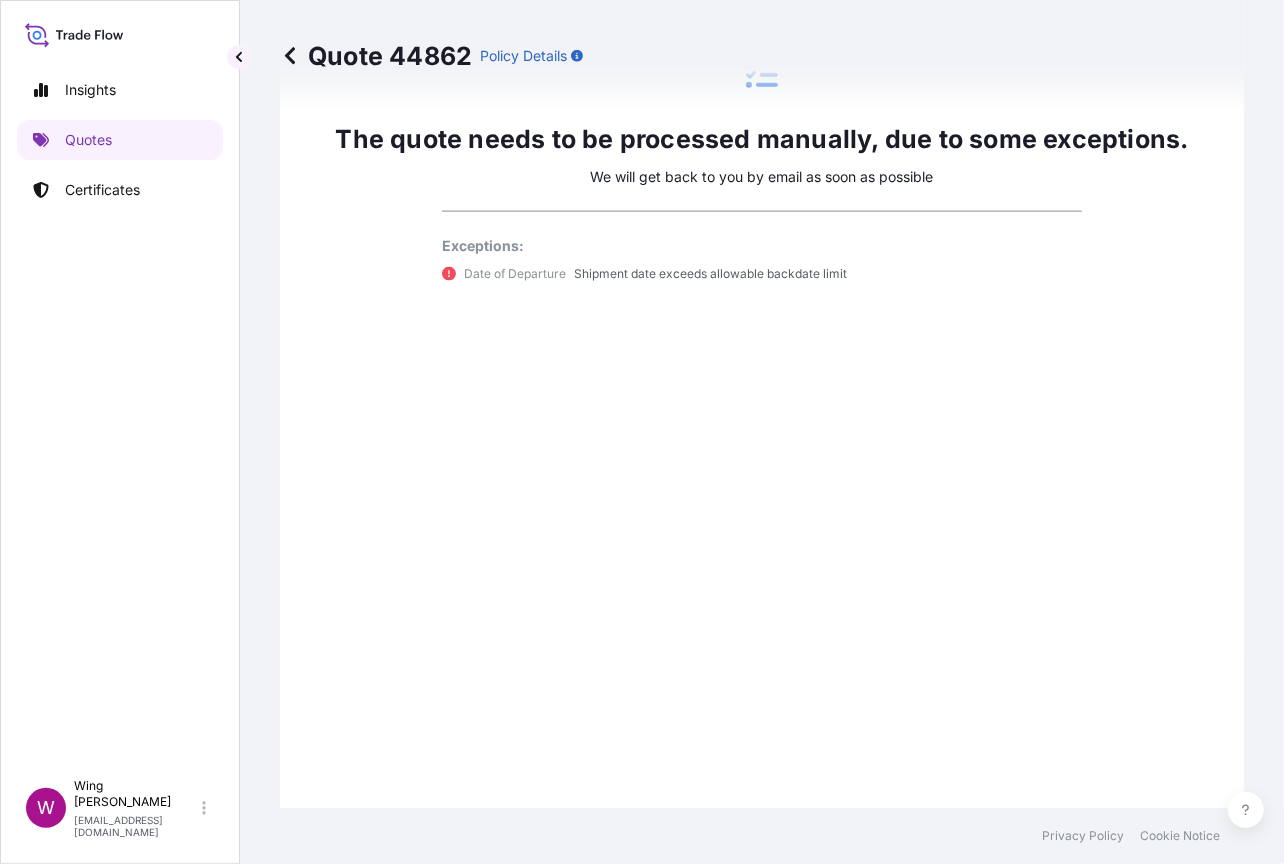 scroll, scrollTop: 1682, scrollLeft: 0, axis: vertical 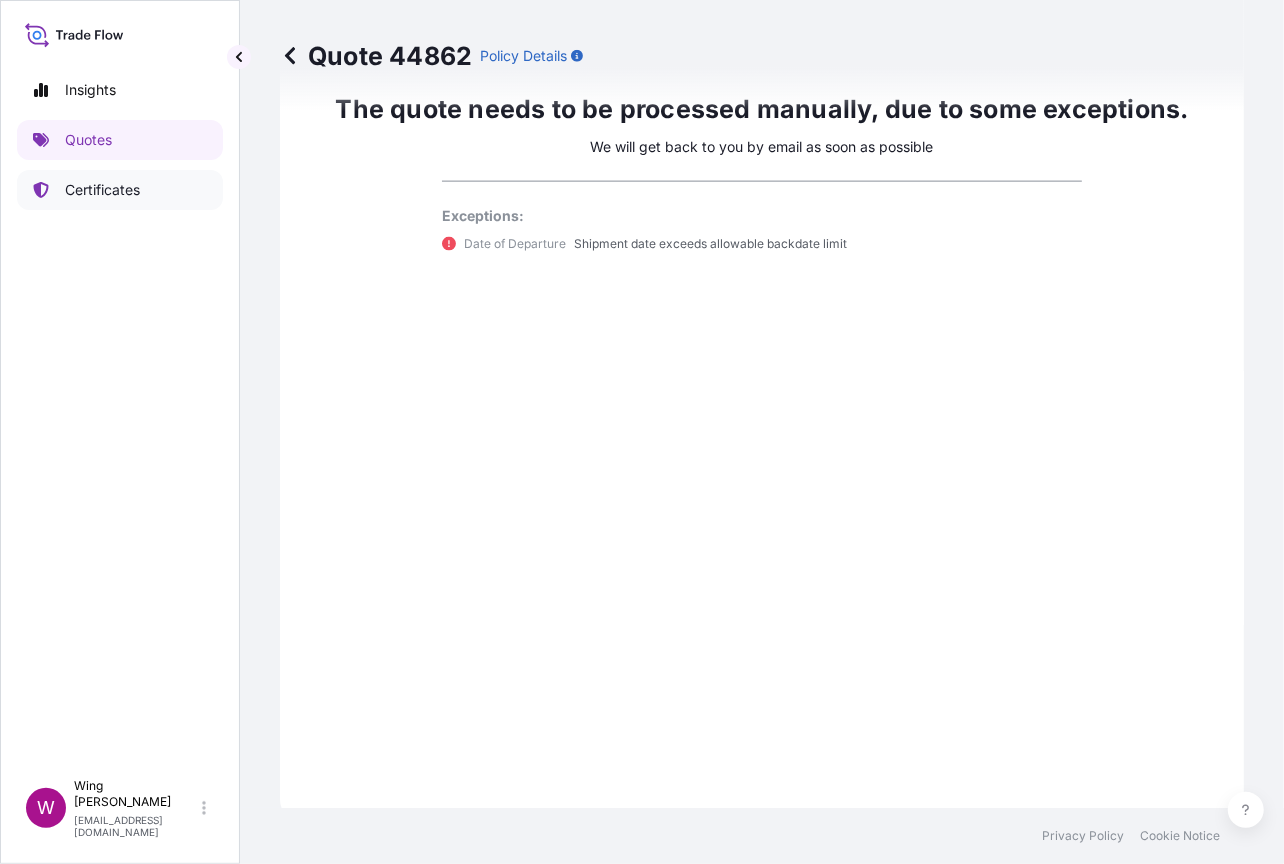click on "Certificates" at bounding box center (120, 190) 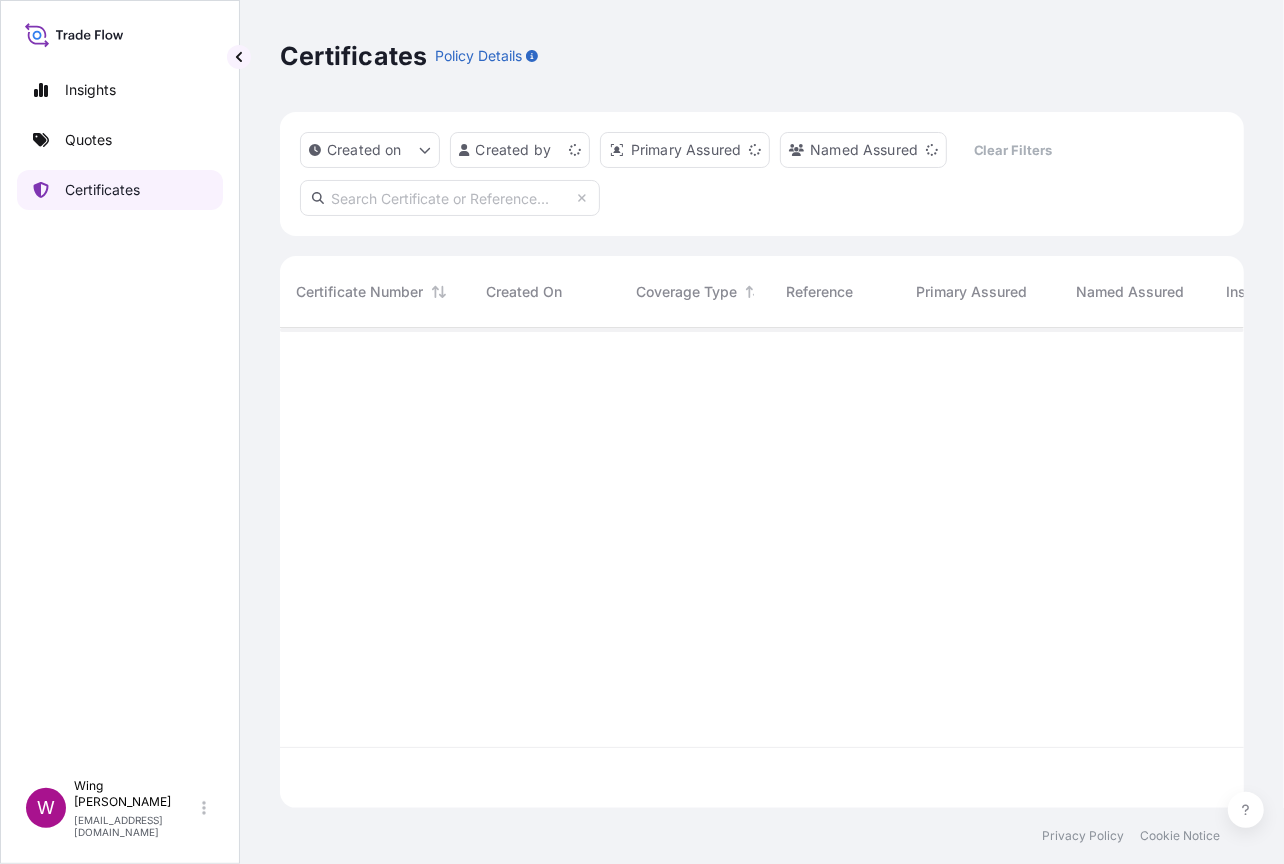 scroll, scrollTop: 0, scrollLeft: 0, axis: both 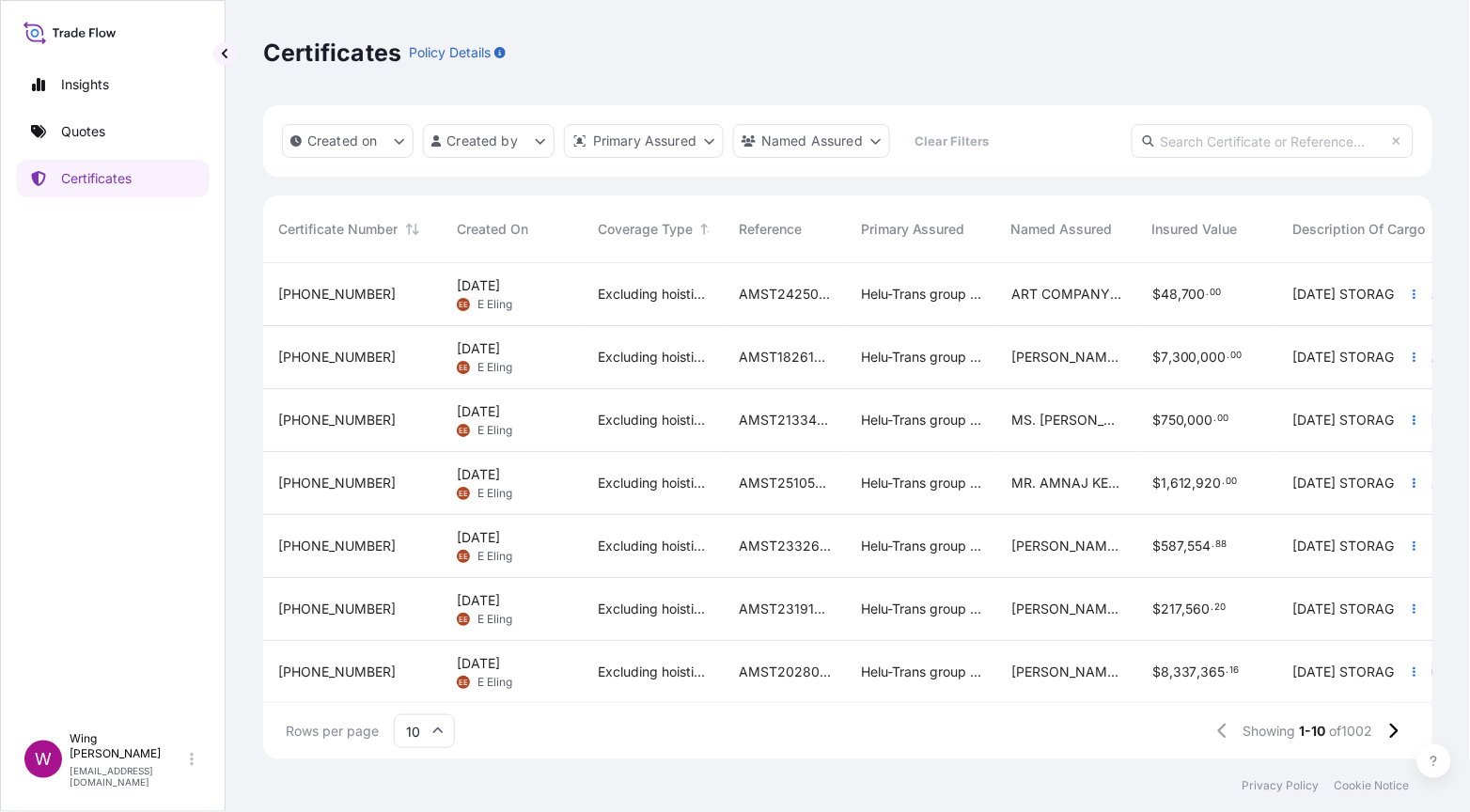 click 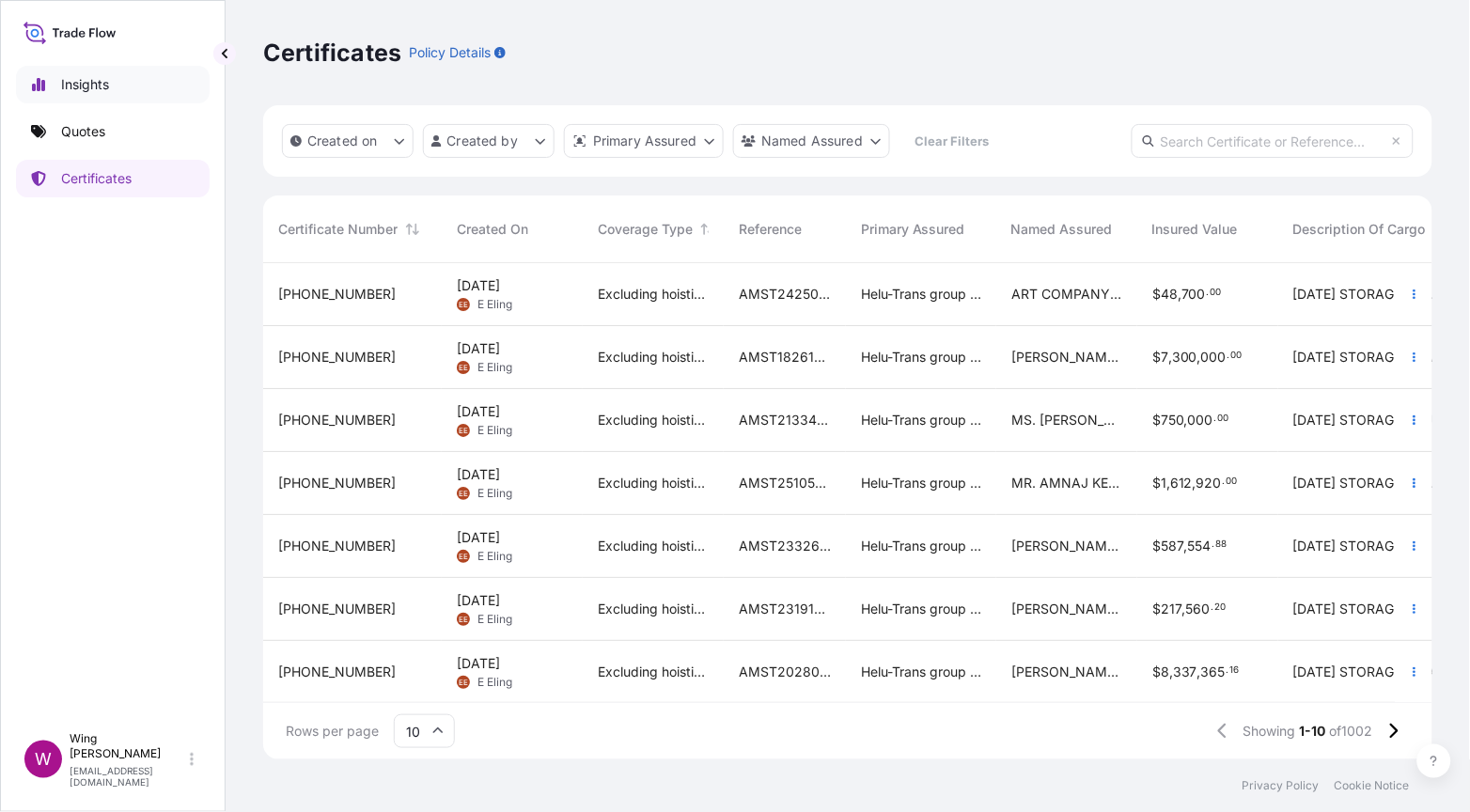 click on "Insights" at bounding box center [85, 85] 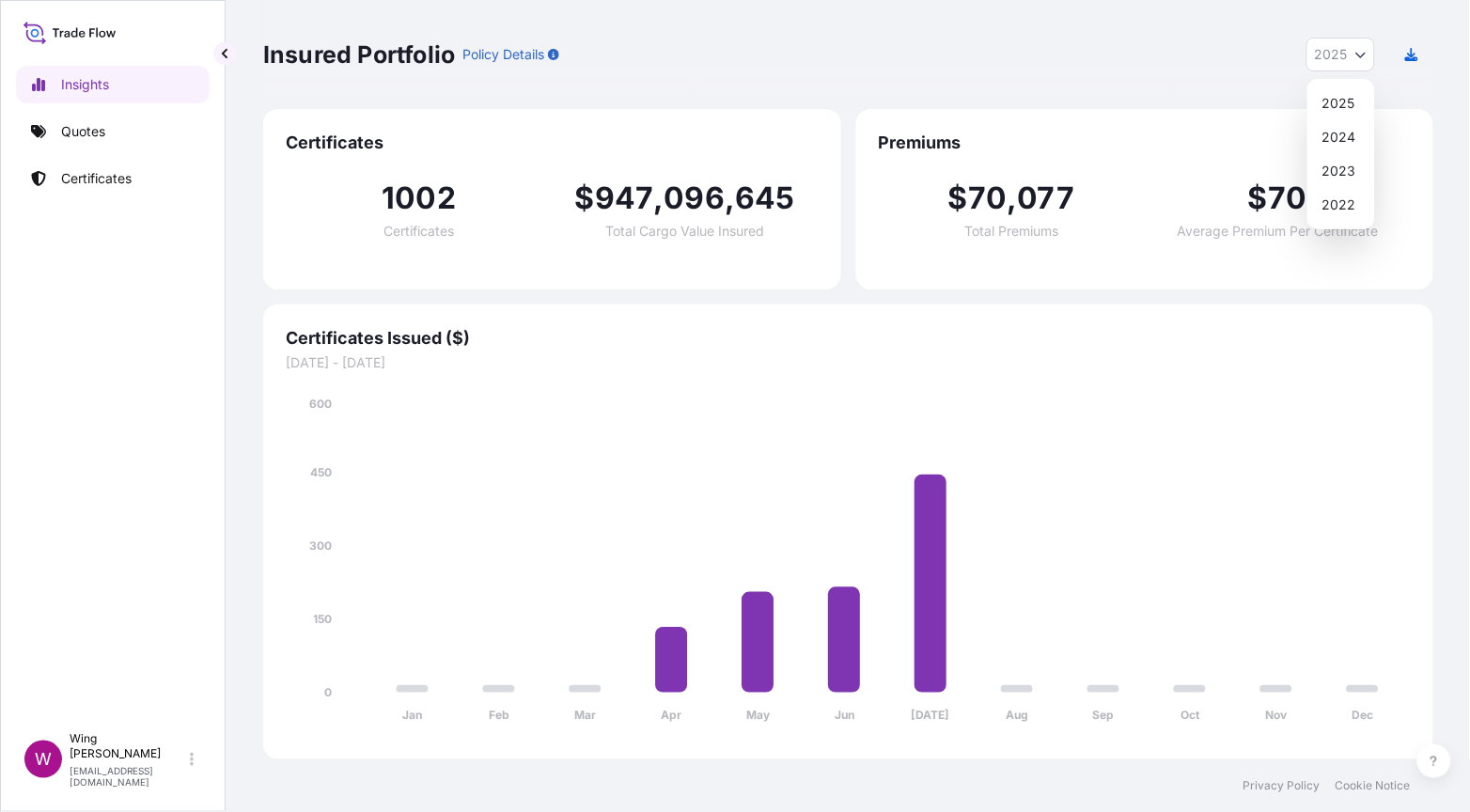 click on "2025" at bounding box center (1340, 55) 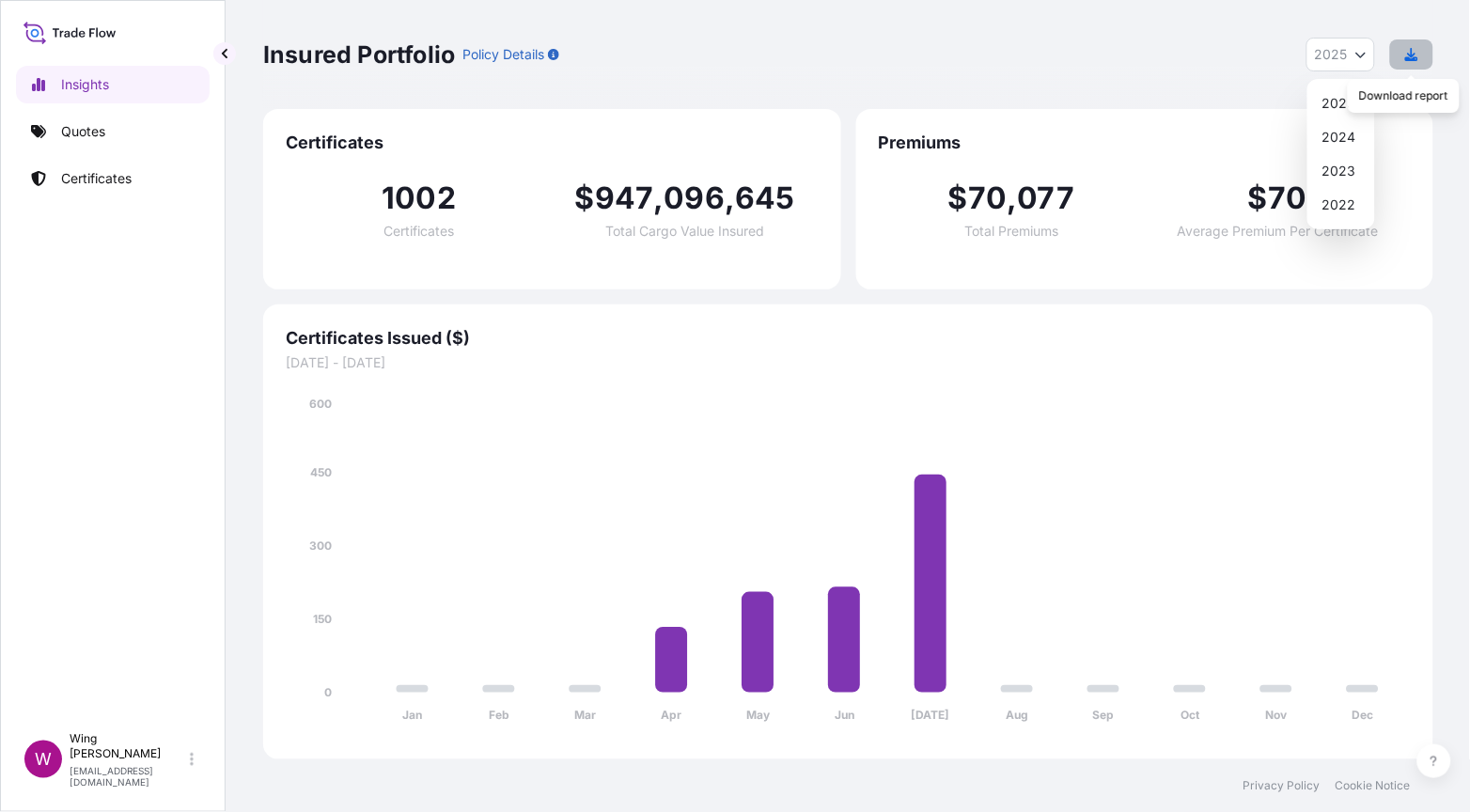click 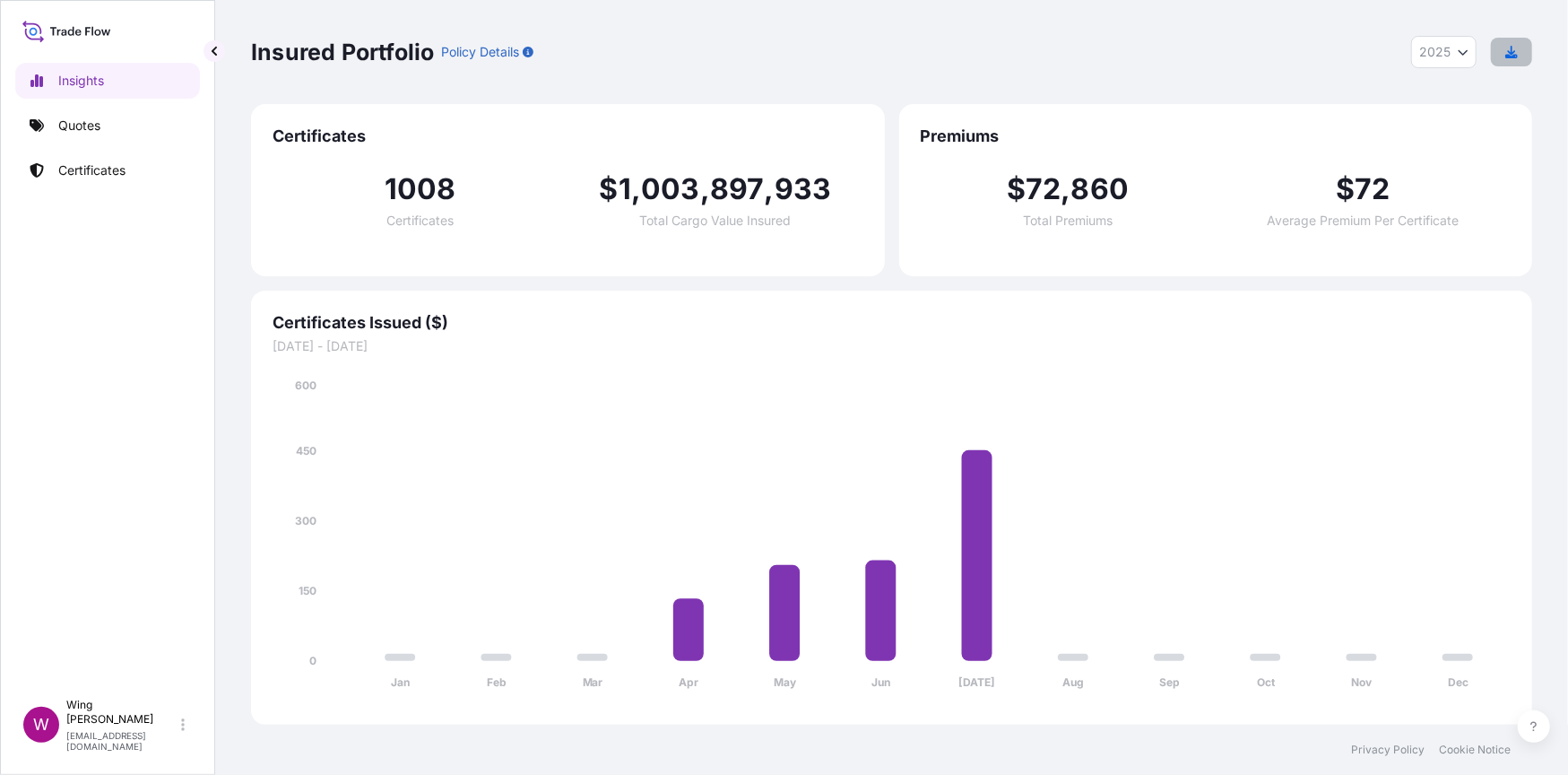 click 